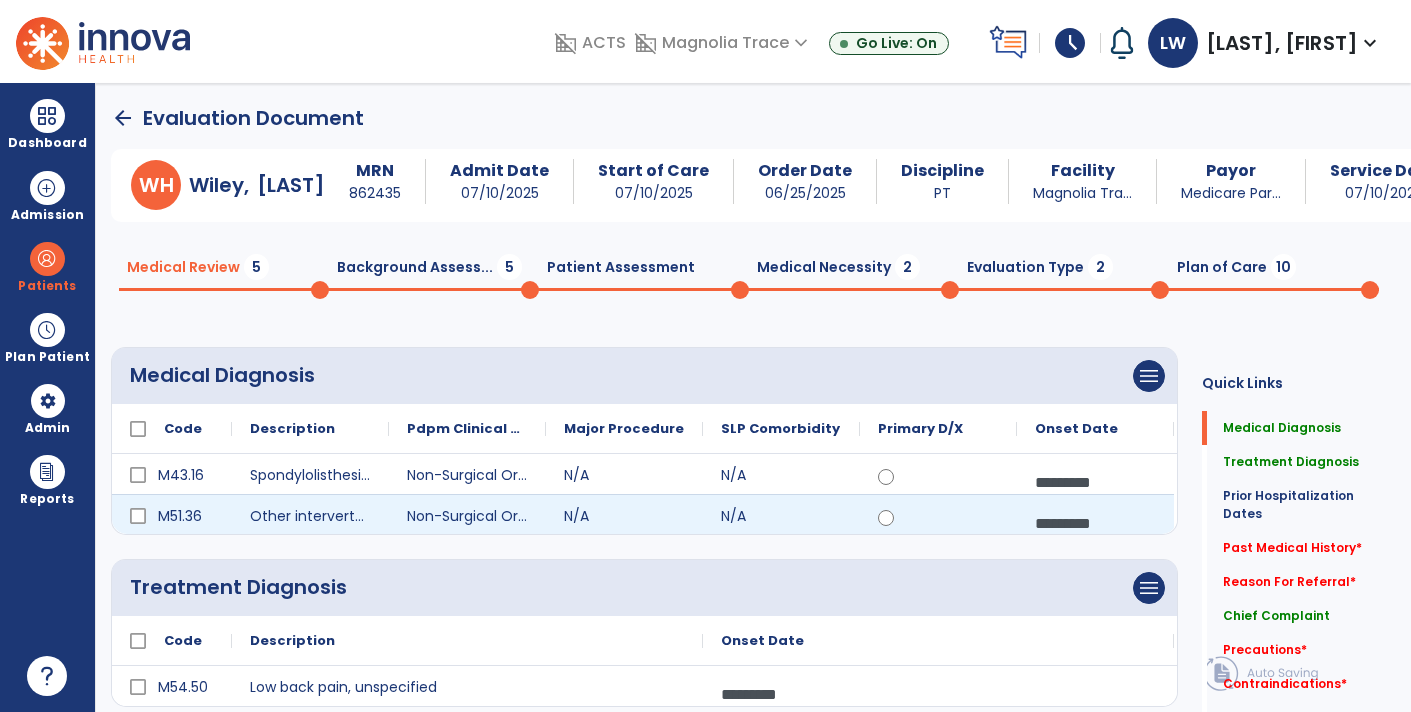 scroll, scrollTop: 0, scrollLeft: 0, axis: both 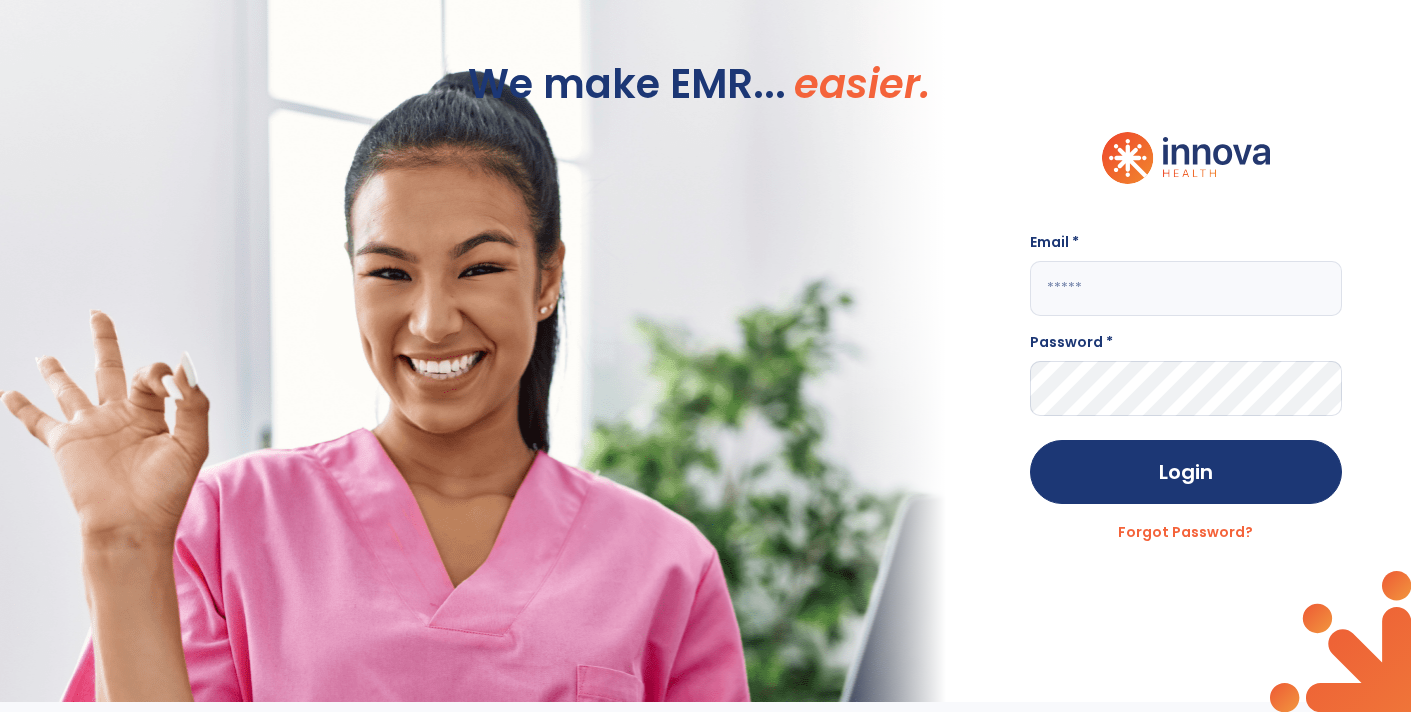 type on "**********" 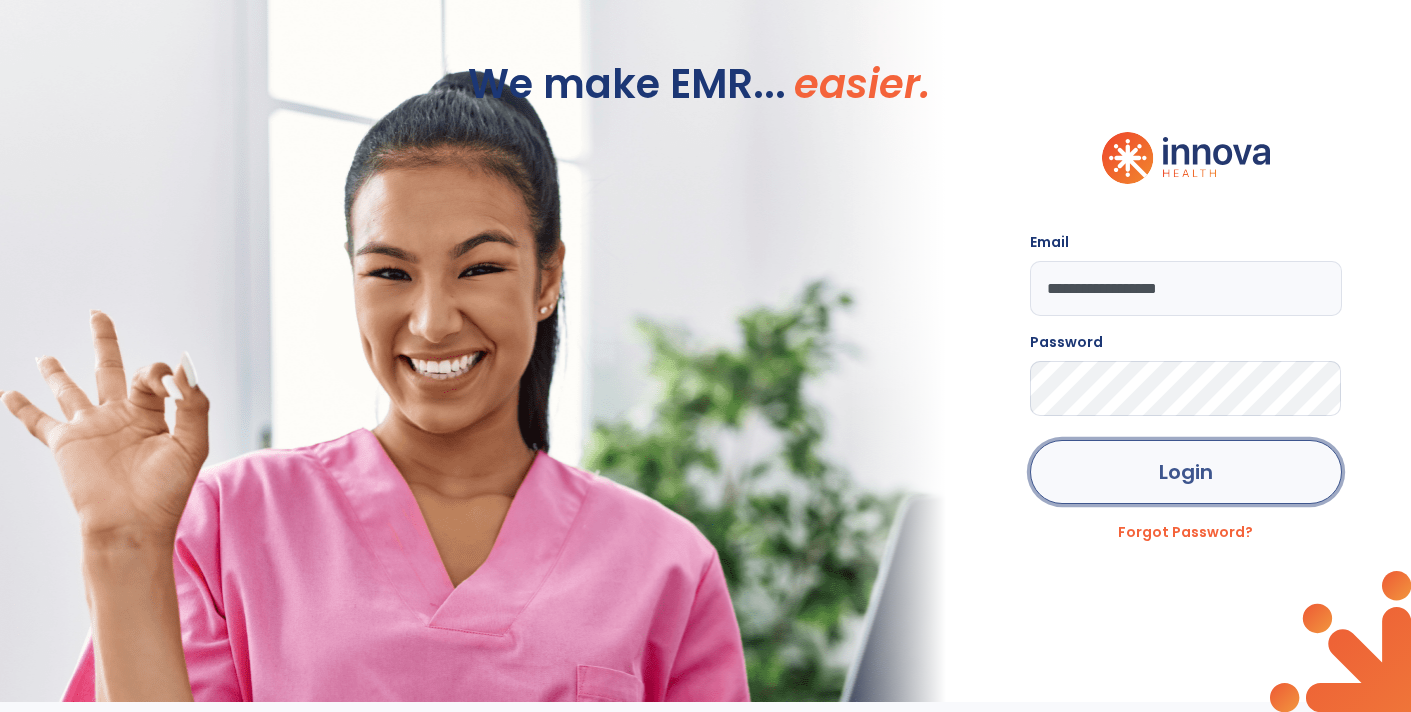 click on "Login" 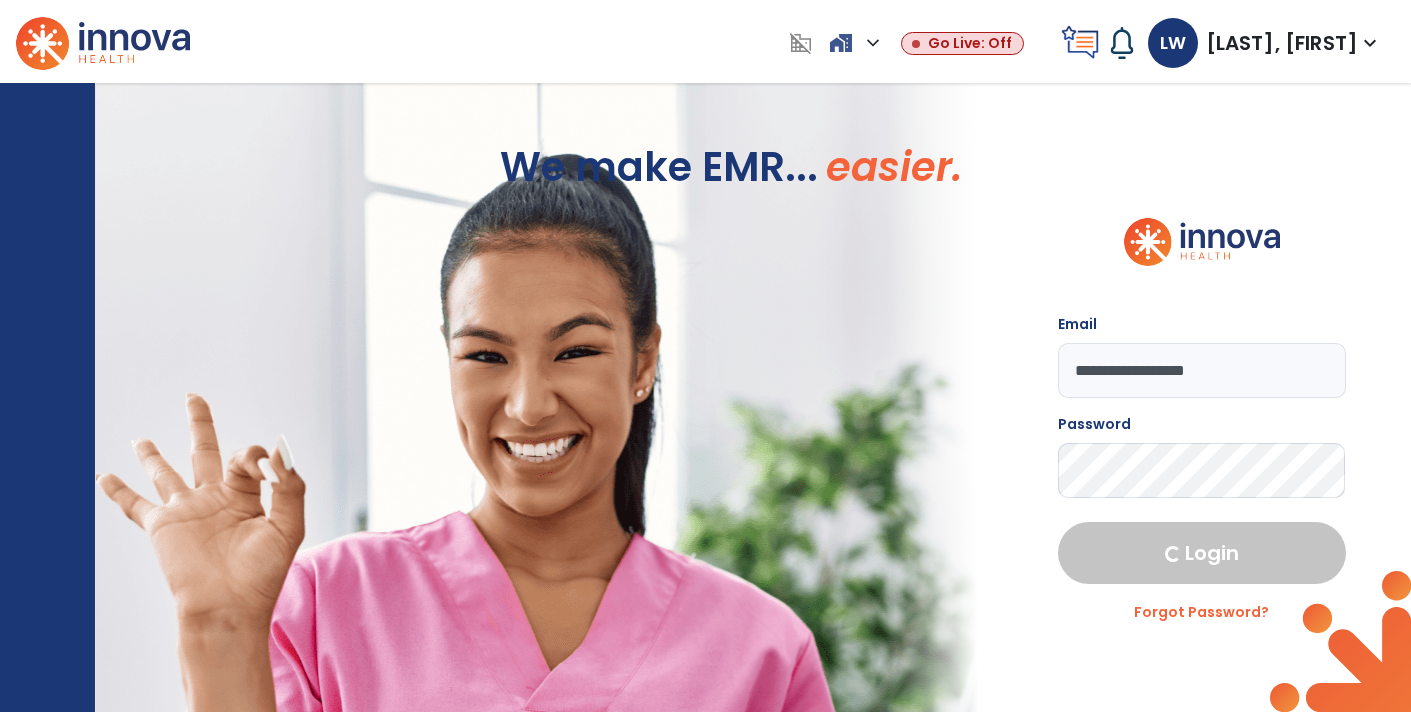 select on "****" 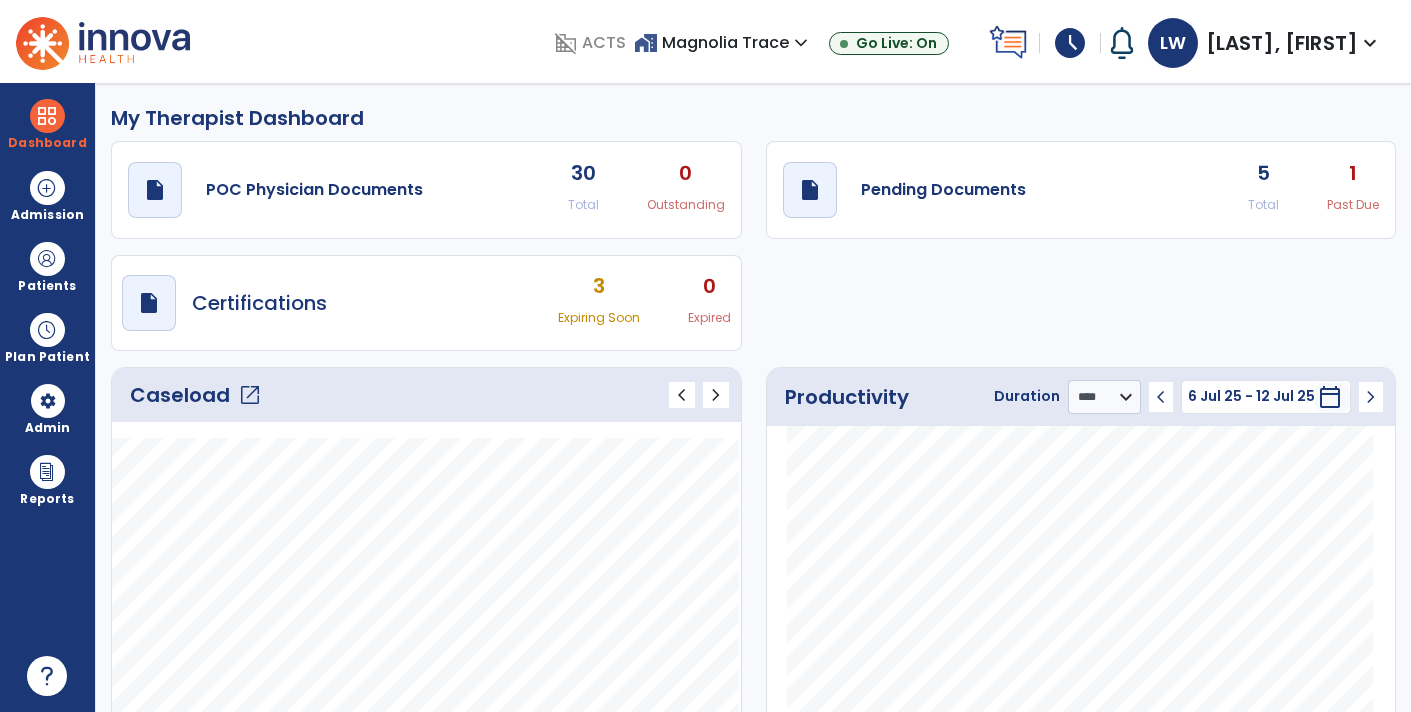 click on "draft   open_in_new  Pending Documents 5 Total 1 Past Due" 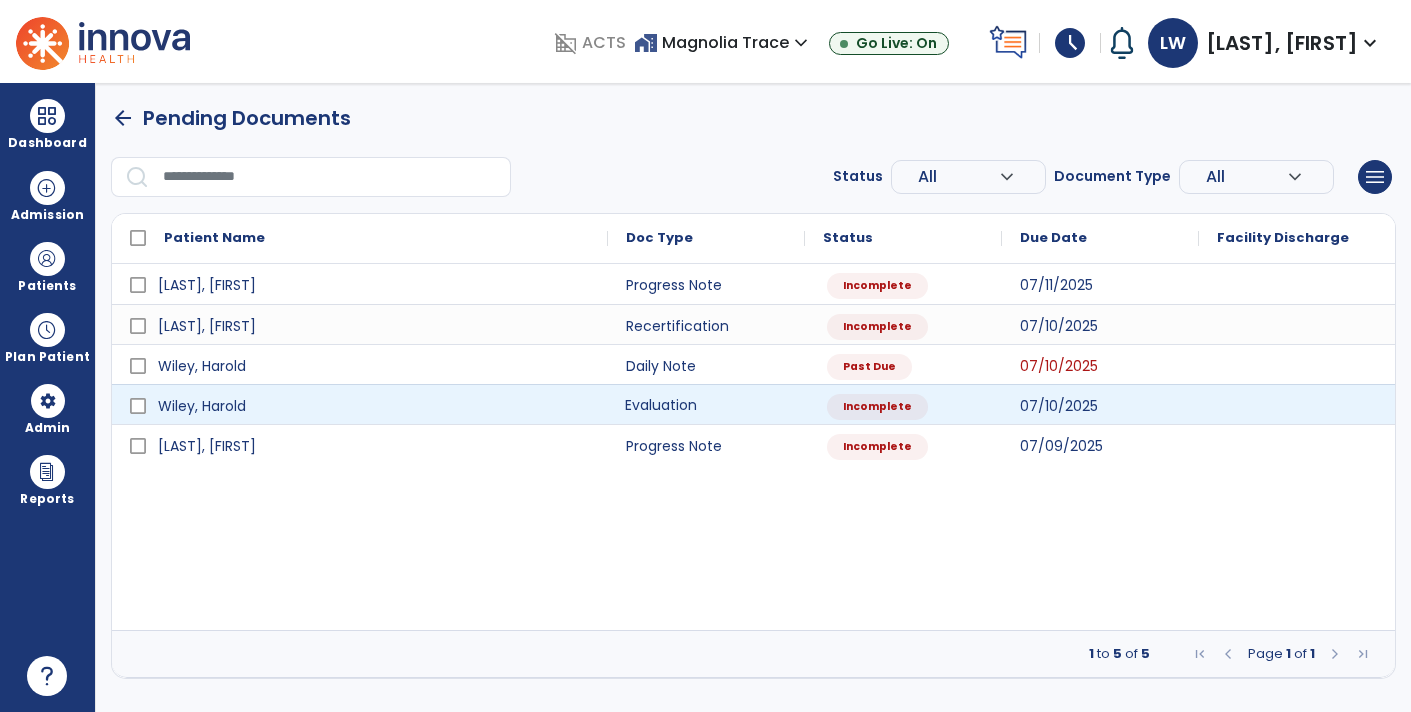 click on "Evaluation" at bounding box center [706, 404] 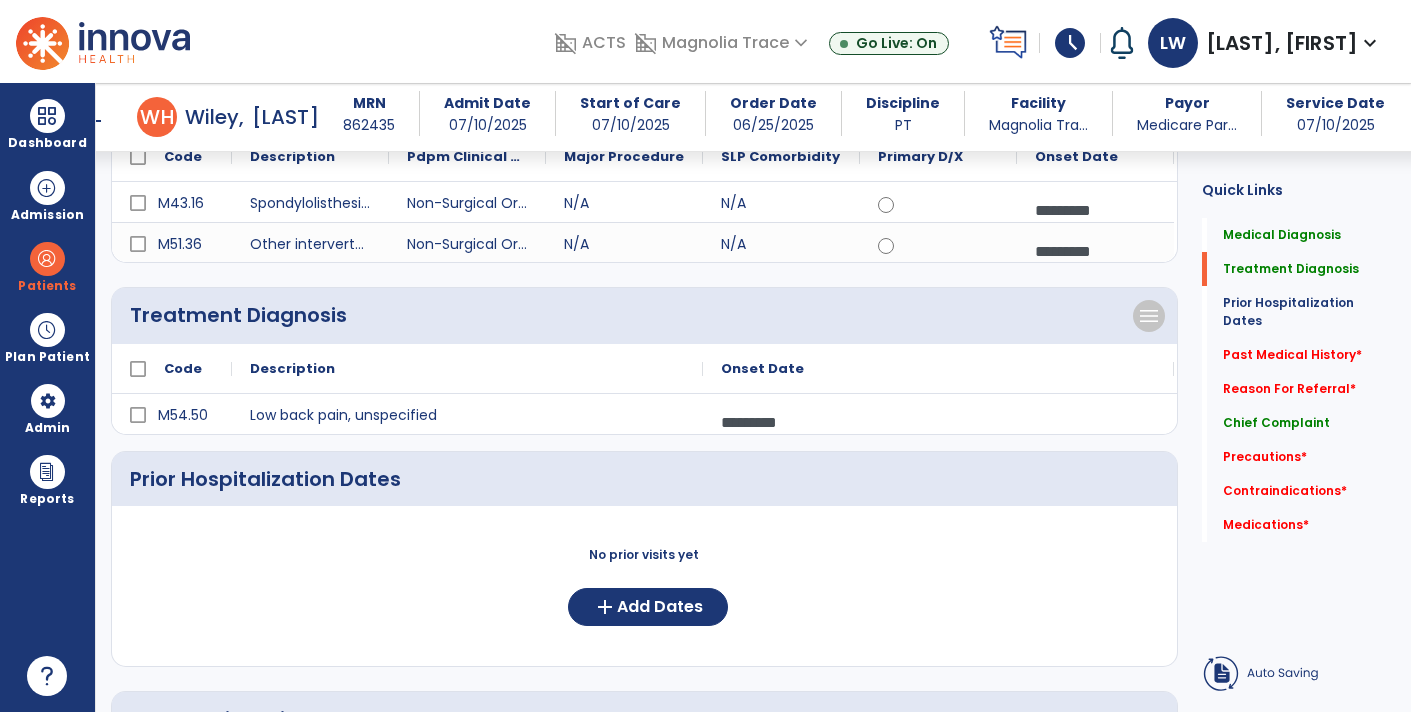 scroll, scrollTop: 257, scrollLeft: 0, axis: vertical 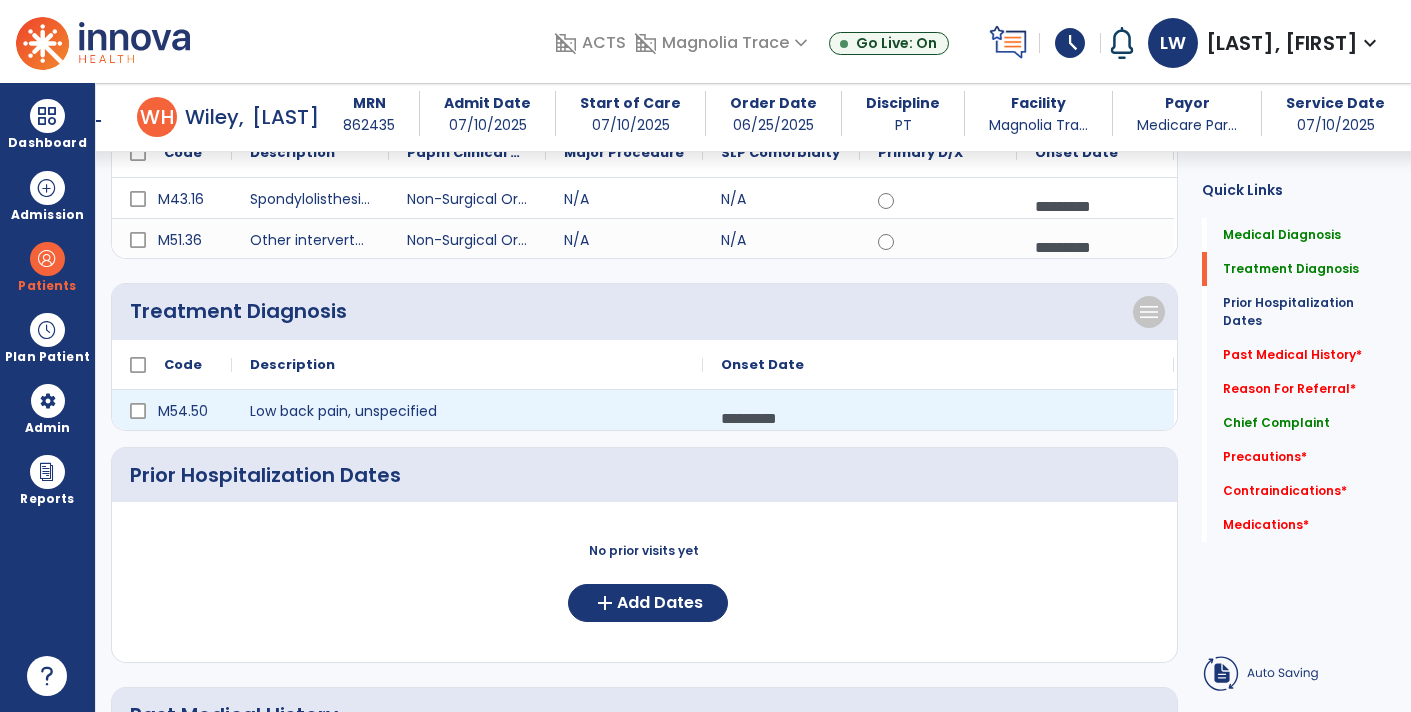click on "*********" at bounding box center [938, 418] 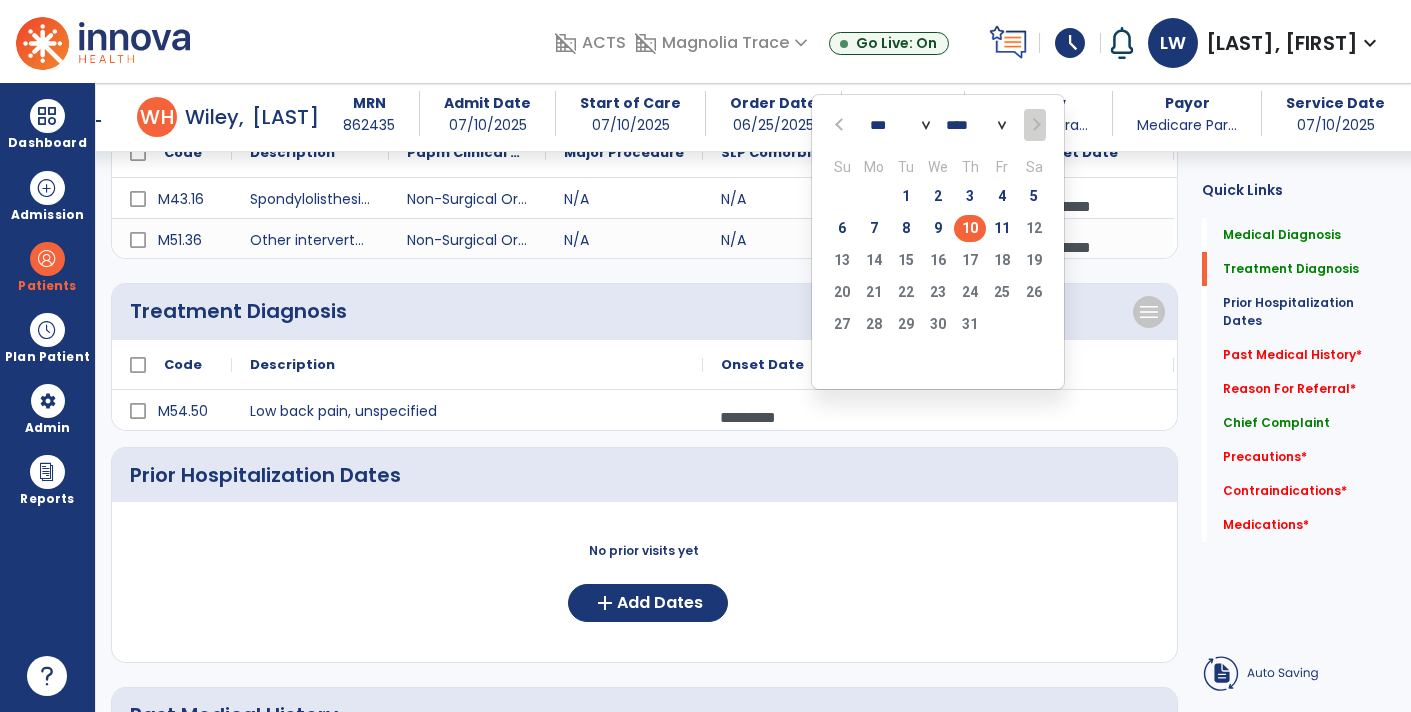 click 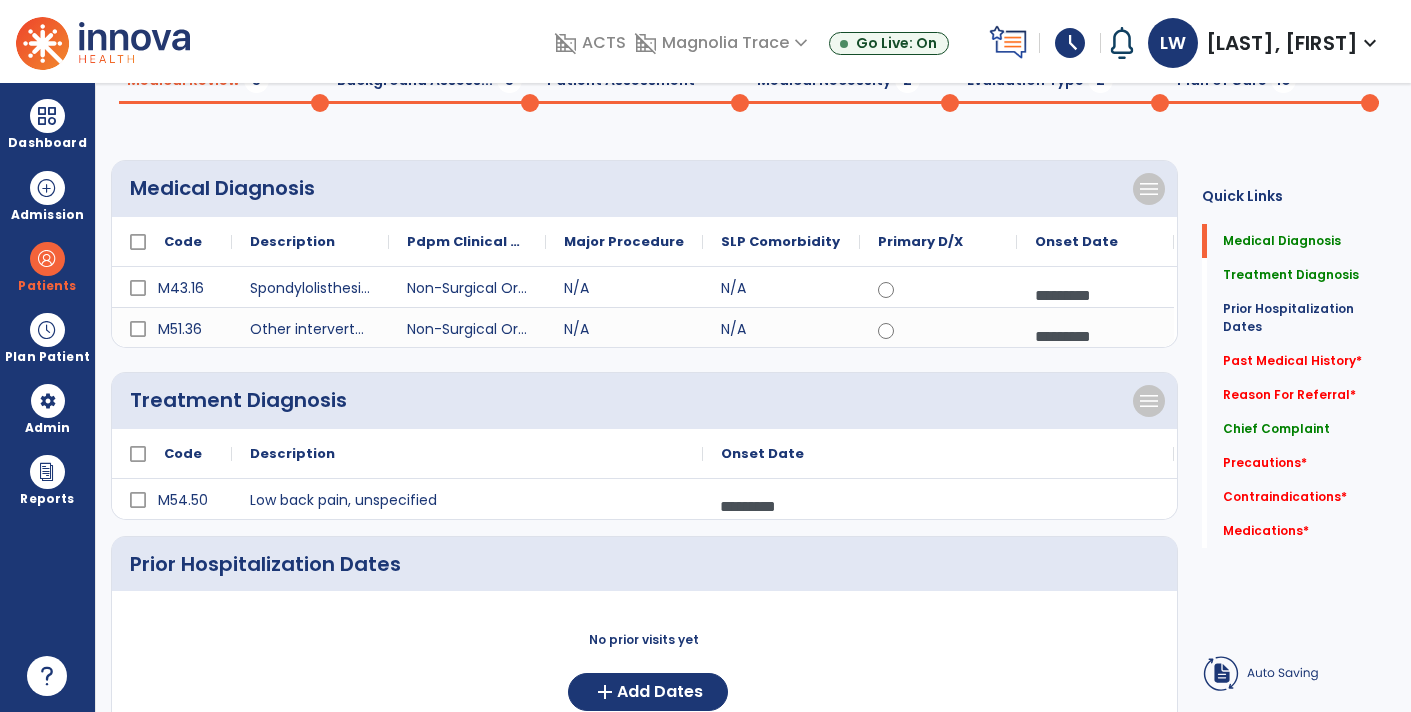 scroll, scrollTop: 0, scrollLeft: 0, axis: both 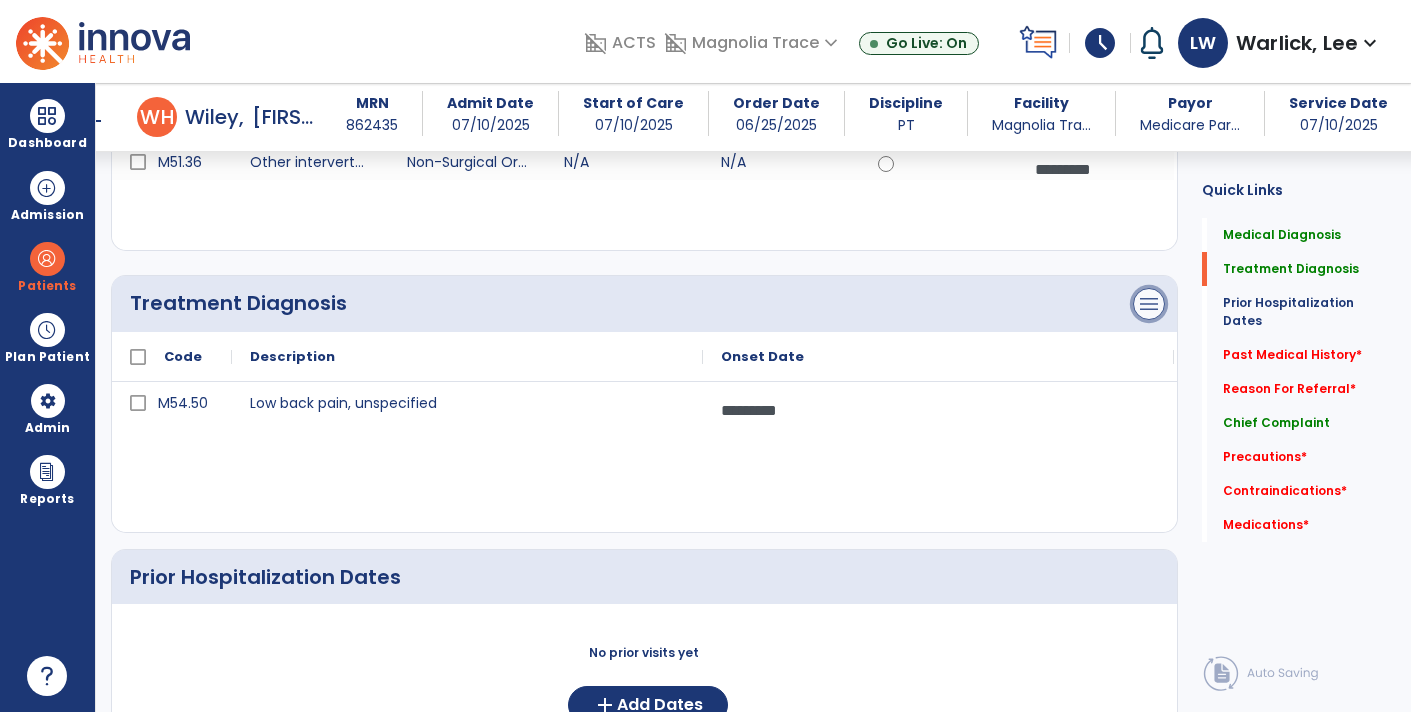 click on "menu" at bounding box center [1149, 22] 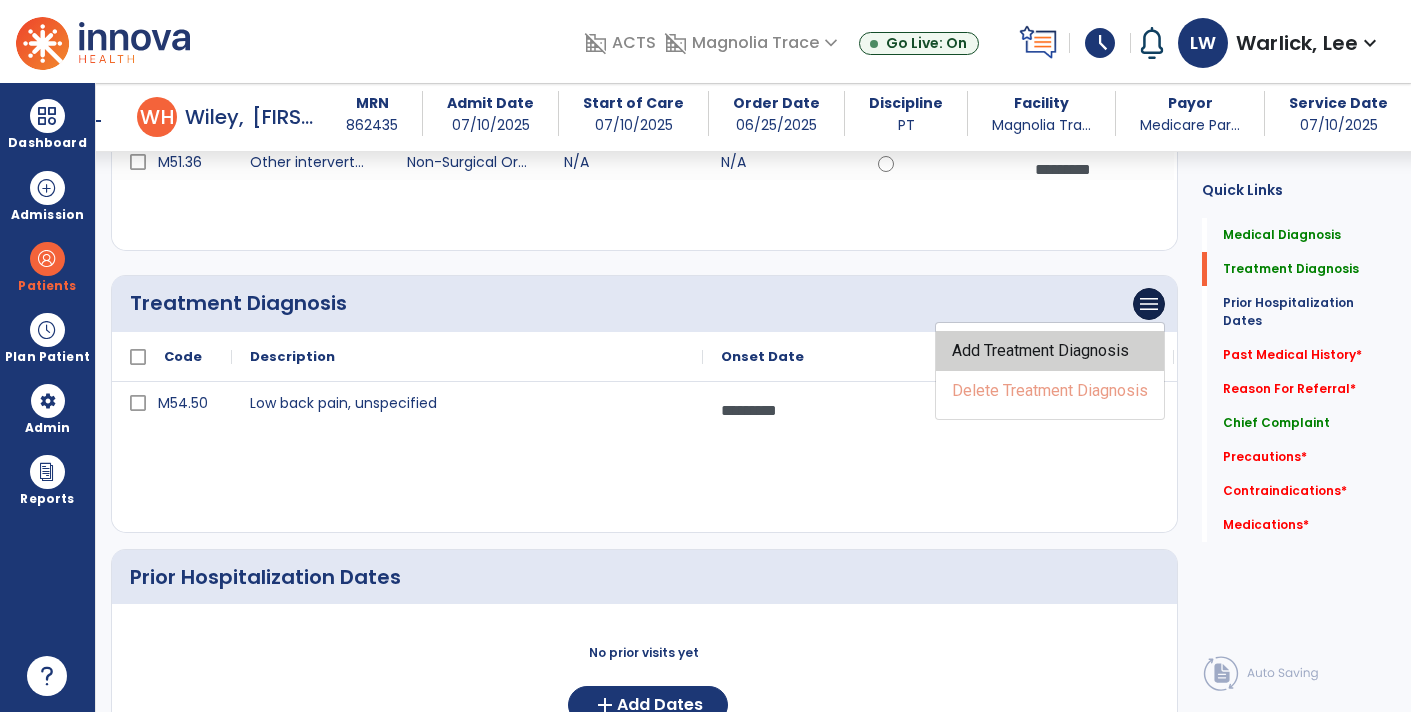 click on "Add Treatment Diagnosis" 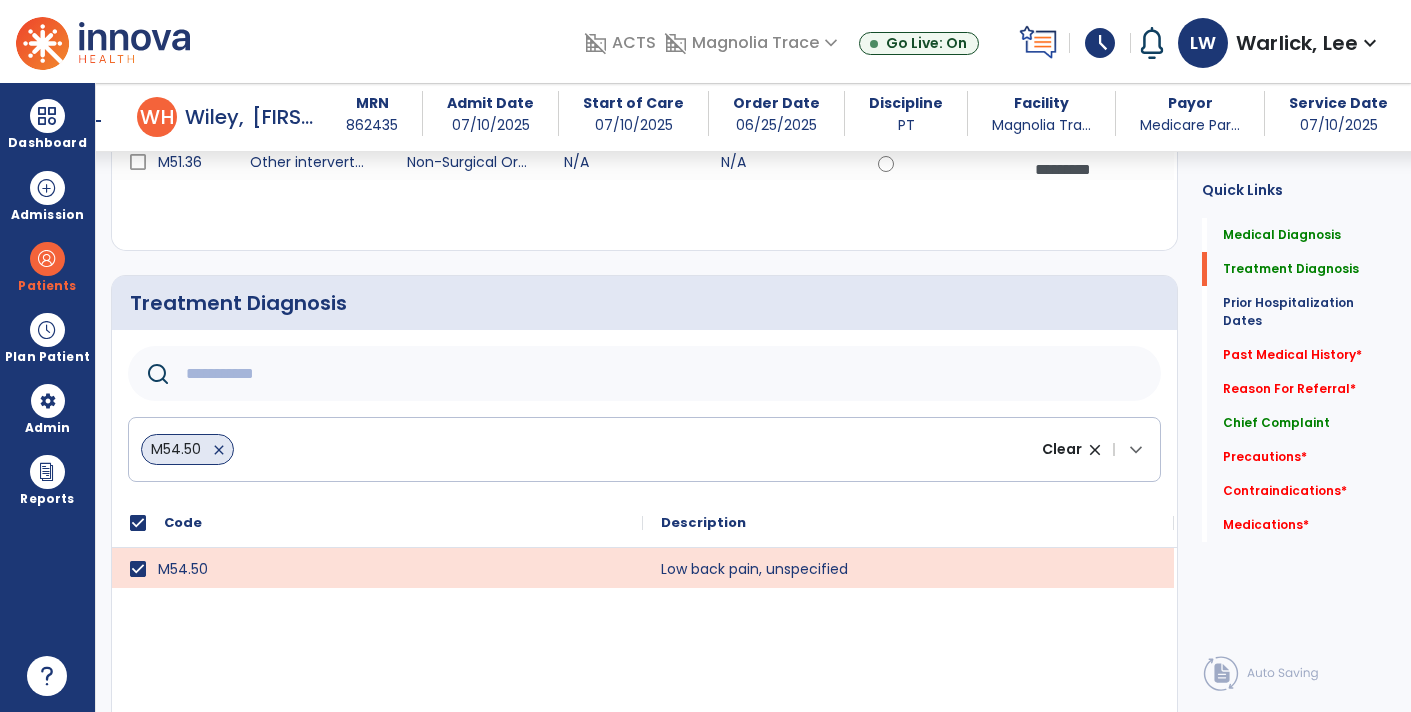 click 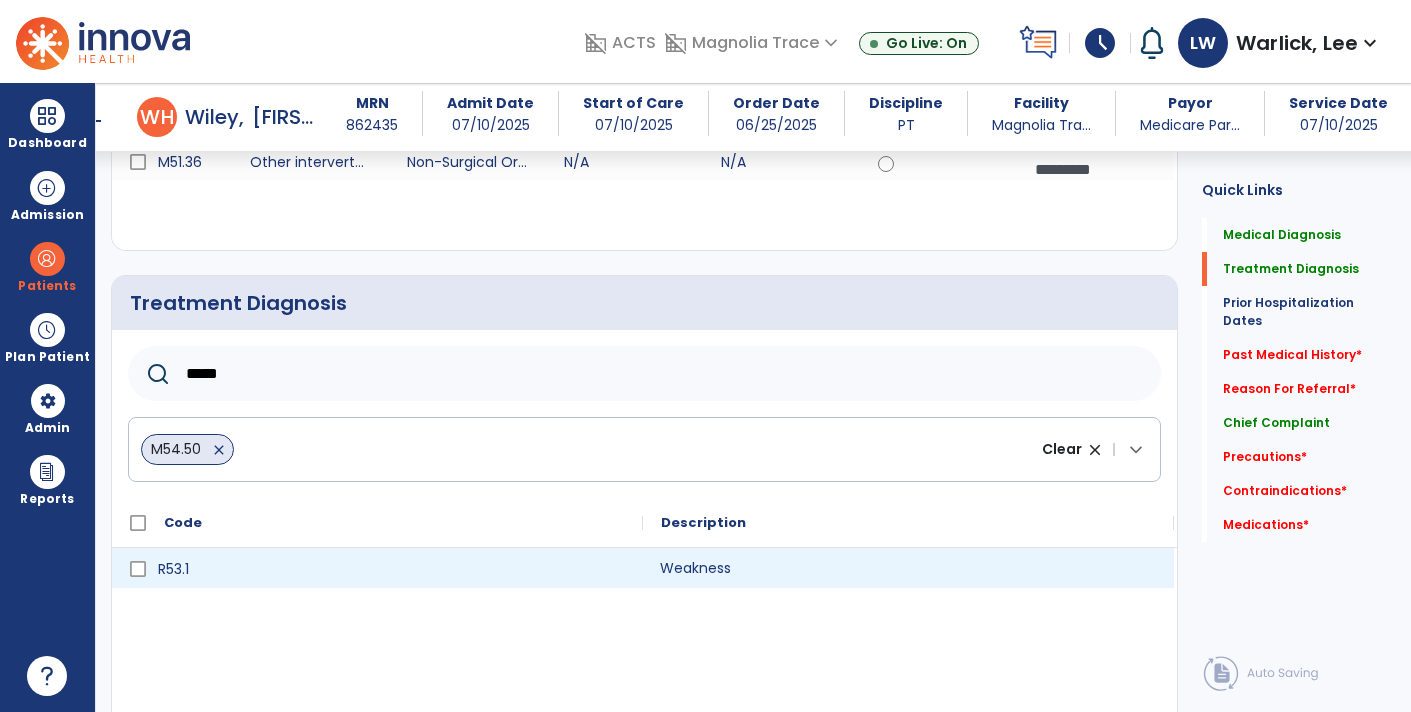 click on "Weakness" 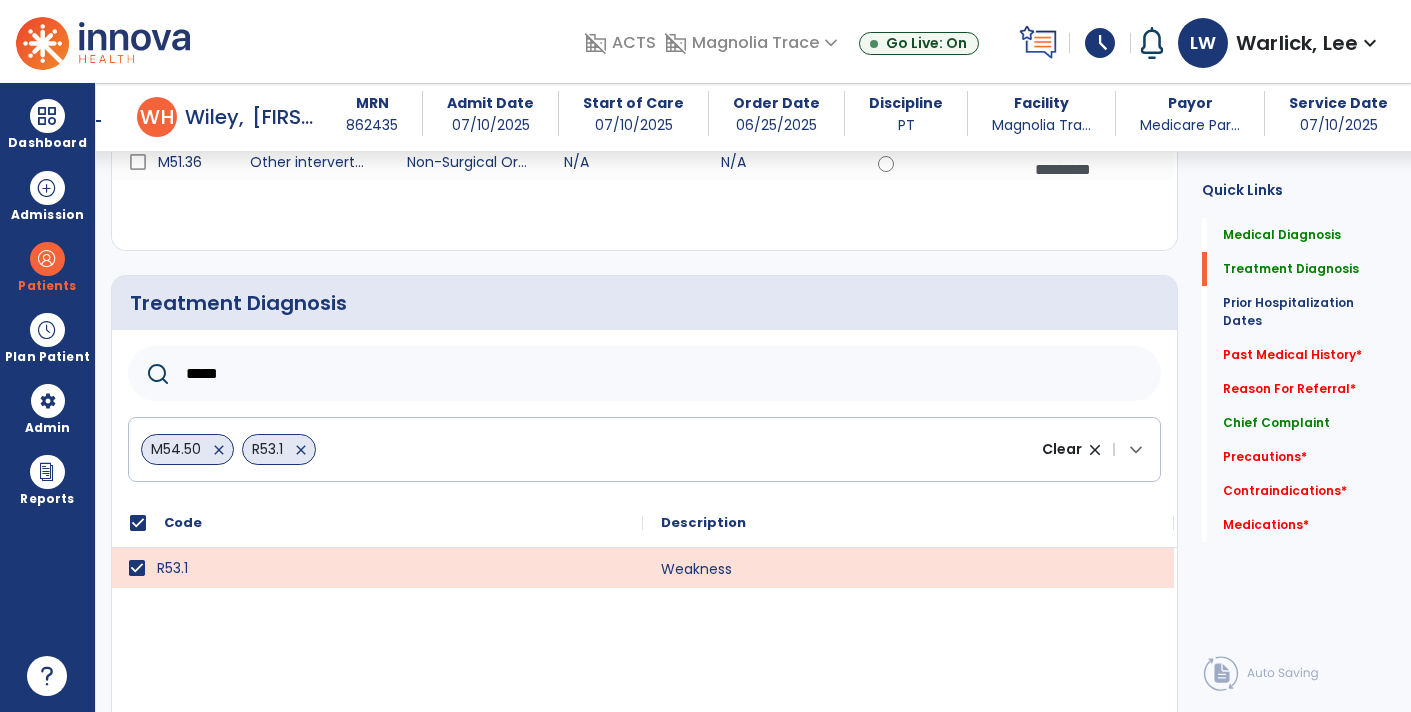 click on "*****" 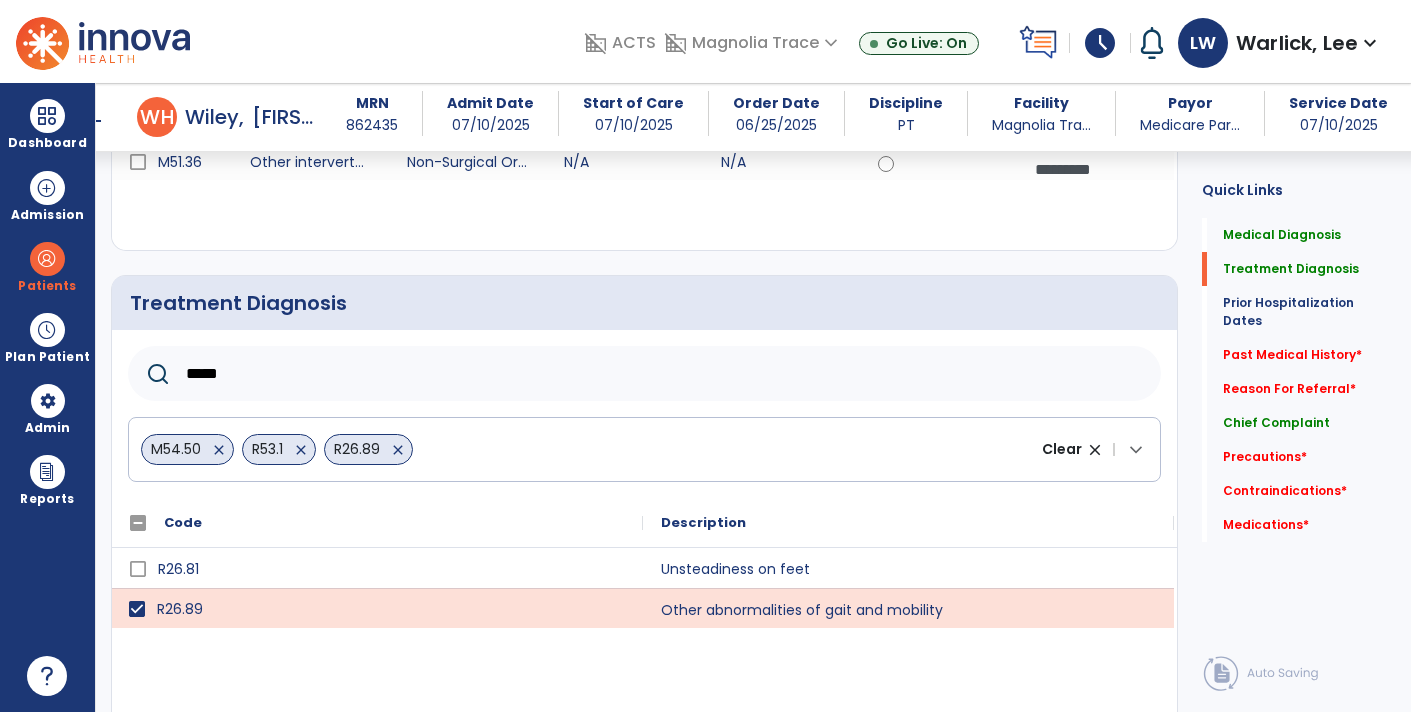 click on "*****" 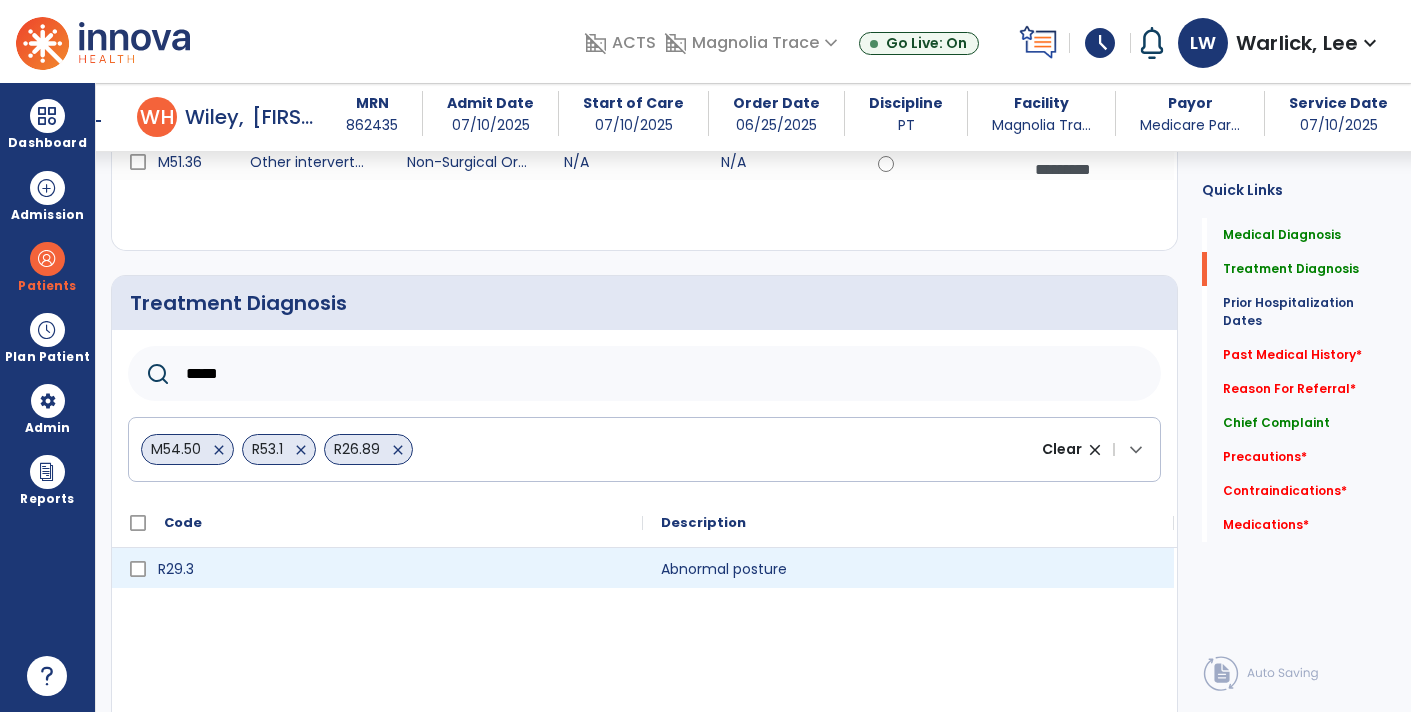 type on "*****" 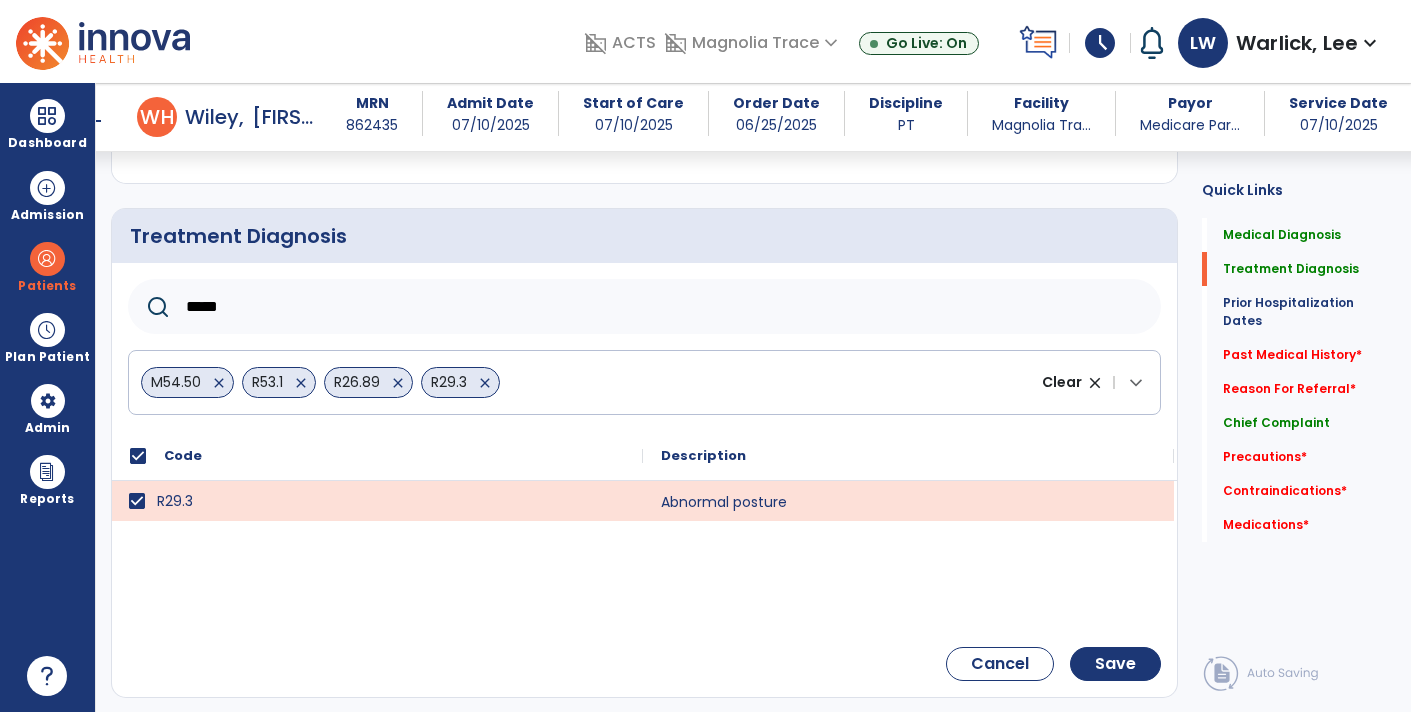 scroll, scrollTop: 398, scrollLeft: 0, axis: vertical 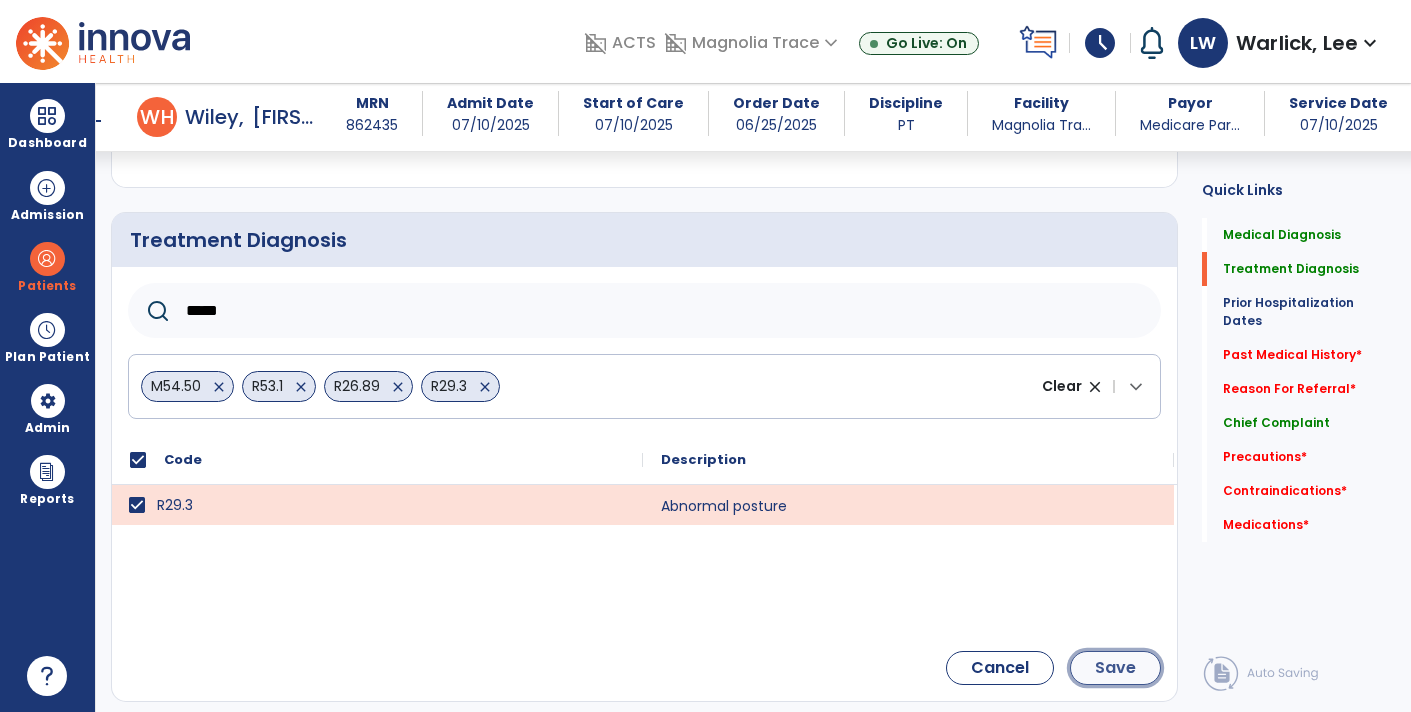 click on "Save" 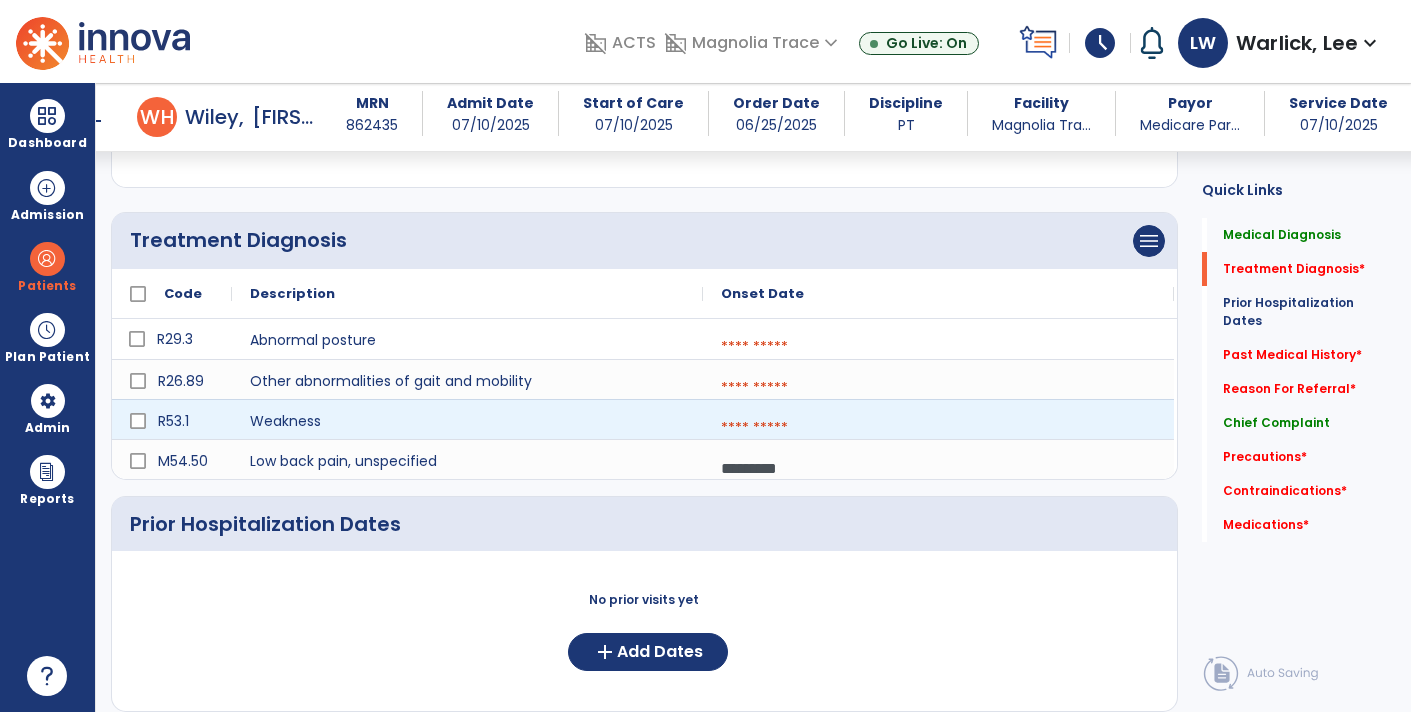 click at bounding box center [938, 428] 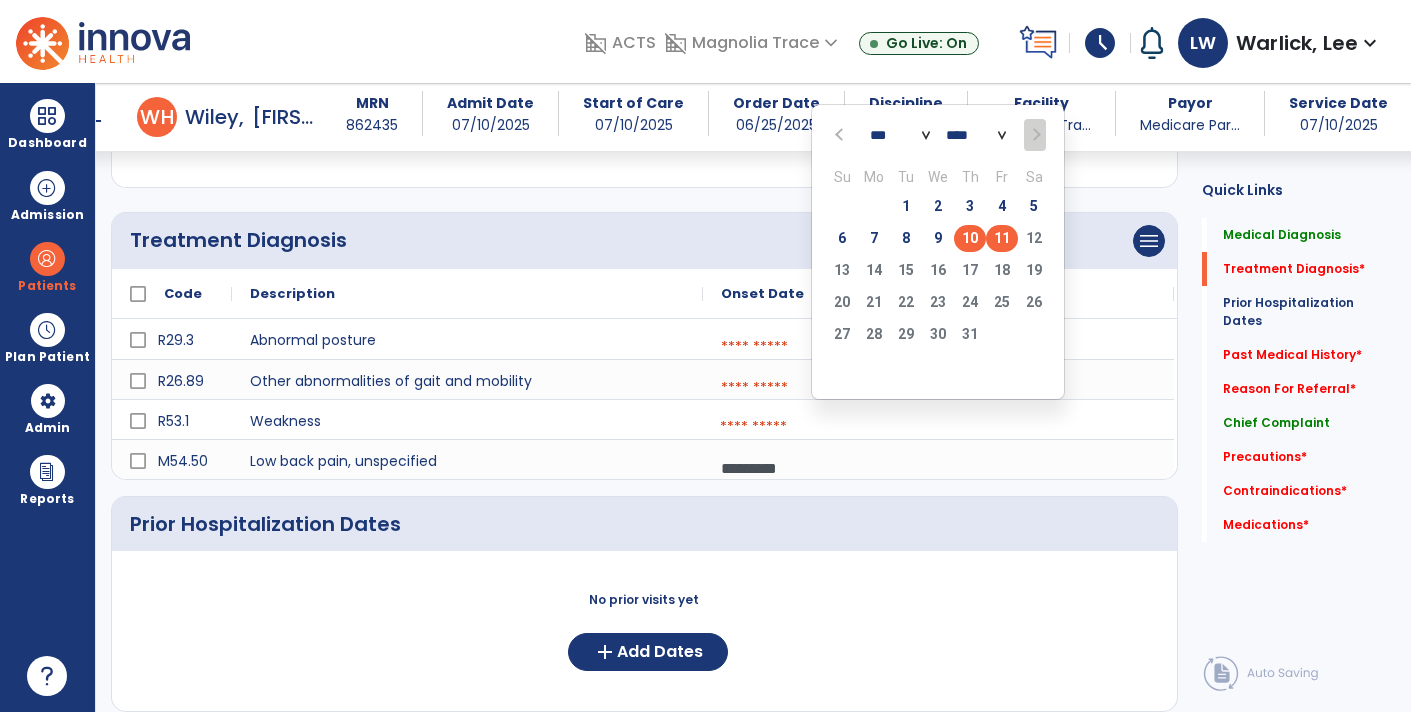 click on "10" 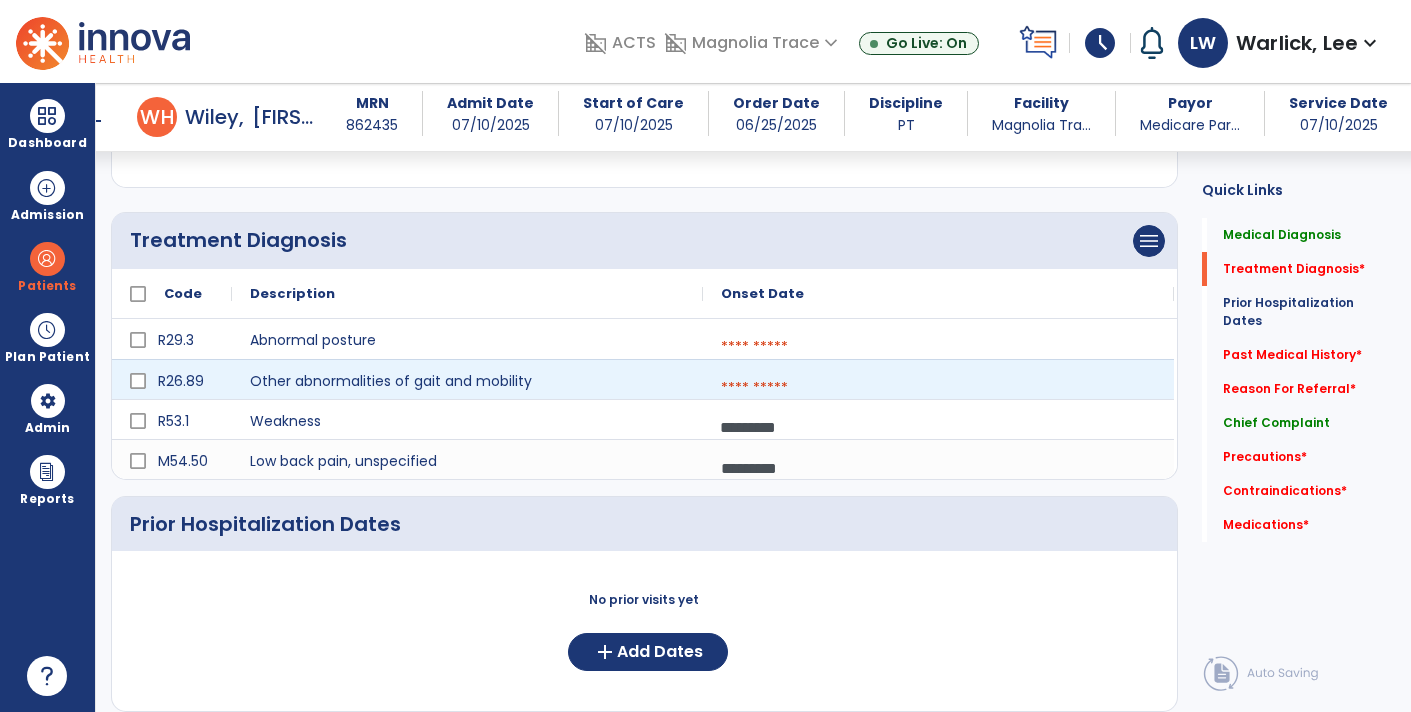 click at bounding box center (938, 388) 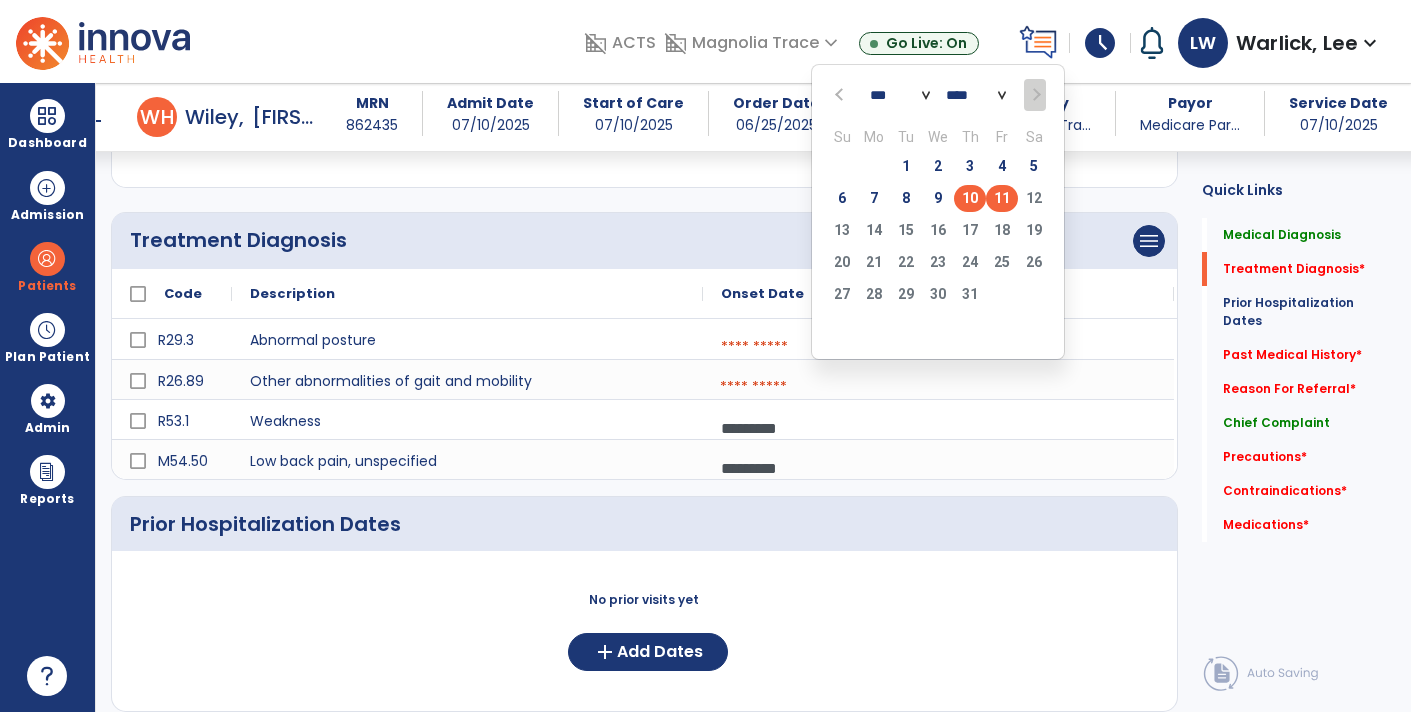 click on "10" 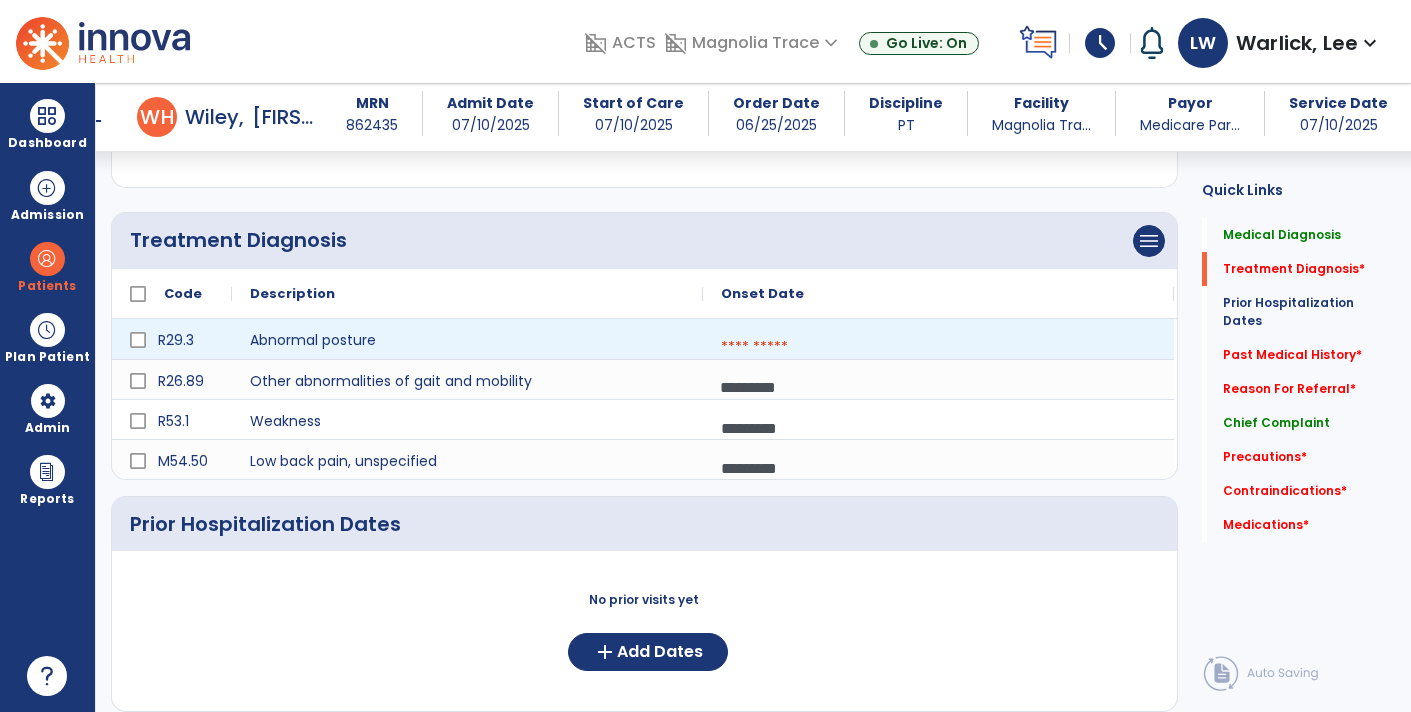 click at bounding box center (938, 347) 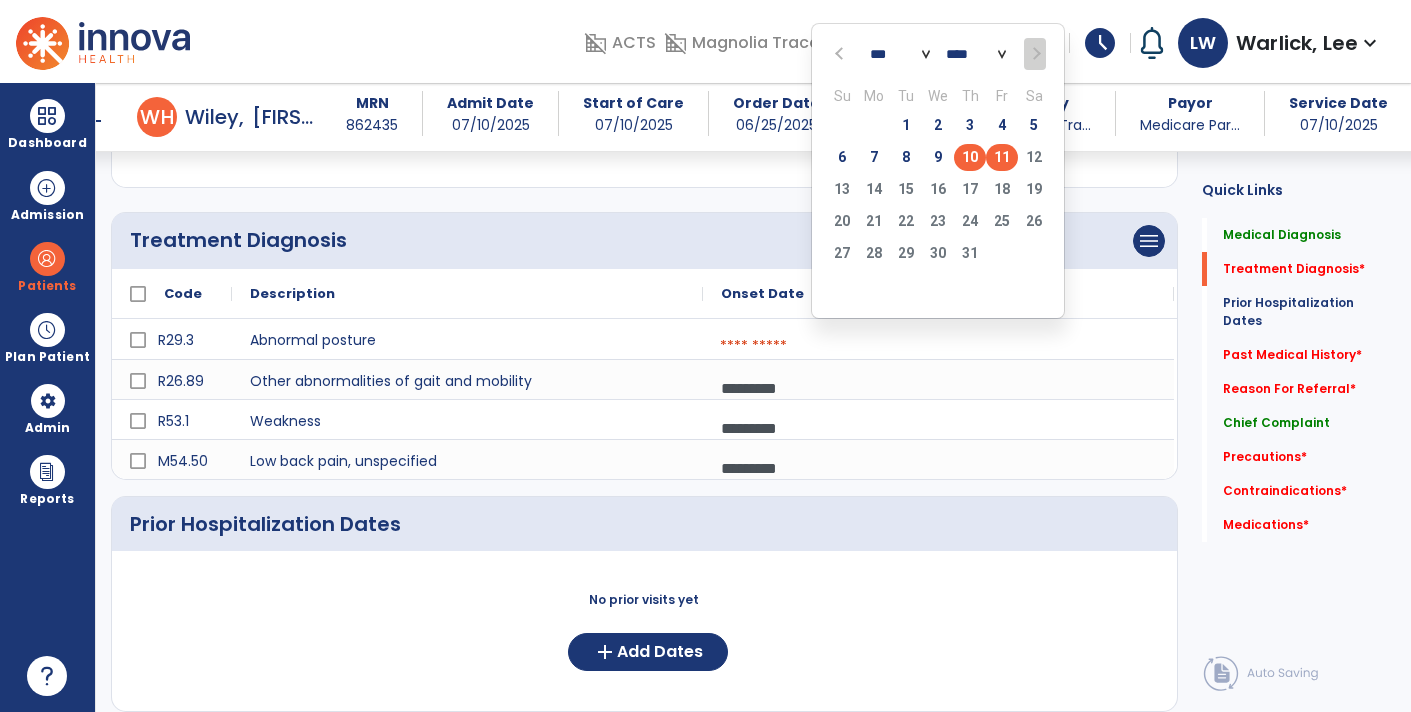 click on "10" 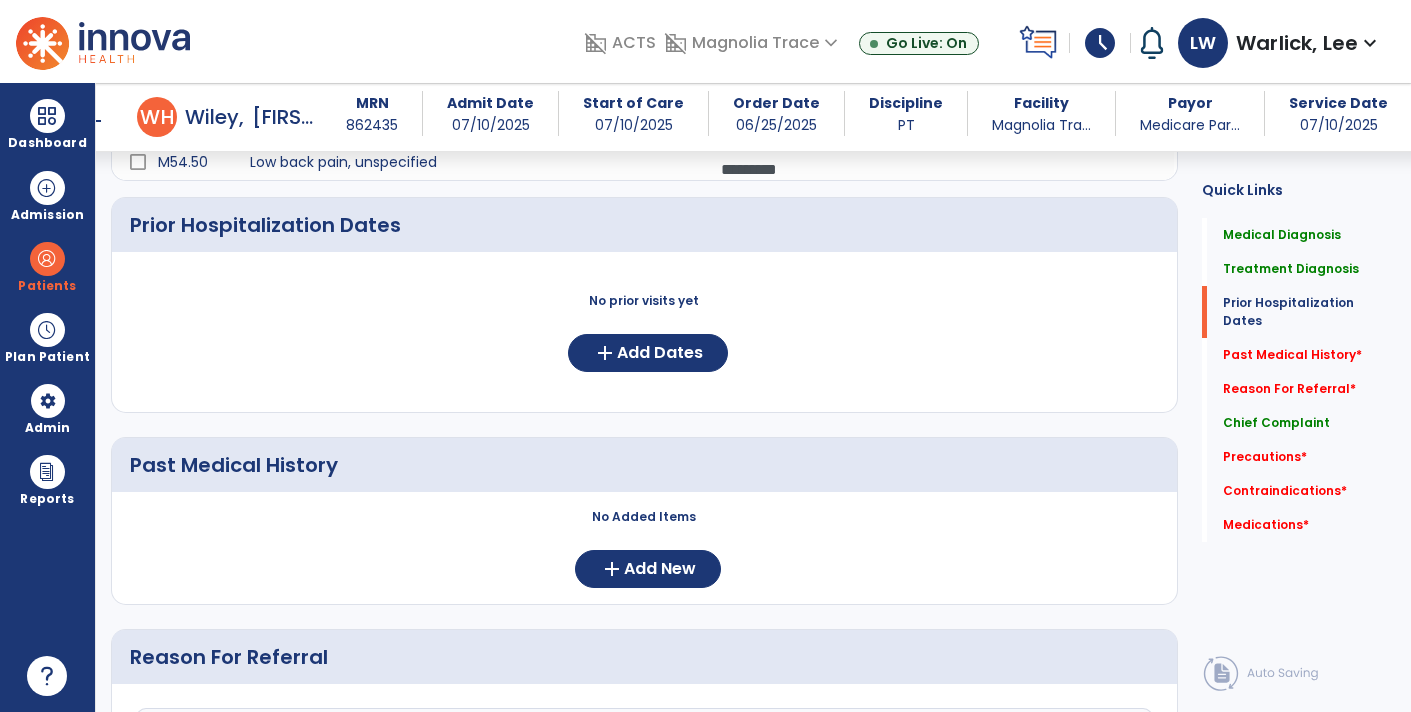 scroll, scrollTop: 695, scrollLeft: 0, axis: vertical 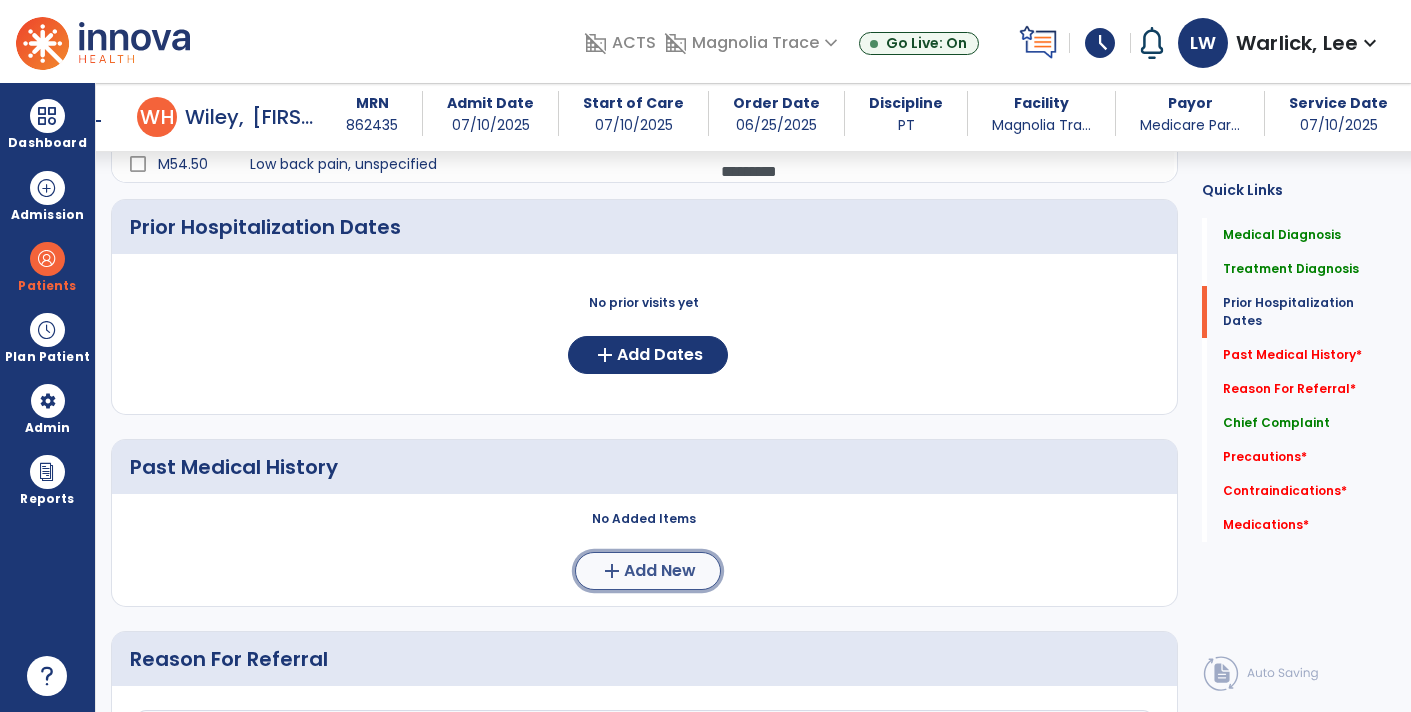 click on "Add New" 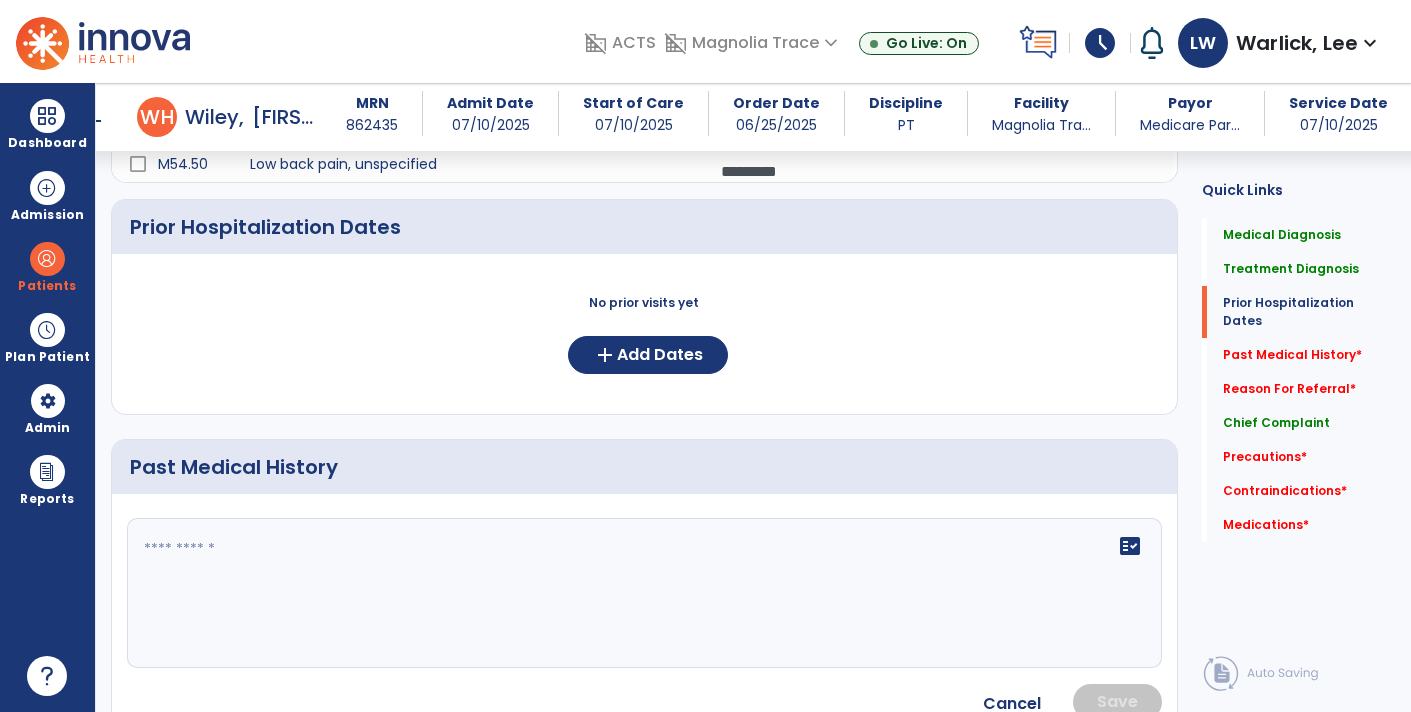click on "fact_check" 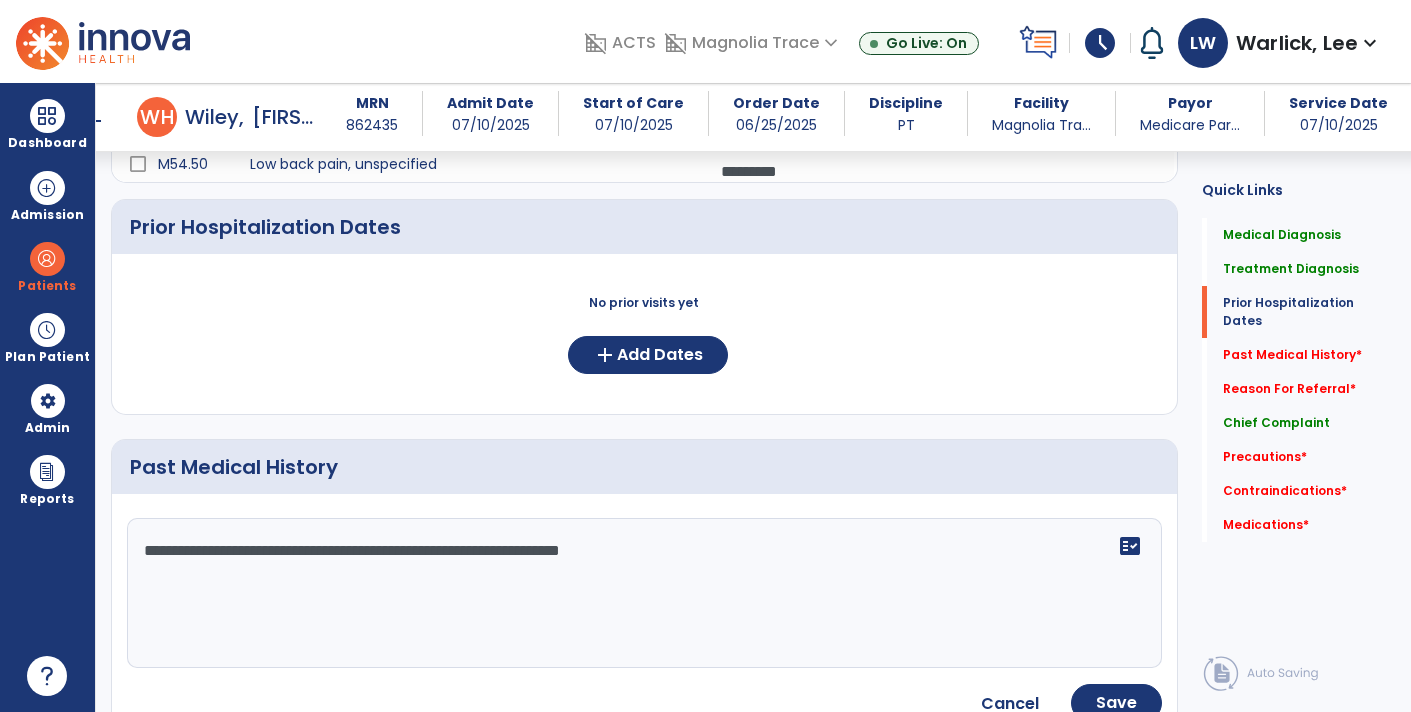 click on "**********" 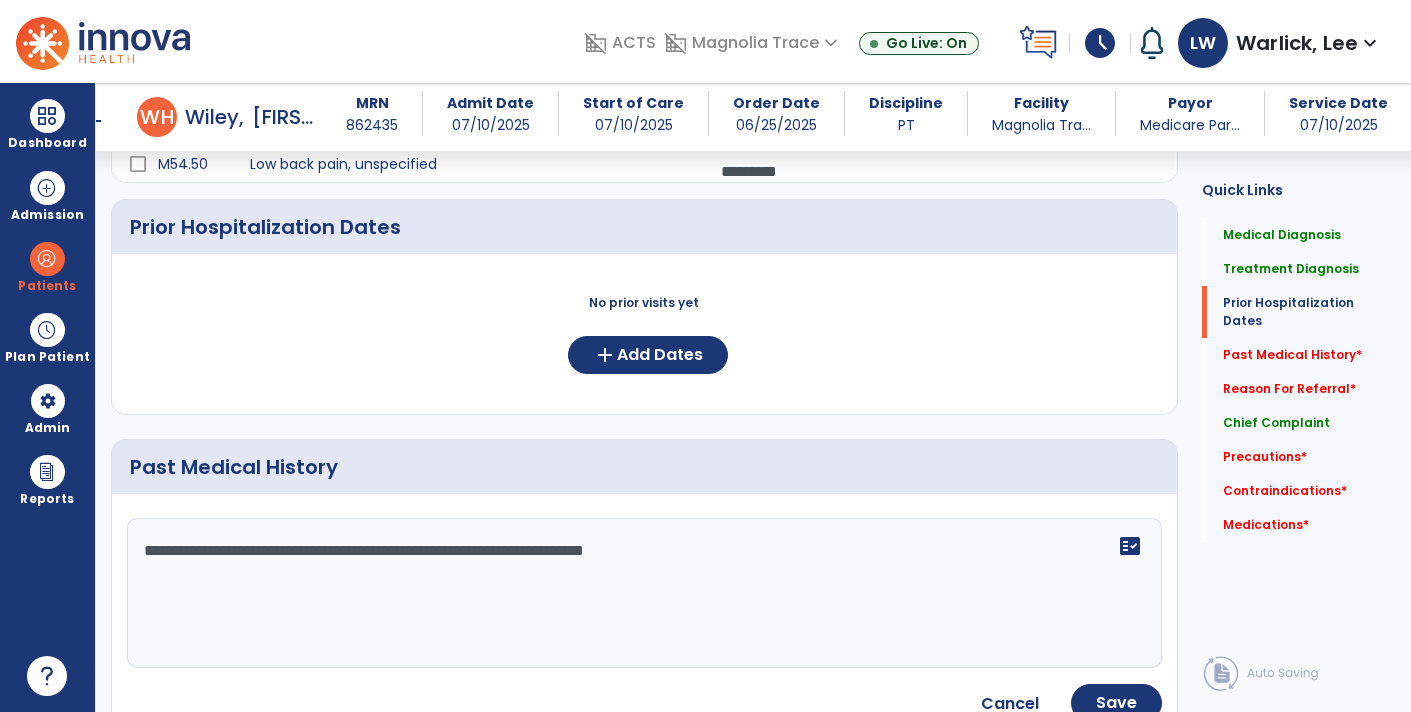 click on "**********" 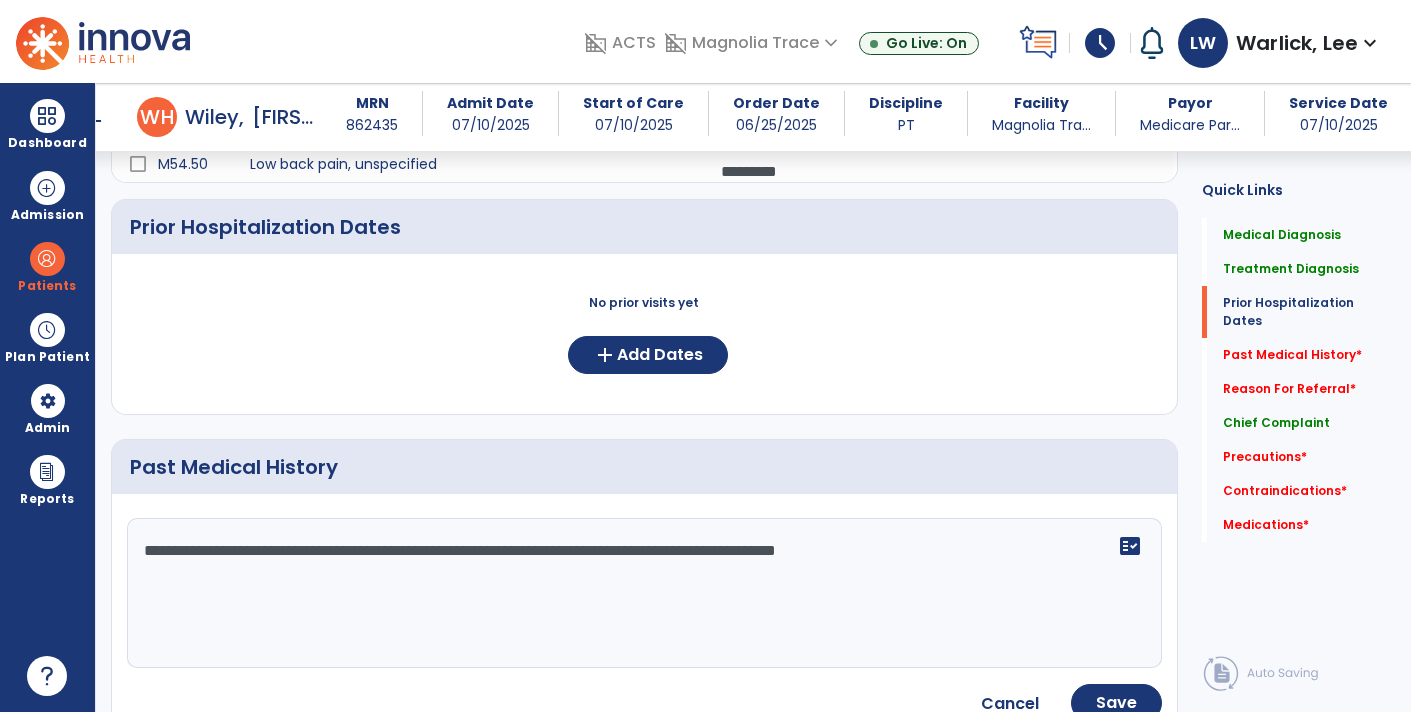 click on "**********" 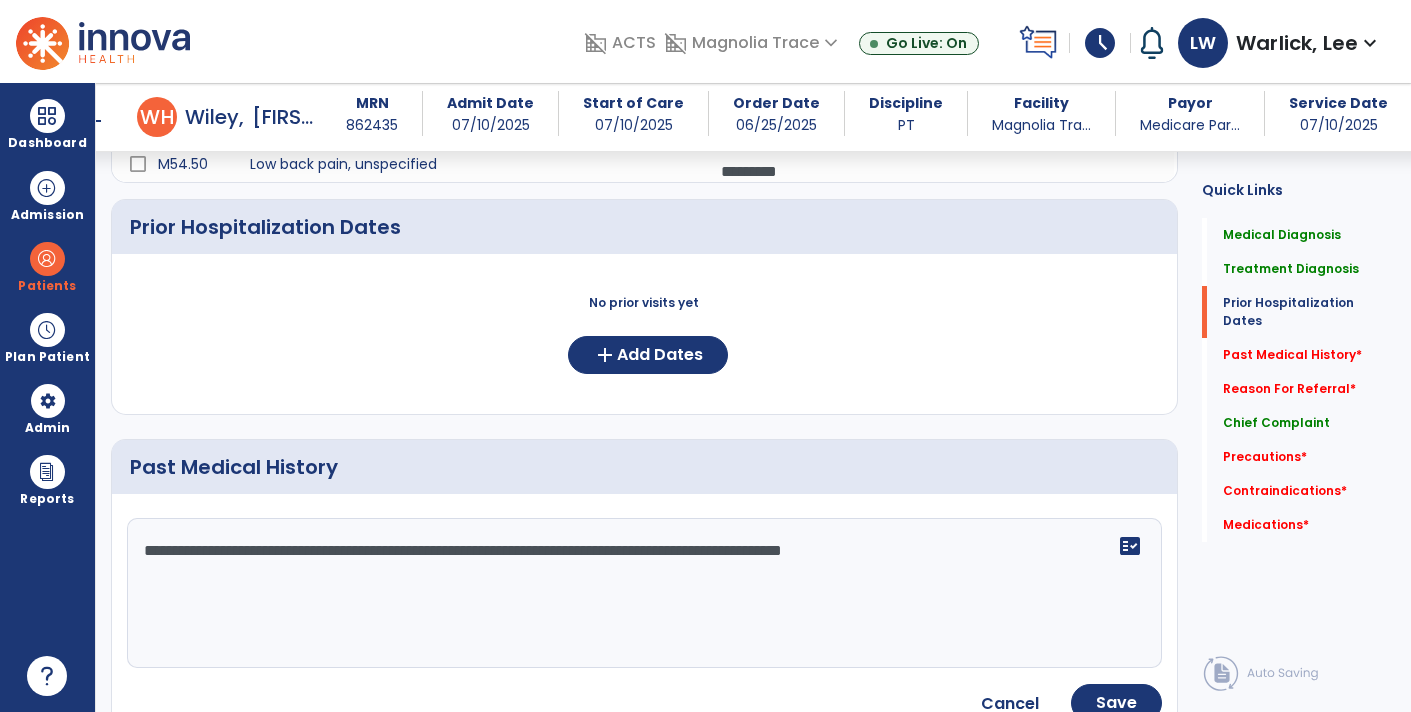 click on "**********" 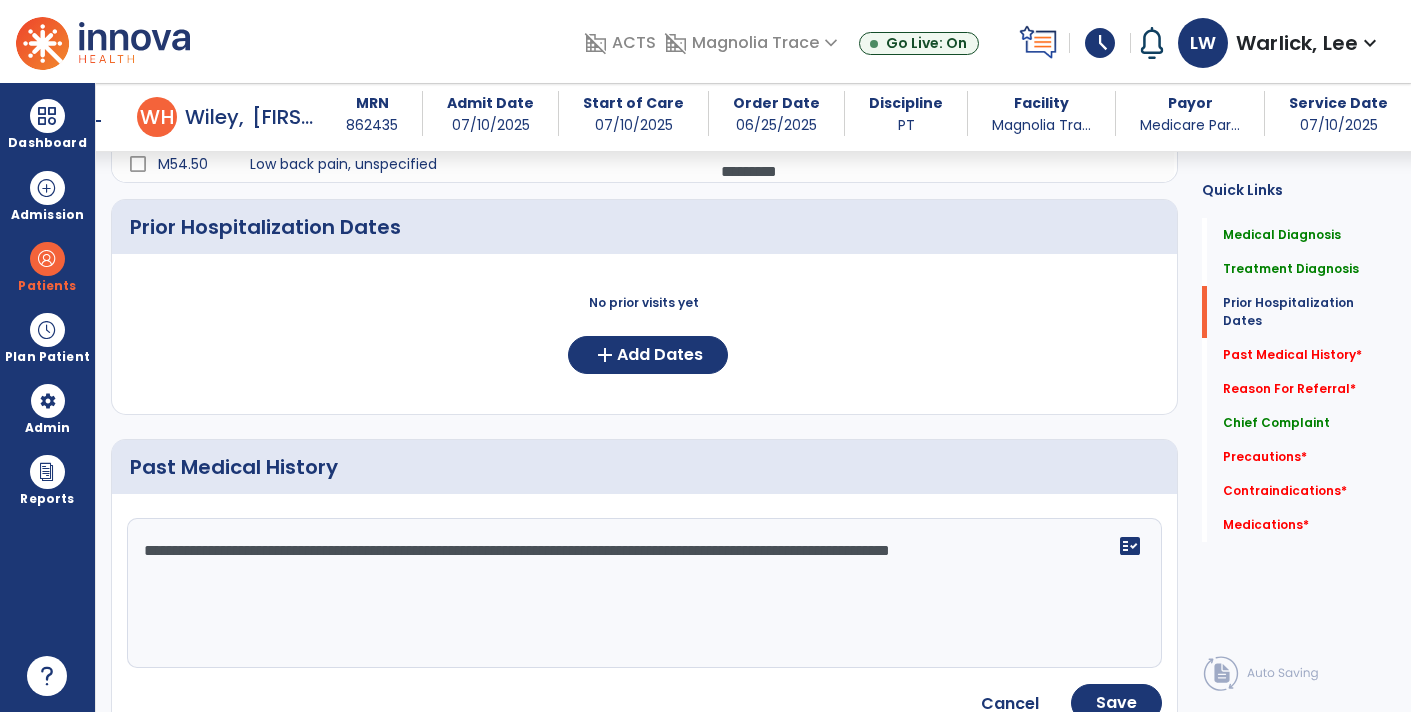 type on "**********" 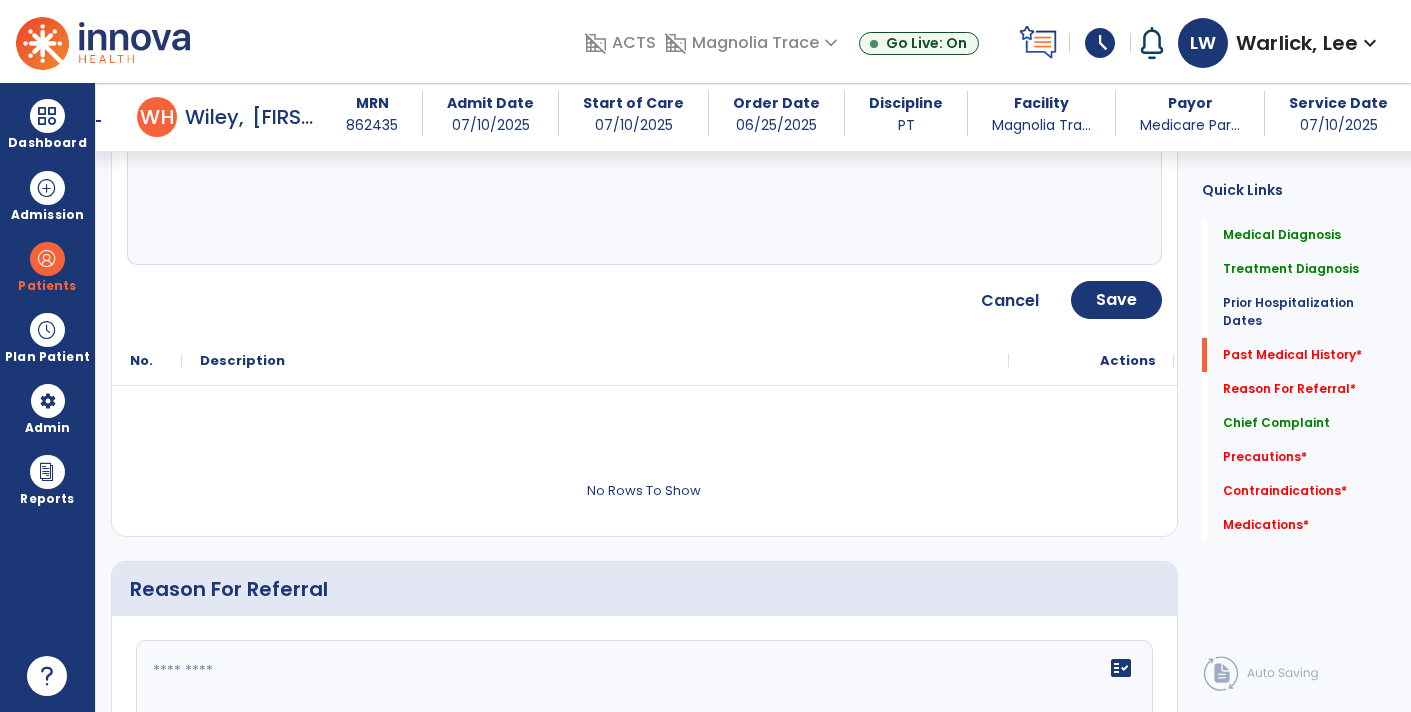 scroll, scrollTop: 1098, scrollLeft: 0, axis: vertical 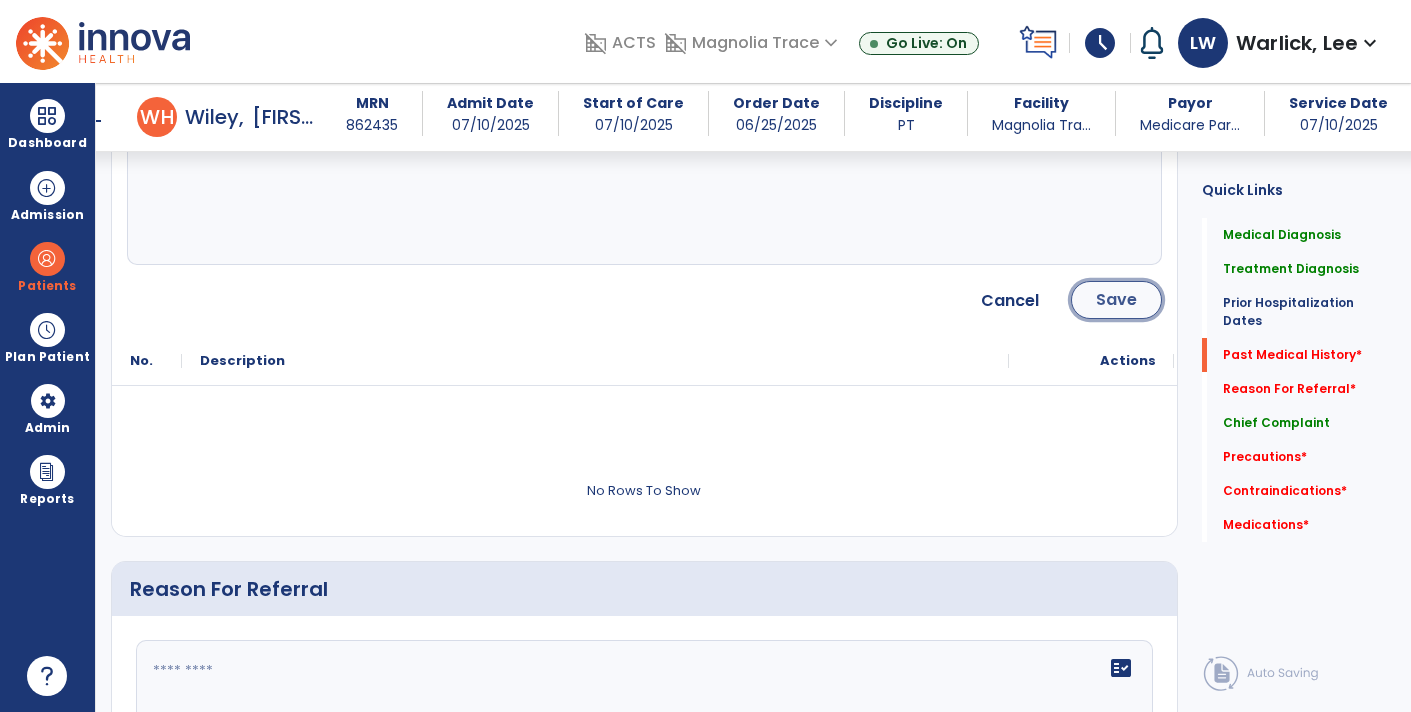 click on "Save" 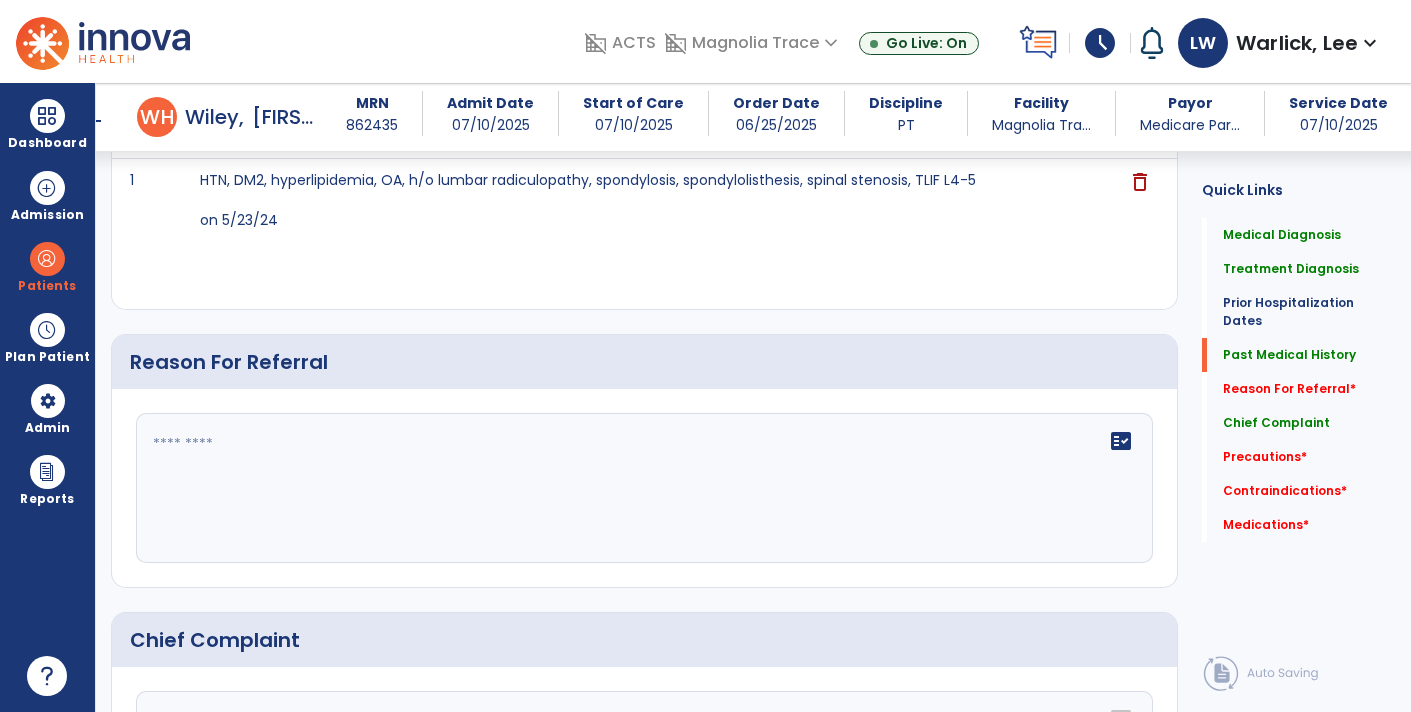 click 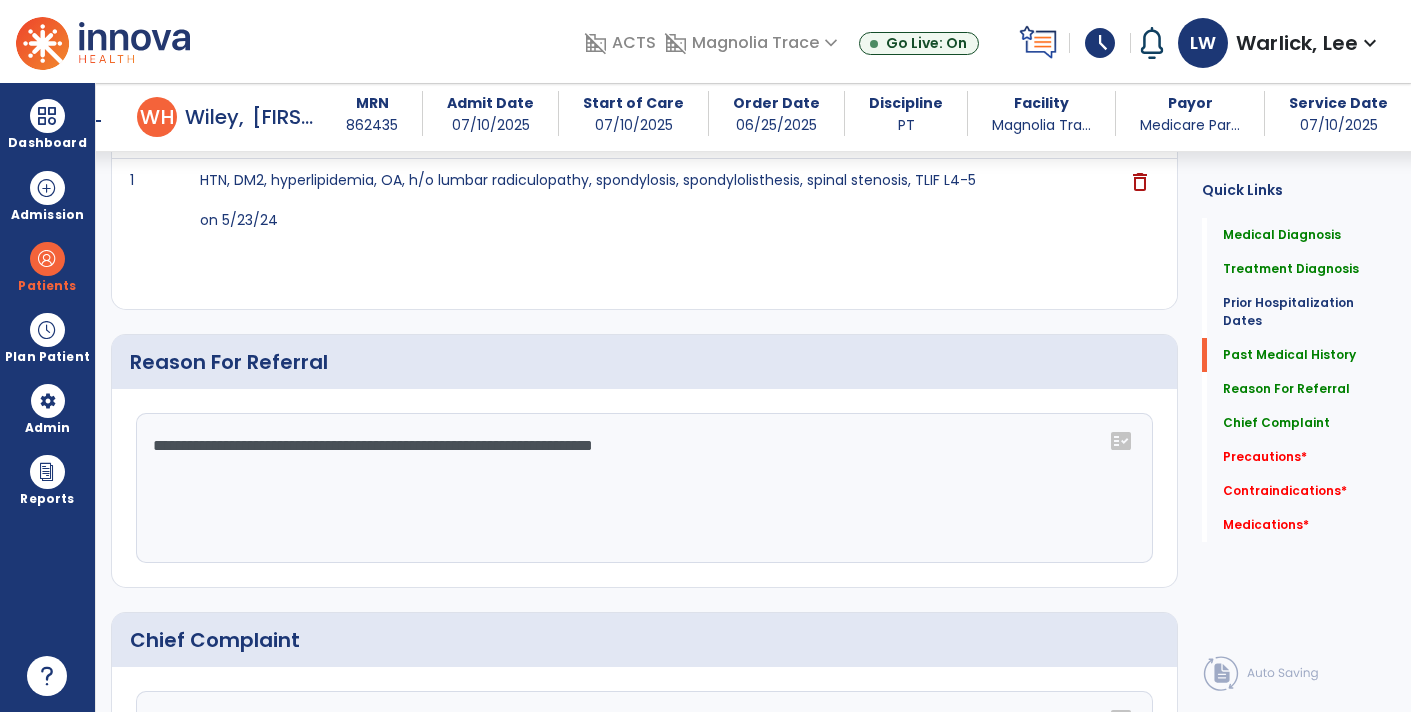click on "**********" 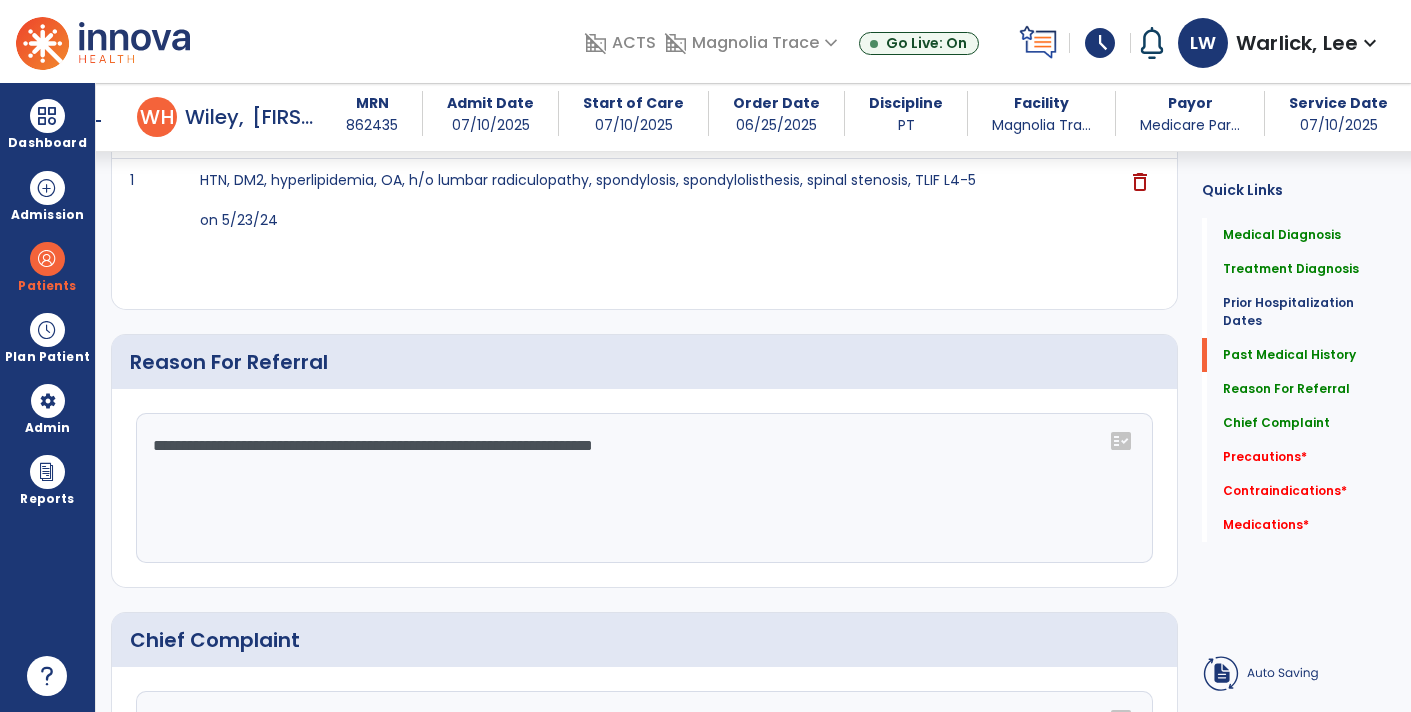click on "**********" 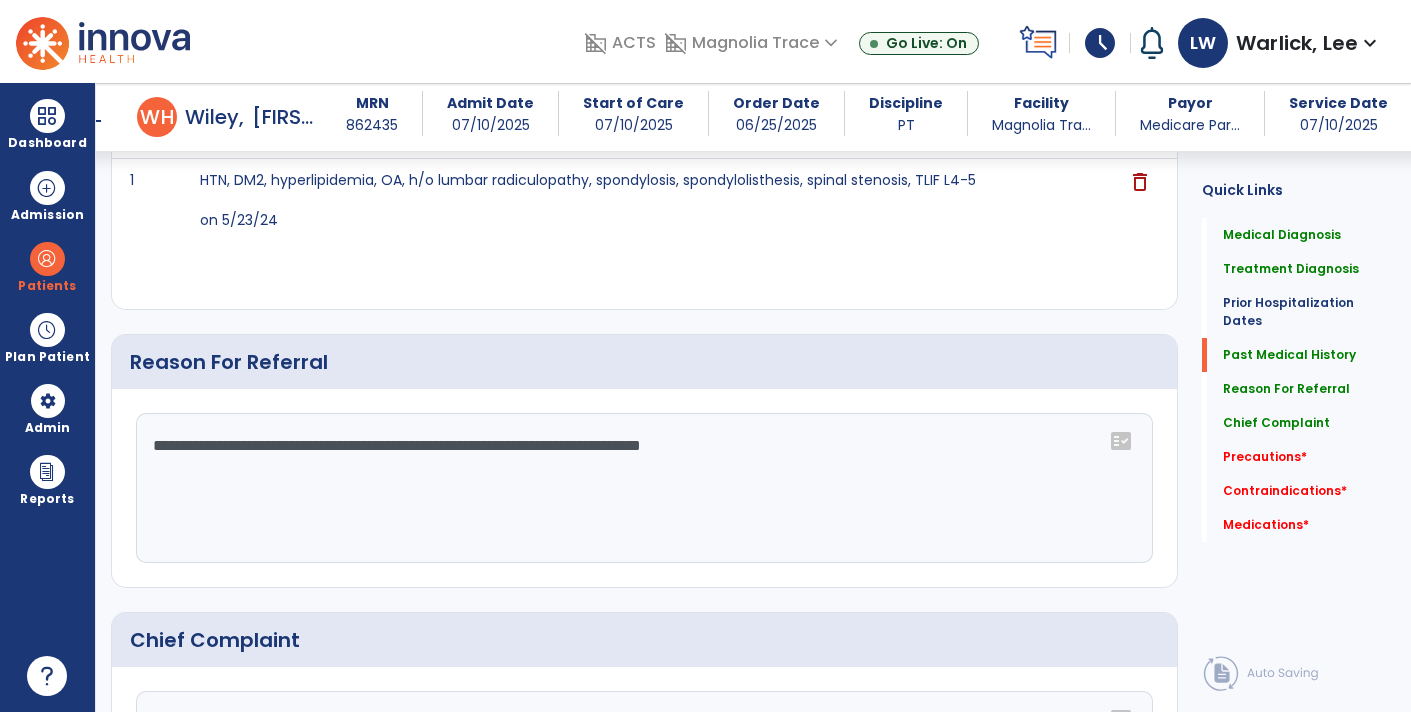 click on "**********" 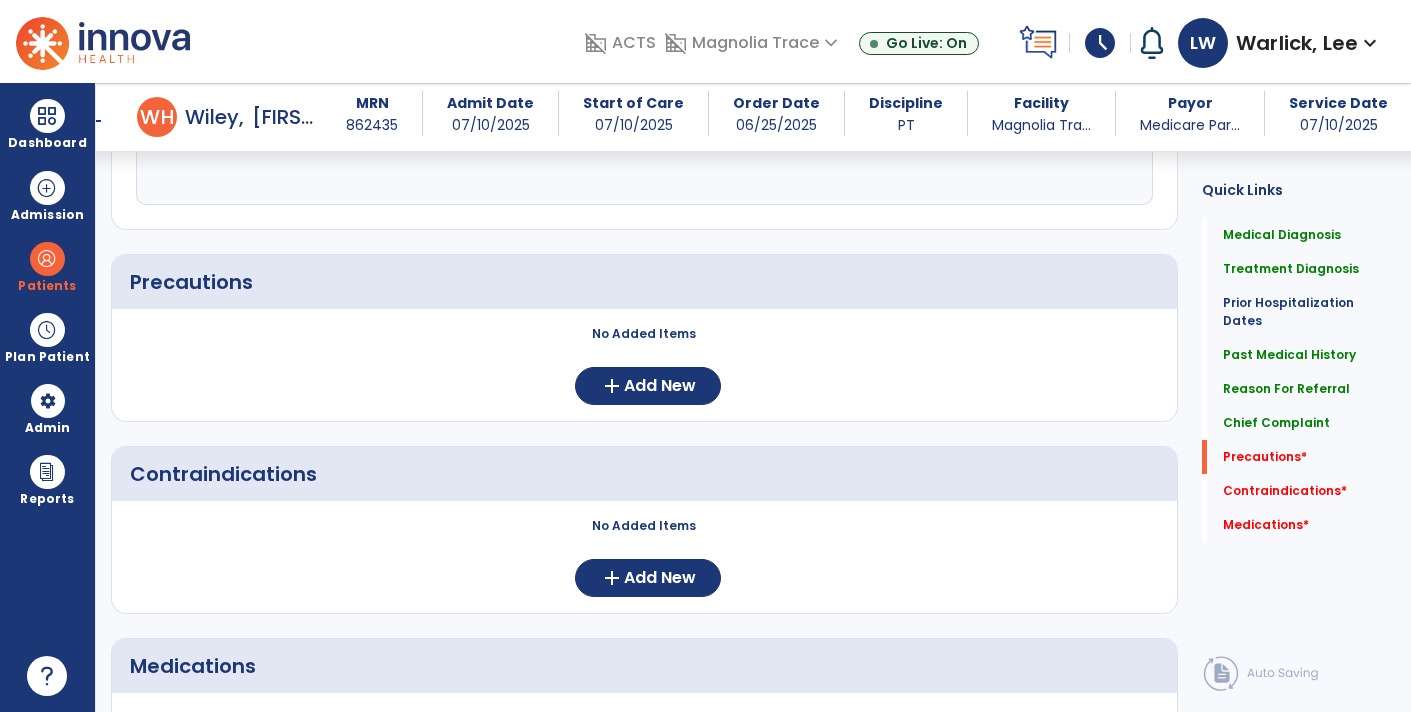 scroll, scrollTop: 1763, scrollLeft: 0, axis: vertical 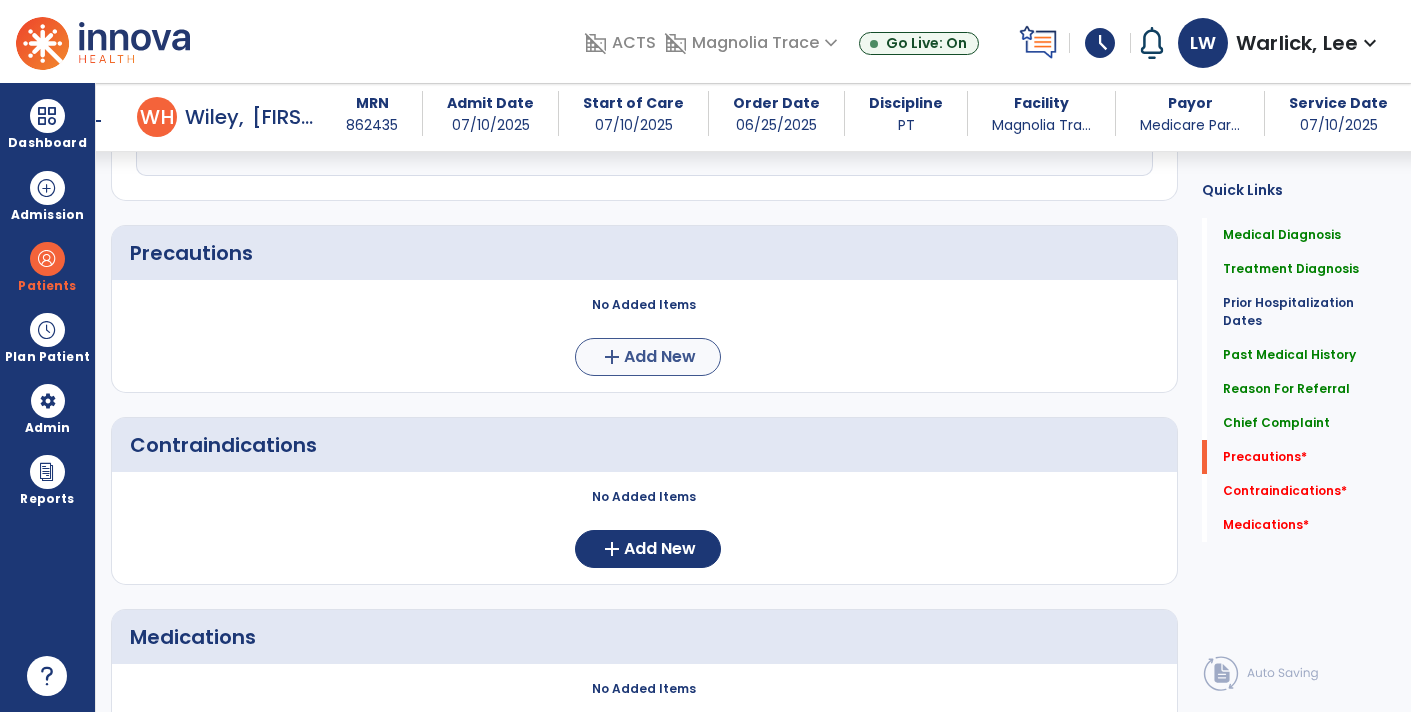 type on "**********" 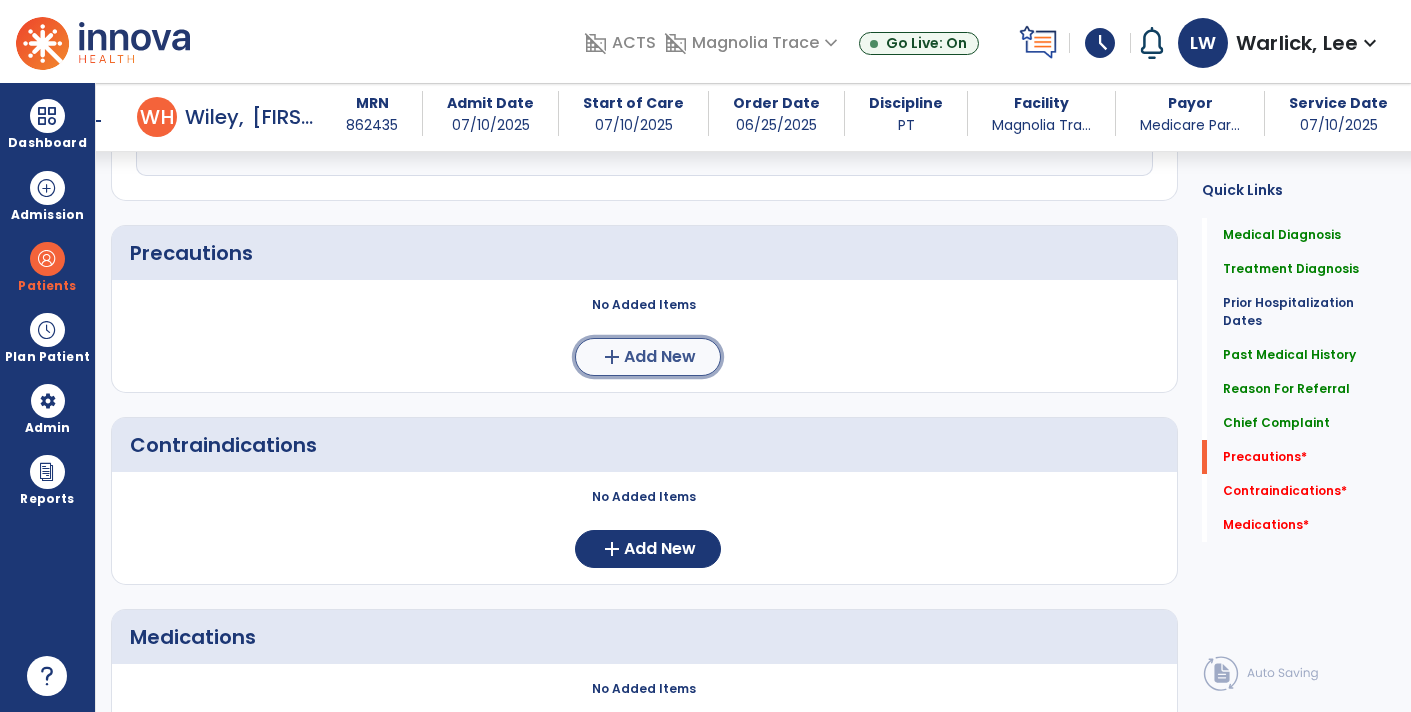 click on "Add New" 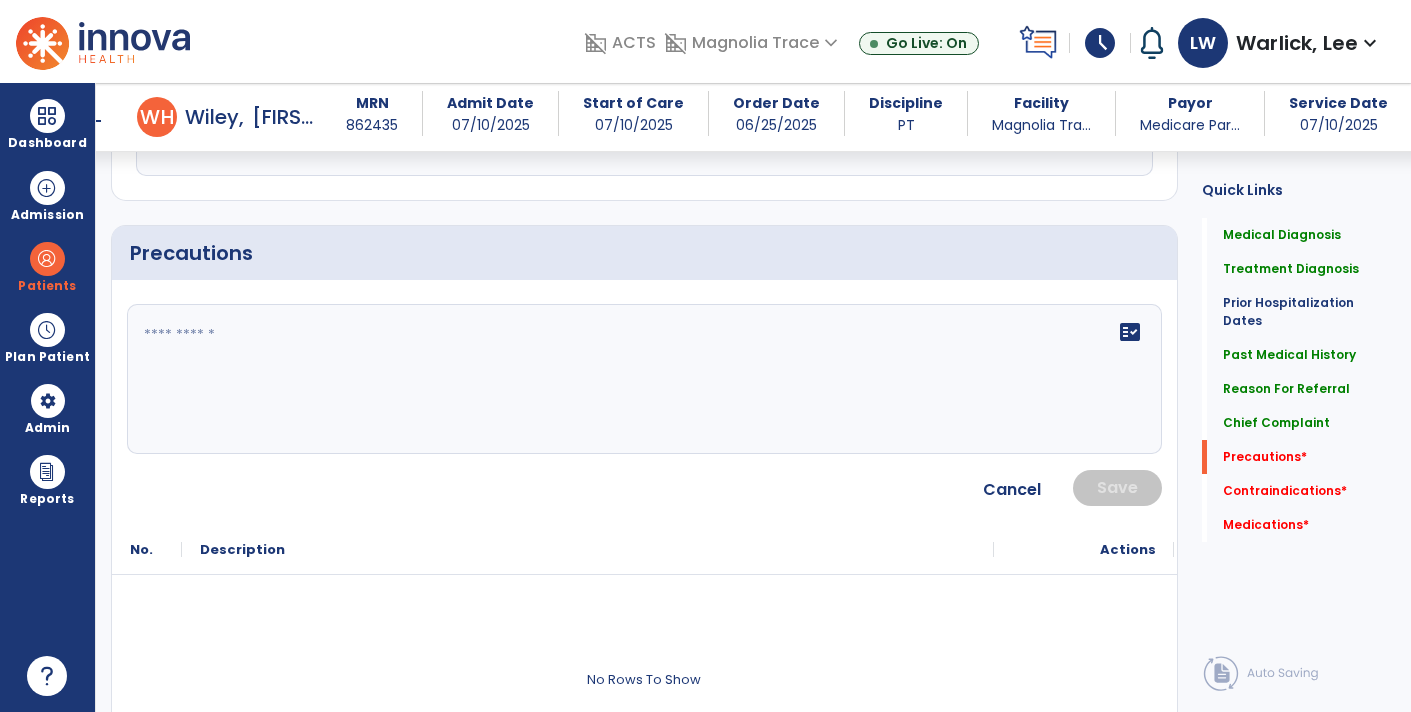 click on "fact_check" 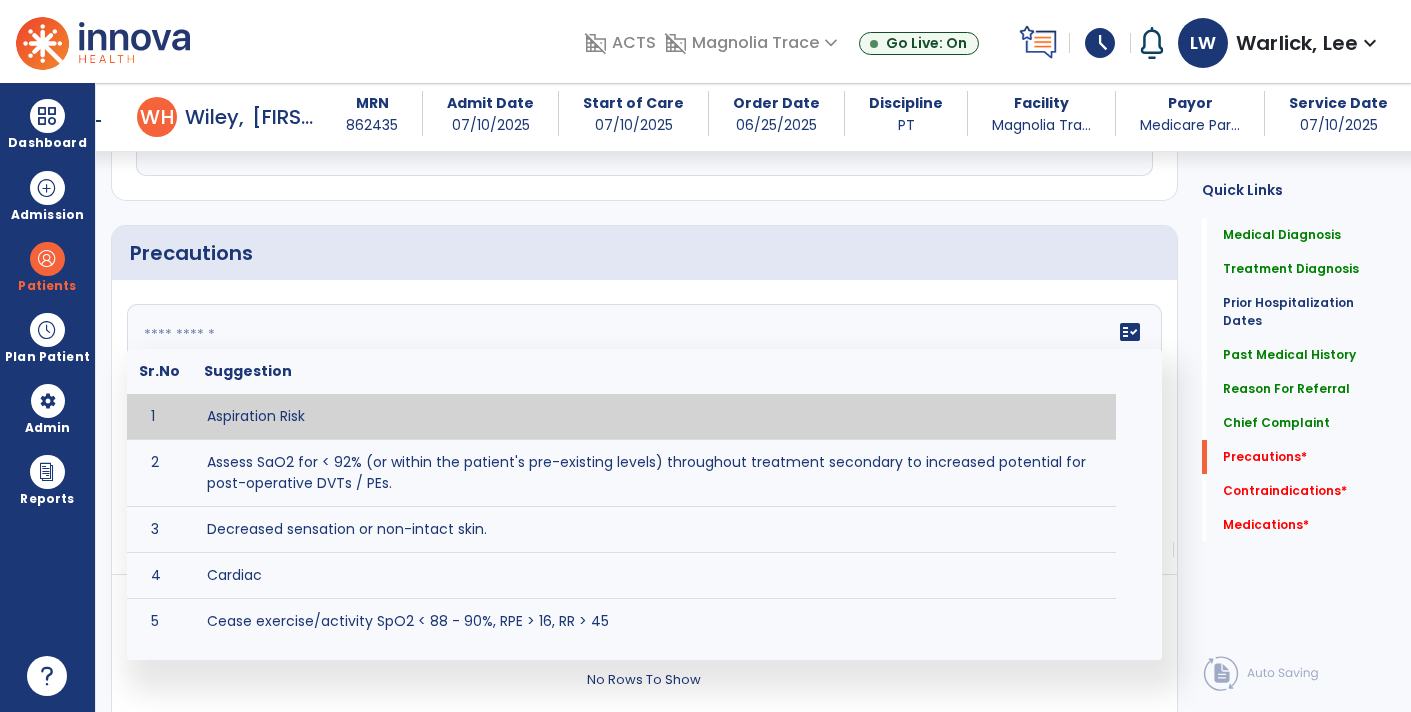 paste on "**********" 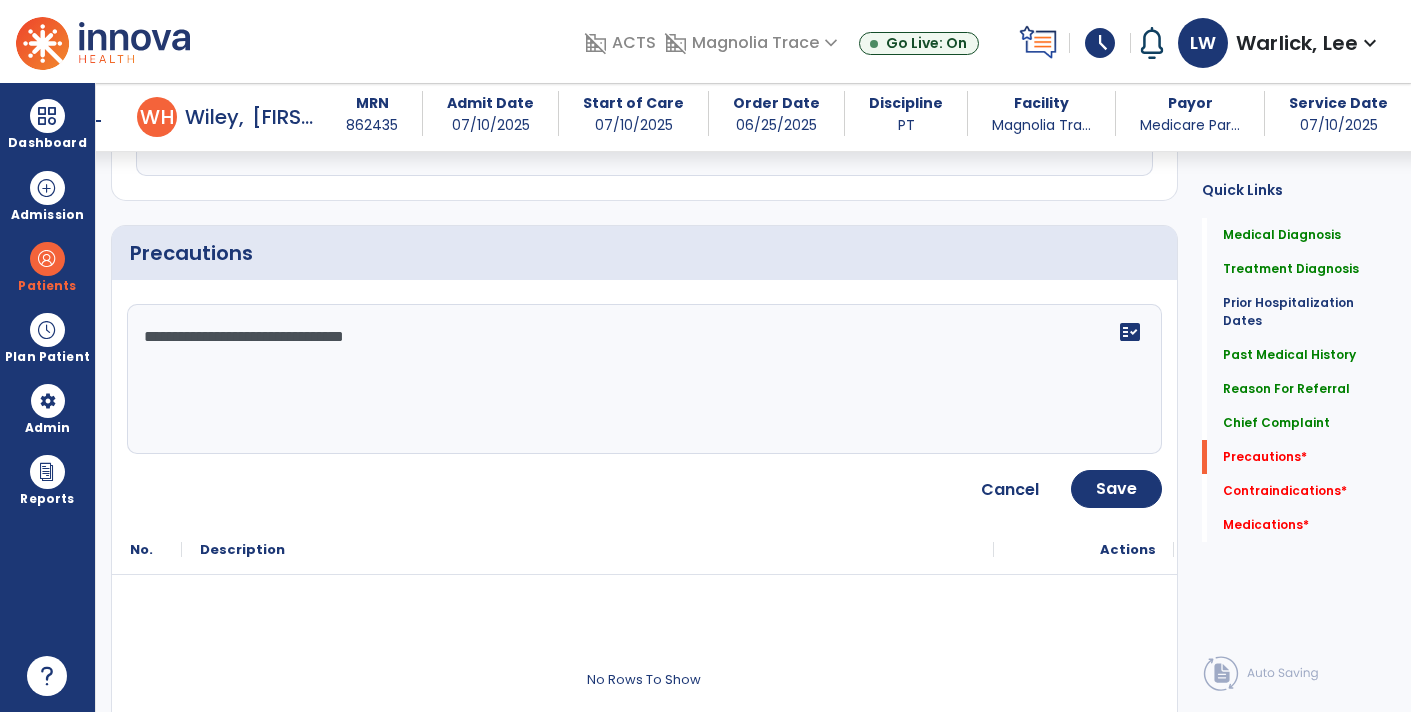 type on "**********" 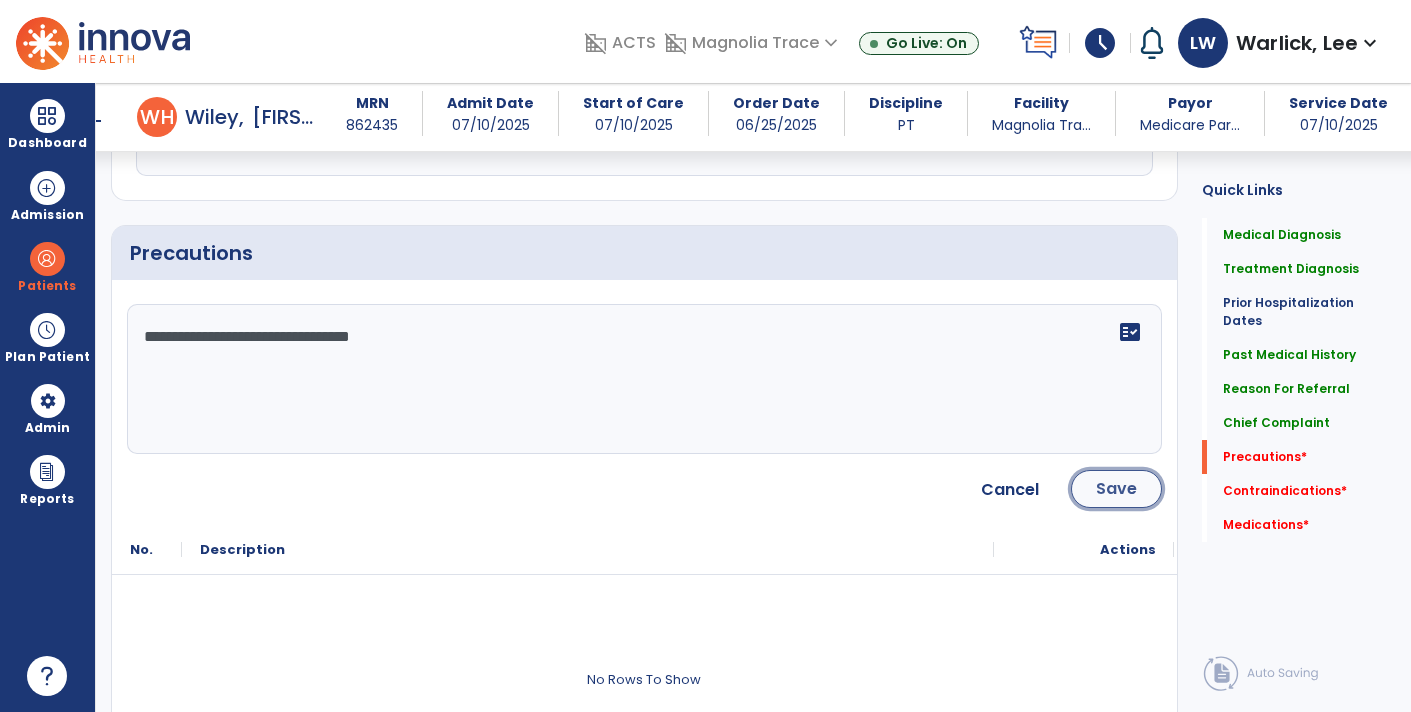 click on "Save" 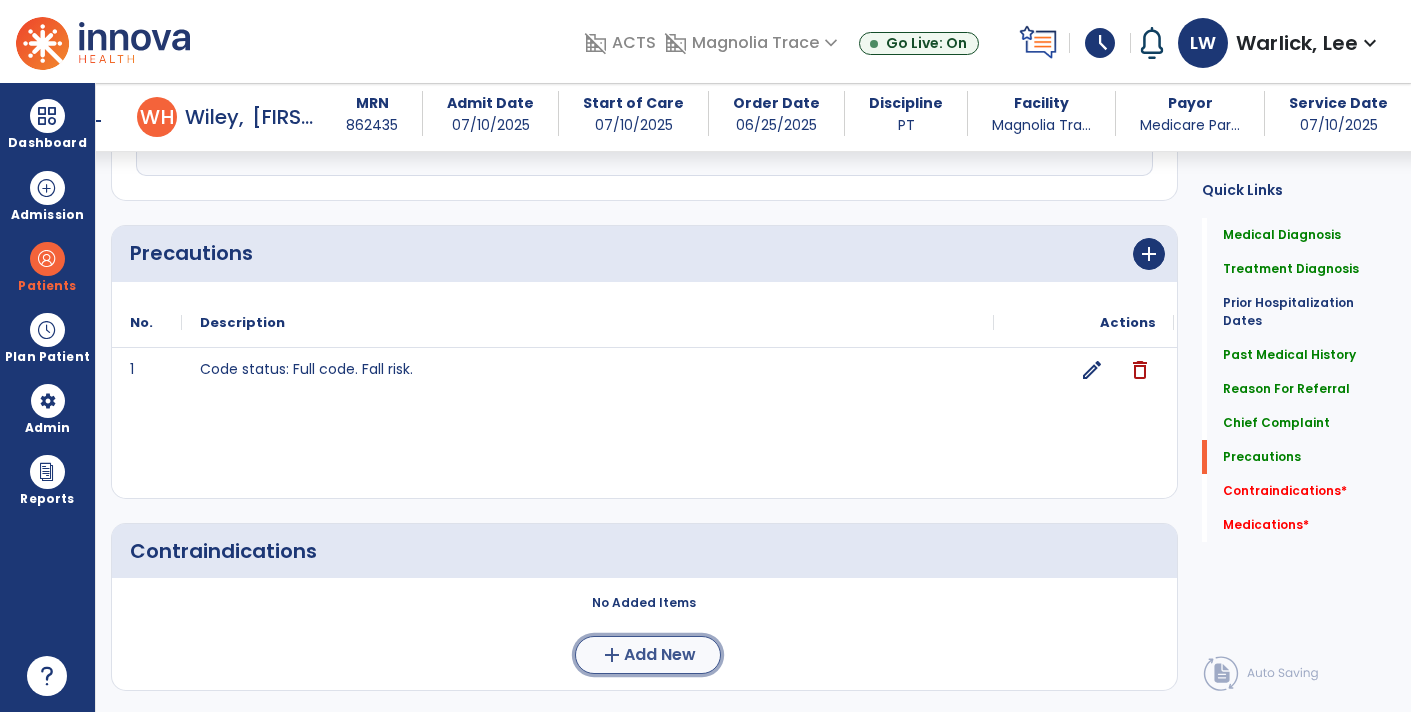 click on "Add New" 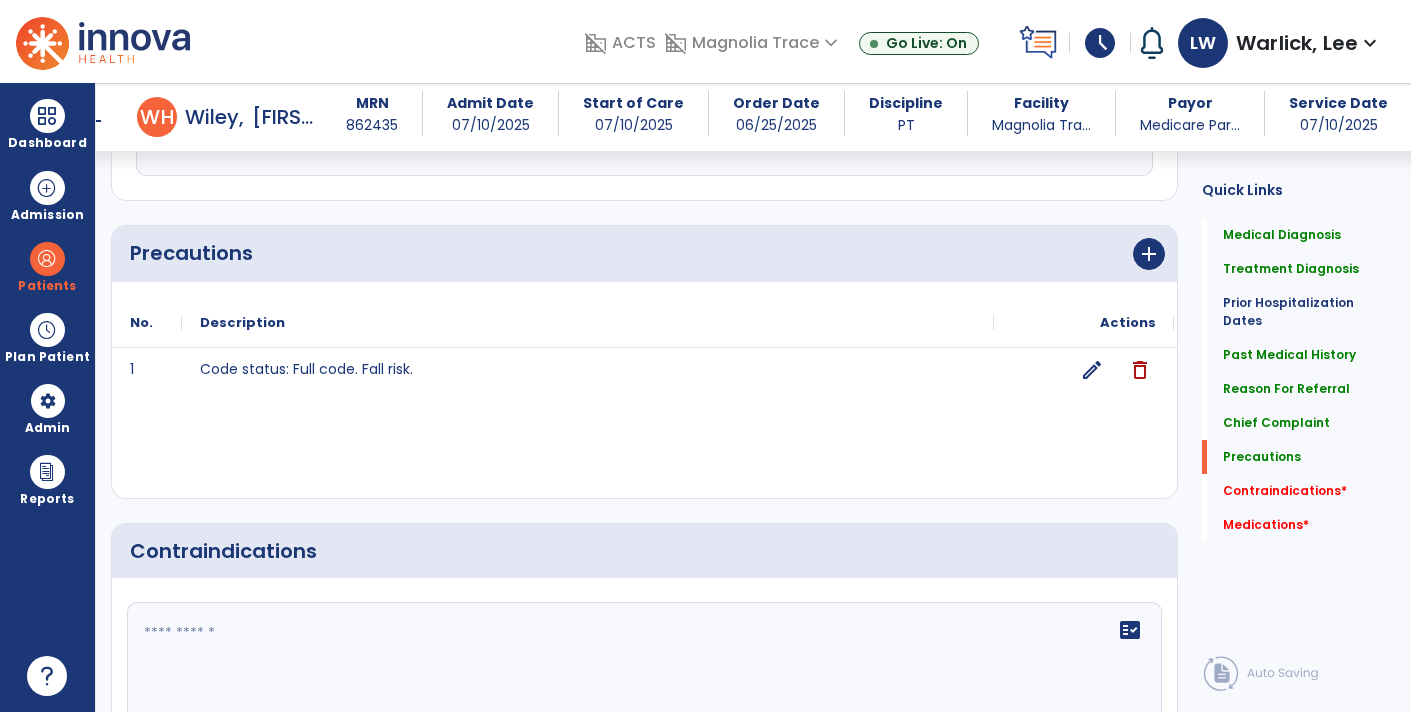 click on "fact_check" 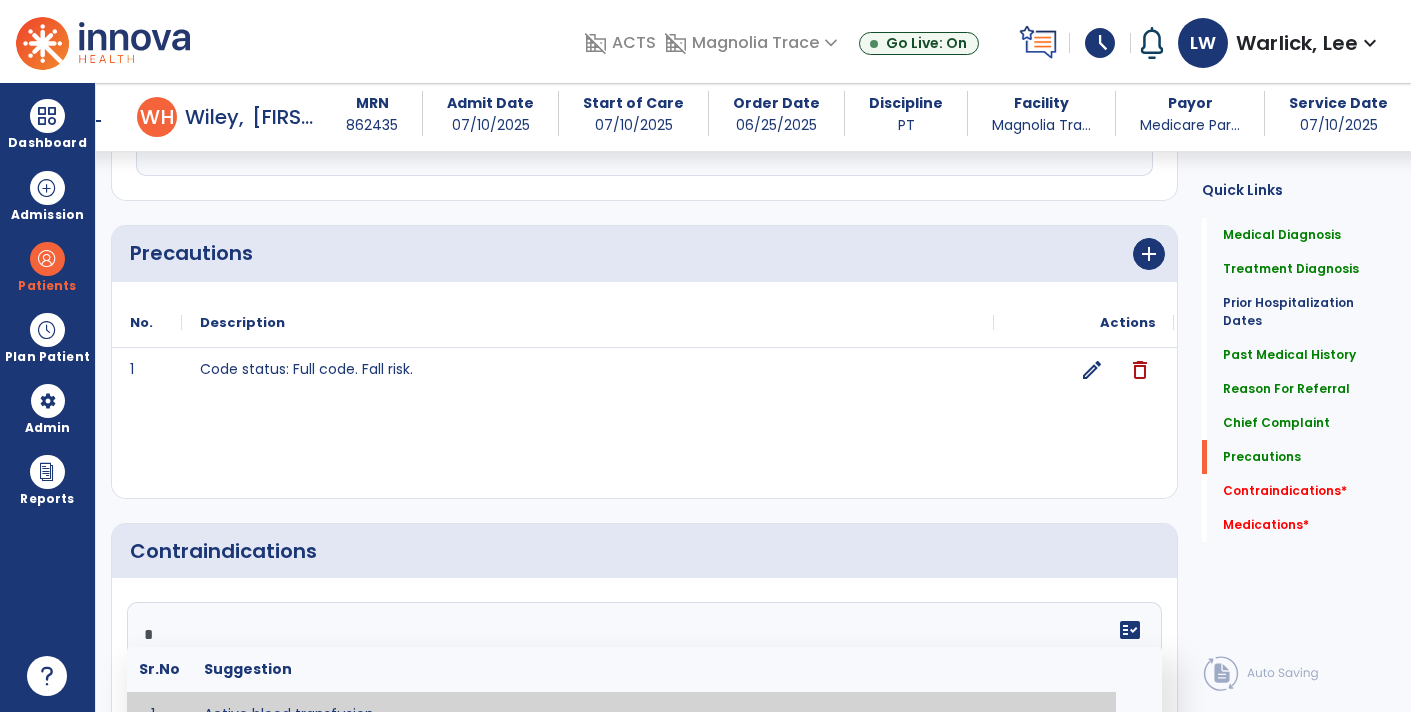 scroll, scrollTop: 1782, scrollLeft: 0, axis: vertical 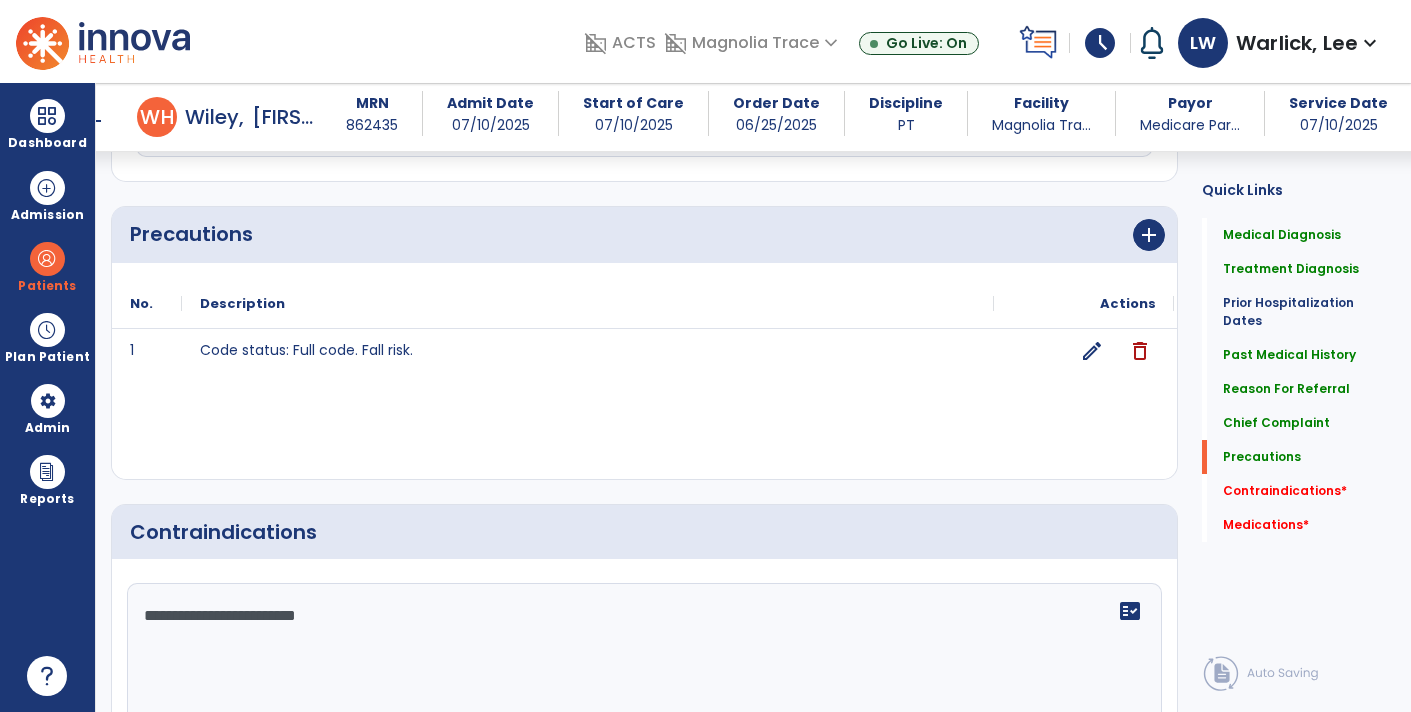 type on "**********" 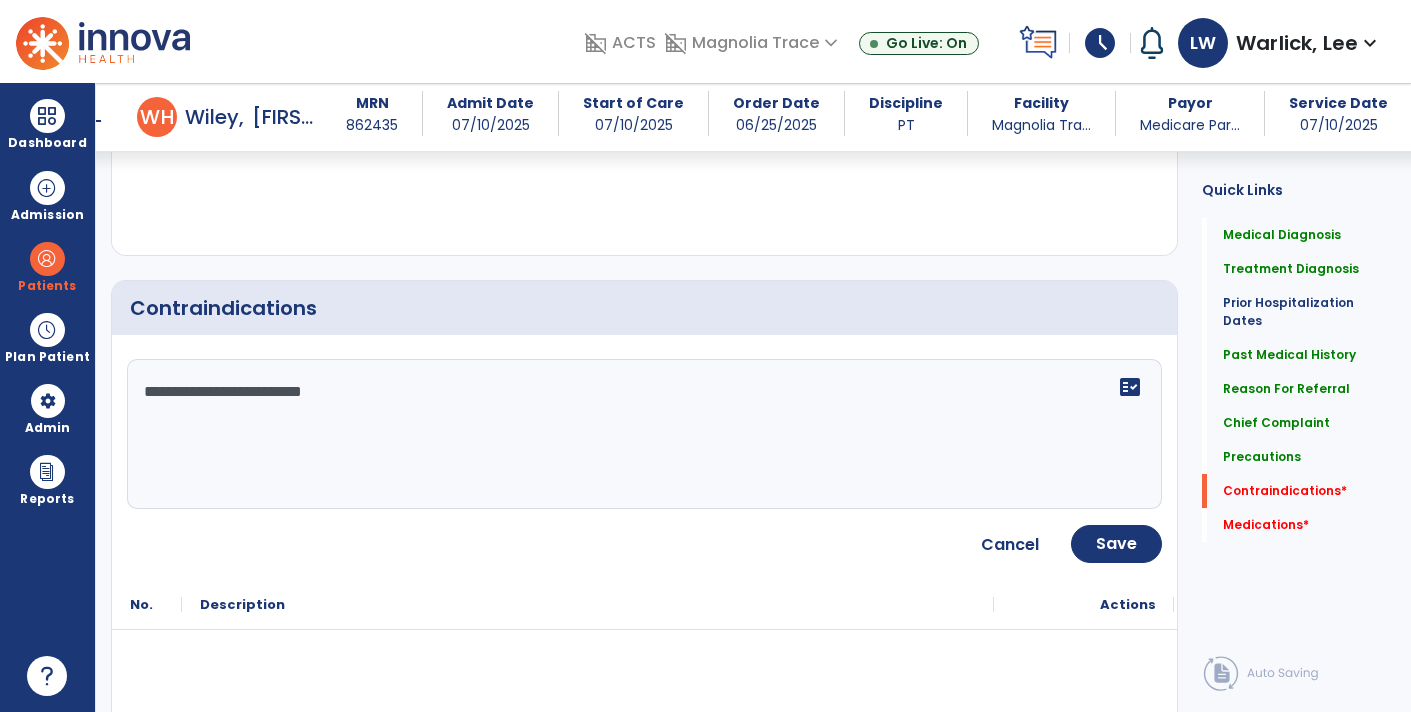 scroll, scrollTop: 2015, scrollLeft: 0, axis: vertical 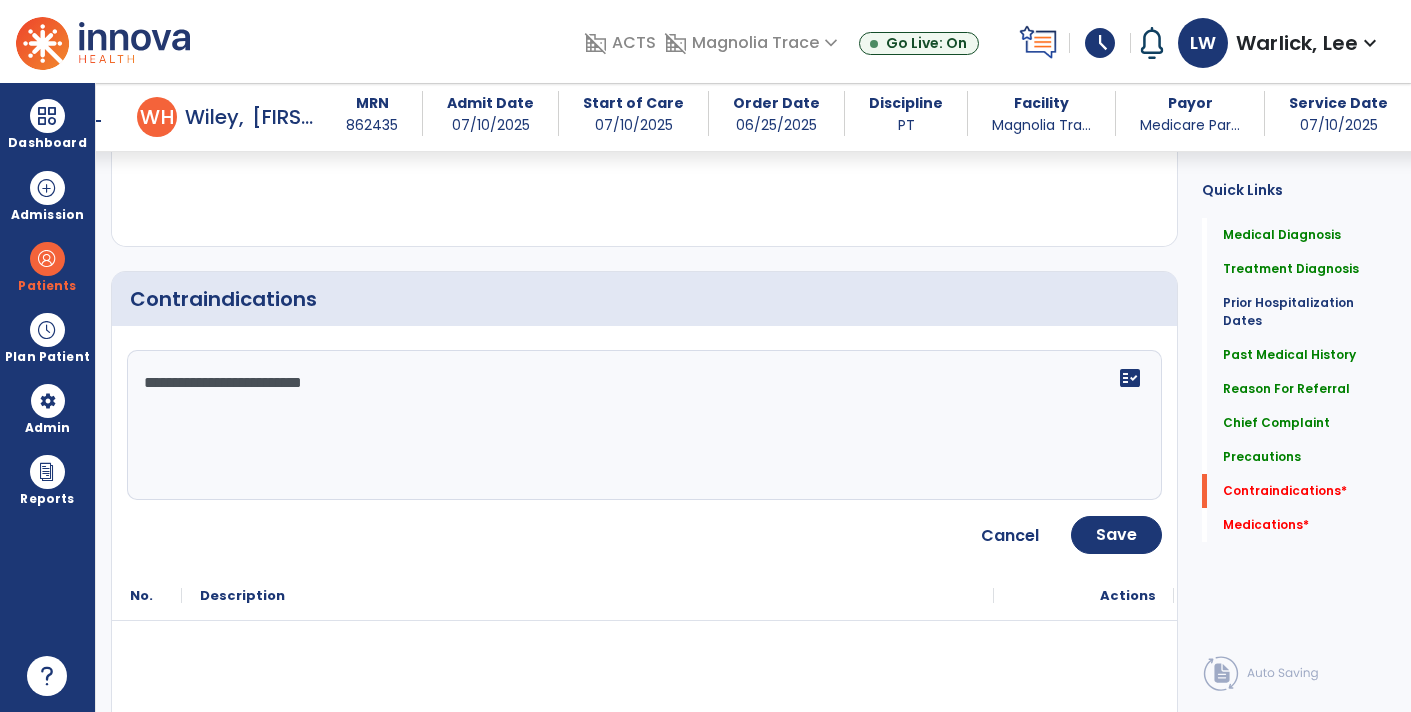 click on "**********" 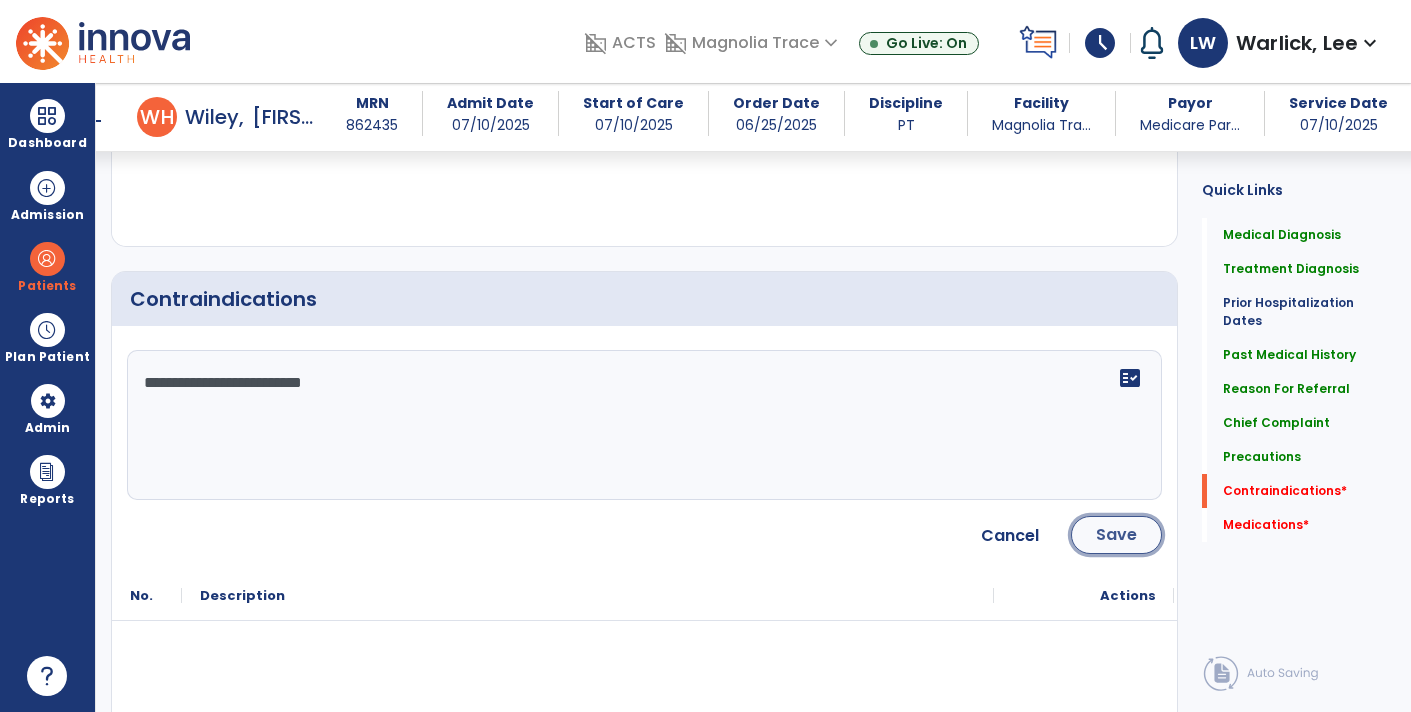 click on "Save" 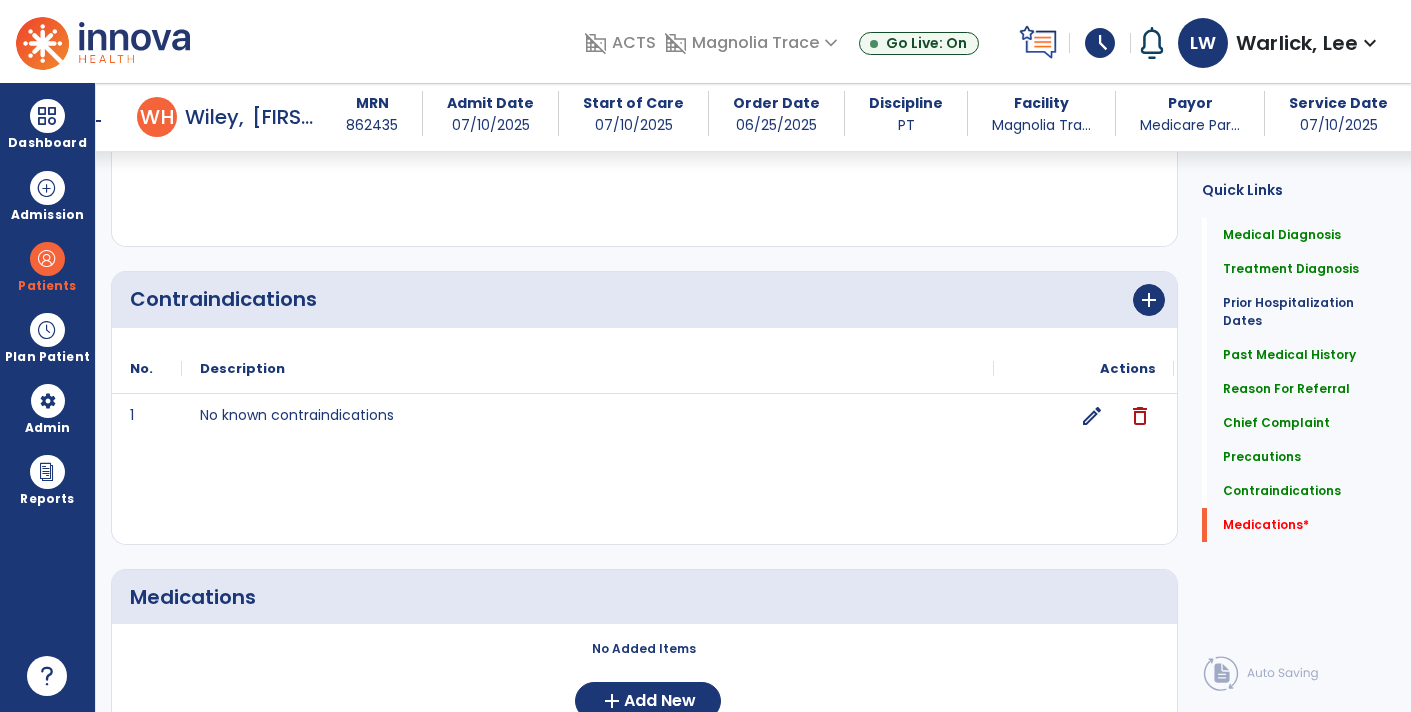 scroll, scrollTop: 2102, scrollLeft: 0, axis: vertical 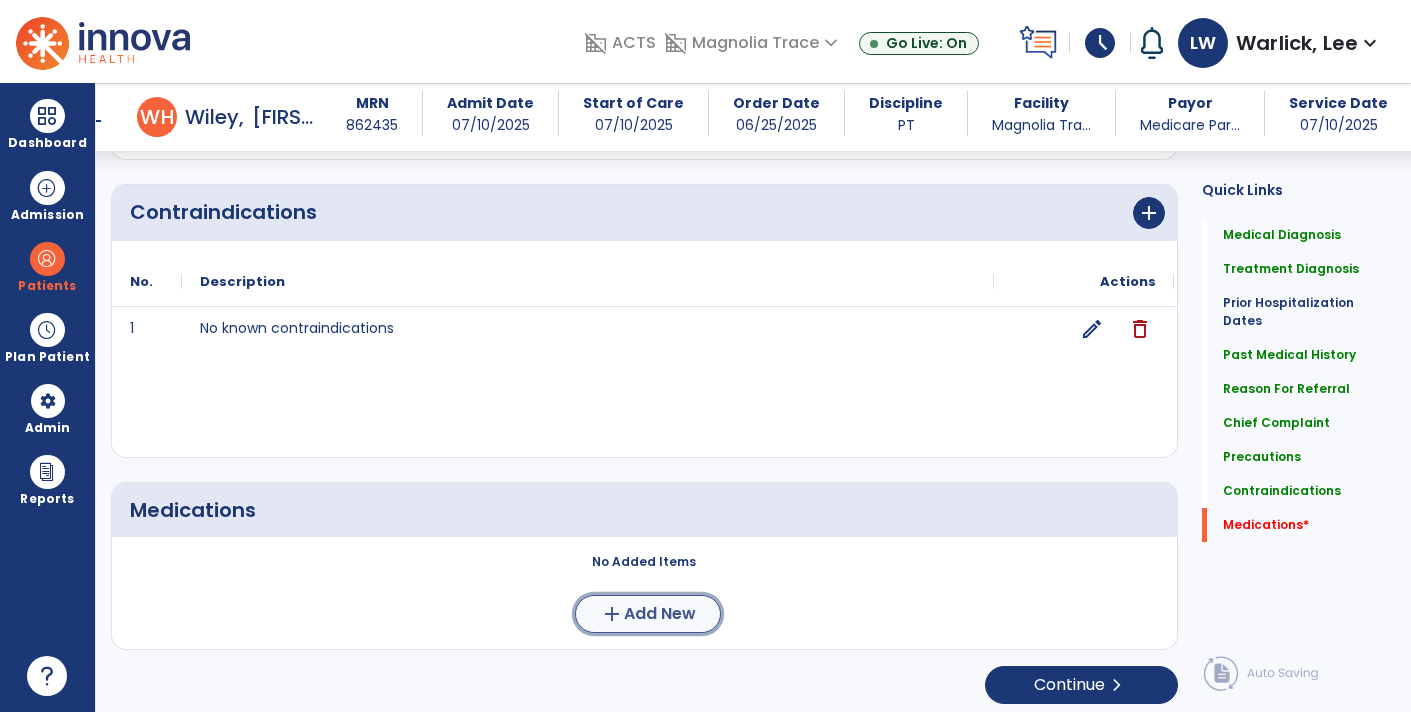 click on "Add New" 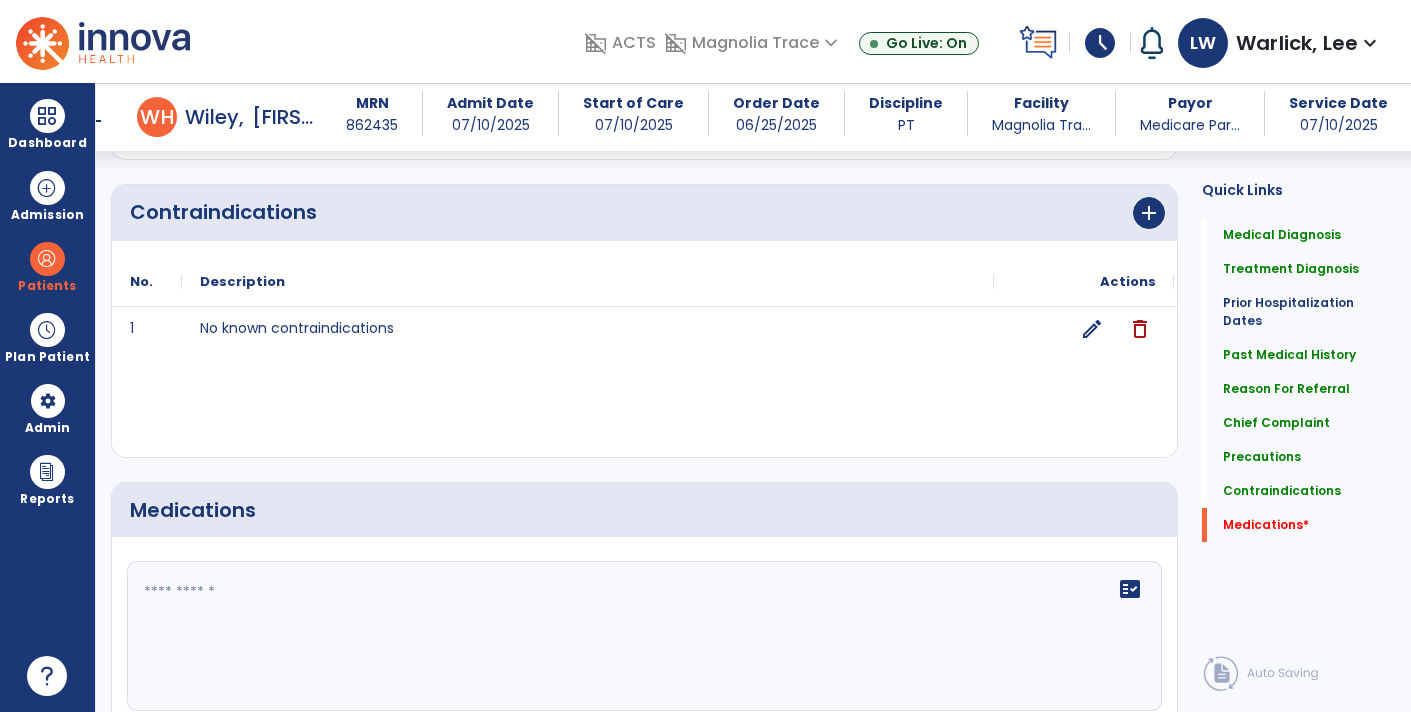 click on "fact_check" 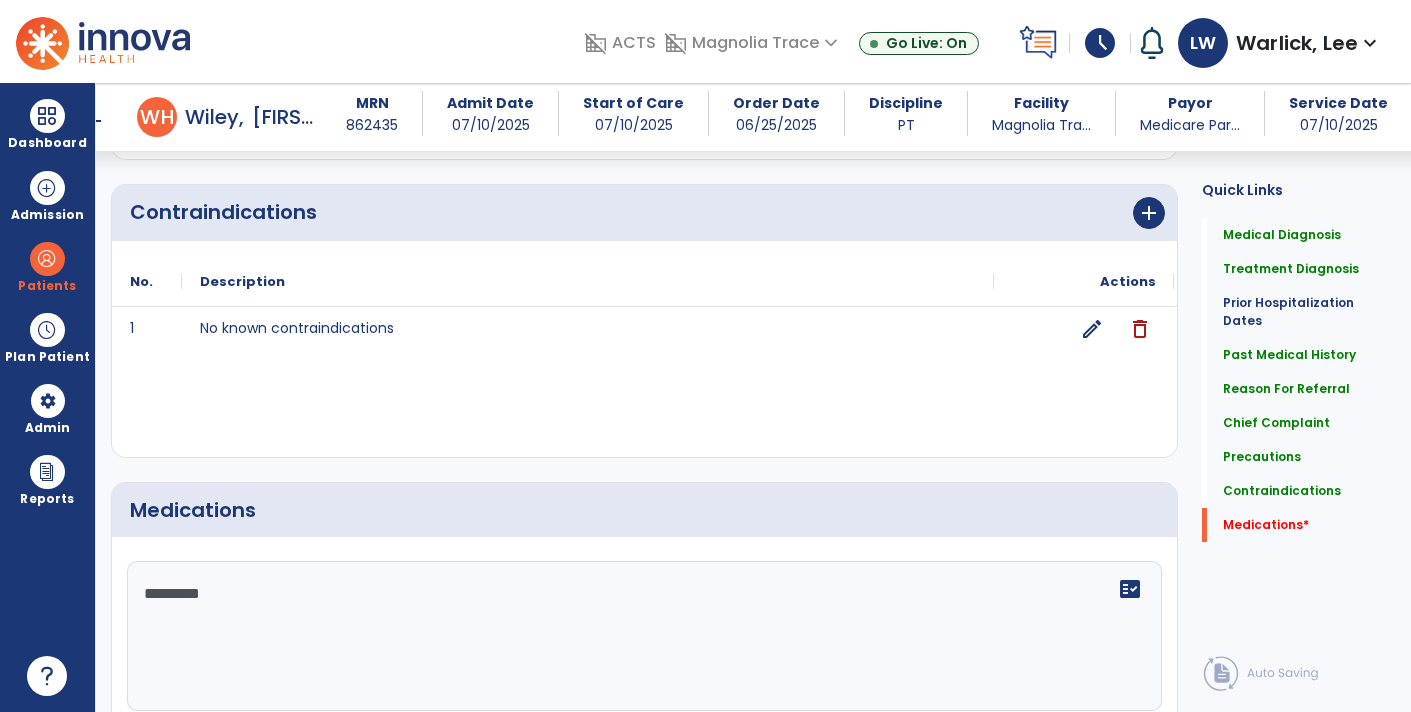 type on "**********" 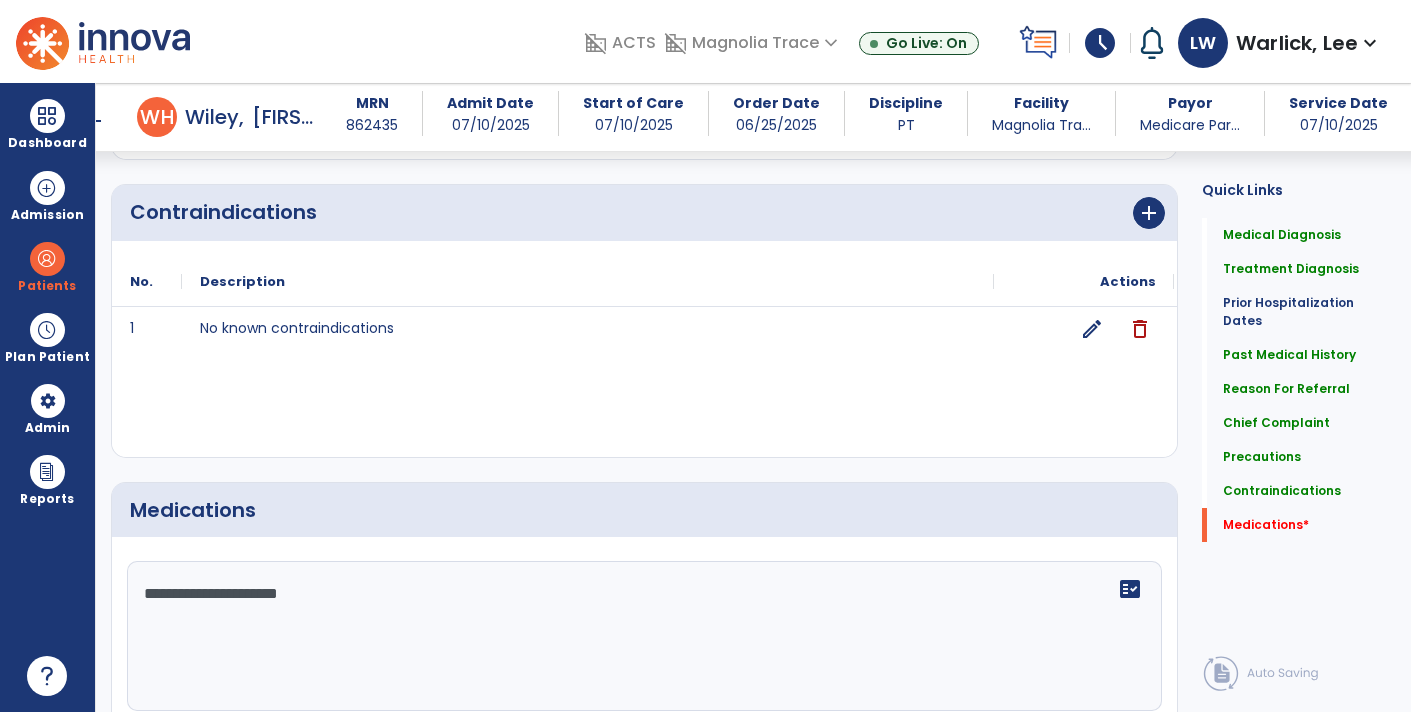 type on "**********" 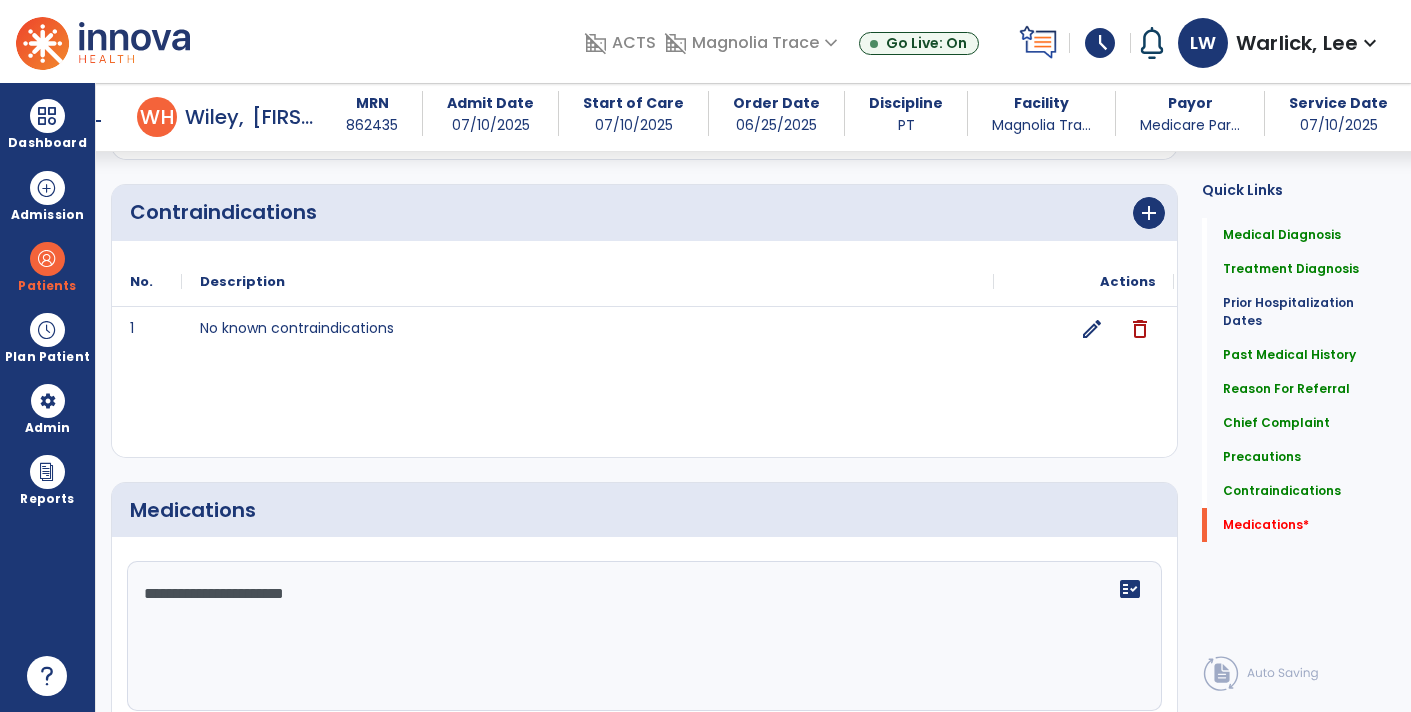 scroll, scrollTop: 2435, scrollLeft: 0, axis: vertical 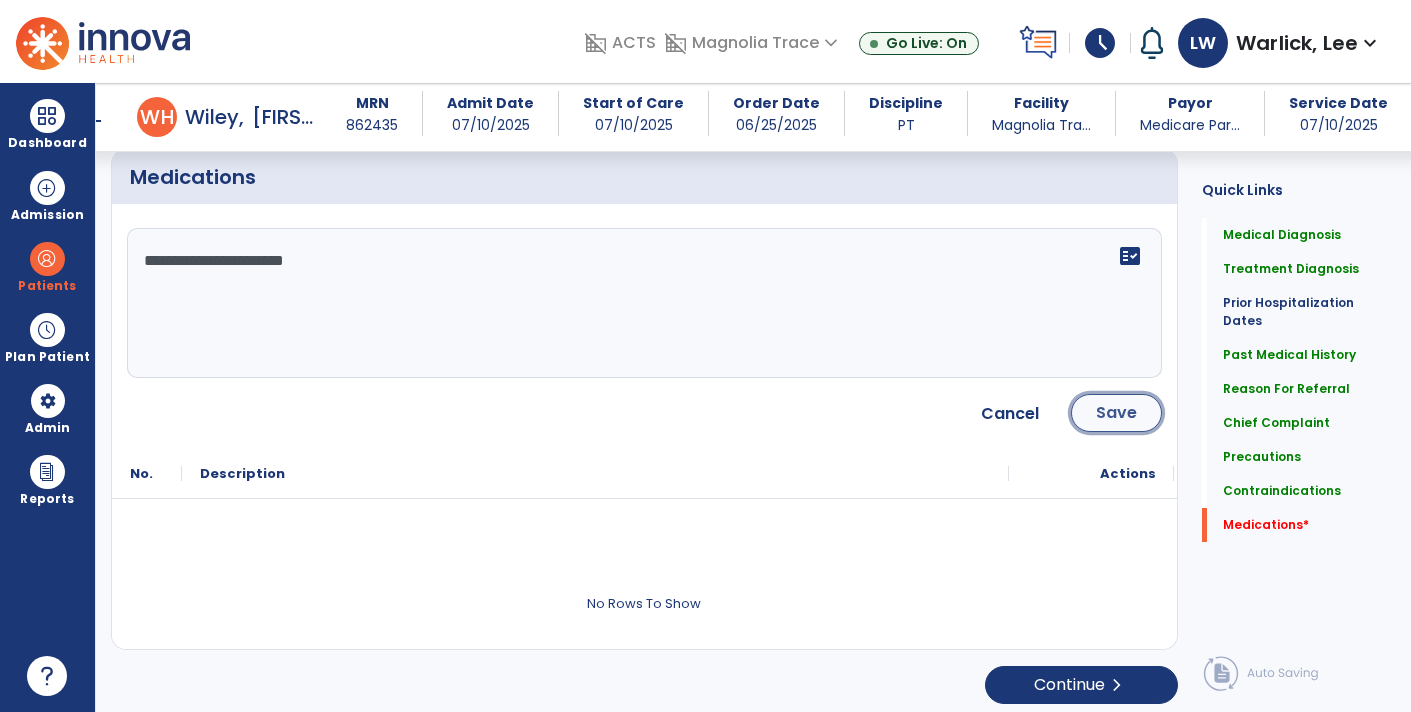 click on "Save" 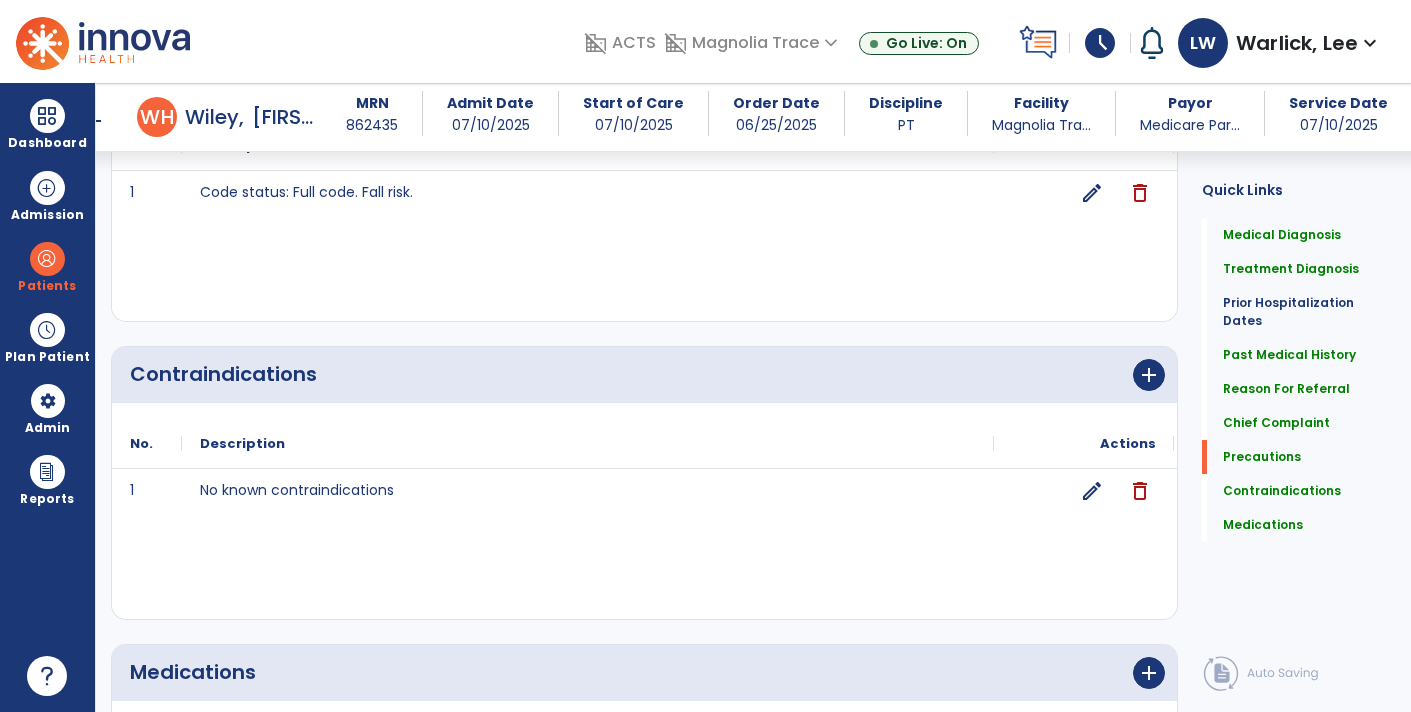 scroll, scrollTop: 2209, scrollLeft: 0, axis: vertical 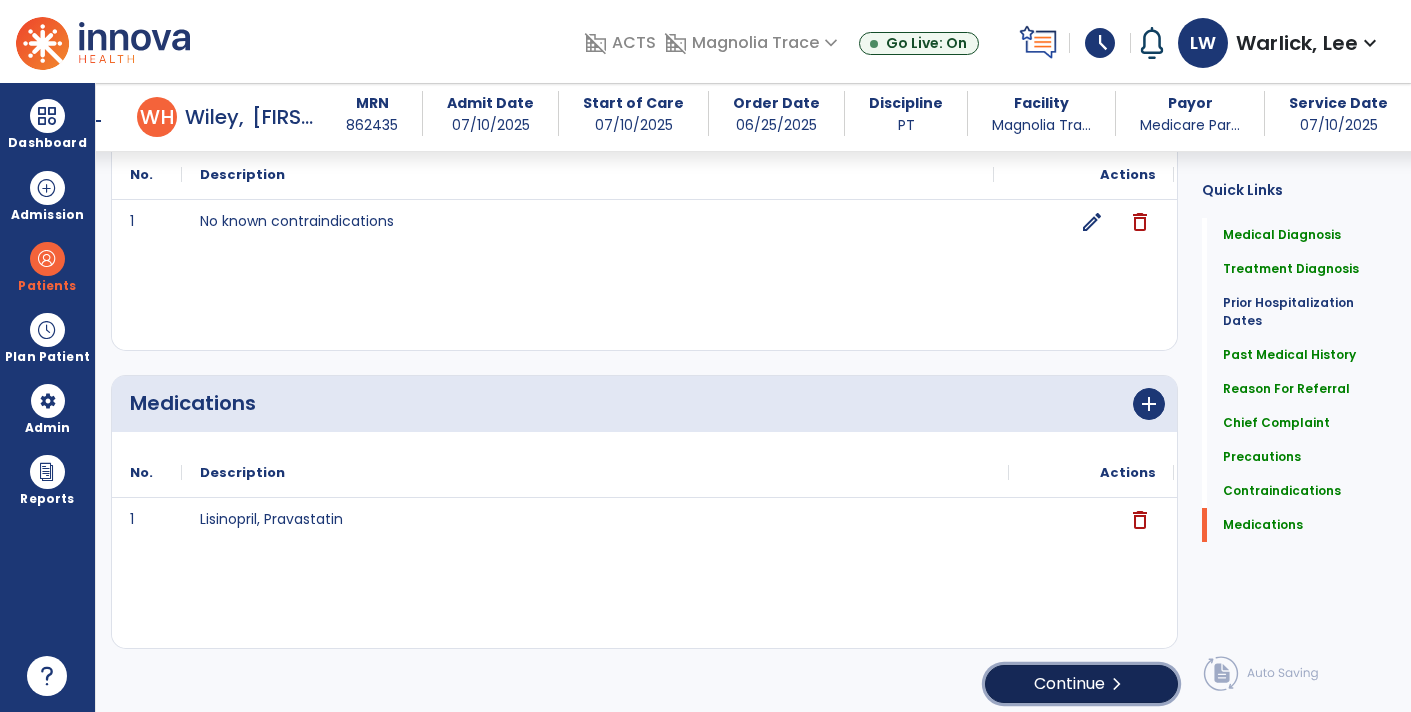 click on "Continue  chevron_right" 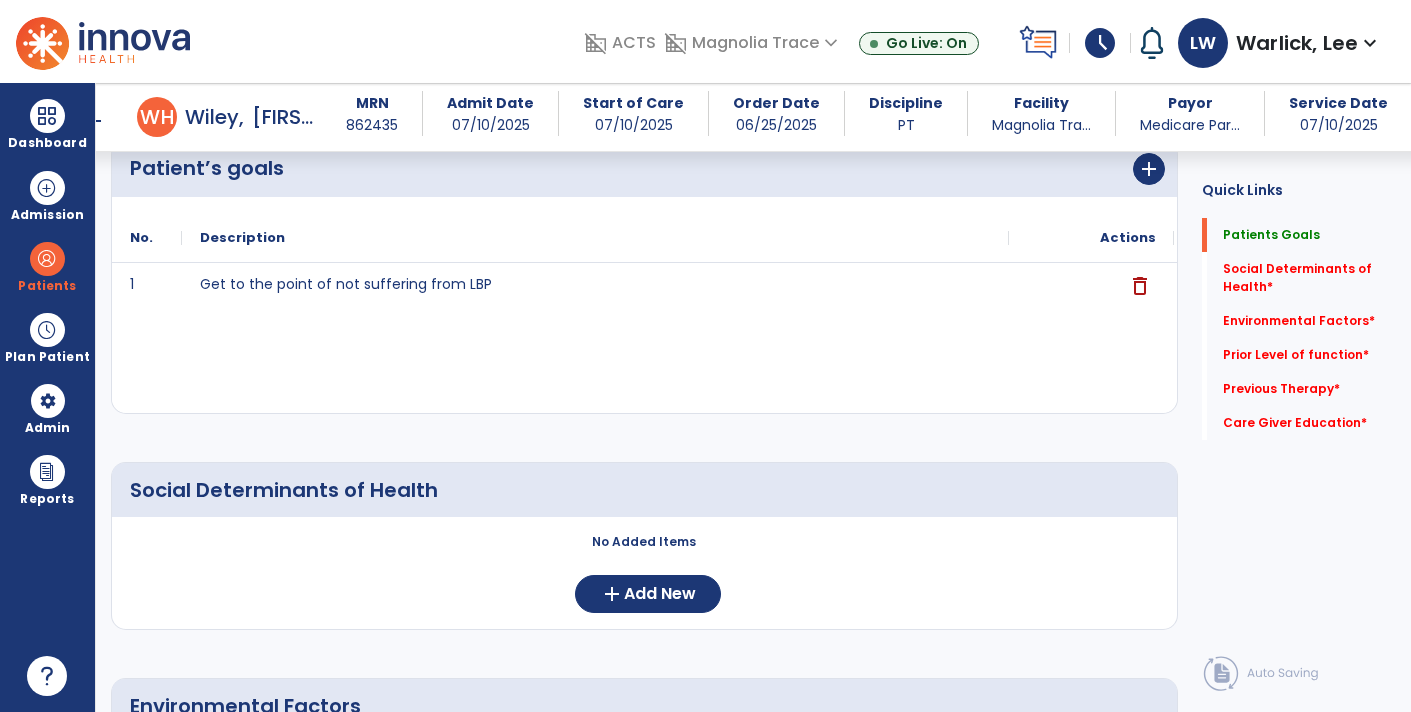 scroll, scrollTop: 187, scrollLeft: 0, axis: vertical 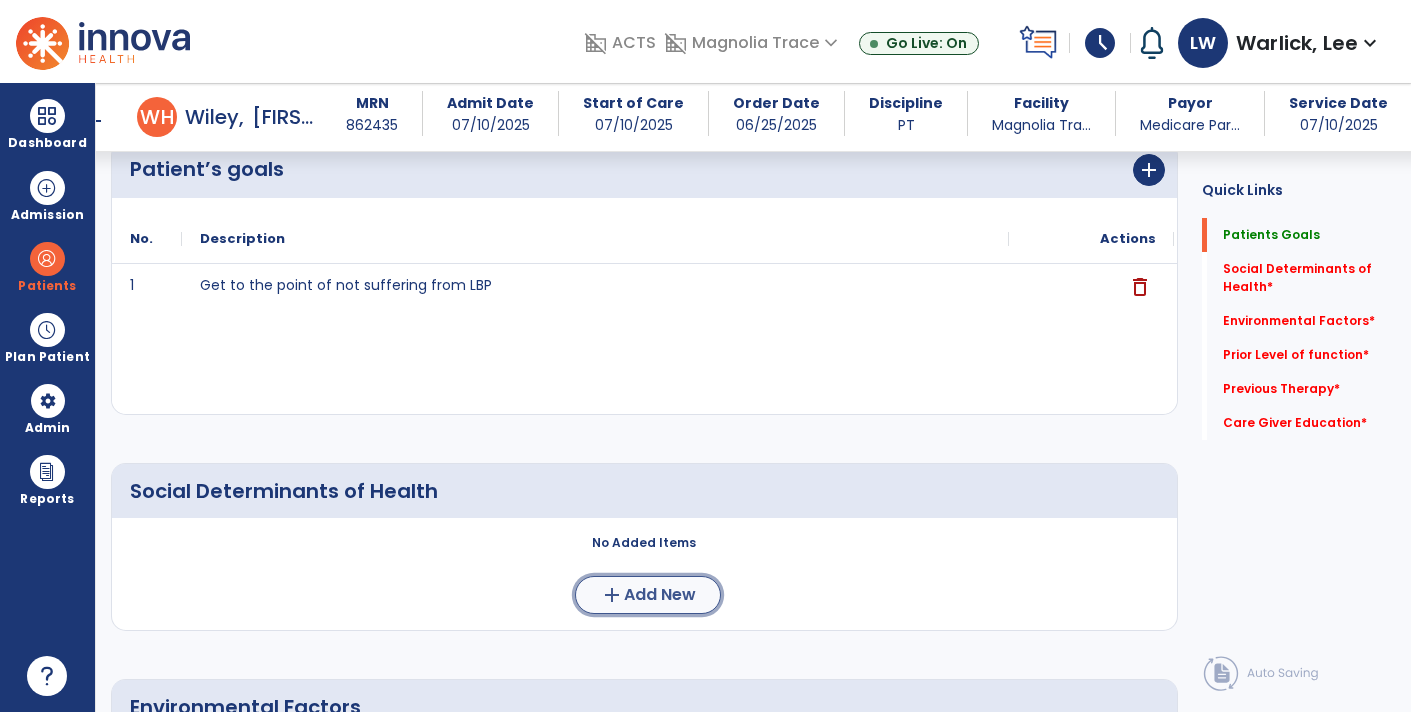 click on "add  Add New" 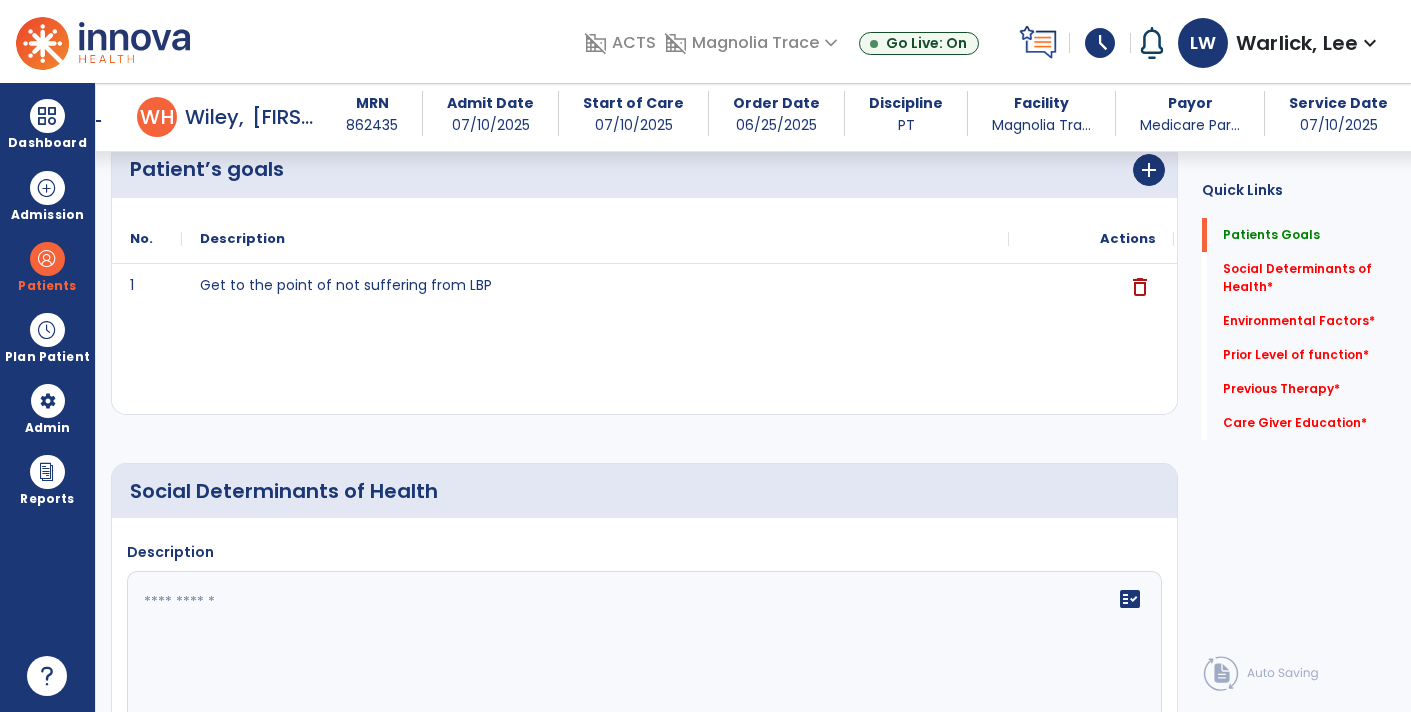 click 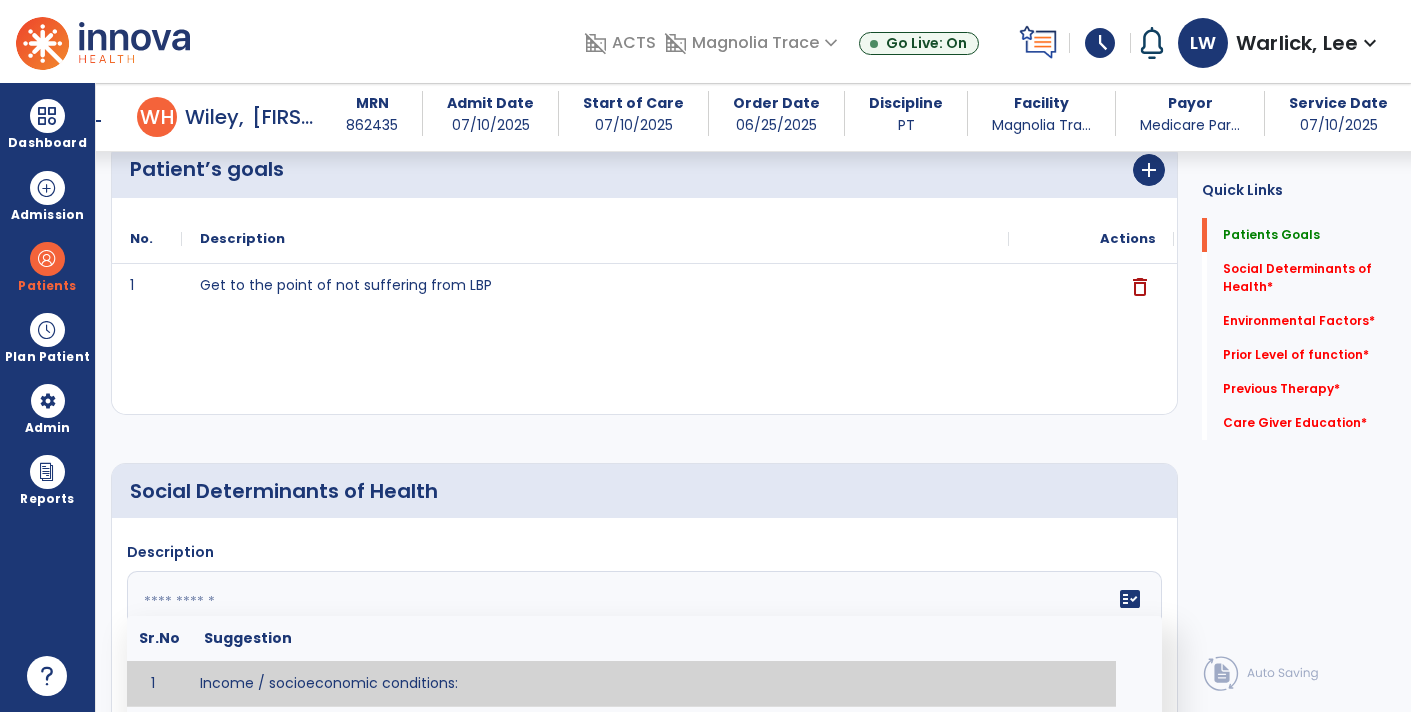 paste on "**********" 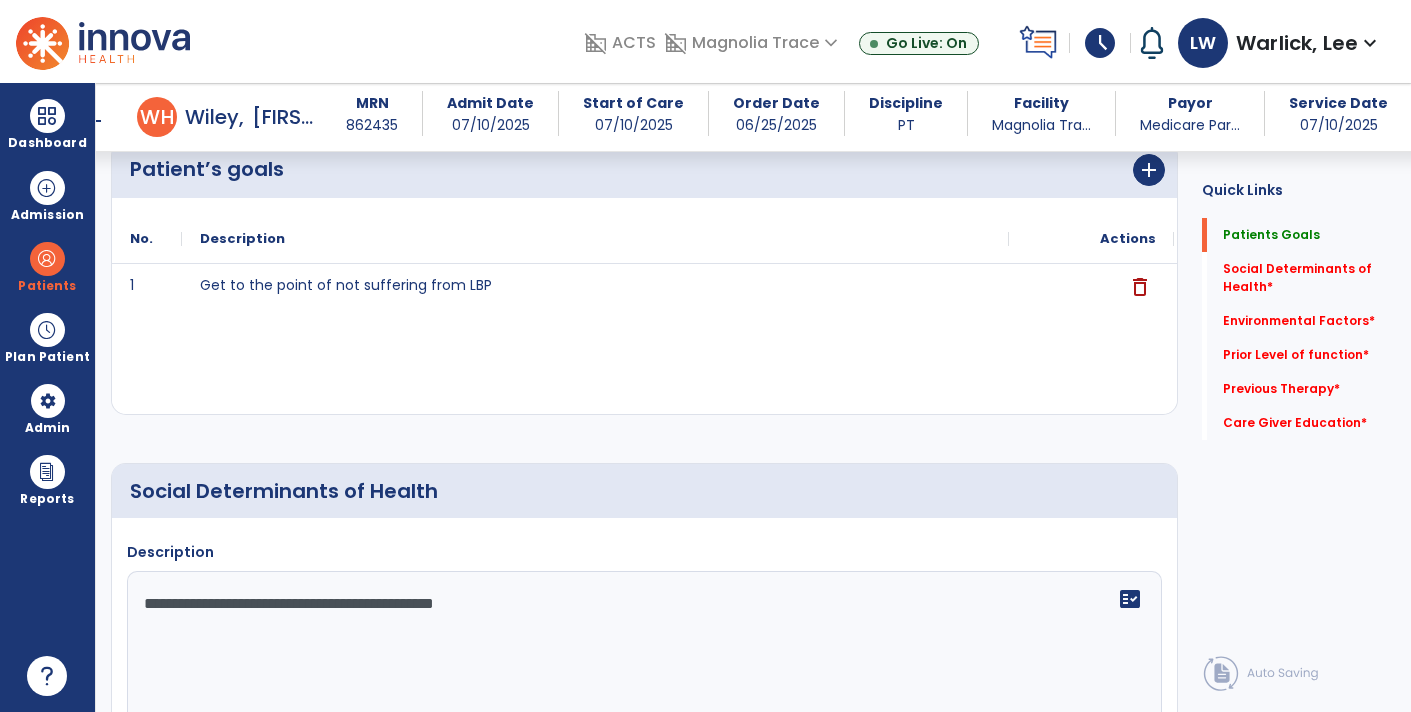 type on "**********" 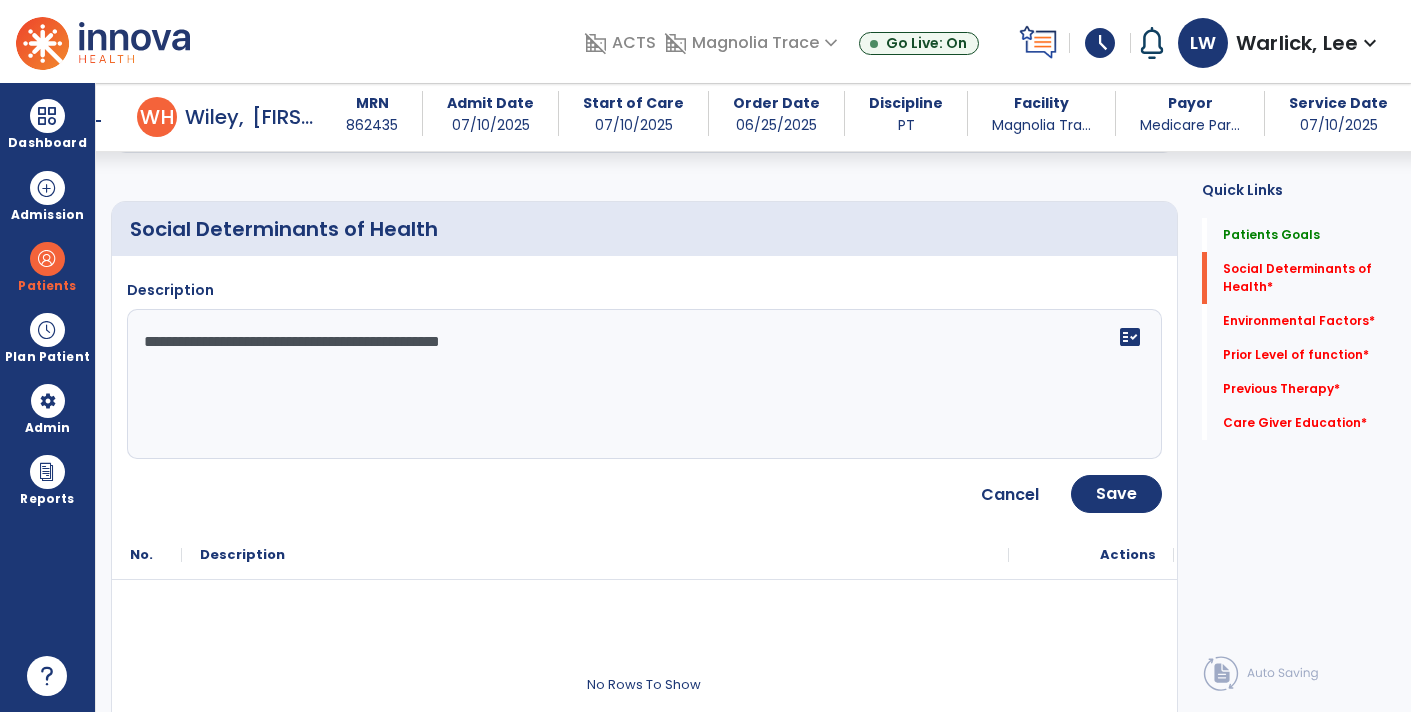 scroll, scrollTop: 515, scrollLeft: 0, axis: vertical 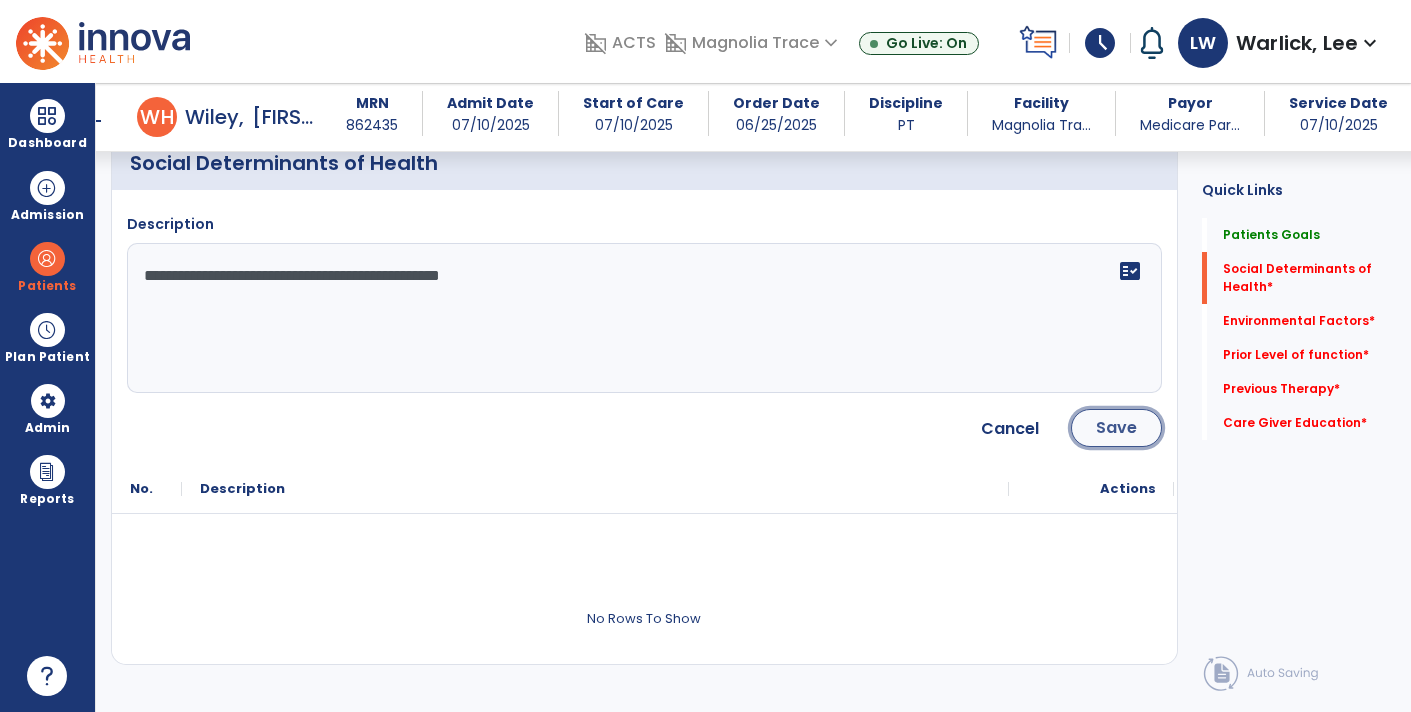 click on "Save" 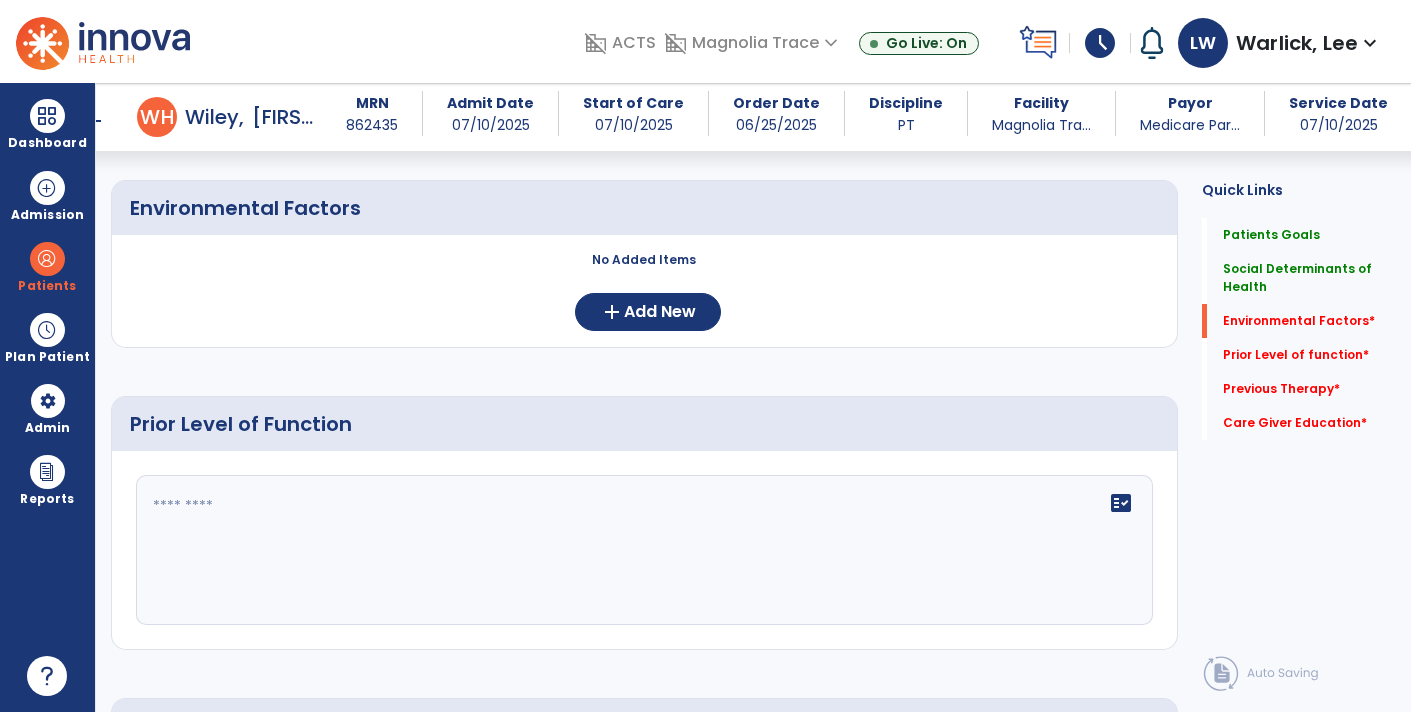 scroll, scrollTop: 793, scrollLeft: 0, axis: vertical 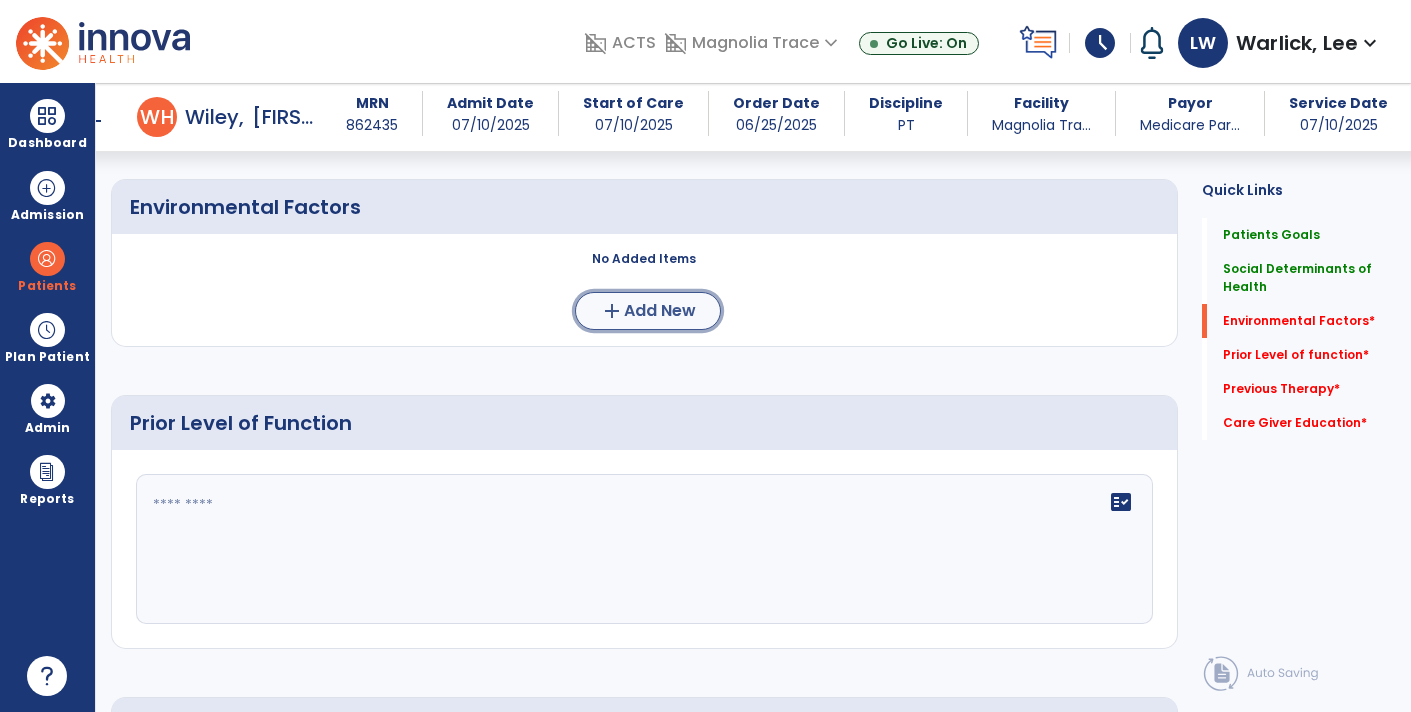 click on "Add New" 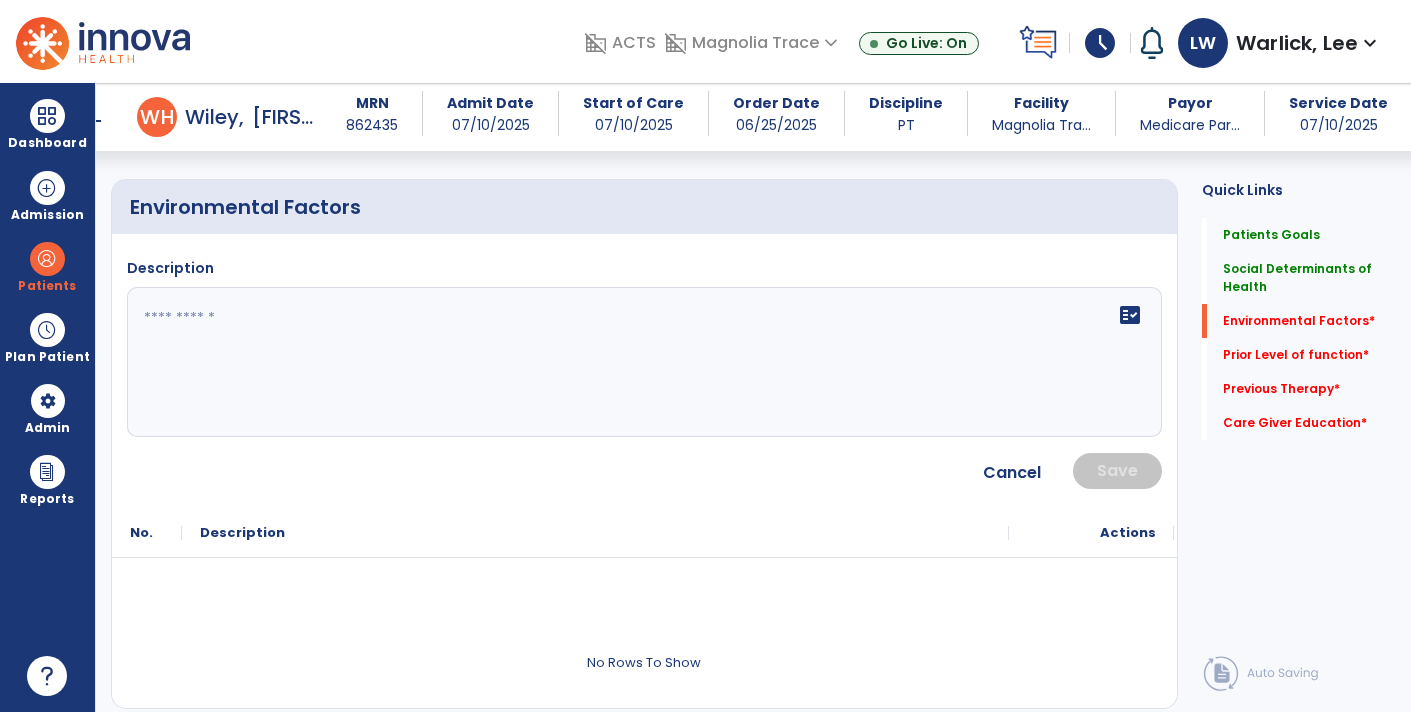 click 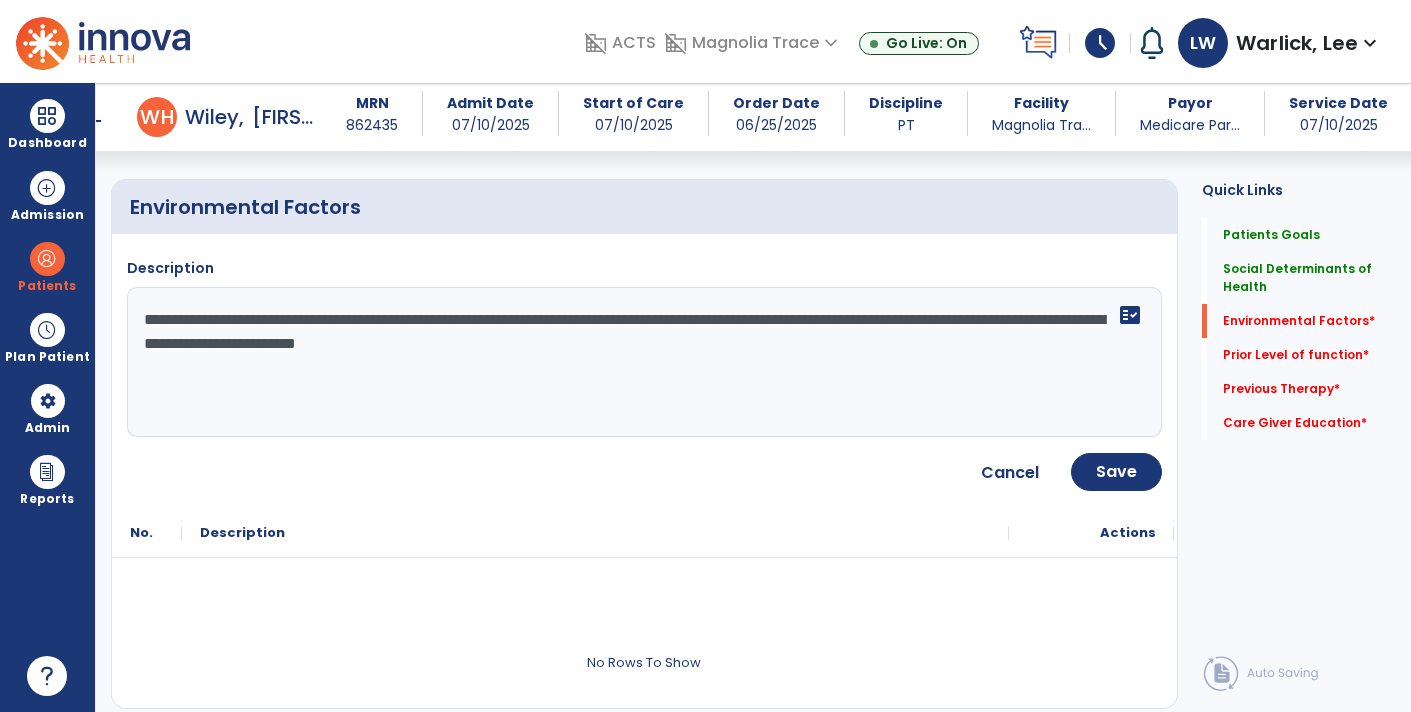 type on "**********" 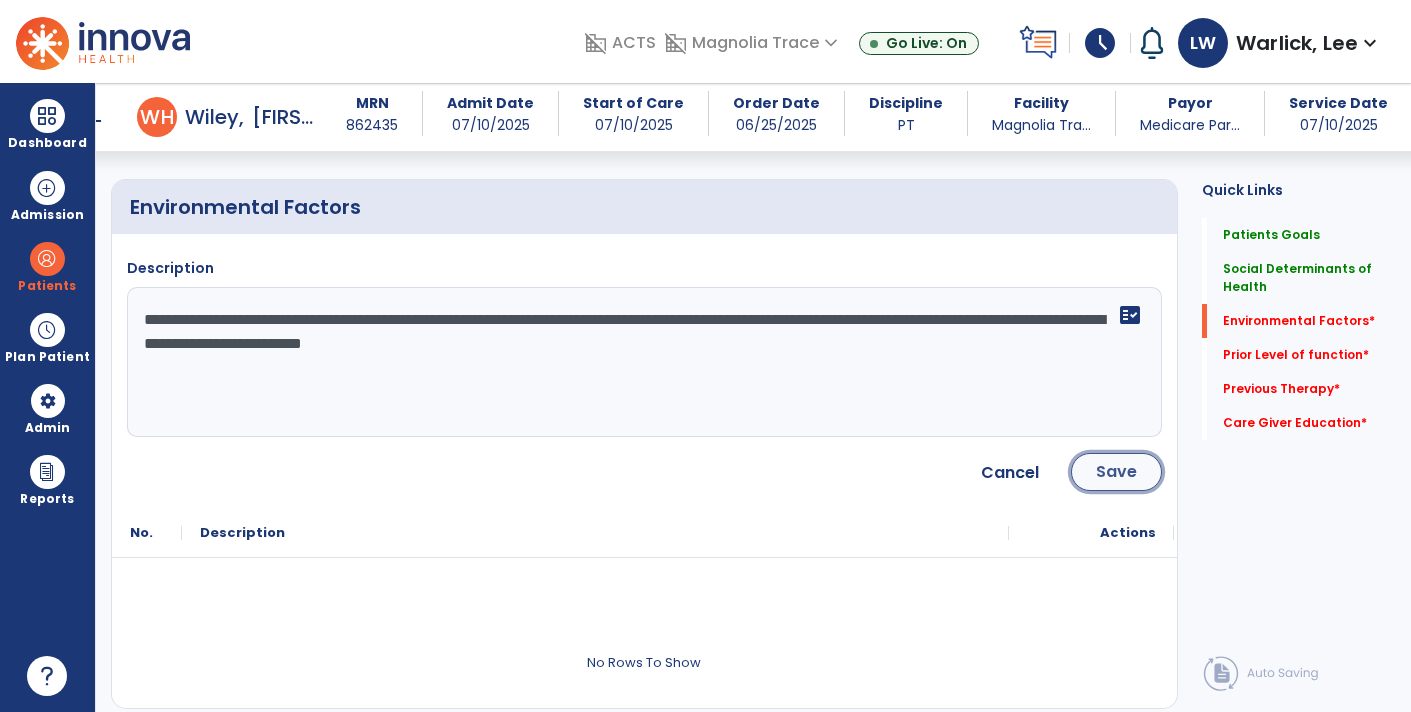 click on "Save" 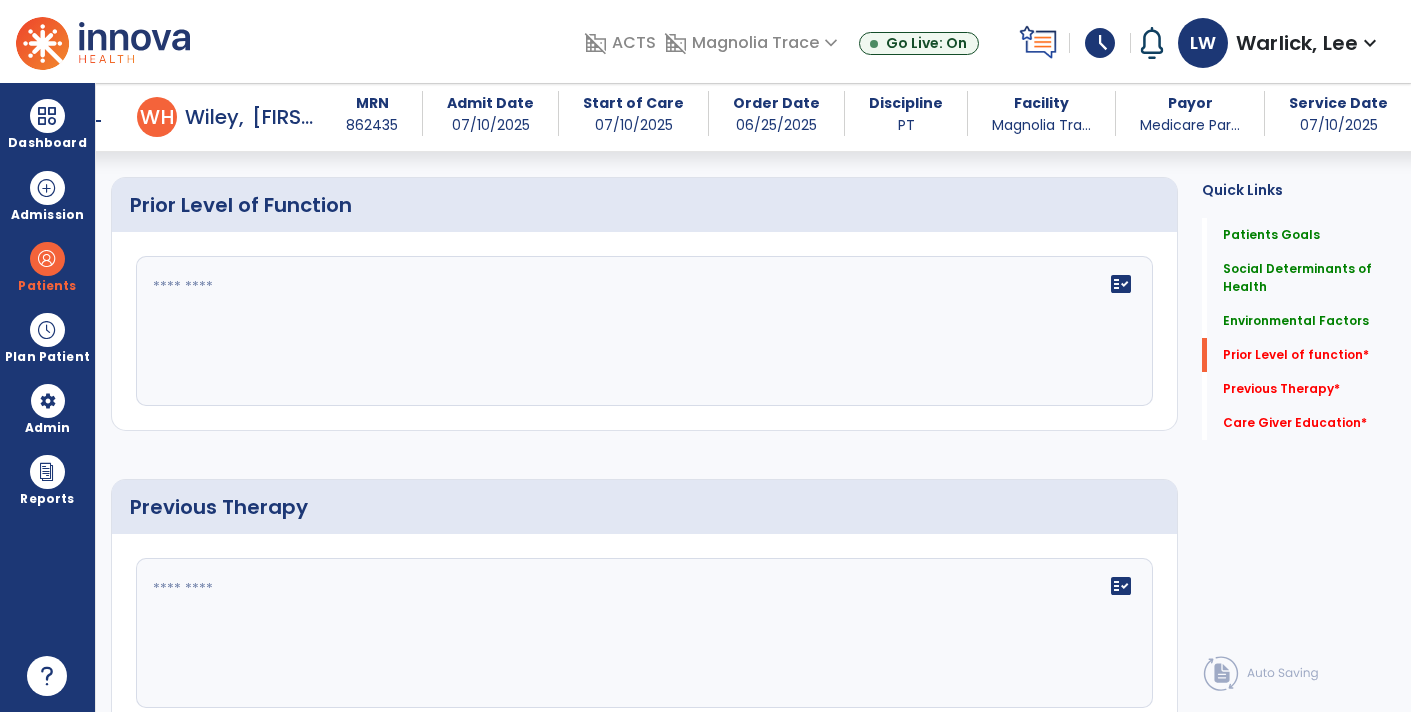 scroll, scrollTop: 1122, scrollLeft: 0, axis: vertical 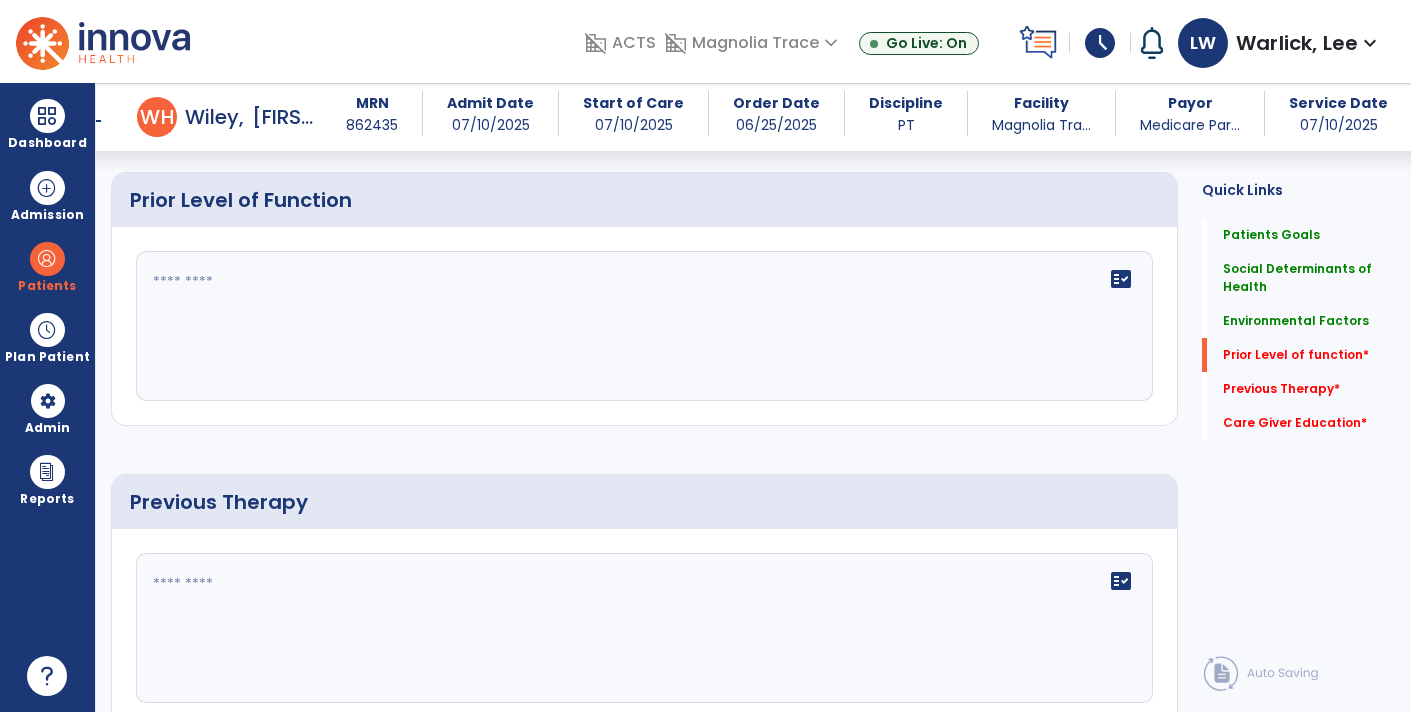 click on "fact_check" 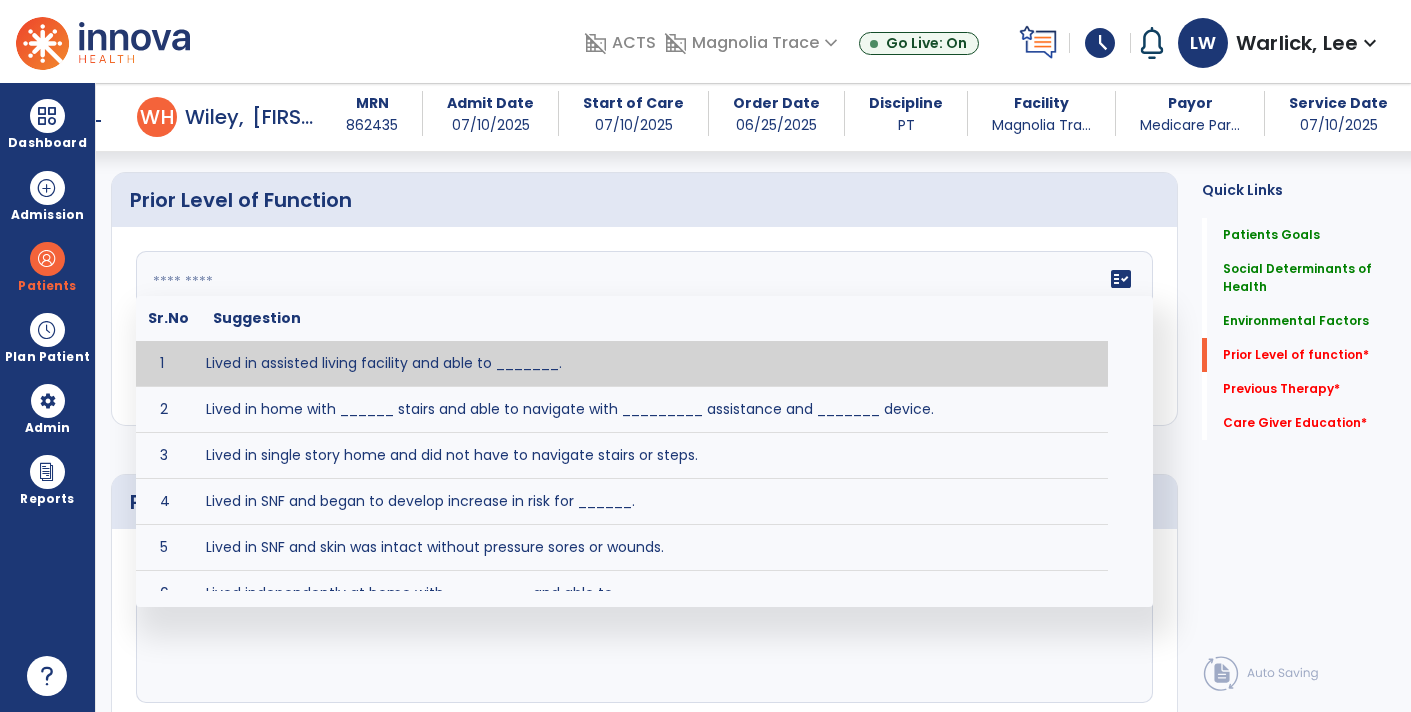 paste on "**********" 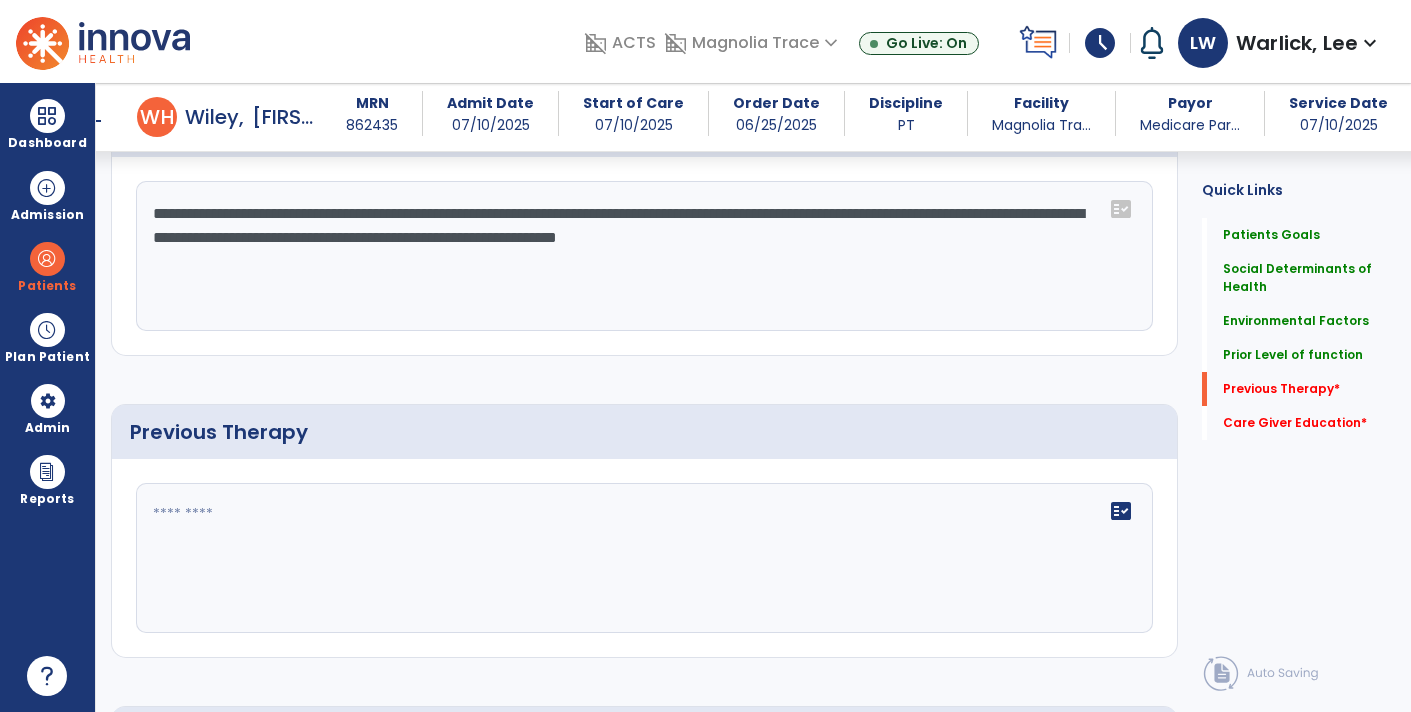 scroll, scrollTop: 1192, scrollLeft: 0, axis: vertical 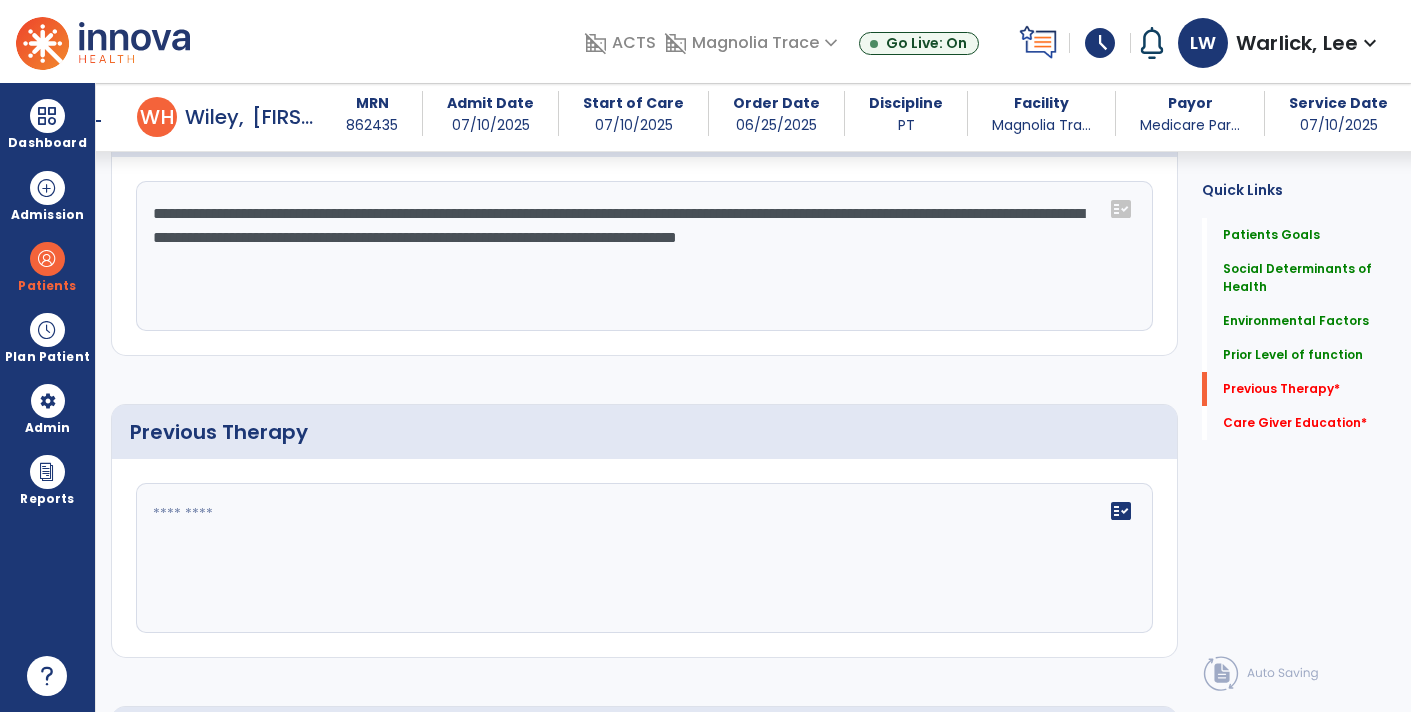 type on "**********" 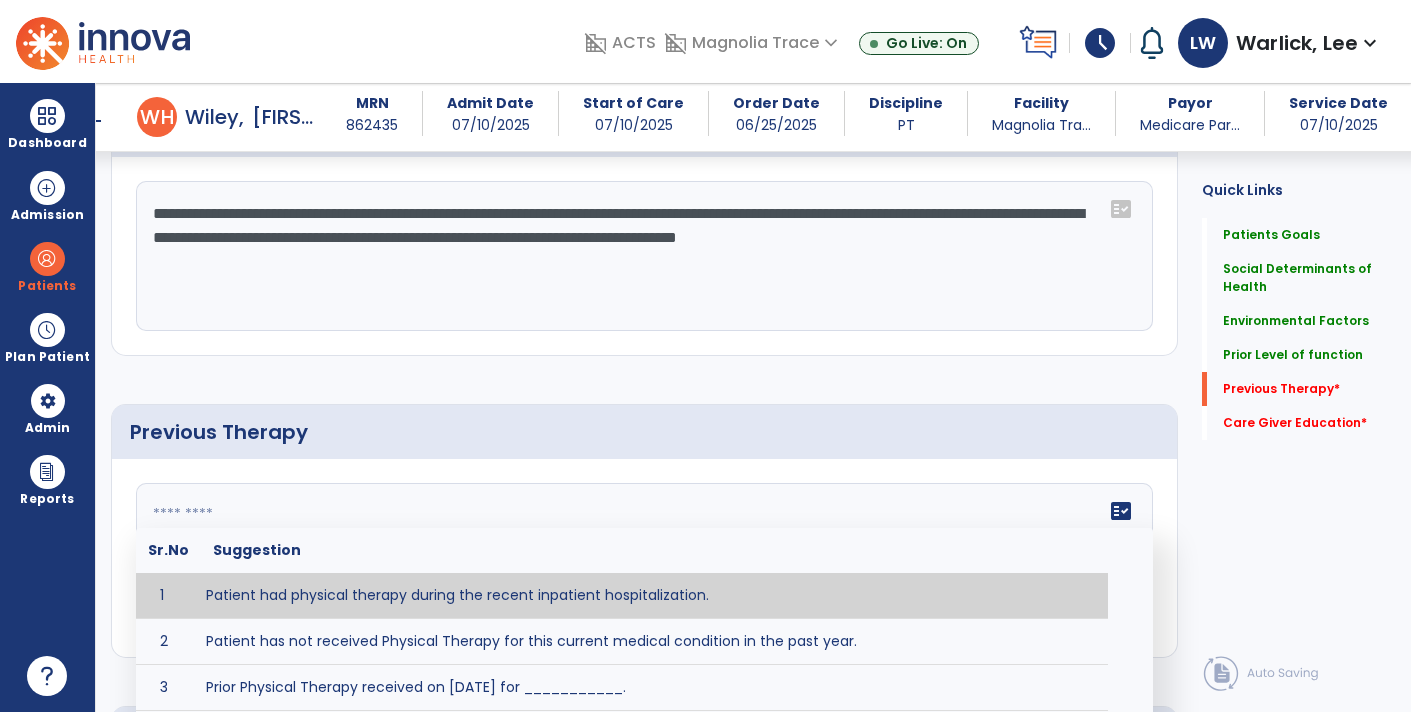 paste on "**********" 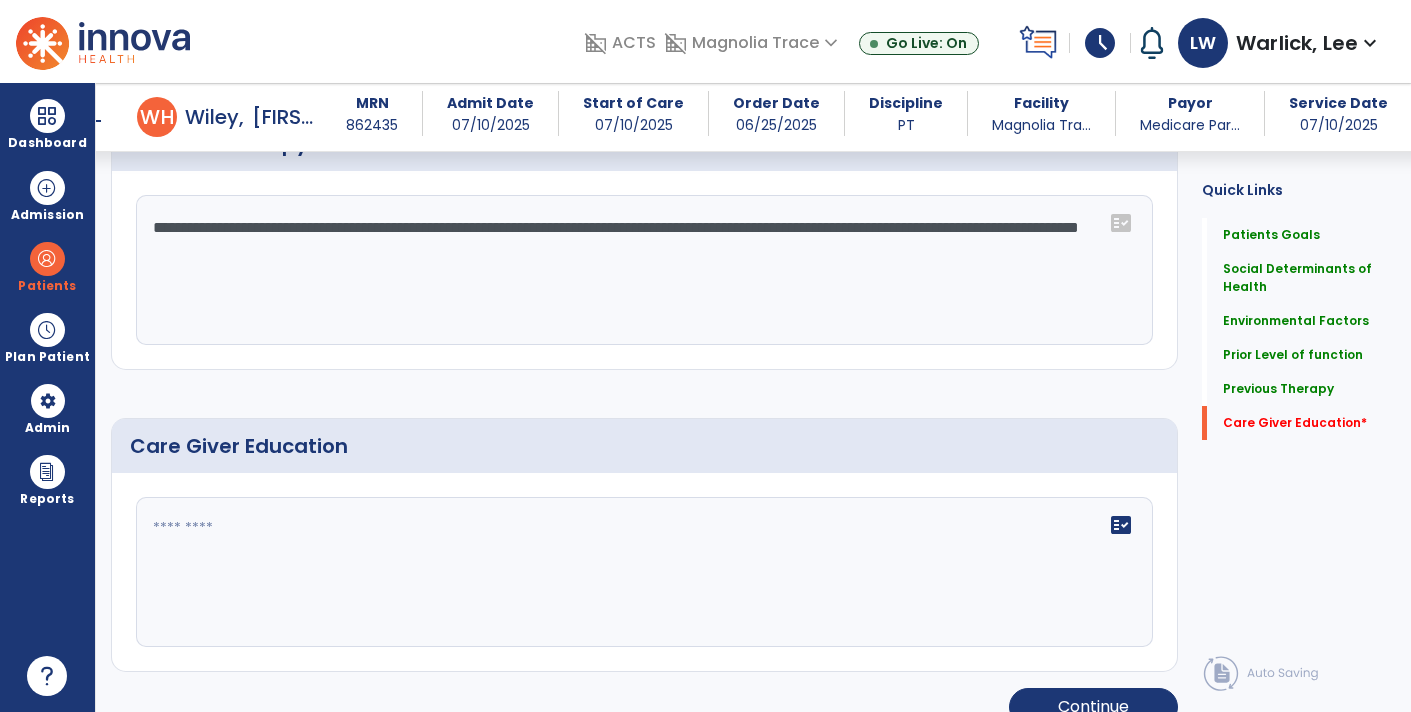 scroll, scrollTop: 1504, scrollLeft: 0, axis: vertical 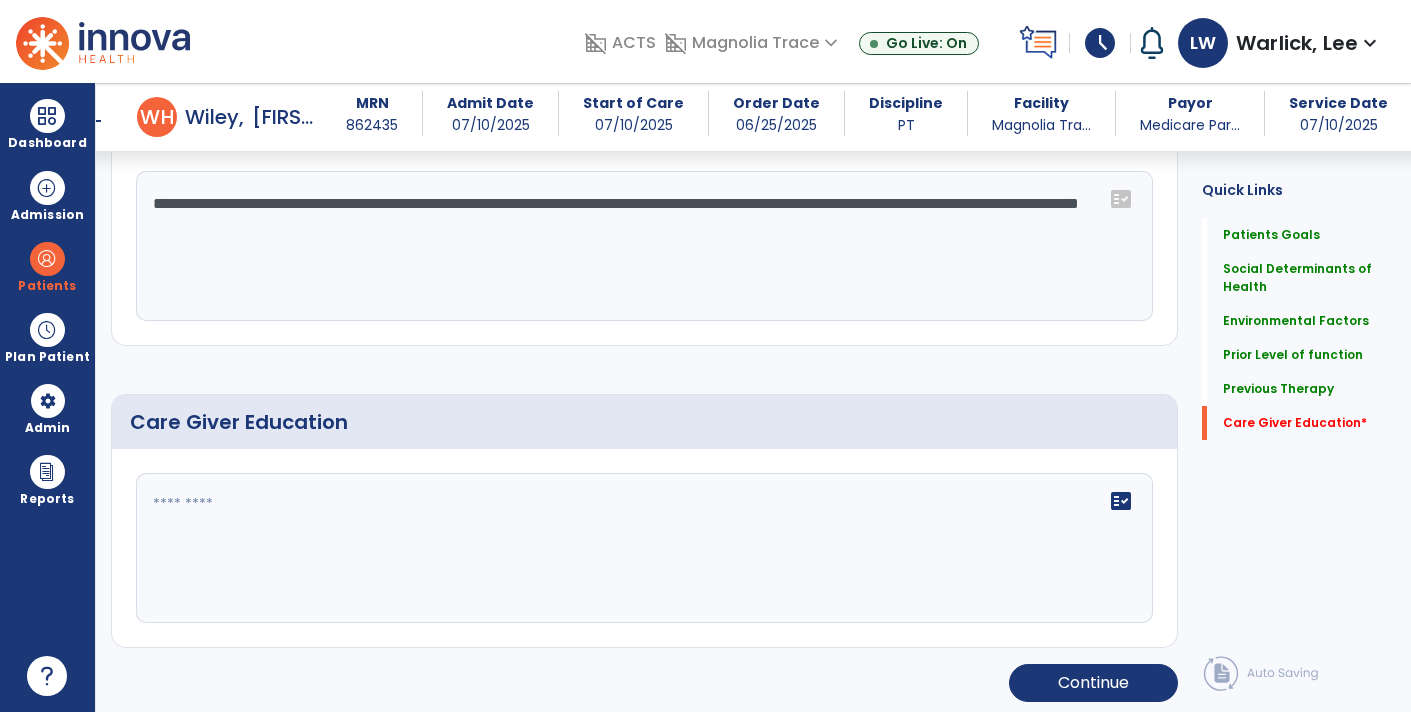 type on "**********" 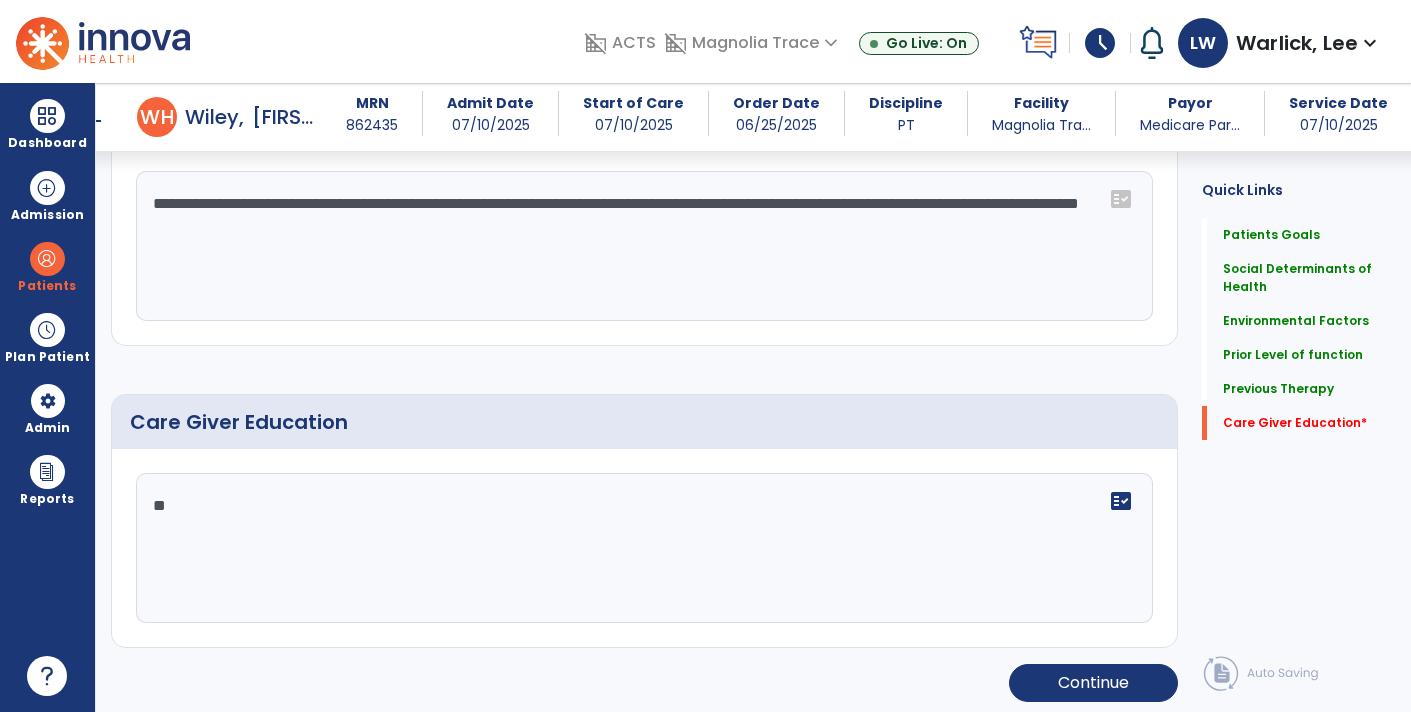 type on "***" 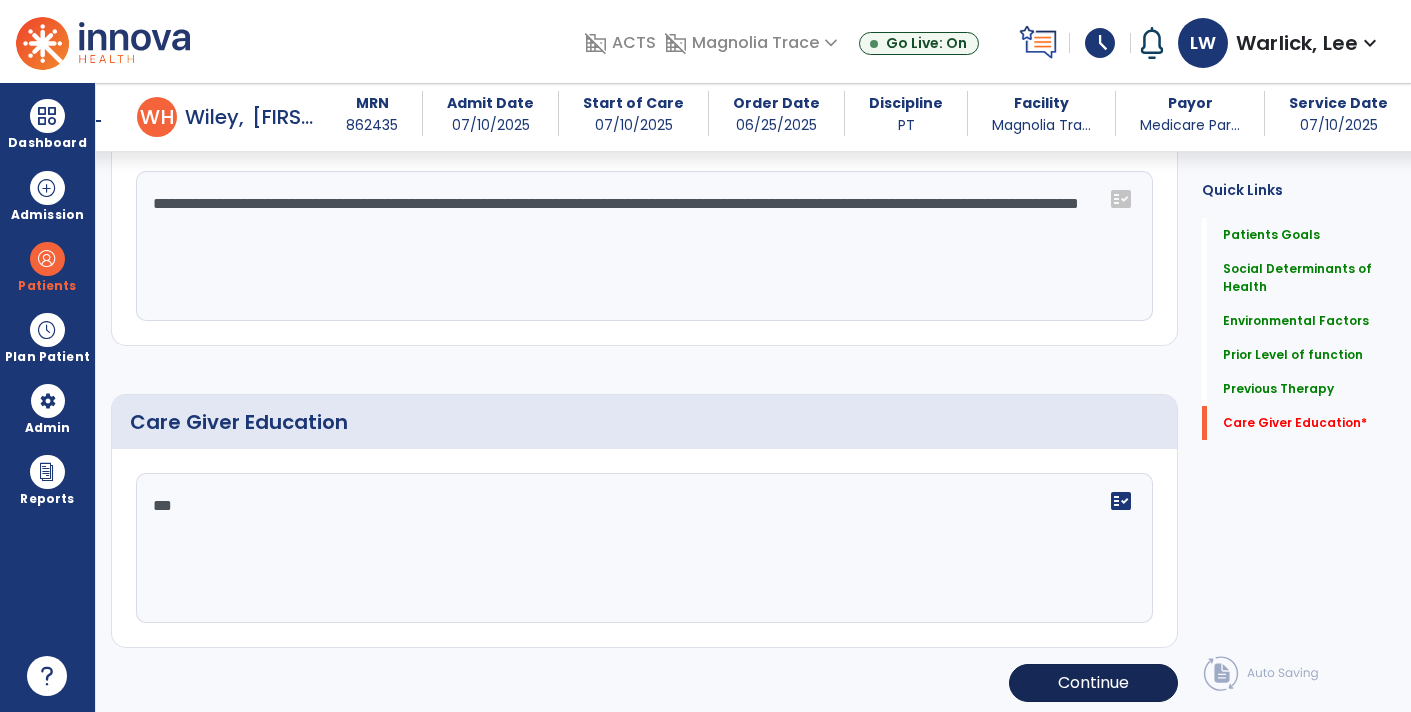 scroll, scrollTop: 1503, scrollLeft: 0, axis: vertical 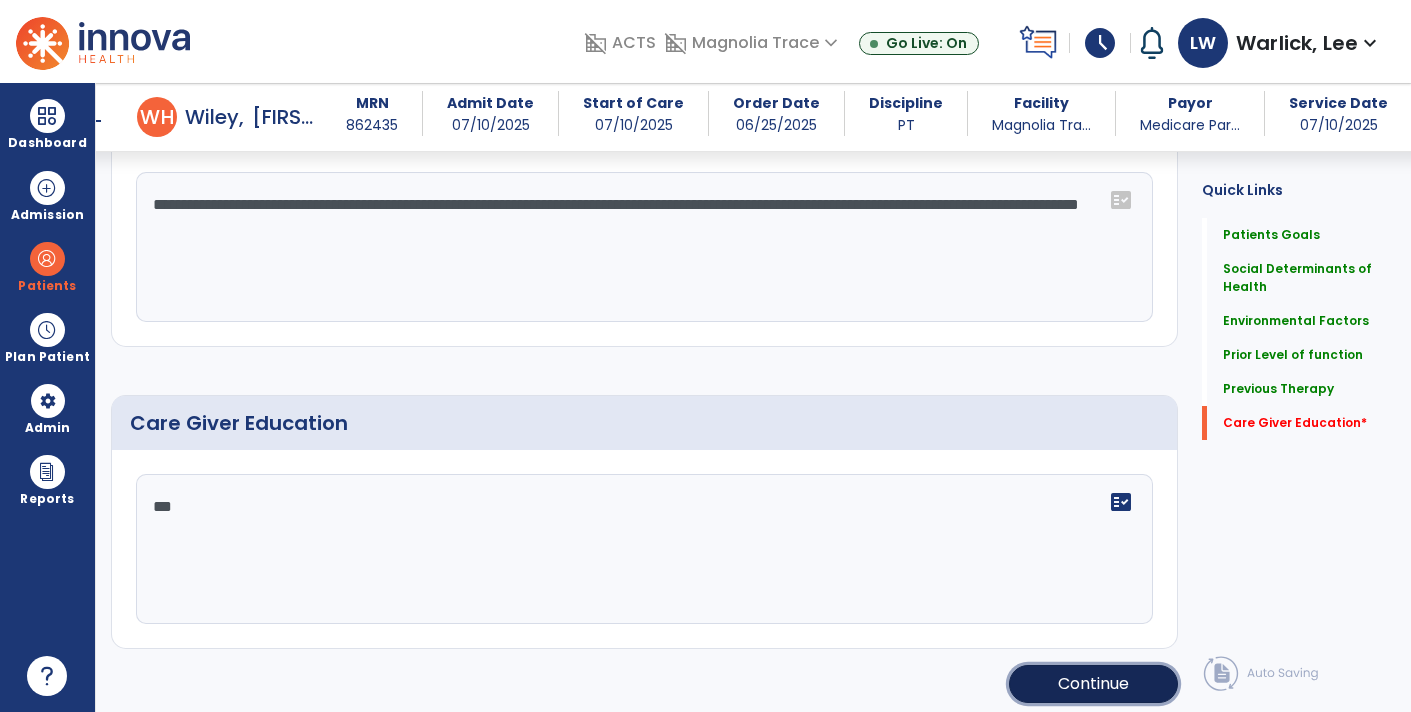 click on "Continue" 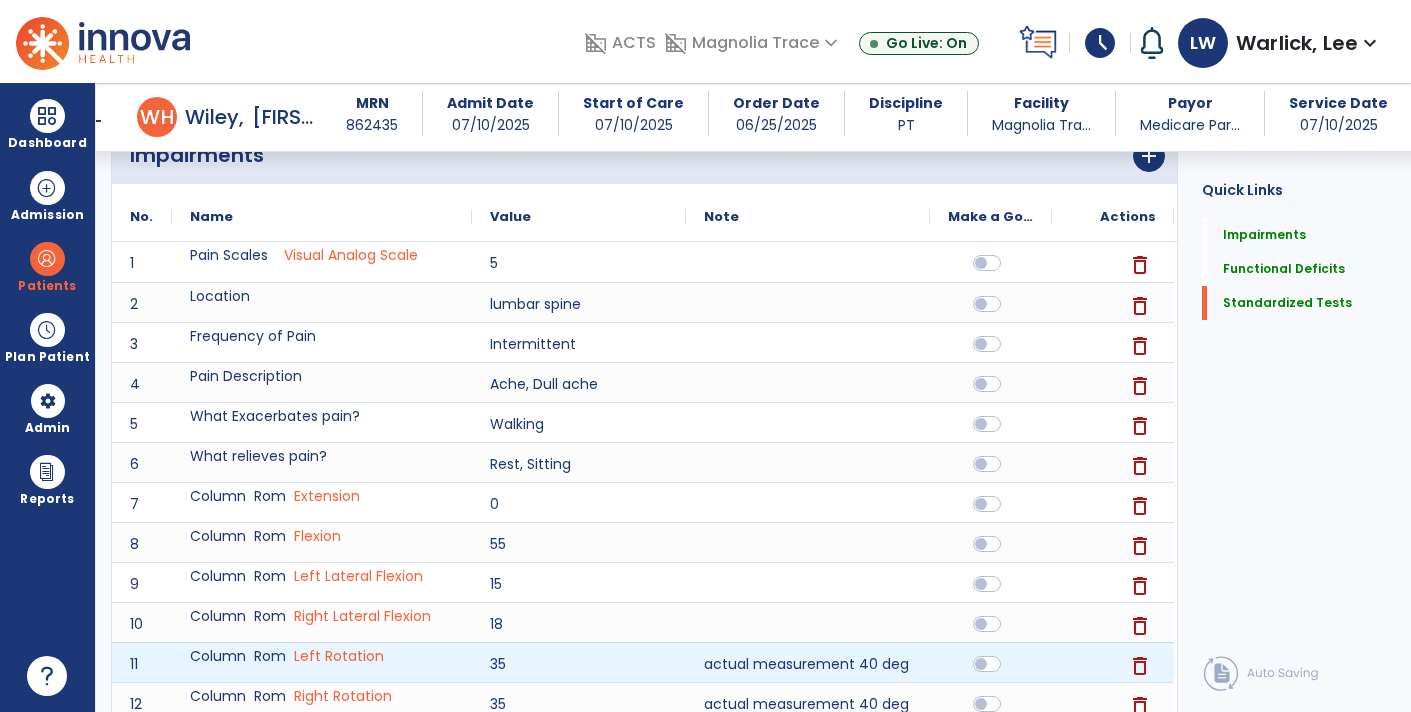 scroll, scrollTop: 206, scrollLeft: 0, axis: vertical 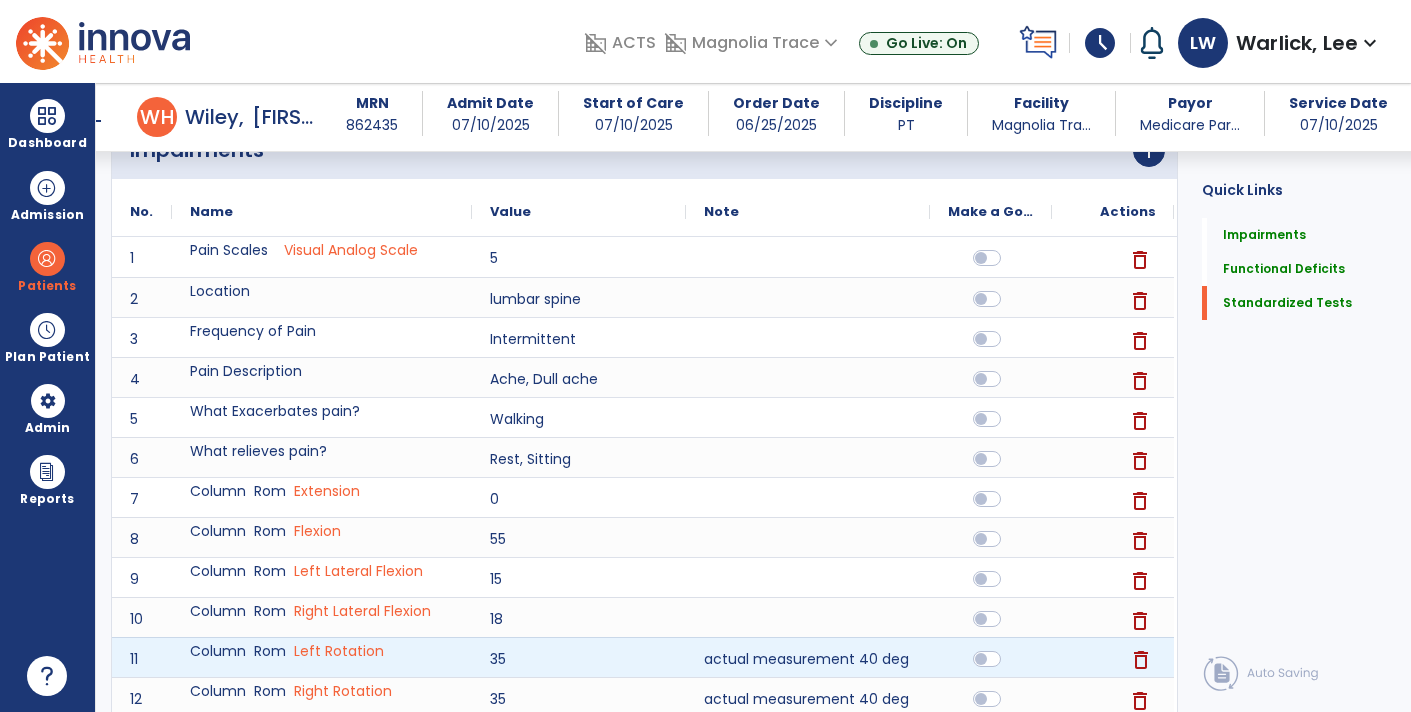 click on "delete" 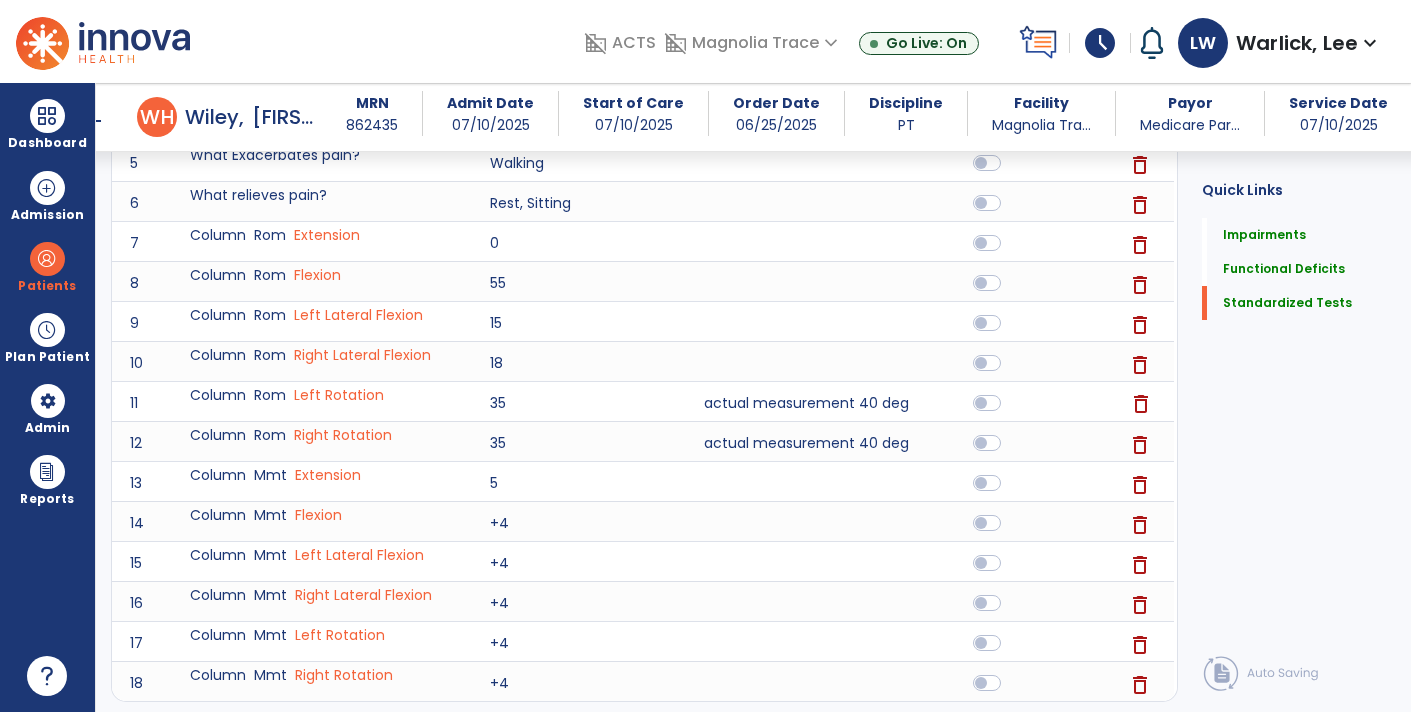 scroll, scrollTop: 462, scrollLeft: 0, axis: vertical 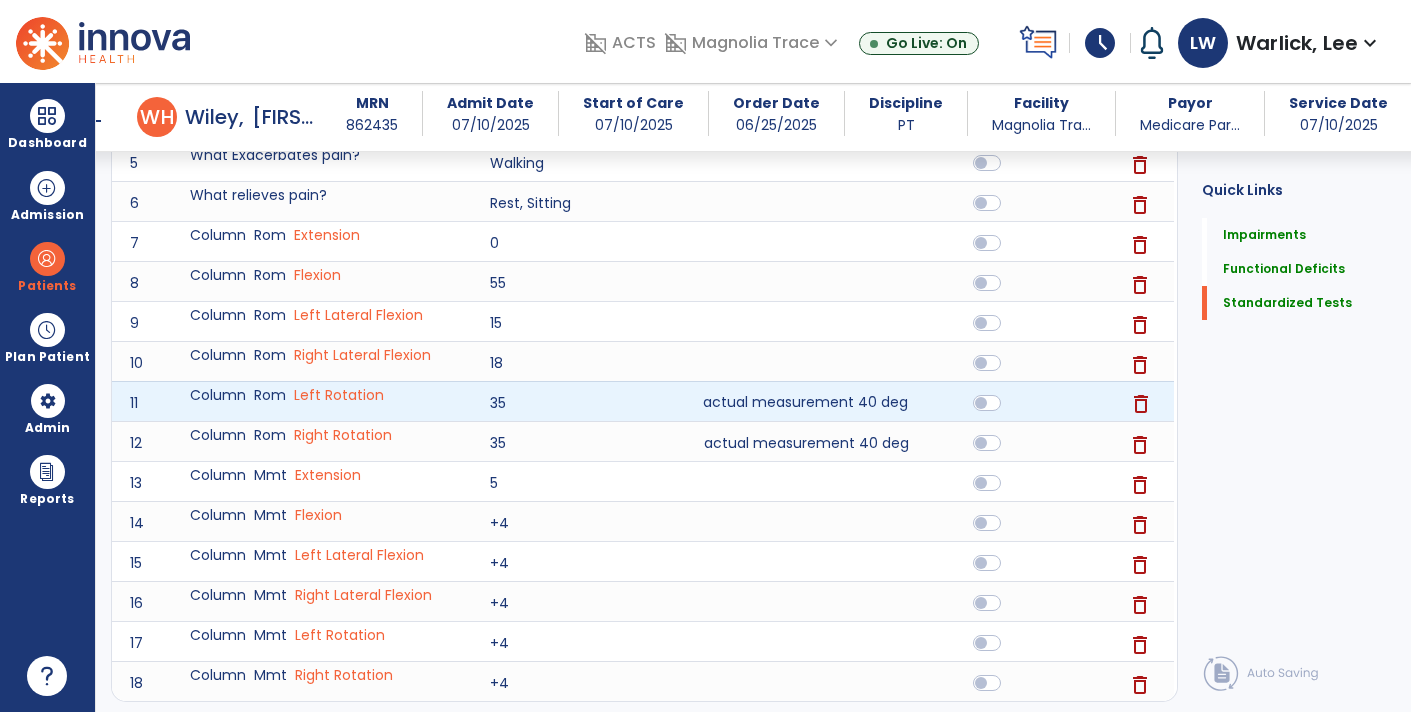 click on "actual measurement 40 deg" 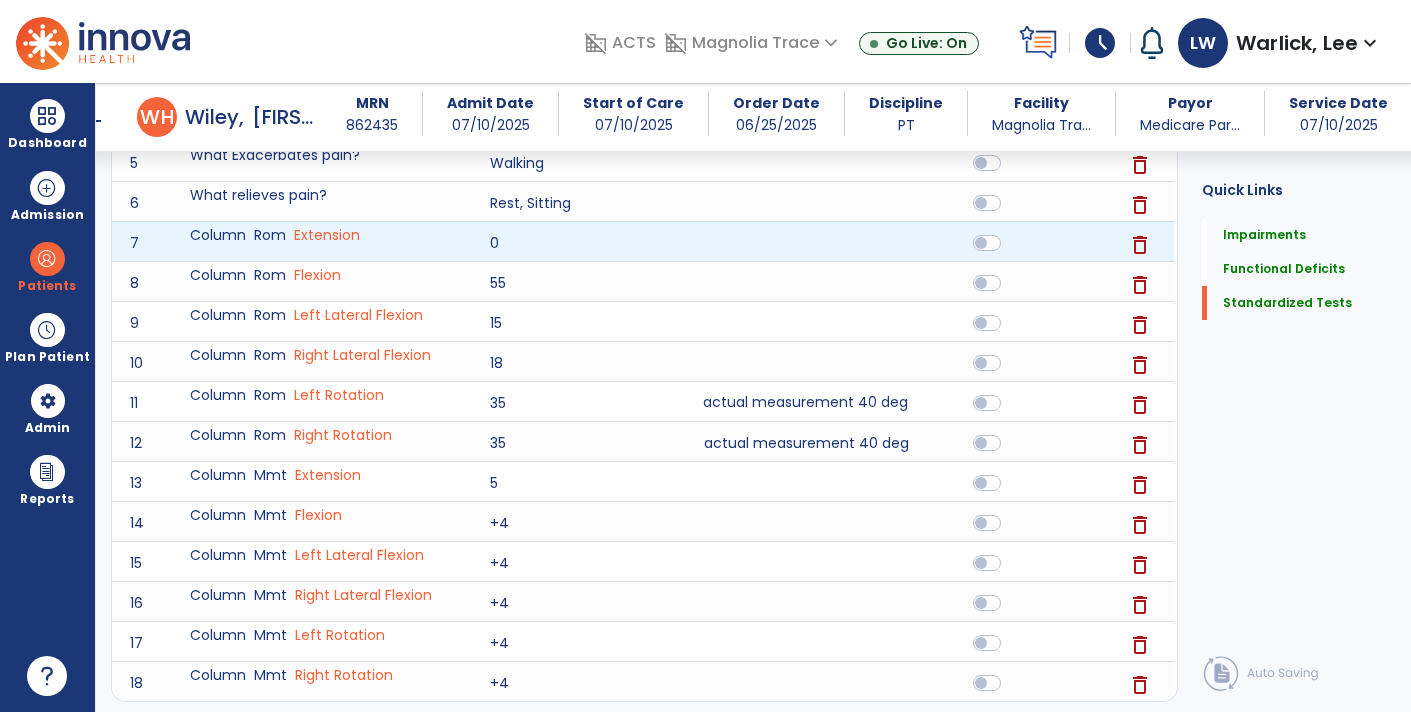 scroll, scrollTop: 0, scrollLeft: 0, axis: both 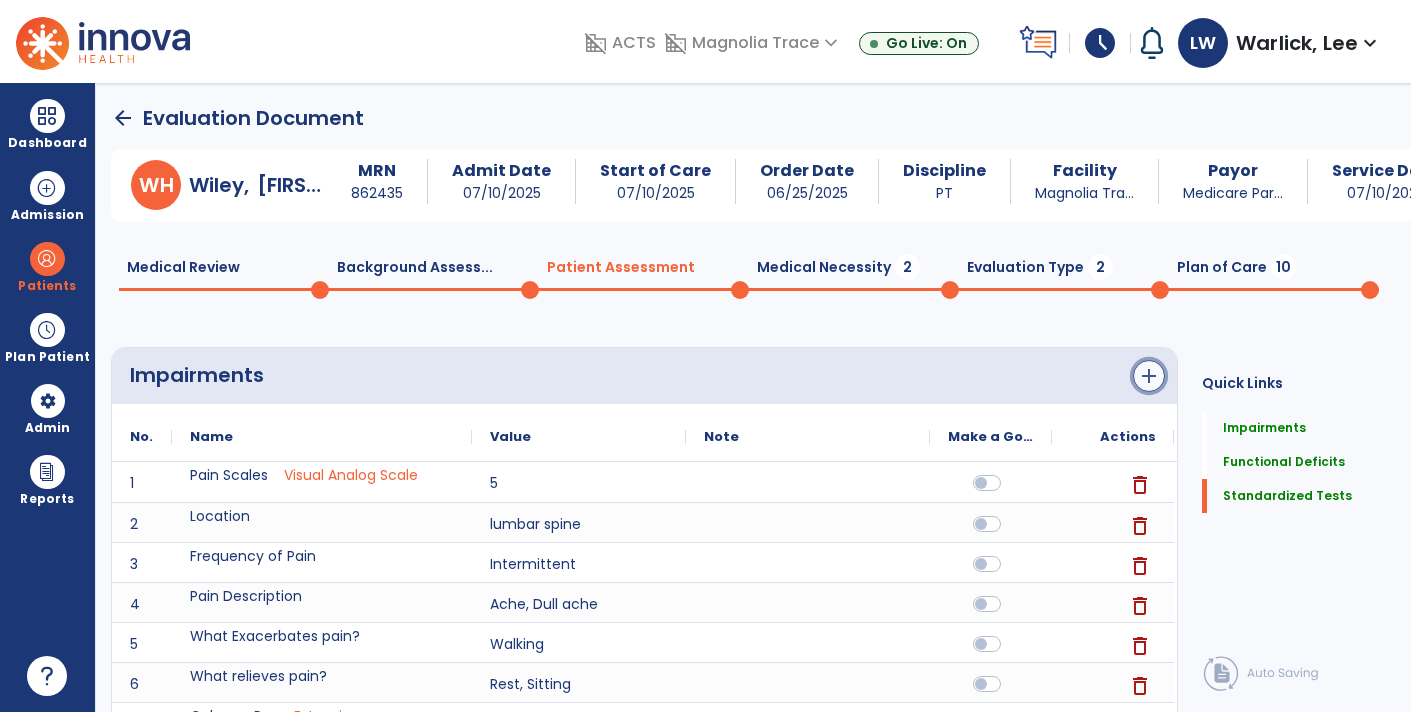 click on "add" 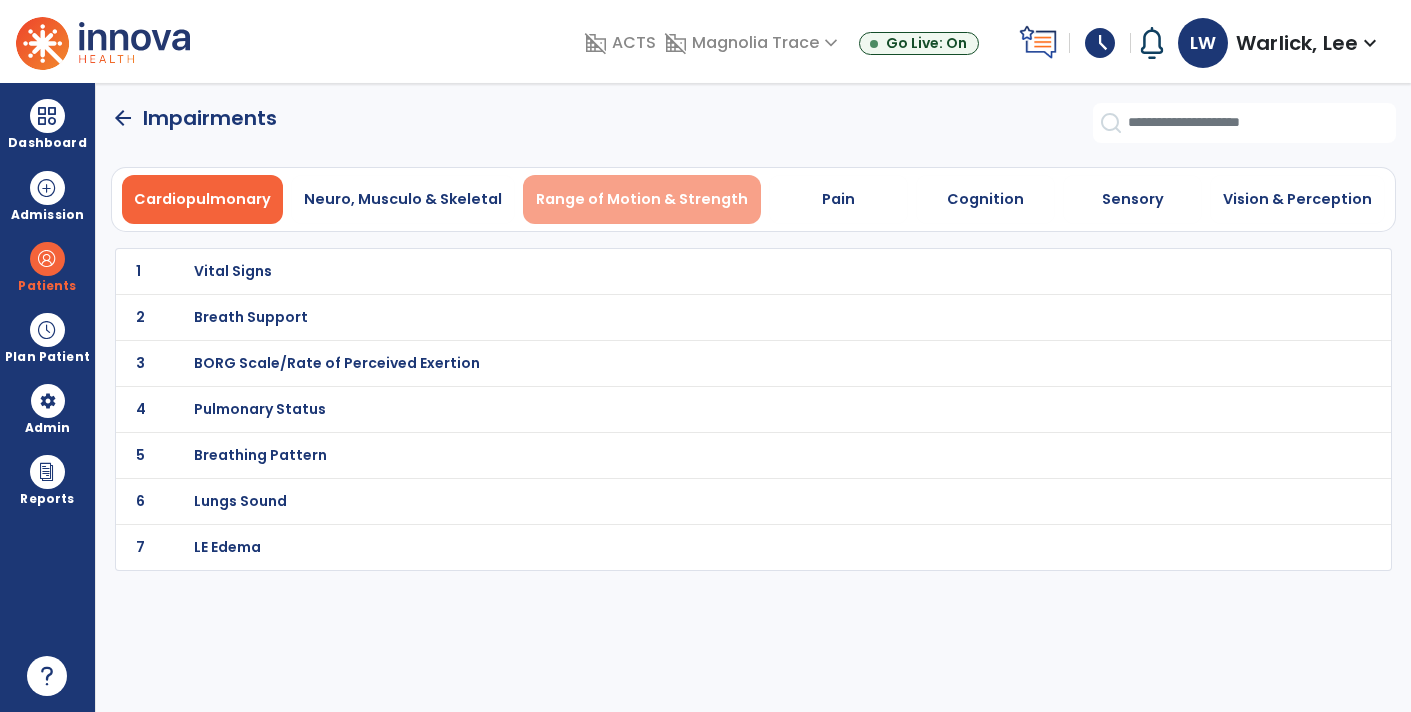 click on "Range of Motion & Strength" at bounding box center [642, 199] 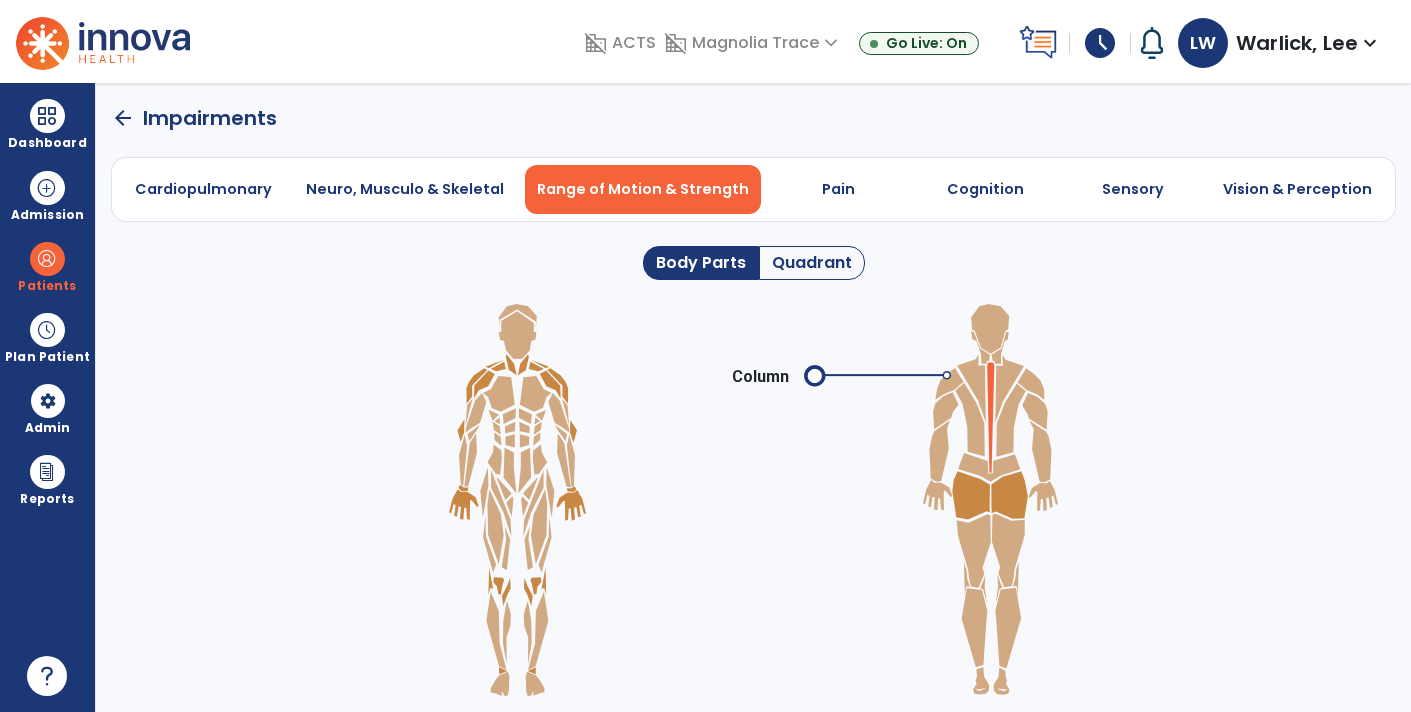 click 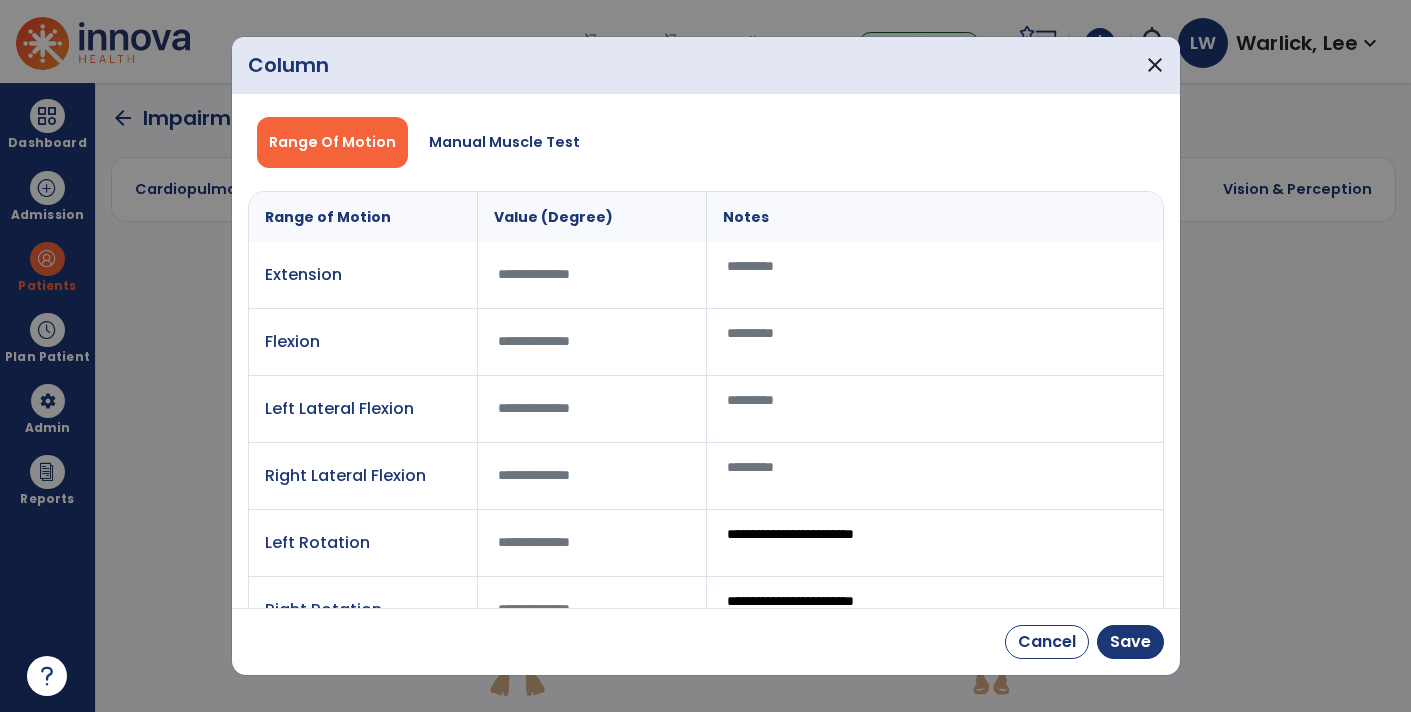 click on "**********" at bounding box center [935, 543] 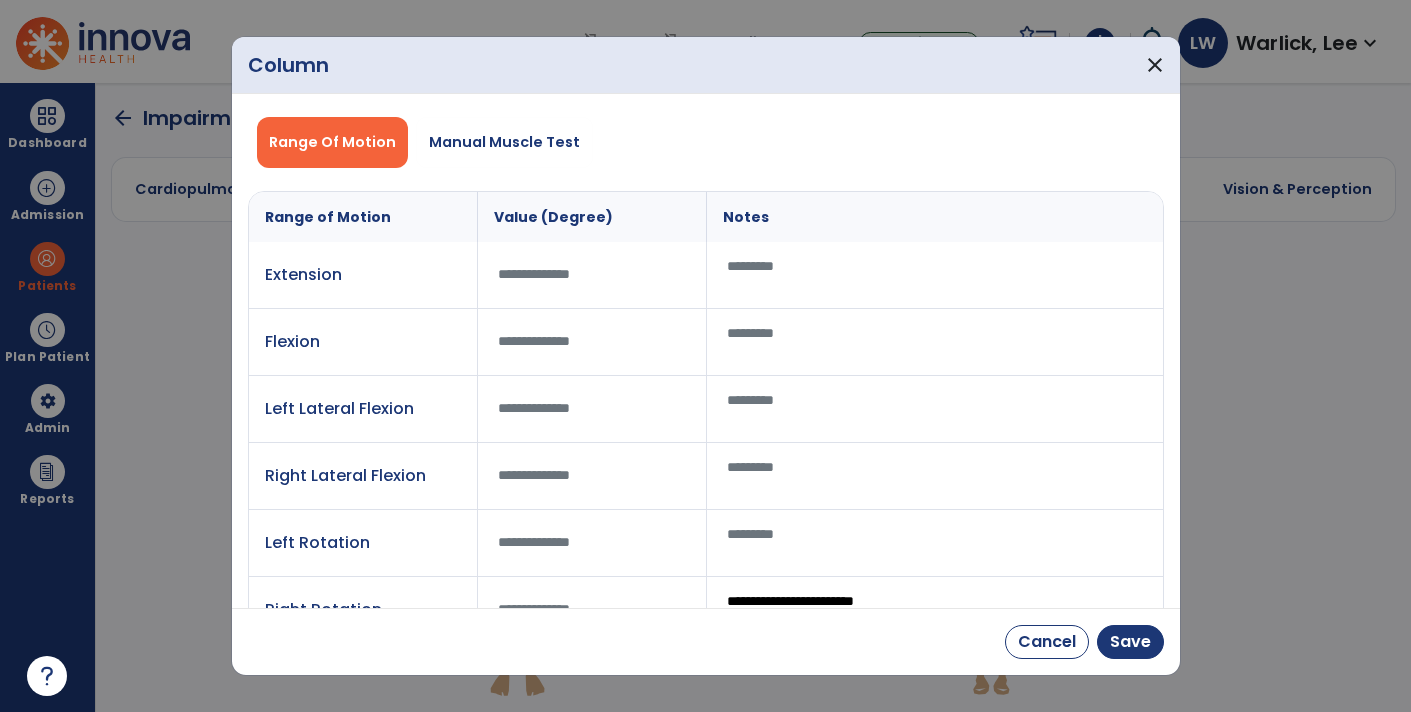 type 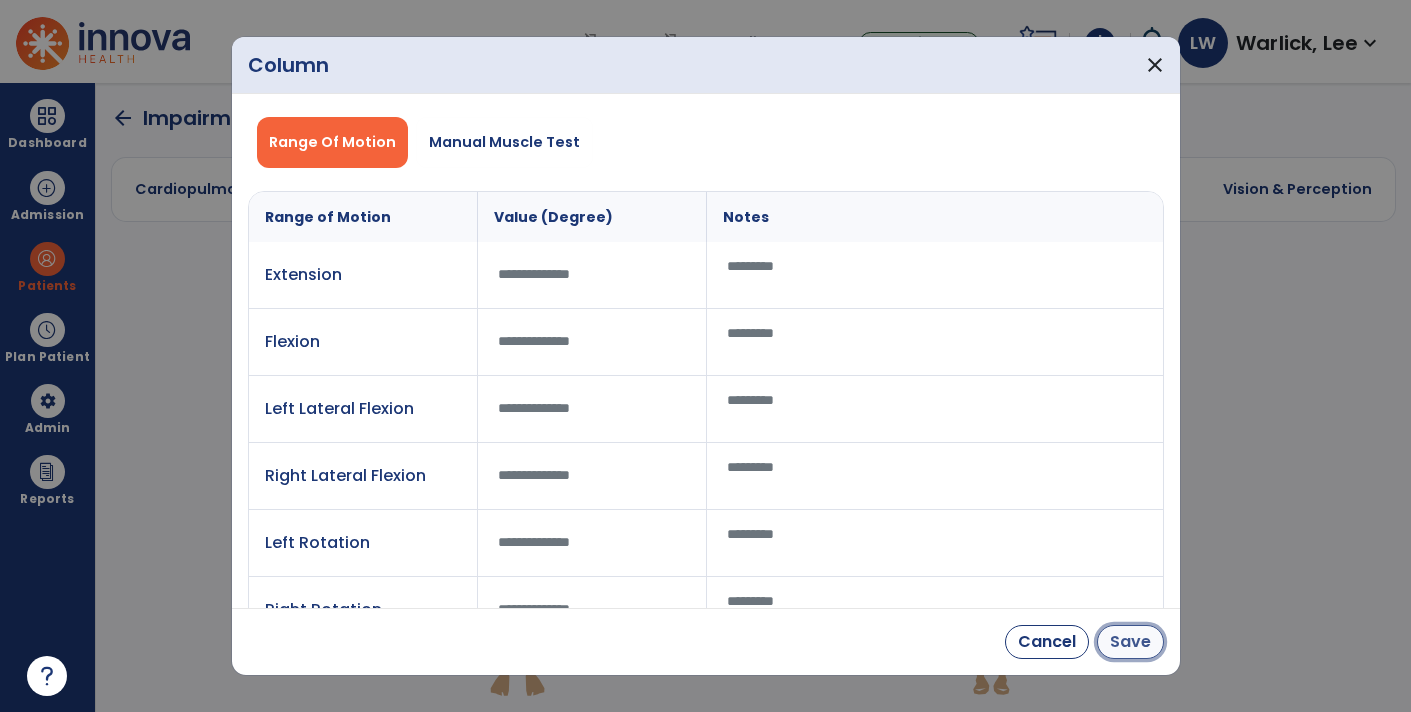 click on "Save" at bounding box center (1130, 642) 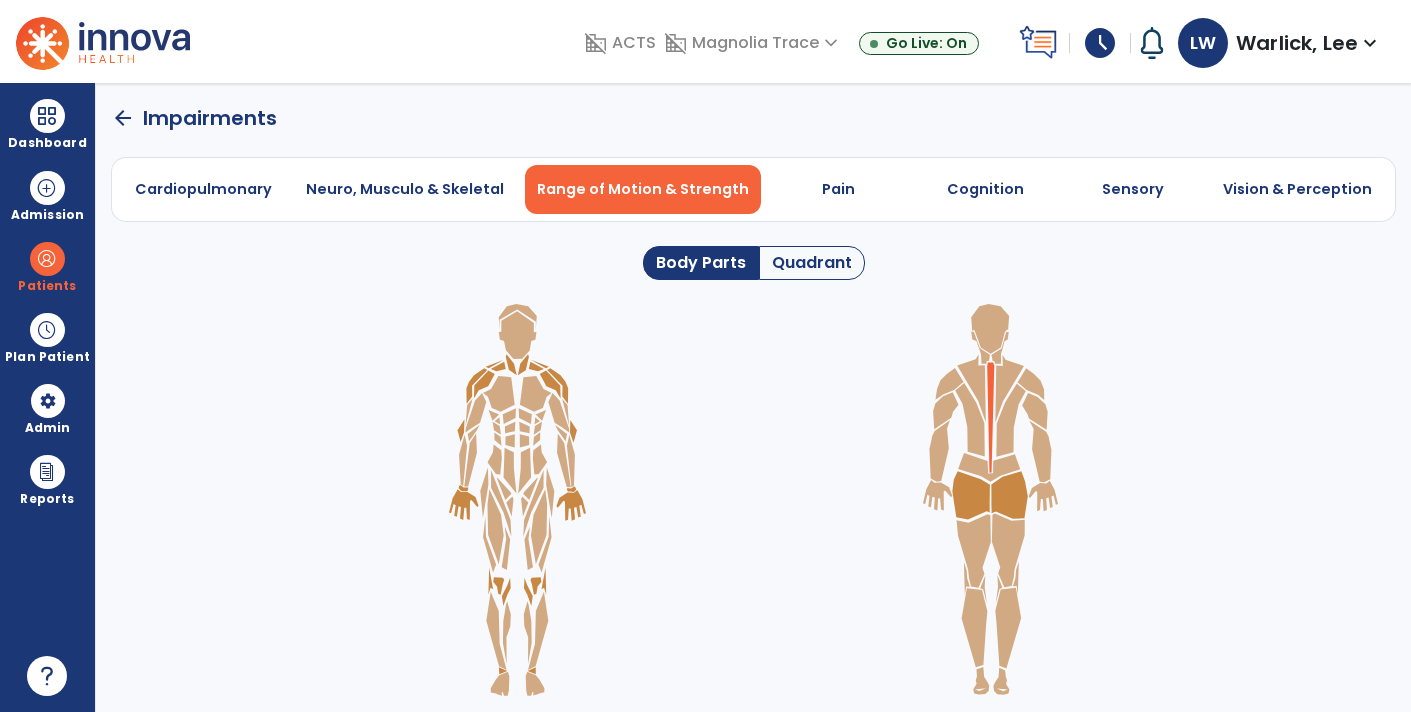 click on "arrow_back" 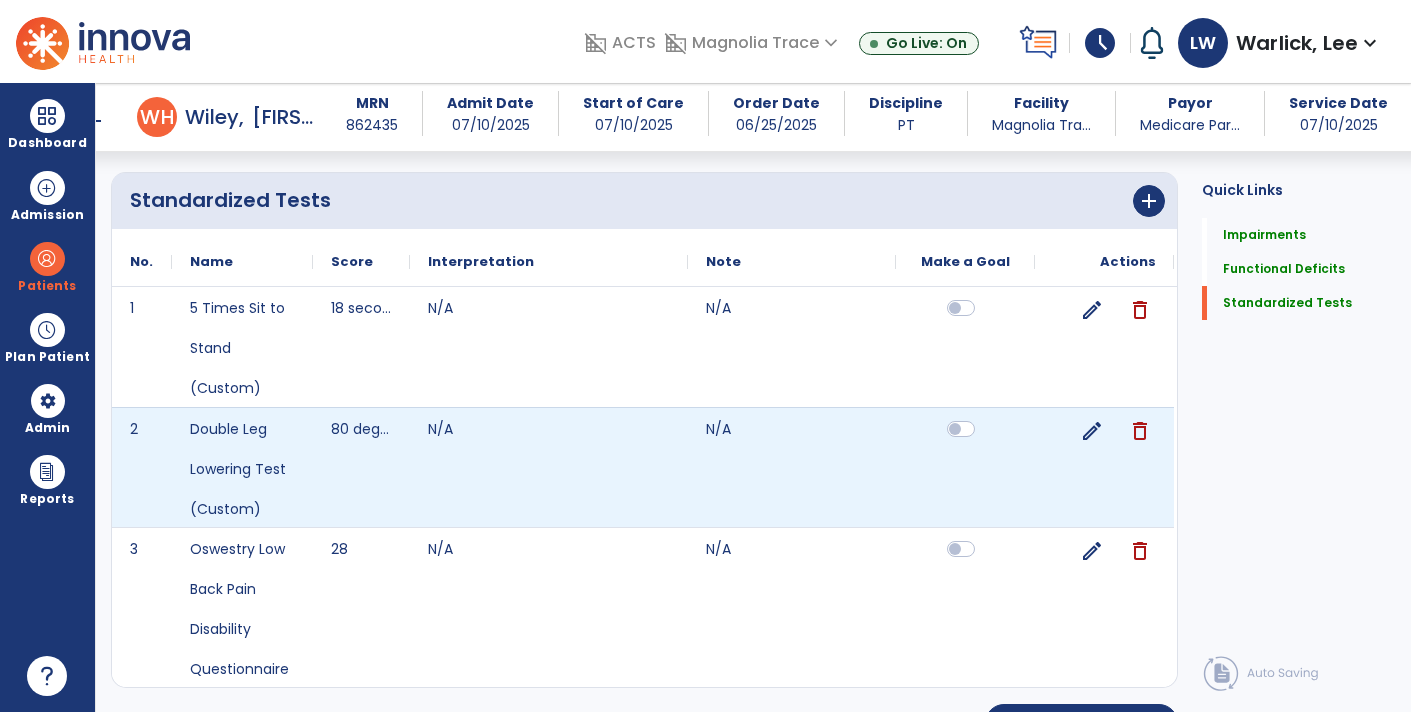 scroll, scrollTop: 1439, scrollLeft: 0, axis: vertical 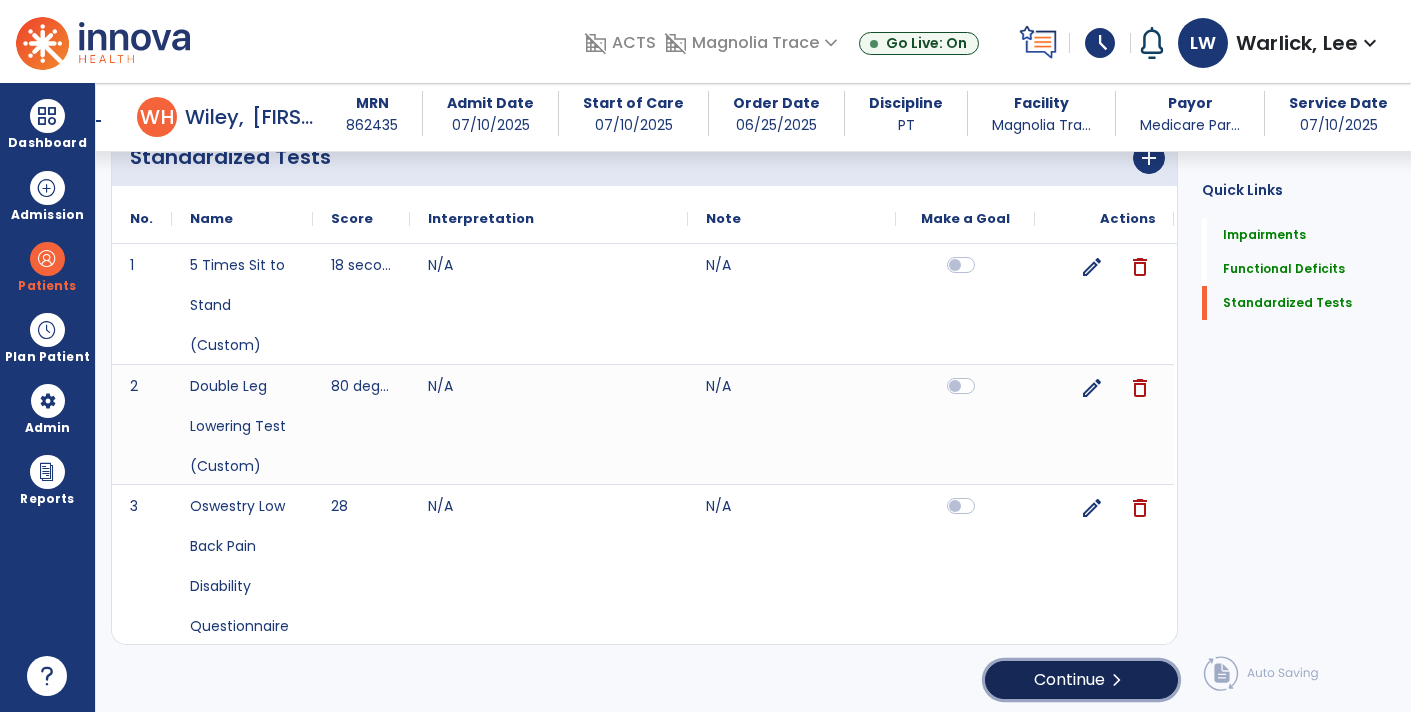 click on "chevron_right" 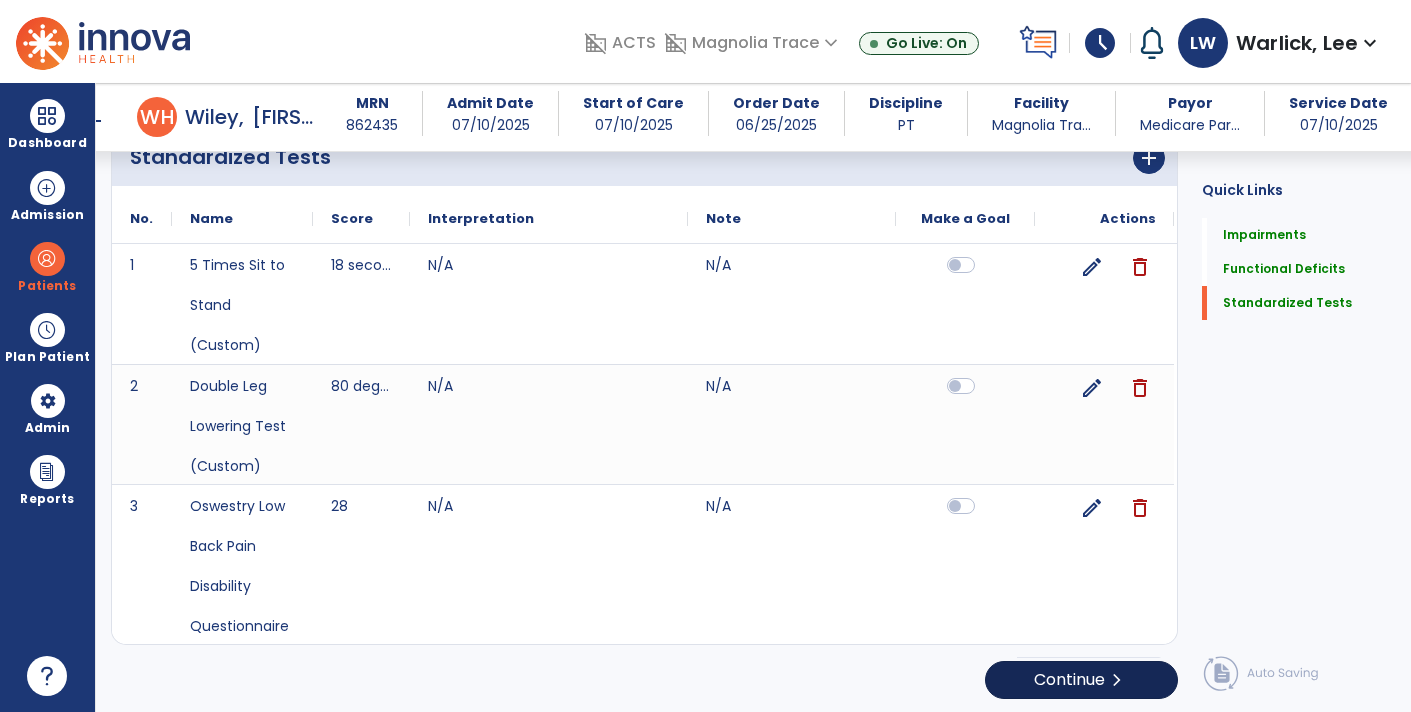 scroll, scrollTop: 0, scrollLeft: 0, axis: both 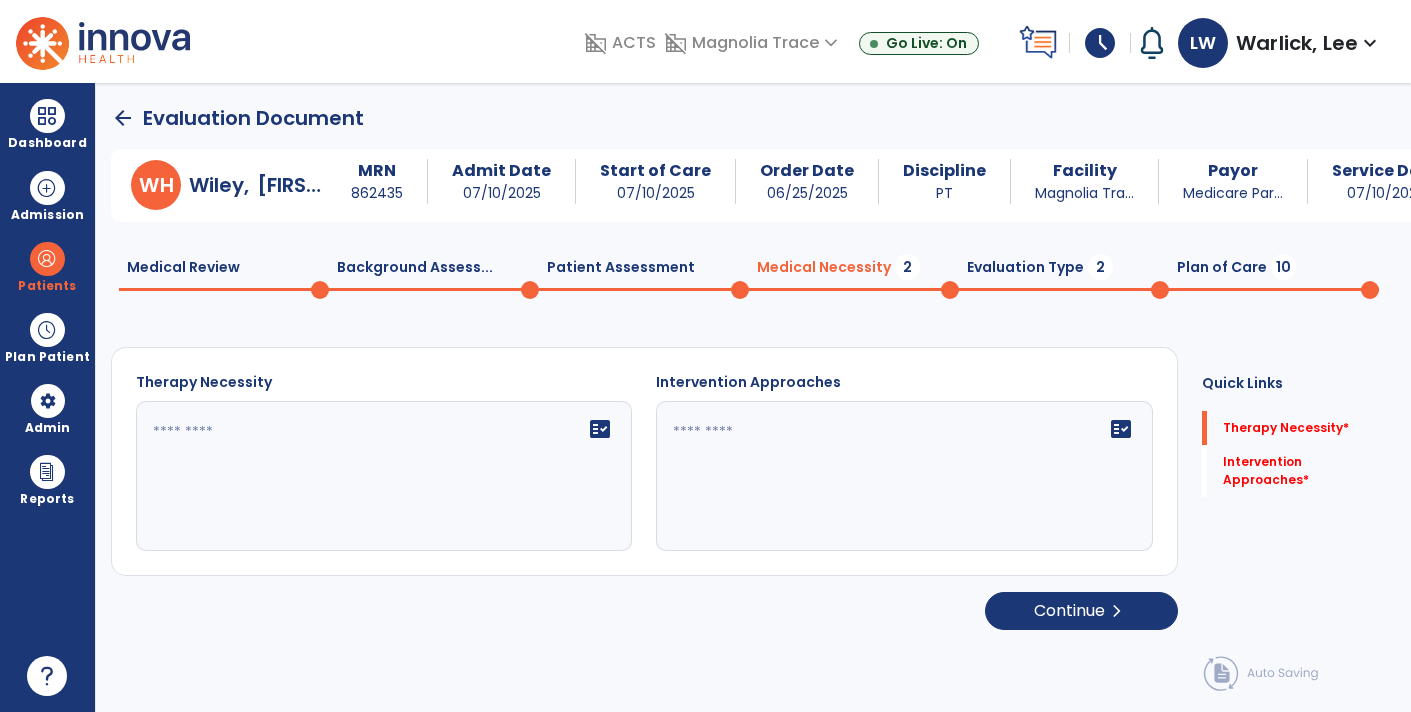 click 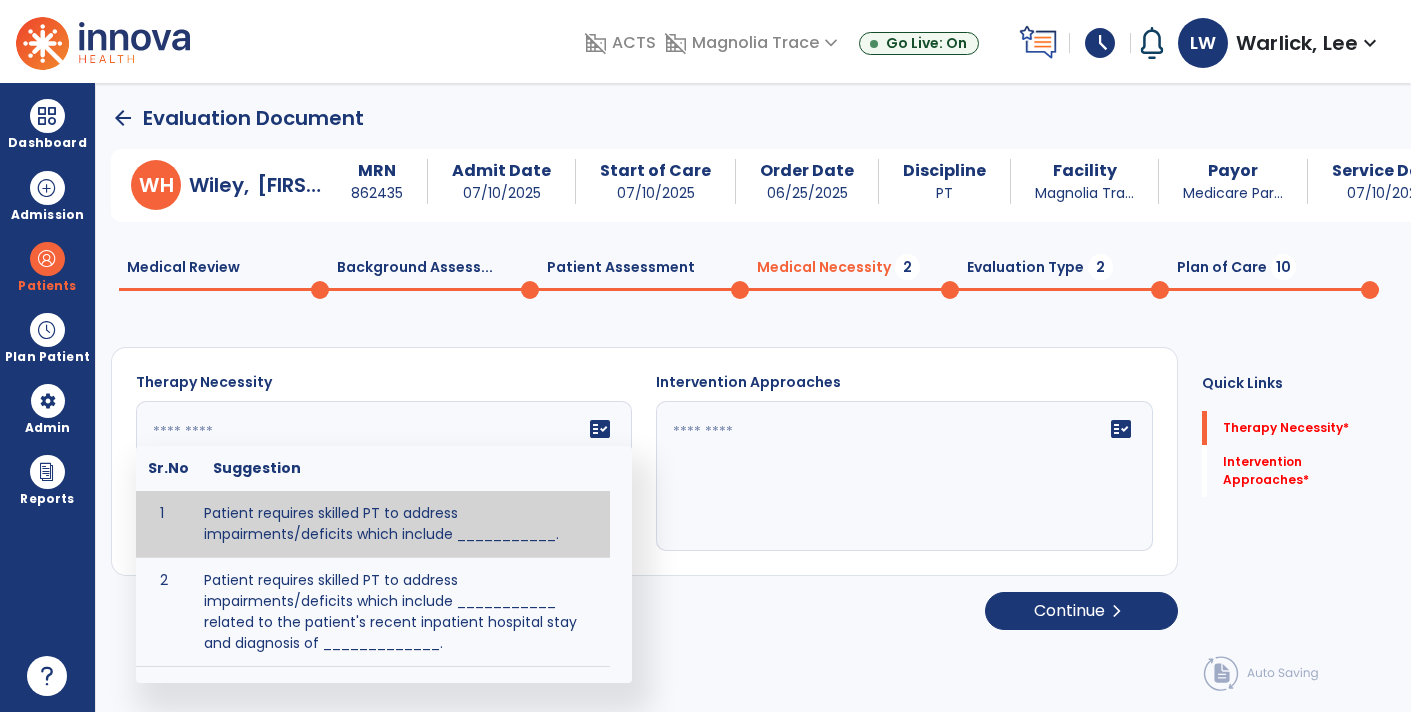 paste on "**********" 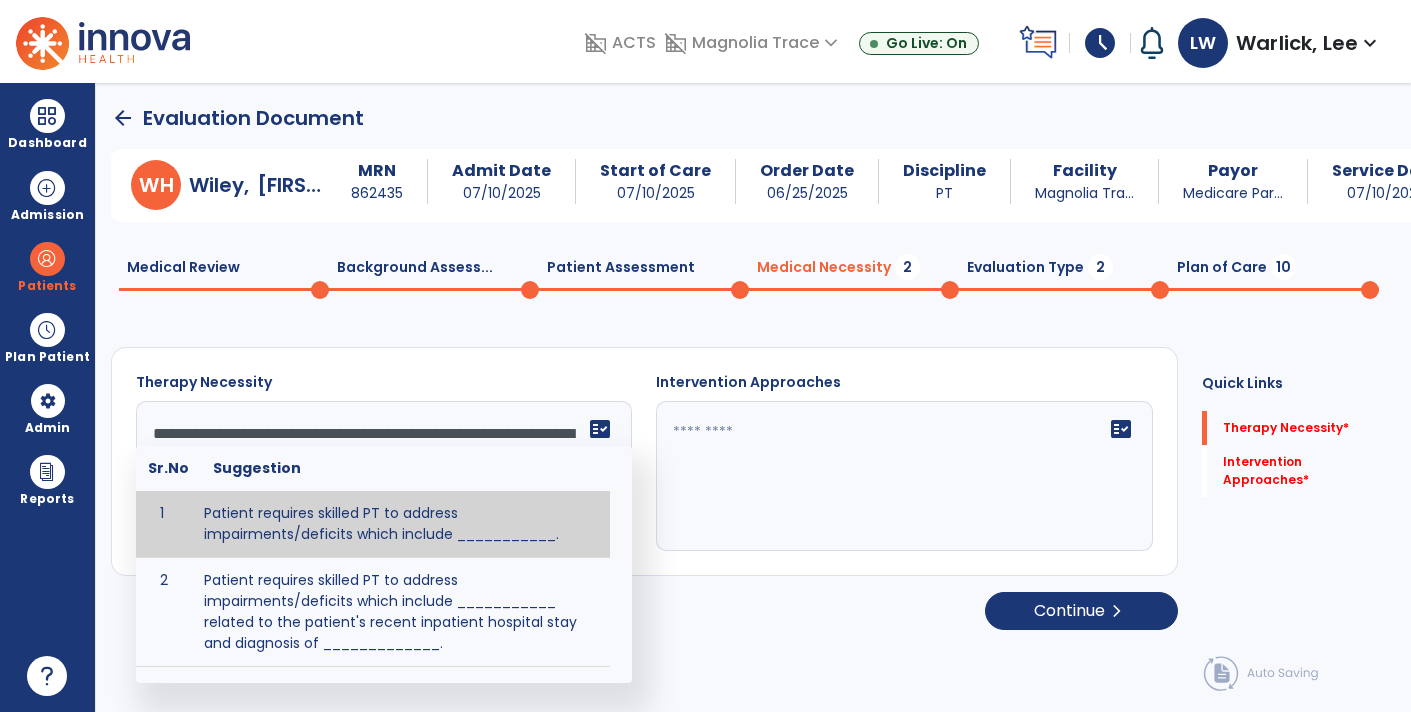 scroll, scrollTop: 63, scrollLeft: 0, axis: vertical 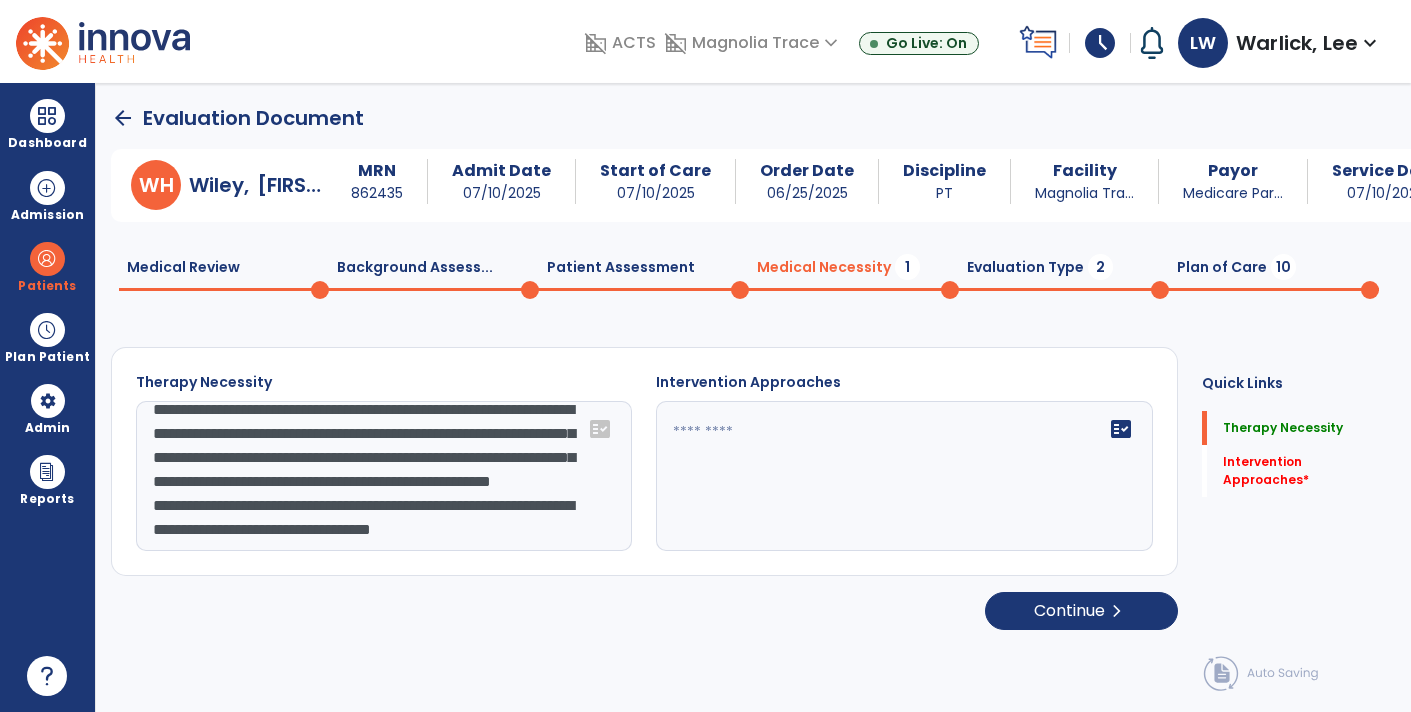 click on "**********" 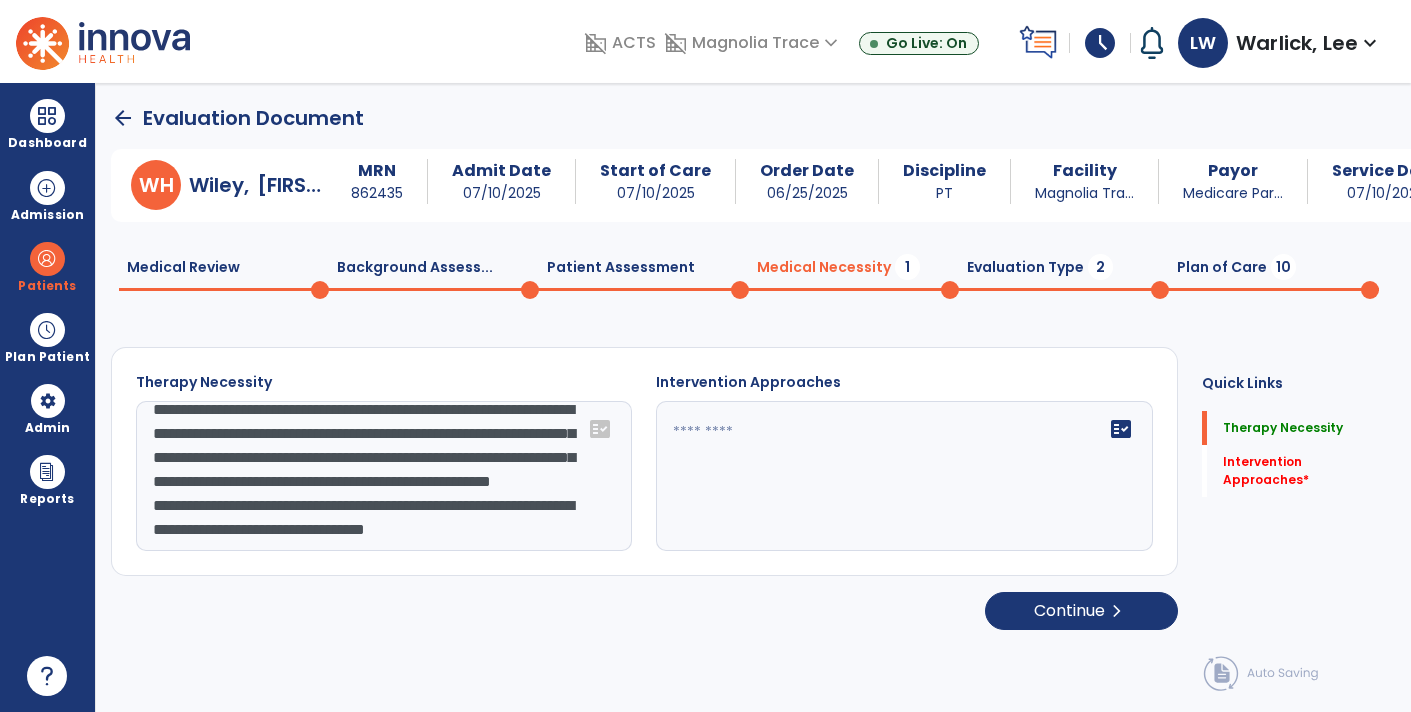 click on "**********" 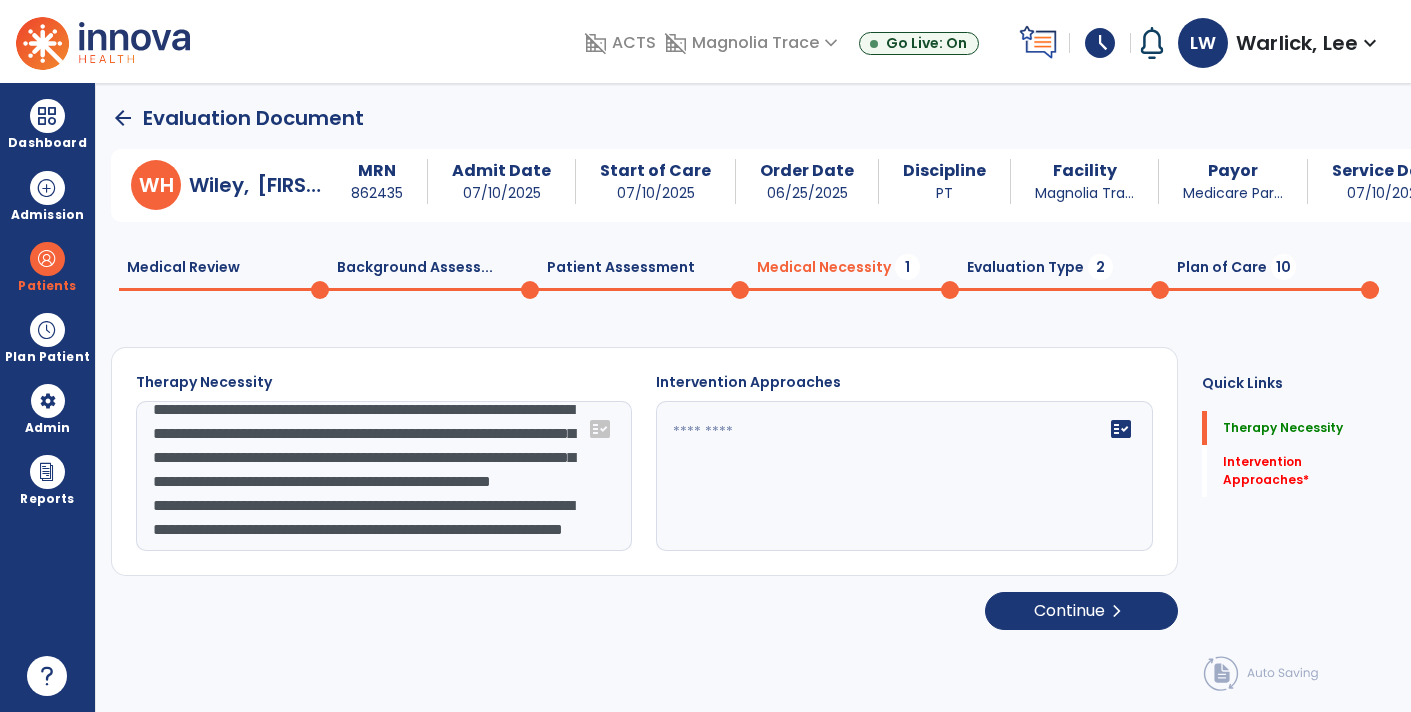 click on "**********" 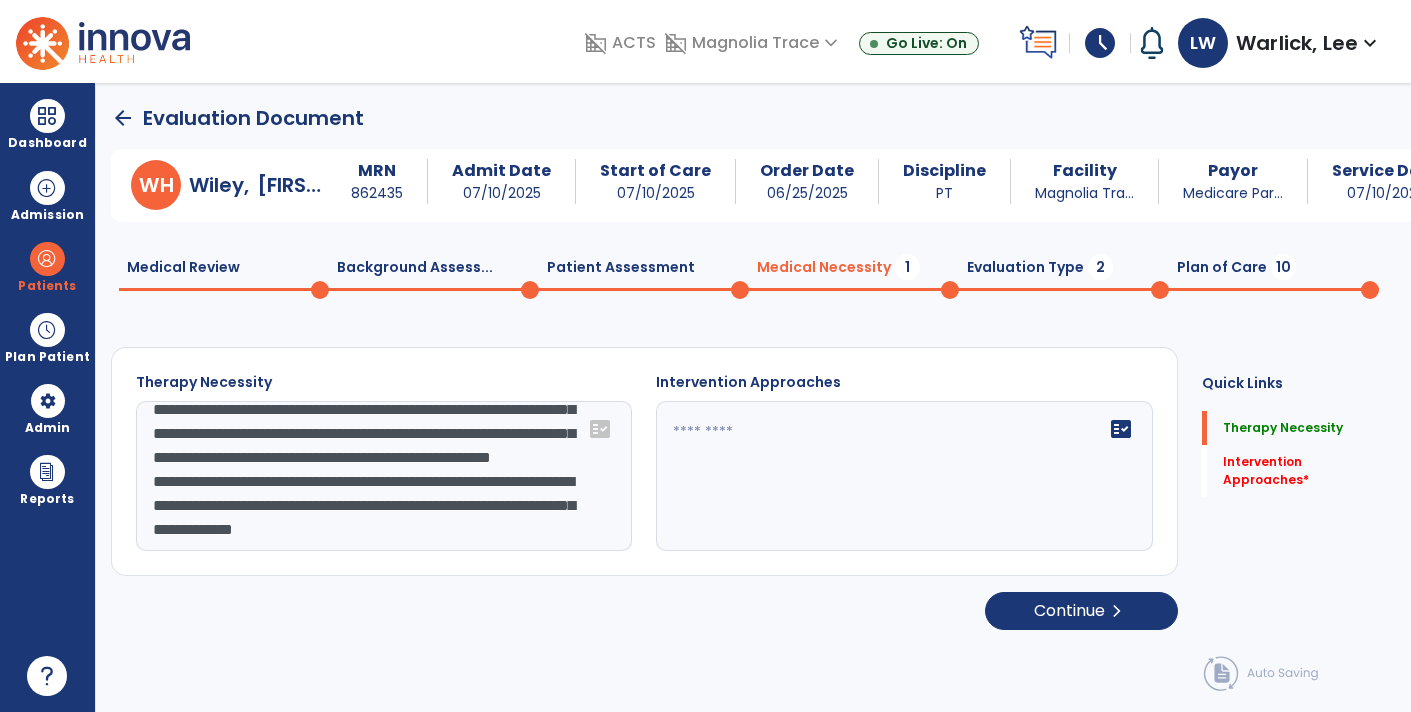 click on "**********" 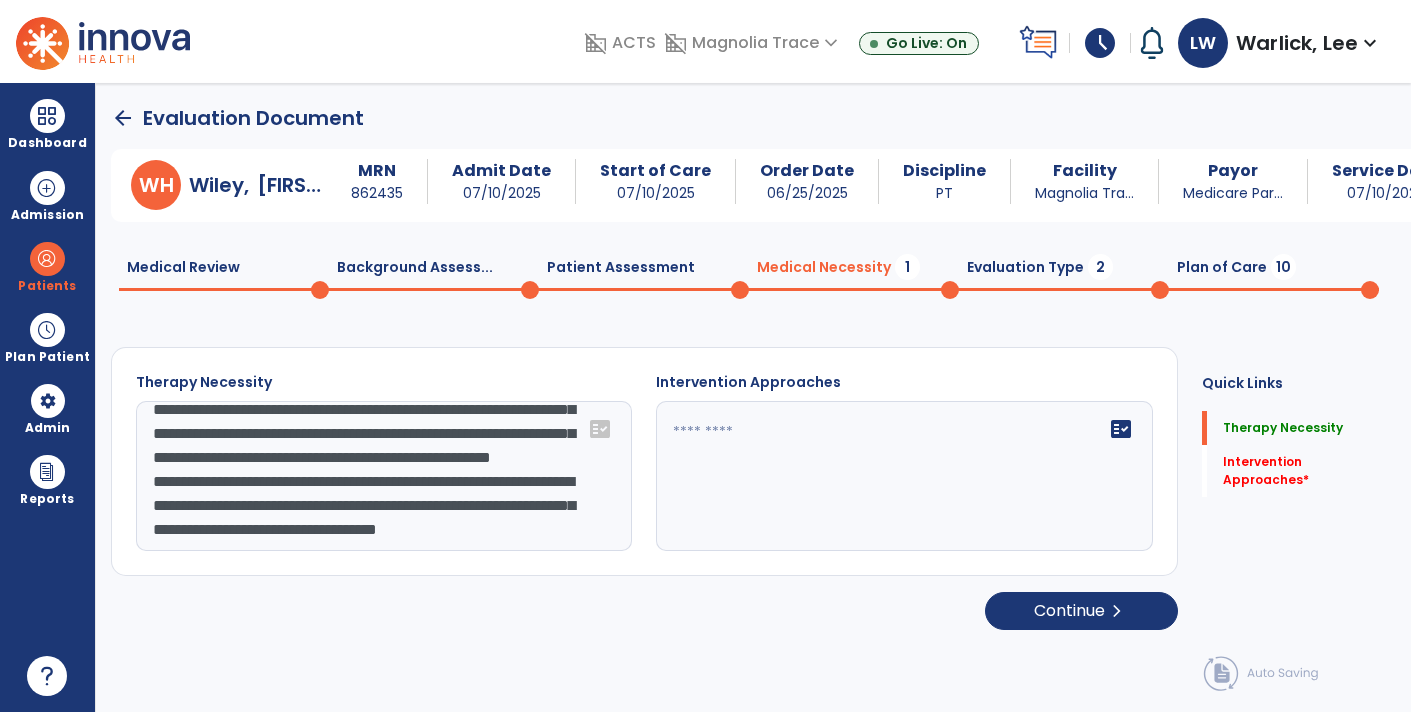 click on "**********" 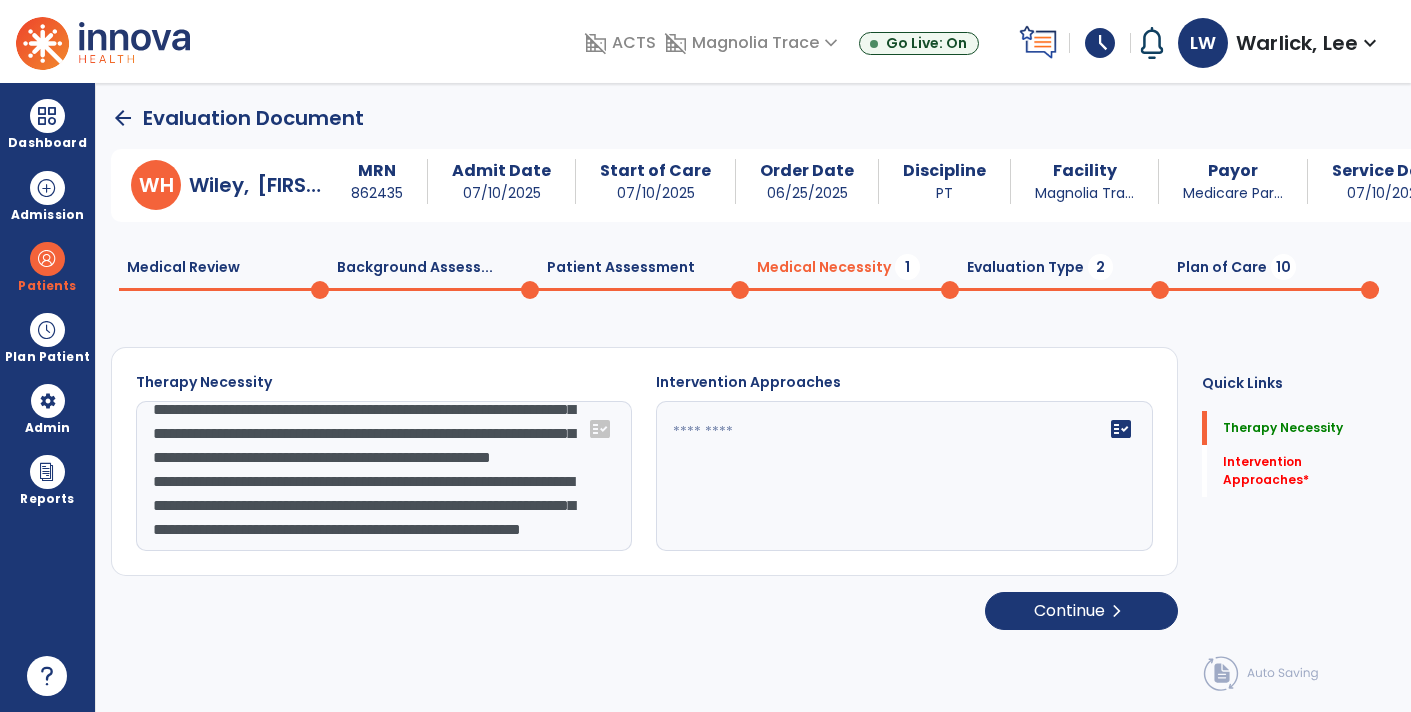 click on "**********" 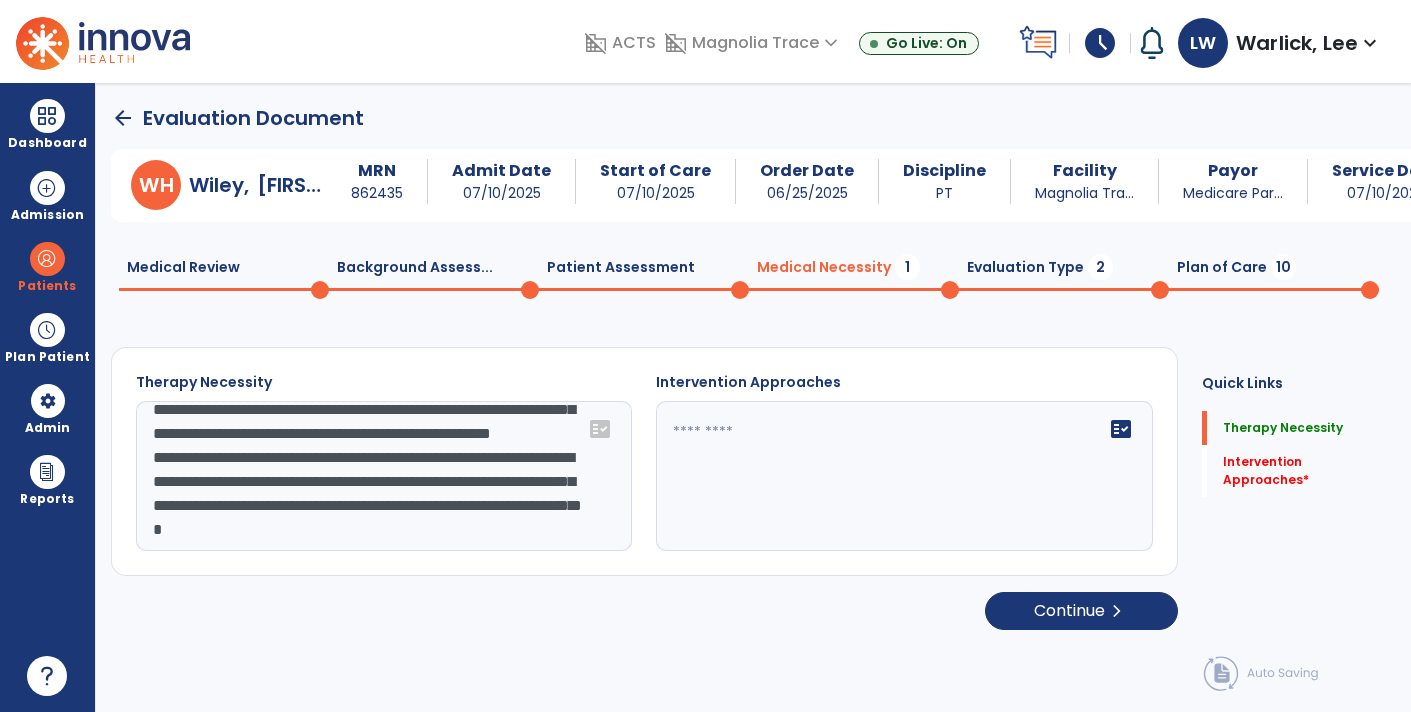 click on "**********" 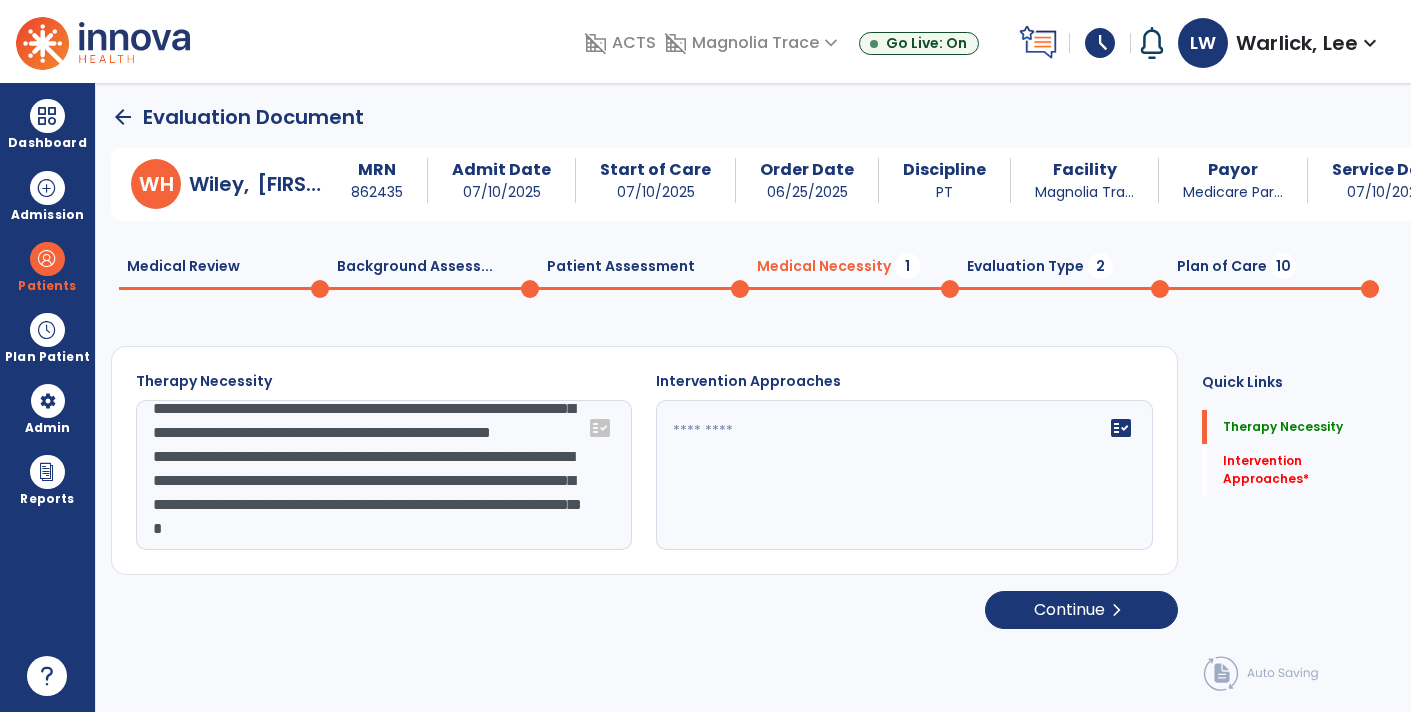 click on "**********" 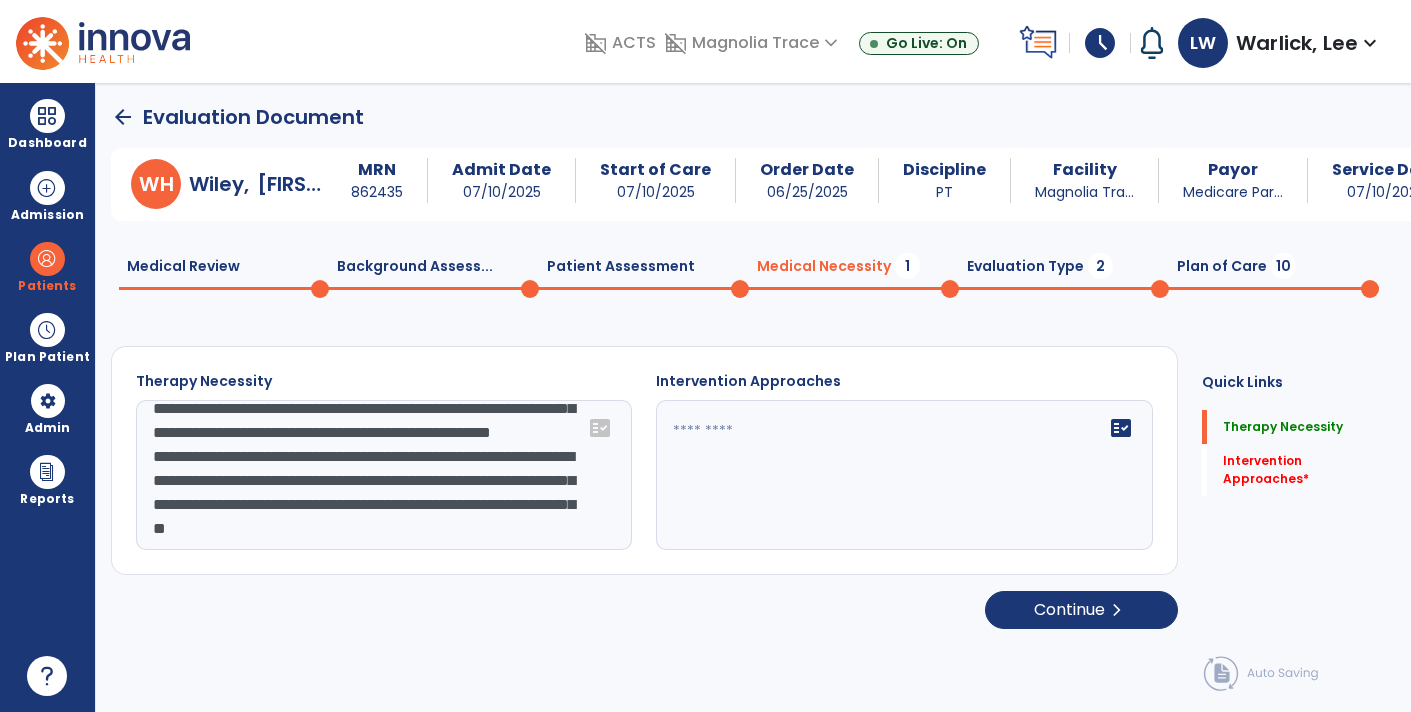 type on "**********" 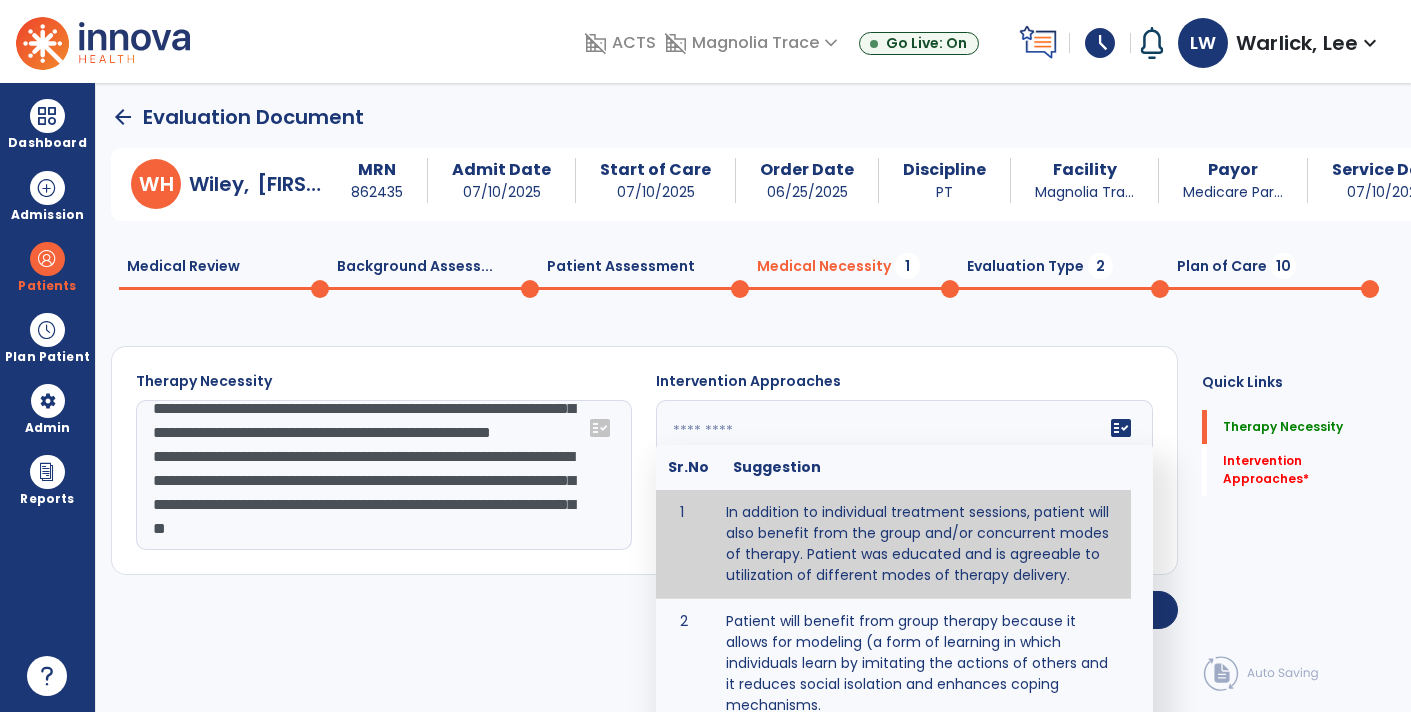 paste on "**********" 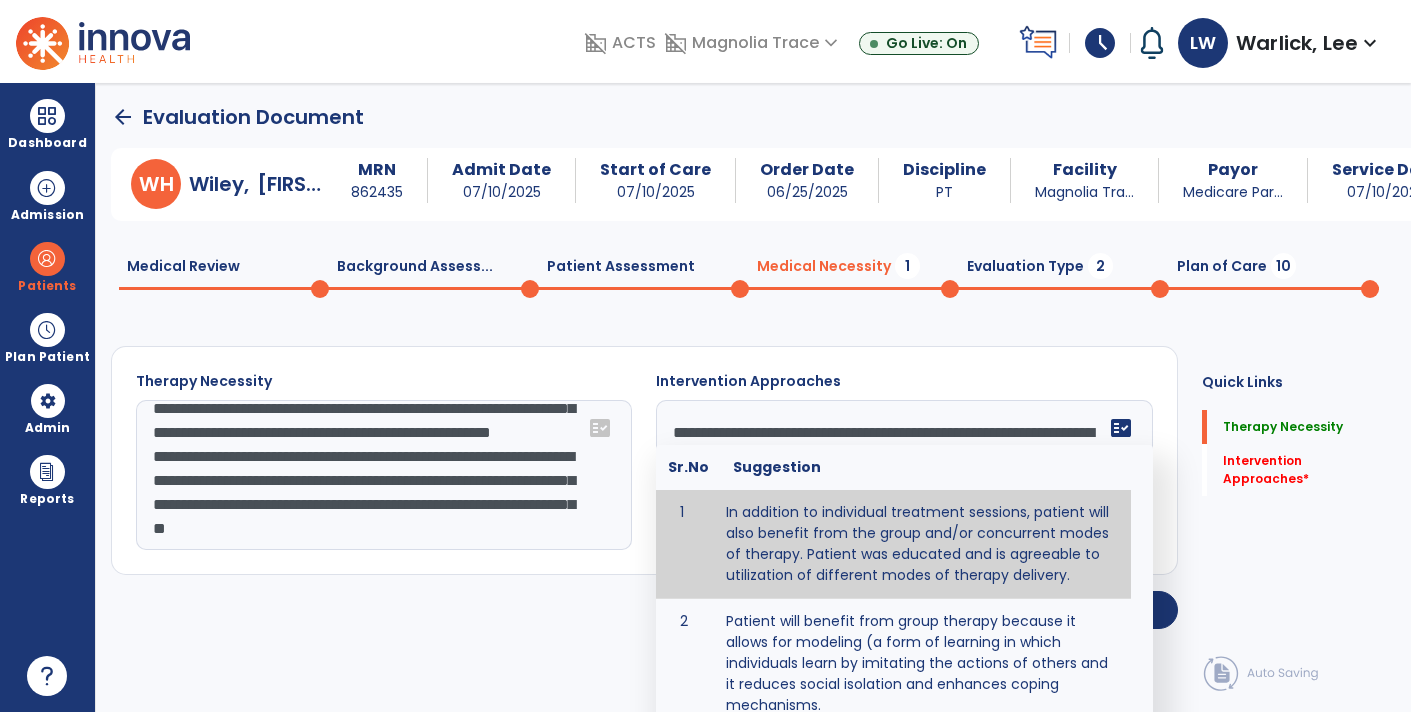 scroll, scrollTop: 15, scrollLeft: 0, axis: vertical 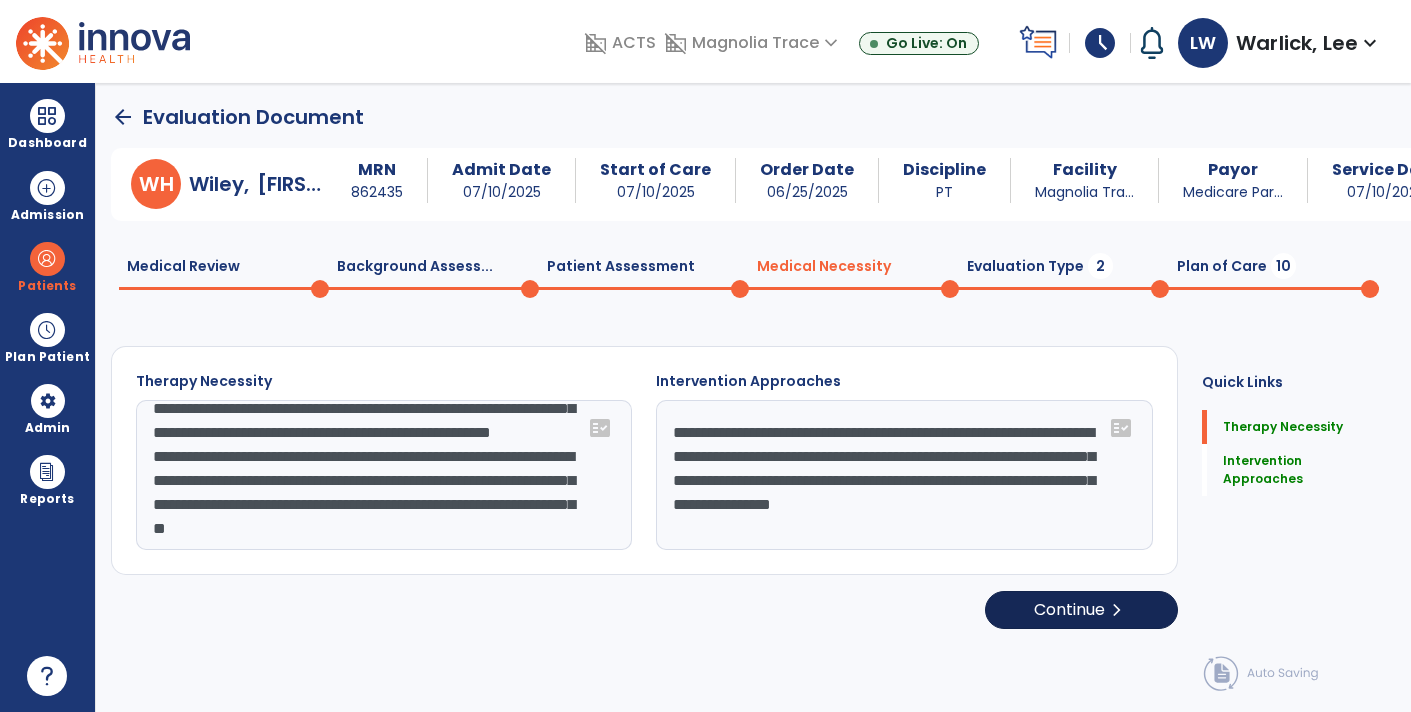 type on "**********" 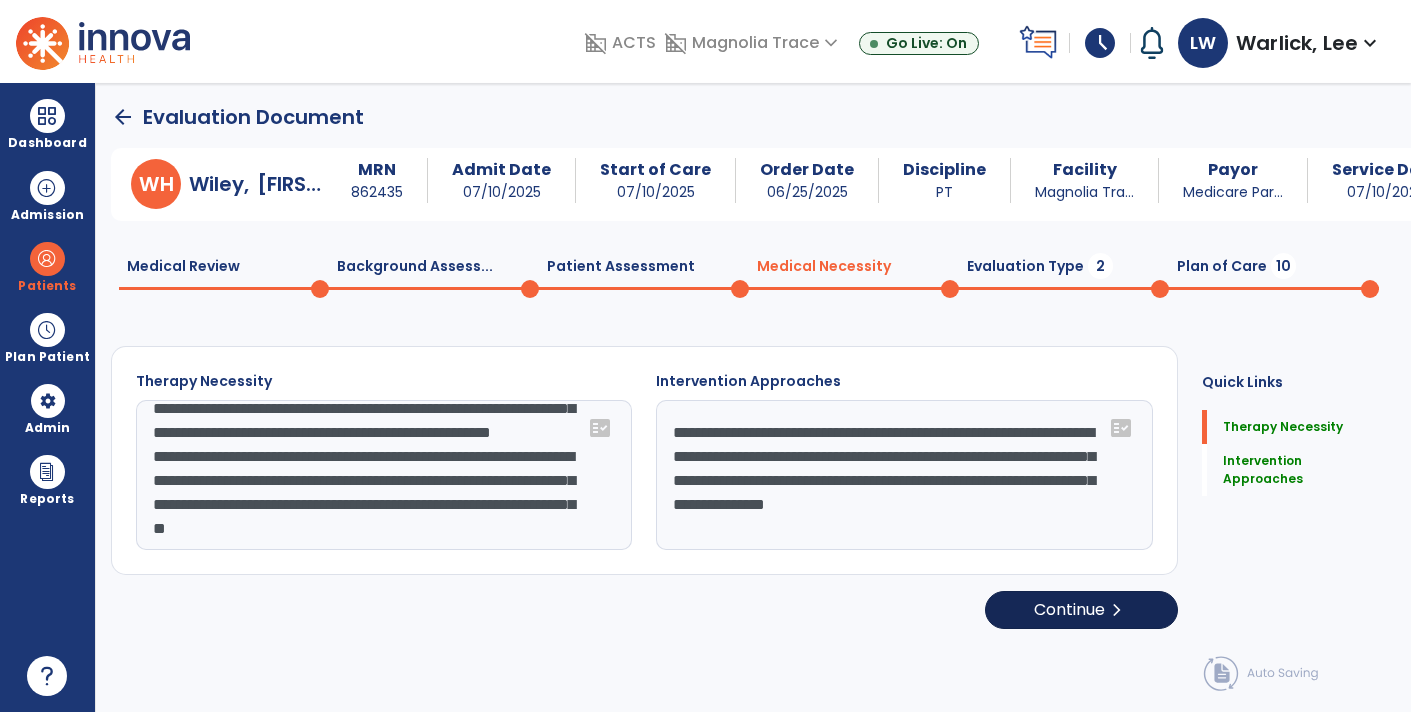 scroll, scrollTop: 0, scrollLeft: 0, axis: both 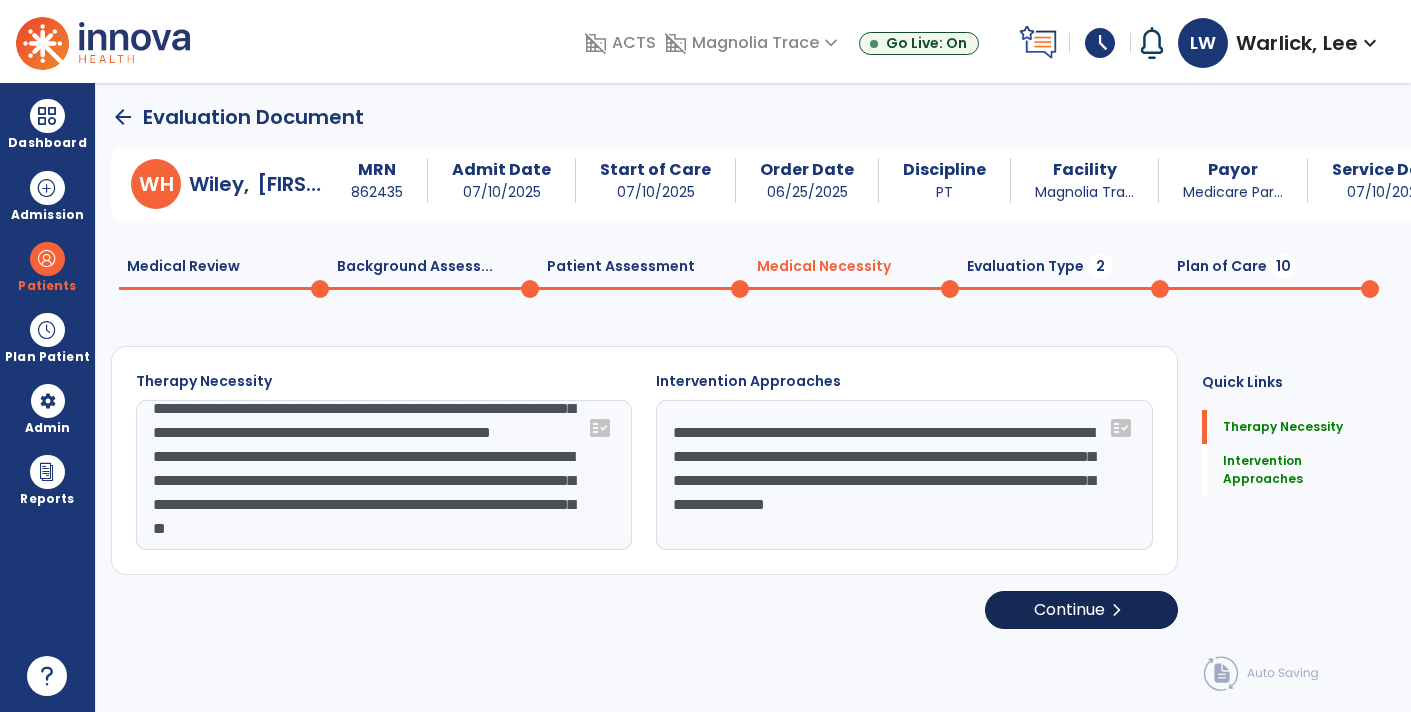 click on "Continue  chevron_right" 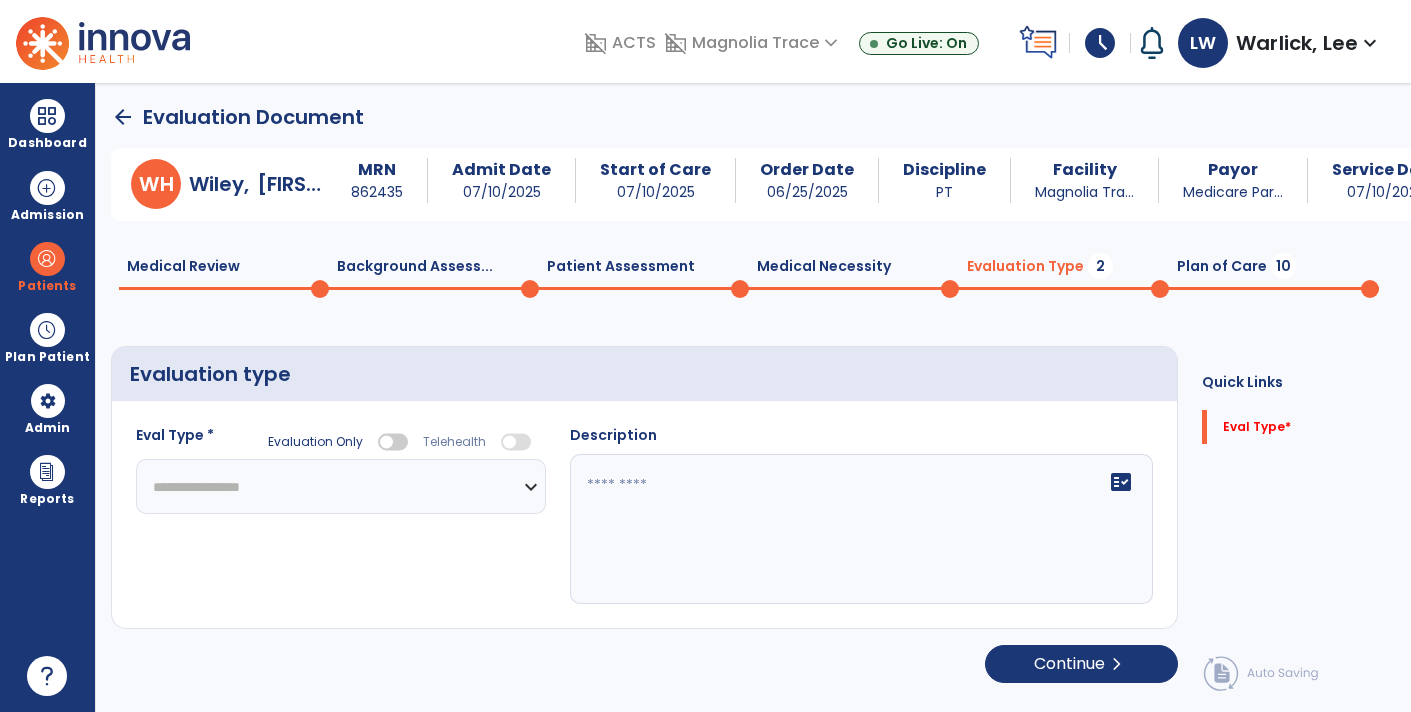 click on "**********" 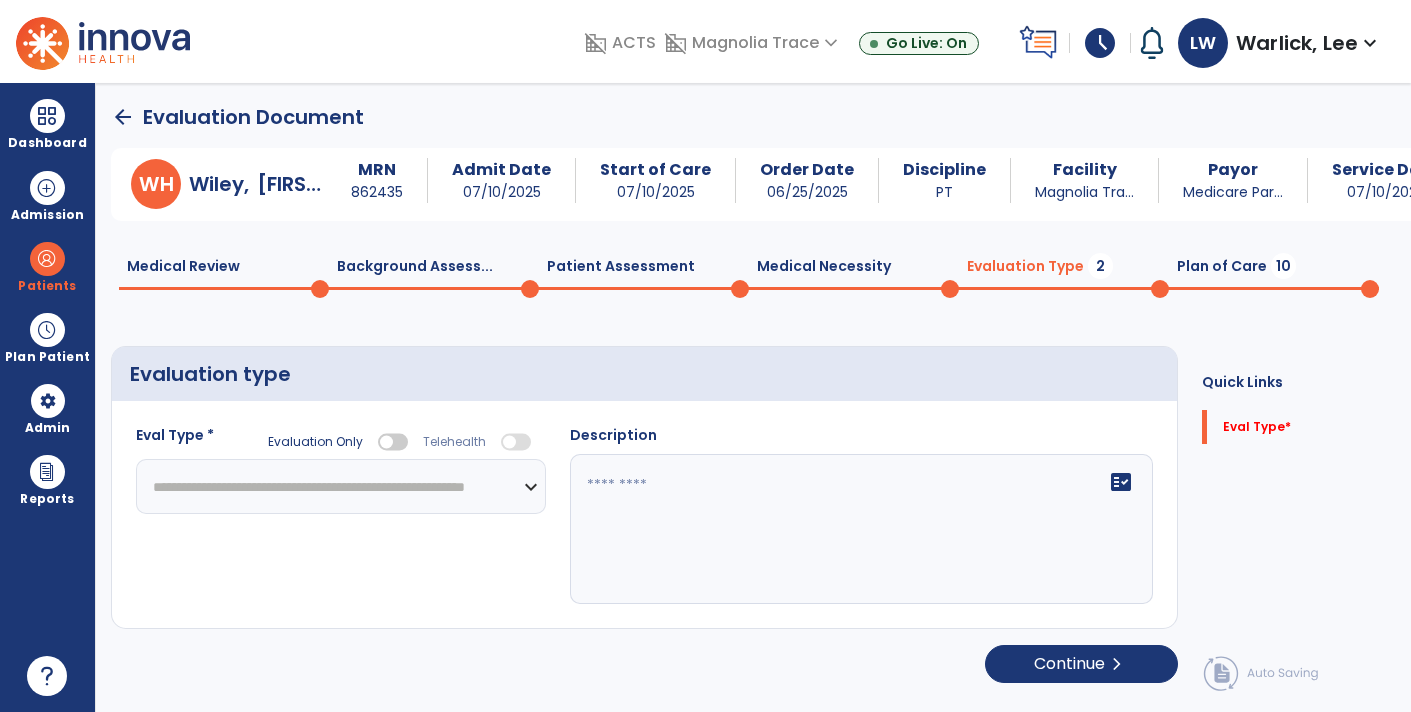 click on "**********" 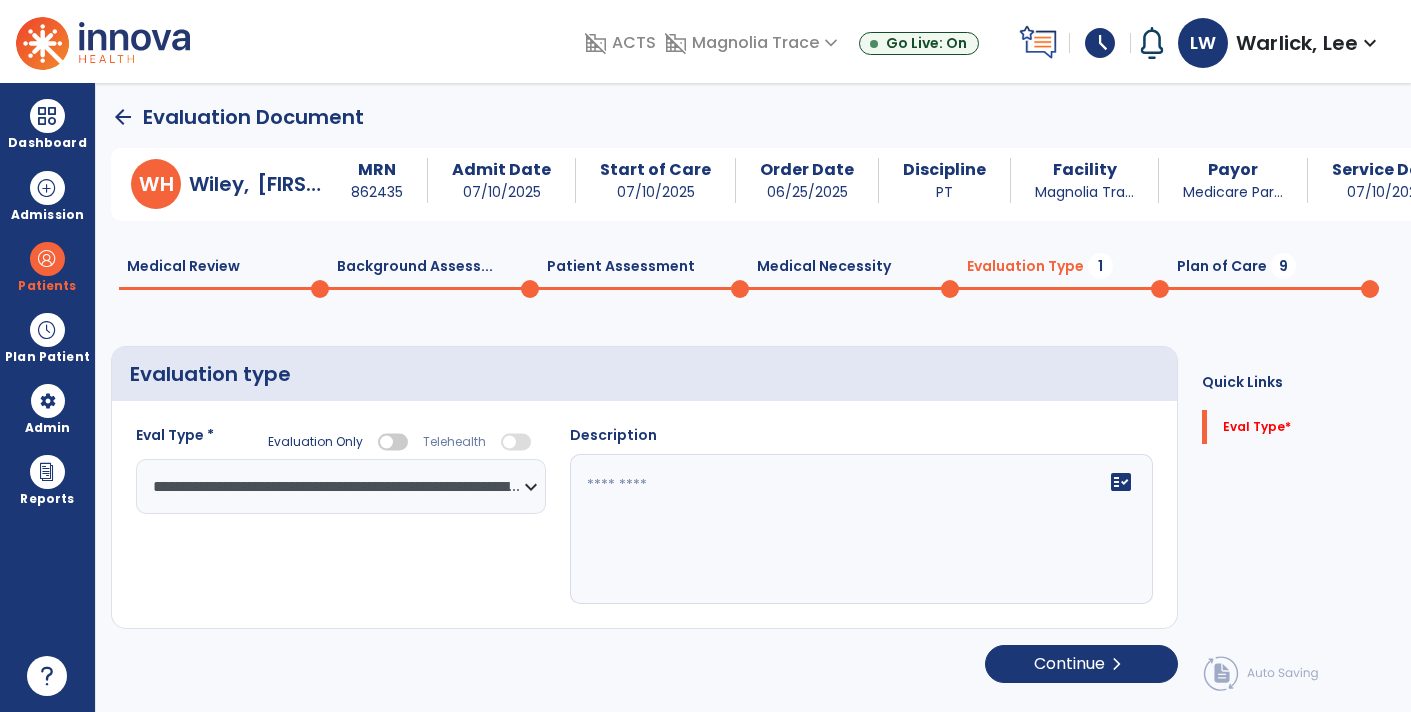 click 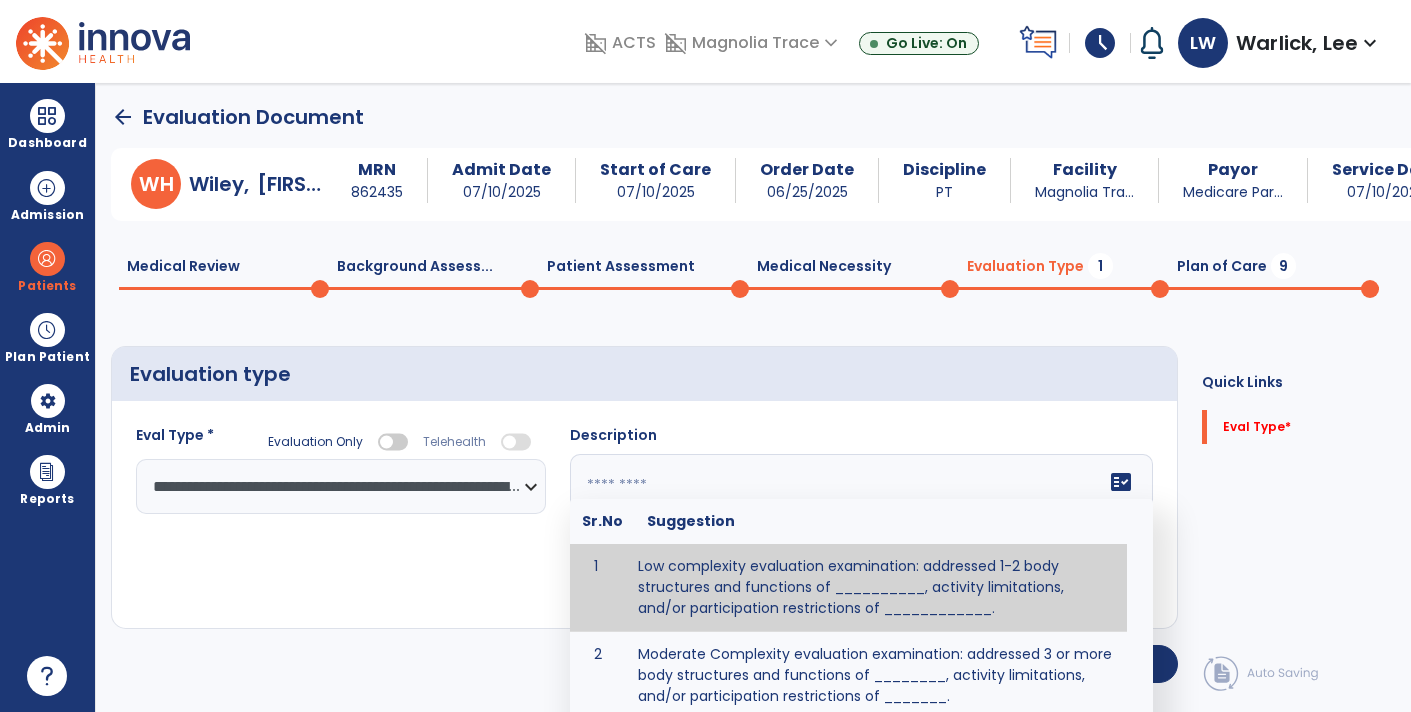 paste on "**********" 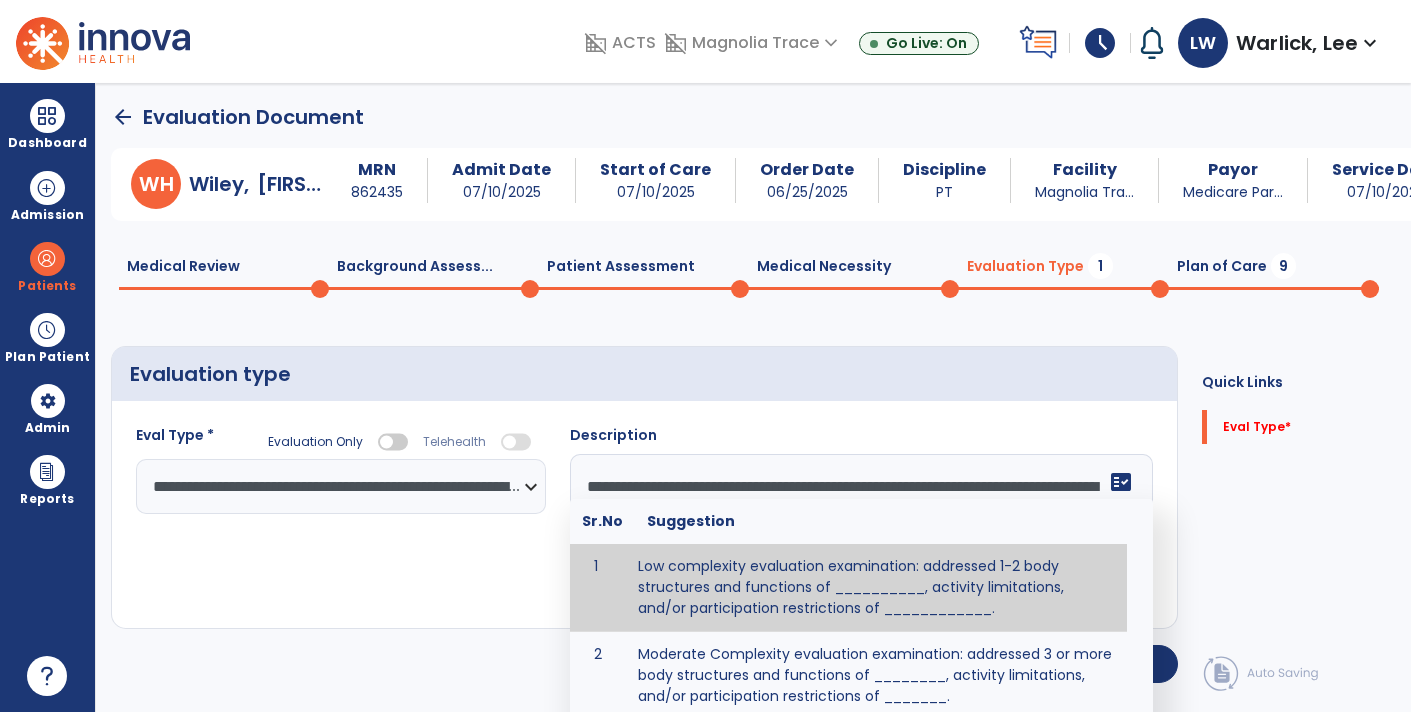scroll, scrollTop: 63, scrollLeft: 0, axis: vertical 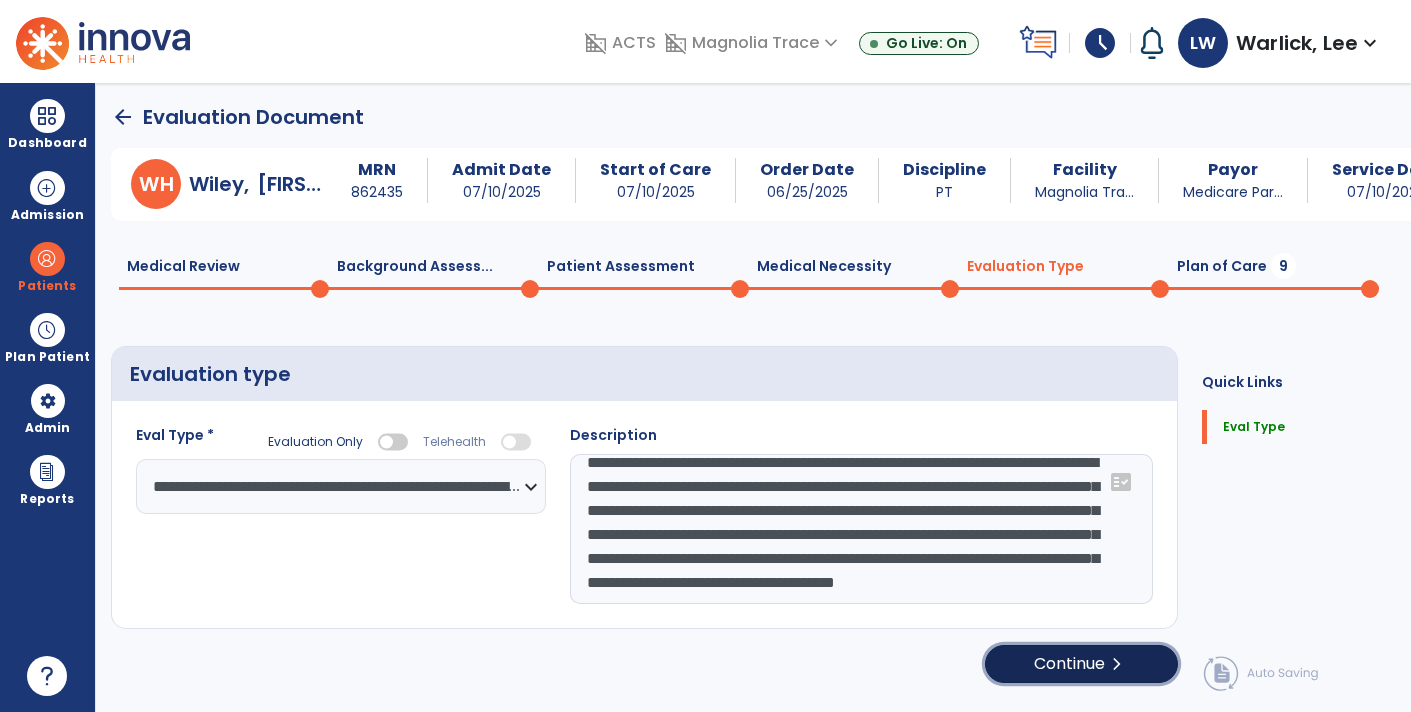 click on "Continue  chevron_right" 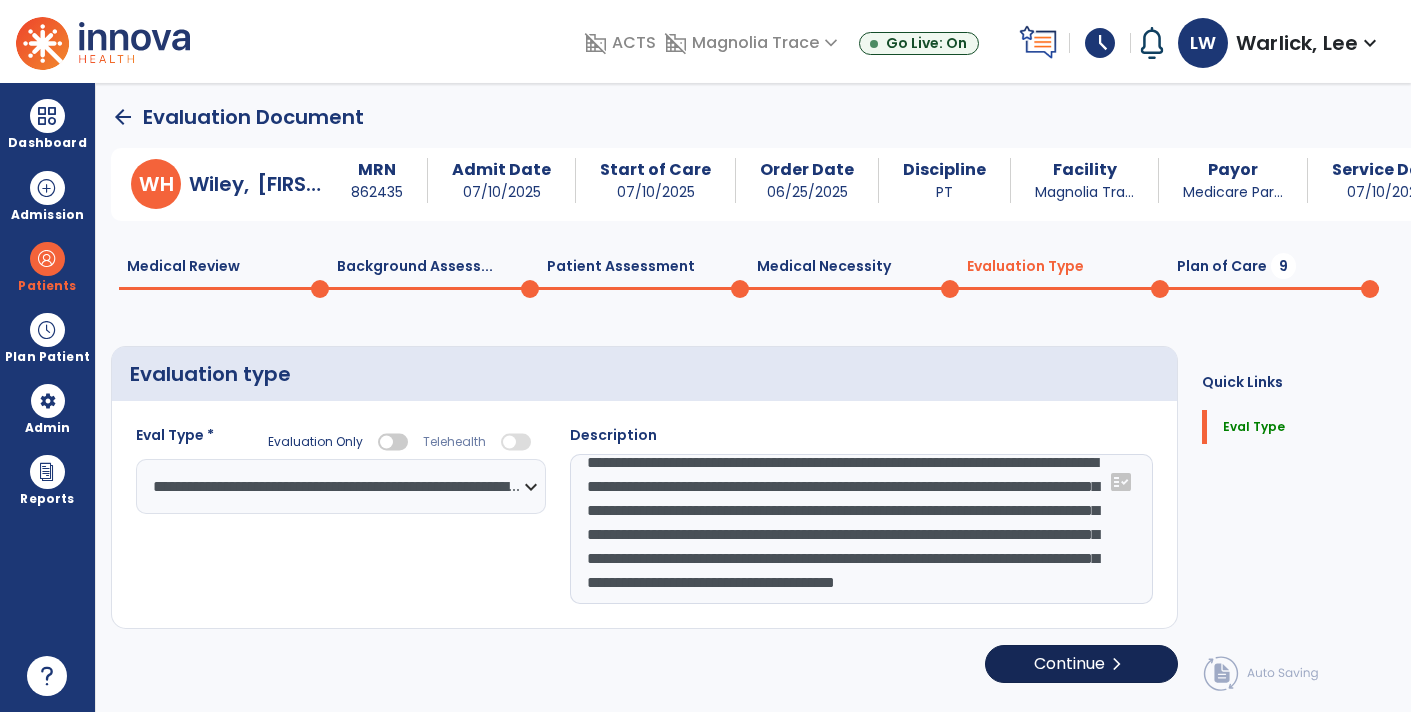 select on "*****" 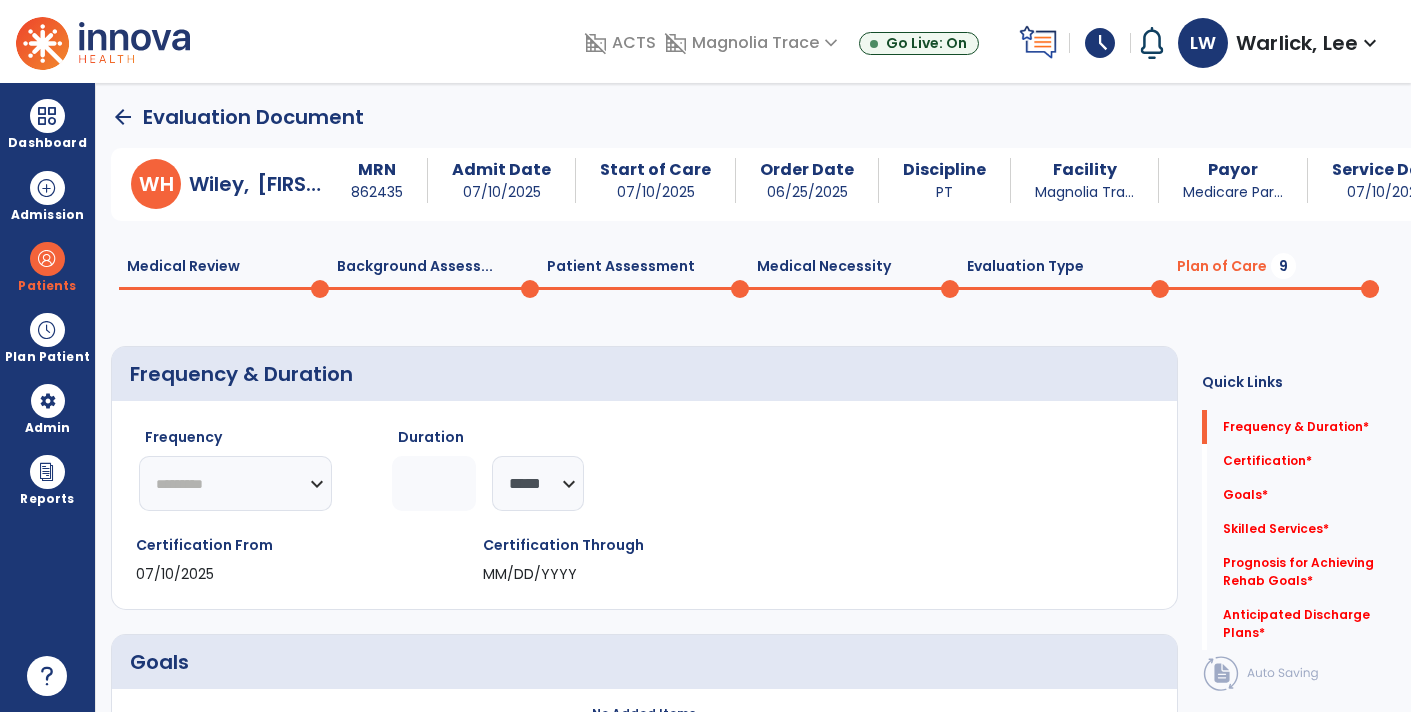 click on "********* ** ** ** ** ** ** **" 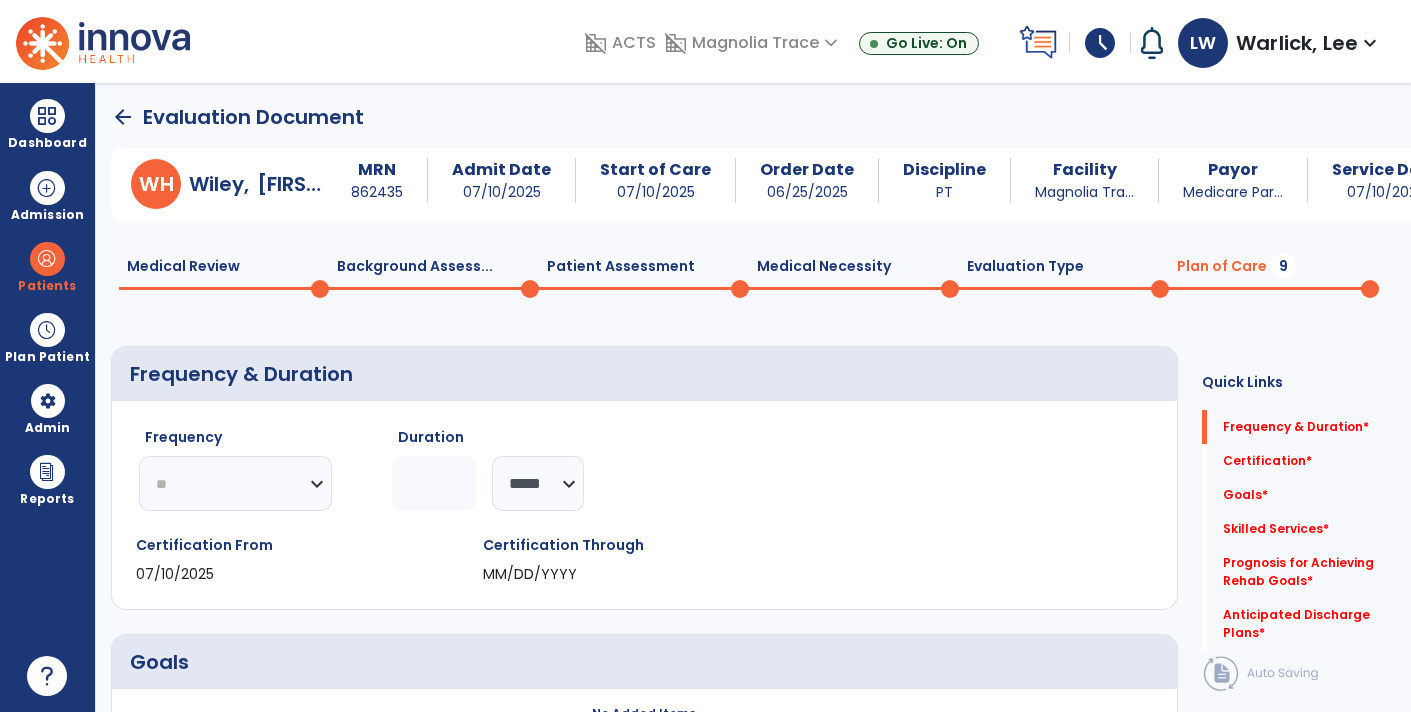 click on "********* ** ** ** ** ** ** **" 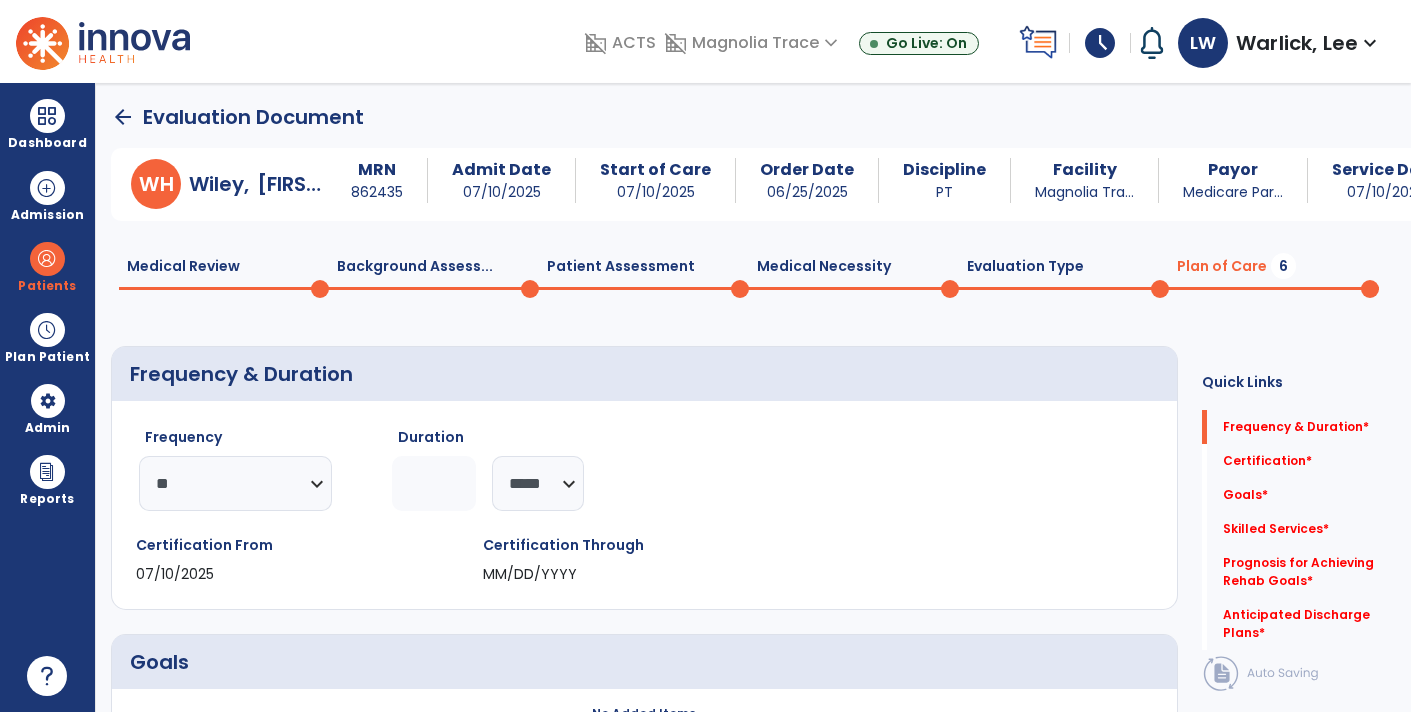 click 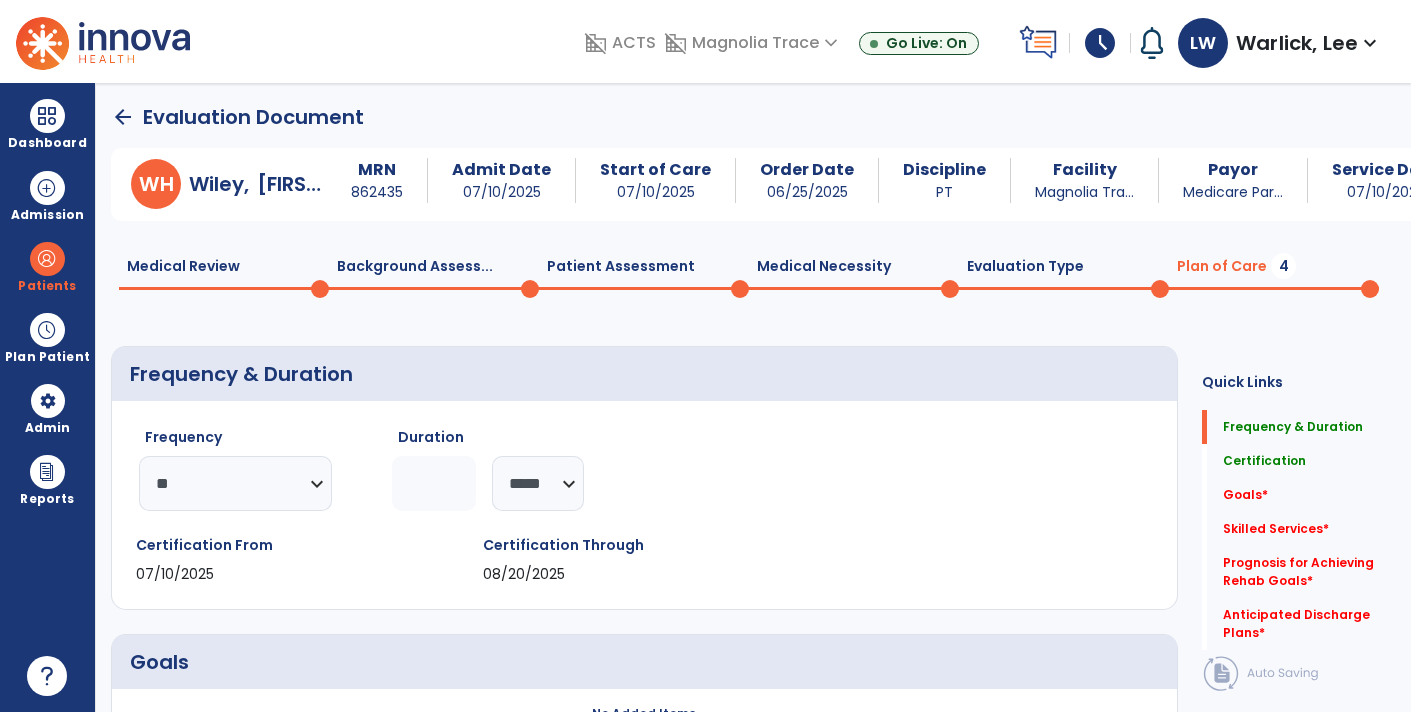 type on "*" 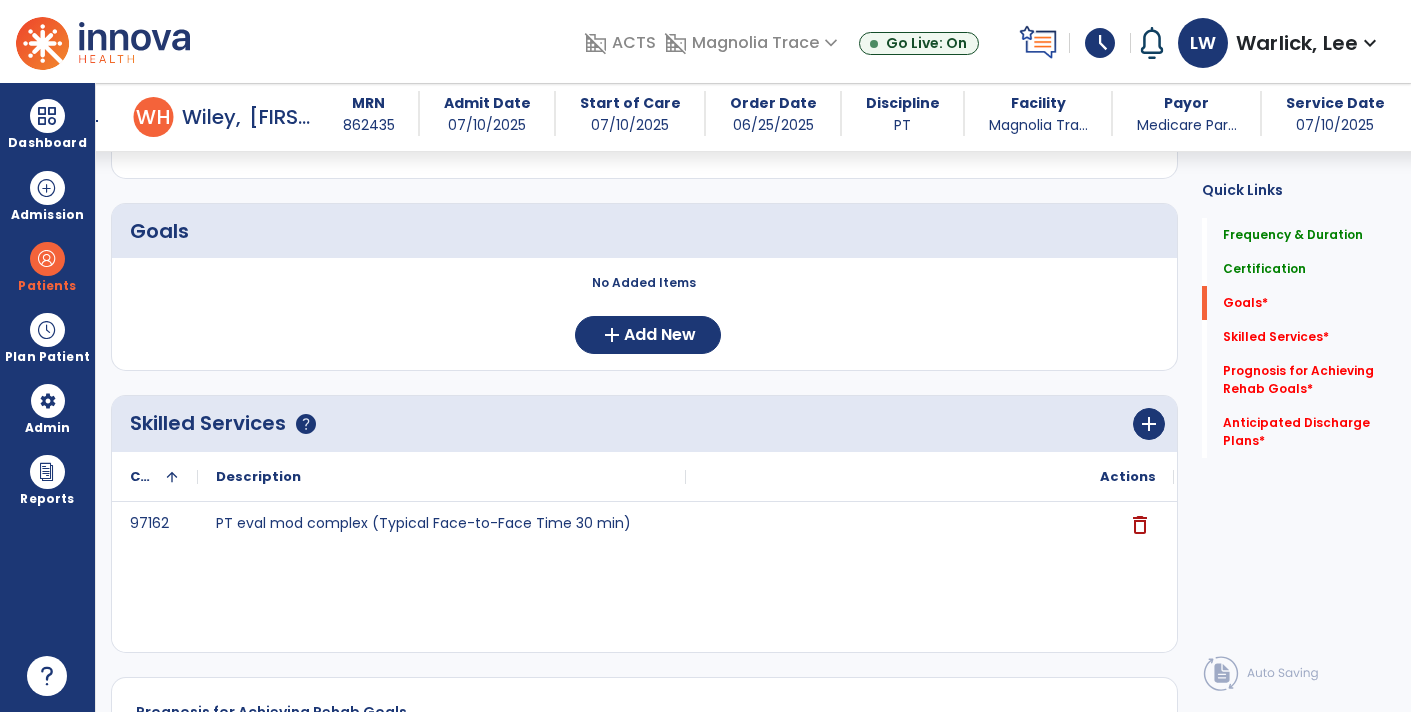 scroll, scrollTop: 422, scrollLeft: 0, axis: vertical 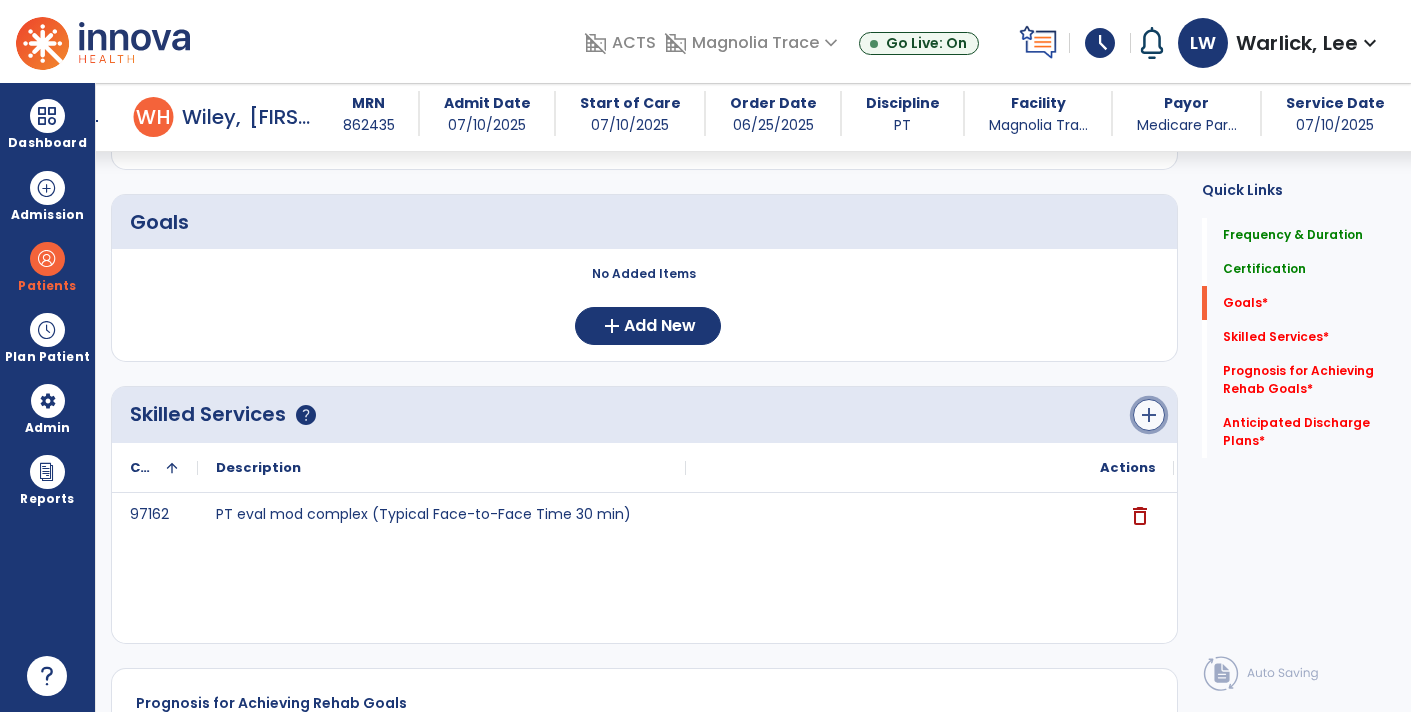 click on "add" 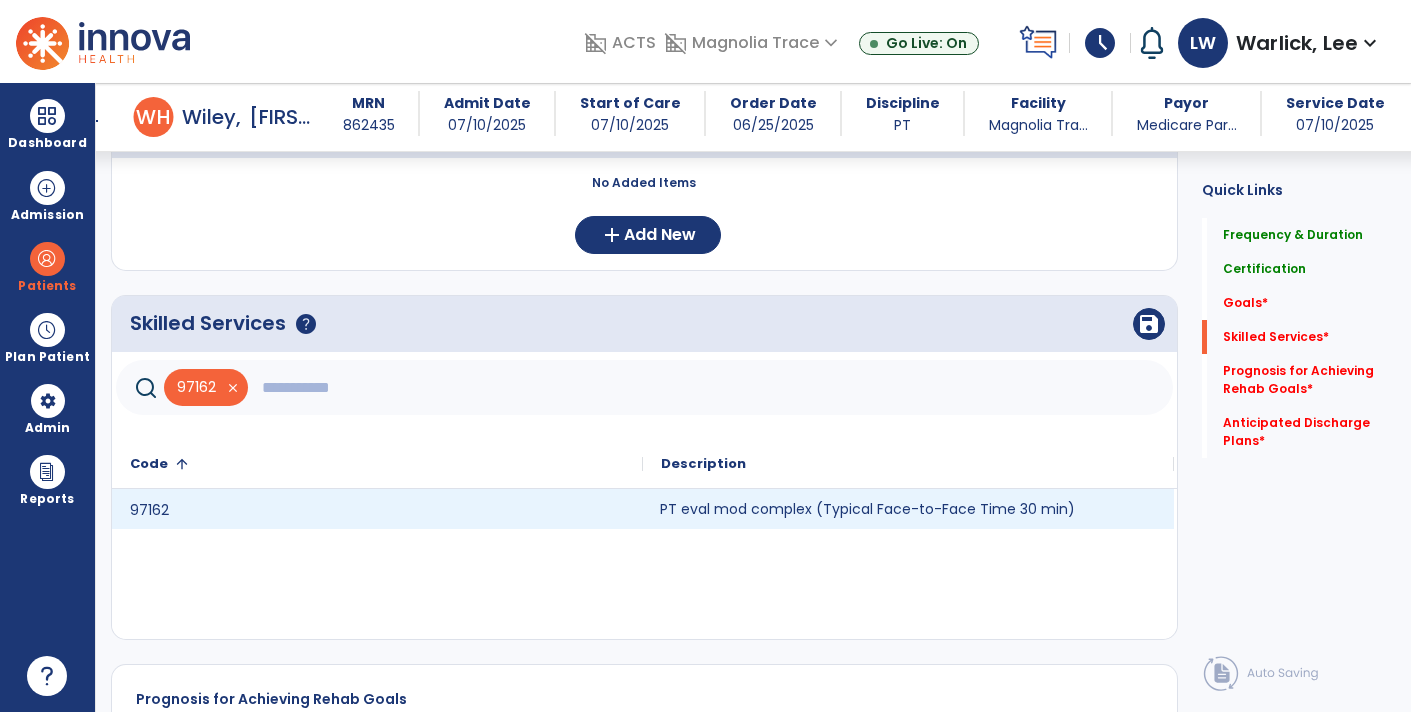 click on "PT eval mod complex (Typical Face-to-Face Time 30 min)" 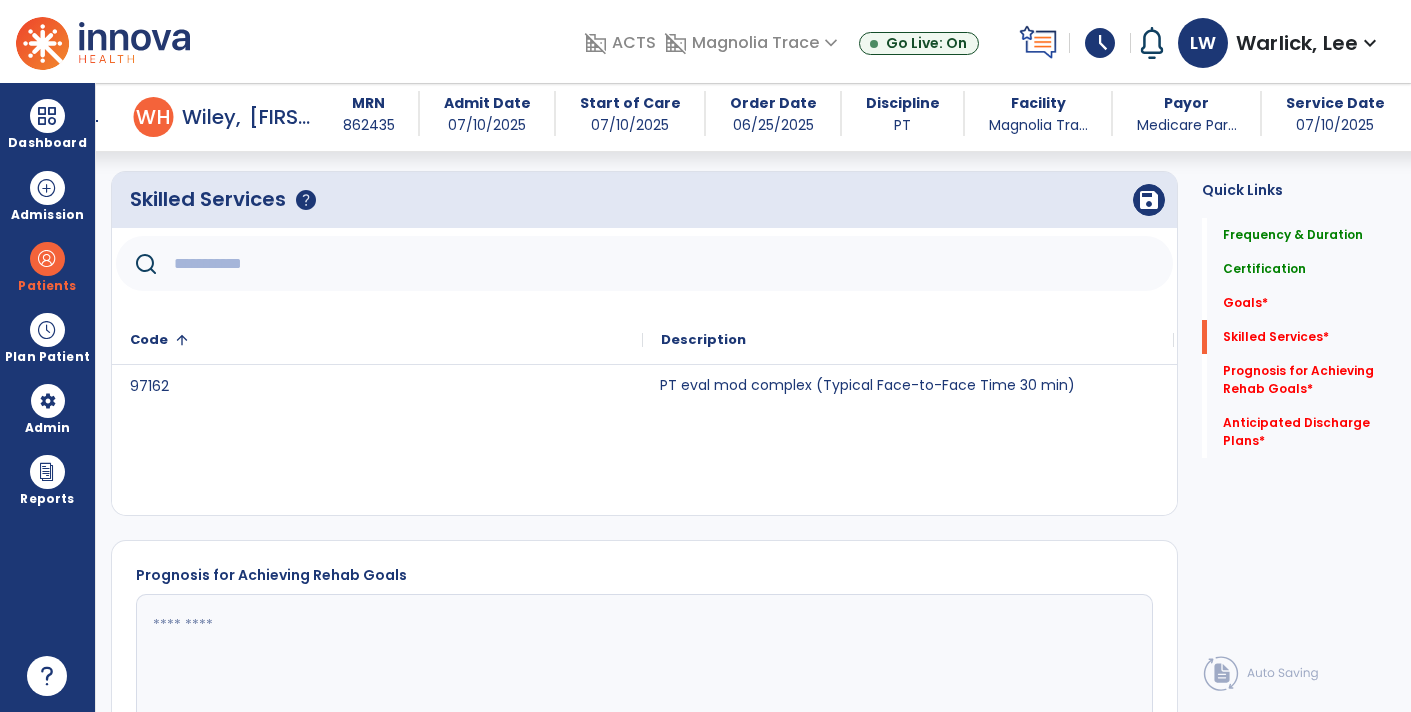scroll, scrollTop: 641, scrollLeft: 0, axis: vertical 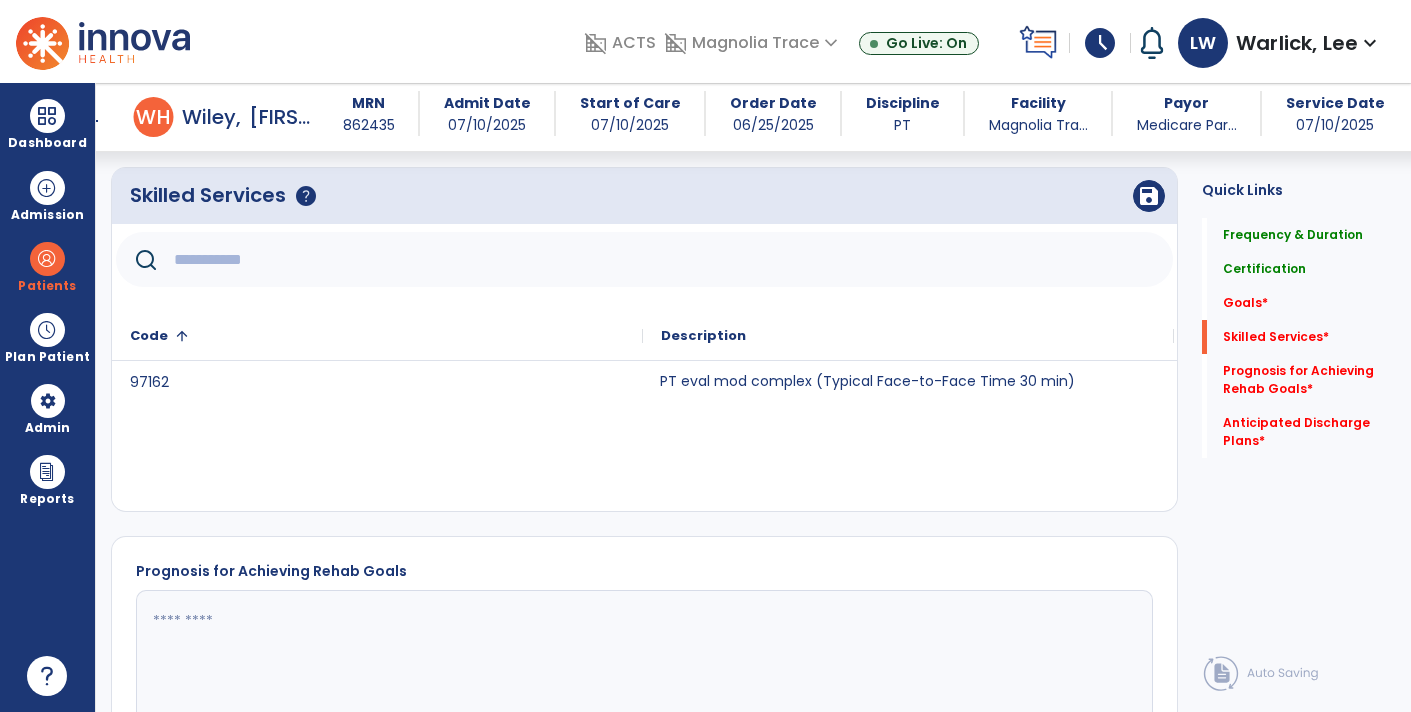 click 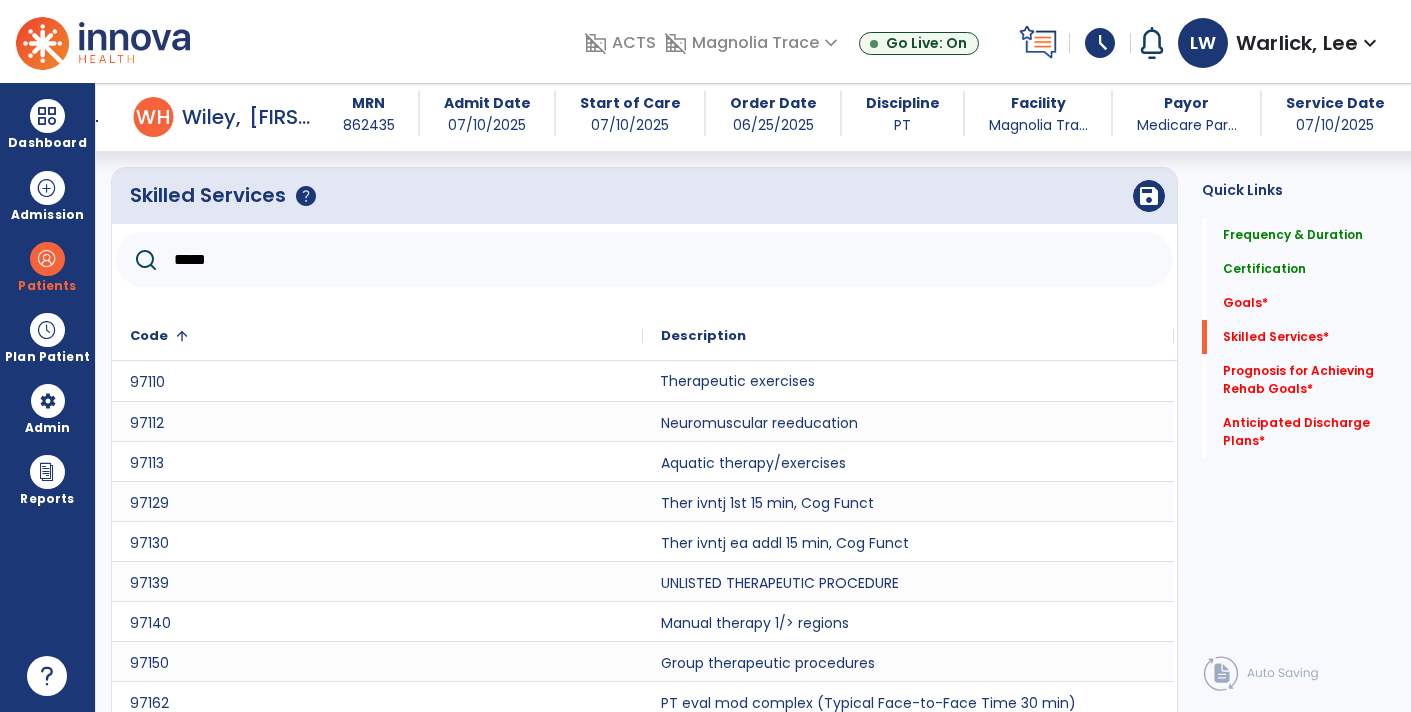 scroll, scrollTop: 693, scrollLeft: 0, axis: vertical 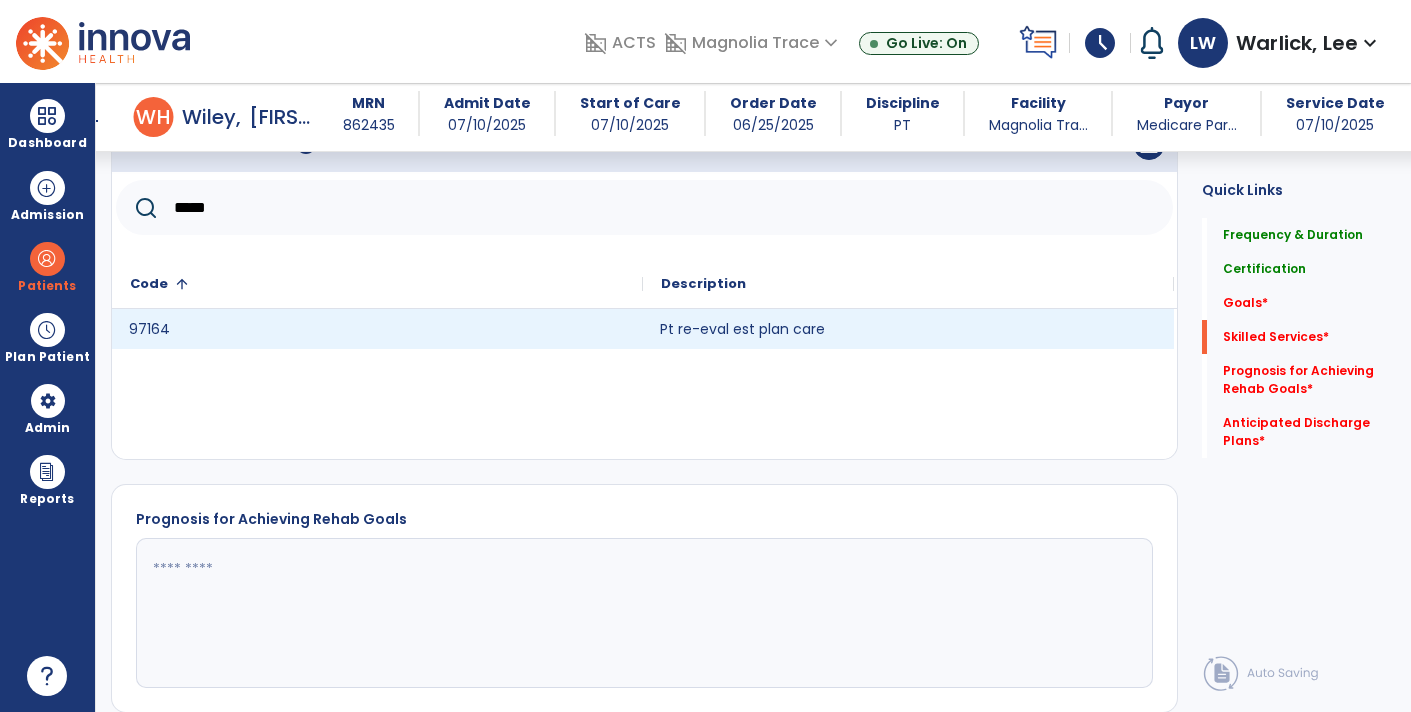 click on "97164" 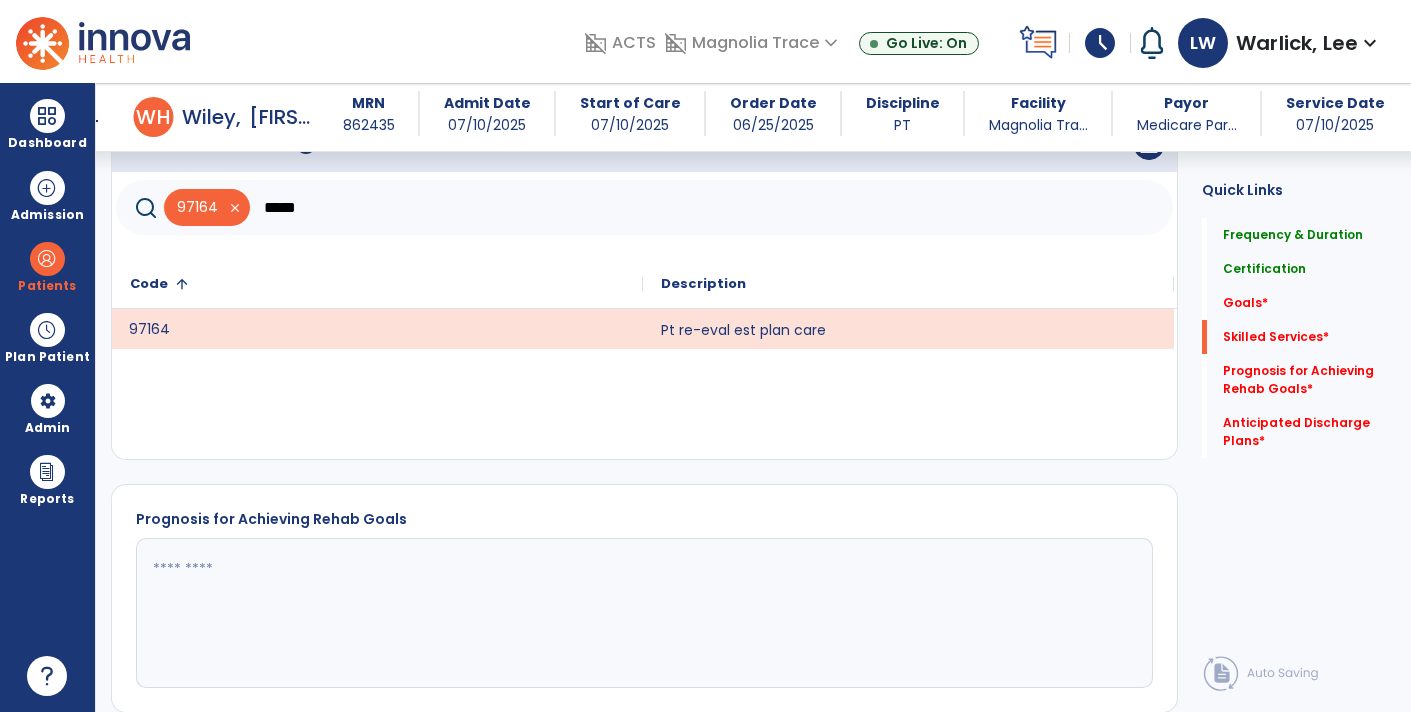 click on "*****" 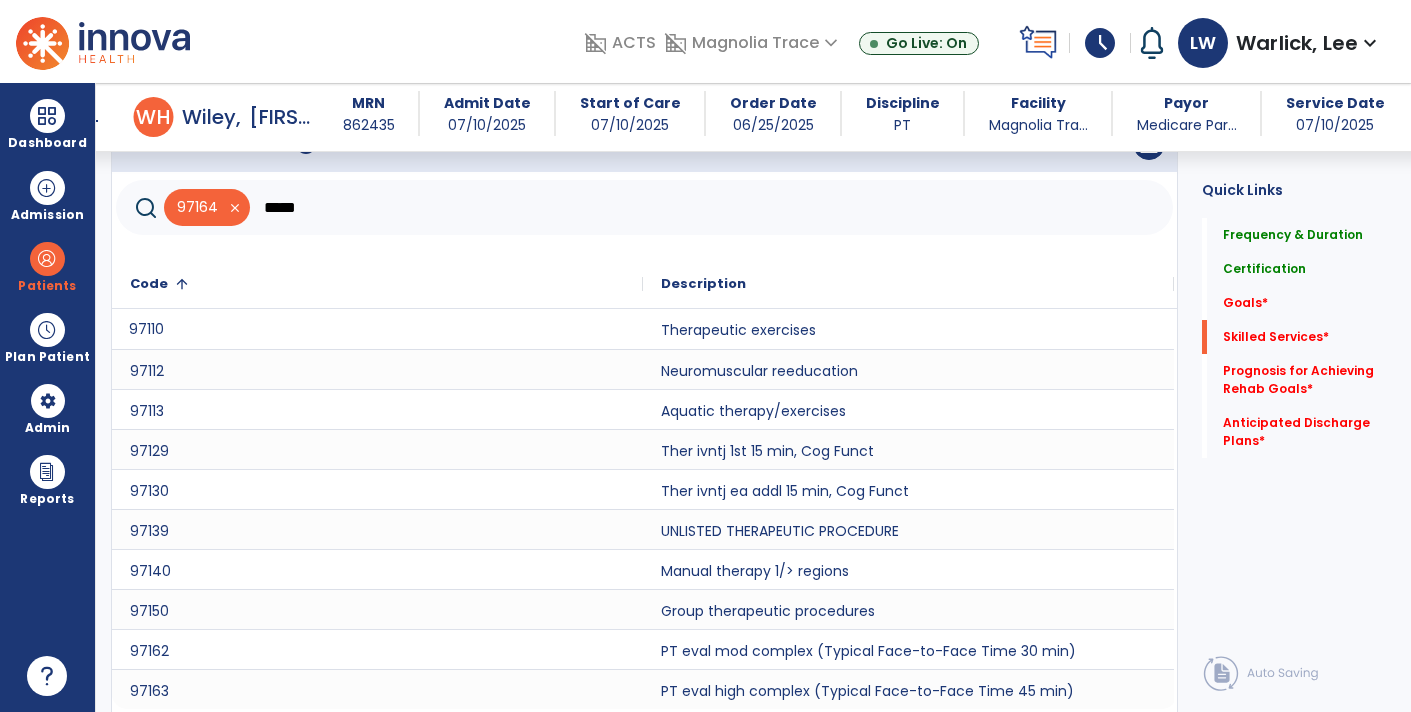scroll, scrollTop: 715, scrollLeft: 0, axis: vertical 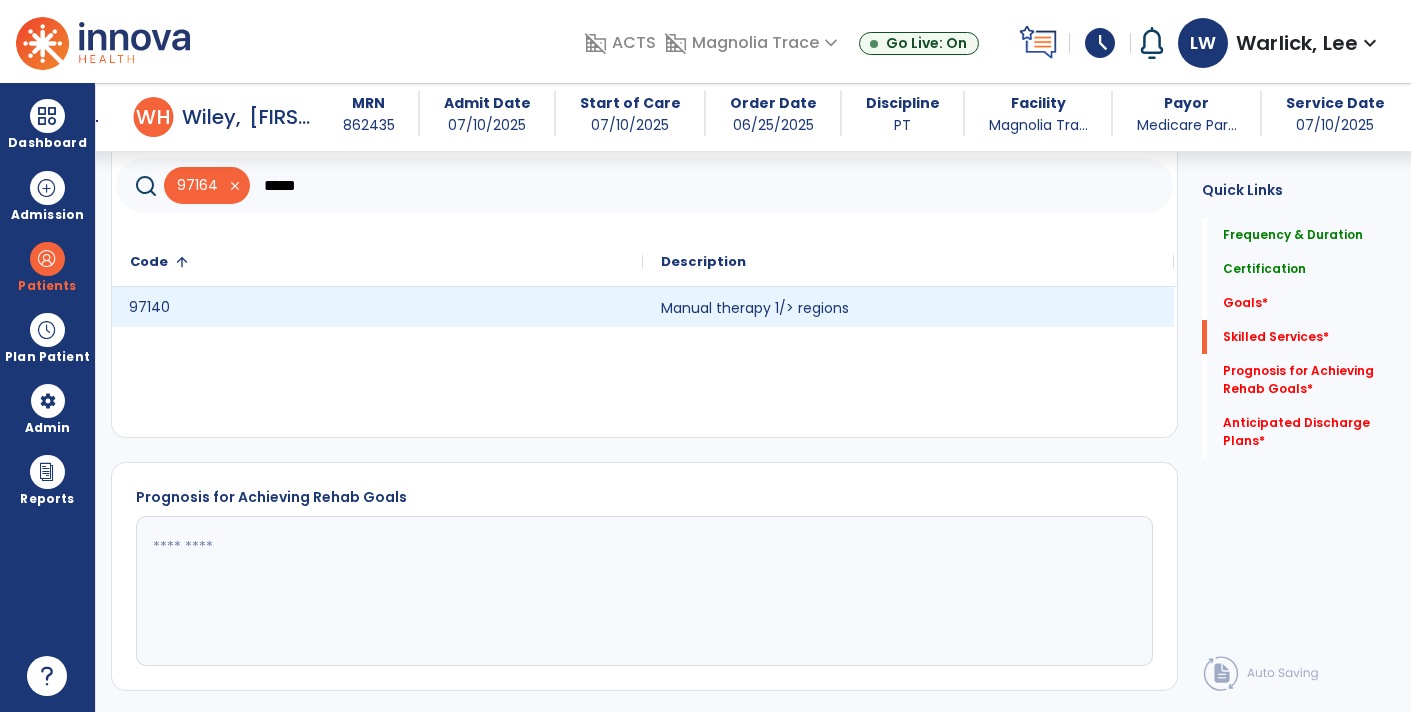 click on "97140" 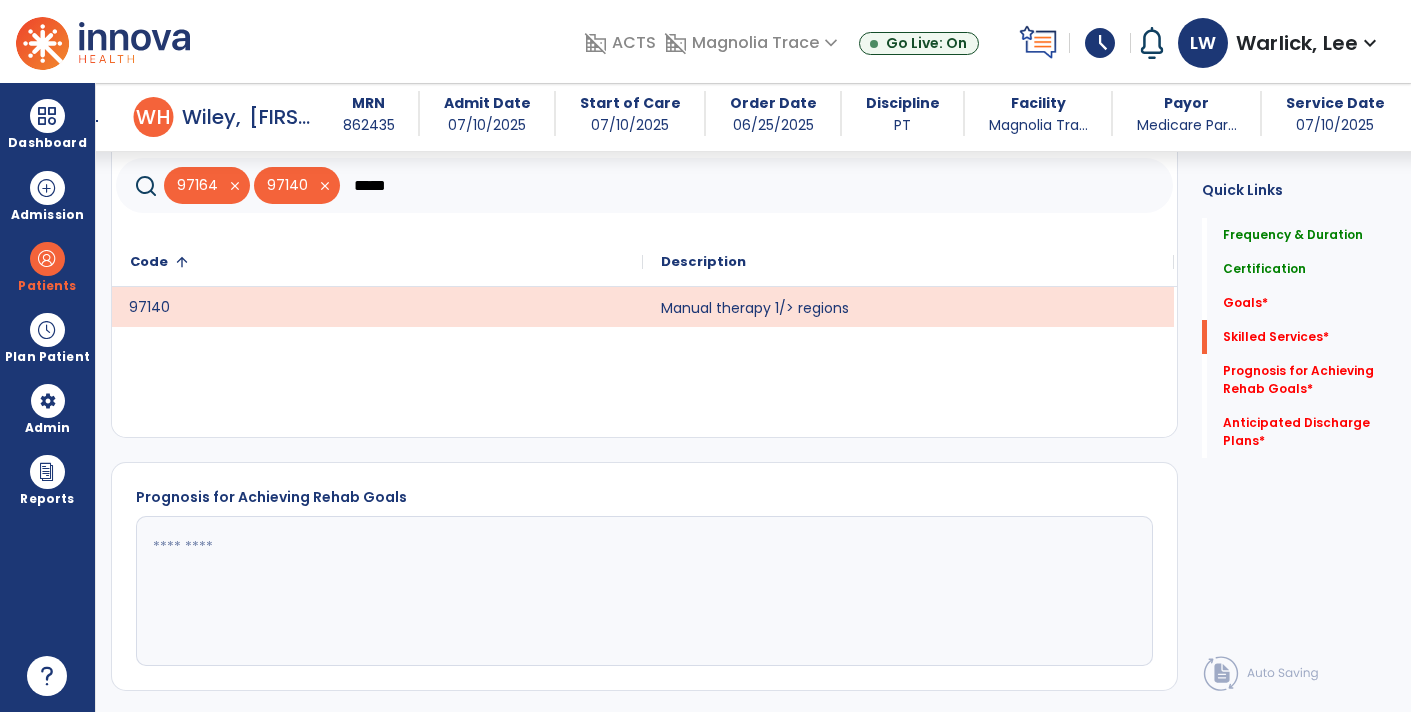 click on "*****" 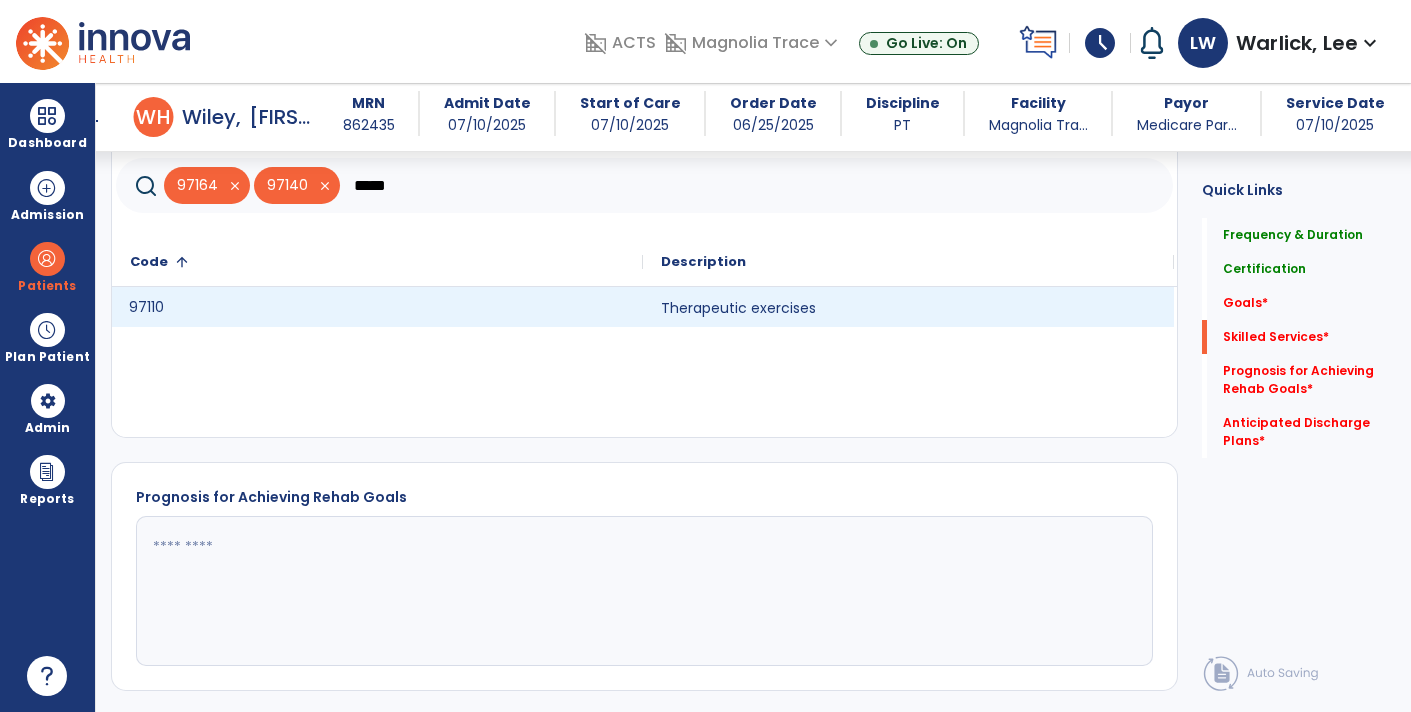 click on "97110" 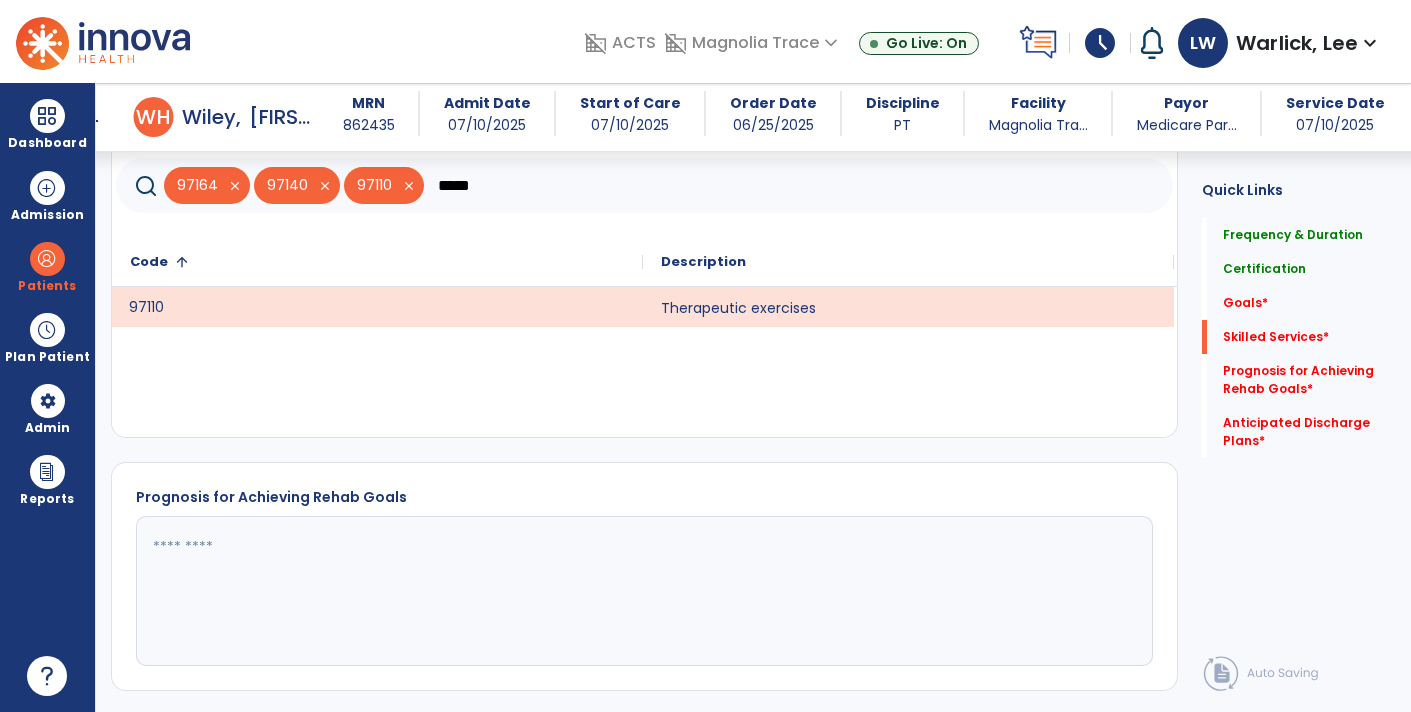 click on "*****" 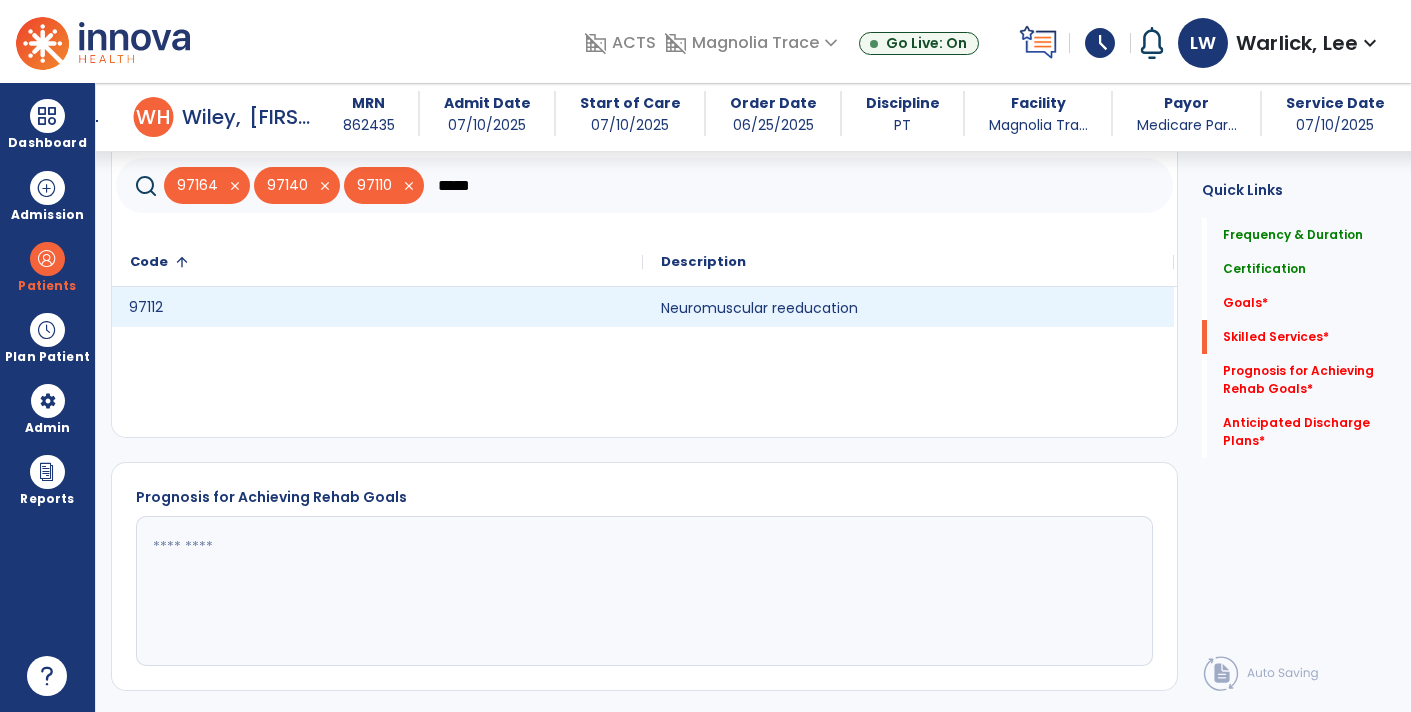click on "97112" 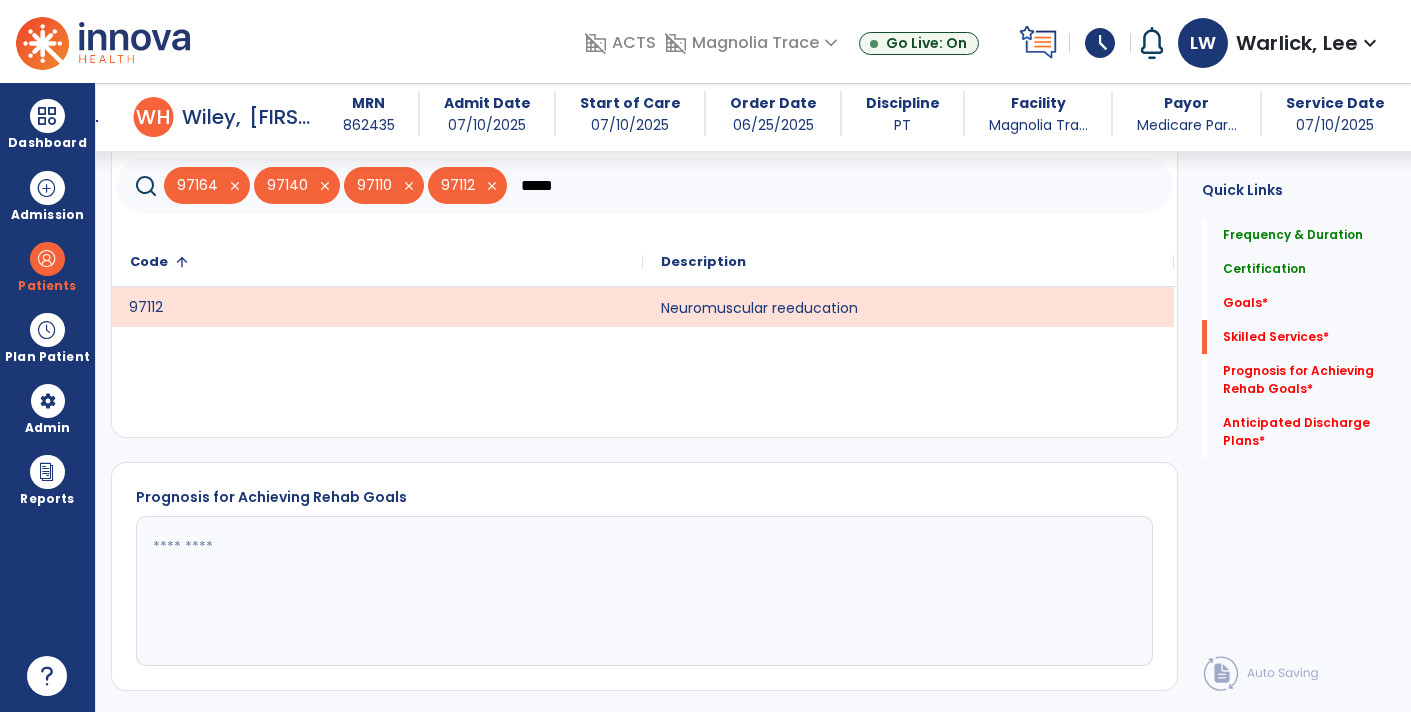 click on "*****" 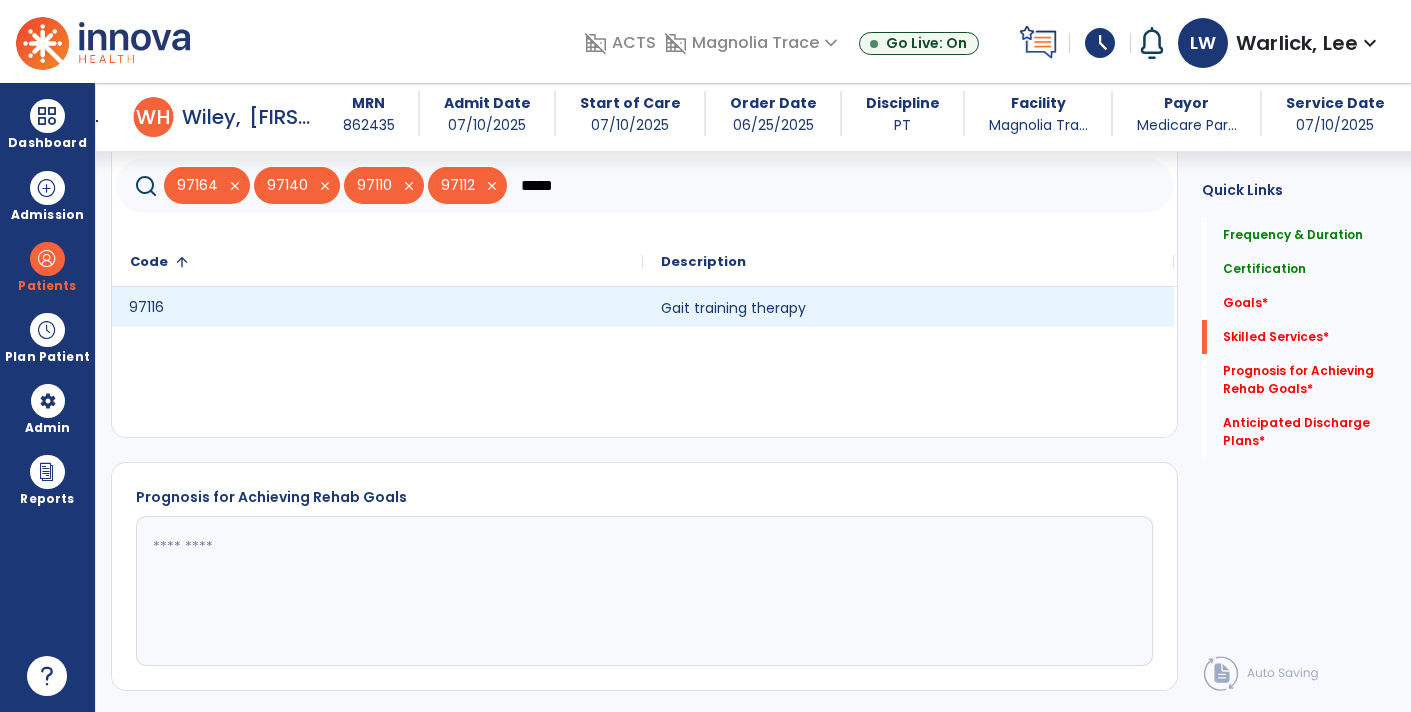 click on "97116" 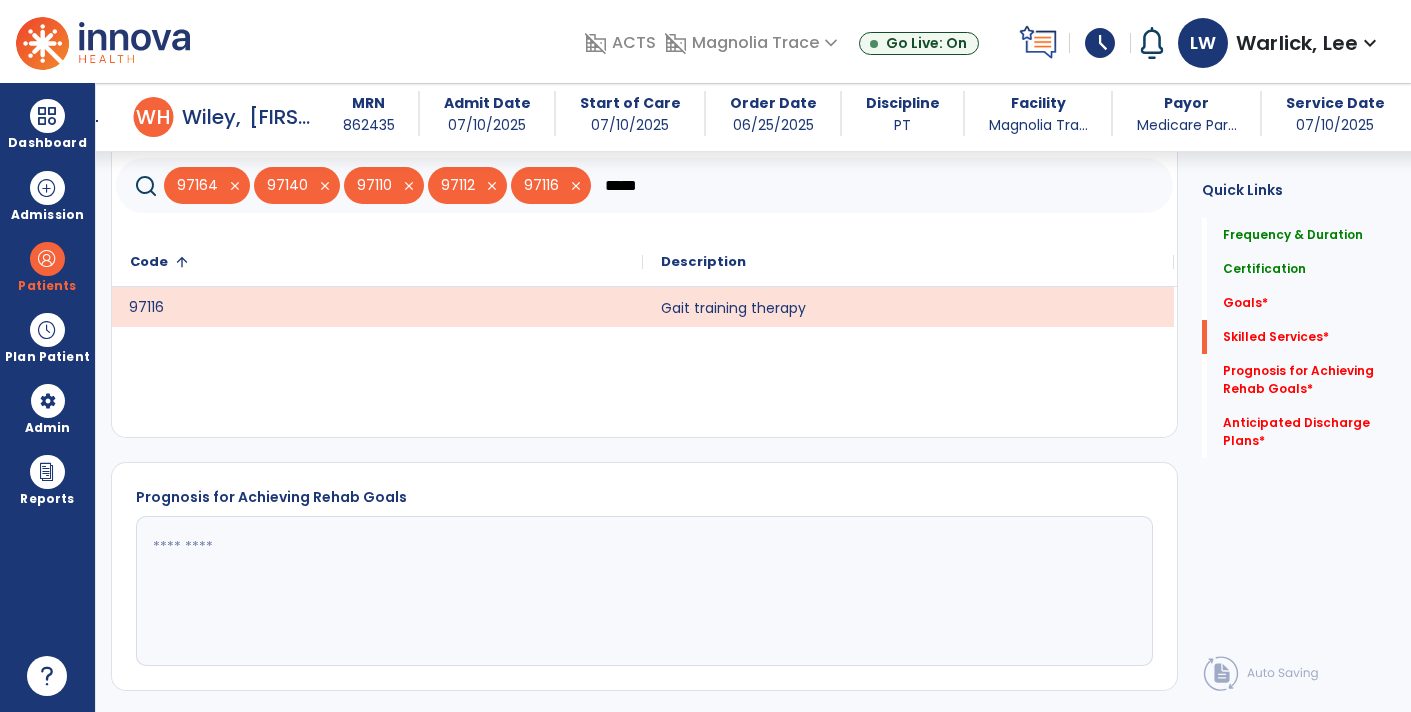 click on "*****" 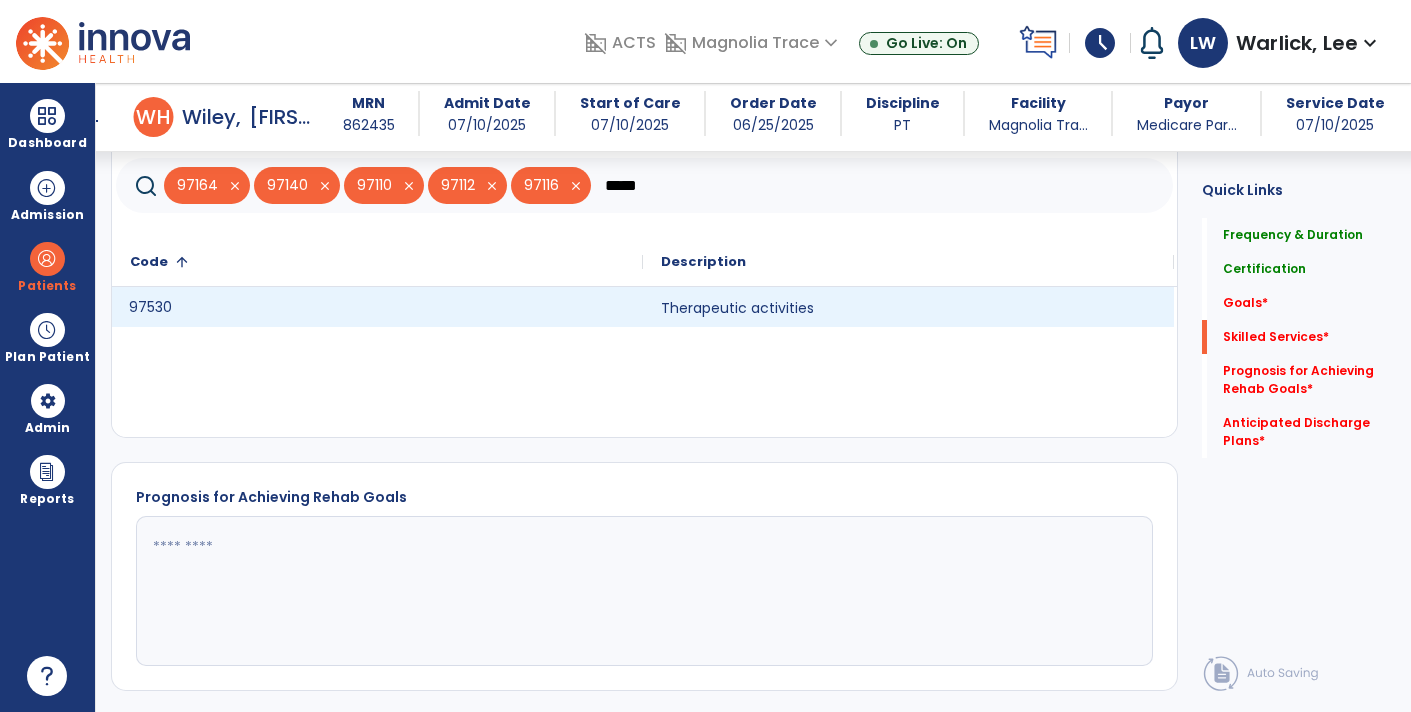 click on "97530" 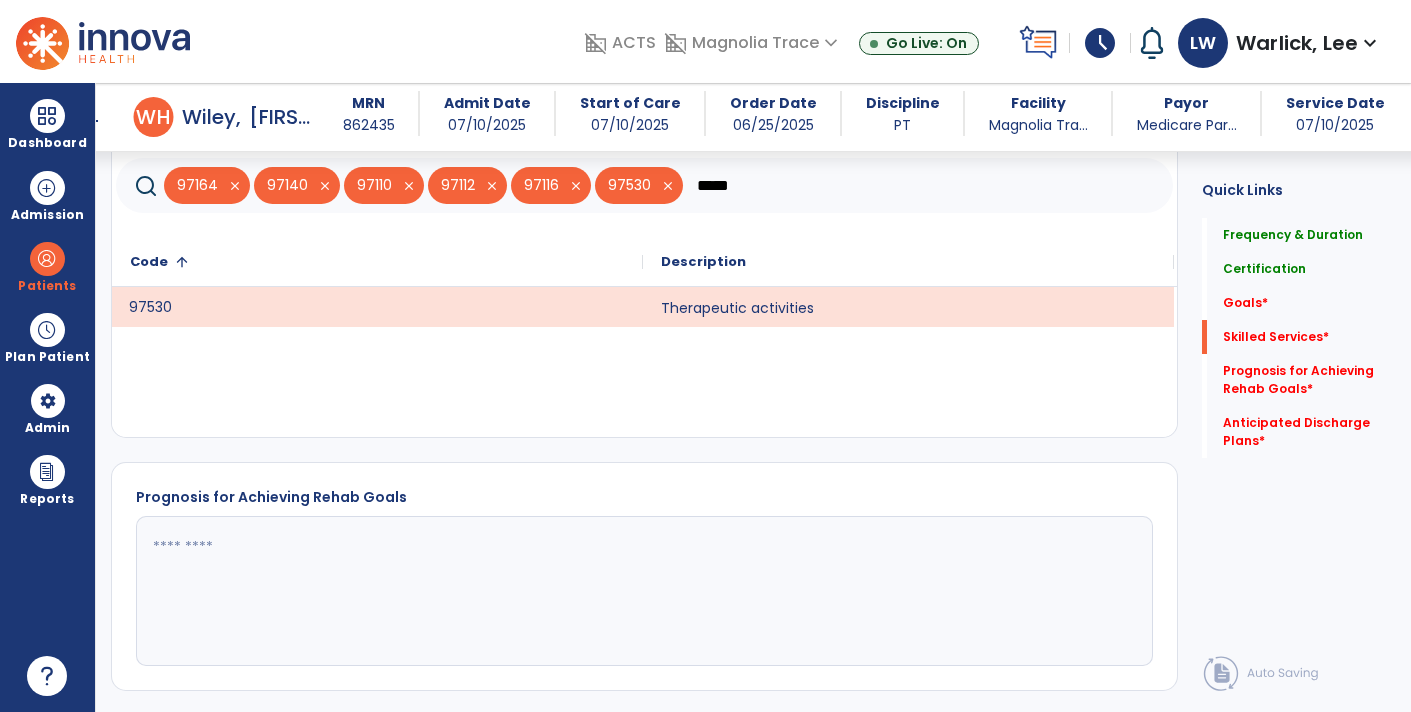 click on "*****" 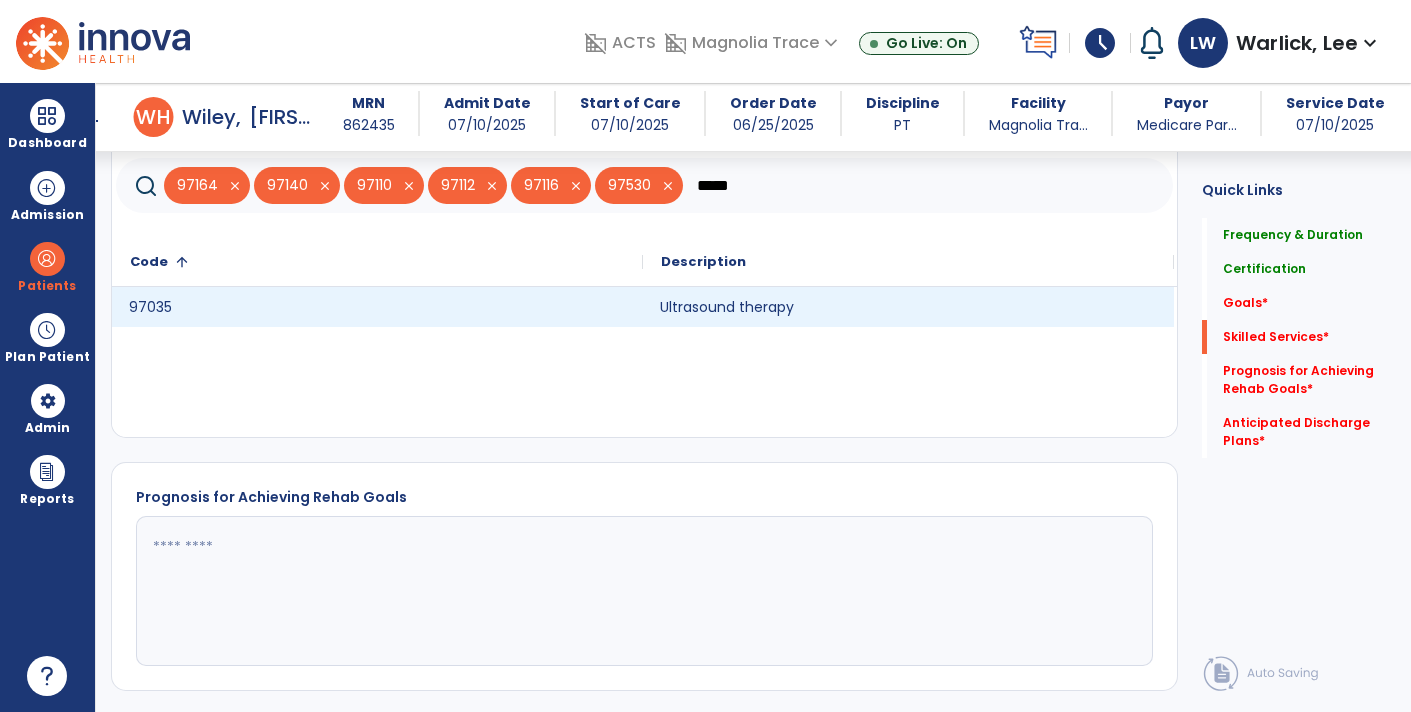 click on "Ultrasound therapy" 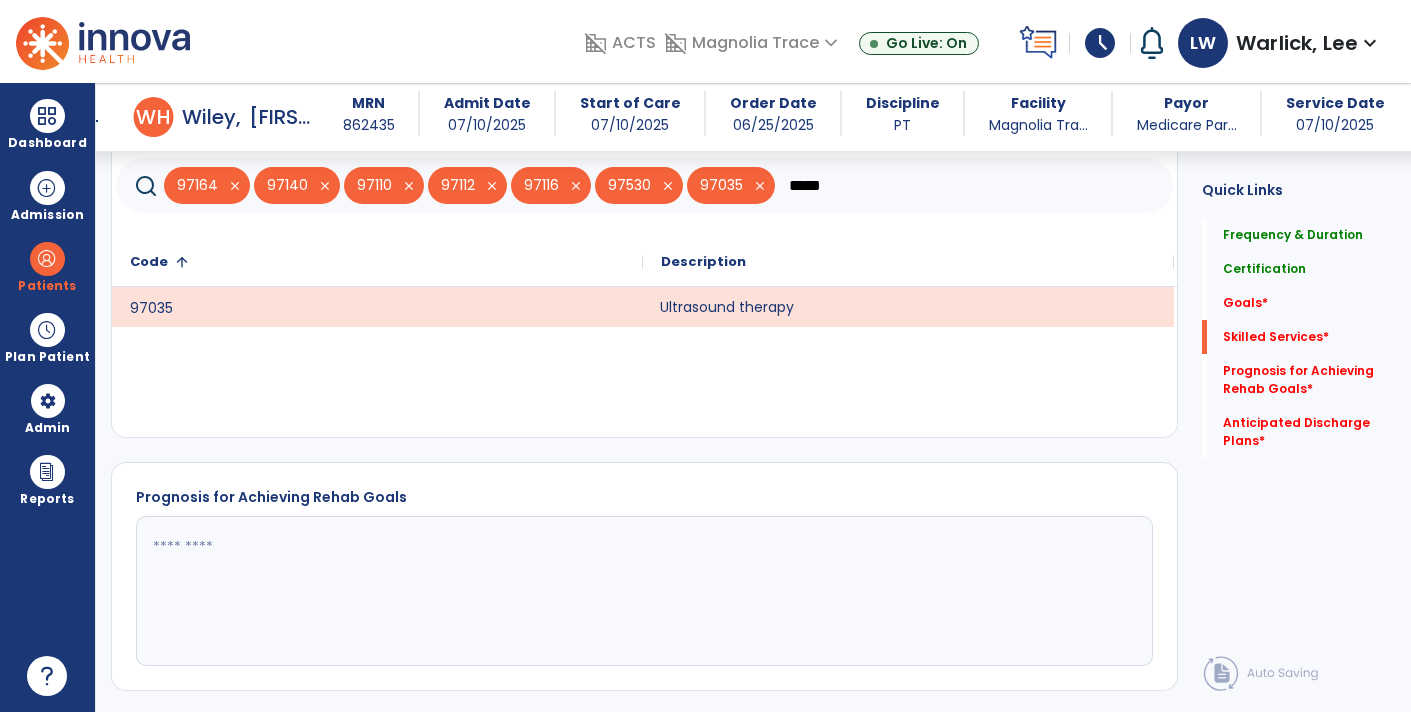 click on "*****" 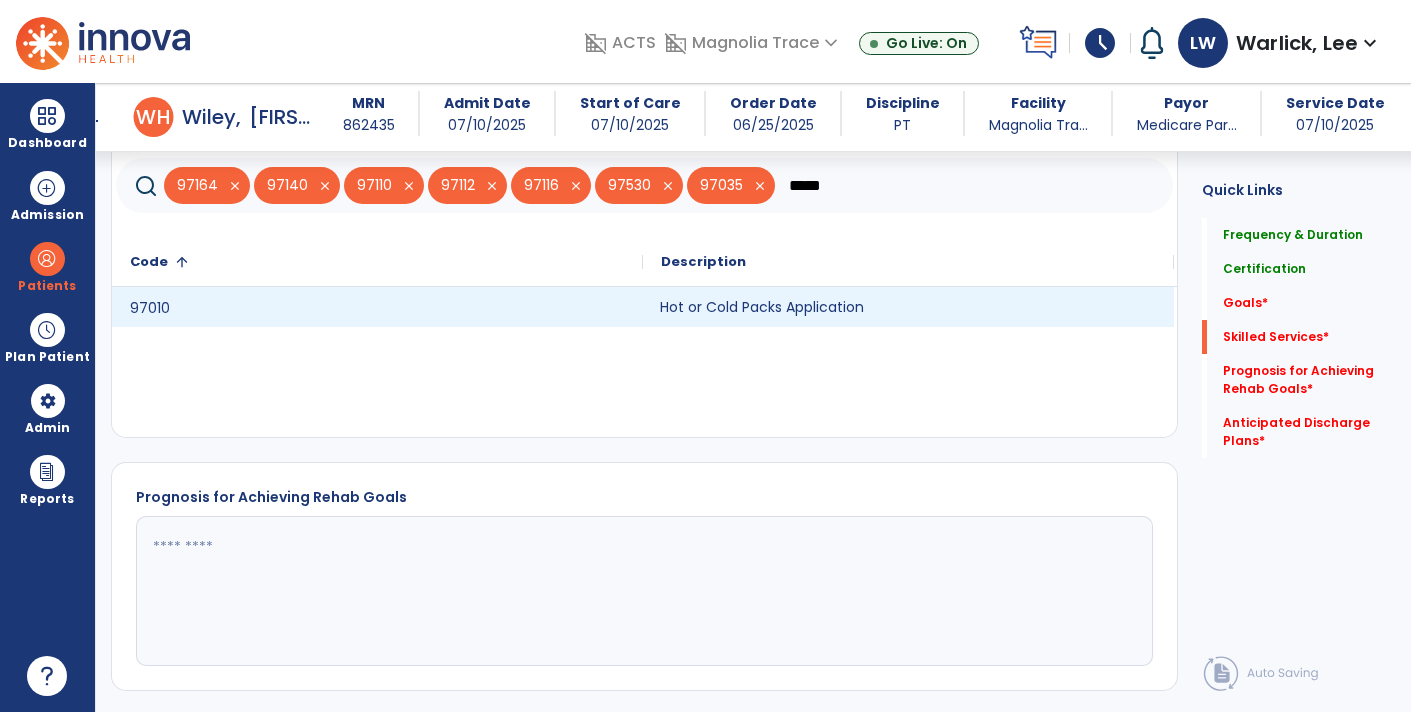 click on "Hot or Cold Packs Application" 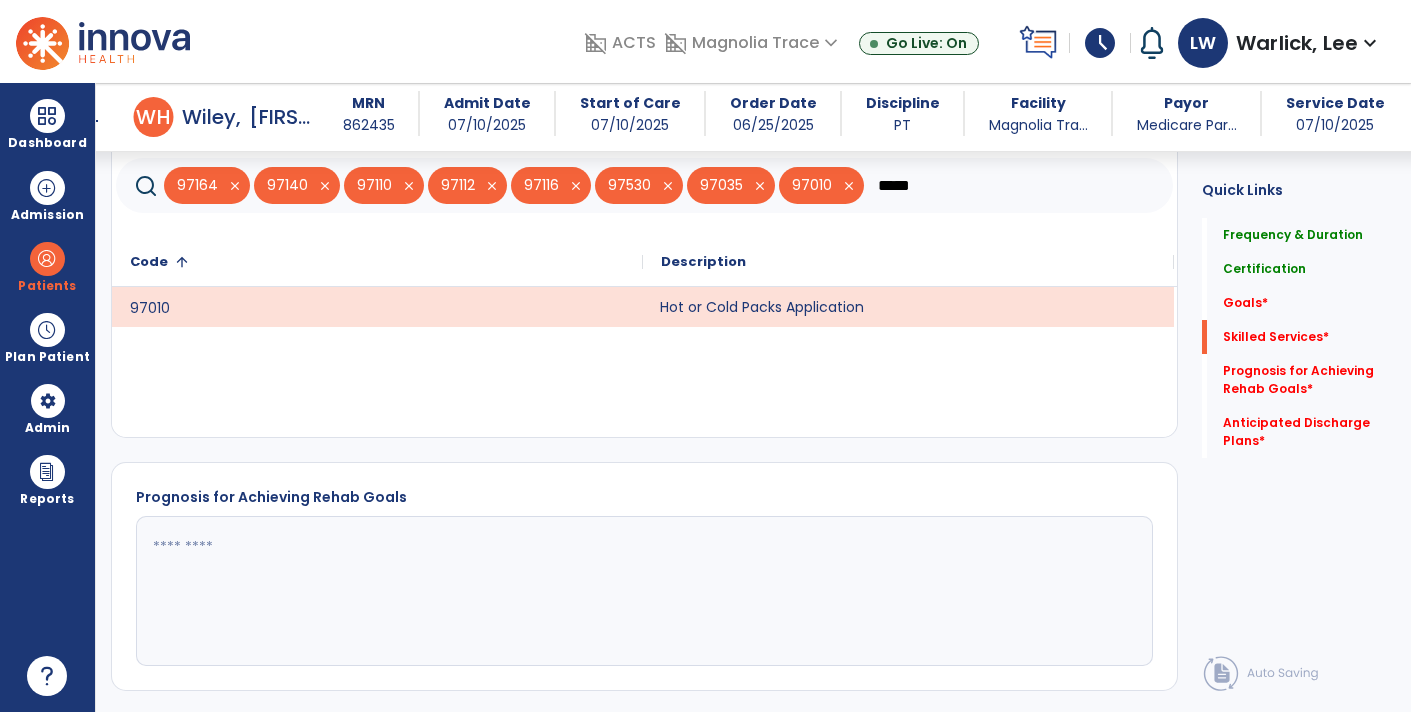 click on "*****" 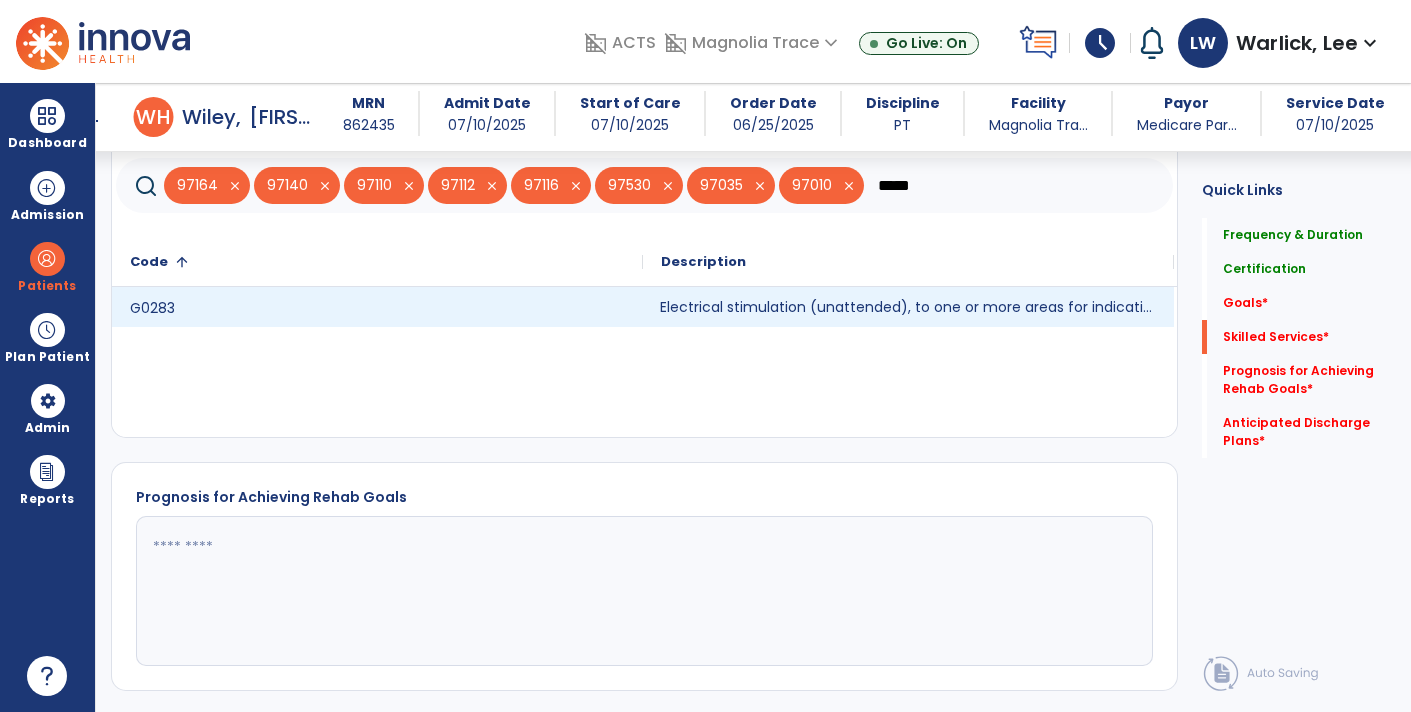 type on "*****" 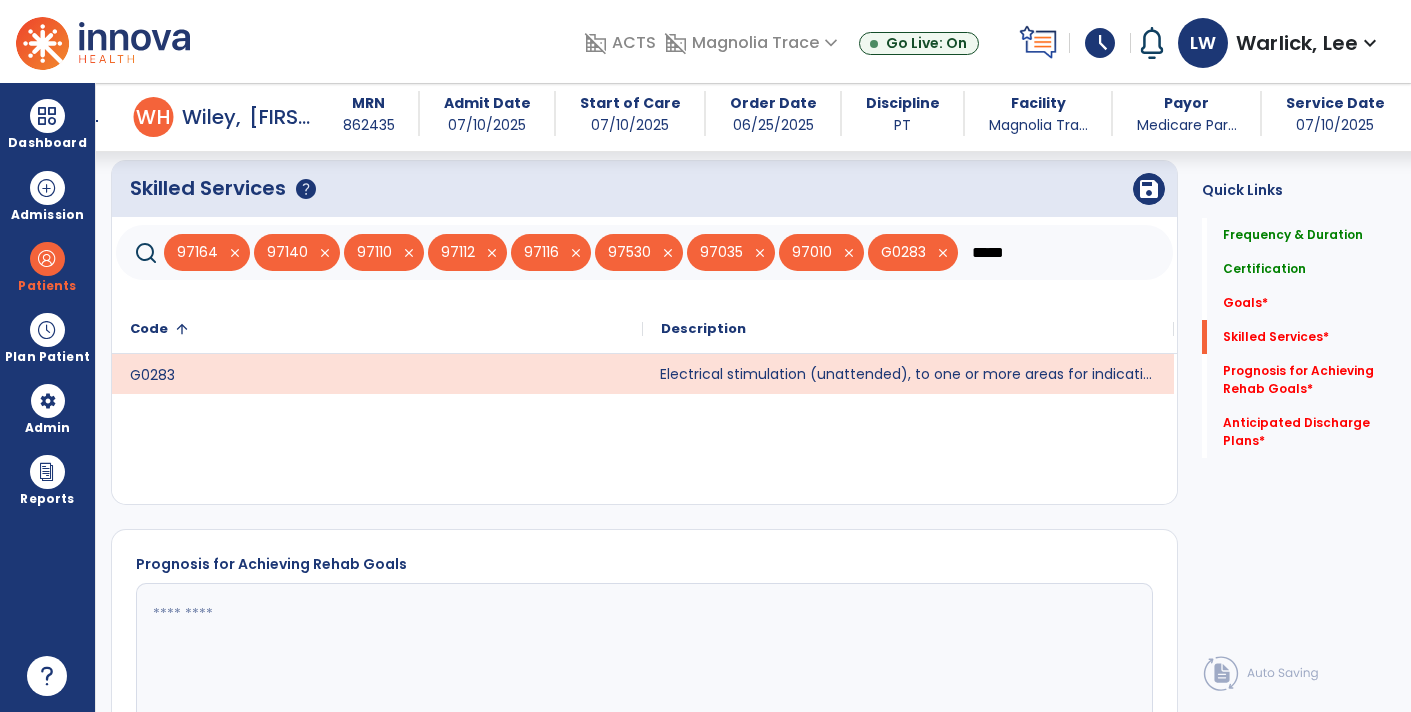 scroll, scrollTop: 646, scrollLeft: 0, axis: vertical 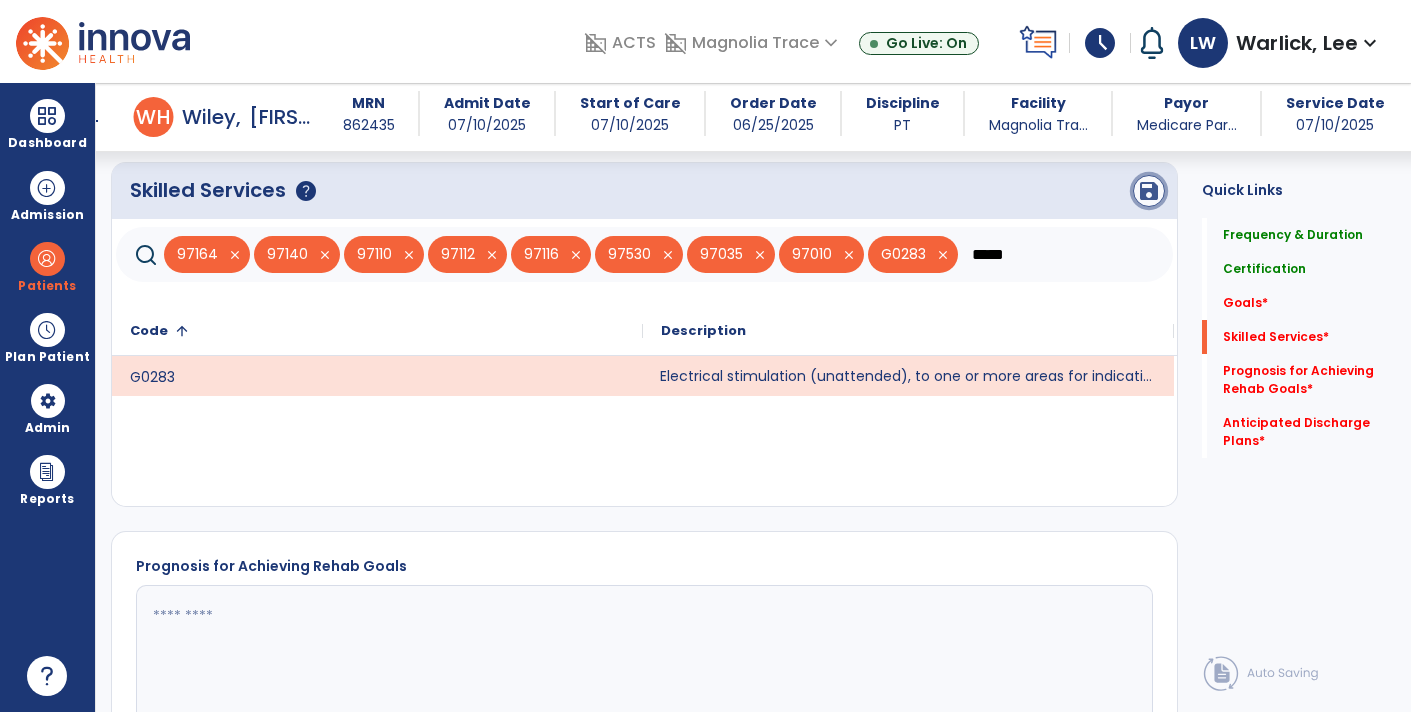 click on "save" 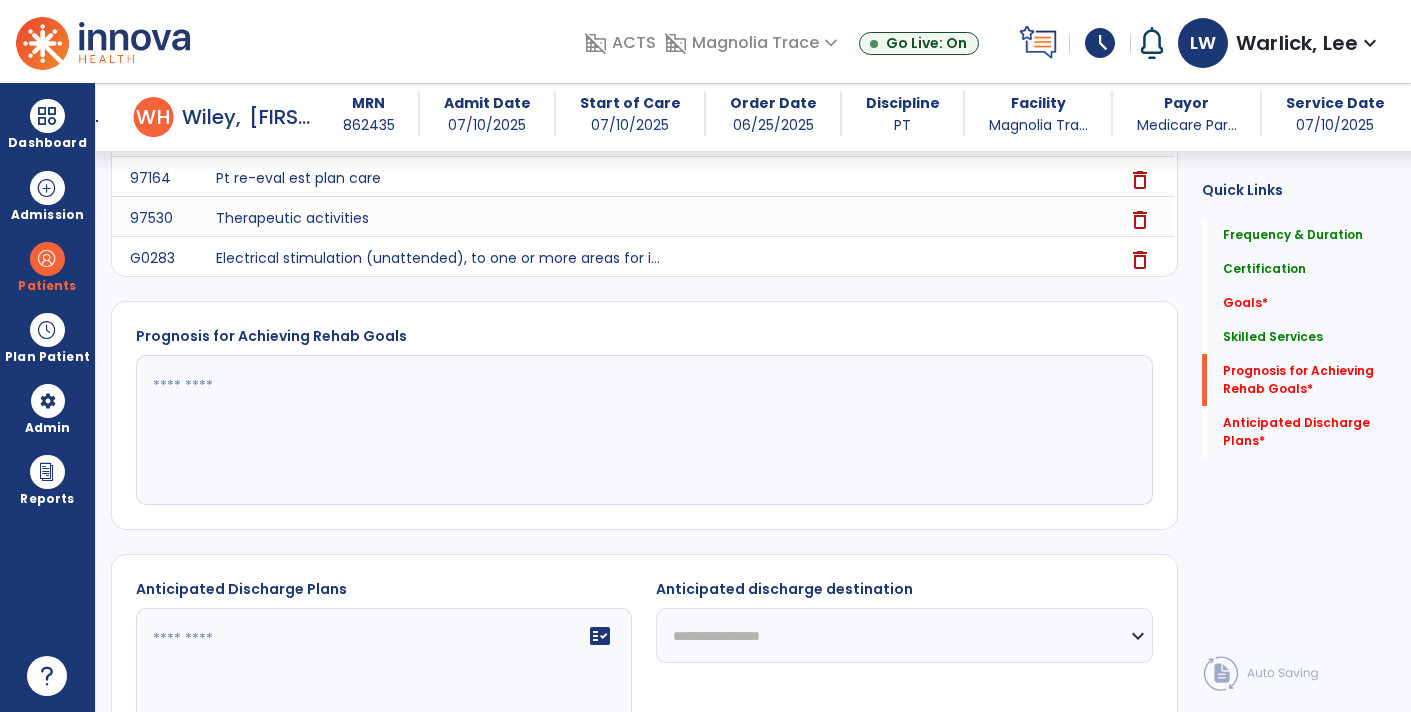scroll, scrollTop: 1003, scrollLeft: 0, axis: vertical 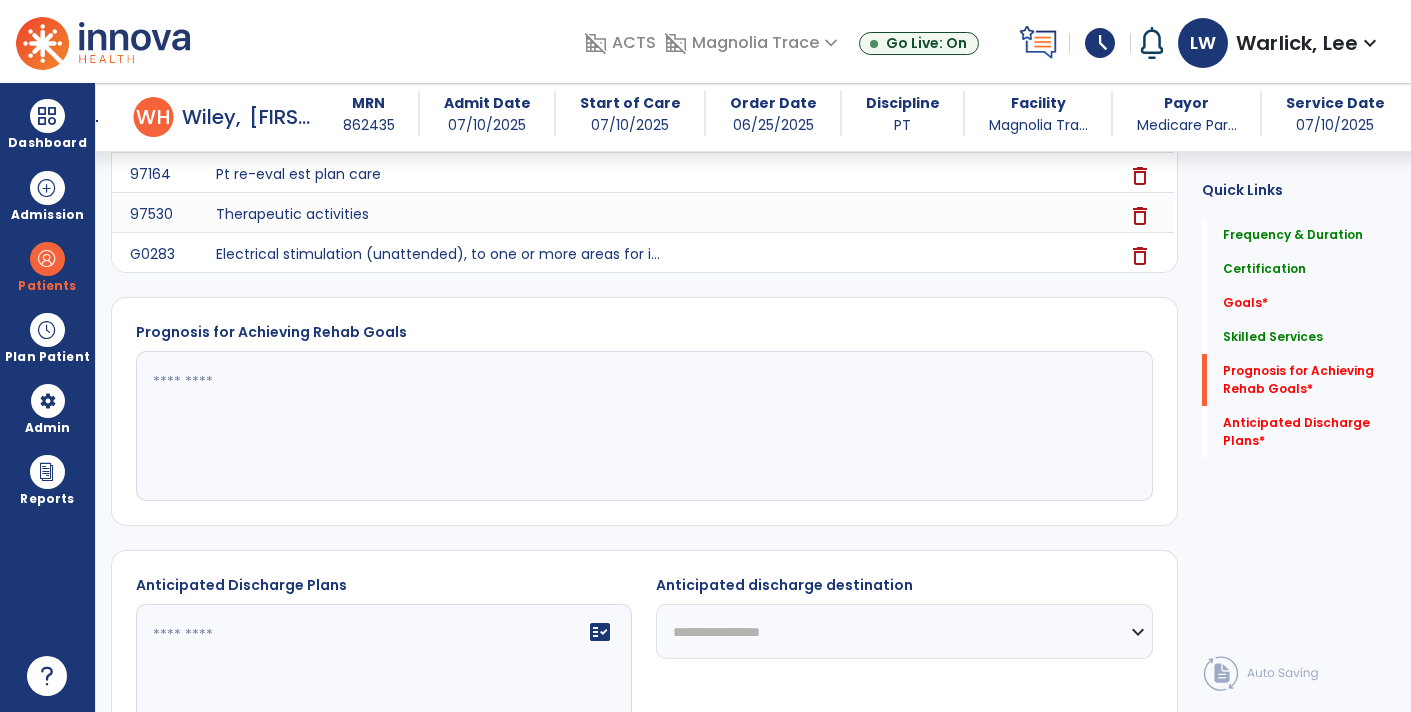 click 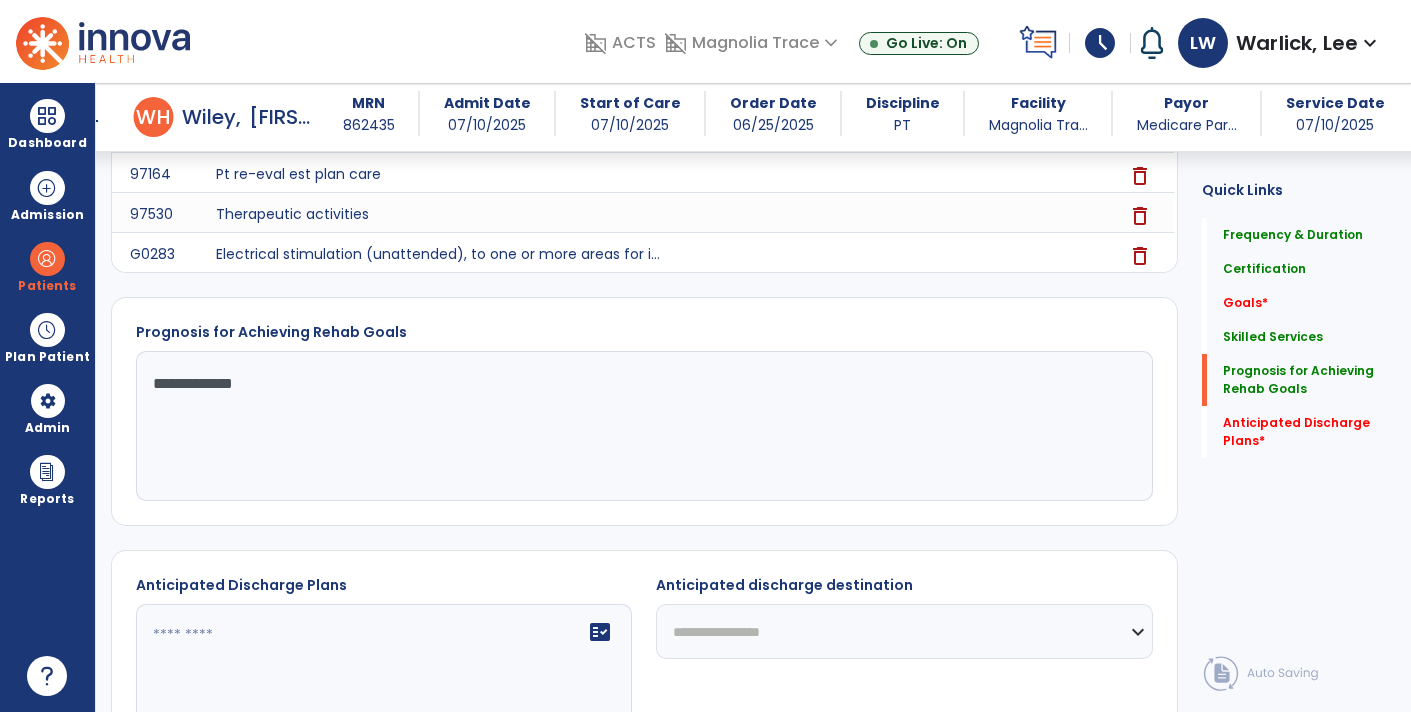 paste on "**********" 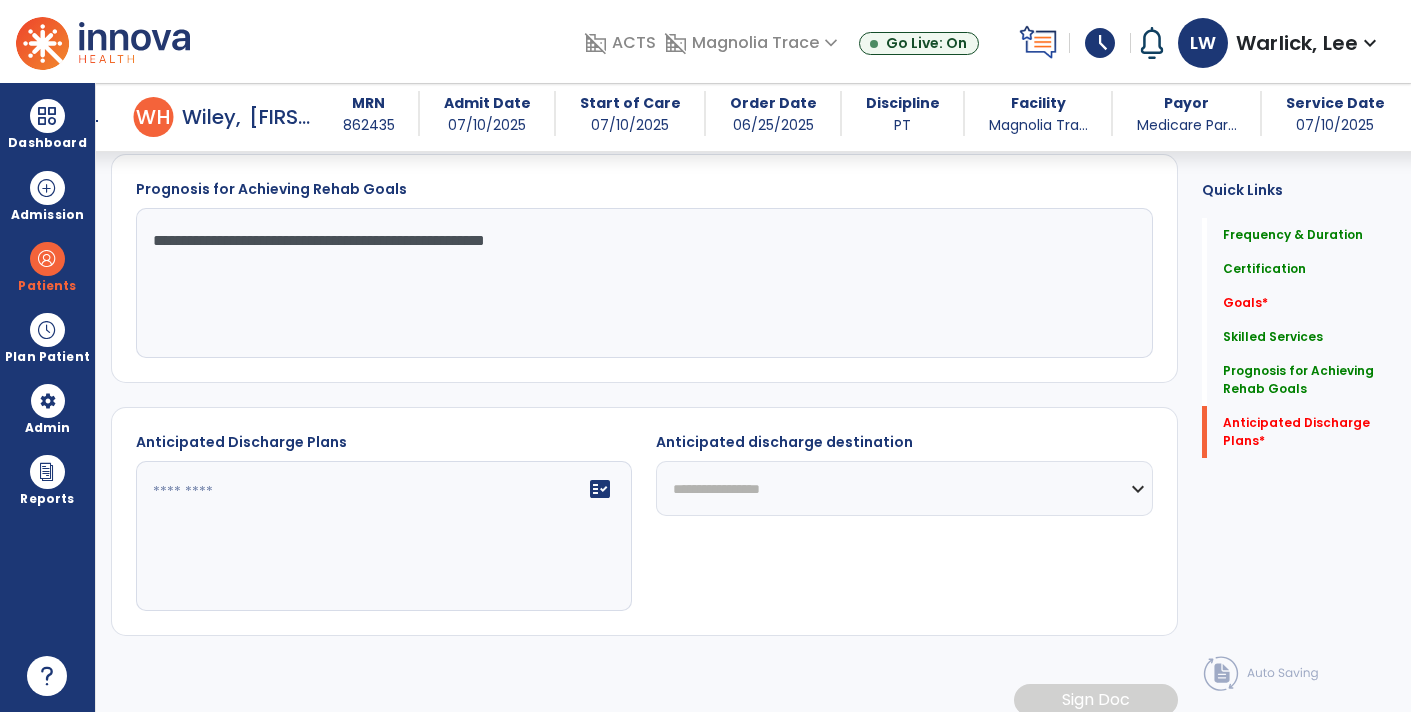 scroll, scrollTop: 1161, scrollLeft: 0, axis: vertical 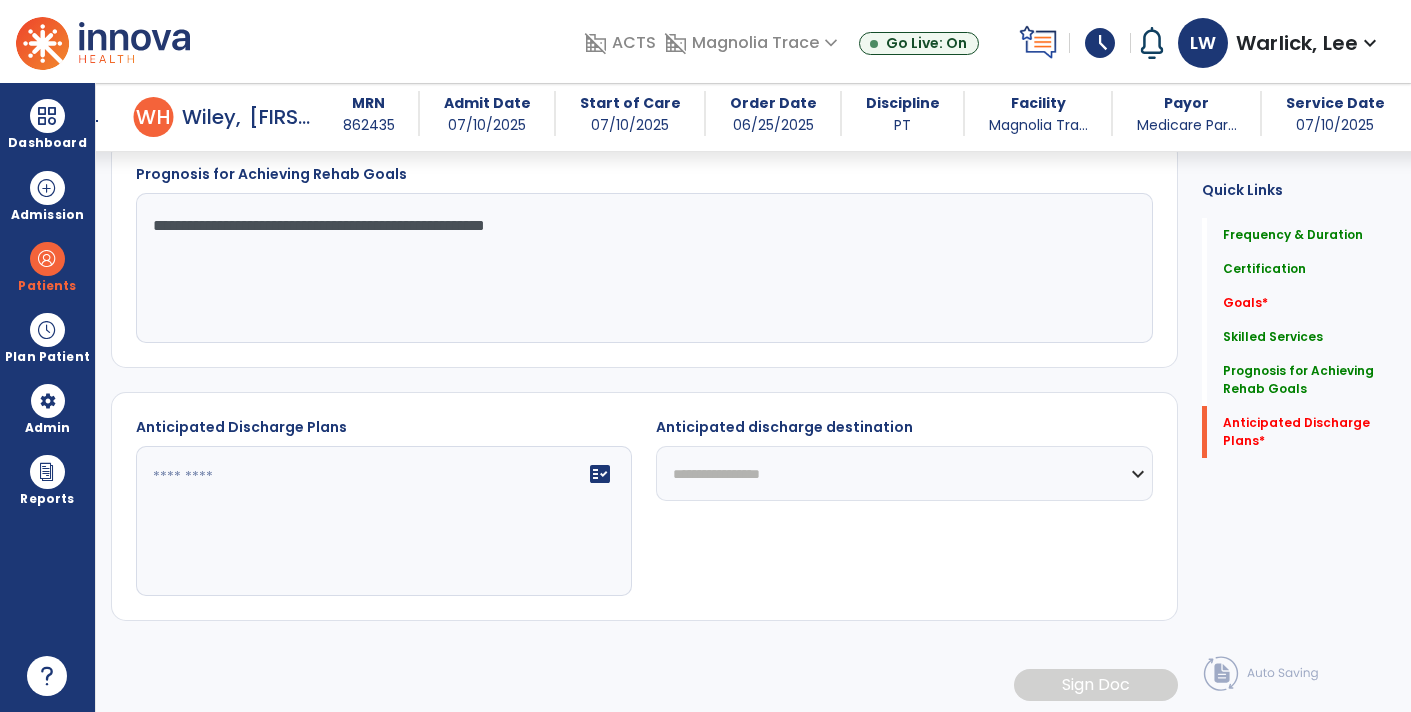 type on "**********" 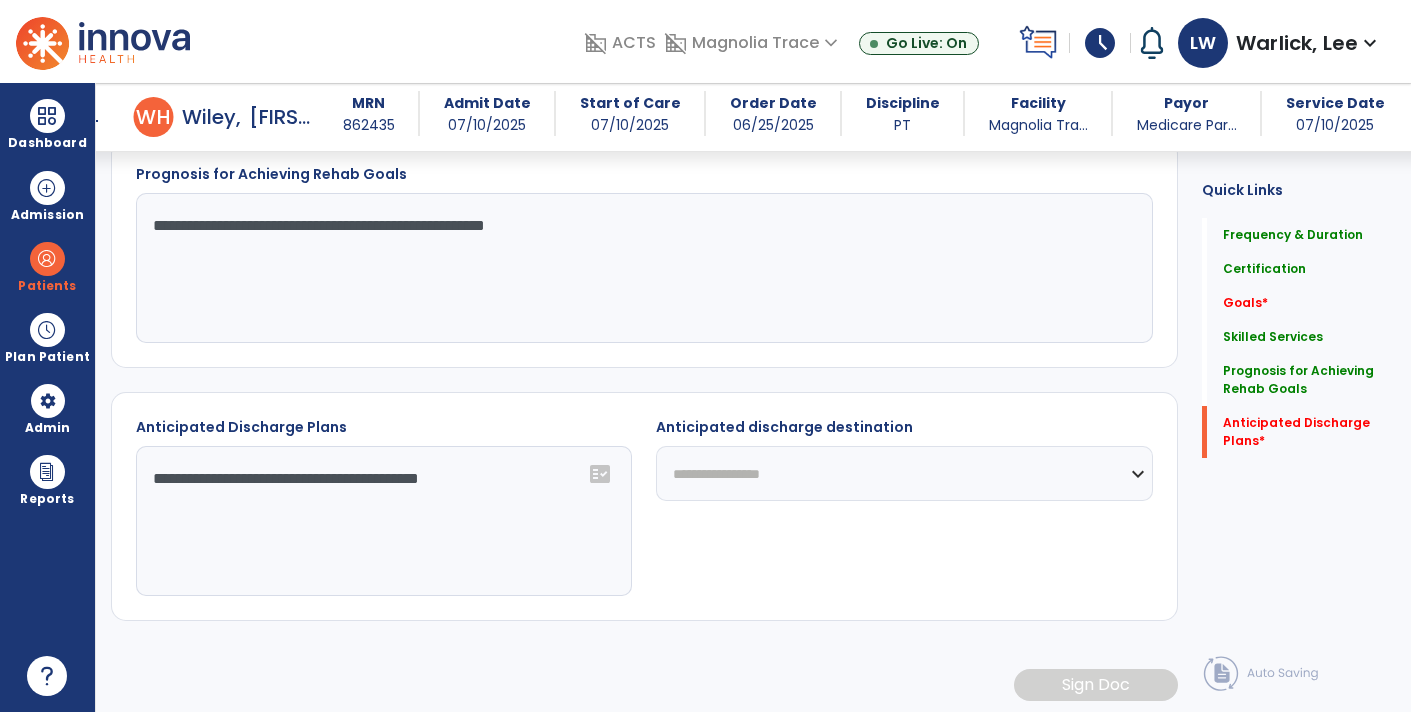 type on "**********" 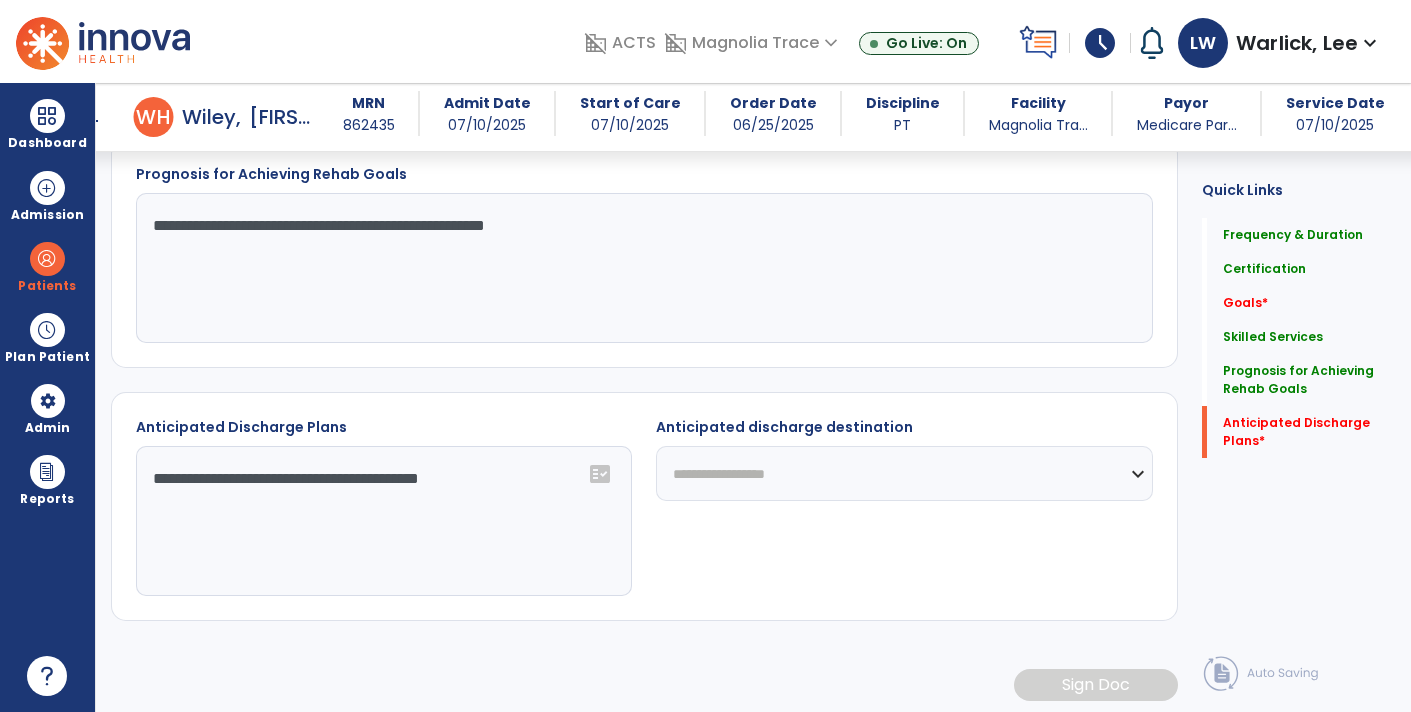 click on "**********" 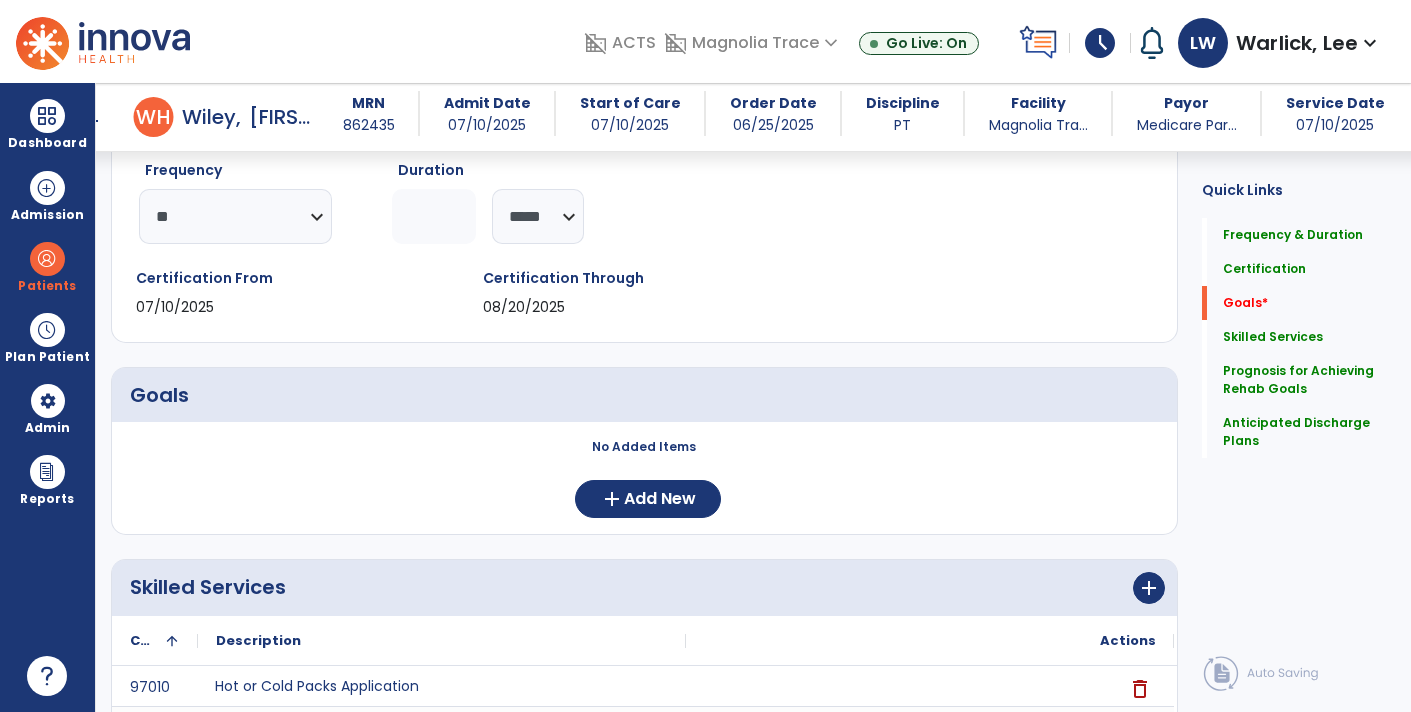 scroll, scrollTop: 244, scrollLeft: 0, axis: vertical 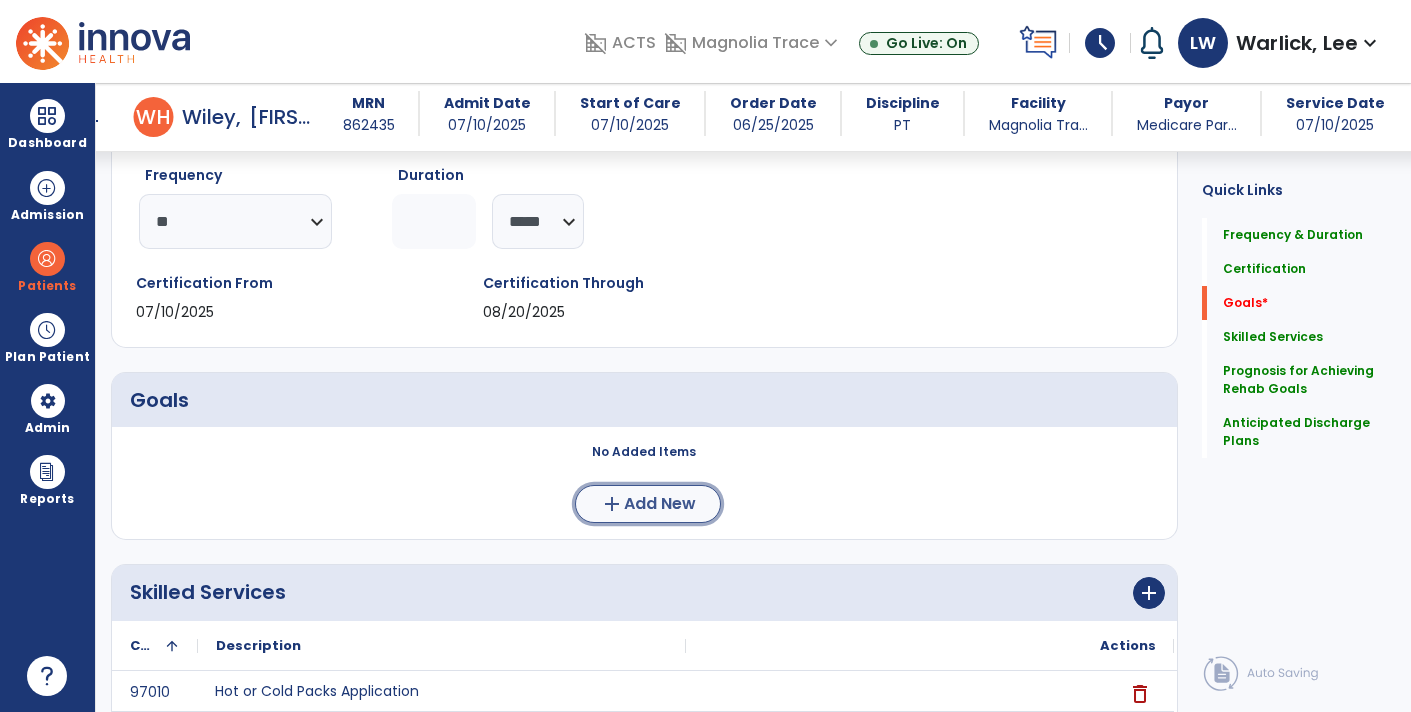 click on "Add New" at bounding box center (660, 504) 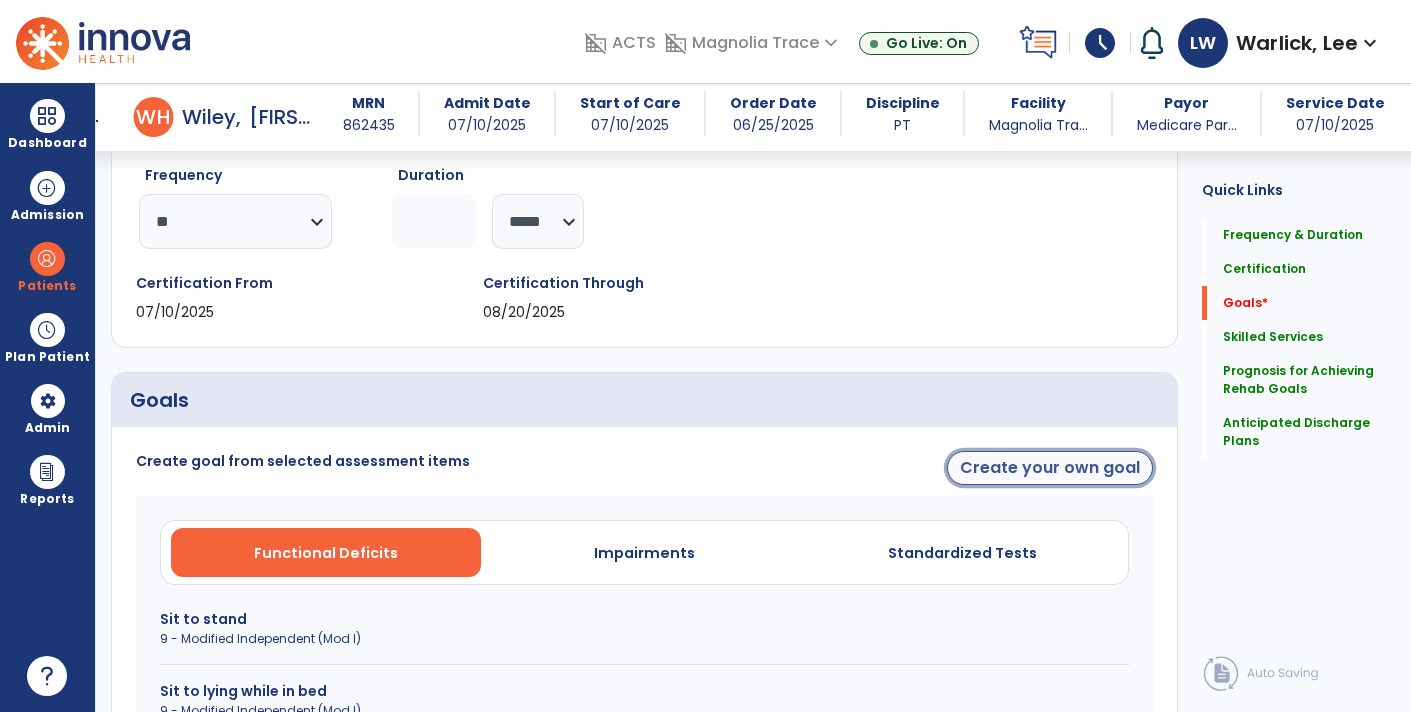 click on "Create your own goal" at bounding box center (1050, 468) 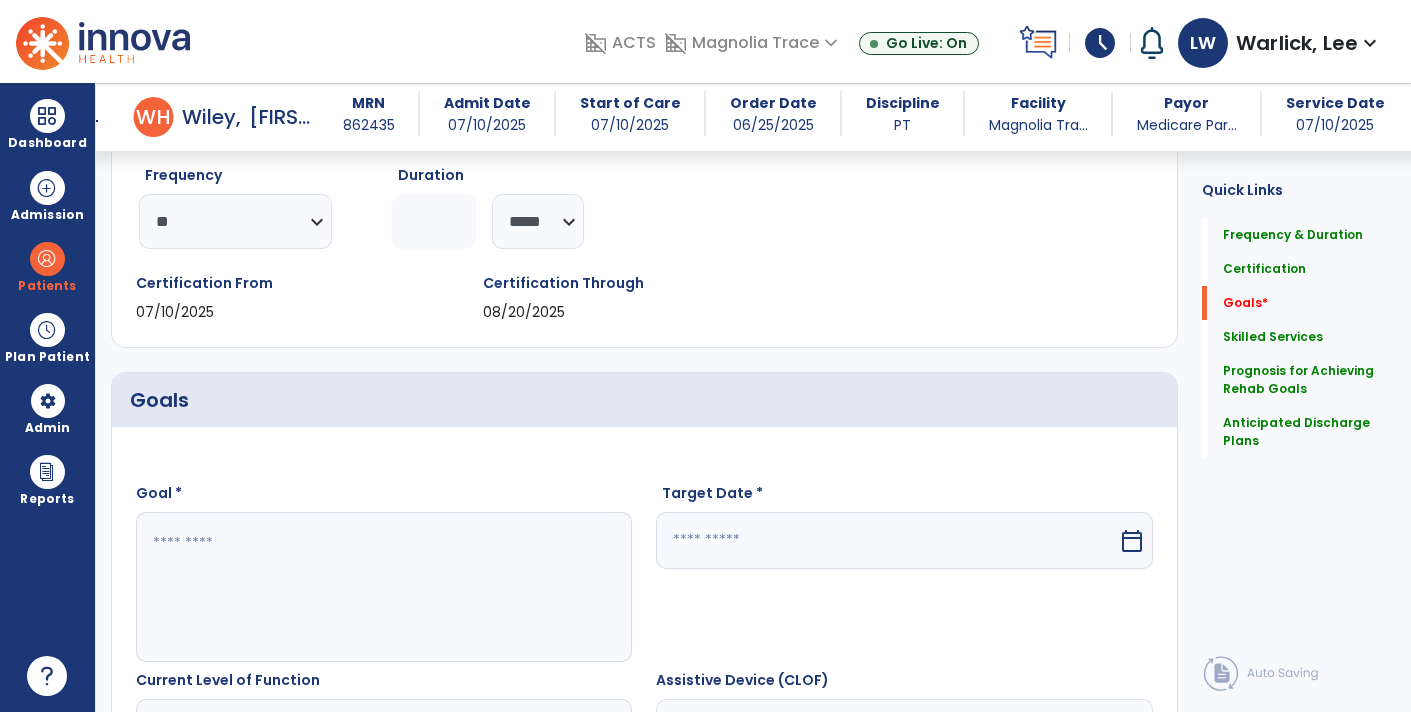 click at bounding box center [383, 587] 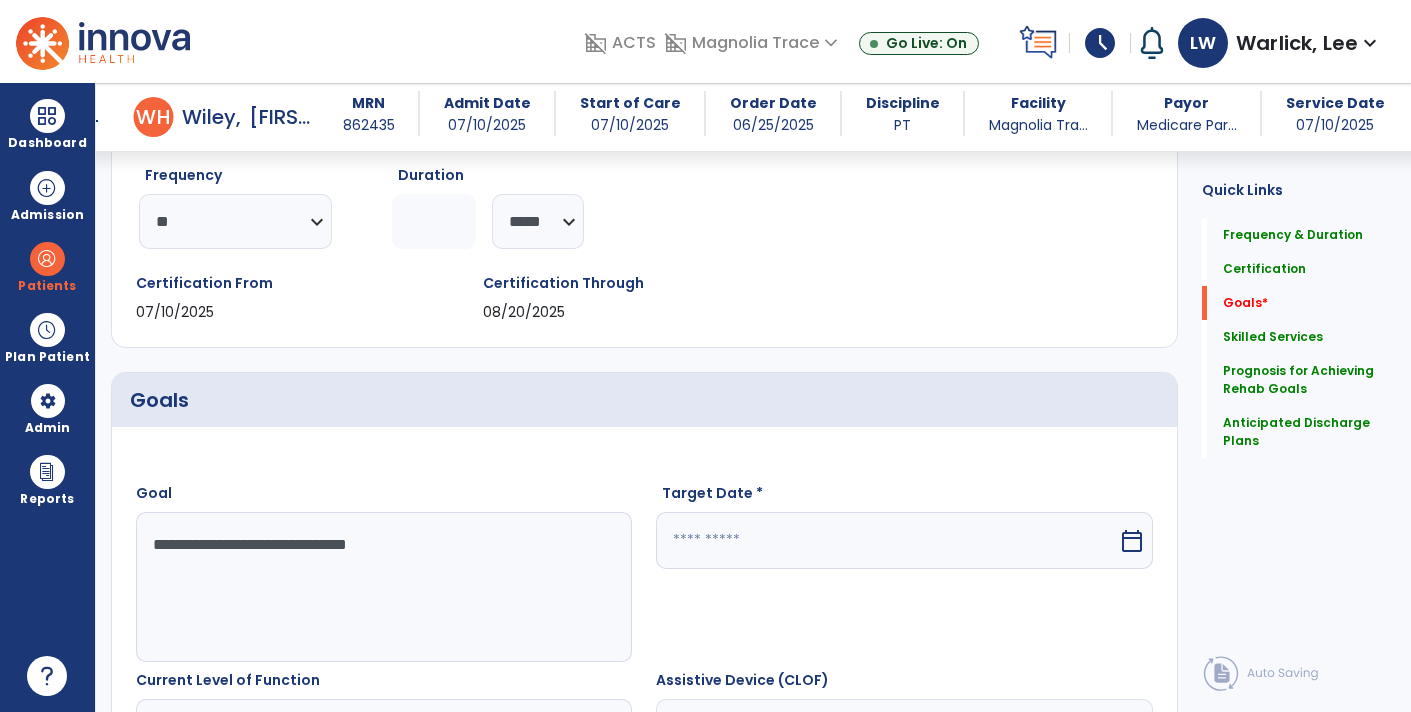 click on "**********" at bounding box center (383, 587) 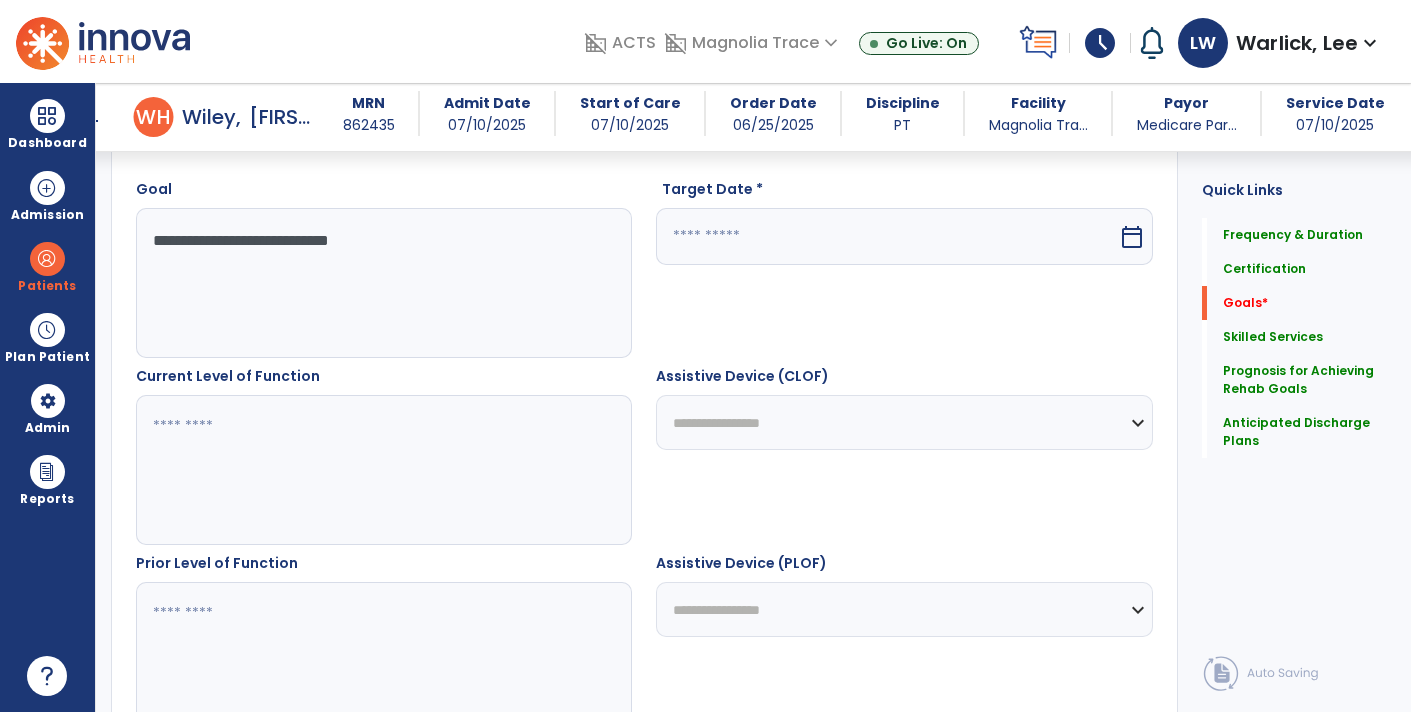 scroll, scrollTop: 548, scrollLeft: 0, axis: vertical 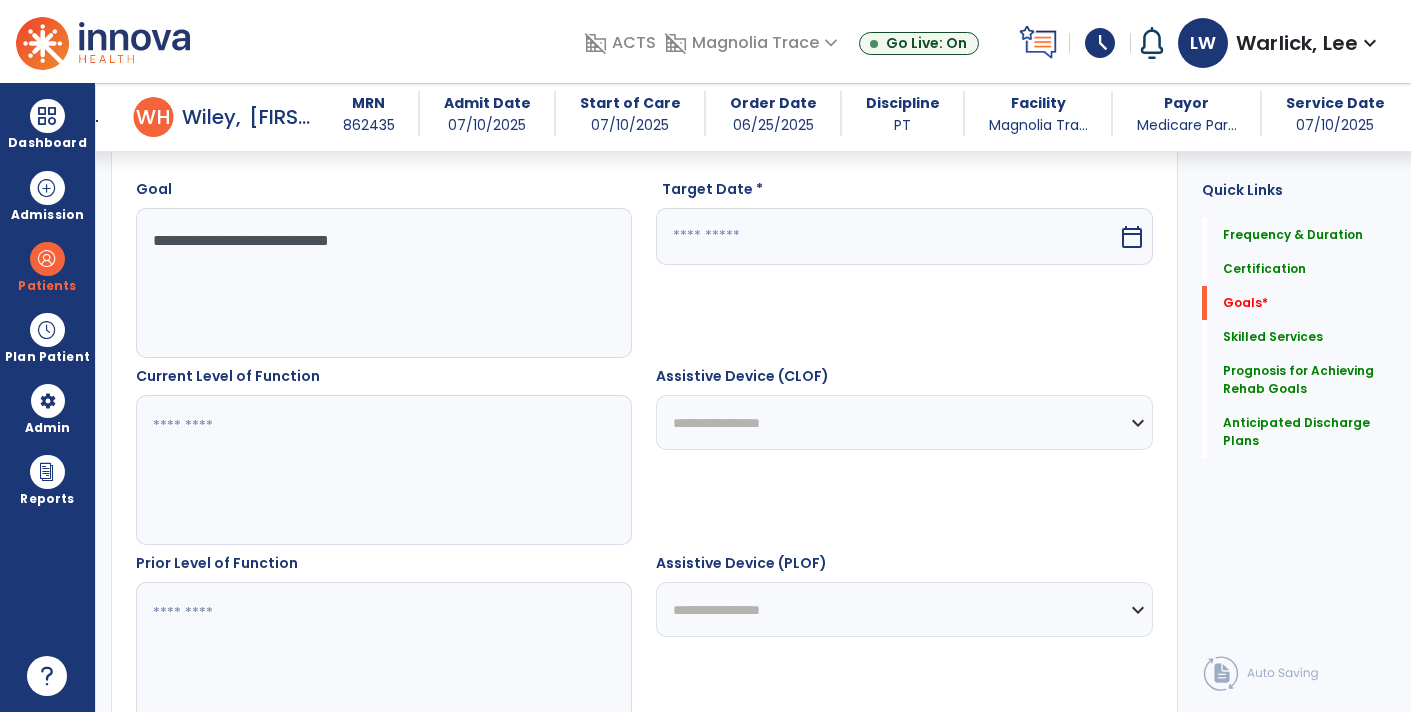 type on "**********" 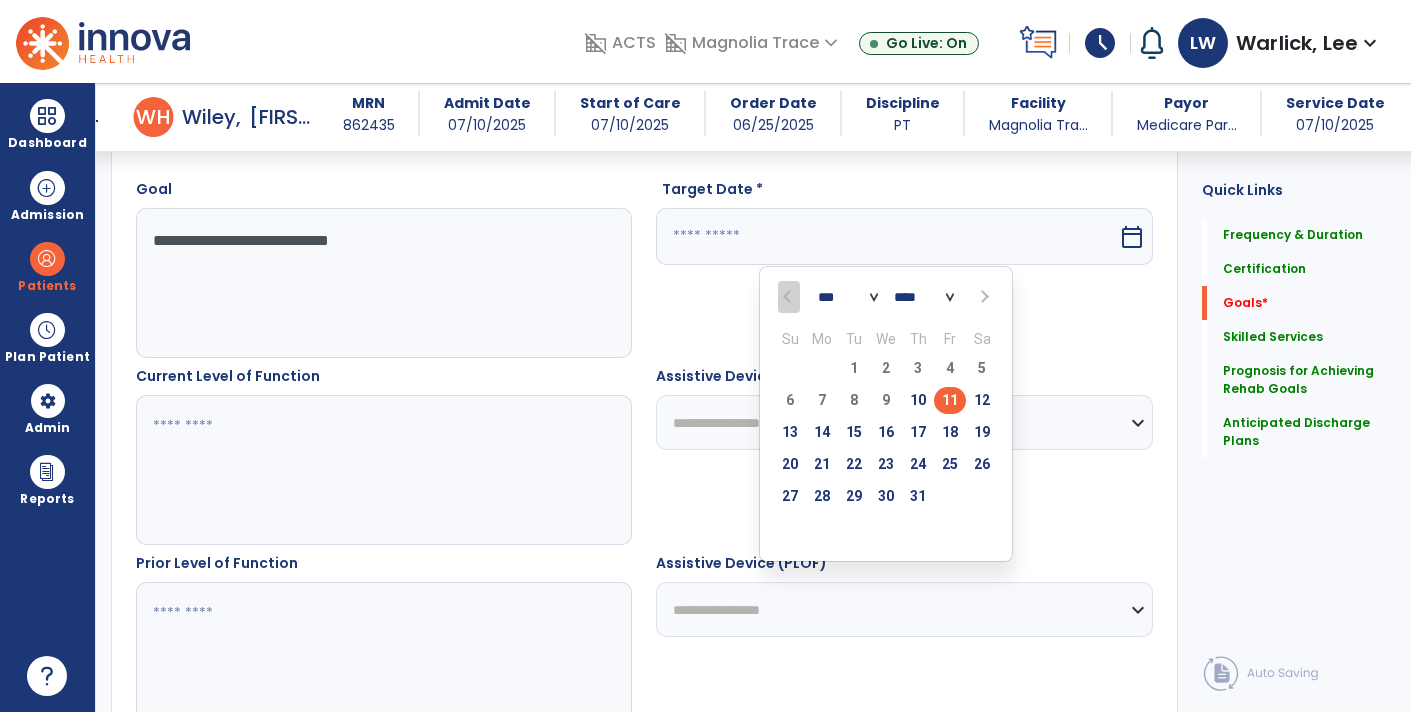 click at bounding box center (984, 297) 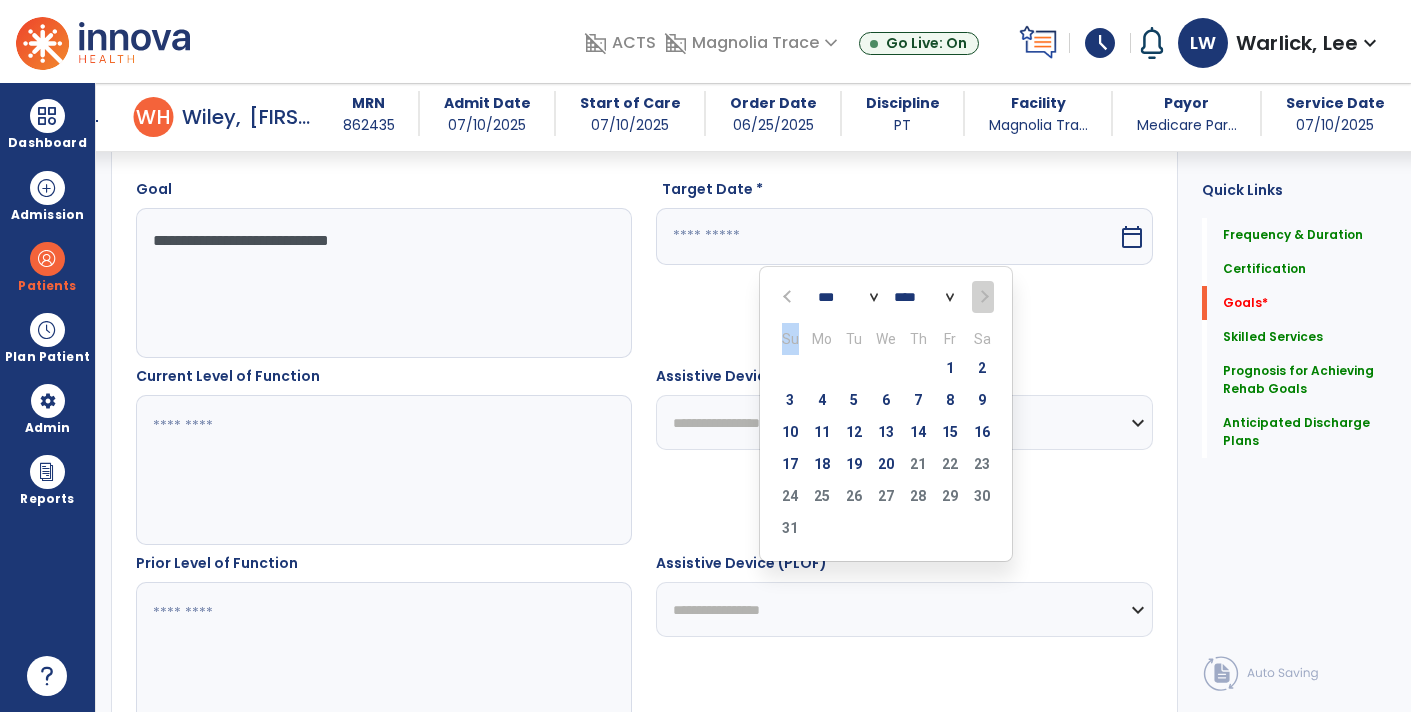 click at bounding box center [982, 297] 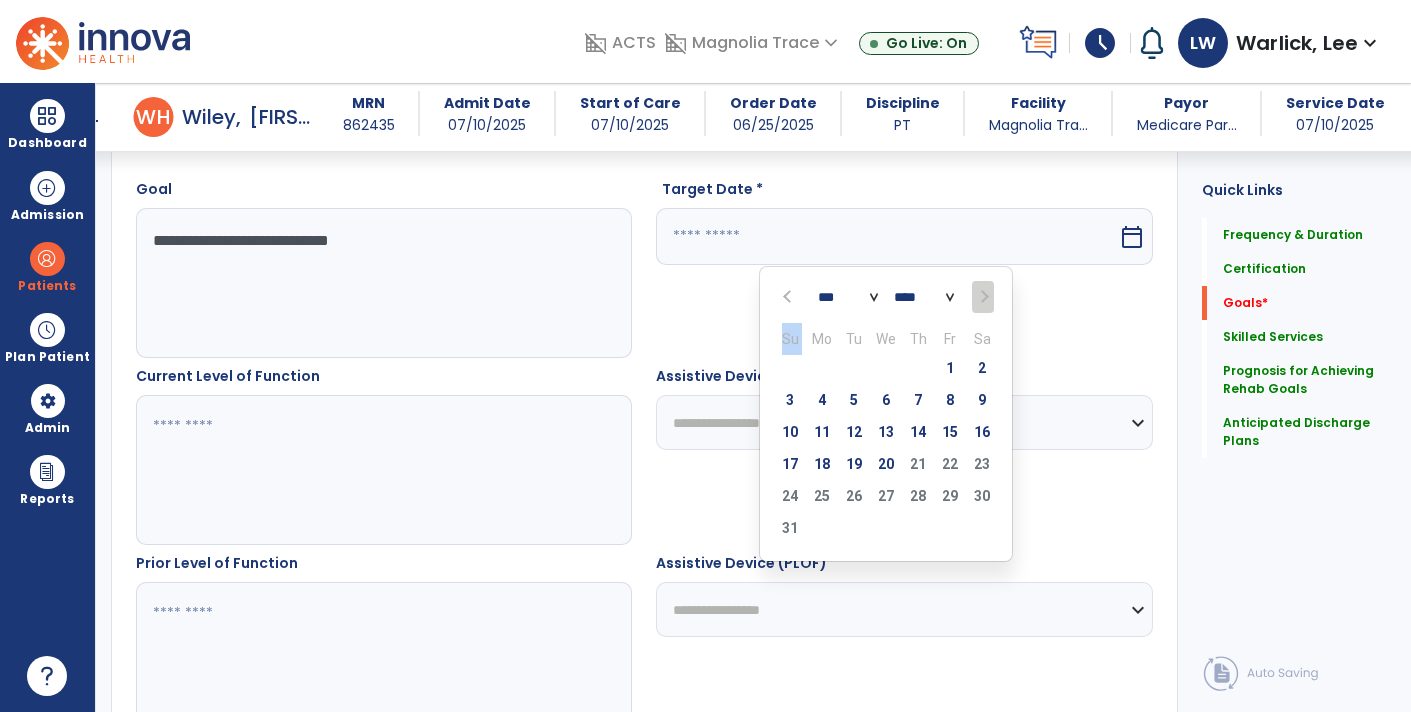 click at bounding box center [982, 297] 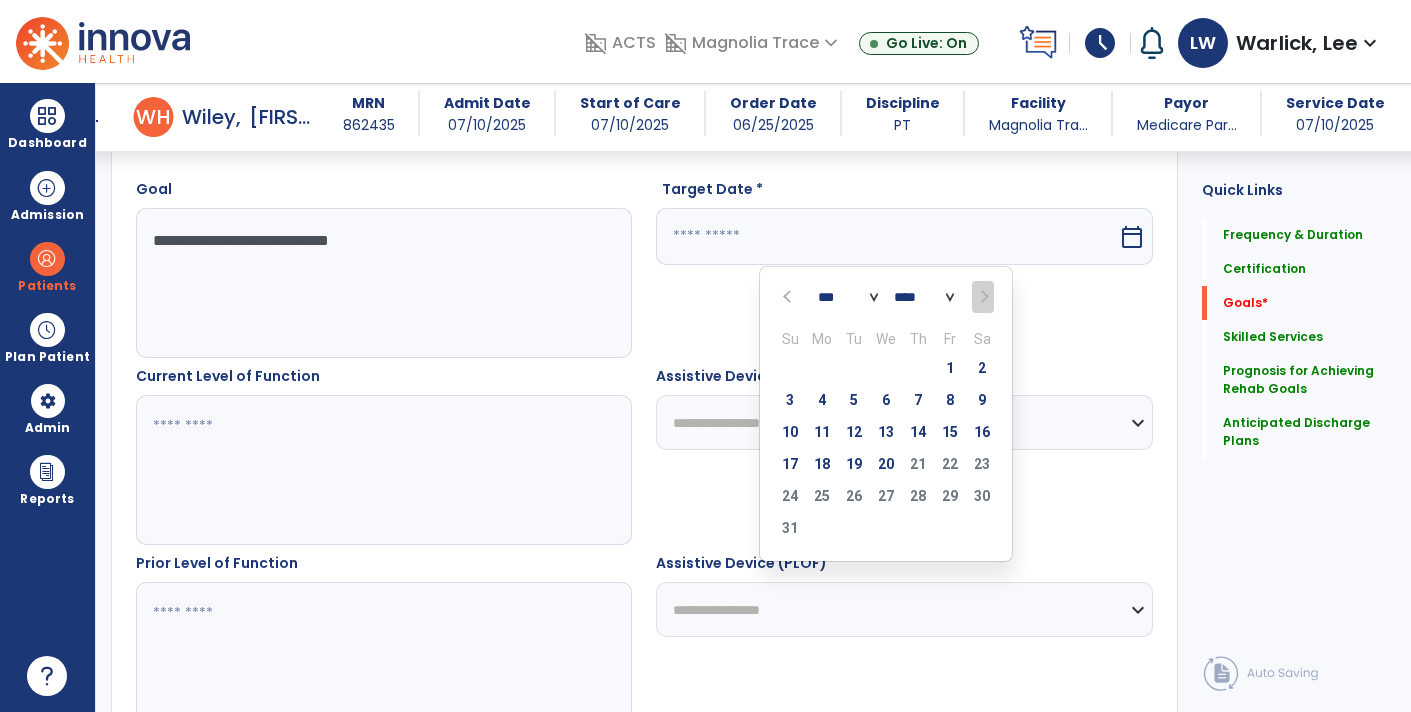 click at bounding box center (982, 297) 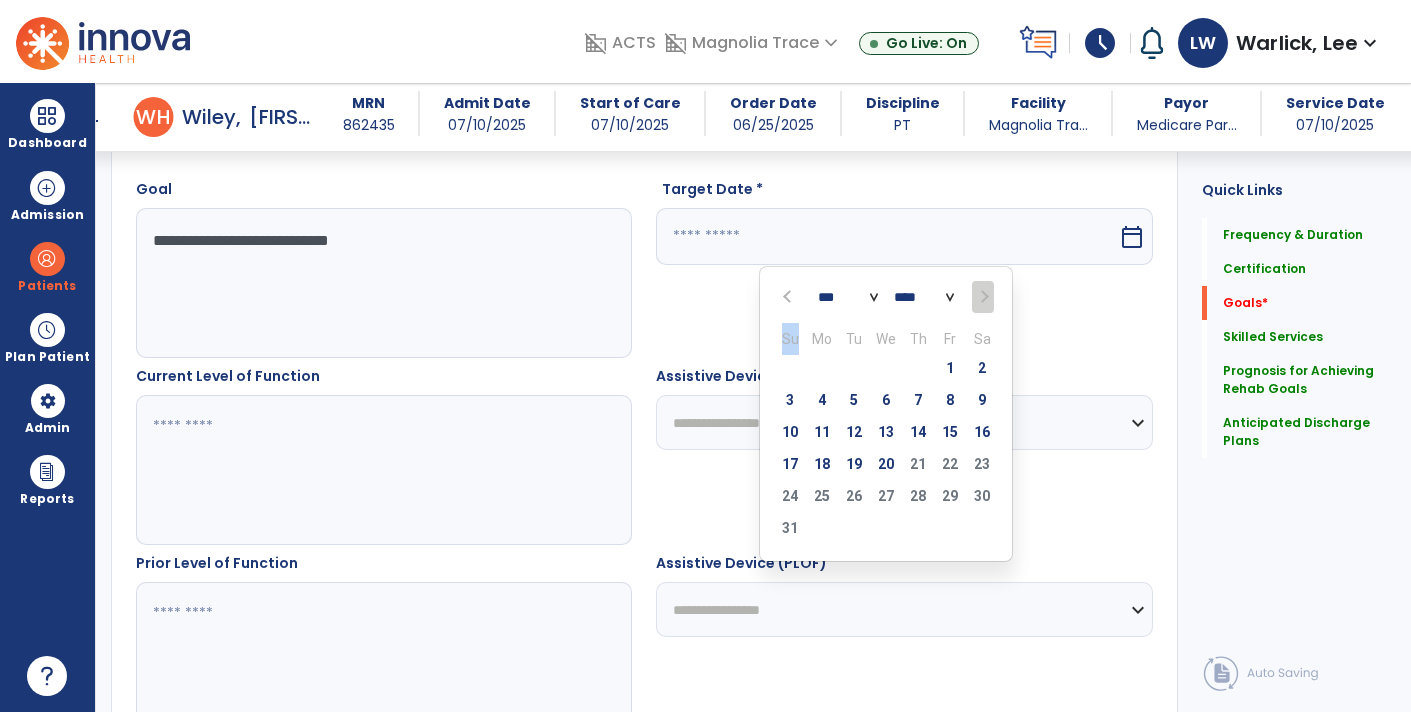 click at bounding box center [982, 297] 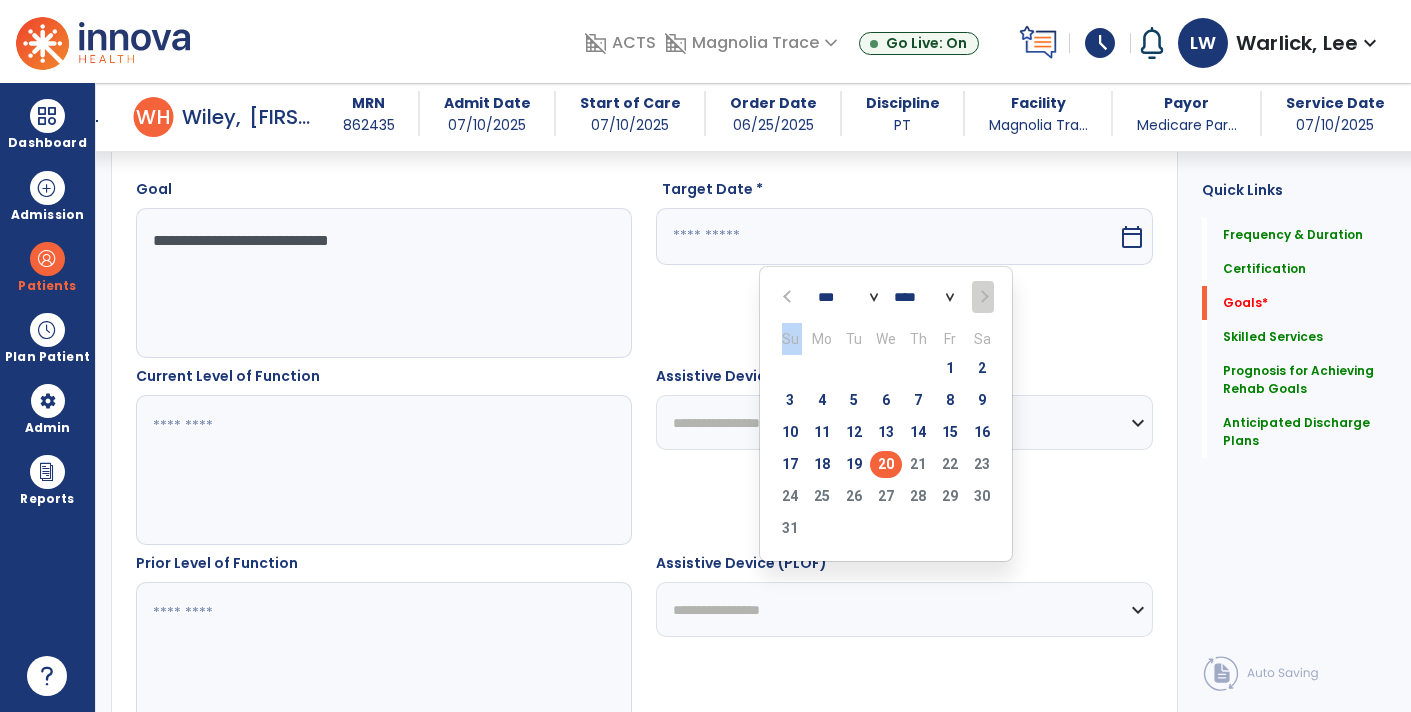 click on "20" at bounding box center [886, 464] 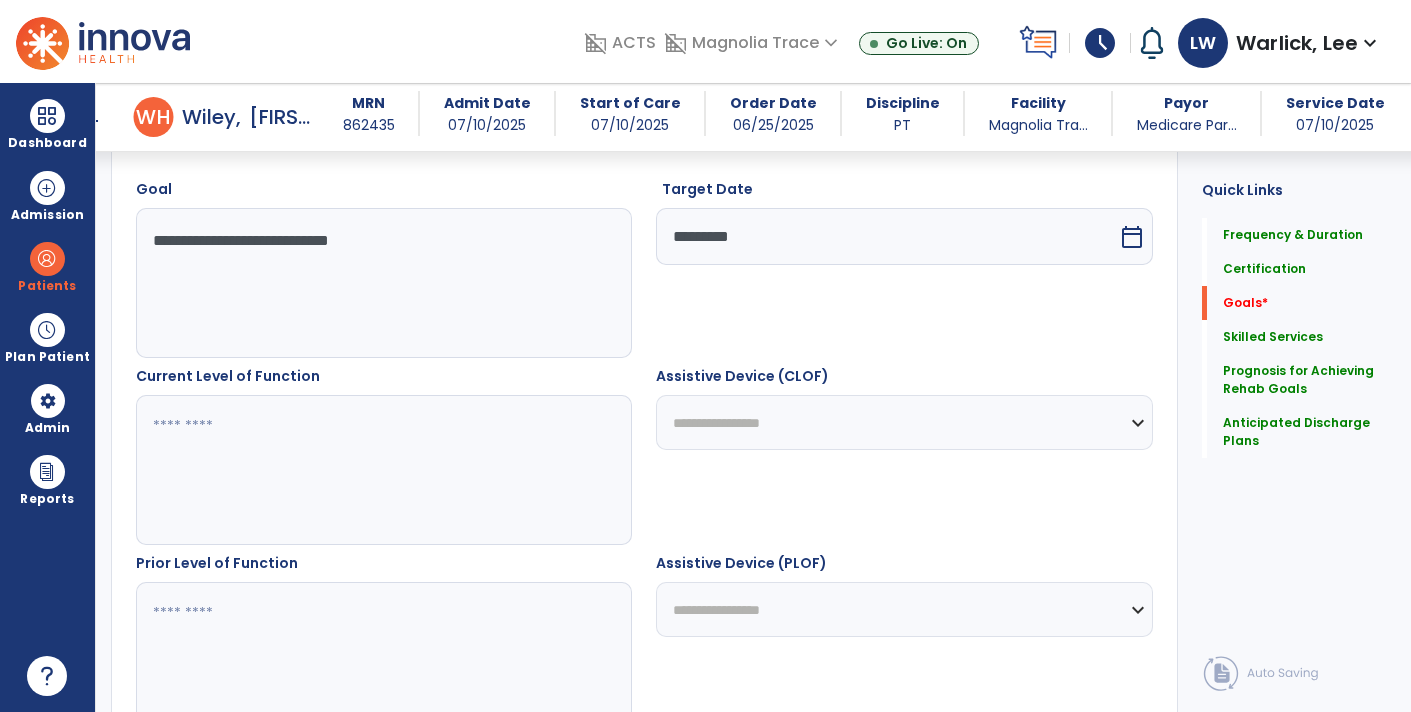 click at bounding box center [383, 470] 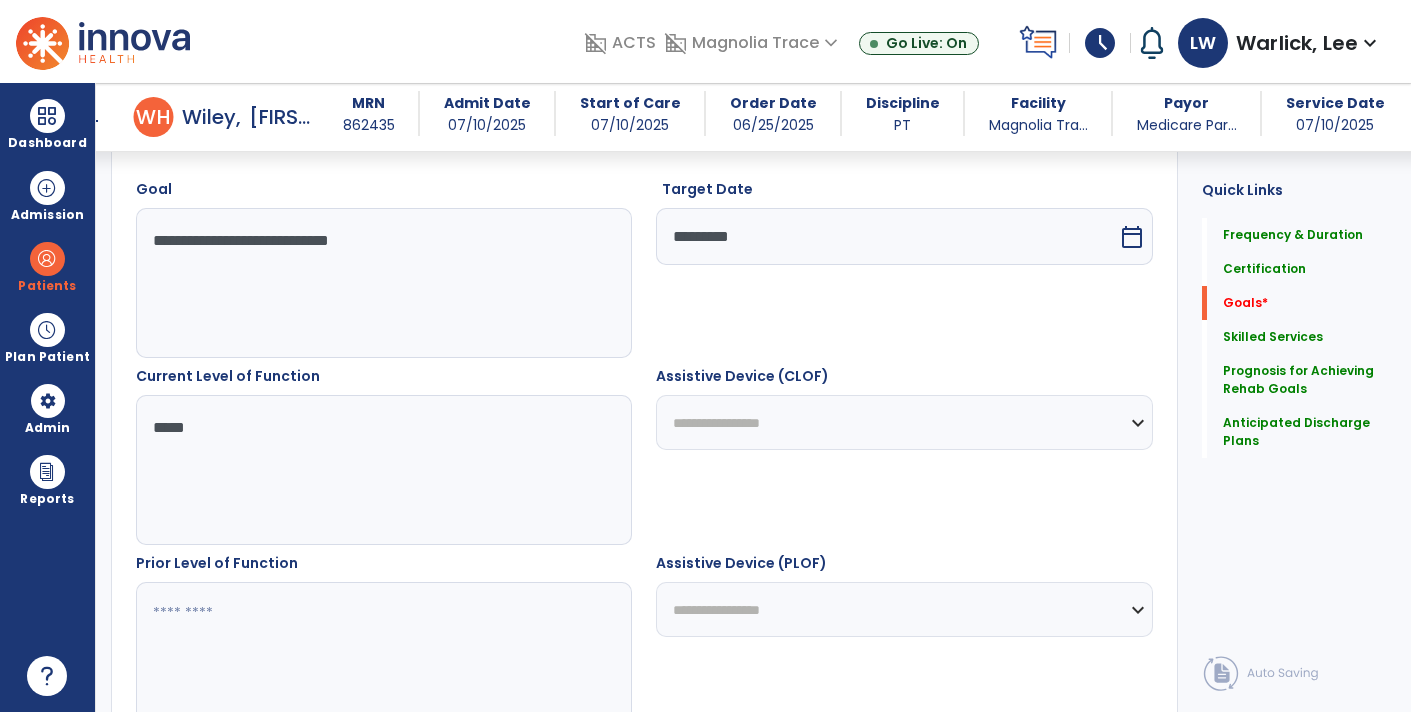 type on "*****" 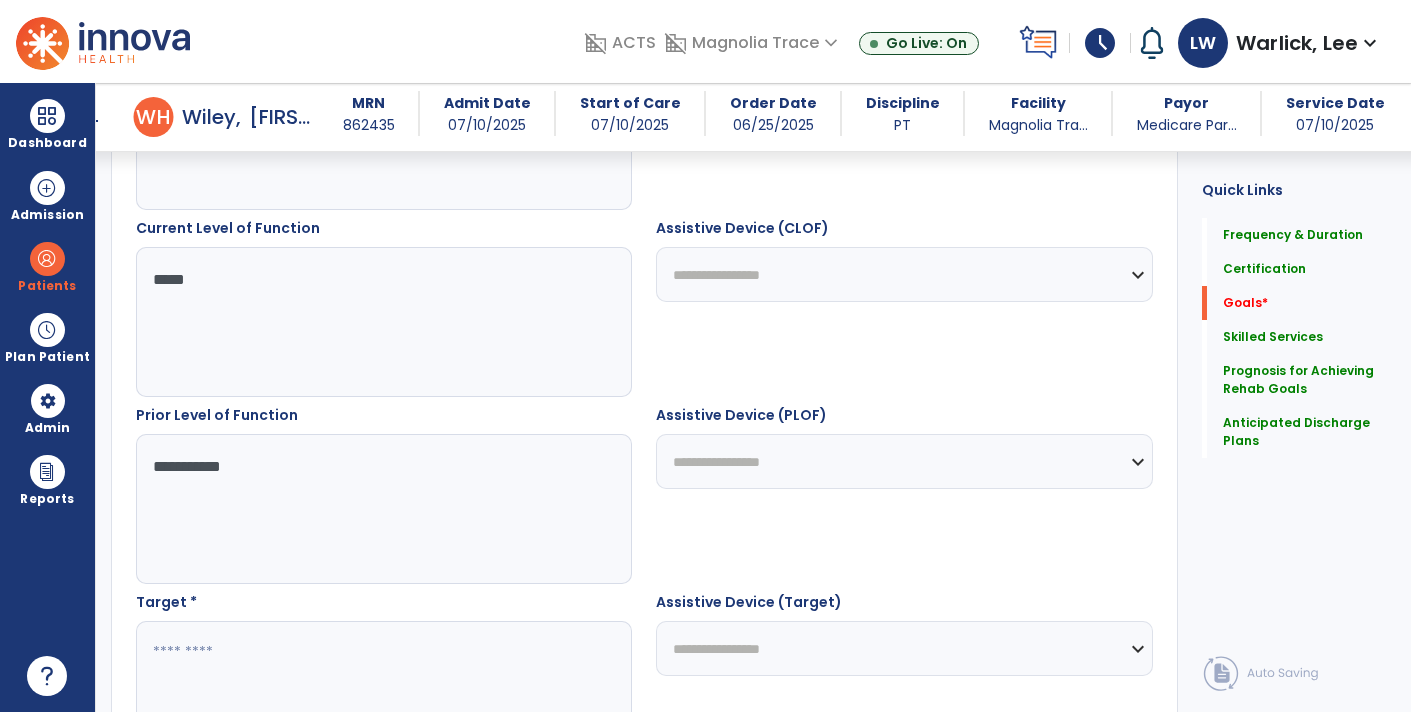 scroll, scrollTop: 700, scrollLeft: 0, axis: vertical 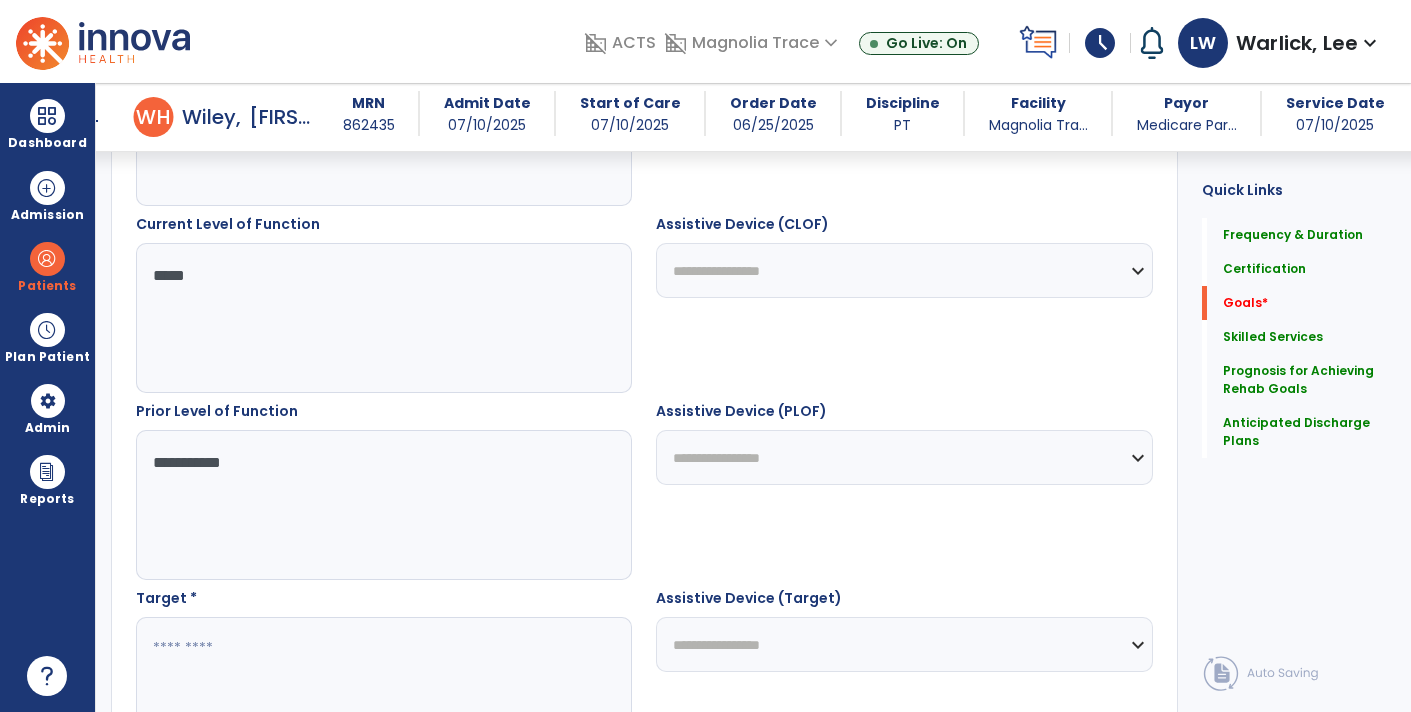 click on "**********" at bounding box center [383, 505] 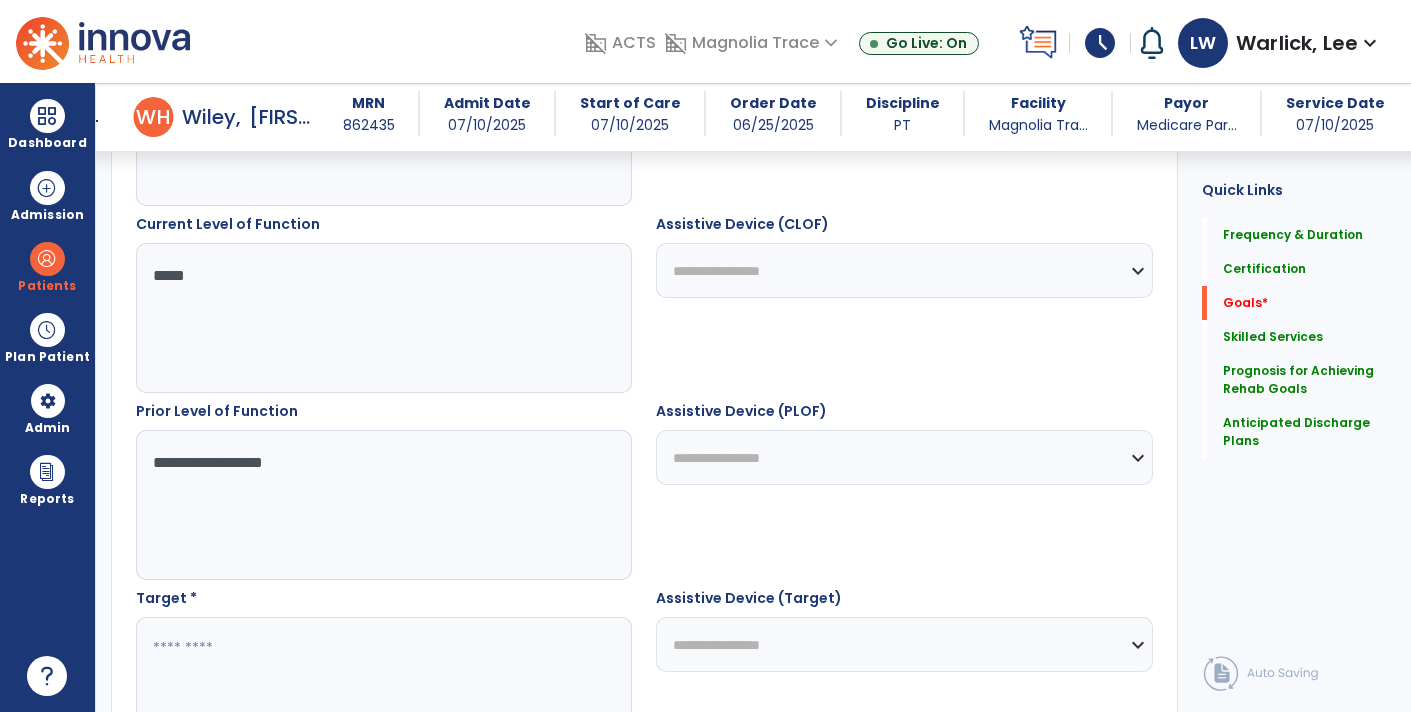 type on "**********" 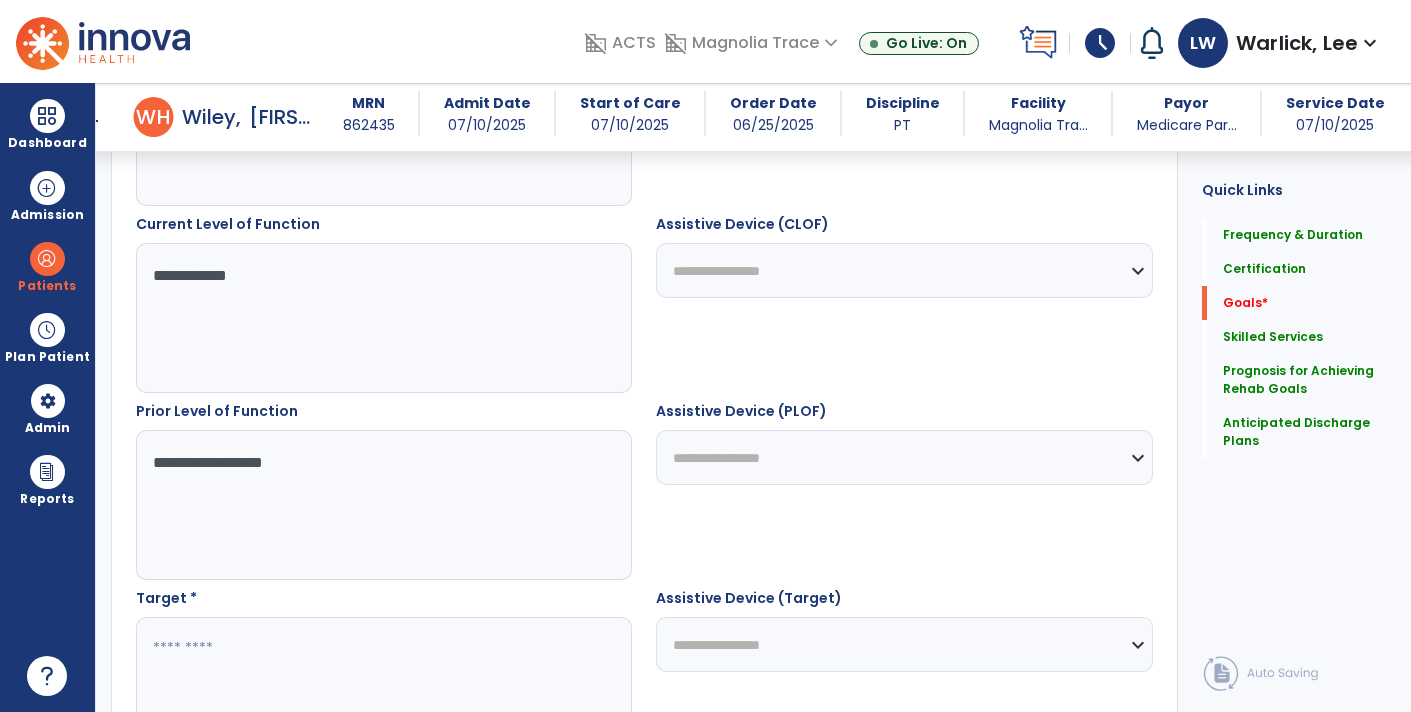 type on "**********" 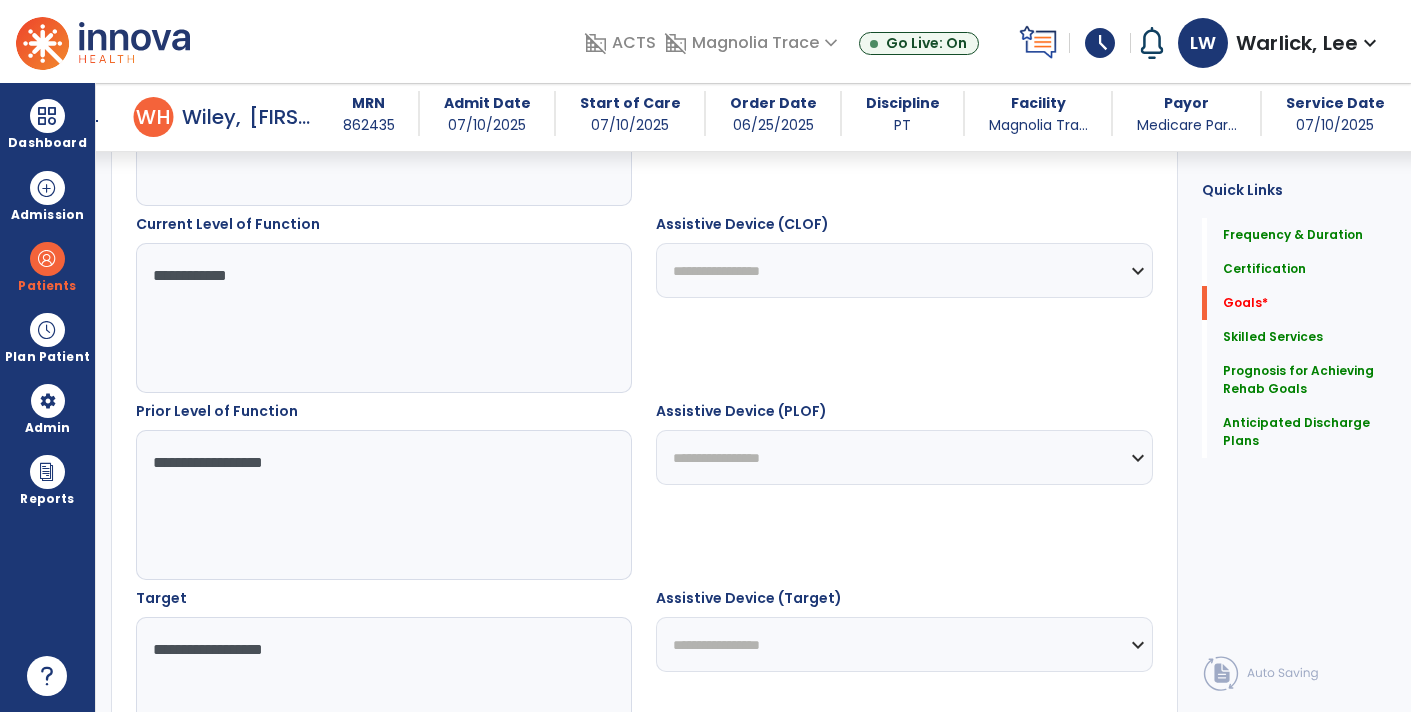 type on "**********" 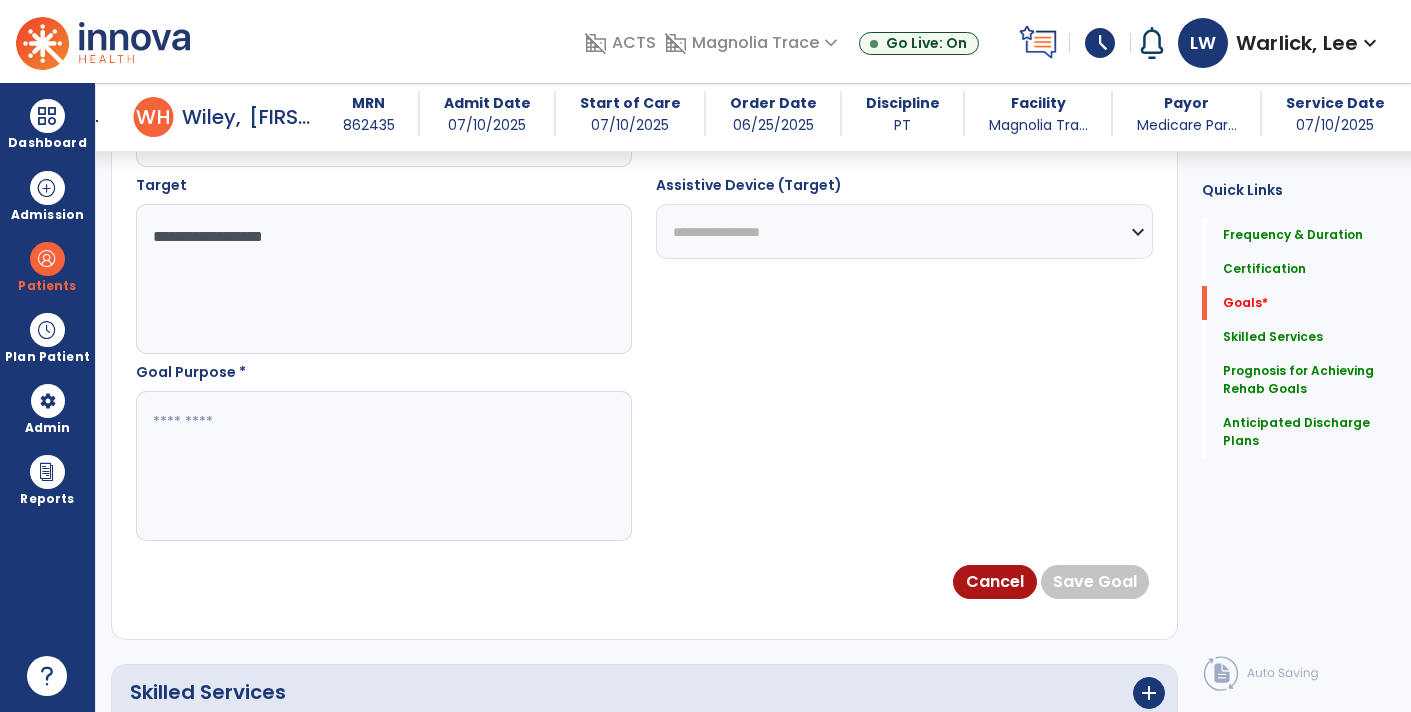 scroll, scrollTop: 1165, scrollLeft: 0, axis: vertical 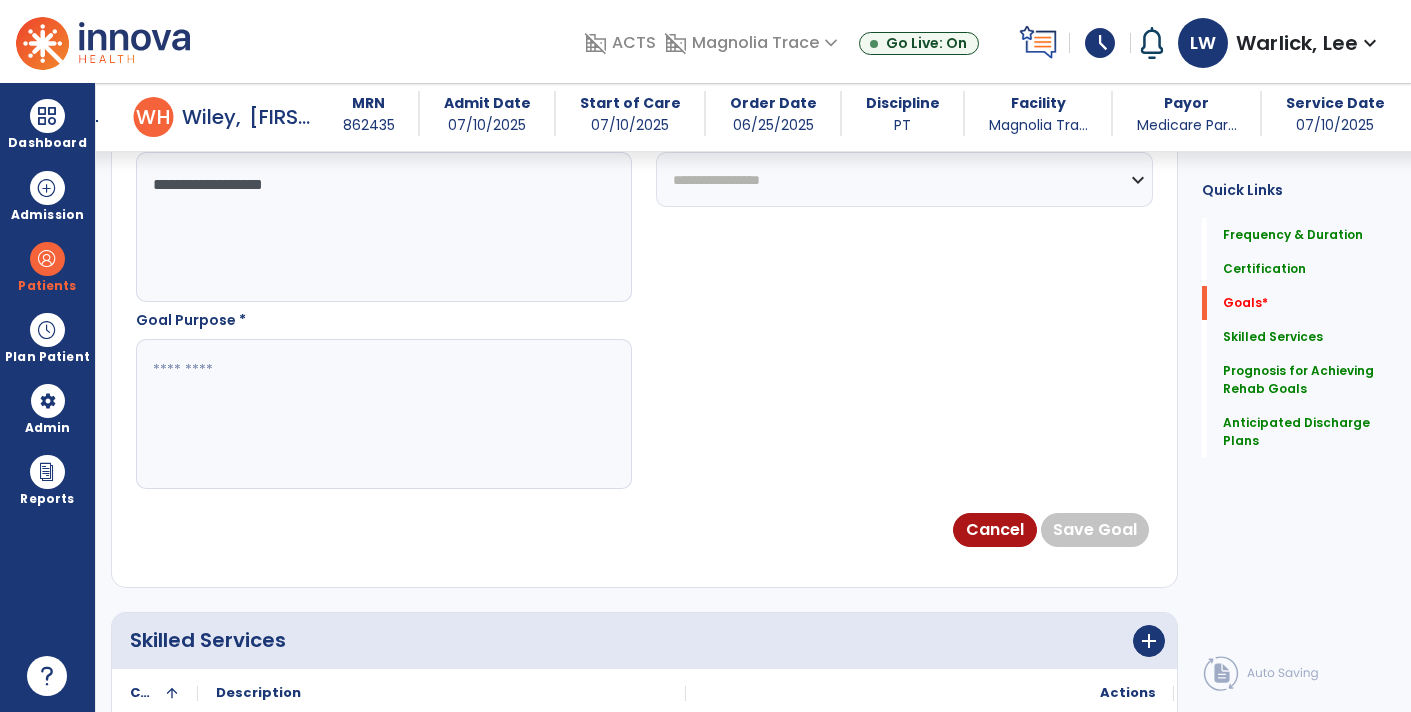 type on "**********" 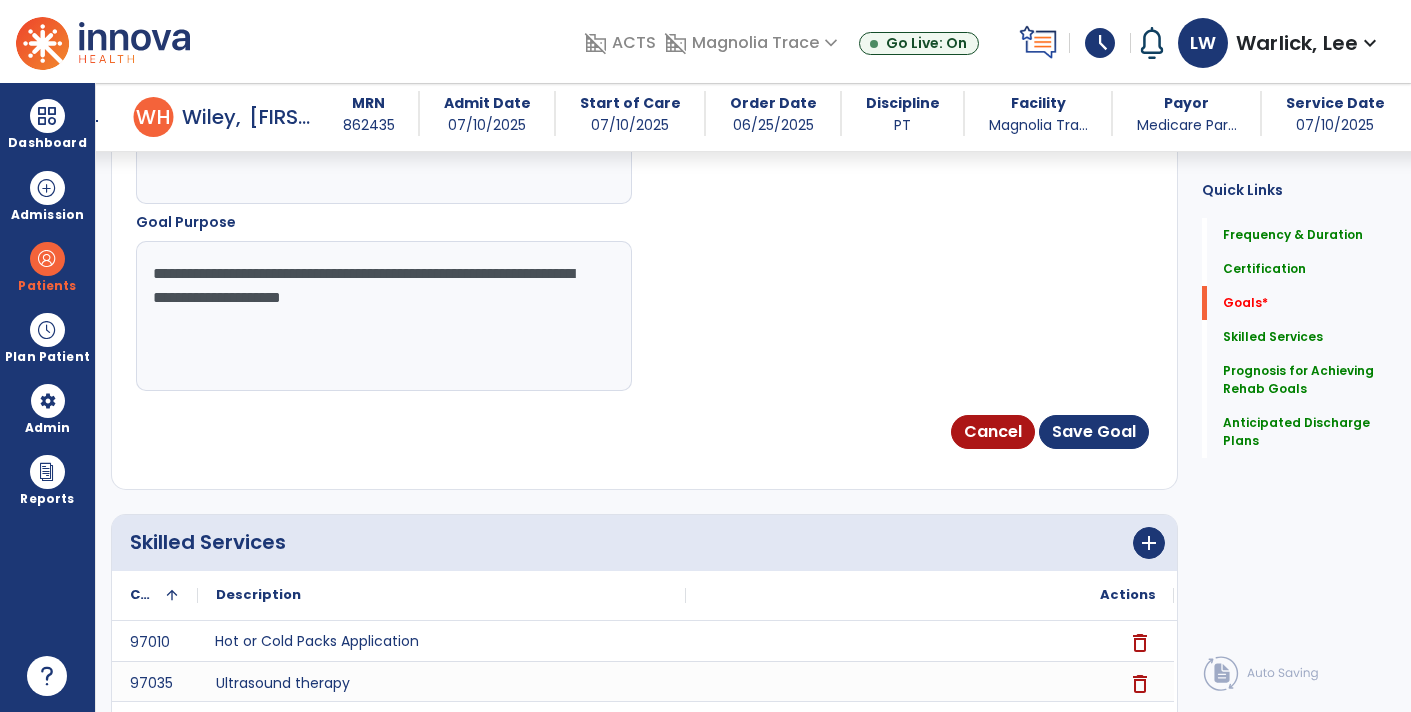 scroll, scrollTop: 1258, scrollLeft: 0, axis: vertical 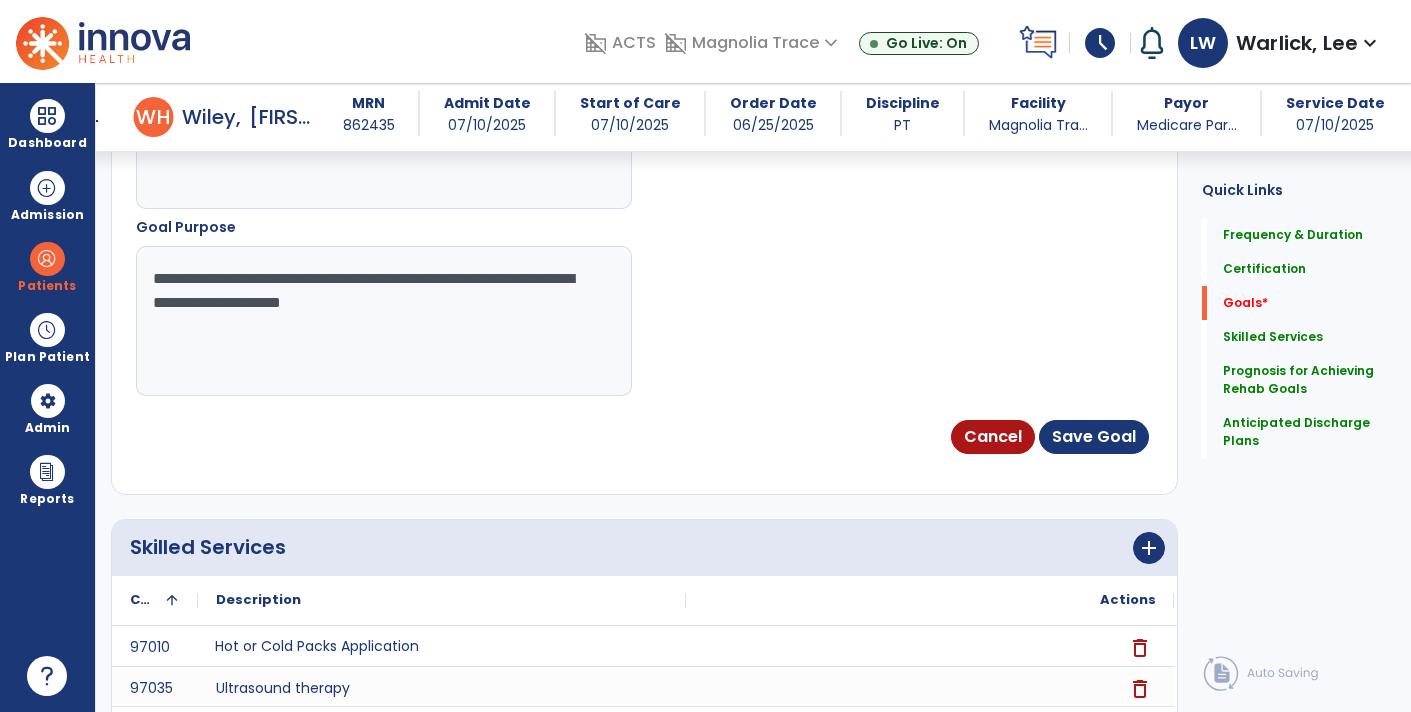 click on "**********" at bounding box center [383, 321] 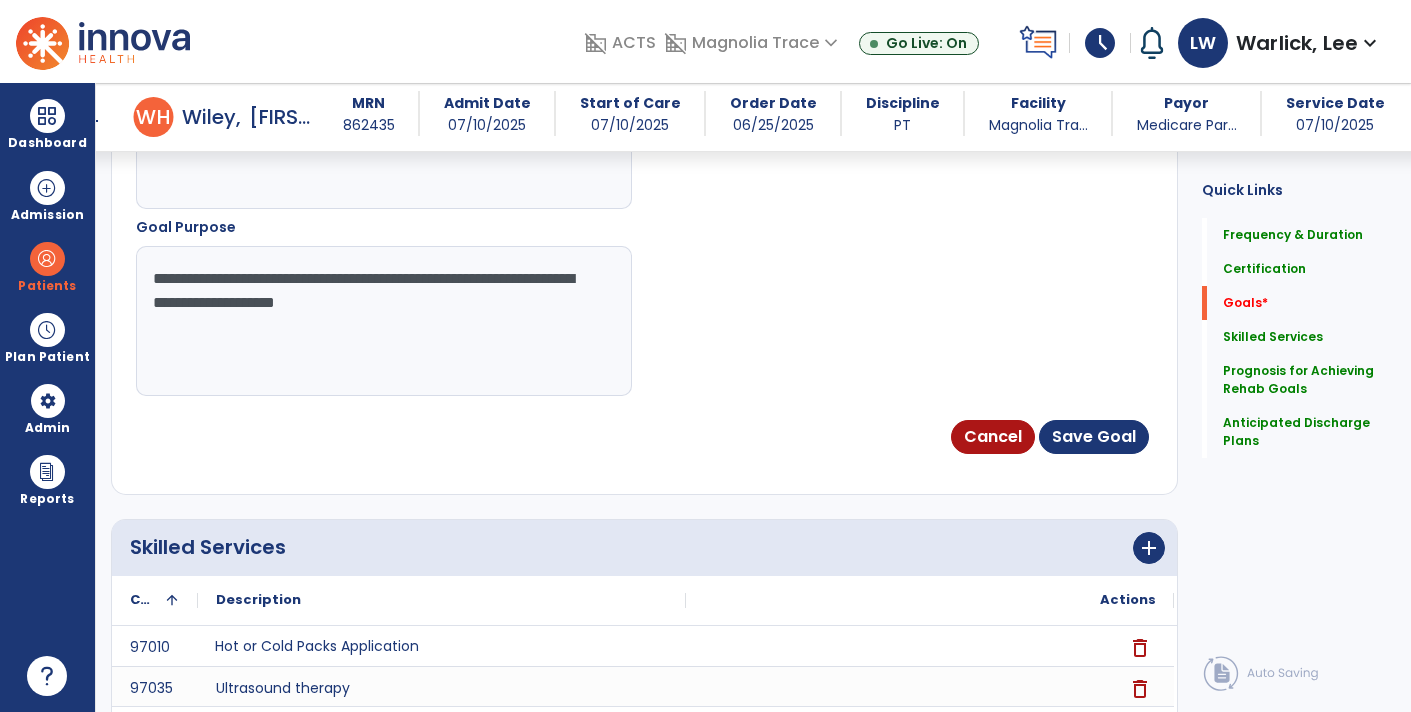 type on "**********" 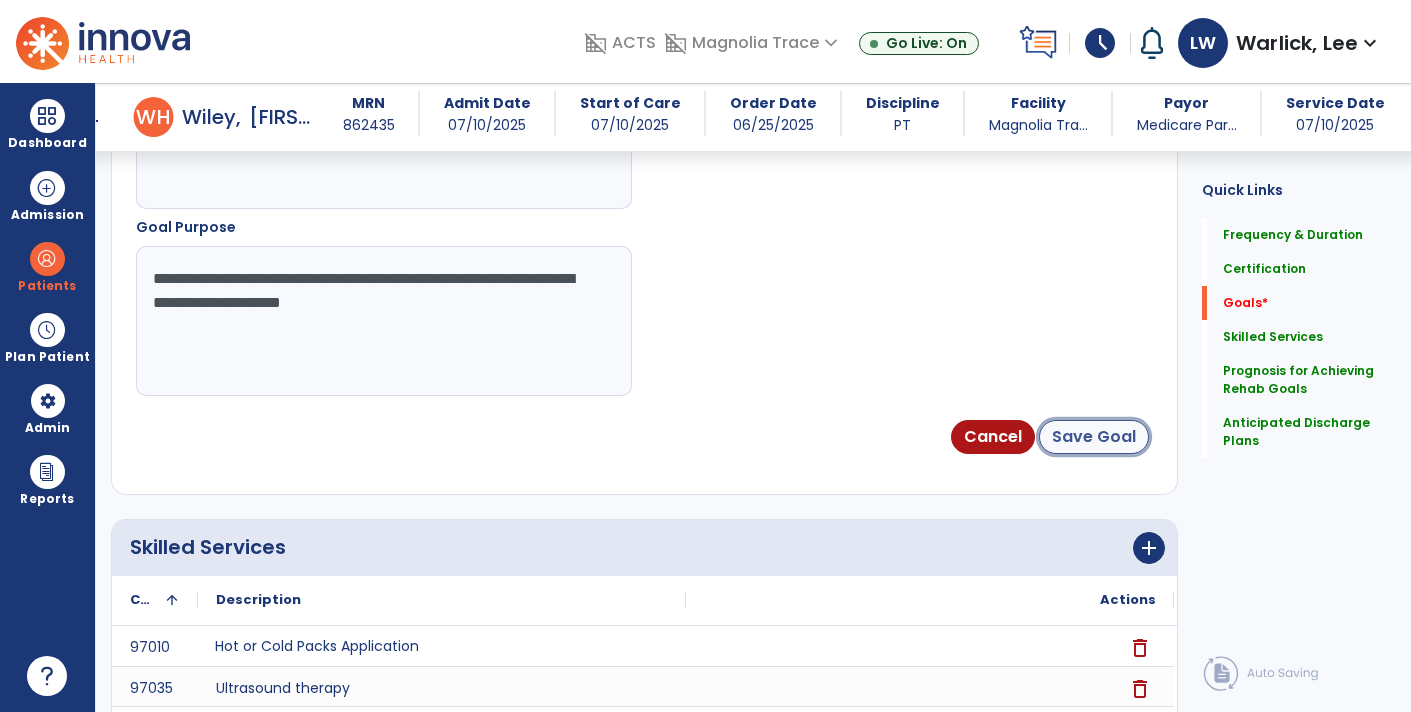 click on "Save Goal" at bounding box center [1094, 437] 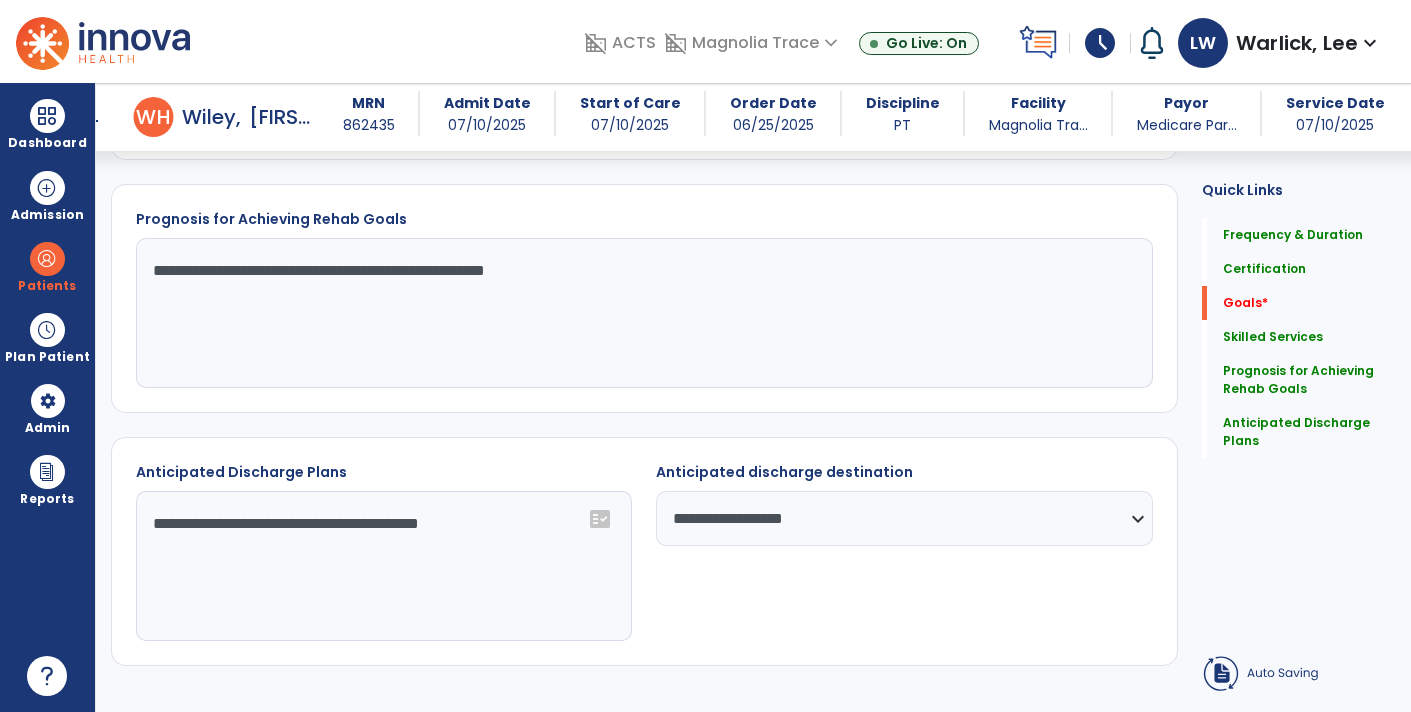scroll, scrollTop: 182, scrollLeft: 0, axis: vertical 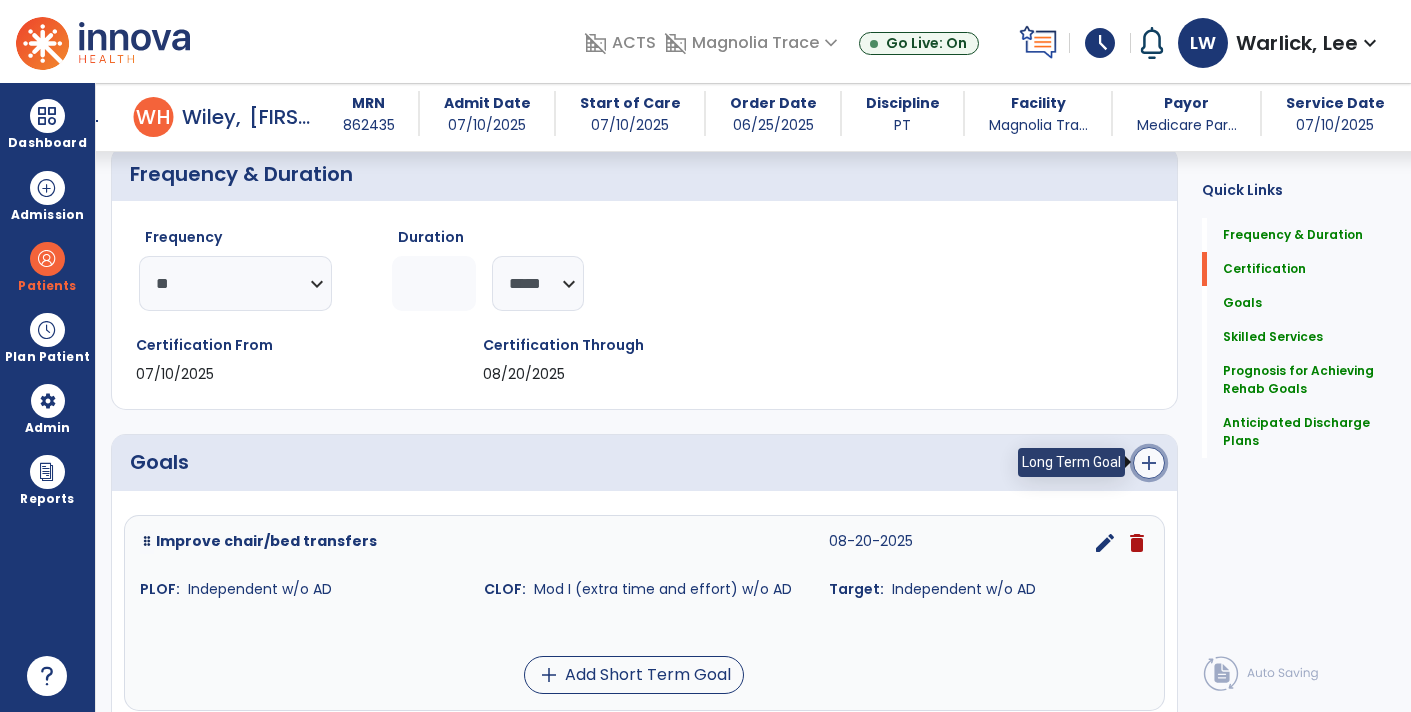 click on "add" at bounding box center (1149, 463) 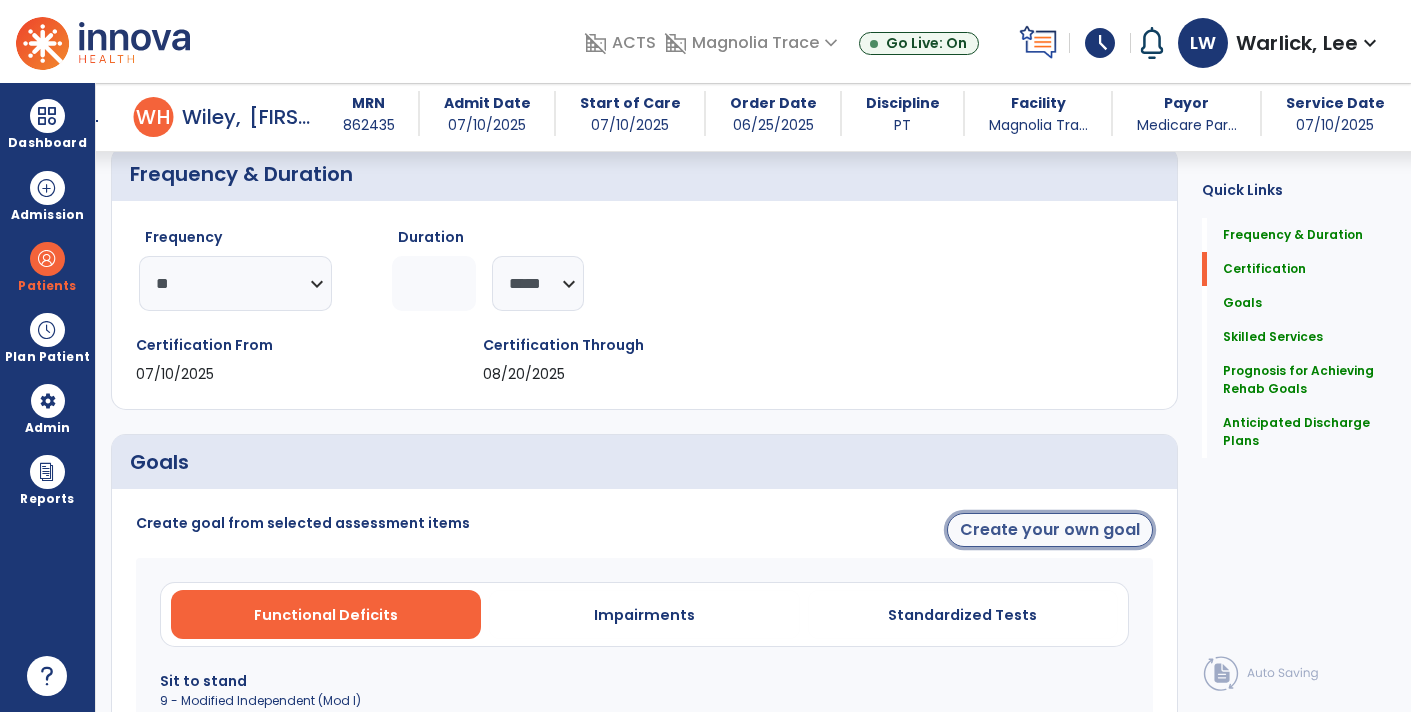 click on "Create your own goal" at bounding box center (1050, 530) 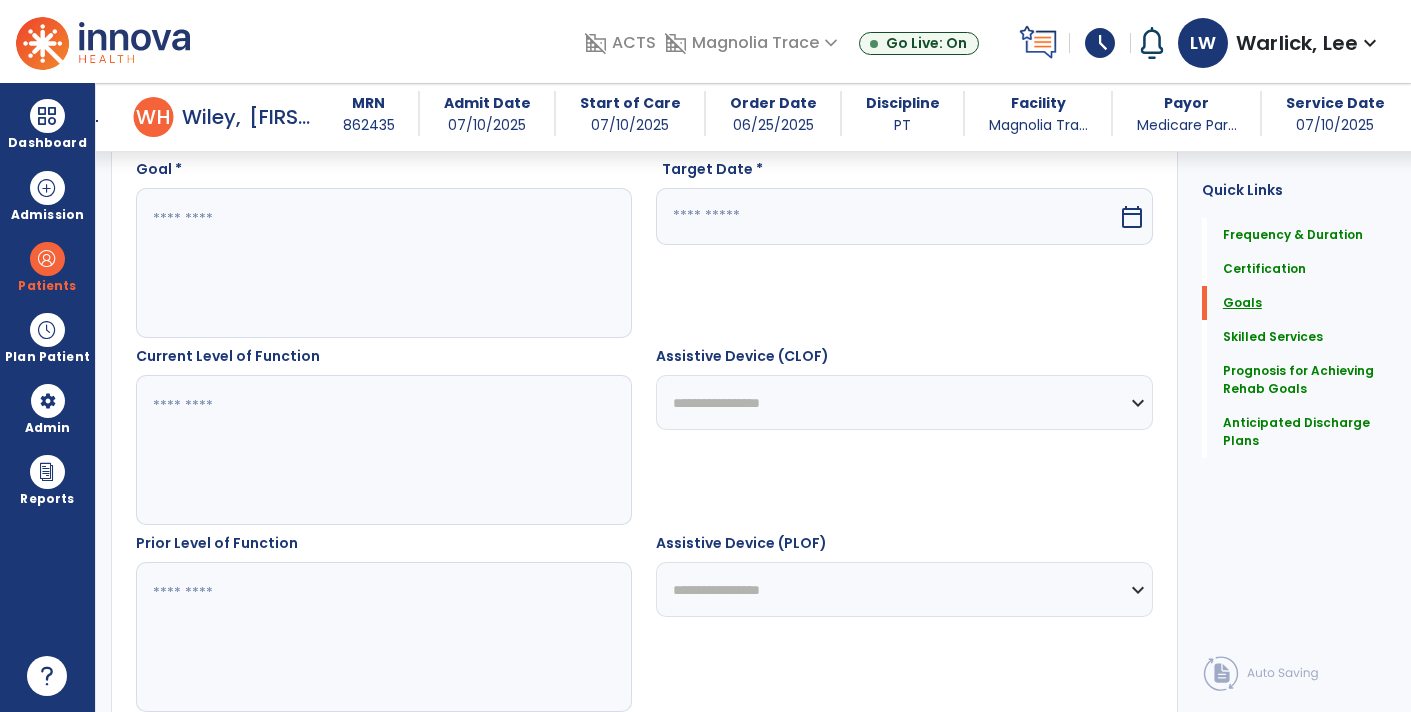 scroll, scrollTop: 573, scrollLeft: 0, axis: vertical 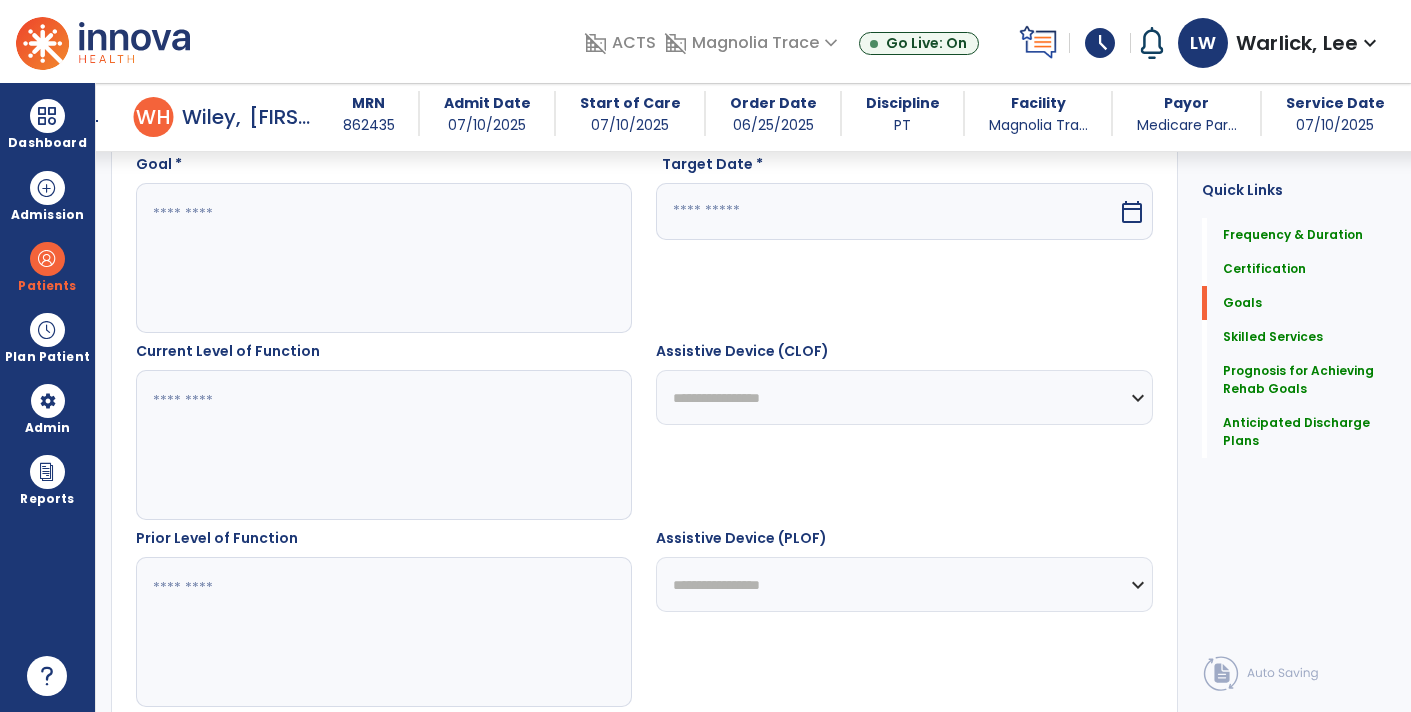 click at bounding box center (383, 258) 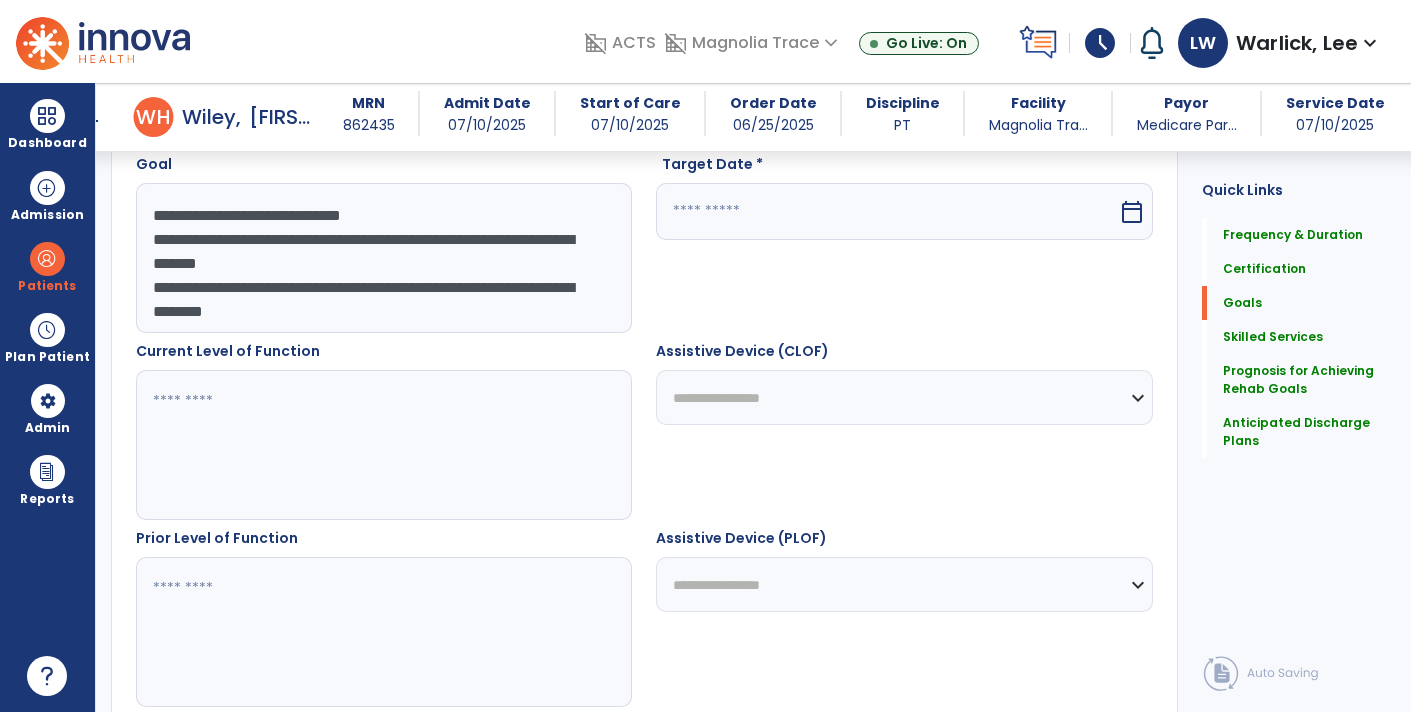 click on "**********" at bounding box center [383, 258] 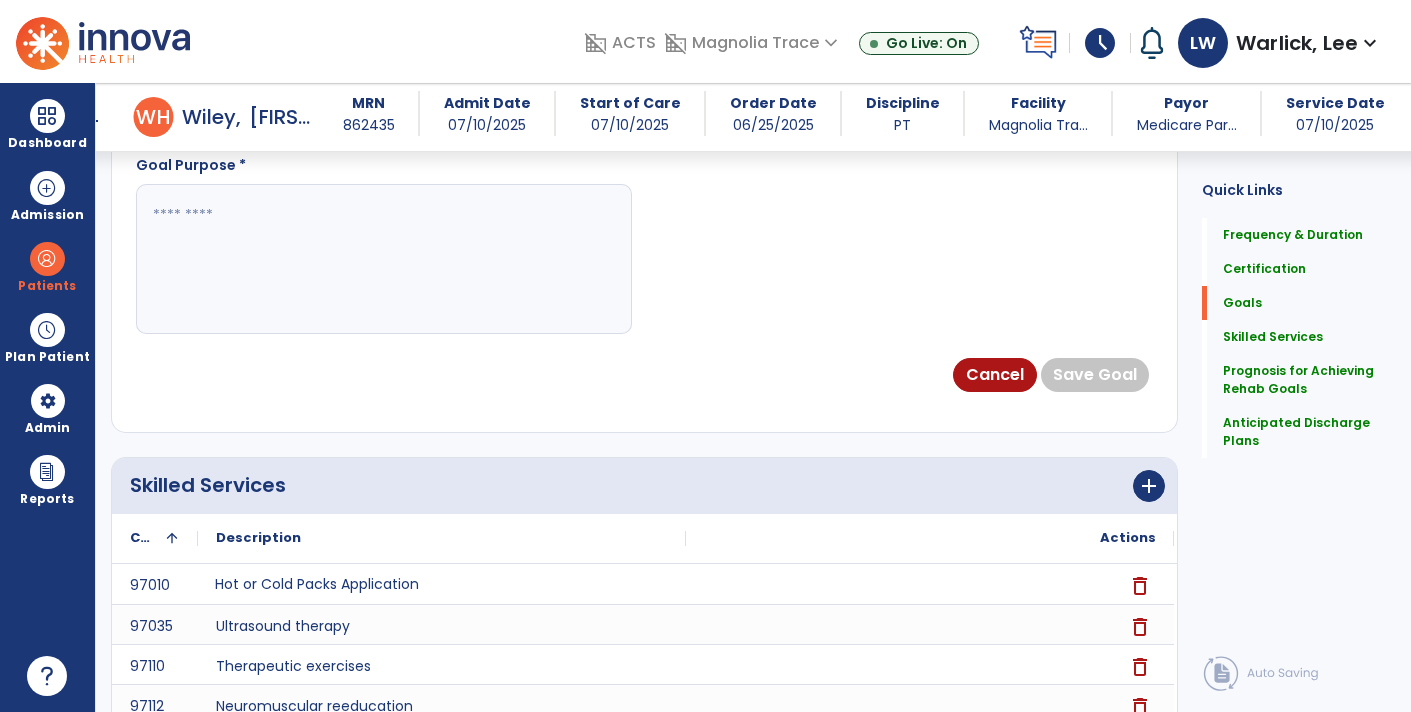 scroll, scrollTop: 1332, scrollLeft: 0, axis: vertical 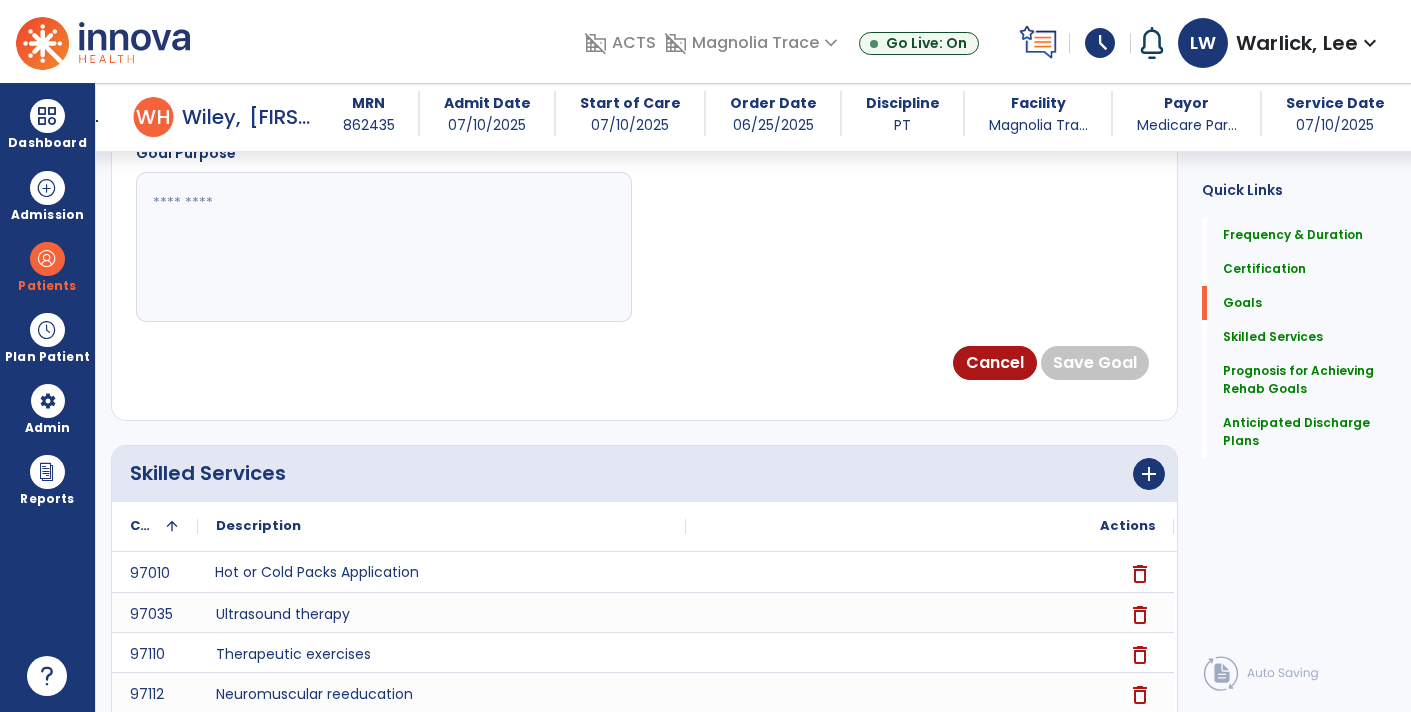 type on "**********" 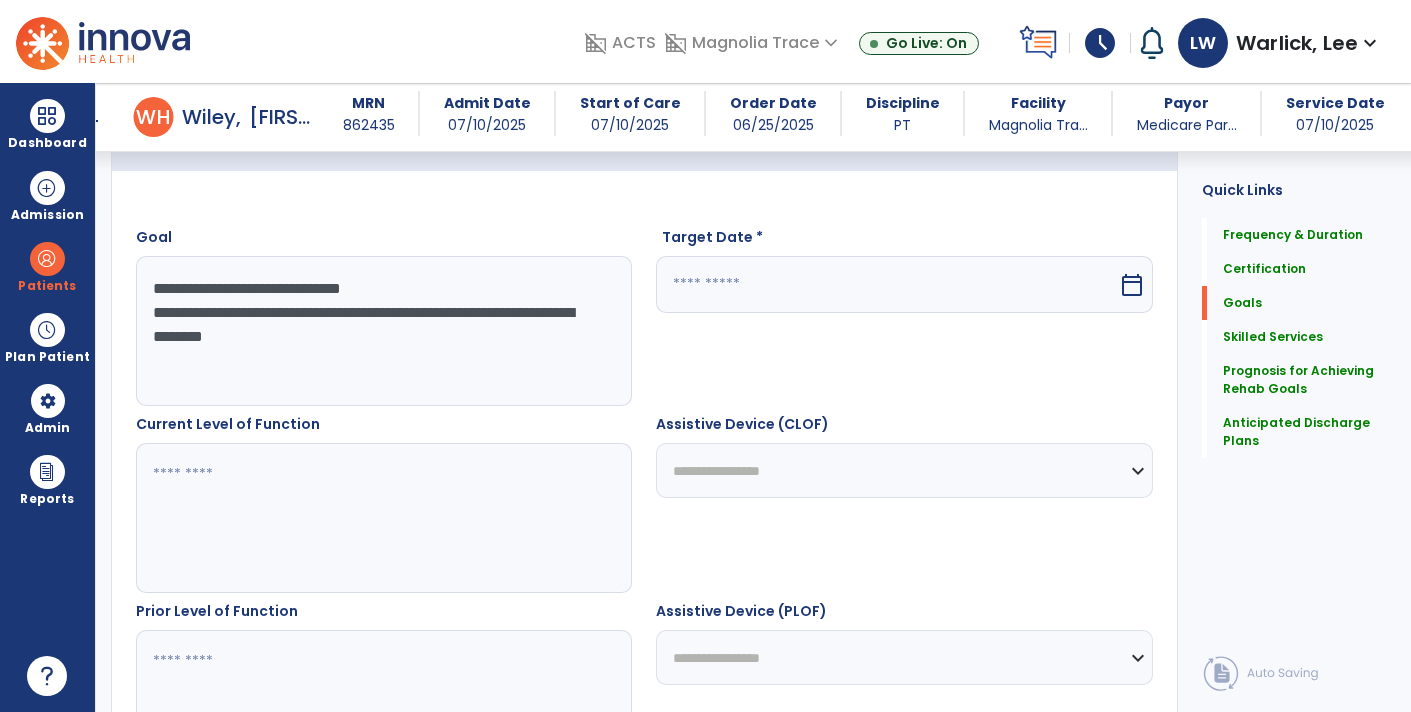 scroll, scrollTop: 498, scrollLeft: 0, axis: vertical 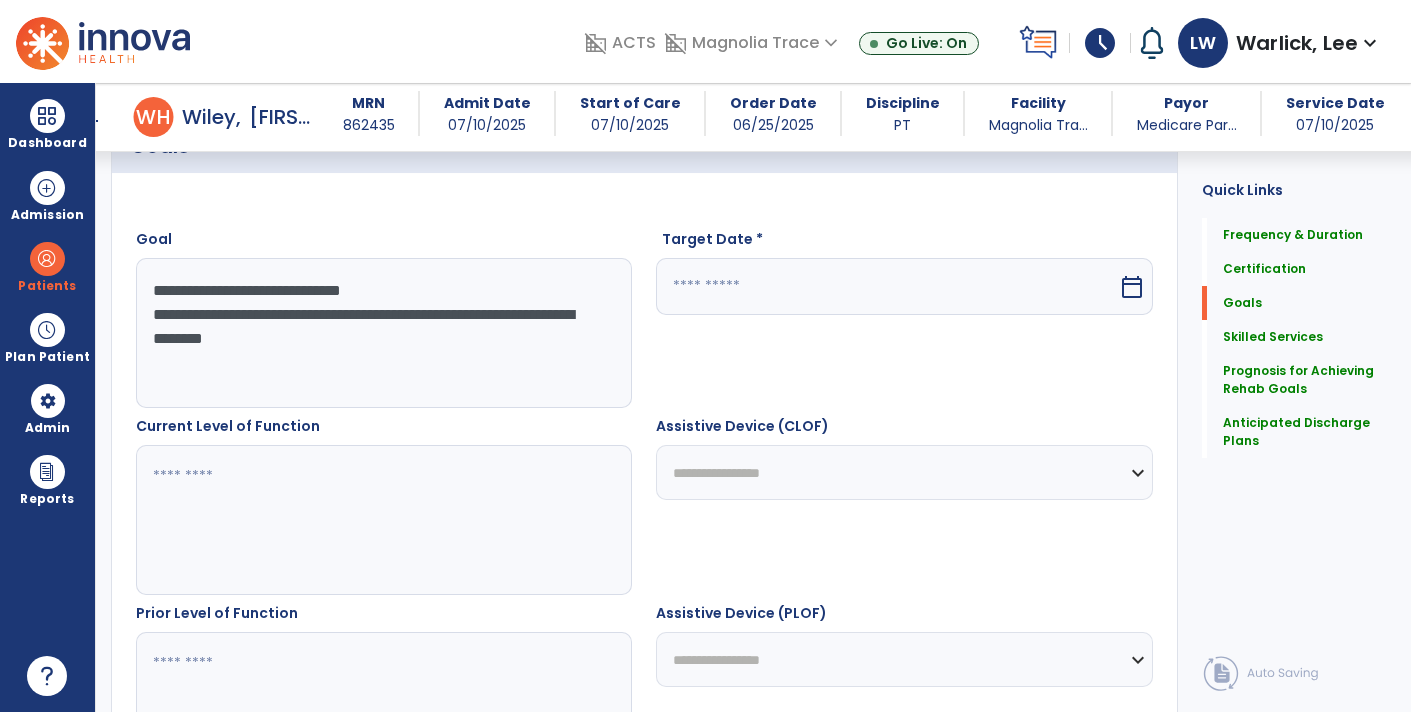 type on "**********" 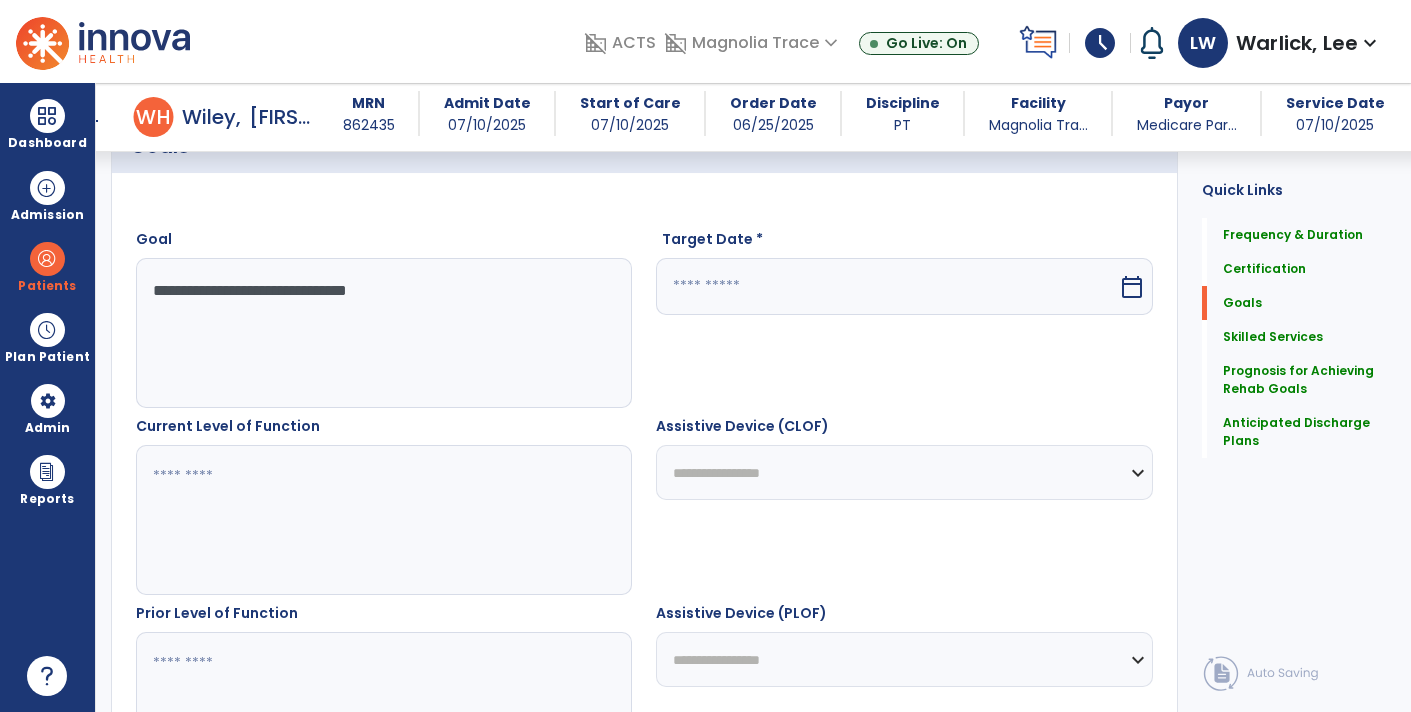 type on "**********" 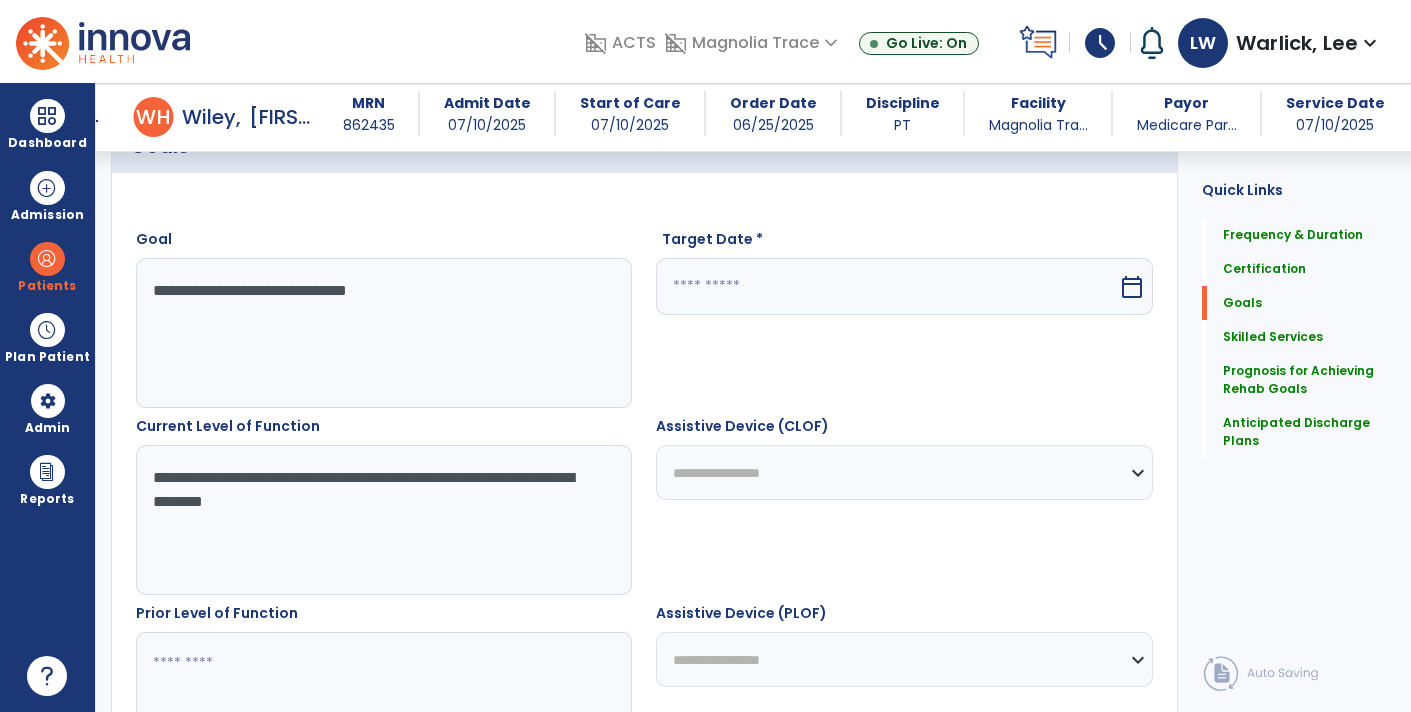 click on "**********" at bounding box center (383, 520) 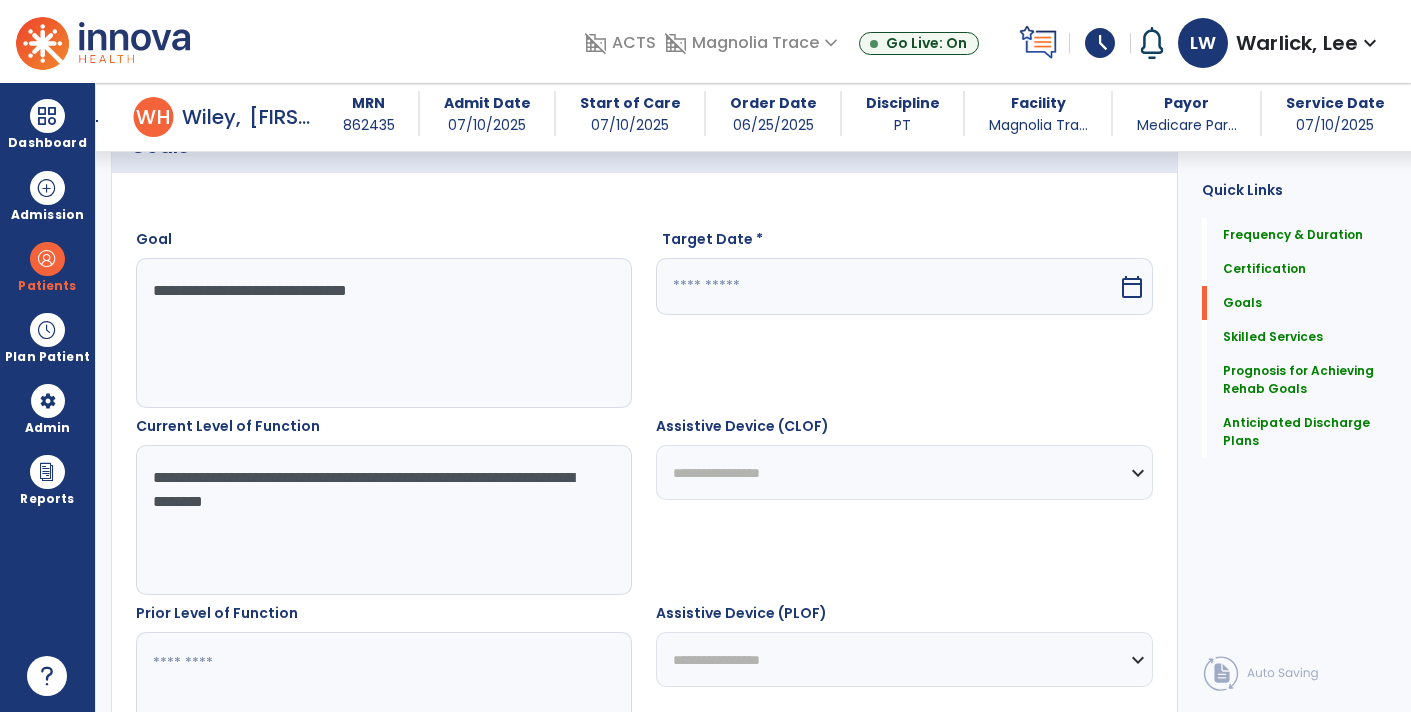 click on "**********" at bounding box center (383, 520) 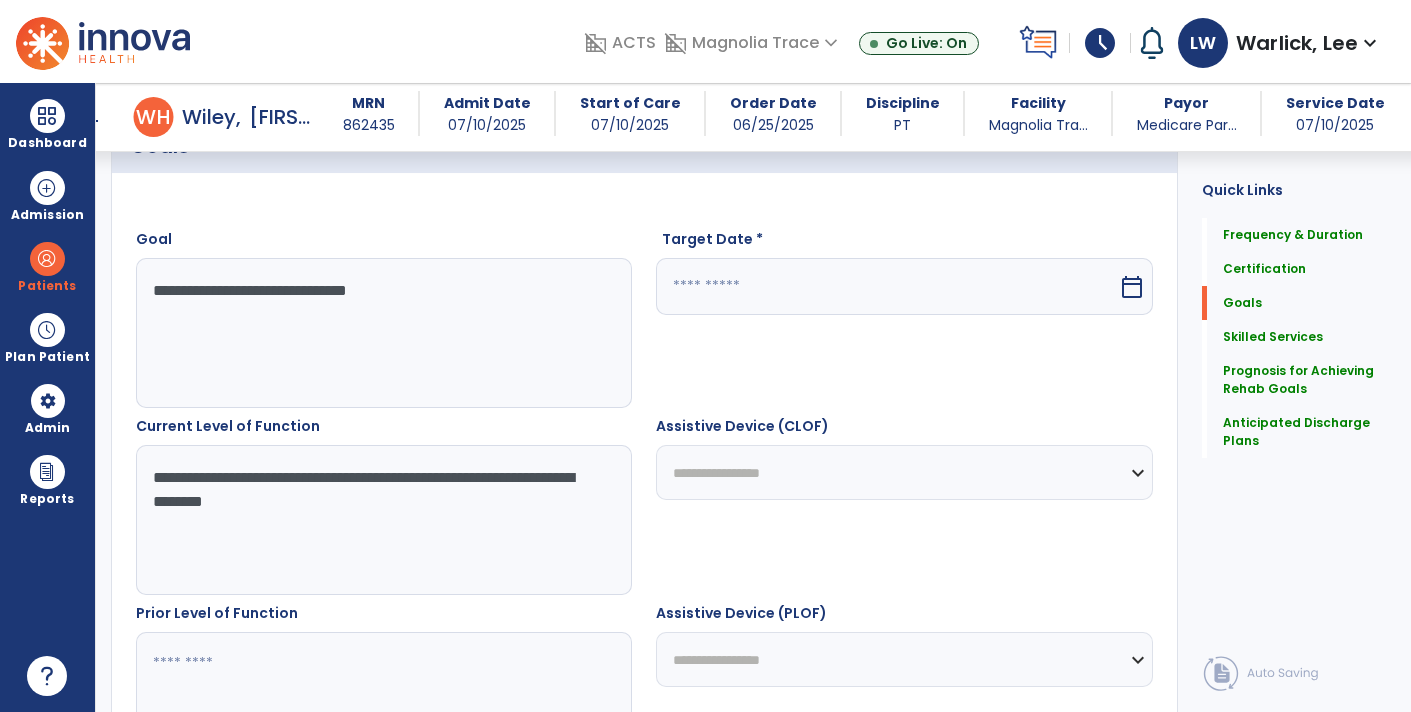 click on "**********" at bounding box center [383, 520] 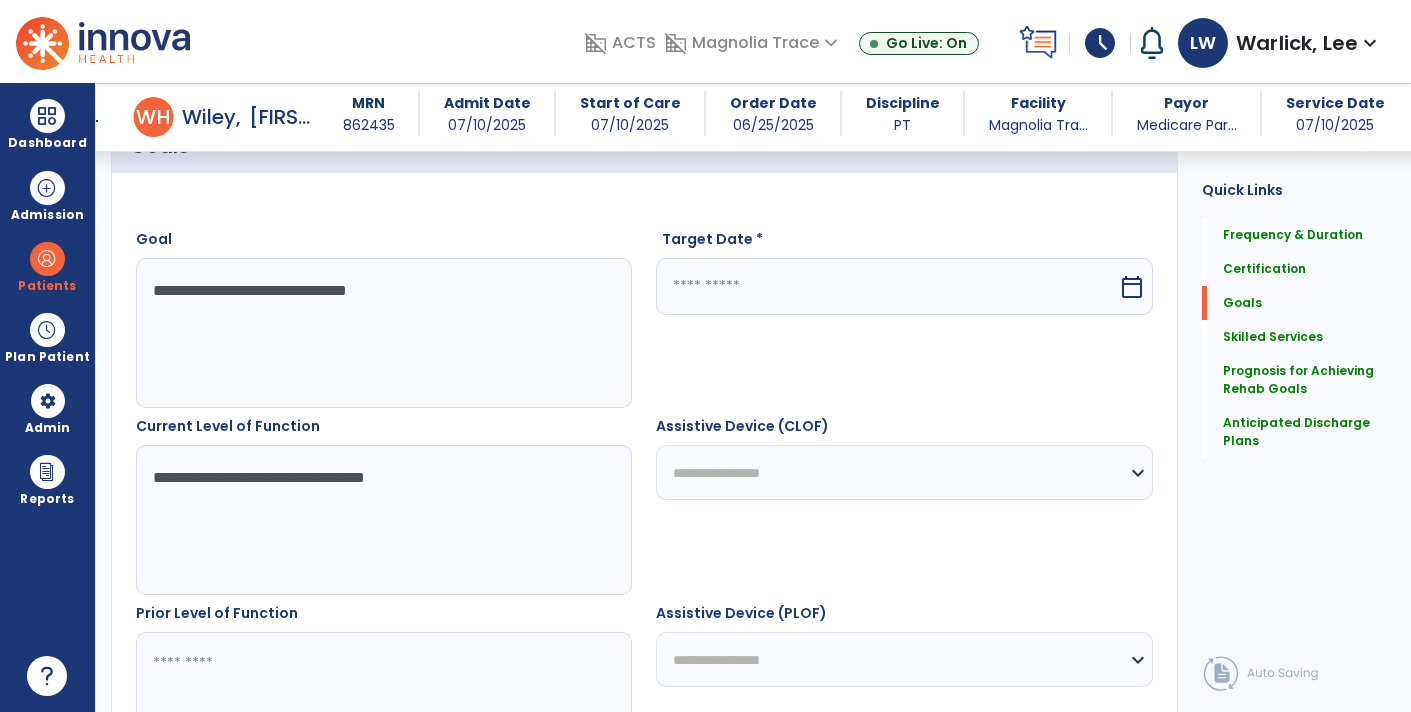 click on "**********" at bounding box center (383, 520) 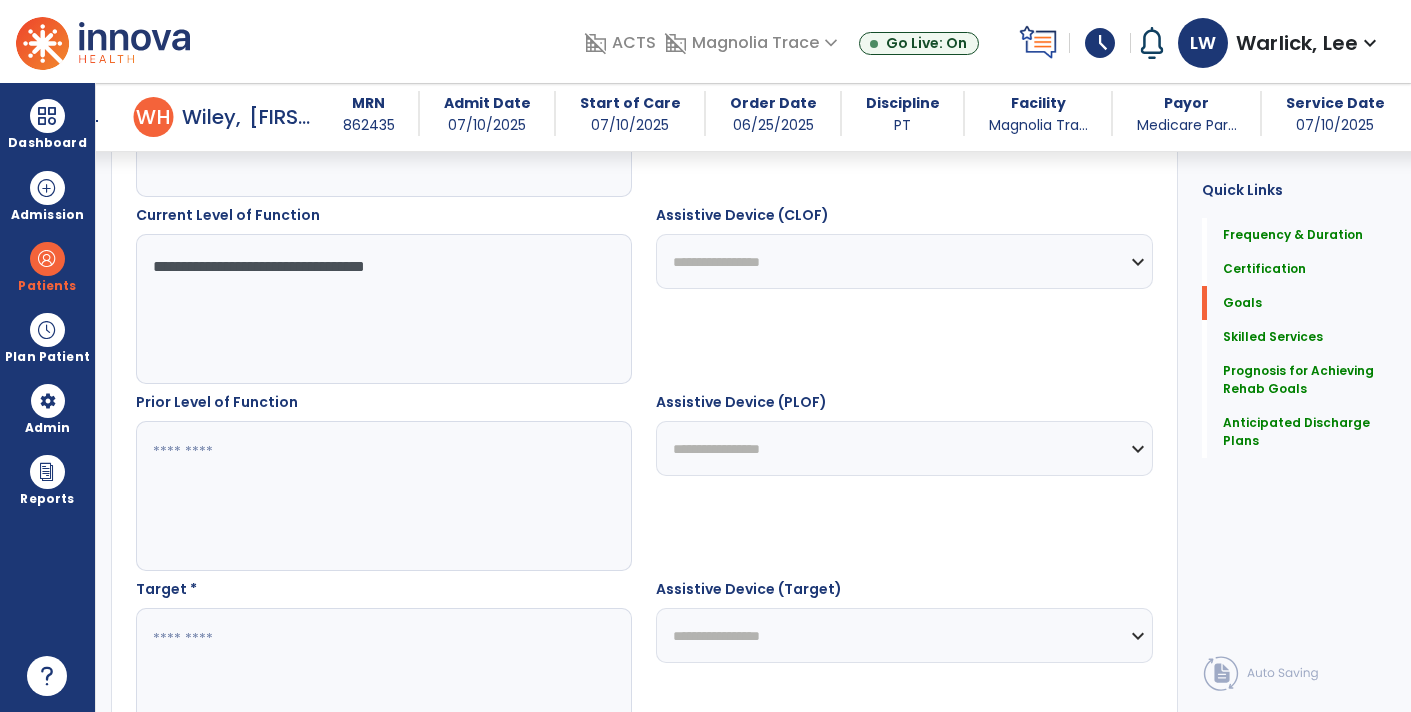 scroll, scrollTop: 726, scrollLeft: 0, axis: vertical 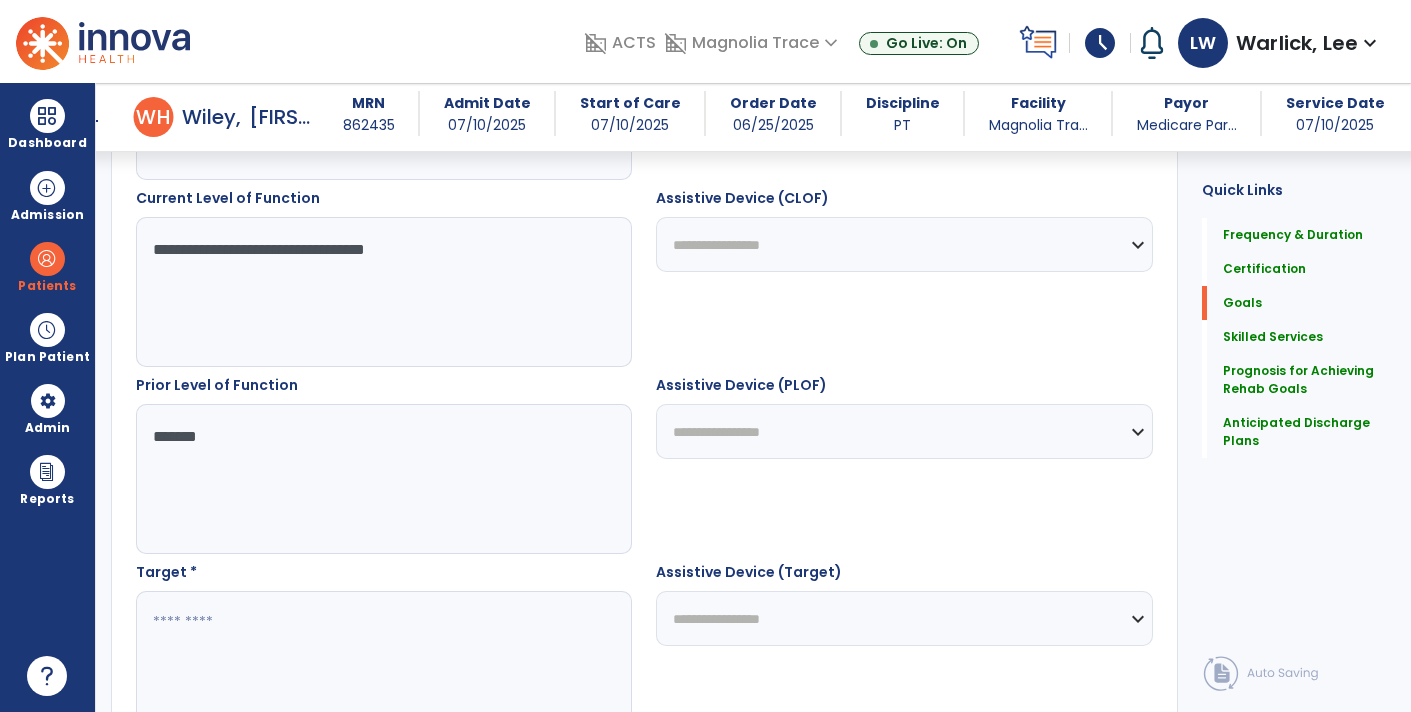 type on "*******" 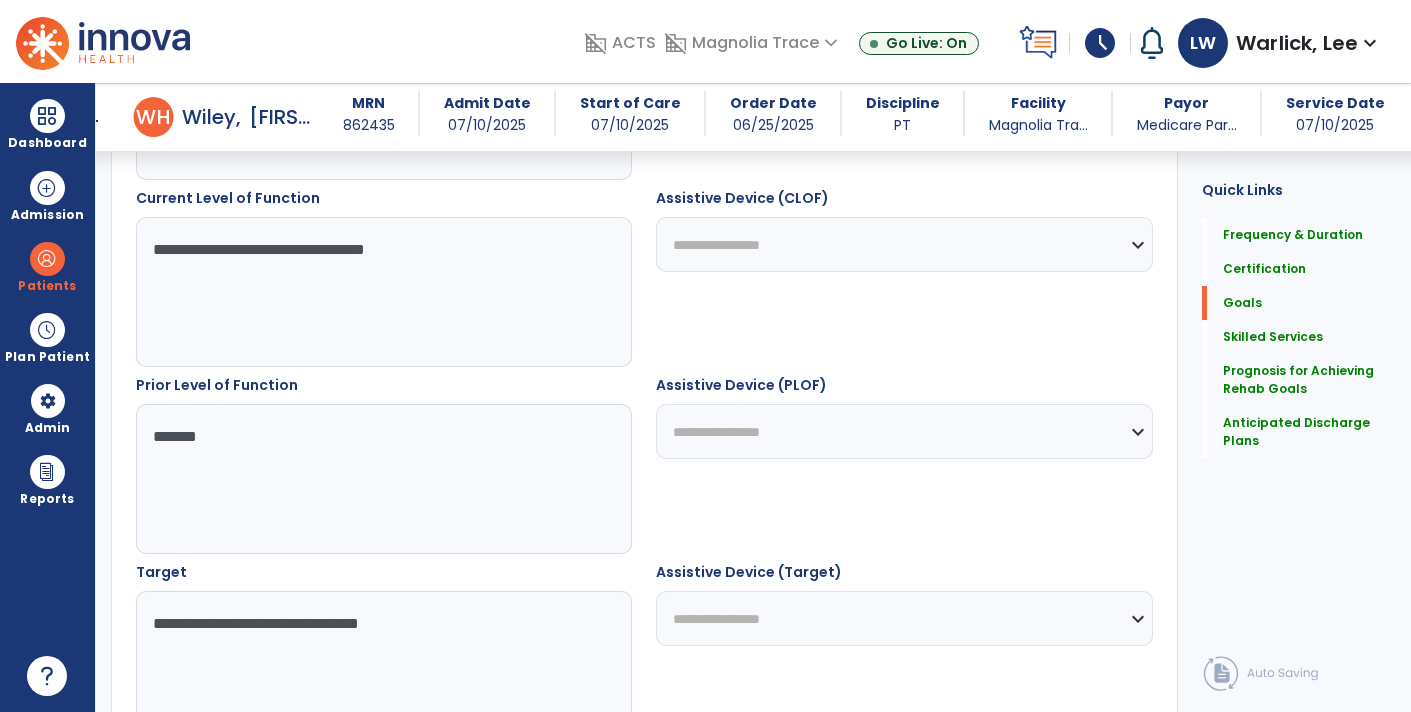 type on "**********" 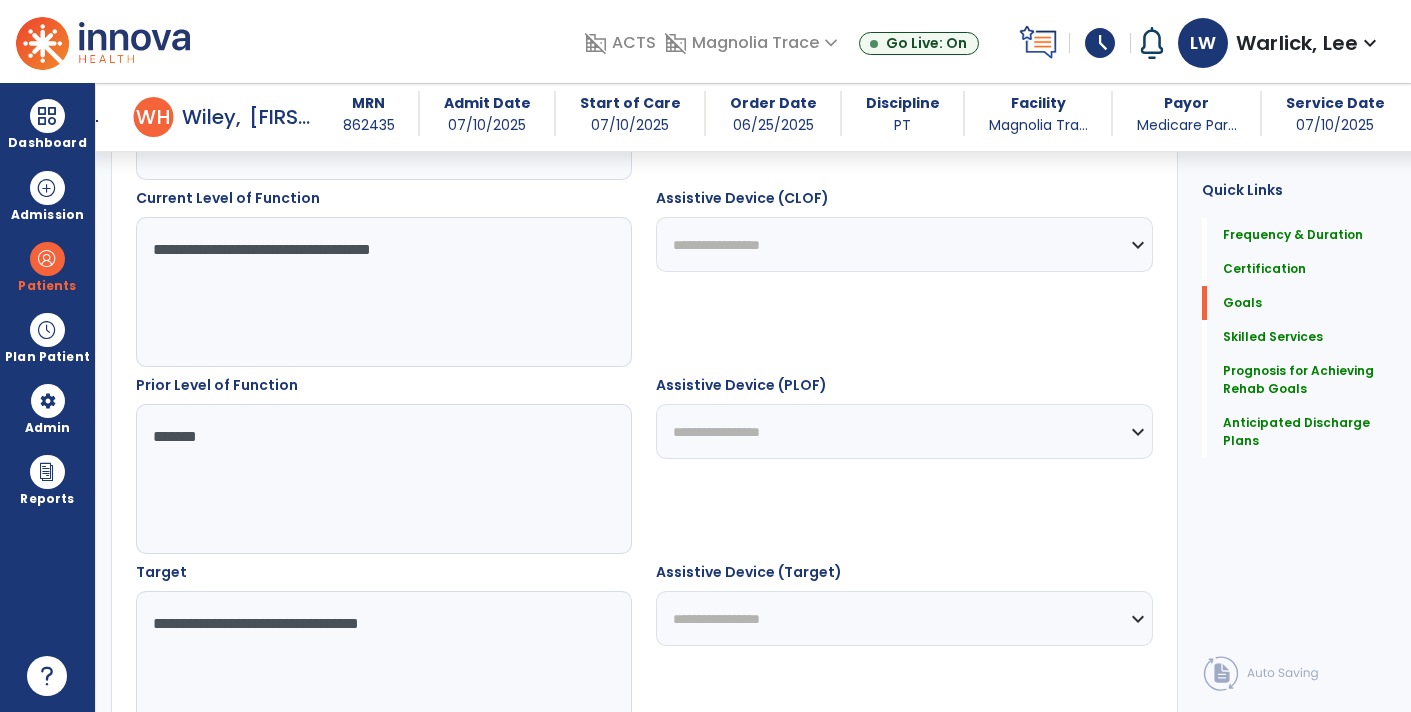 click on "**********" at bounding box center (383, 292) 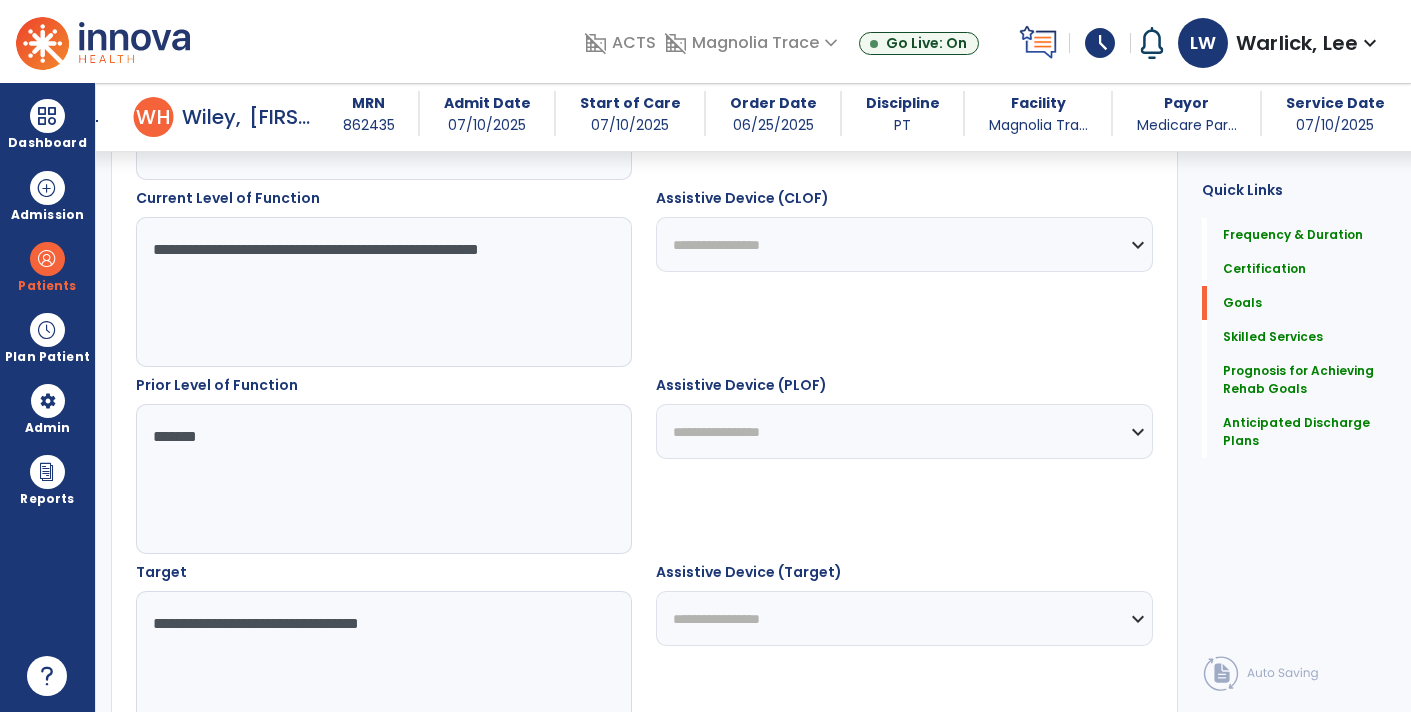click on "**********" at bounding box center [383, 292] 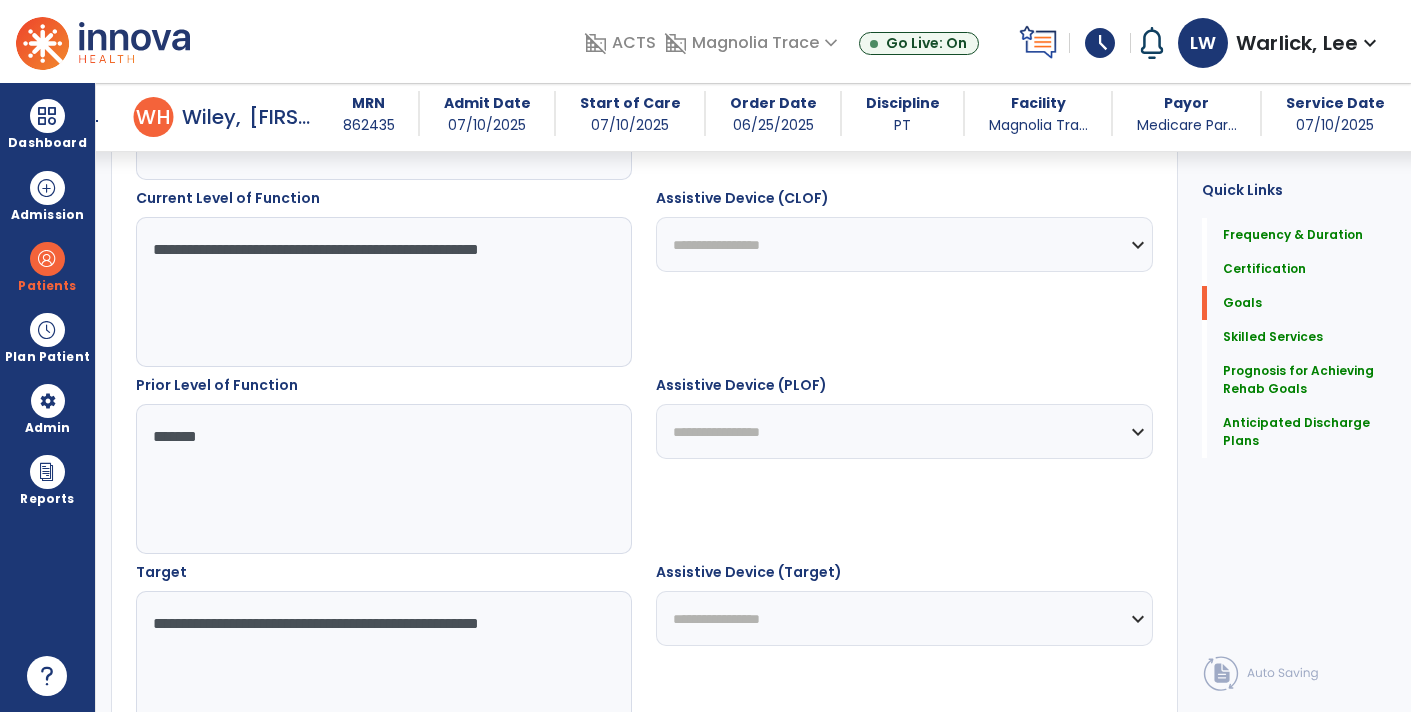 click on "**********" at bounding box center [383, 666] 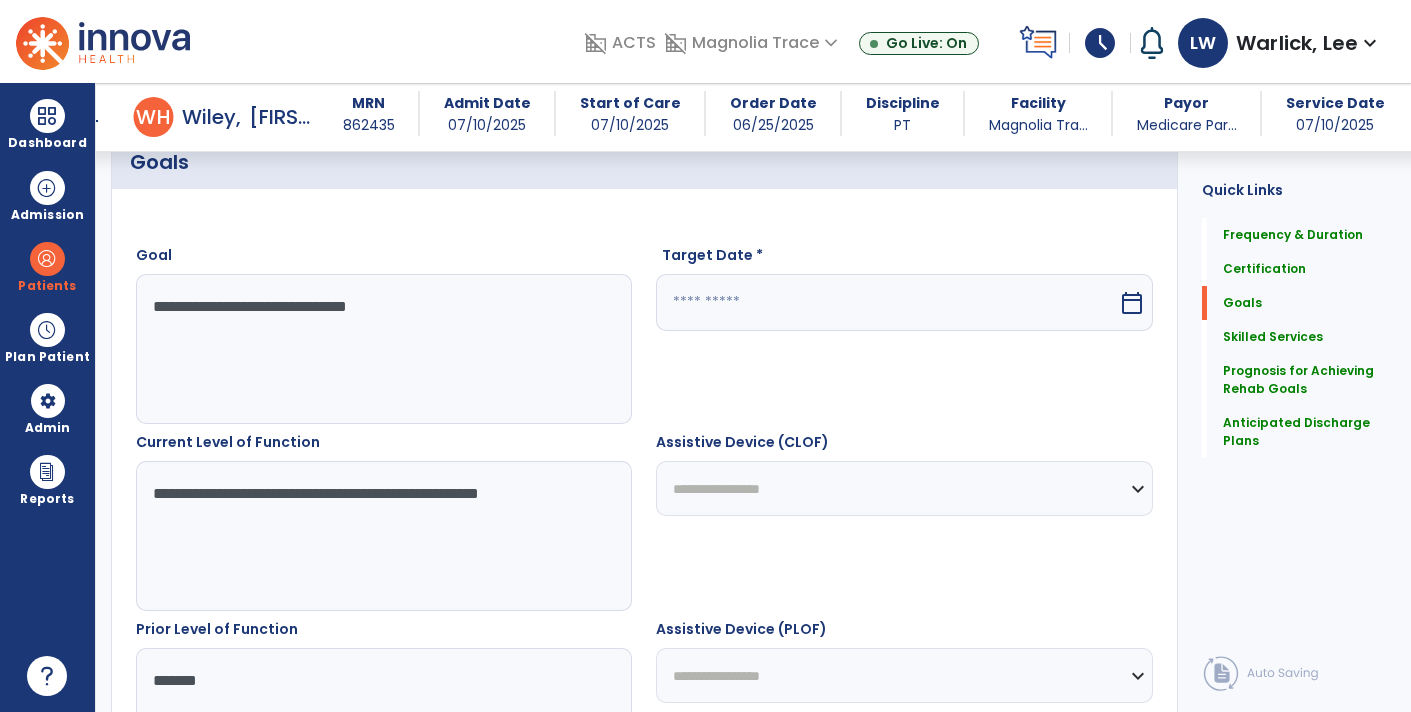 scroll, scrollTop: 483, scrollLeft: 0, axis: vertical 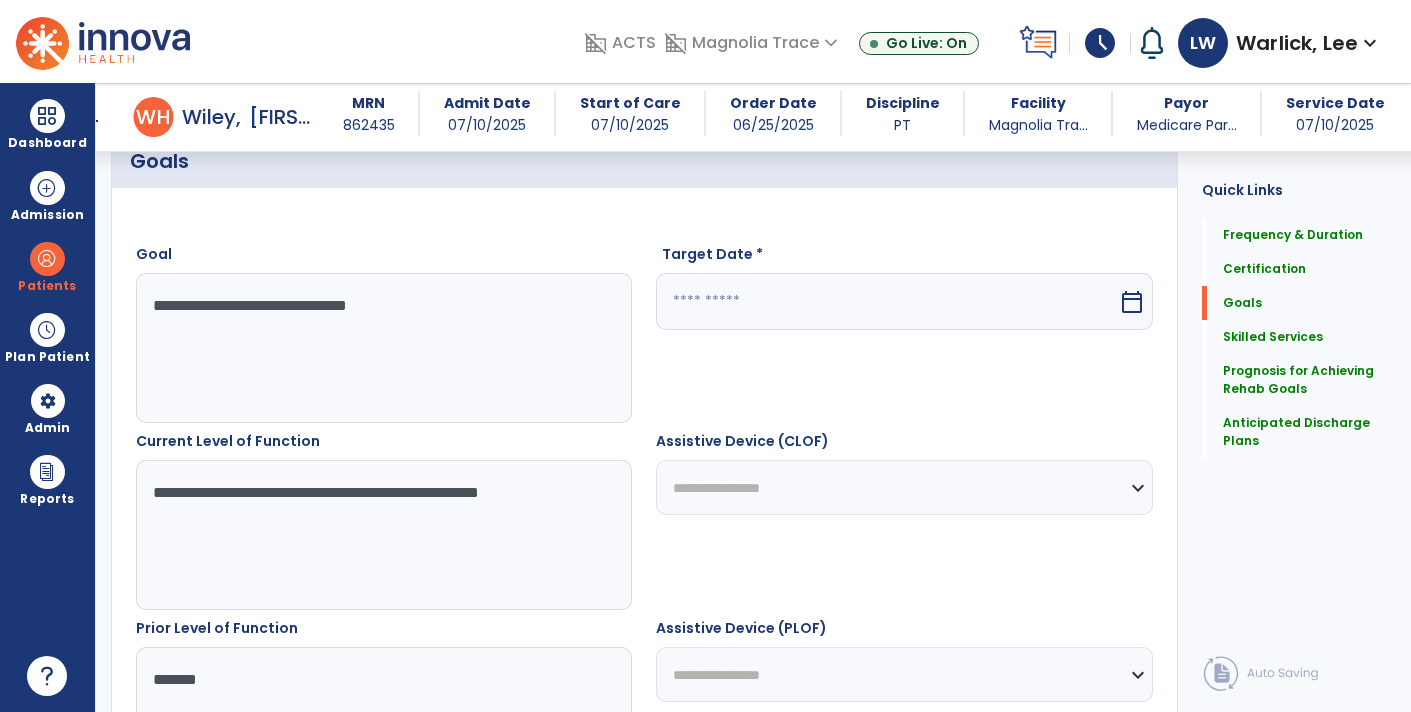 type on "**********" 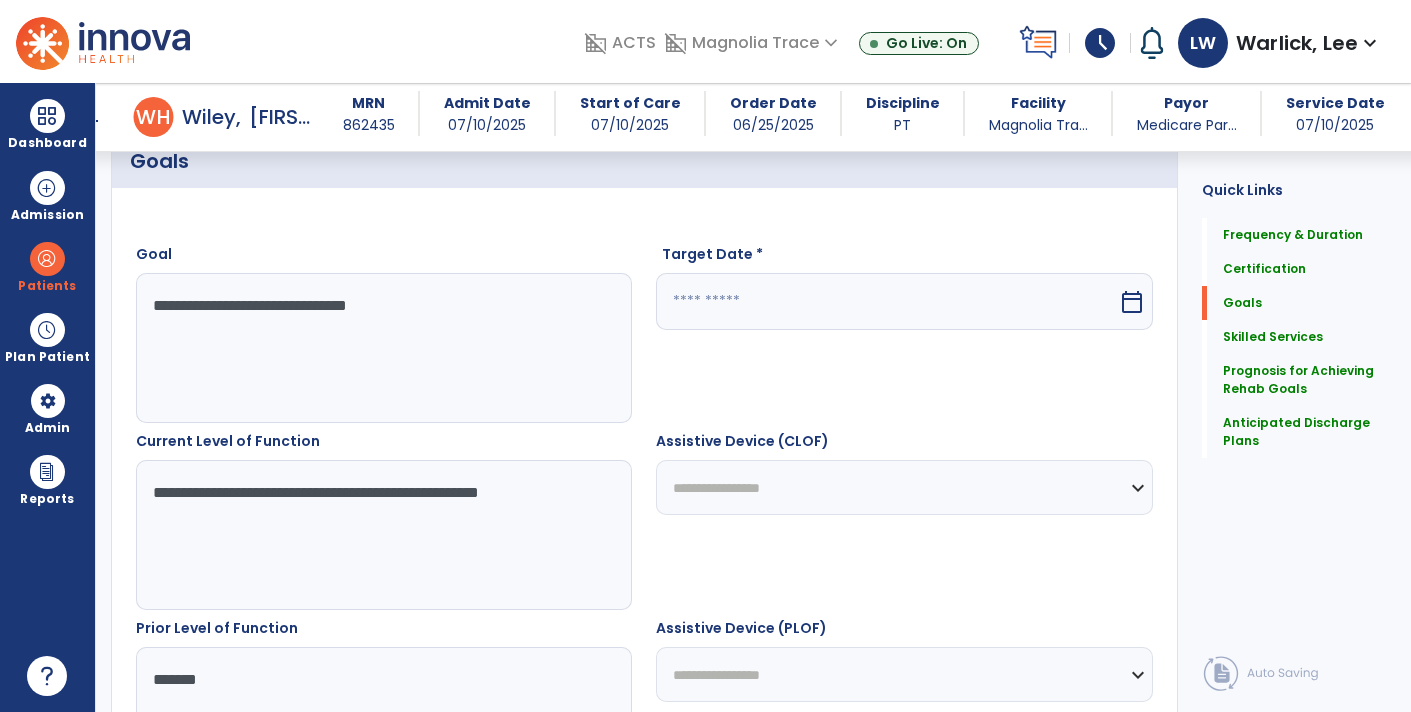 click on "calendar_today" at bounding box center [1134, 301] 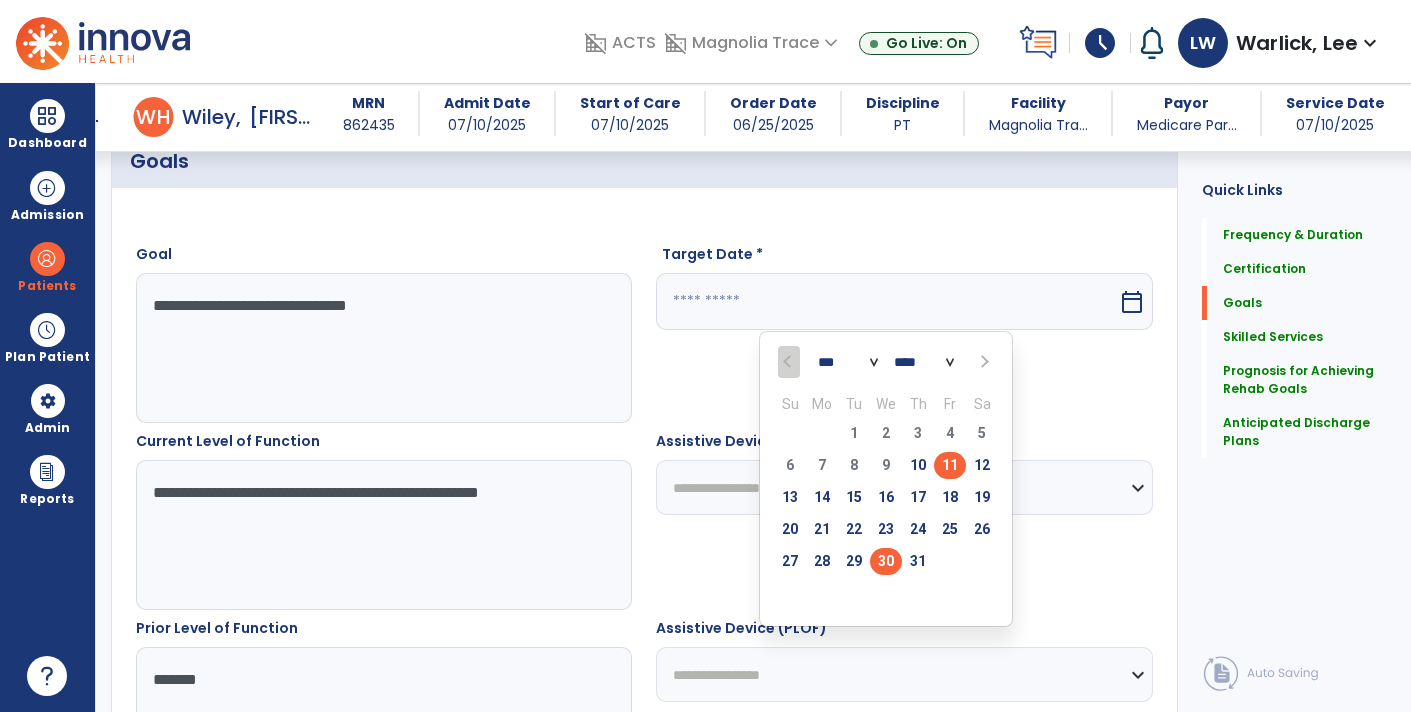 click on "30" at bounding box center (886, 561) 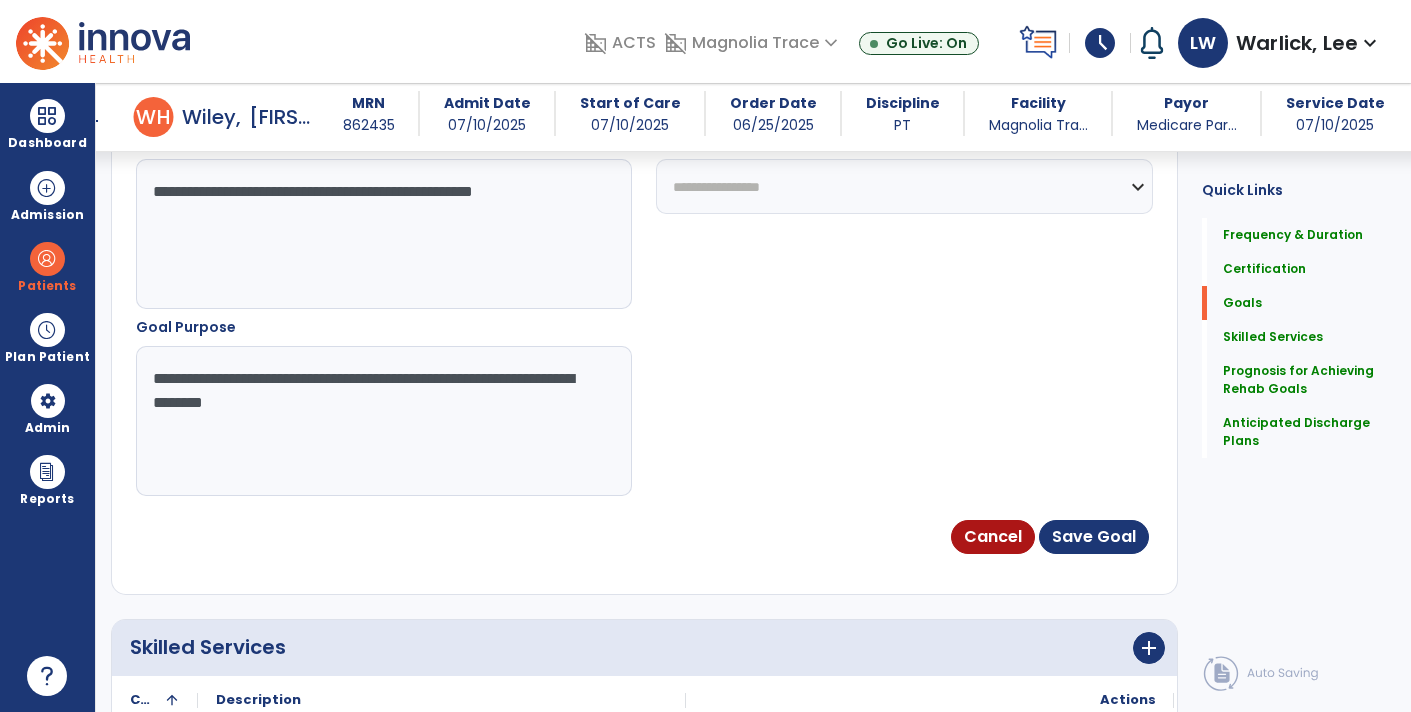 scroll, scrollTop: 1164, scrollLeft: 0, axis: vertical 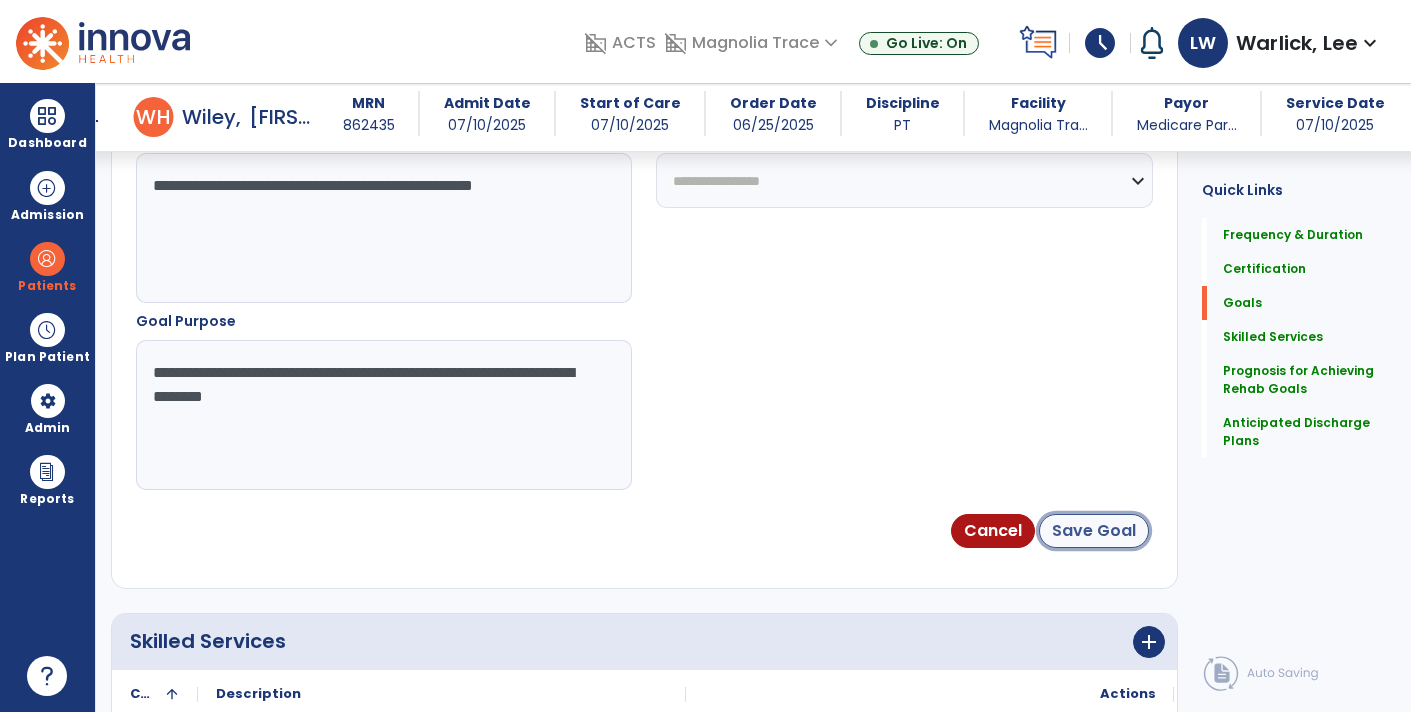 click on "Save Goal" at bounding box center (1094, 531) 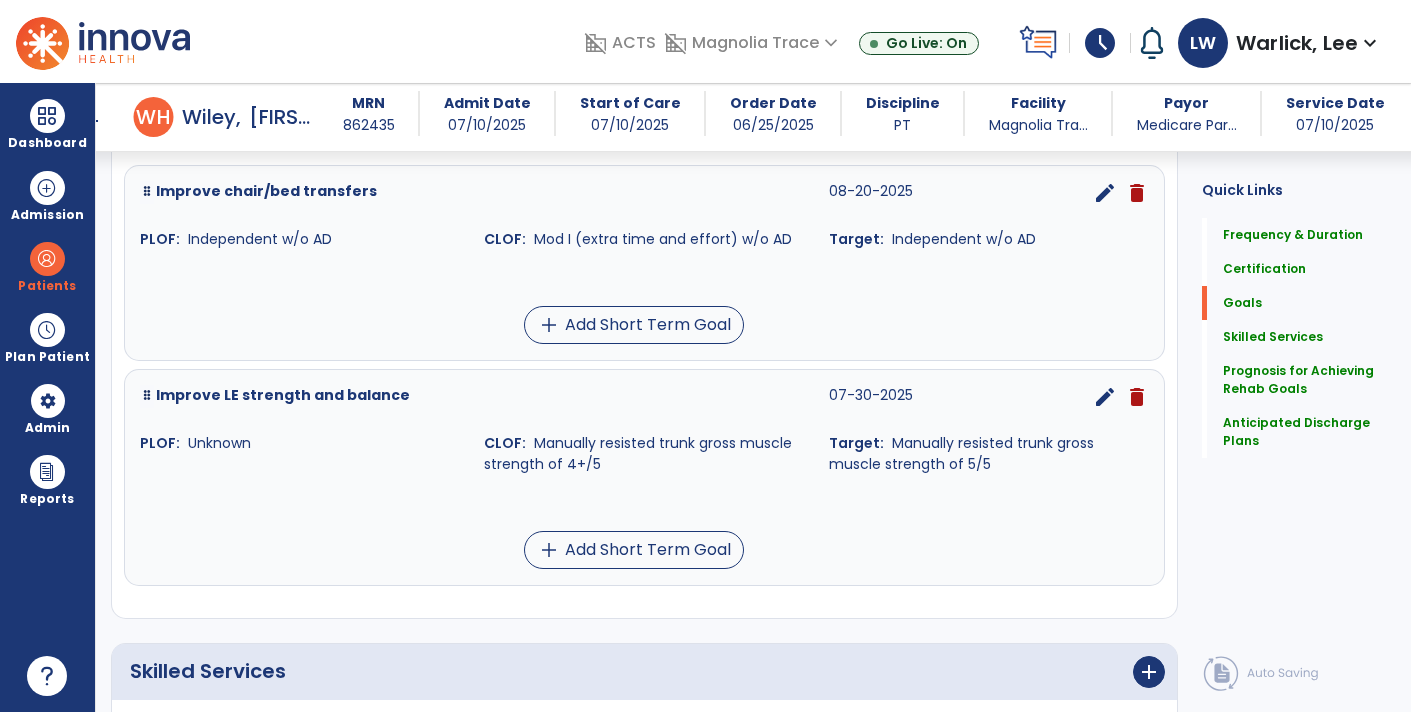 scroll, scrollTop: 528, scrollLeft: 0, axis: vertical 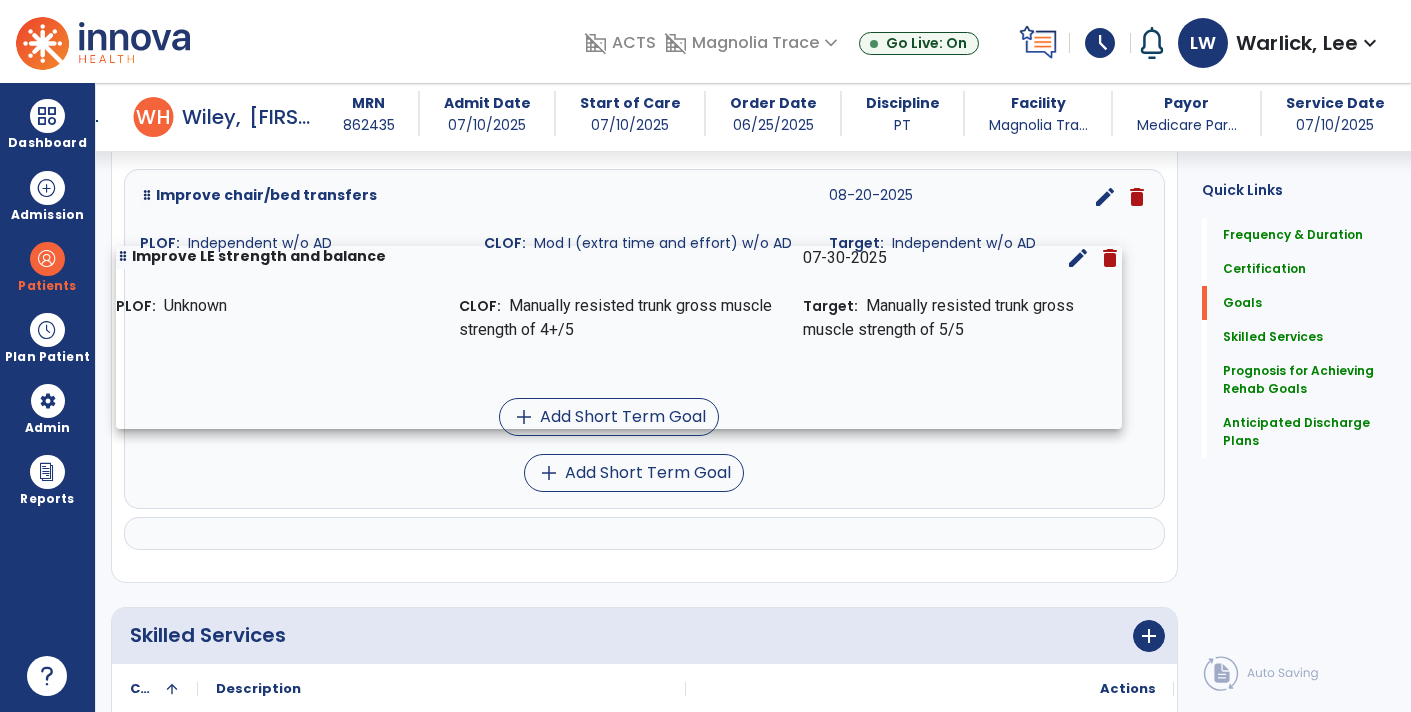 drag, startPoint x: 442, startPoint y: 420, endPoint x: 419, endPoint y: 280, distance: 141.87671 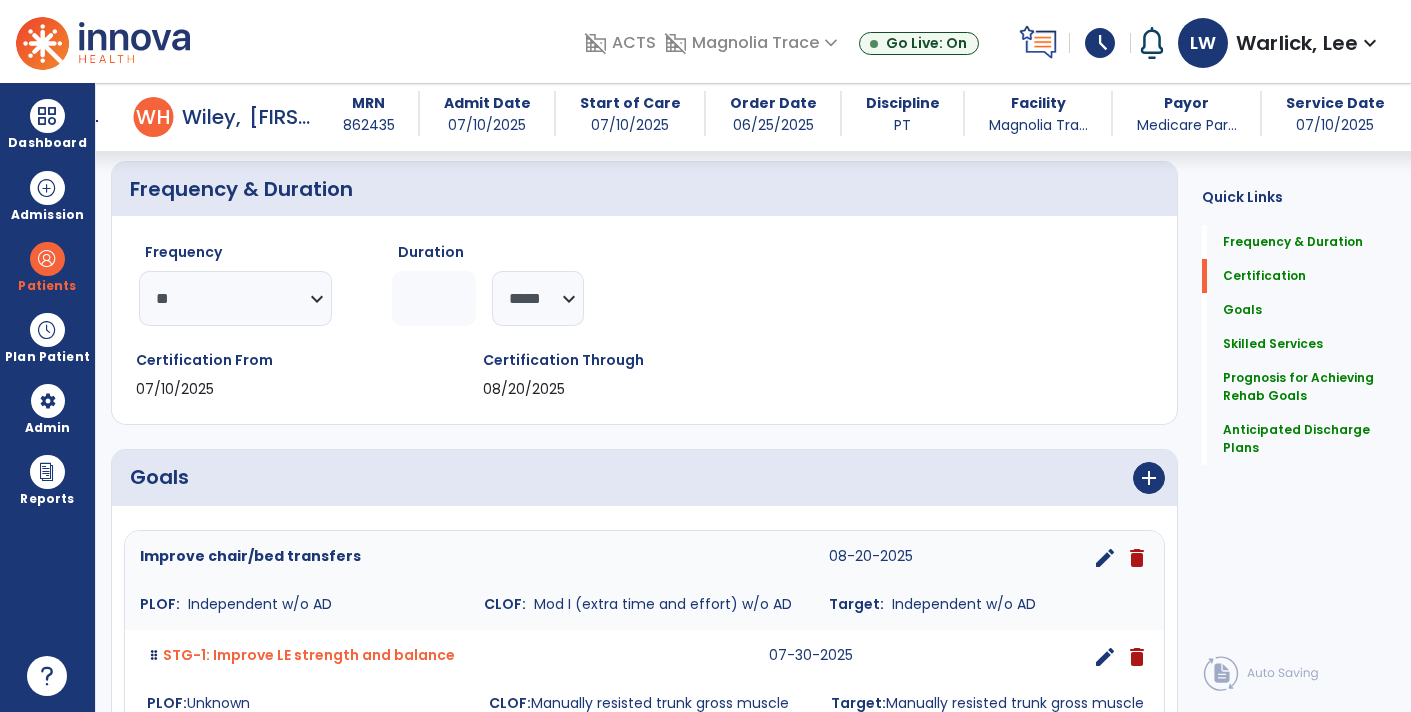 scroll, scrollTop: 87, scrollLeft: 0, axis: vertical 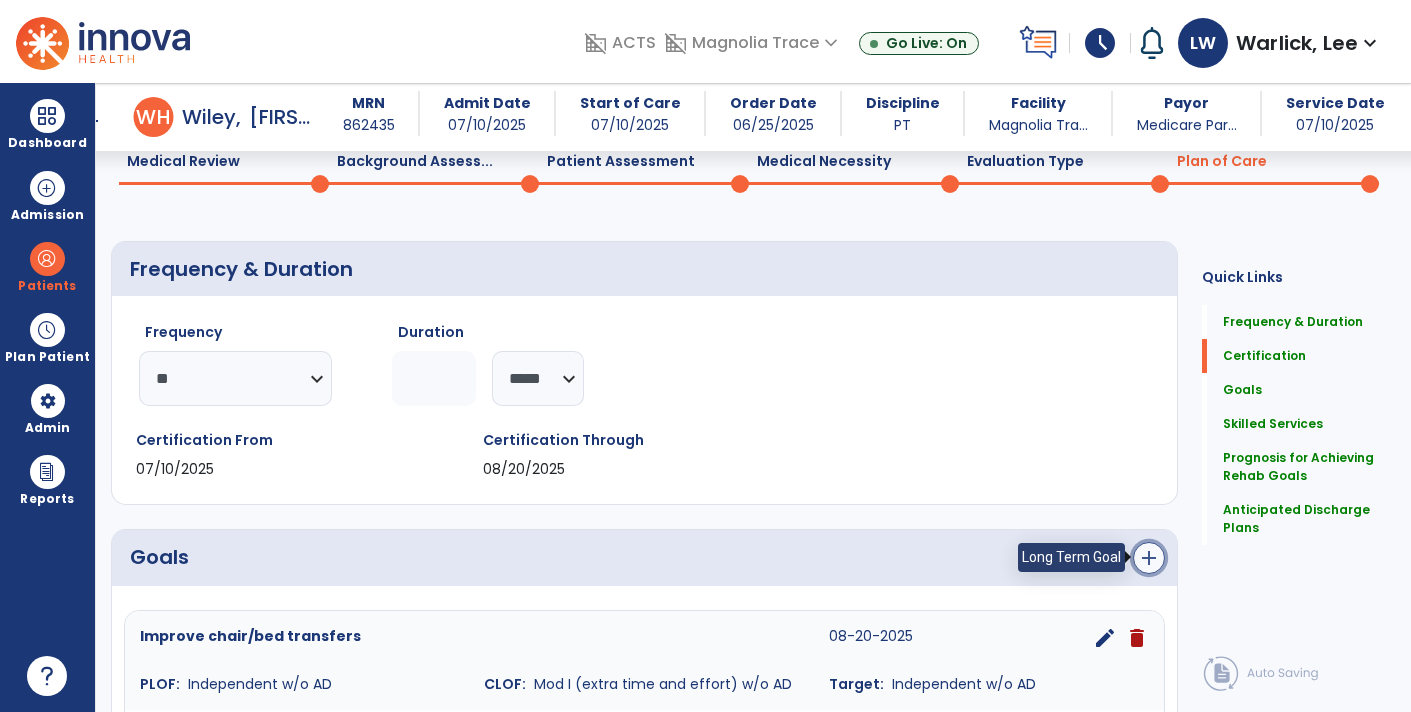 click on "add" at bounding box center [1149, 558] 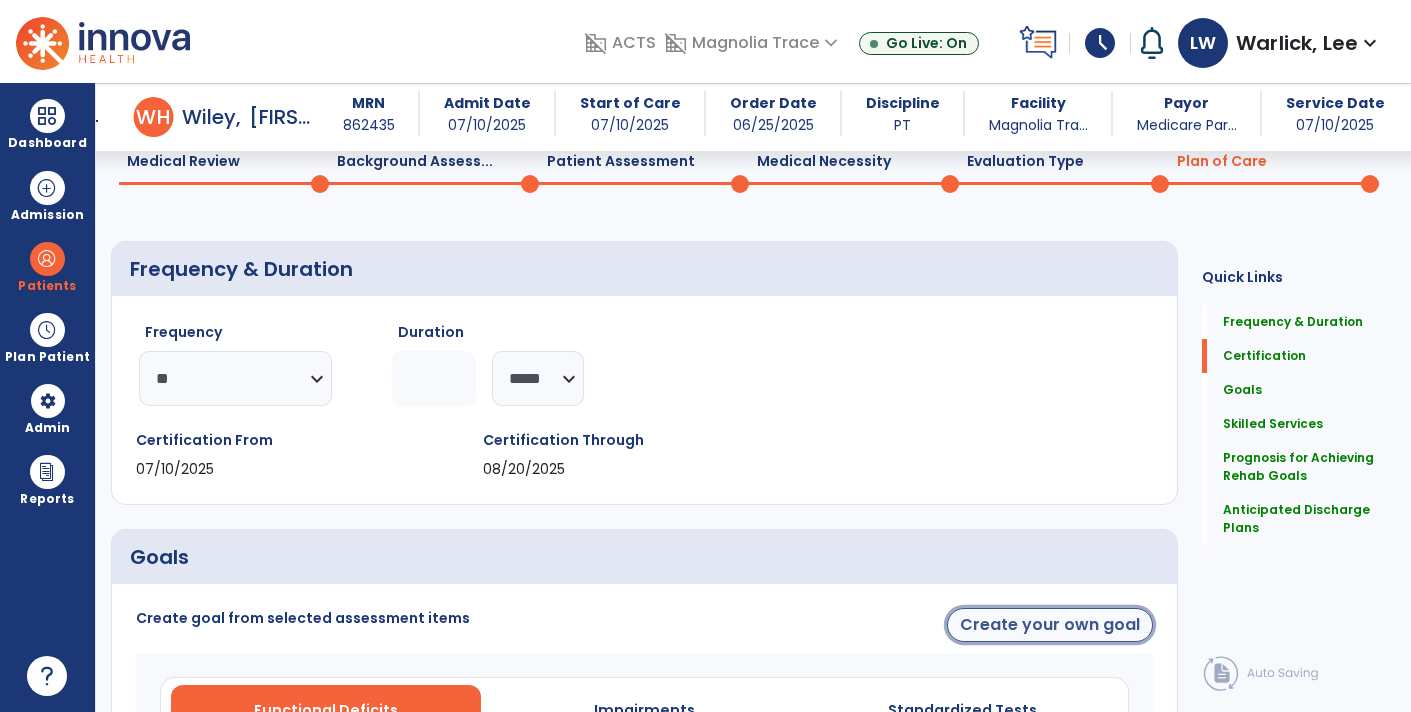 click on "Create your own goal" at bounding box center [1050, 625] 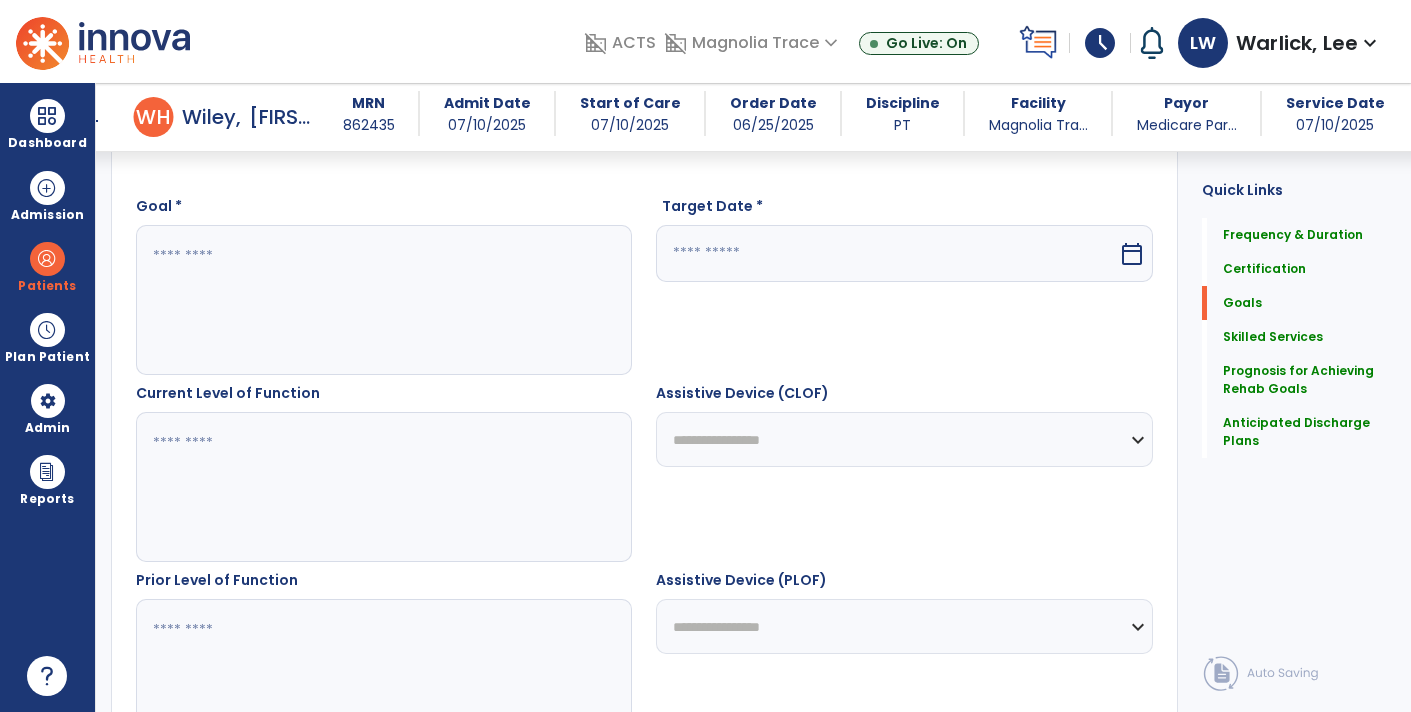 scroll, scrollTop: 532, scrollLeft: 0, axis: vertical 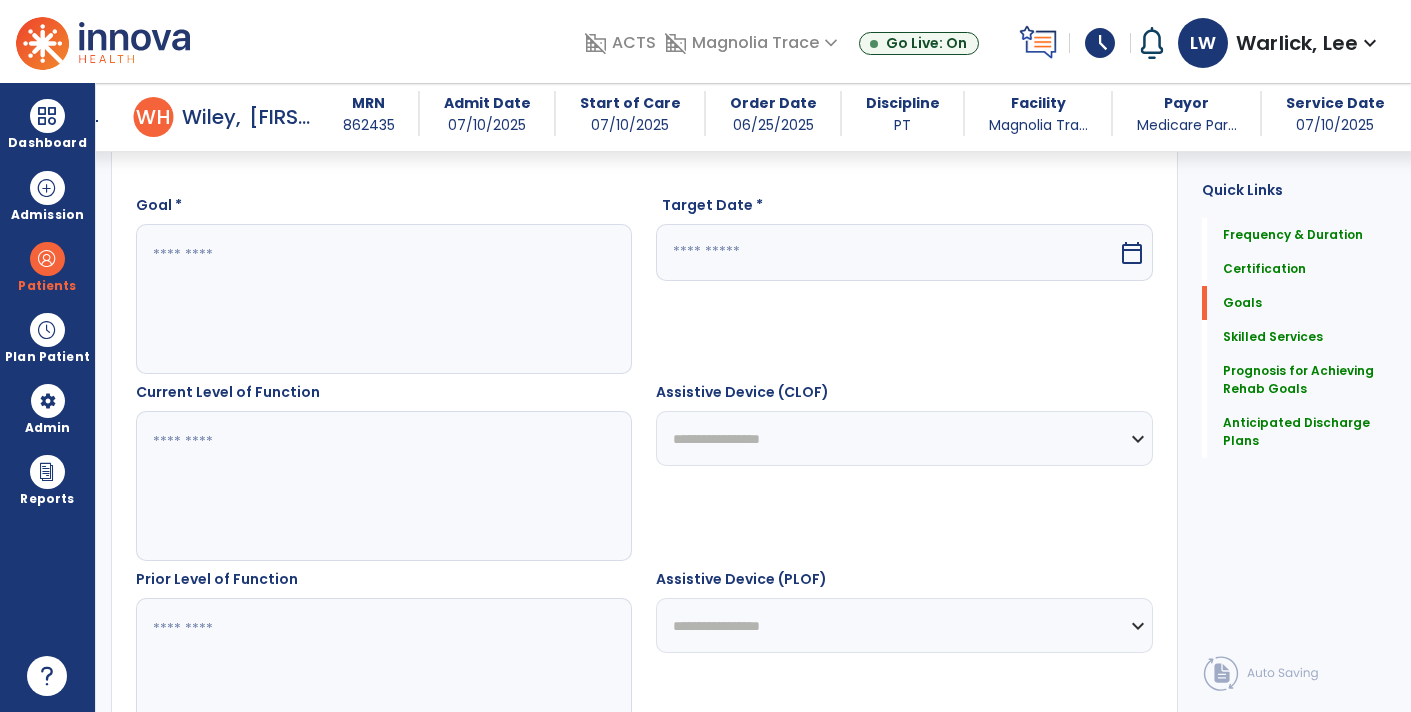 click at bounding box center (383, 299) 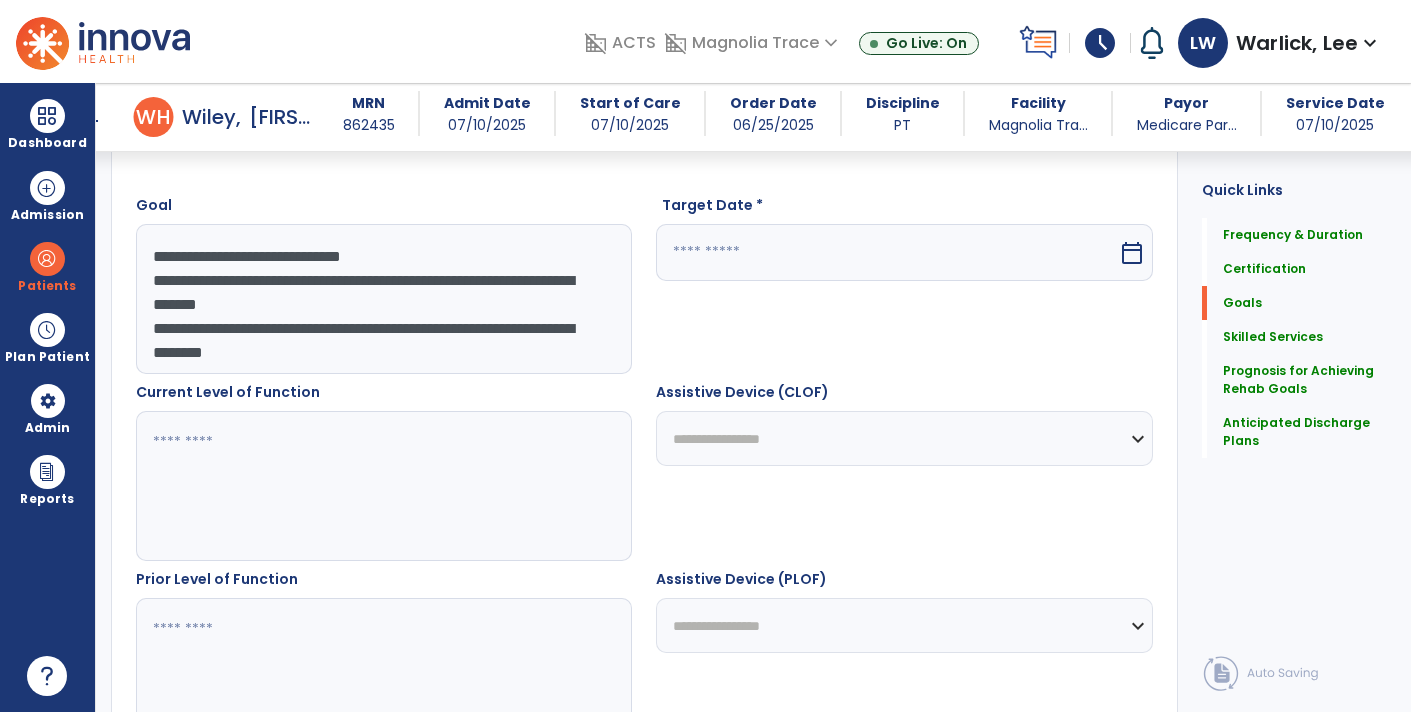 click on "**********" at bounding box center (383, 299) 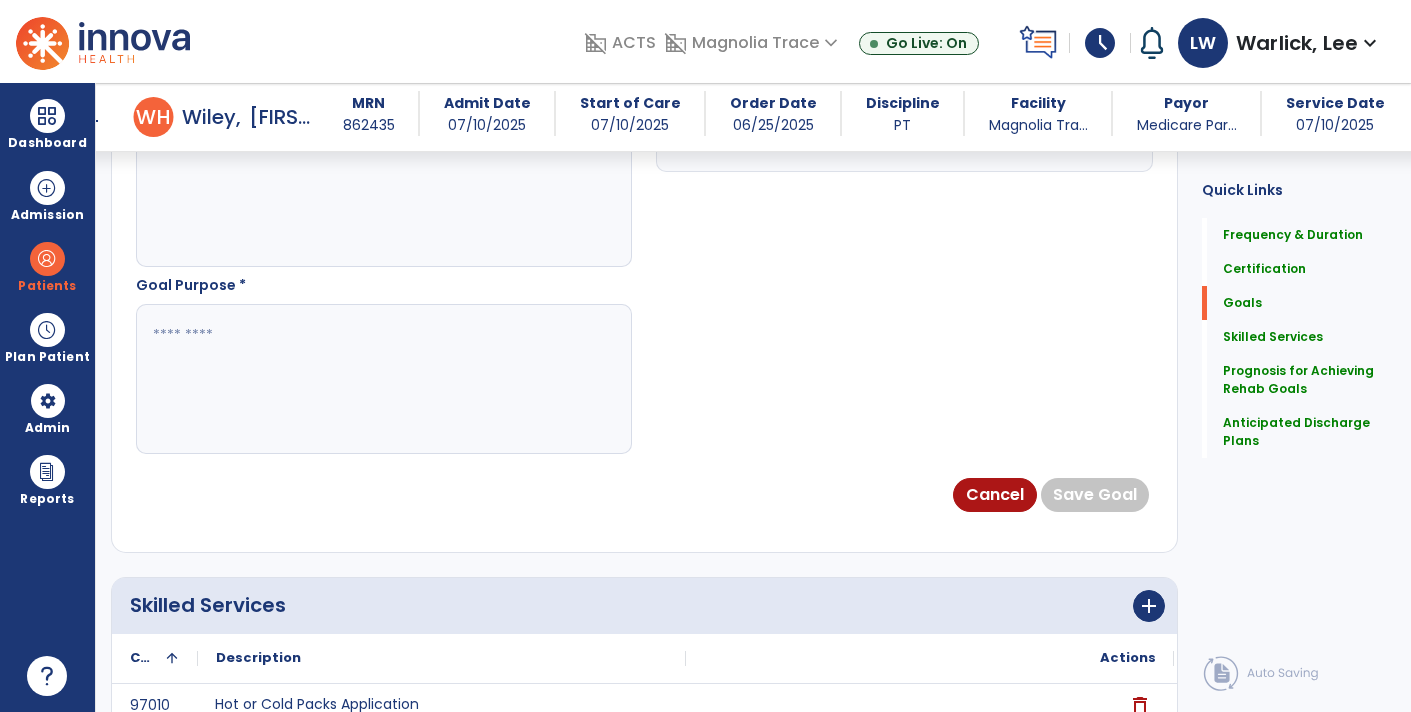 scroll, scrollTop: 1201, scrollLeft: 0, axis: vertical 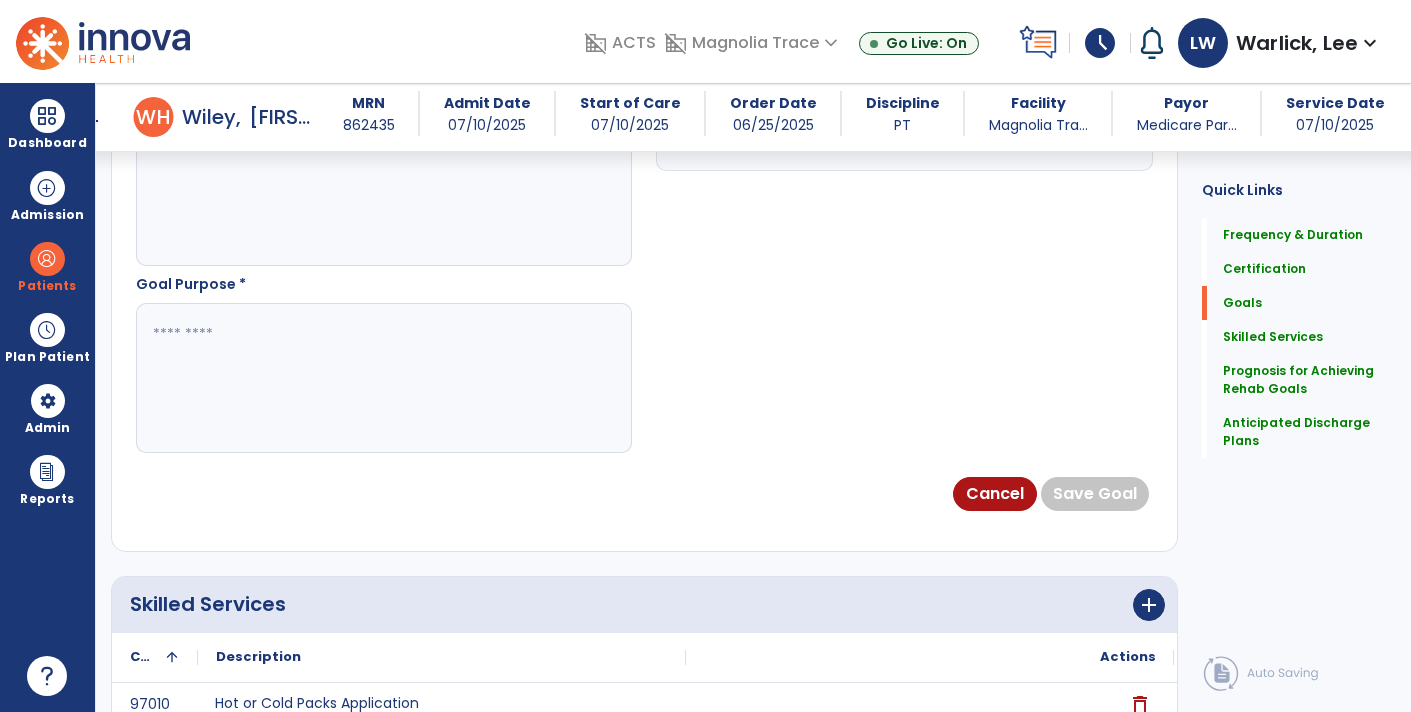 type on "**********" 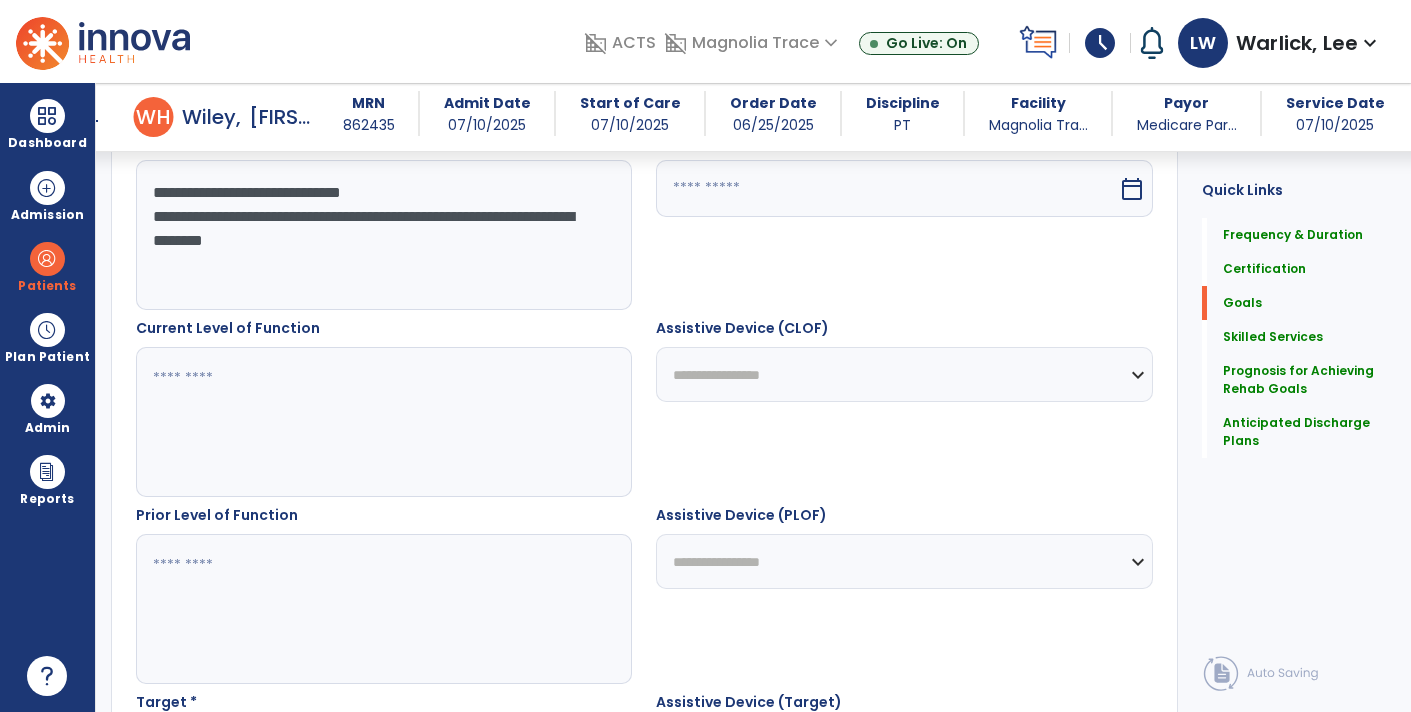 scroll, scrollTop: 586, scrollLeft: 0, axis: vertical 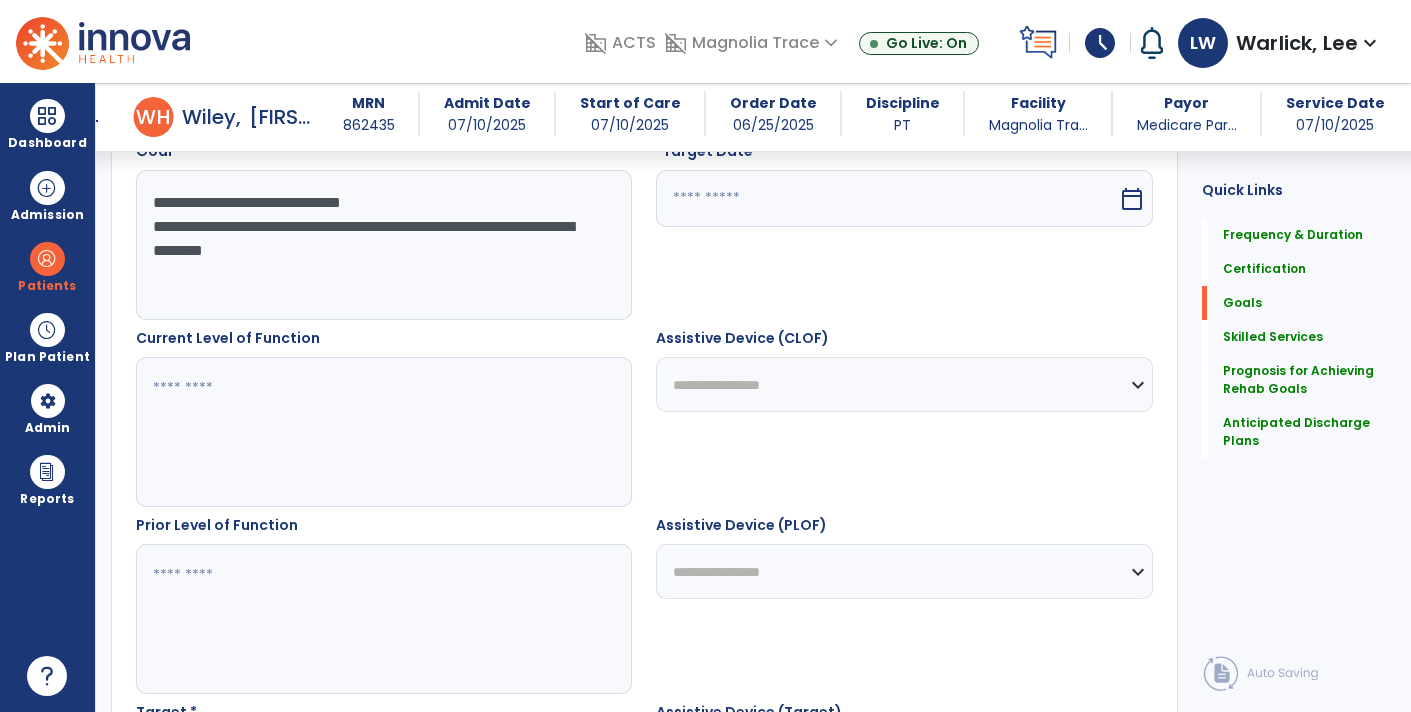 type on "**********" 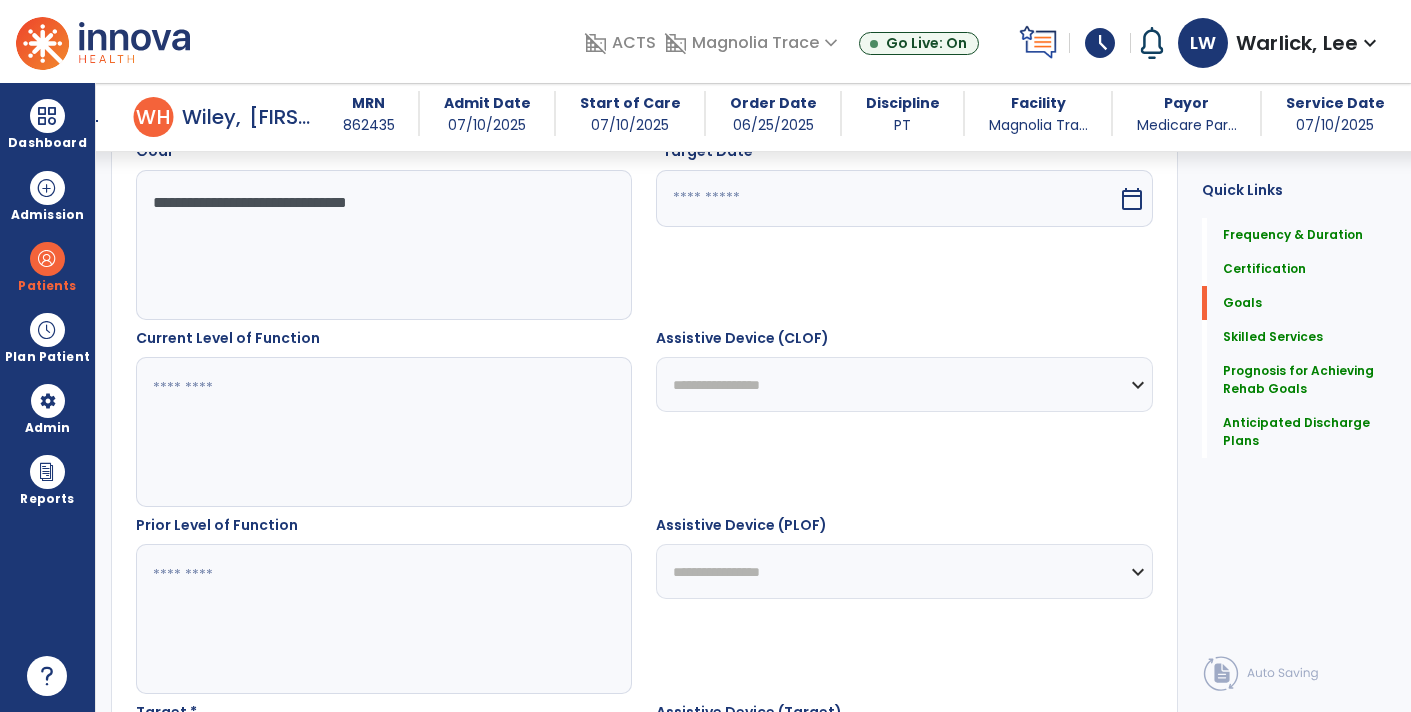 type on "**********" 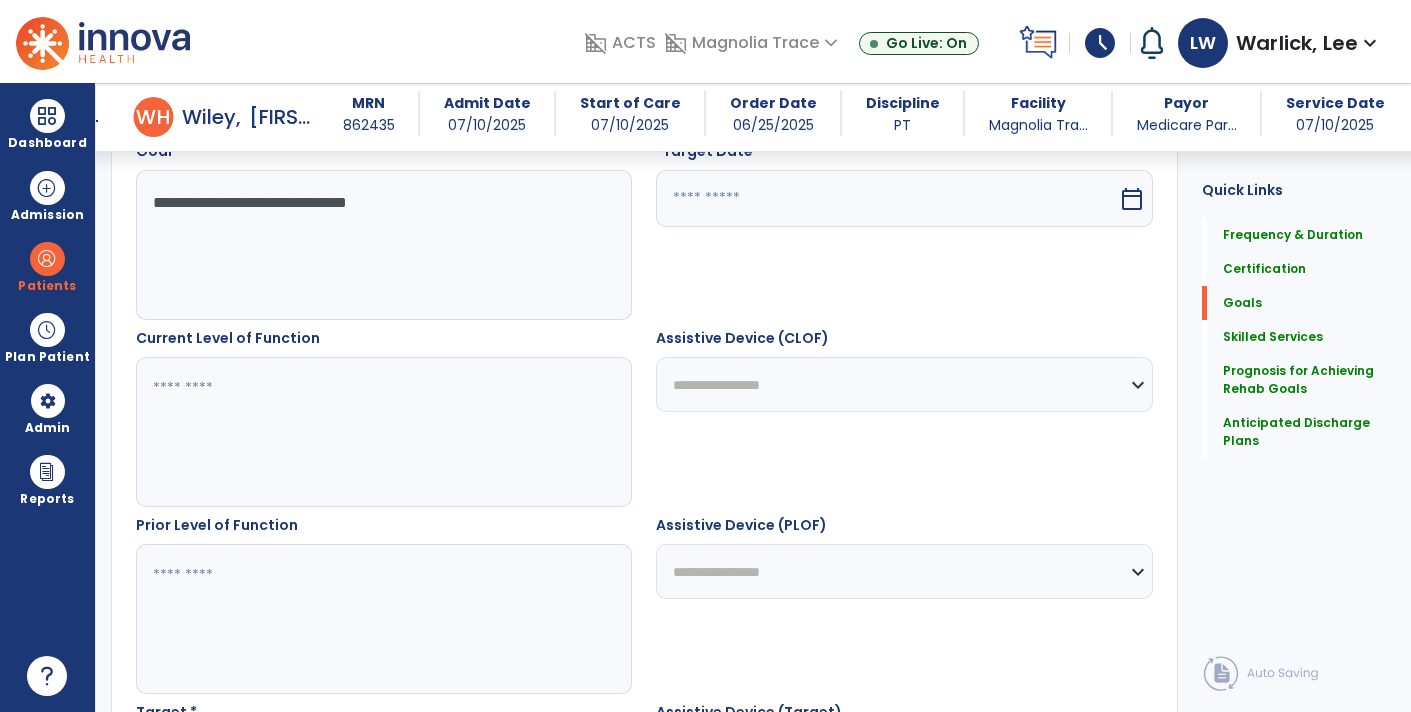 paste on "**********" 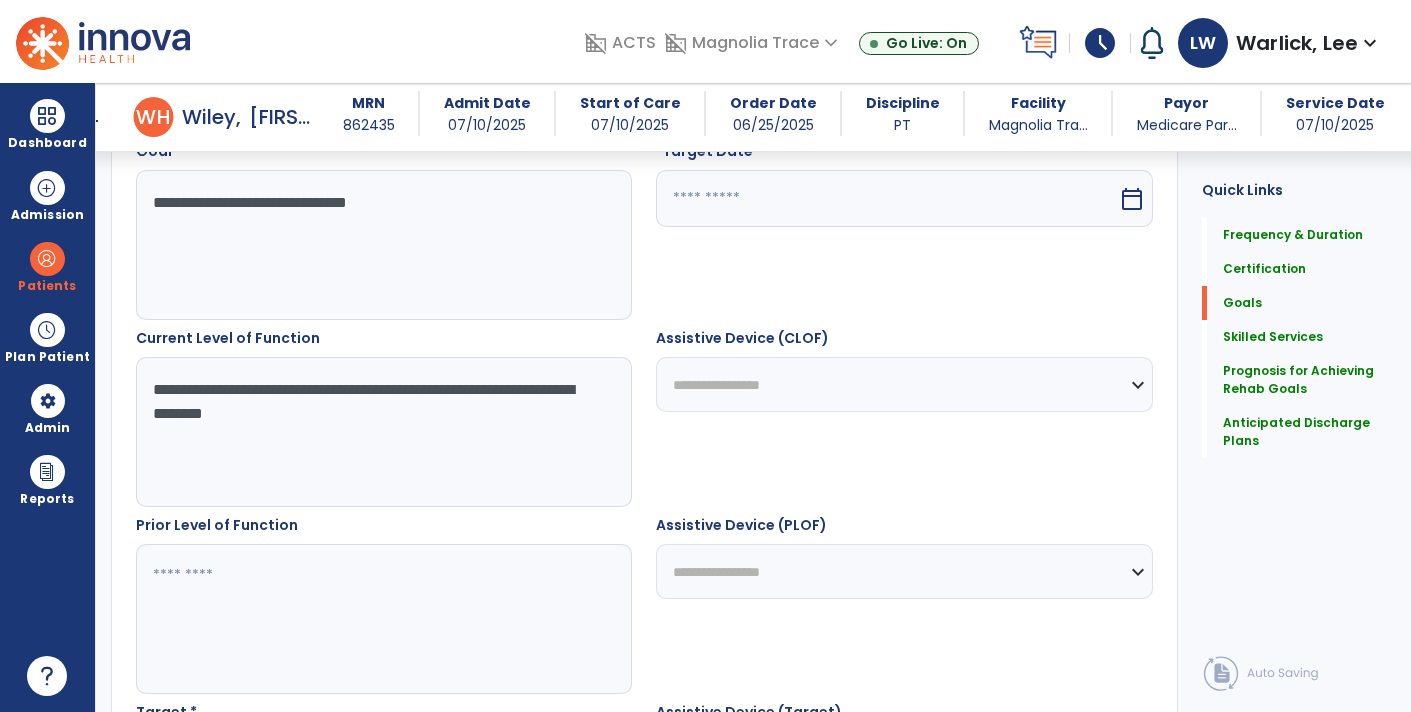 drag, startPoint x: 438, startPoint y: 386, endPoint x: 514, endPoint y: 380, distance: 76.23647 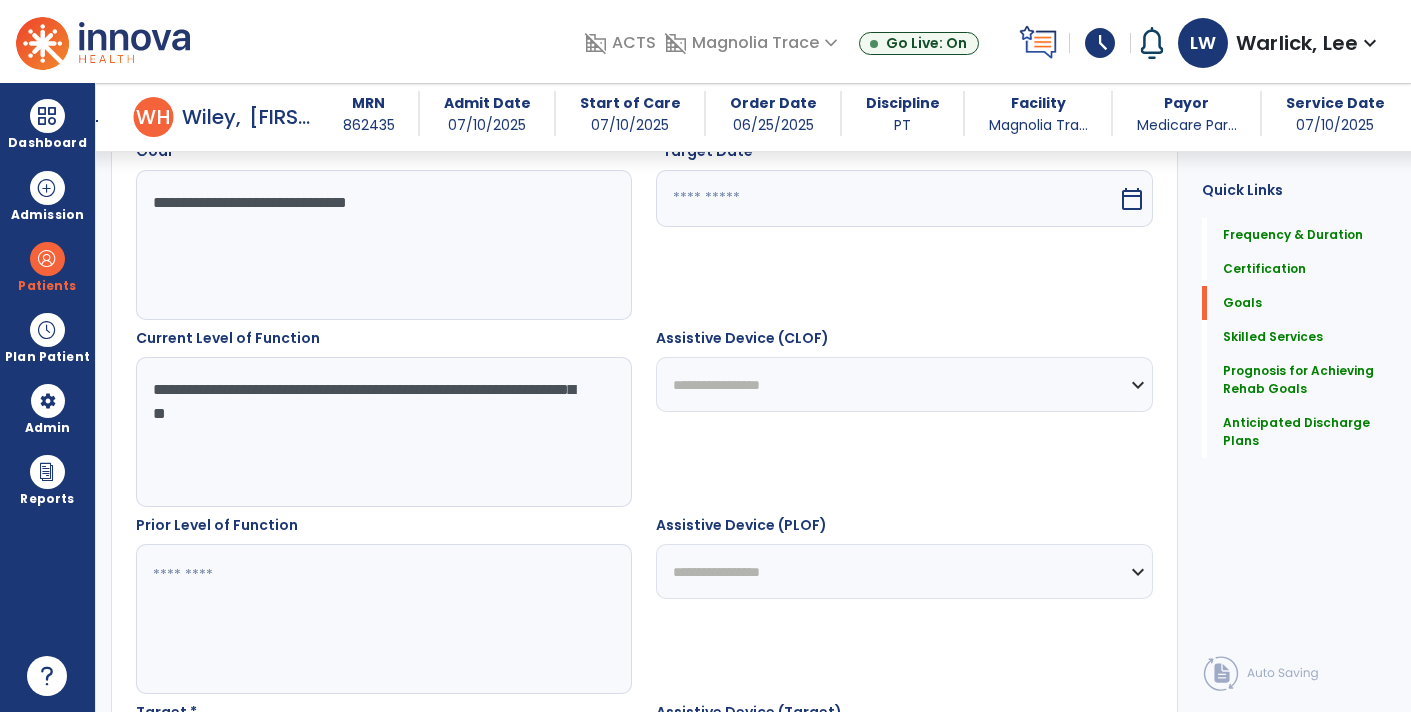 drag, startPoint x: 560, startPoint y: 380, endPoint x: 557, endPoint y: 434, distance: 54.08327 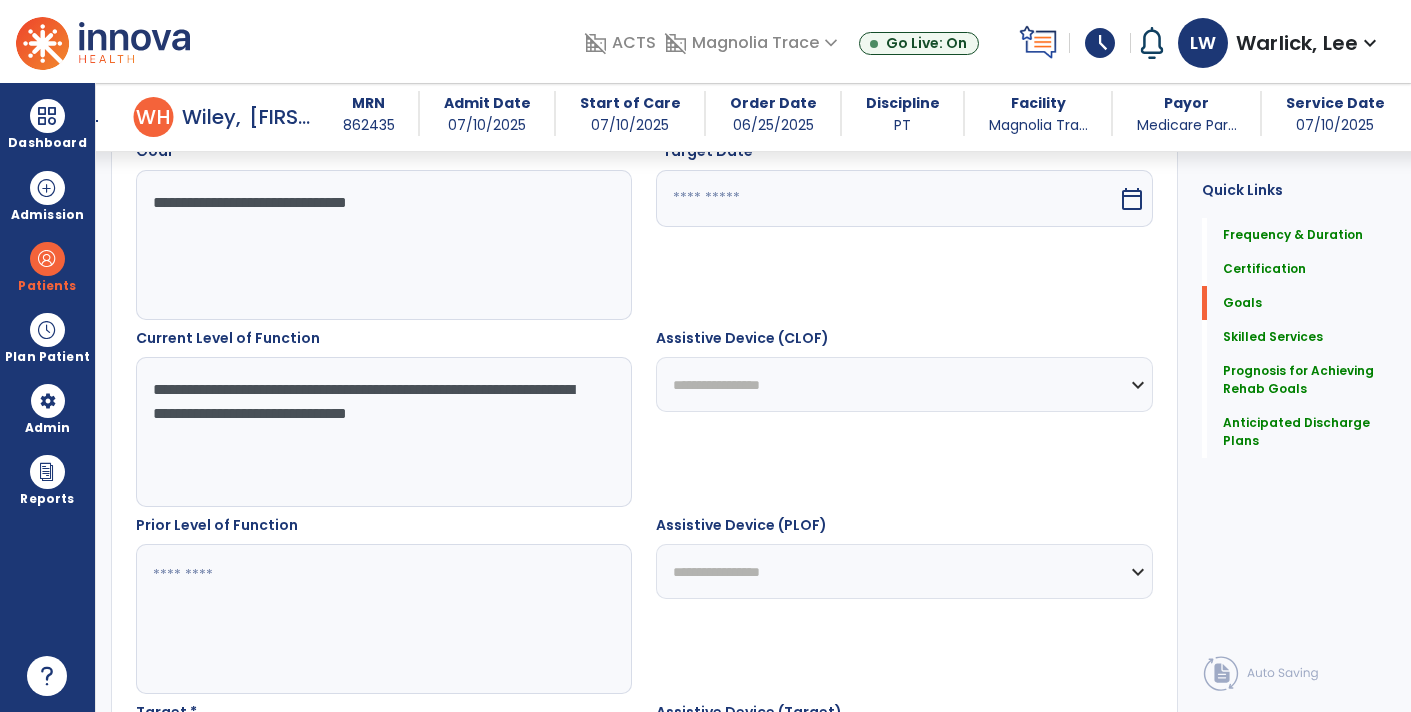 click on "**********" at bounding box center [383, 432] 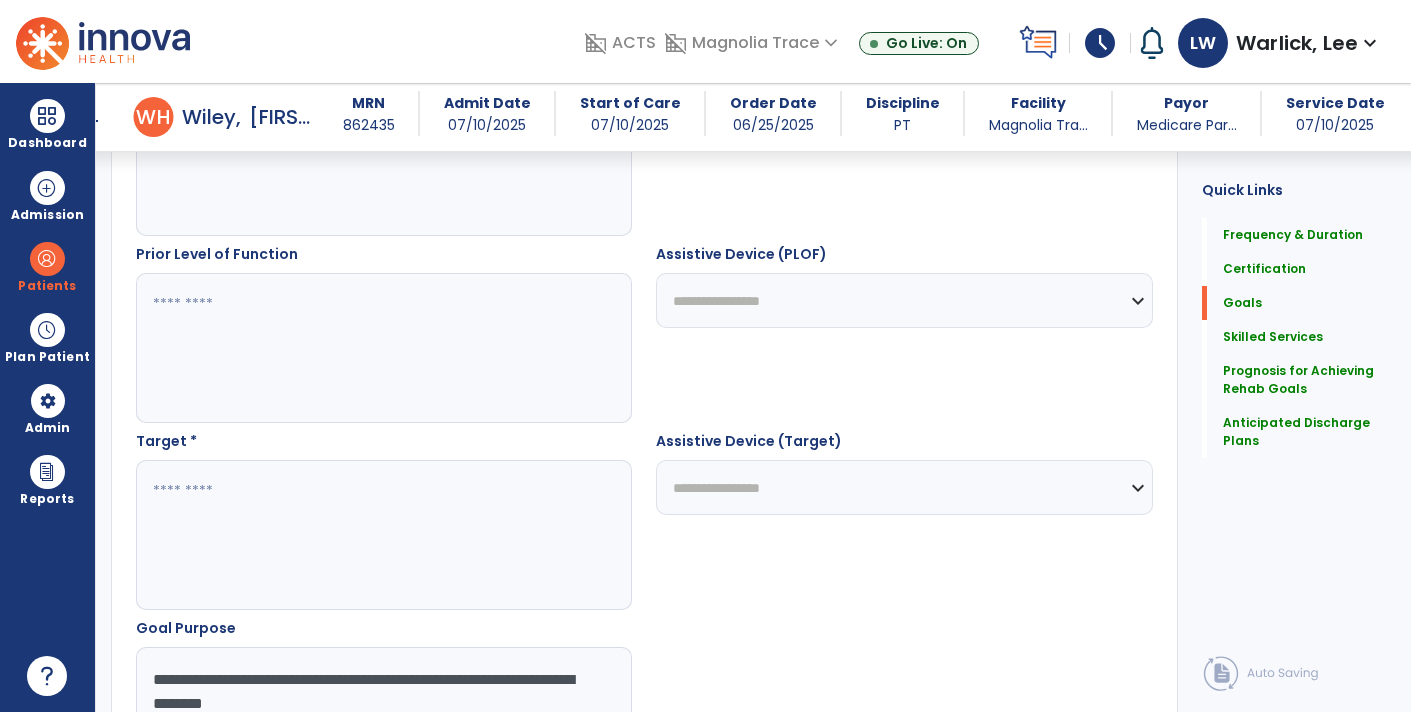 scroll, scrollTop: 858, scrollLeft: 0, axis: vertical 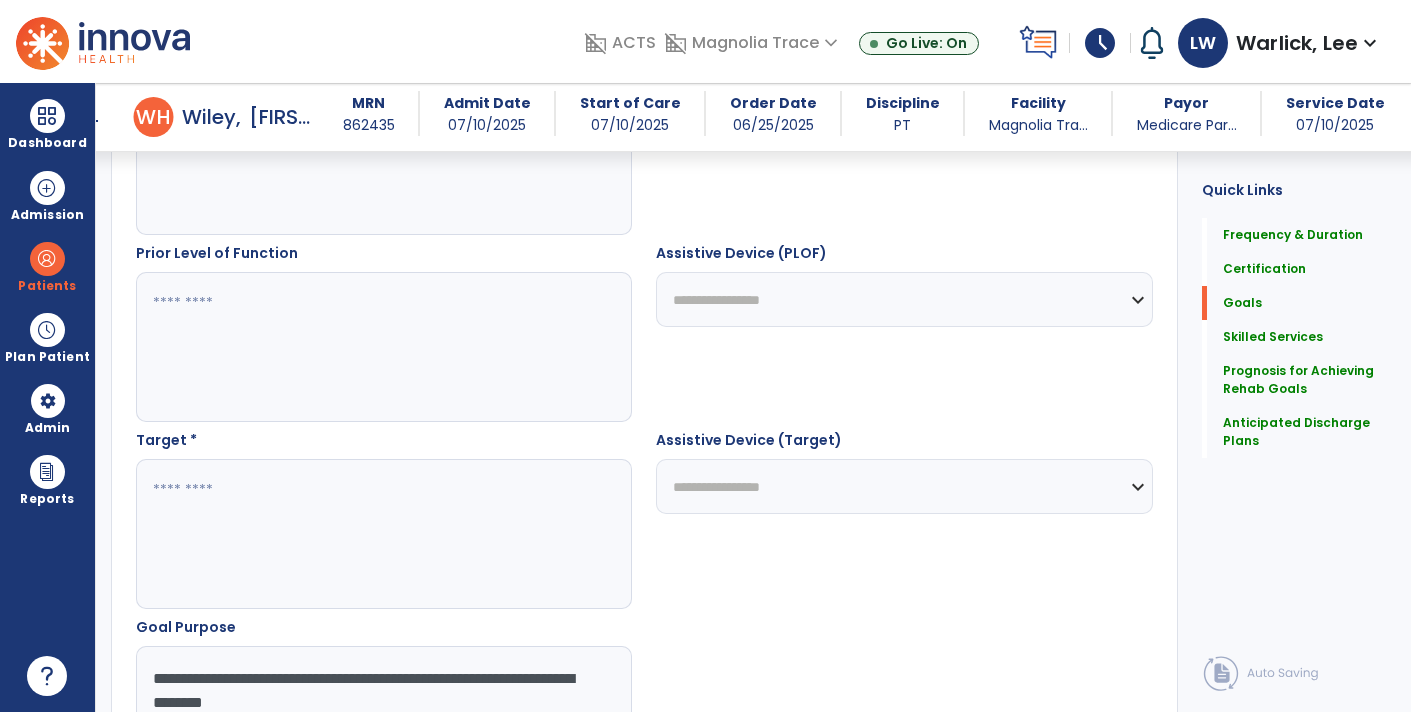type on "**********" 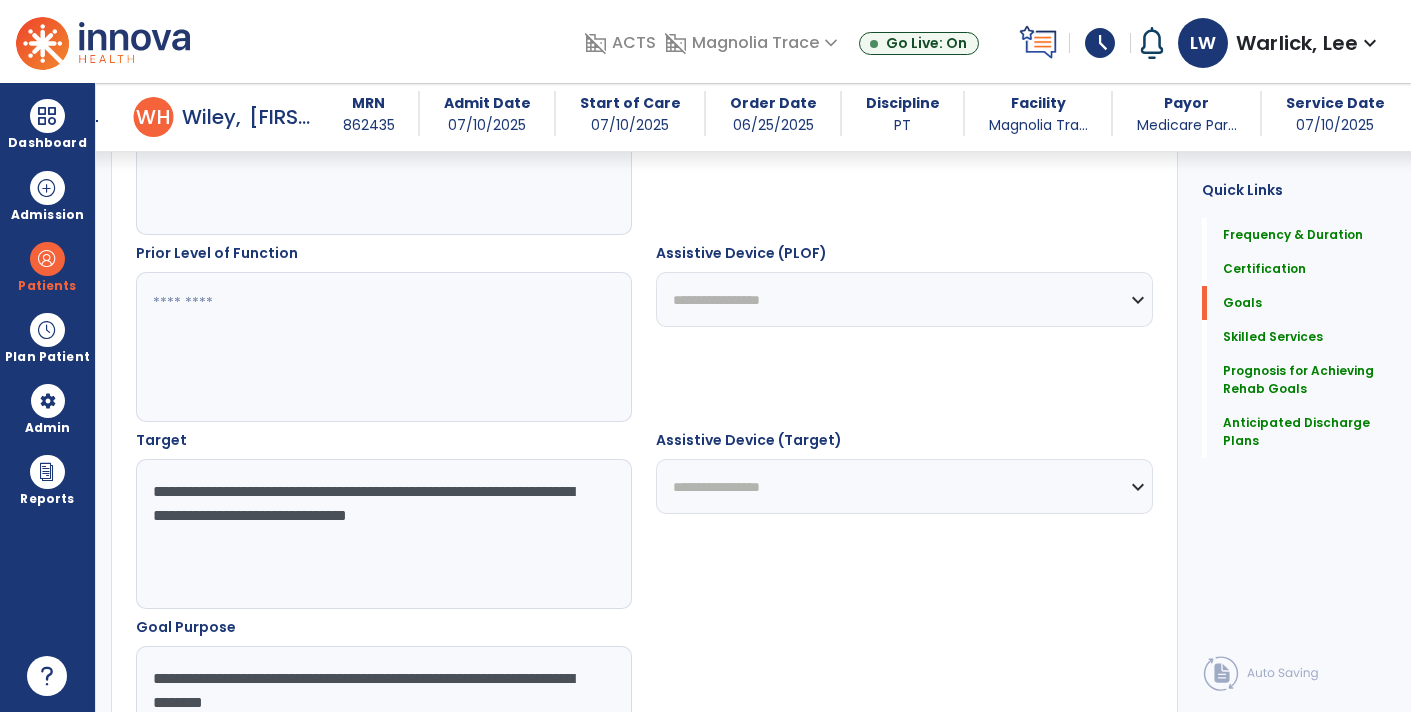 type on "**********" 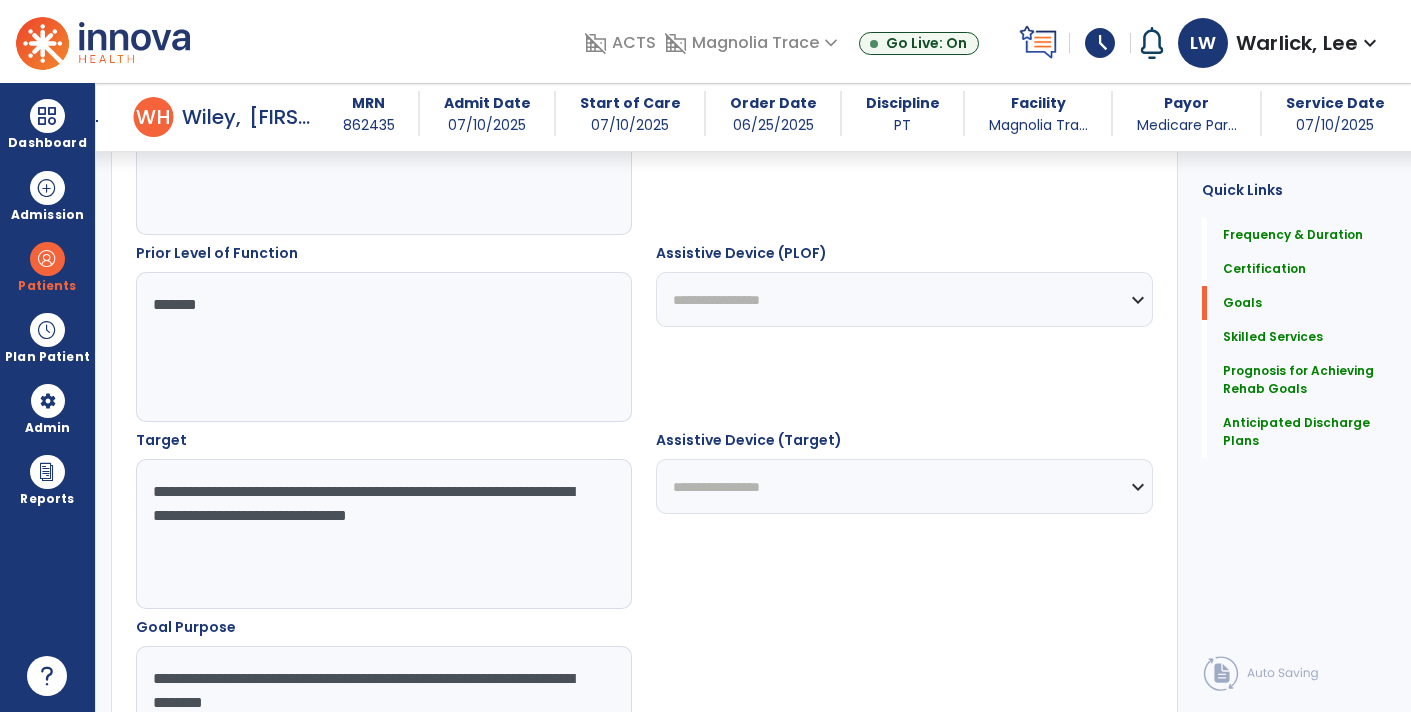 type on "*******" 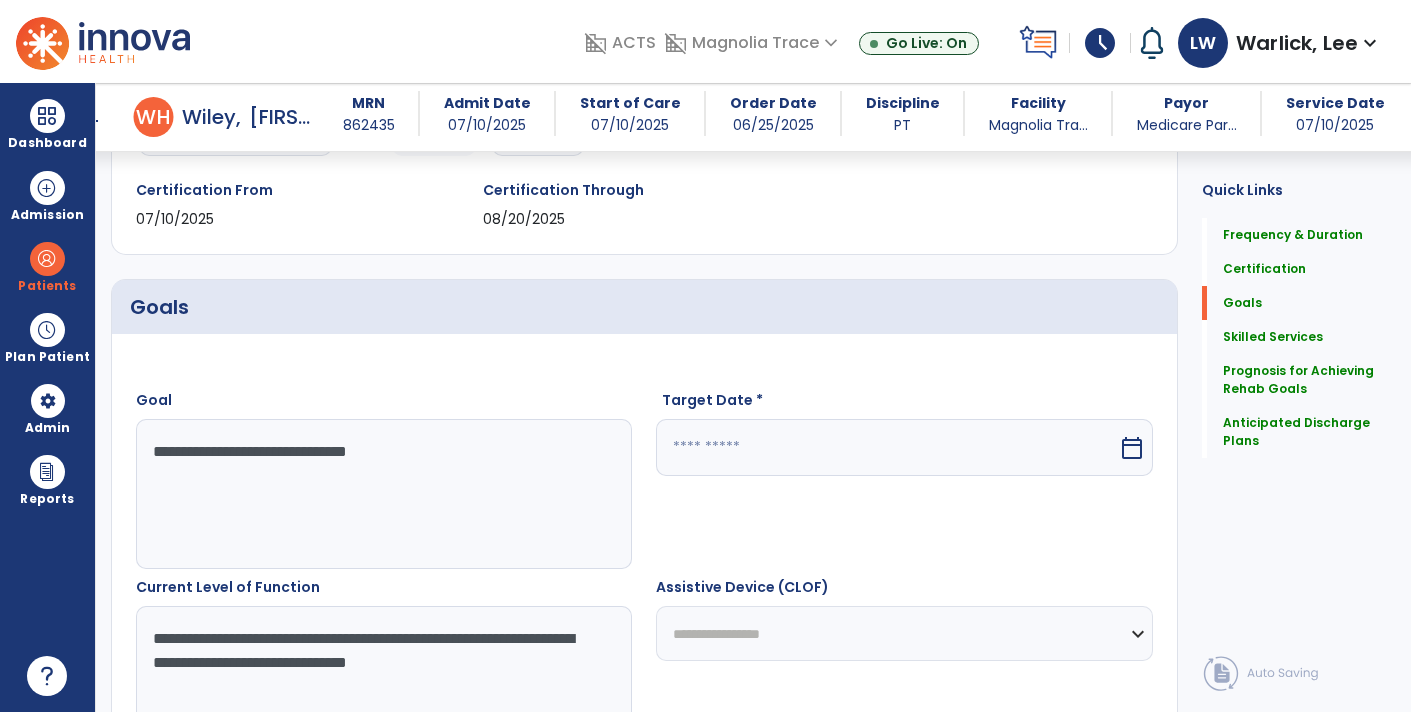 scroll, scrollTop: 324, scrollLeft: 0, axis: vertical 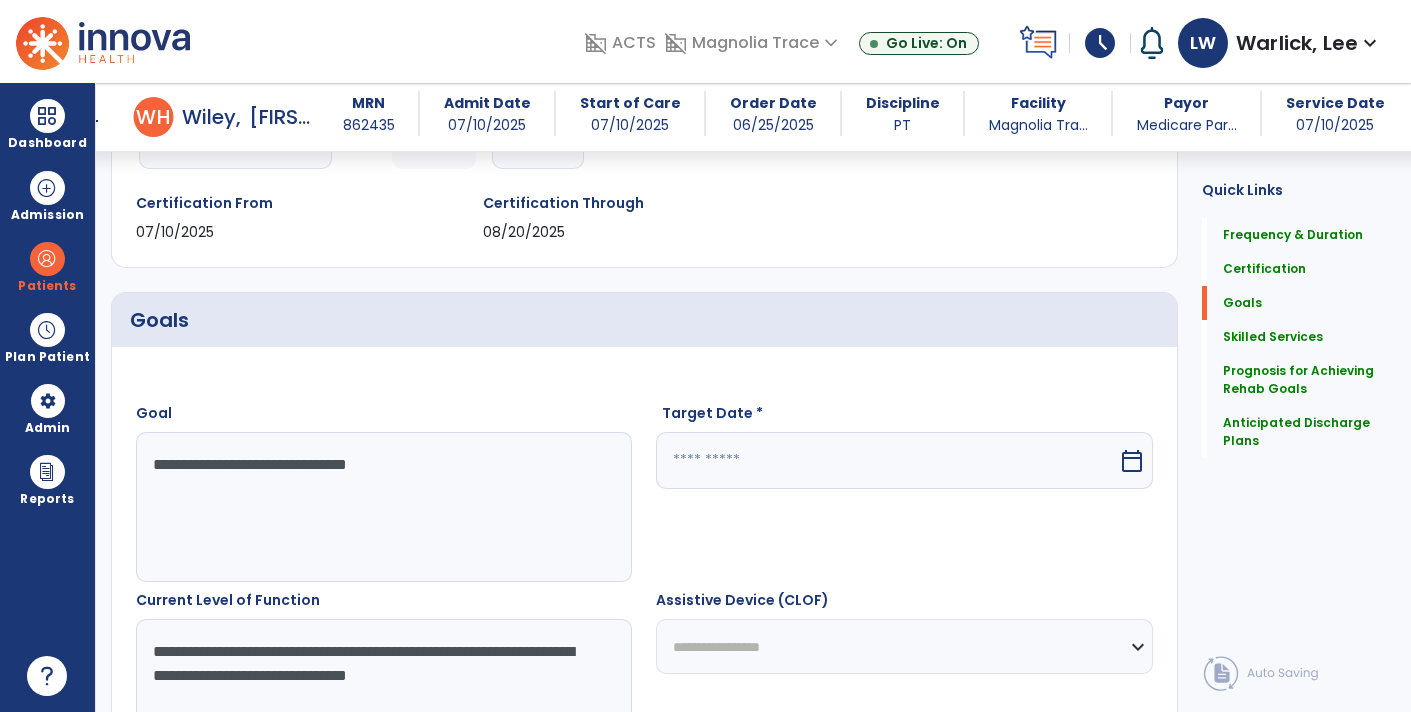 type on "**********" 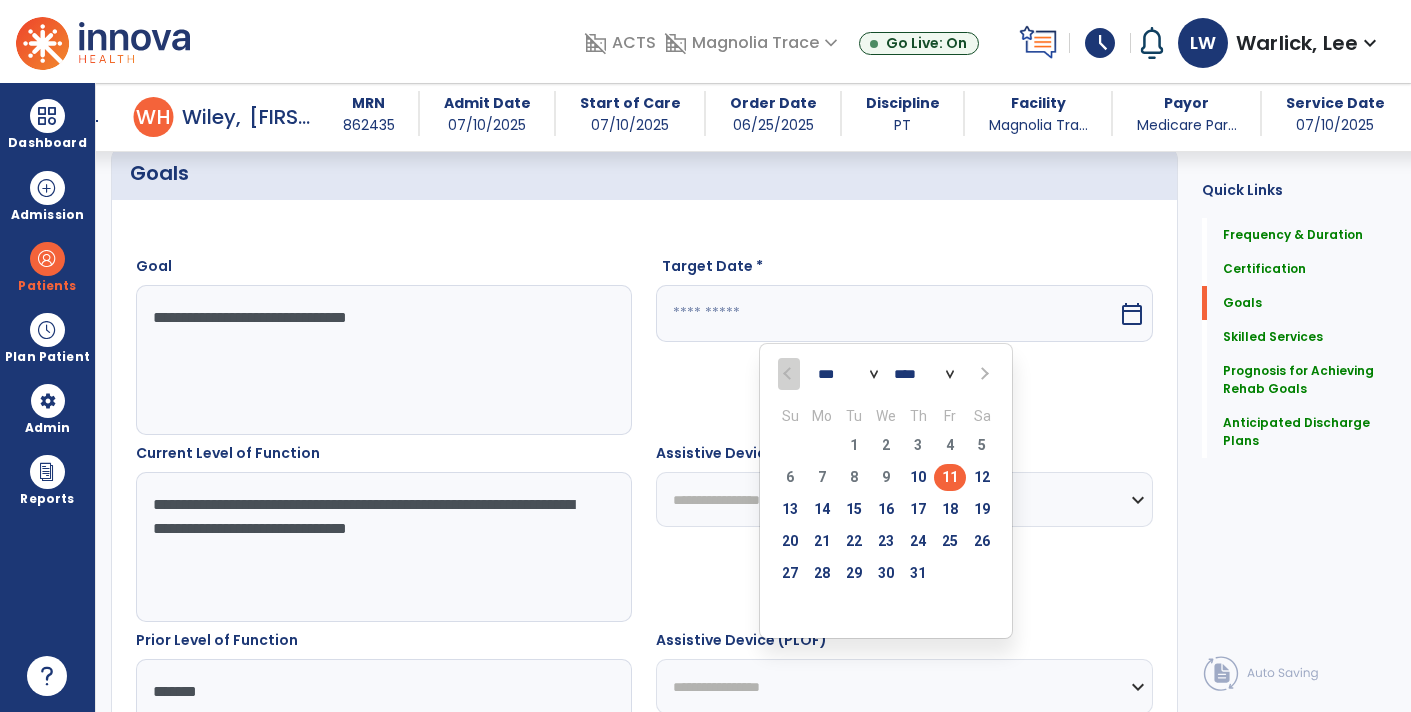 scroll, scrollTop: 476, scrollLeft: 0, axis: vertical 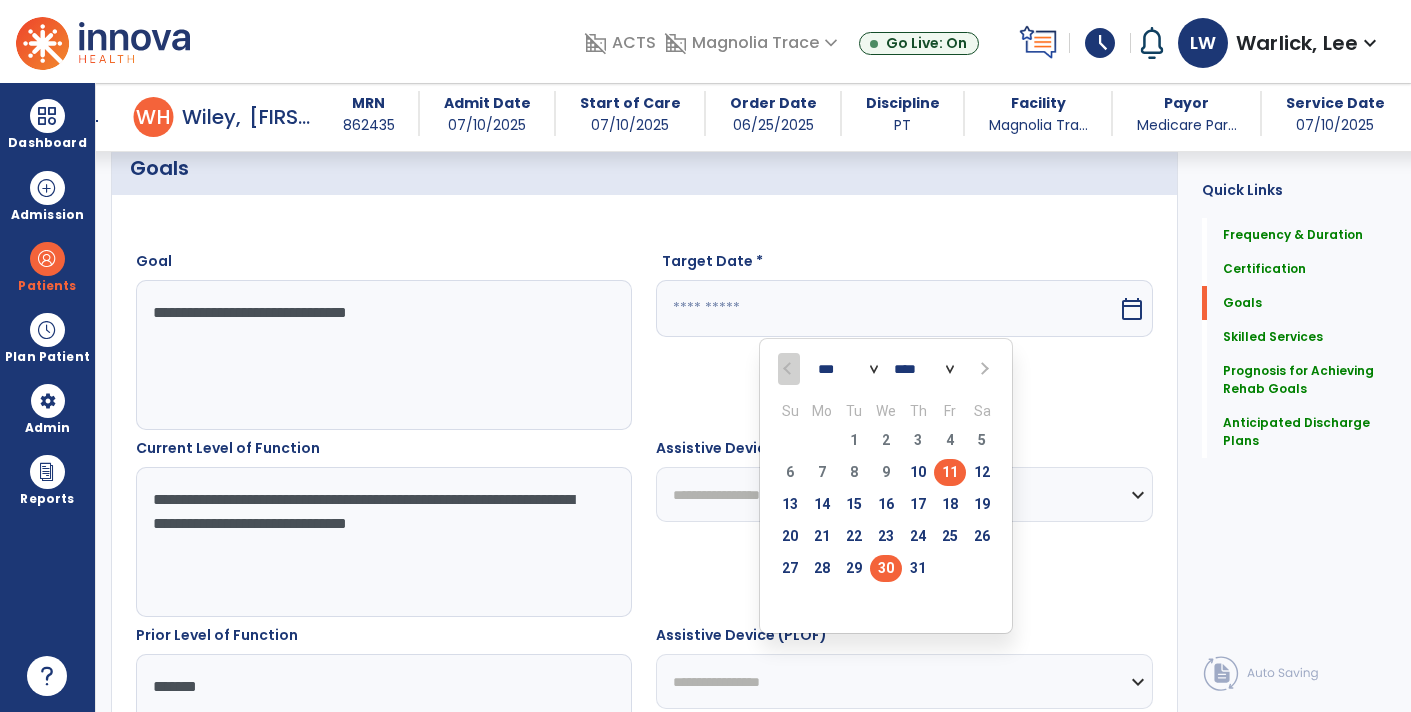 click on "30" at bounding box center [886, 568] 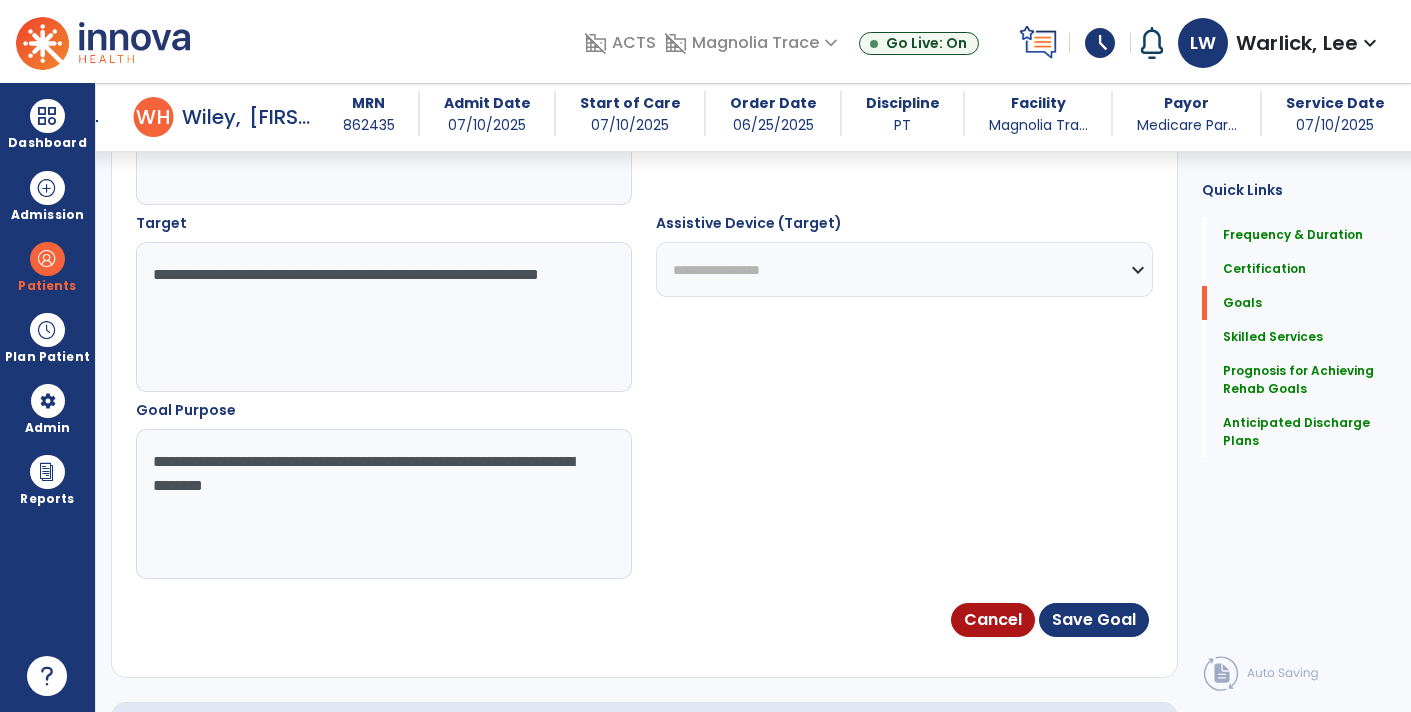 scroll, scrollTop: 1083, scrollLeft: 0, axis: vertical 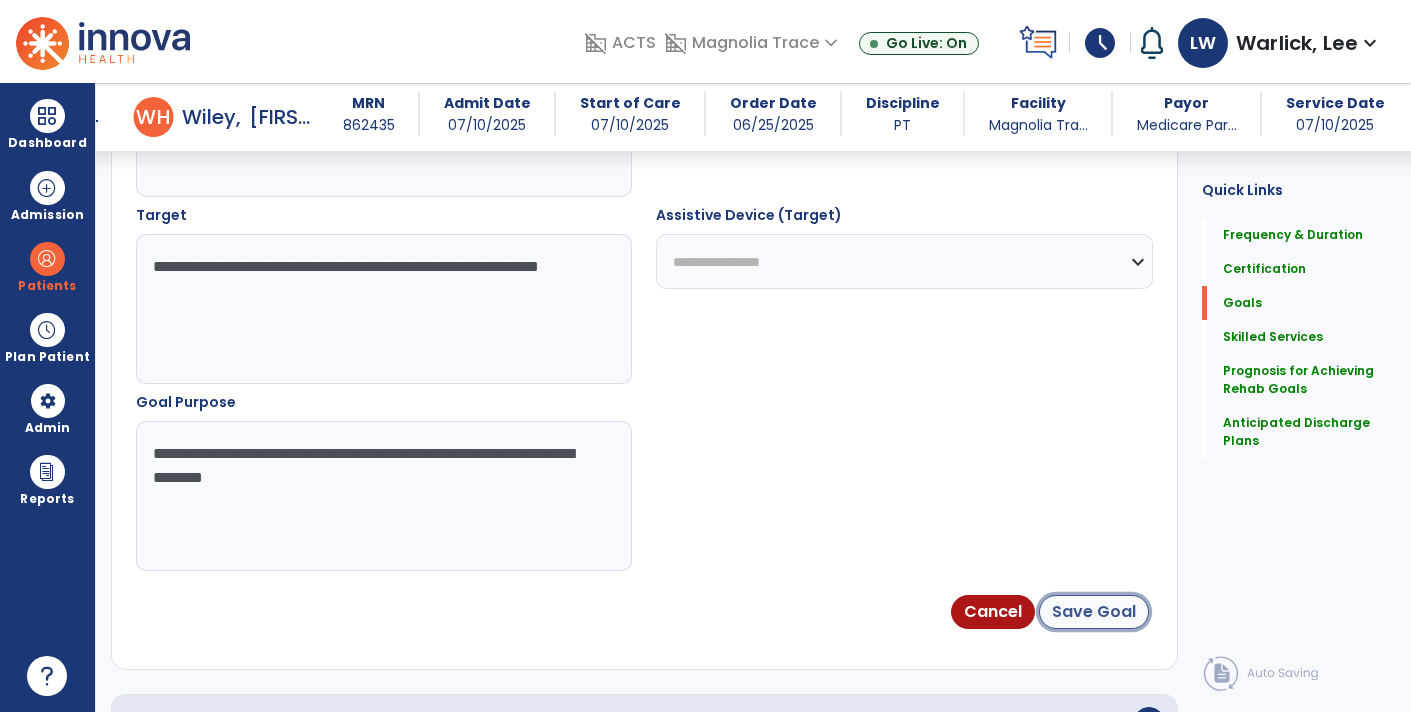 click on "Save Goal" at bounding box center (1094, 612) 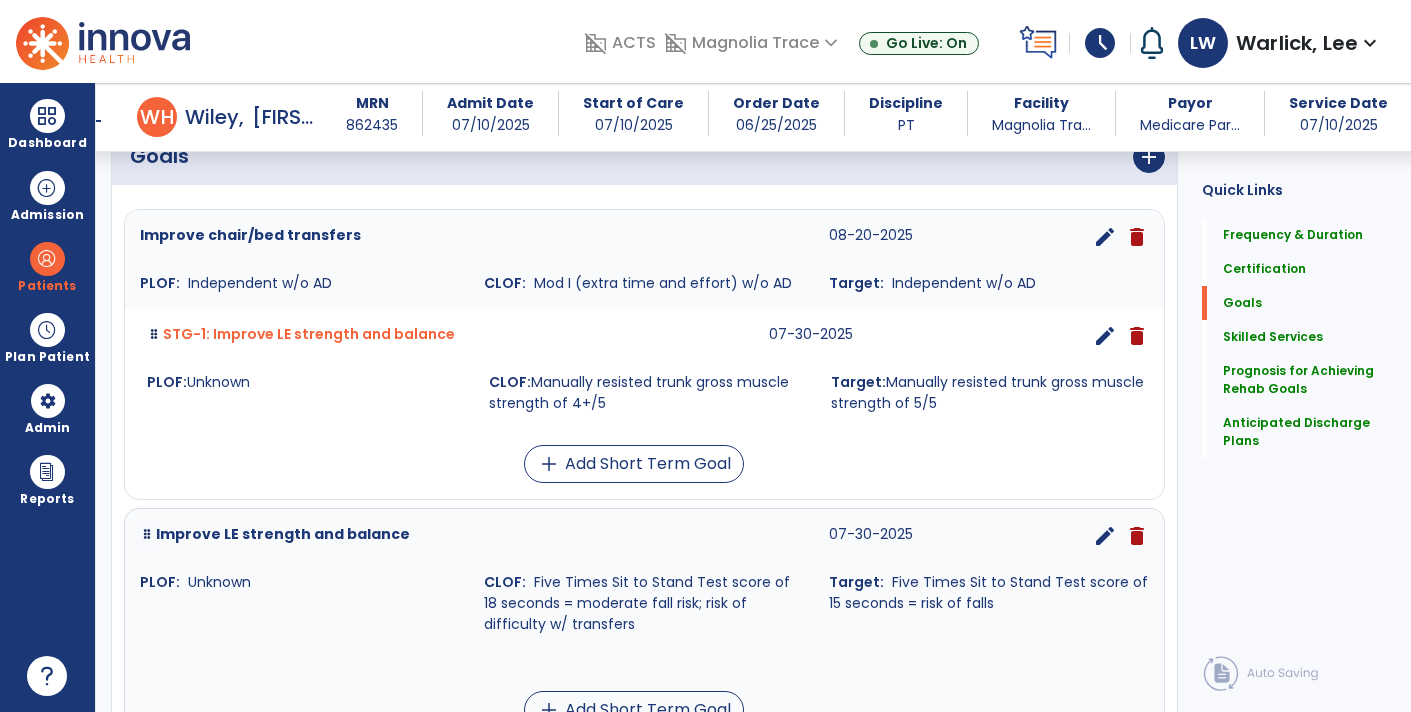 scroll, scrollTop: 494, scrollLeft: 0, axis: vertical 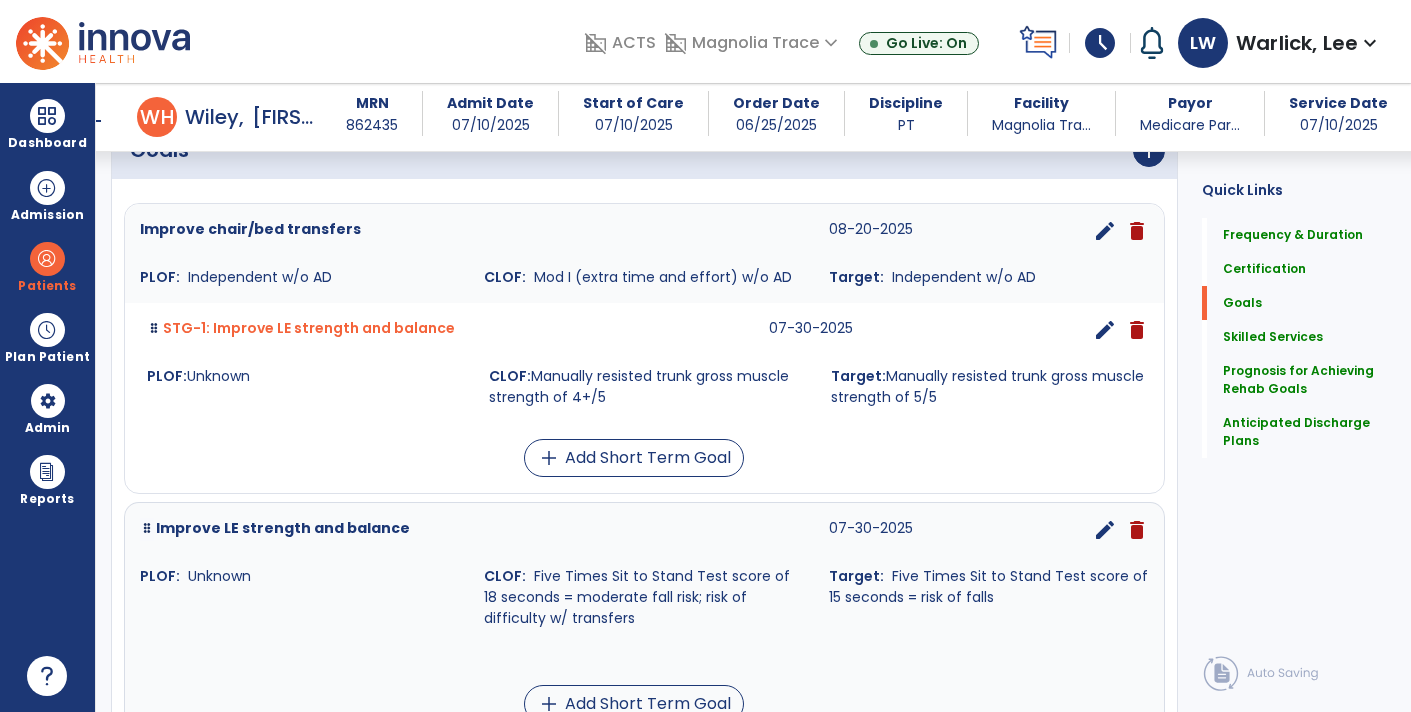 click on "edit" at bounding box center [1105, 330] 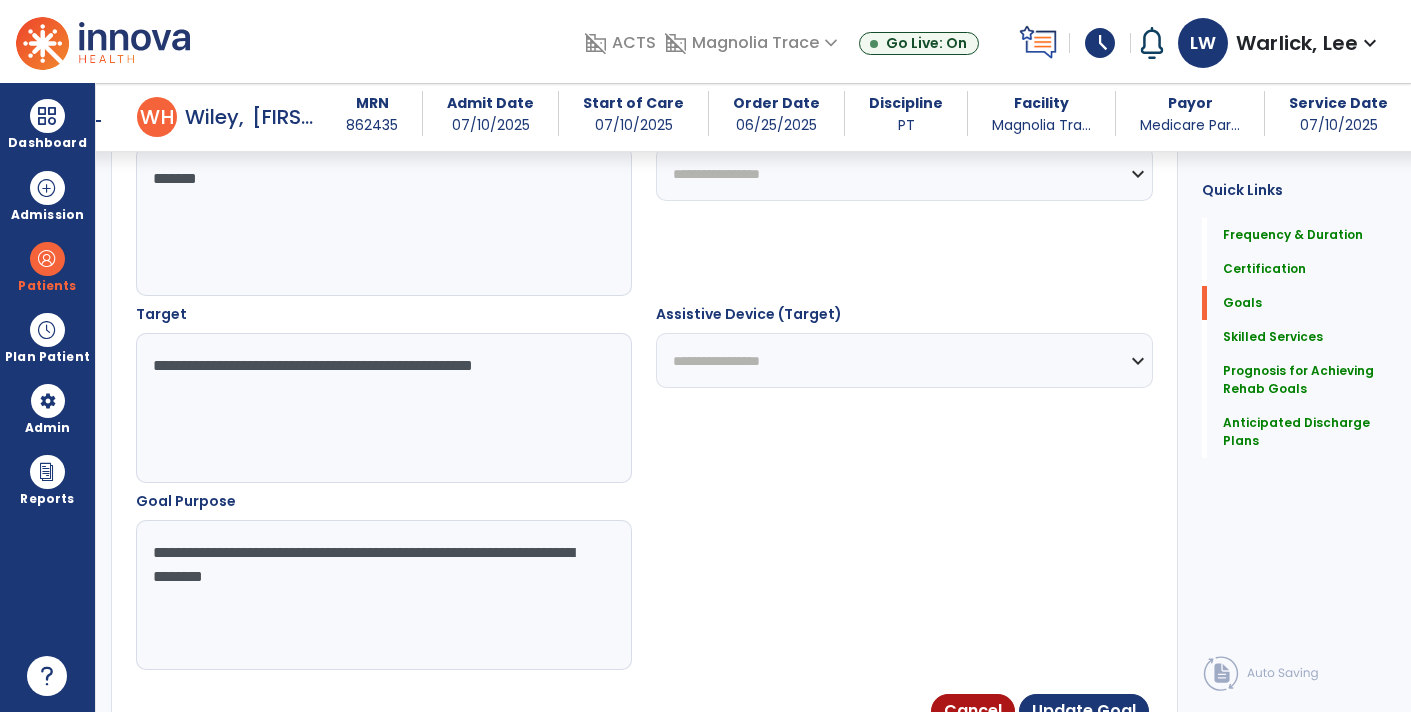 scroll, scrollTop: 1105, scrollLeft: 0, axis: vertical 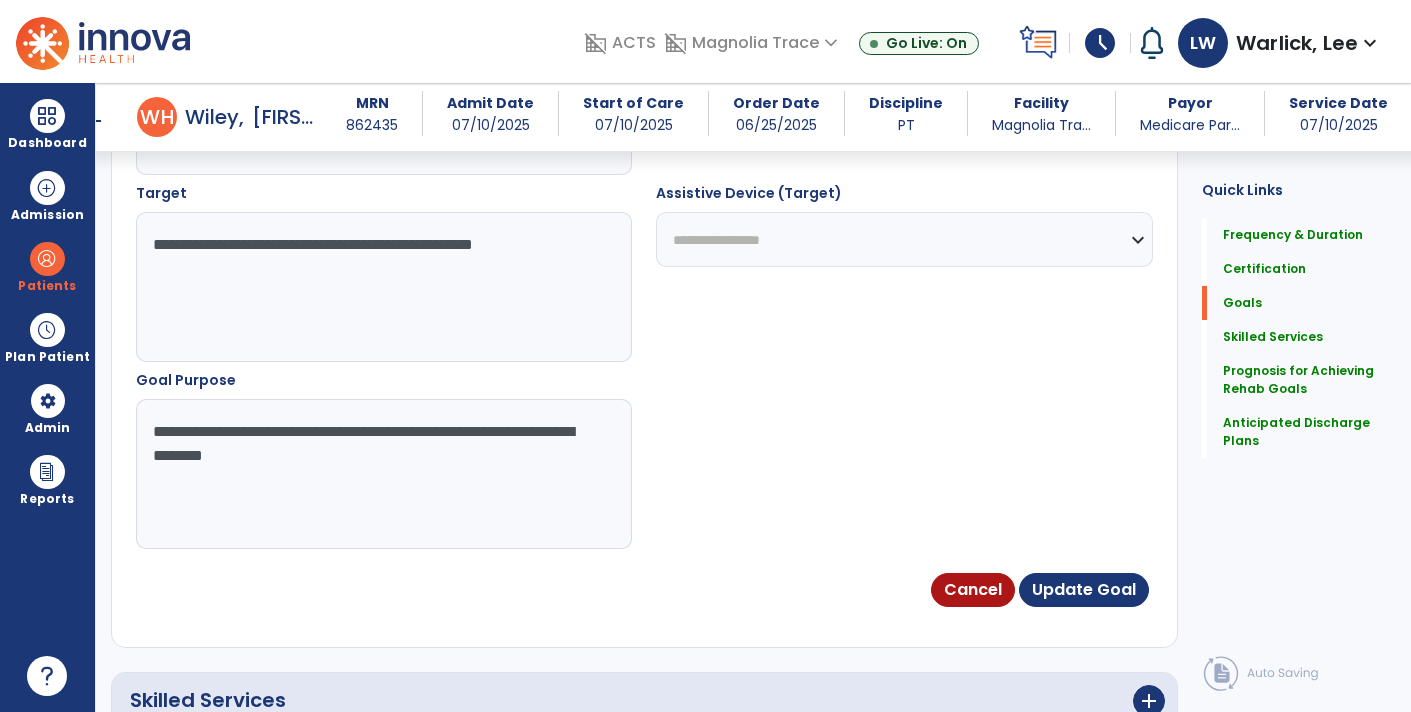 drag, startPoint x: 175, startPoint y: 429, endPoint x: 375, endPoint y: 444, distance: 200.5617 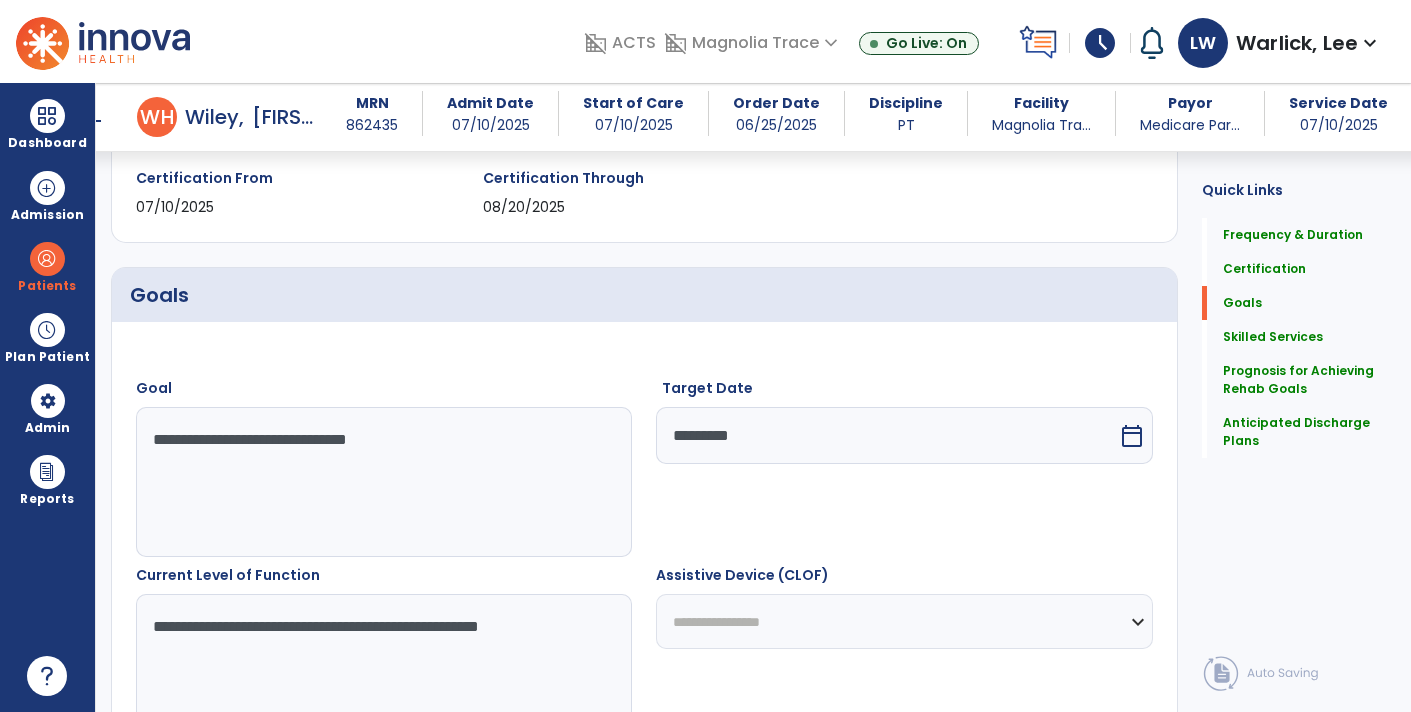scroll, scrollTop: 351, scrollLeft: 0, axis: vertical 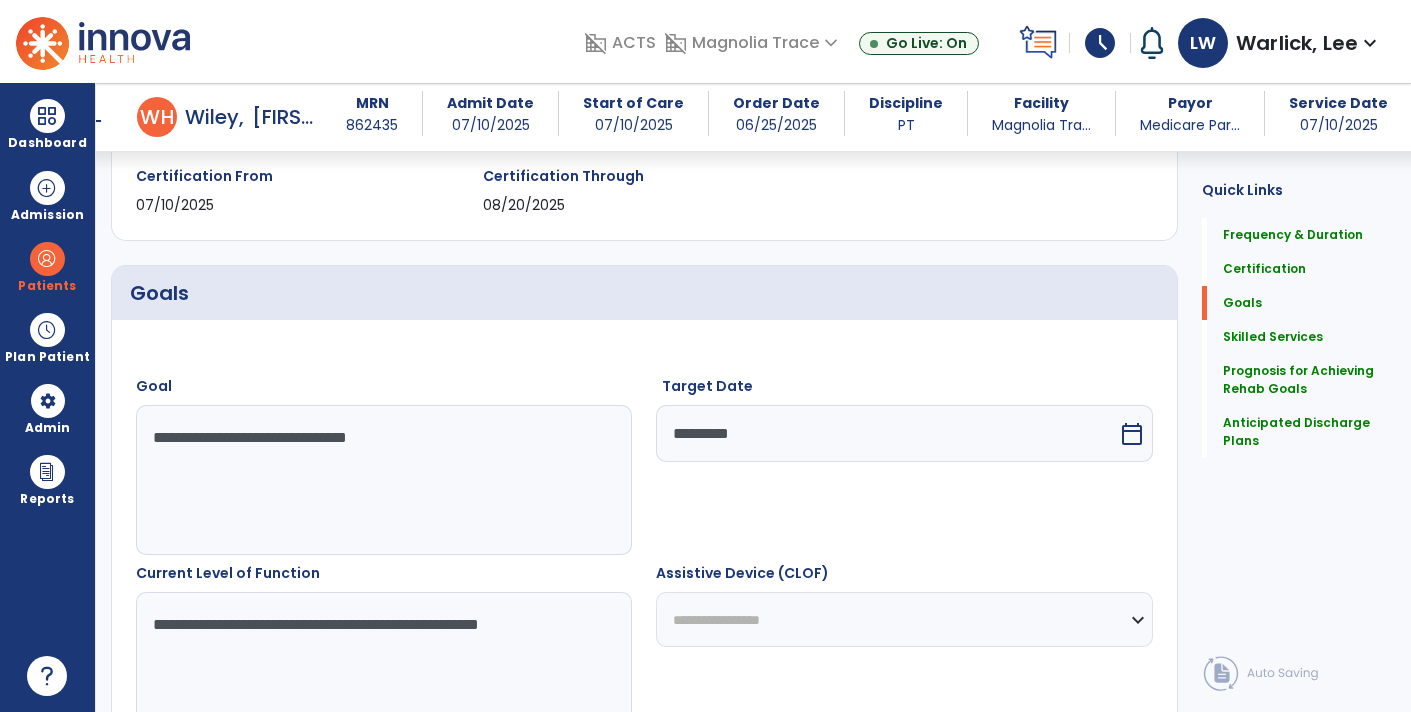 type on "**********" 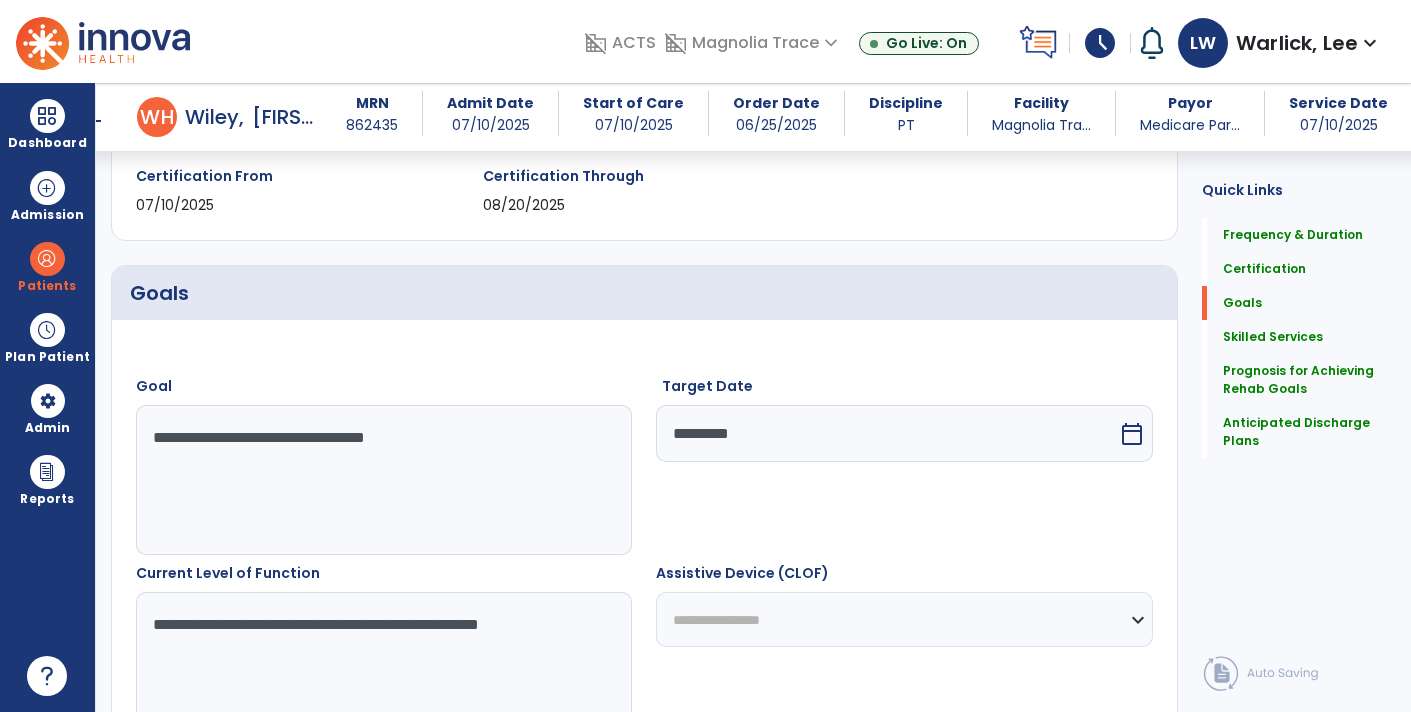 click on "**********" at bounding box center [383, 480] 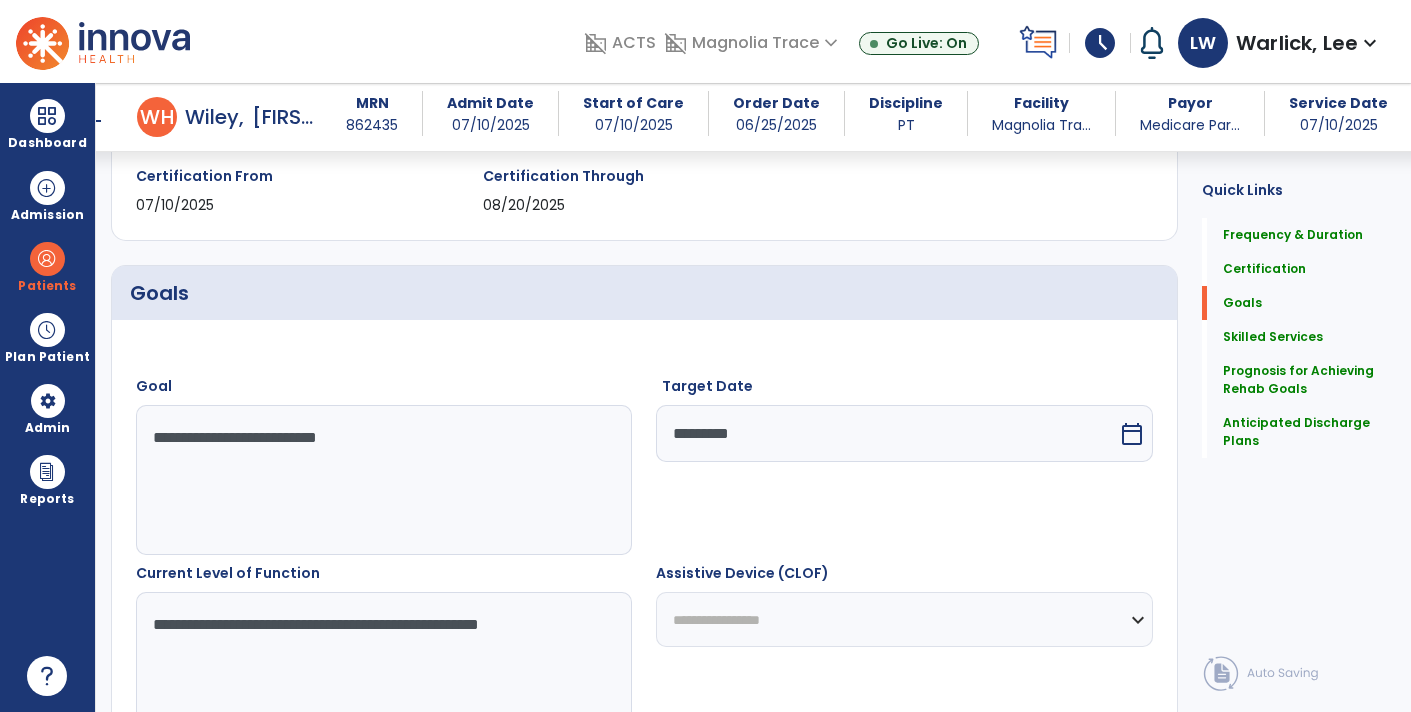 type on "**********" 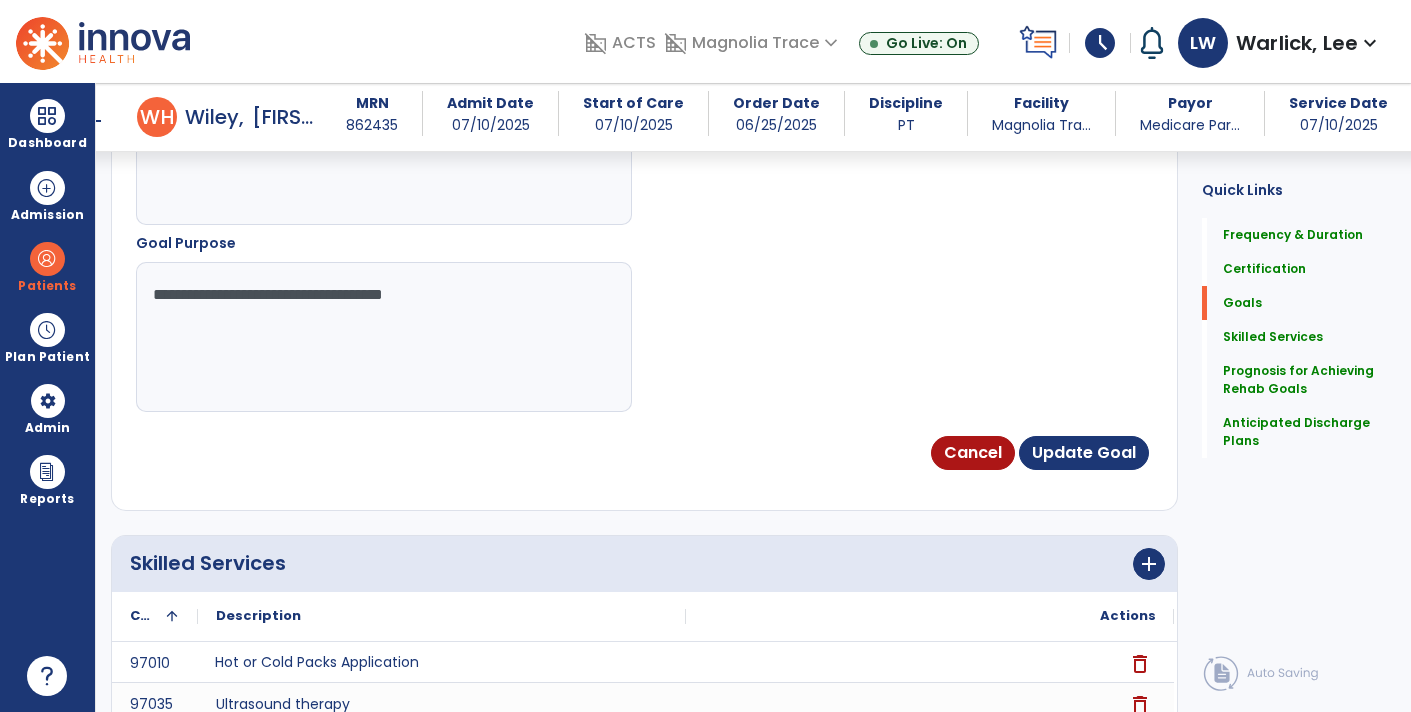 scroll, scrollTop: 1253, scrollLeft: 0, axis: vertical 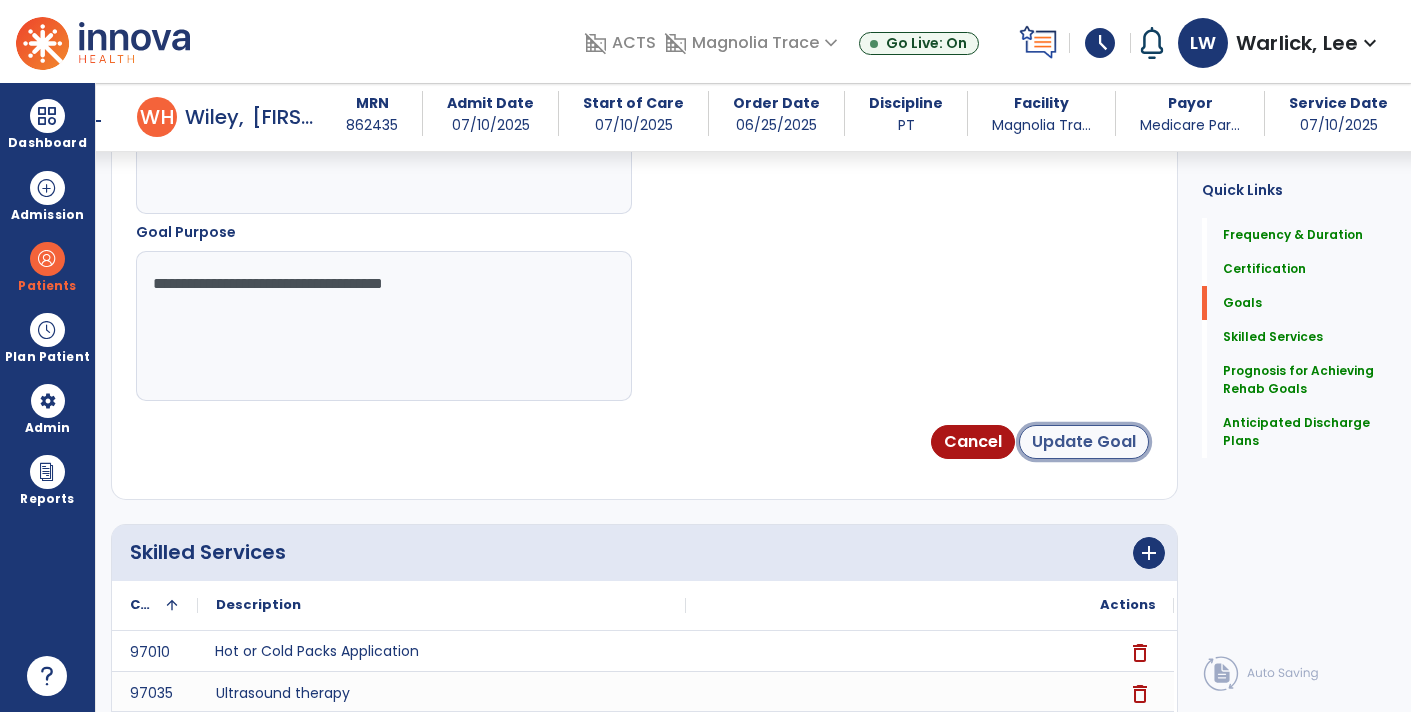 click on "Update Goal" at bounding box center [1084, 442] 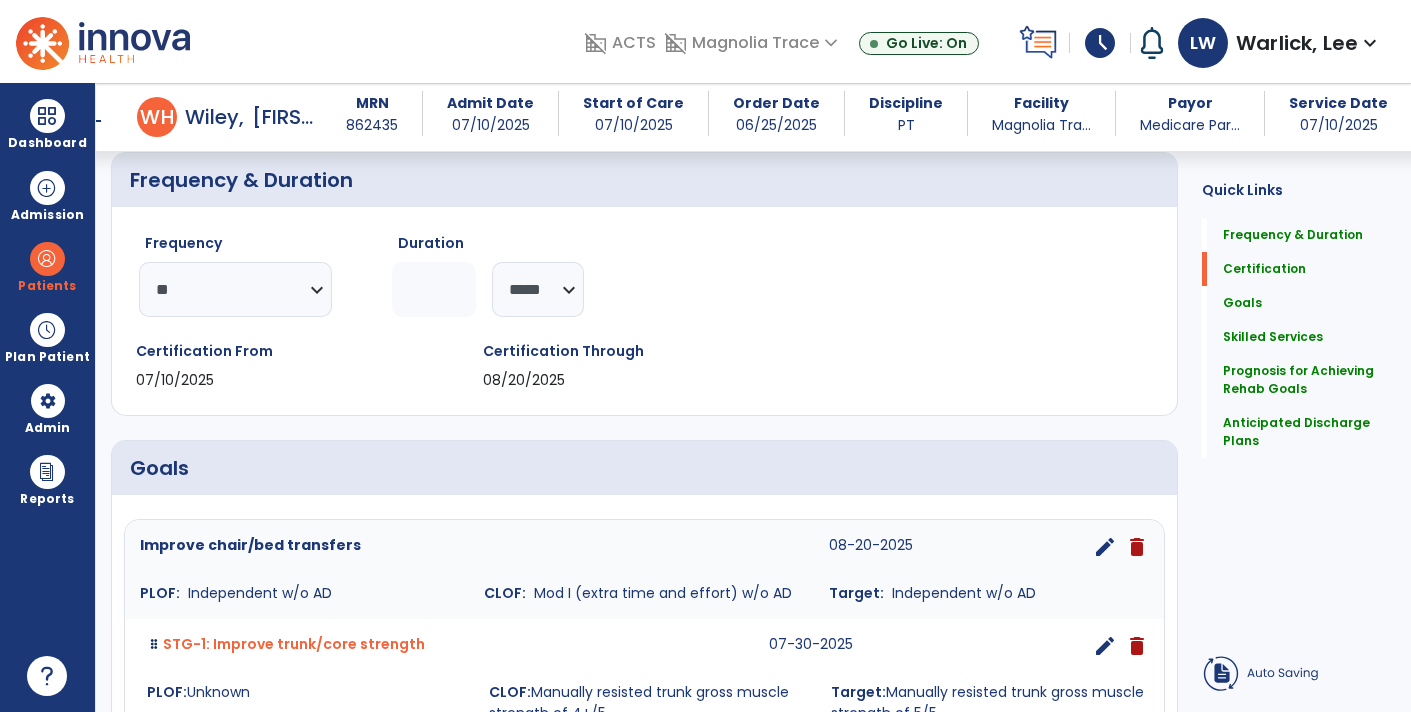 scroll, scrollTop: 177, scrollLeft: 0, axis: vertical 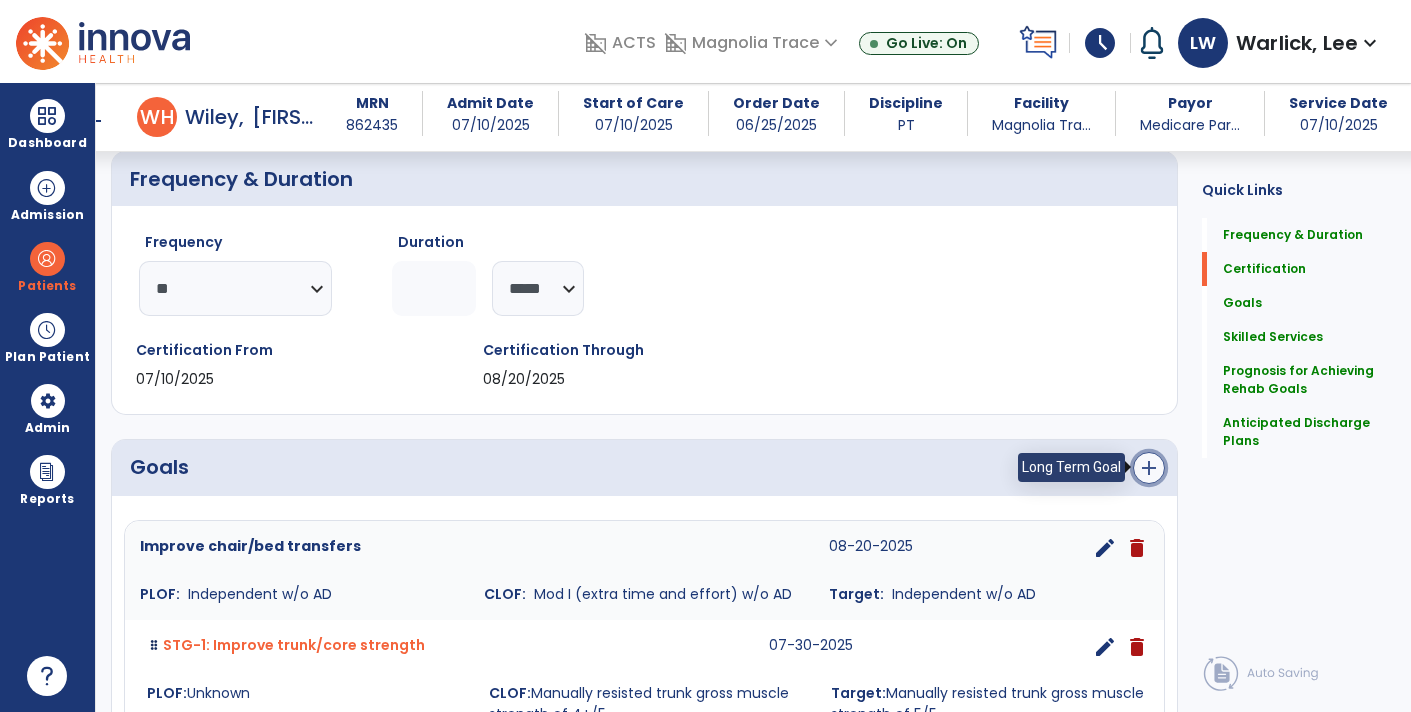 click on "add" at bounding box center [1149, 468] 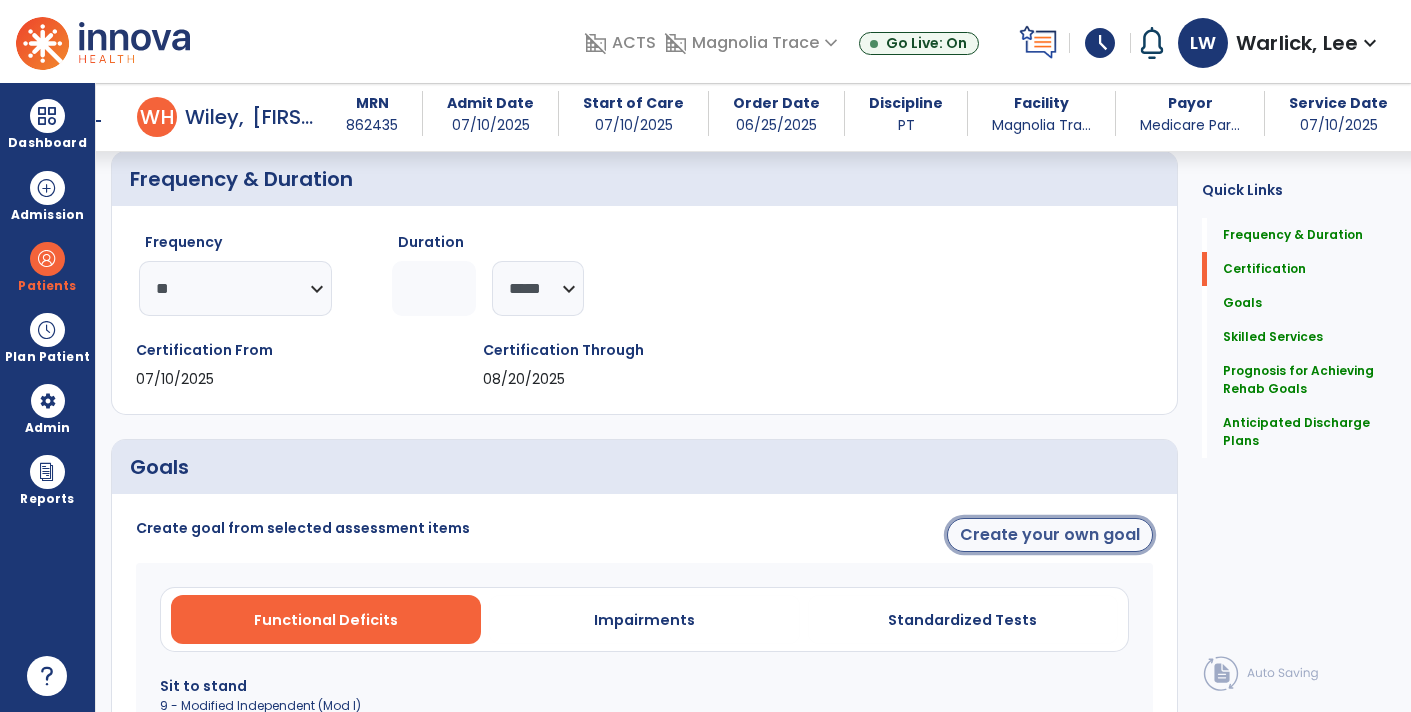 click on "Create your own goal" at bounding box center (1050, 535) 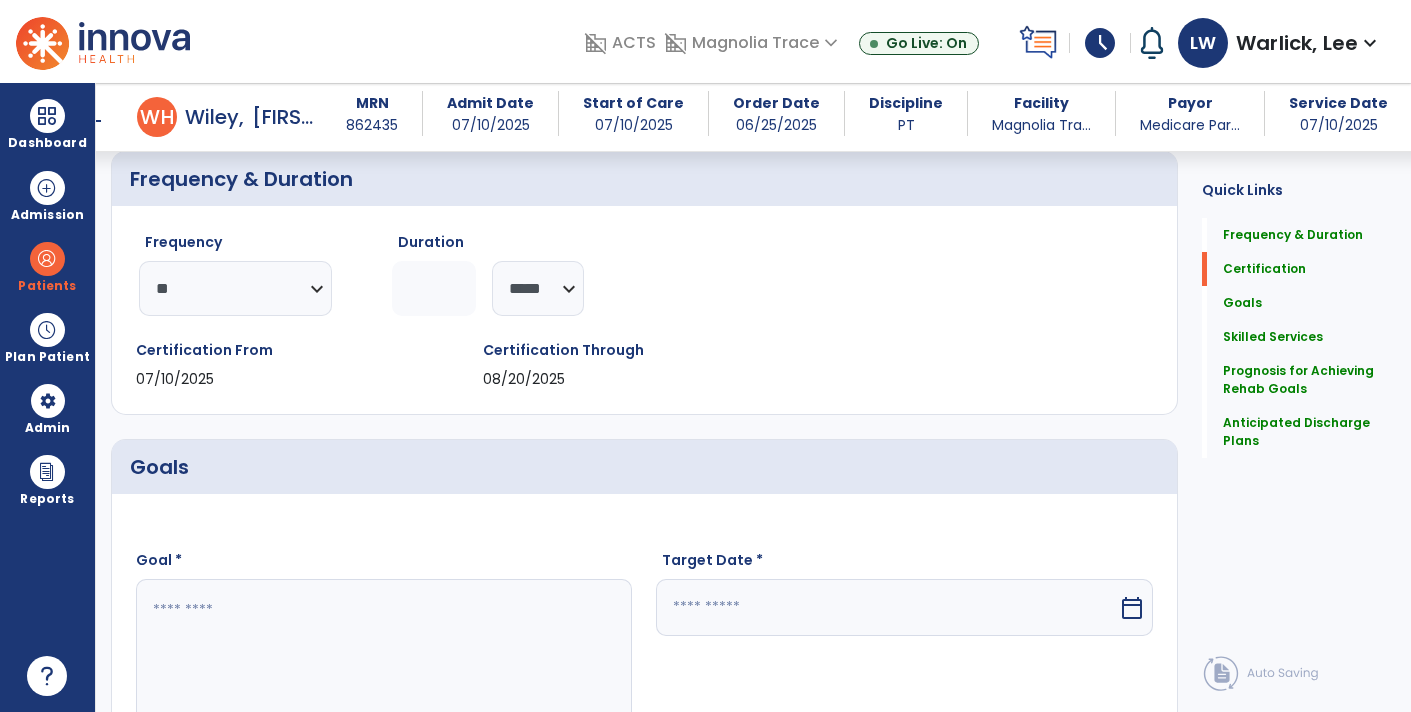 click at bounding box center (383, 654) 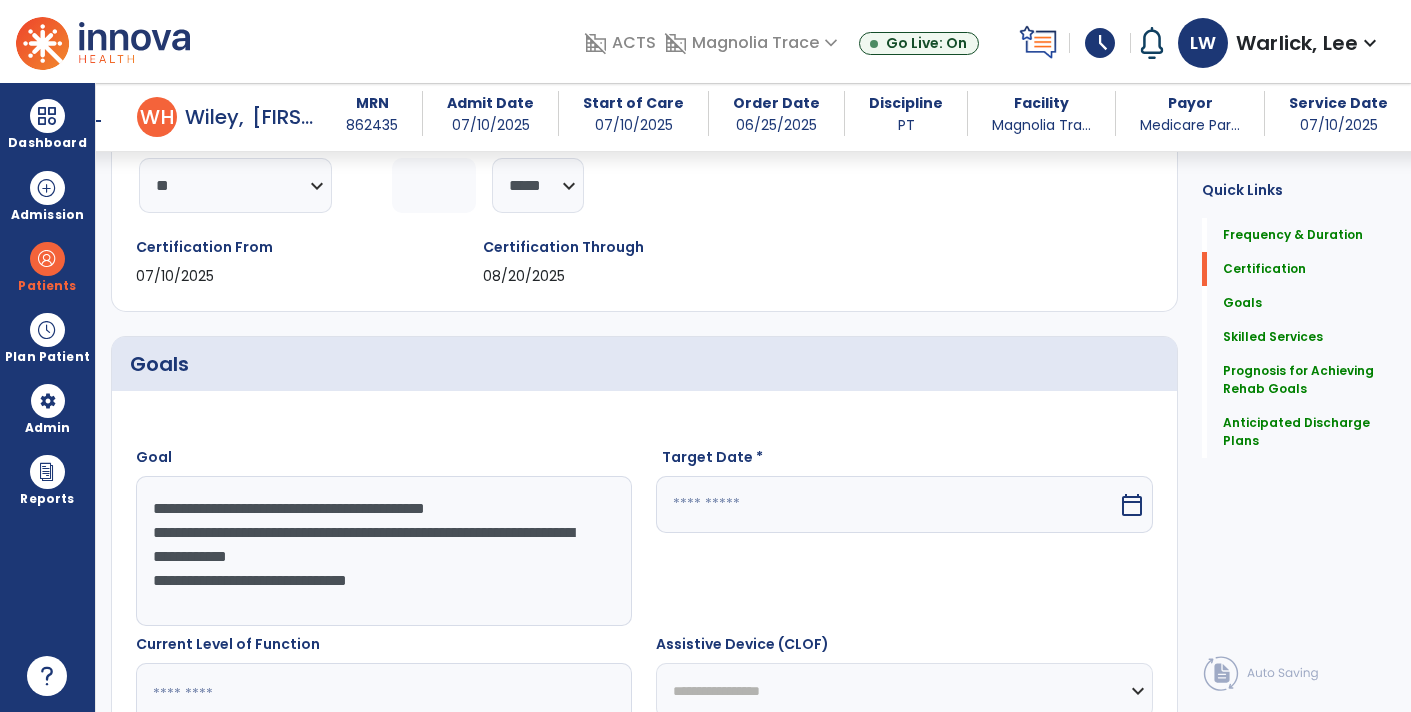 scroll, scrollTop: 279, scrollLeft: 0, axis: vertical 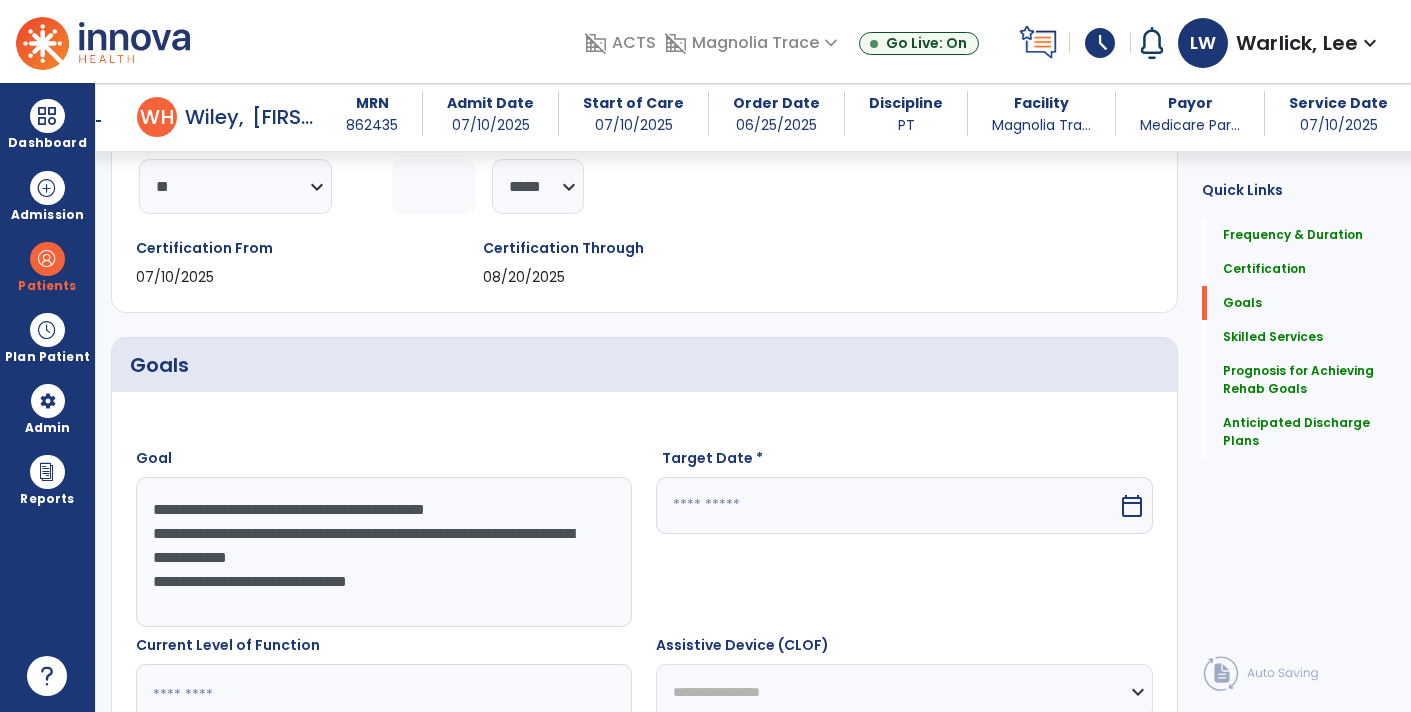 click on "**********" at bounding box center [383, 552] 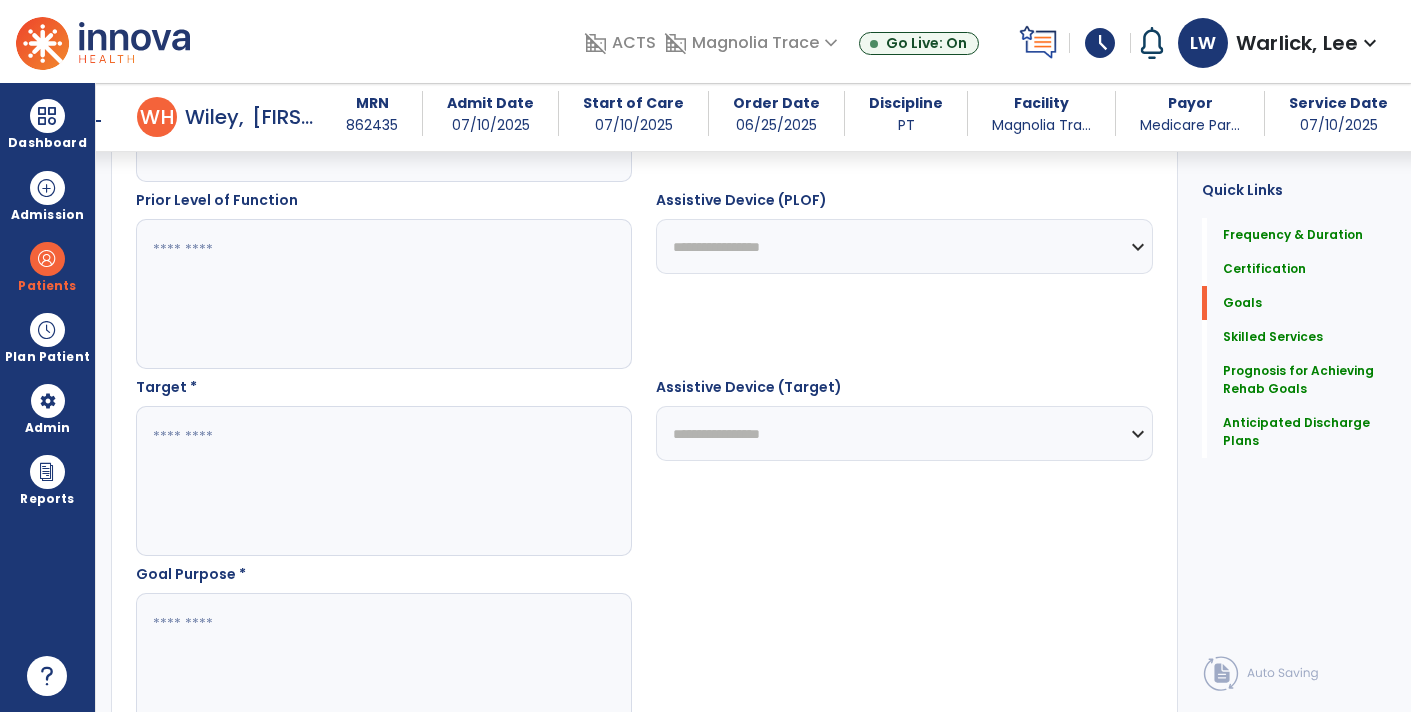 scroll, scrollTop: 920, scrollLeft: 0, axis: vertical 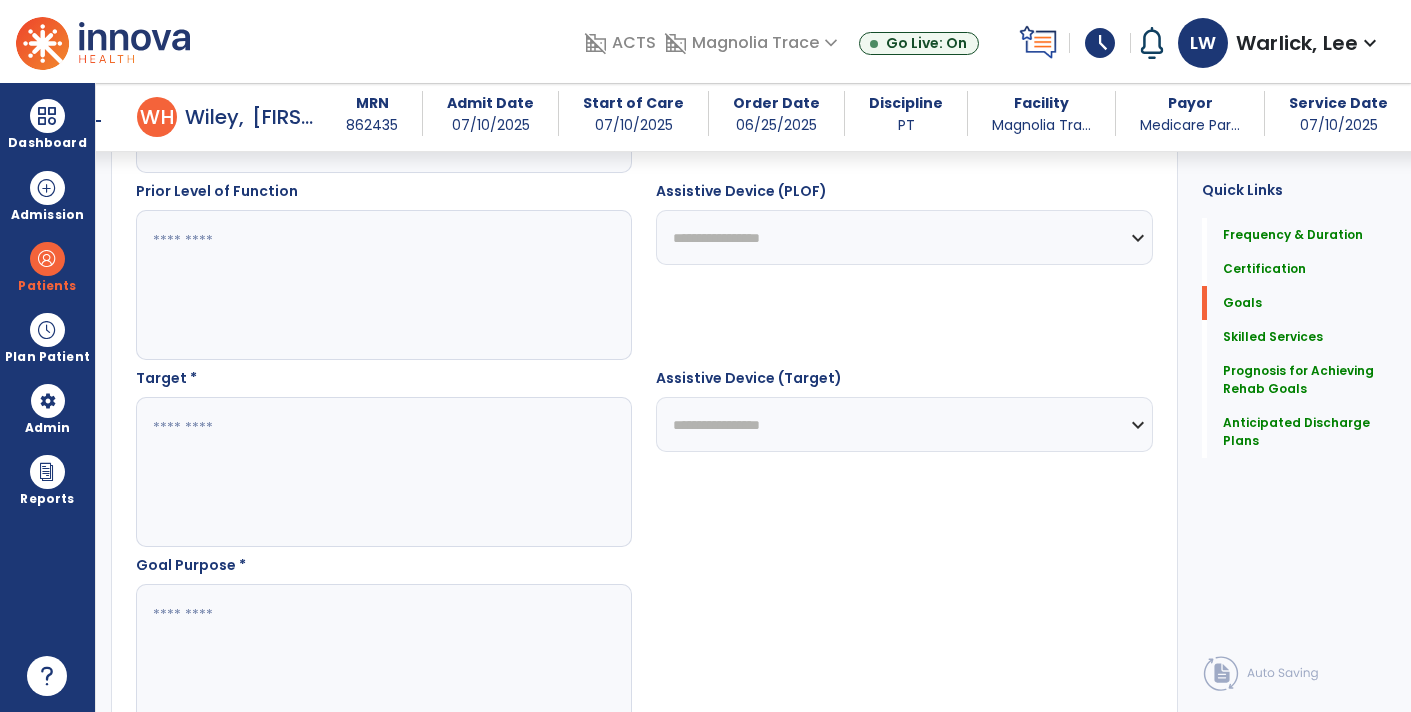 type on "**********" 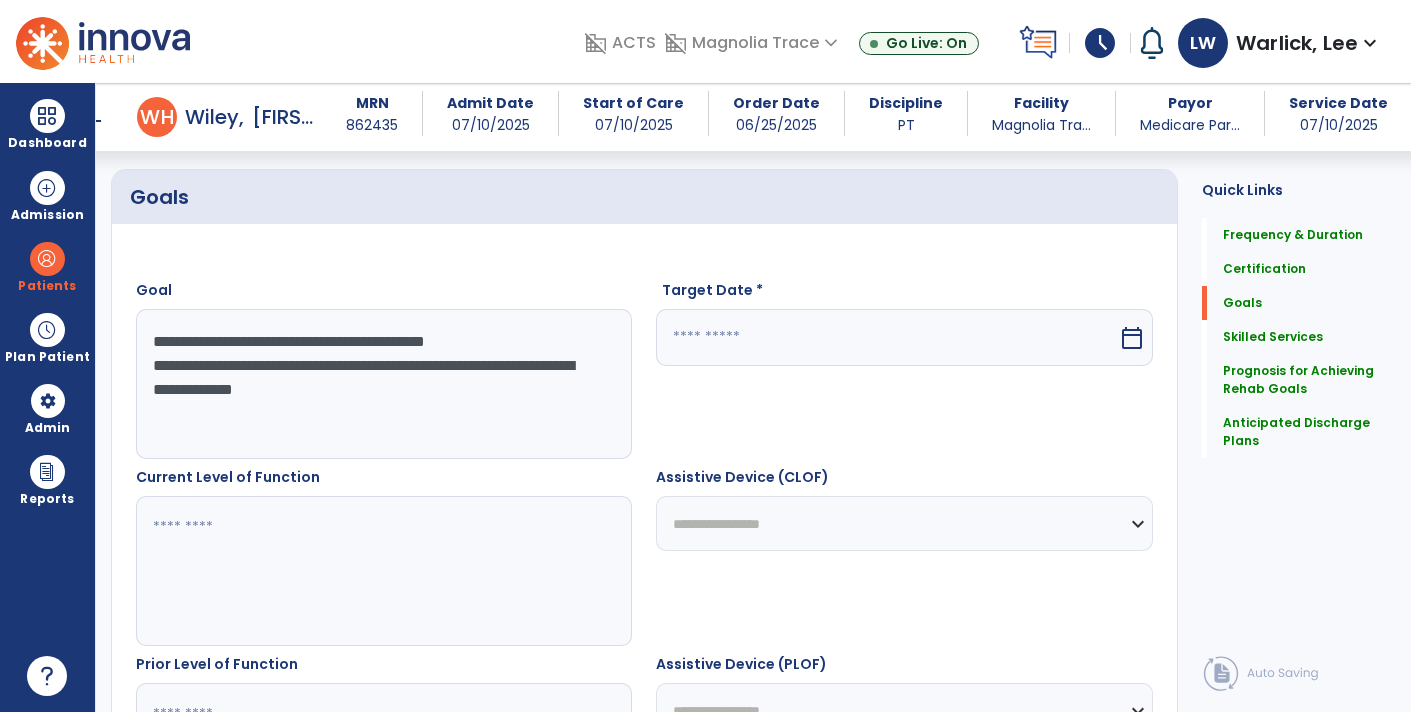 scroll, scrollTop: 449, scrollLeft: 0, axis: vertical 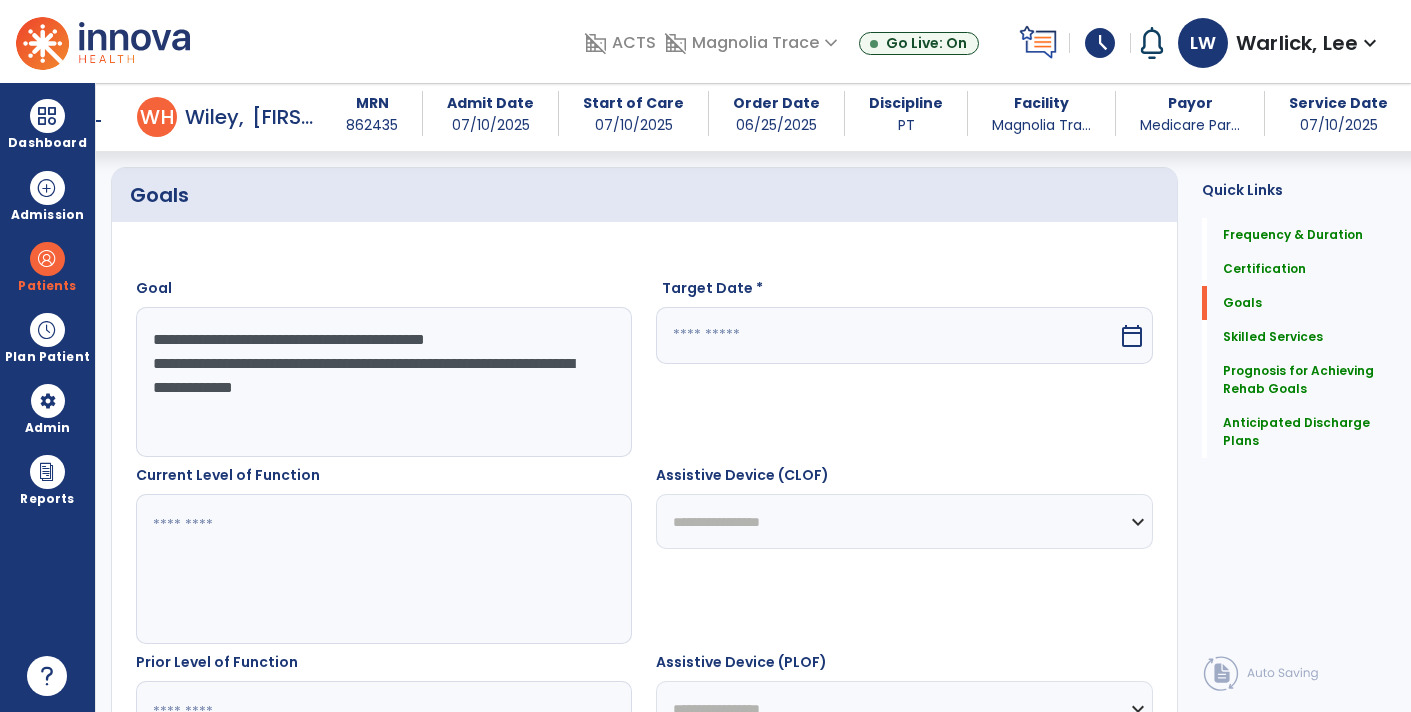 type on "**********" 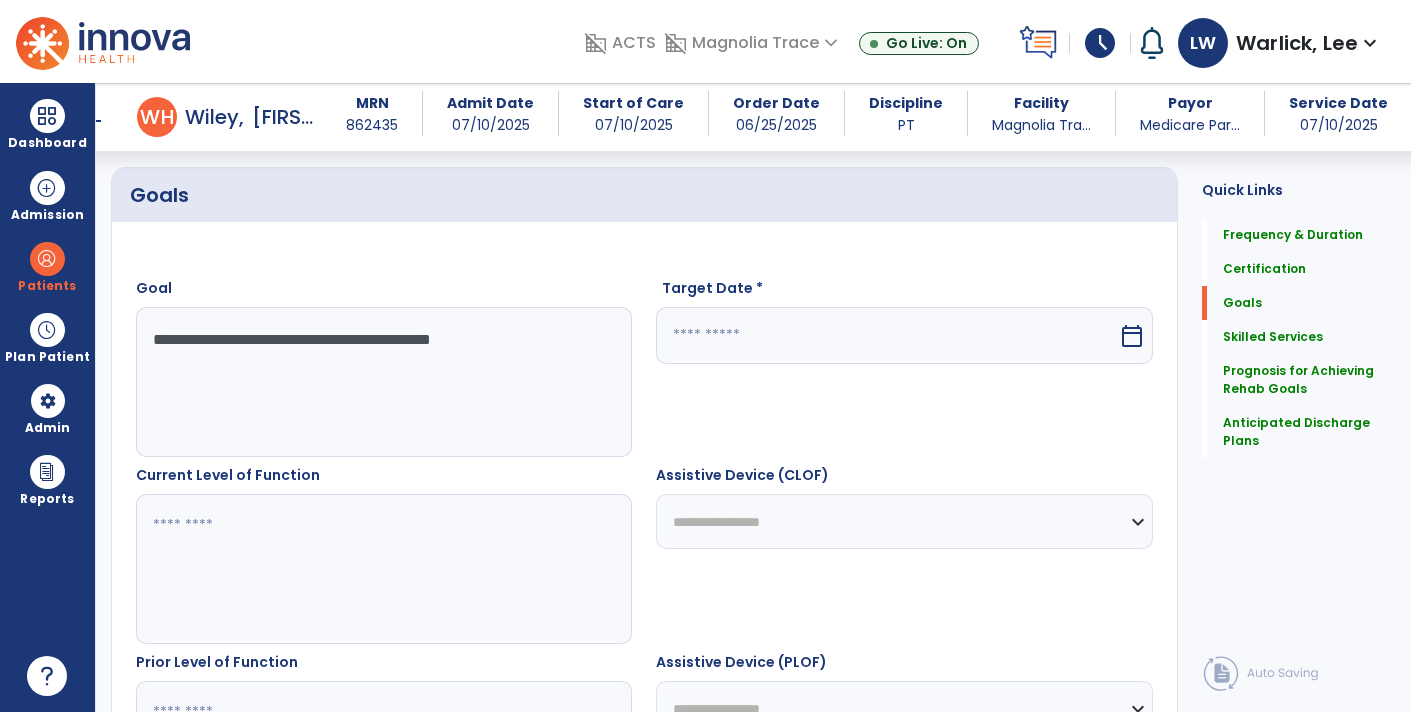 type on "**********" 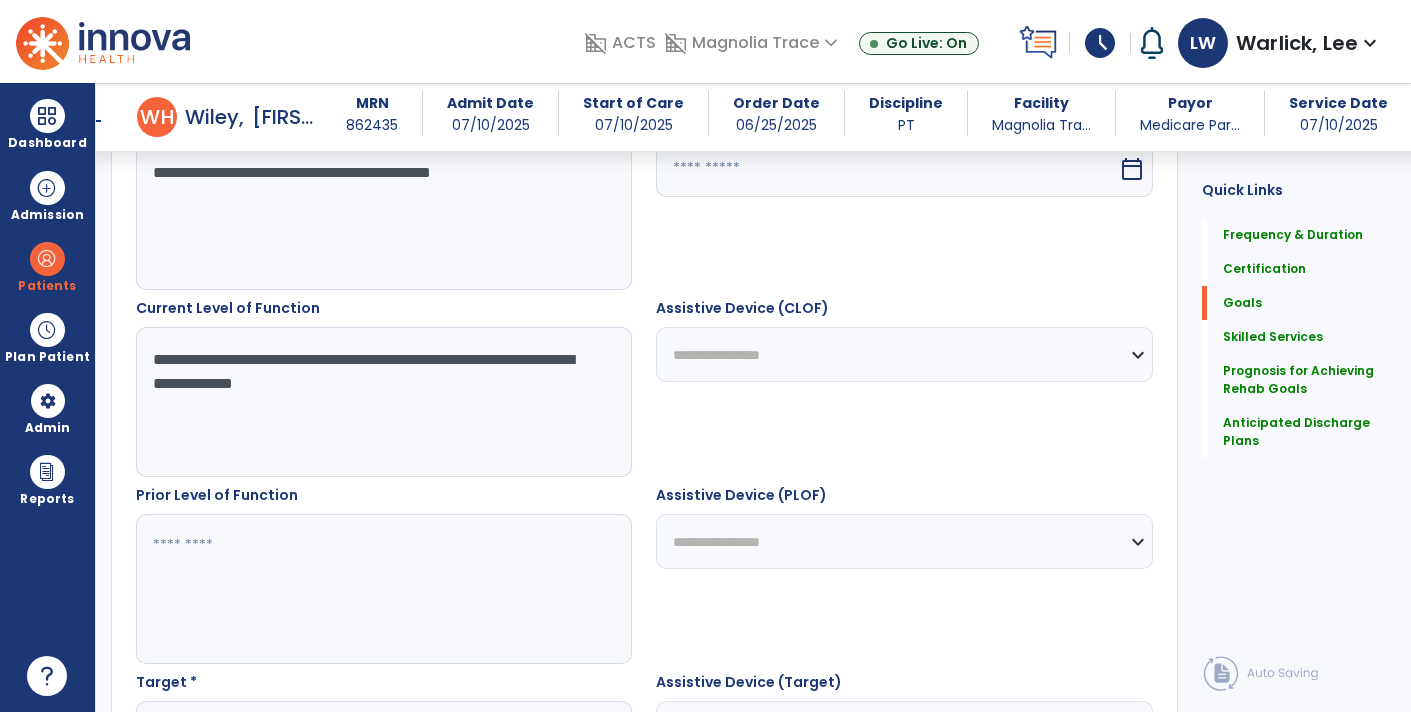 scroll, scrollTop: 620, scrollLeft: 0, axis: vertical 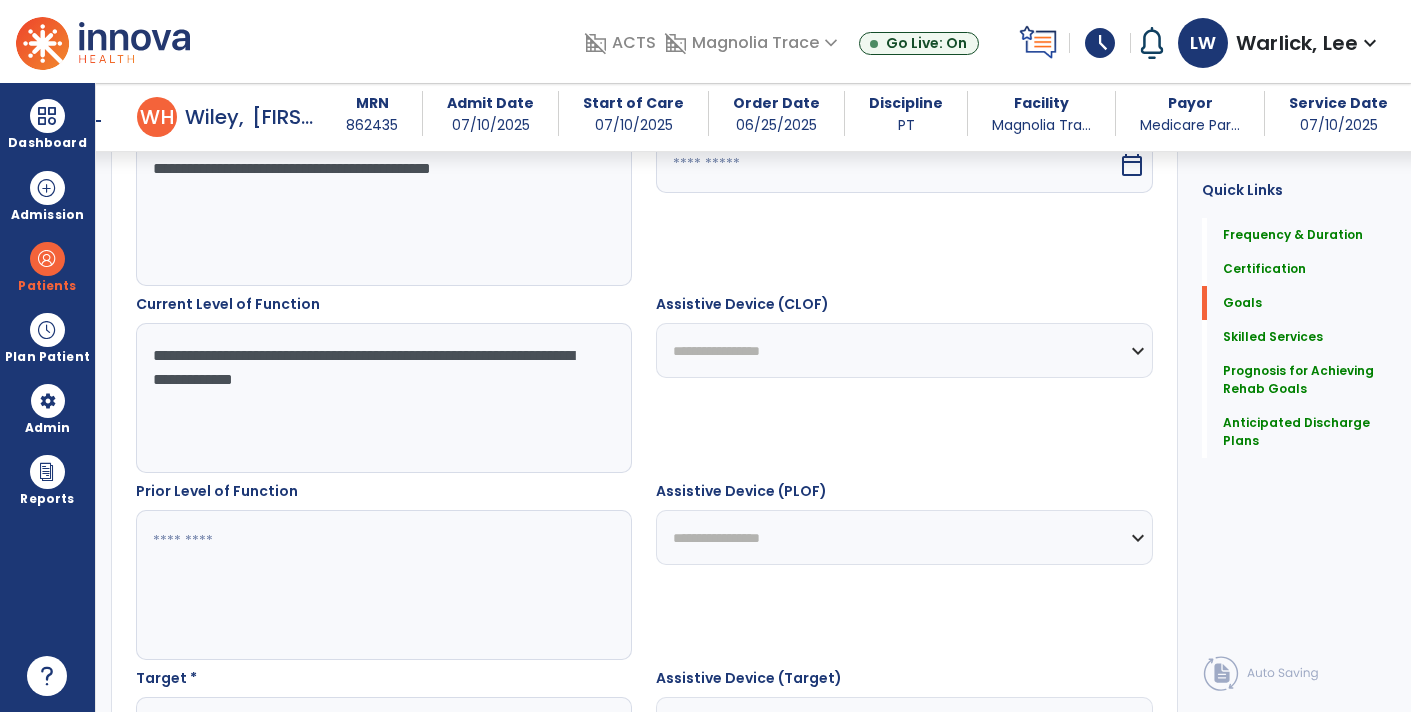 type on "**********" 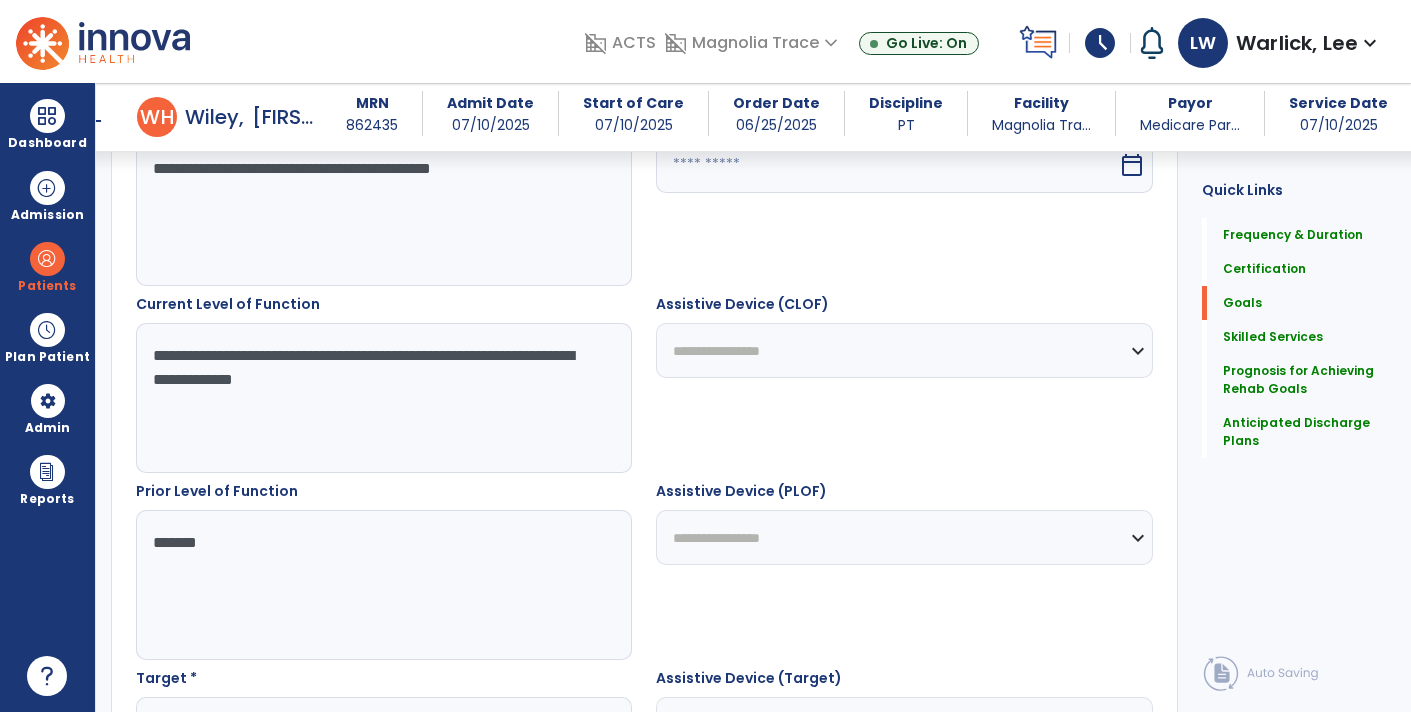 type on "*******" 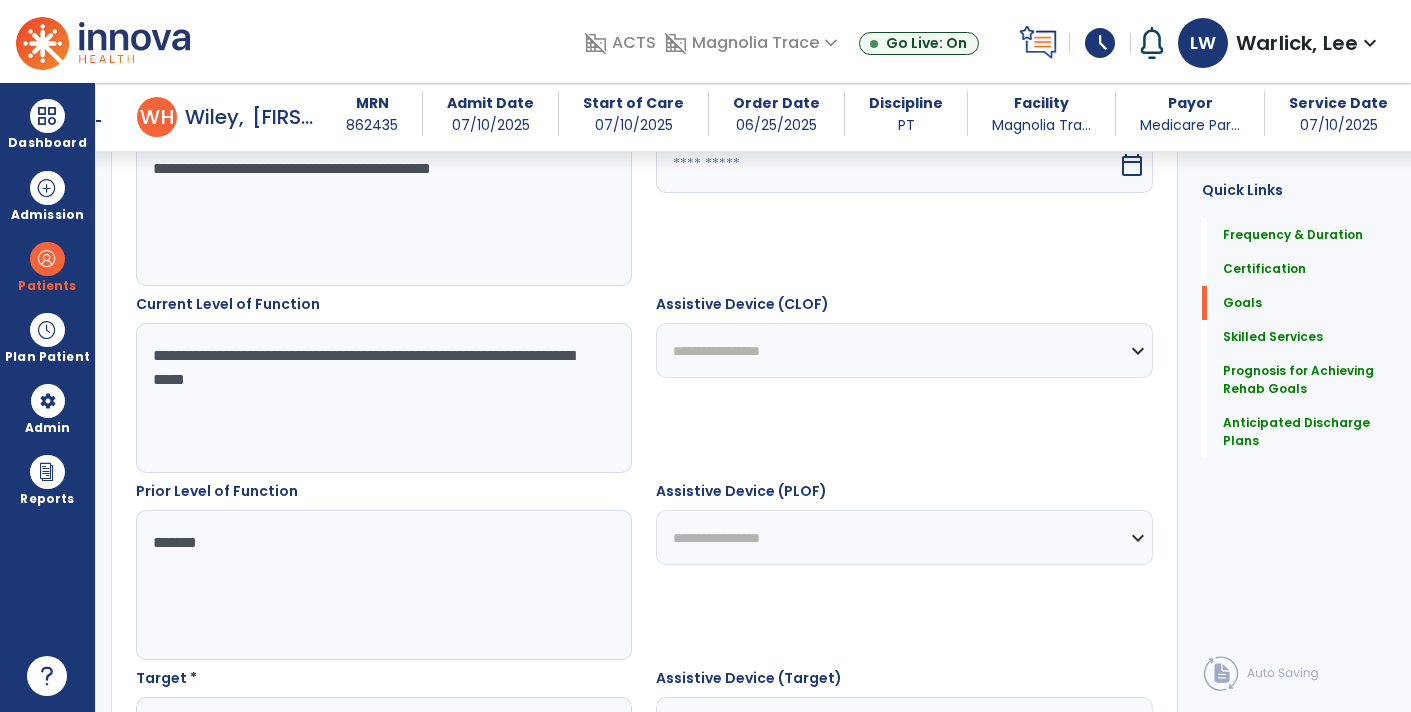 click on "**********" at bounding box center (383, 398) 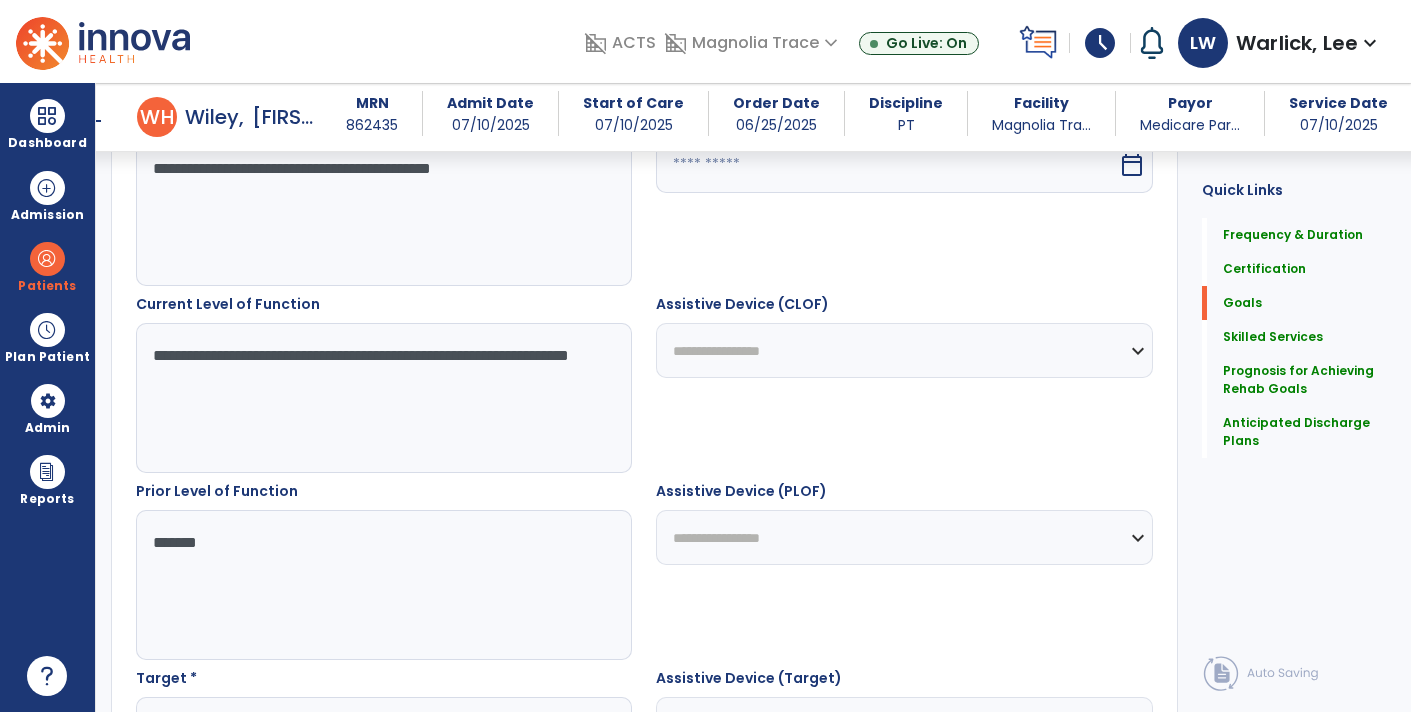 click on "**********" at bounding box center (383, 398) 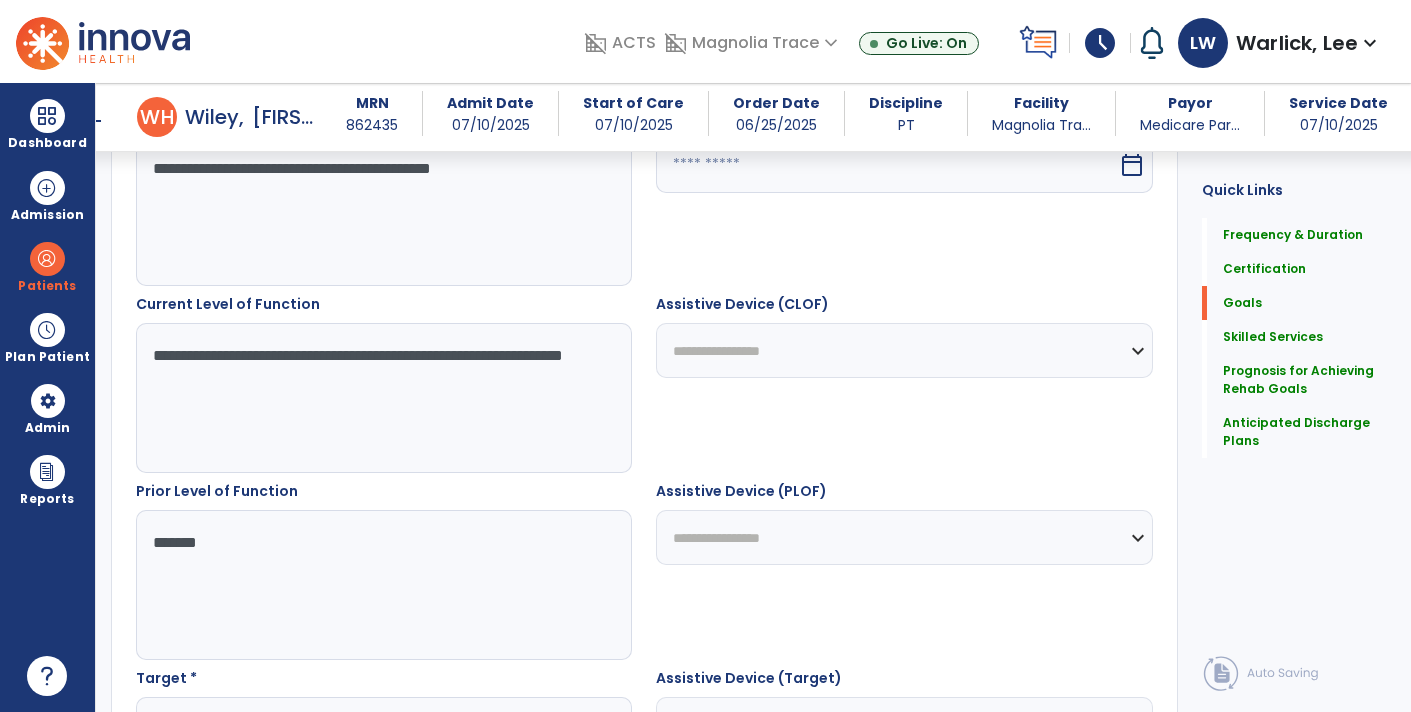 click on "**********" at bounding box center (383, 398) 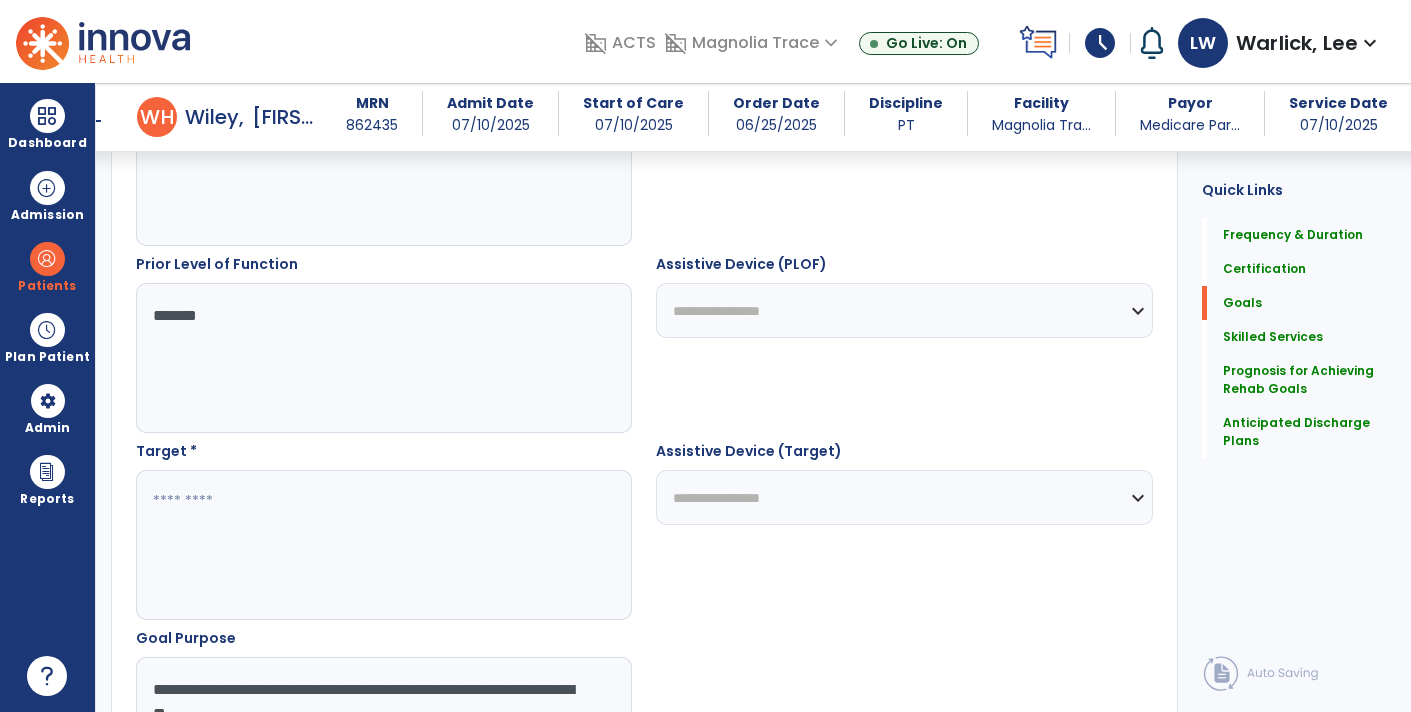 scroll, scrollTop: 863, scrollLeft: 0, axis: vertical 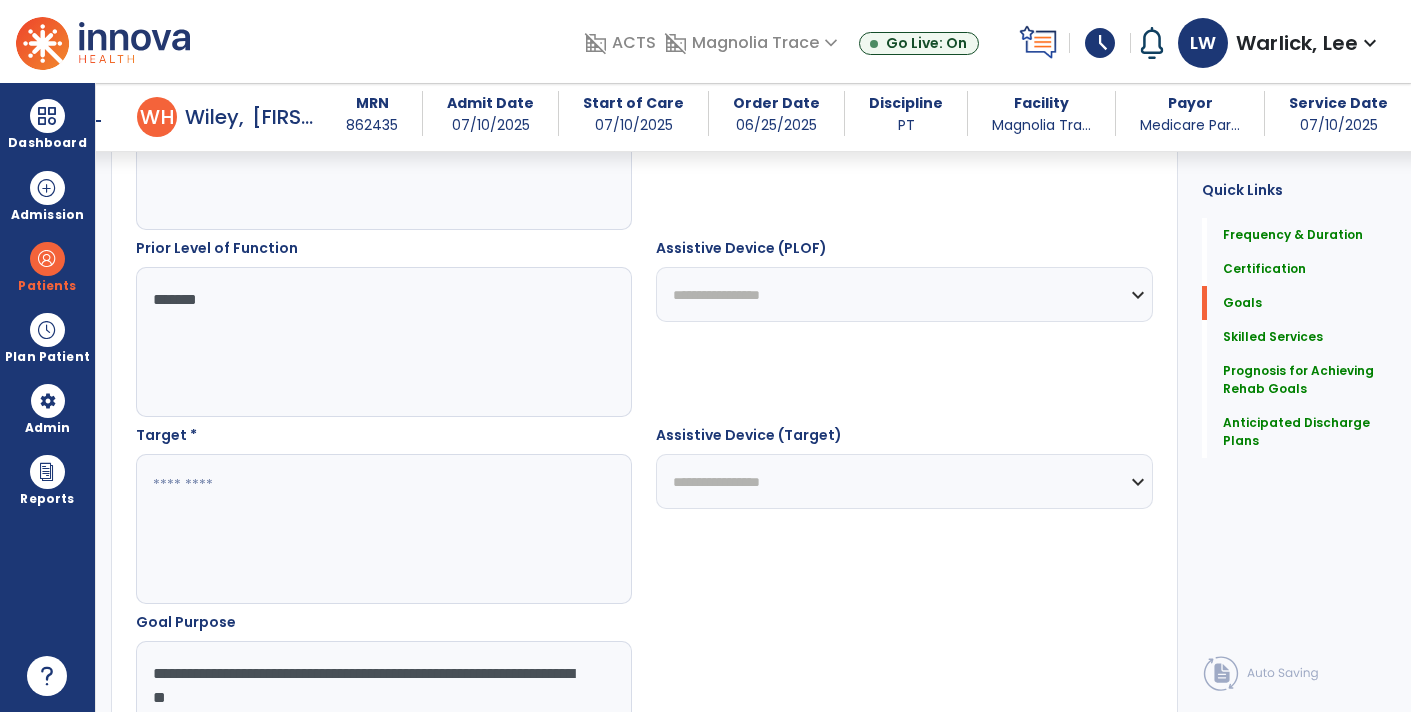 type on "**********" 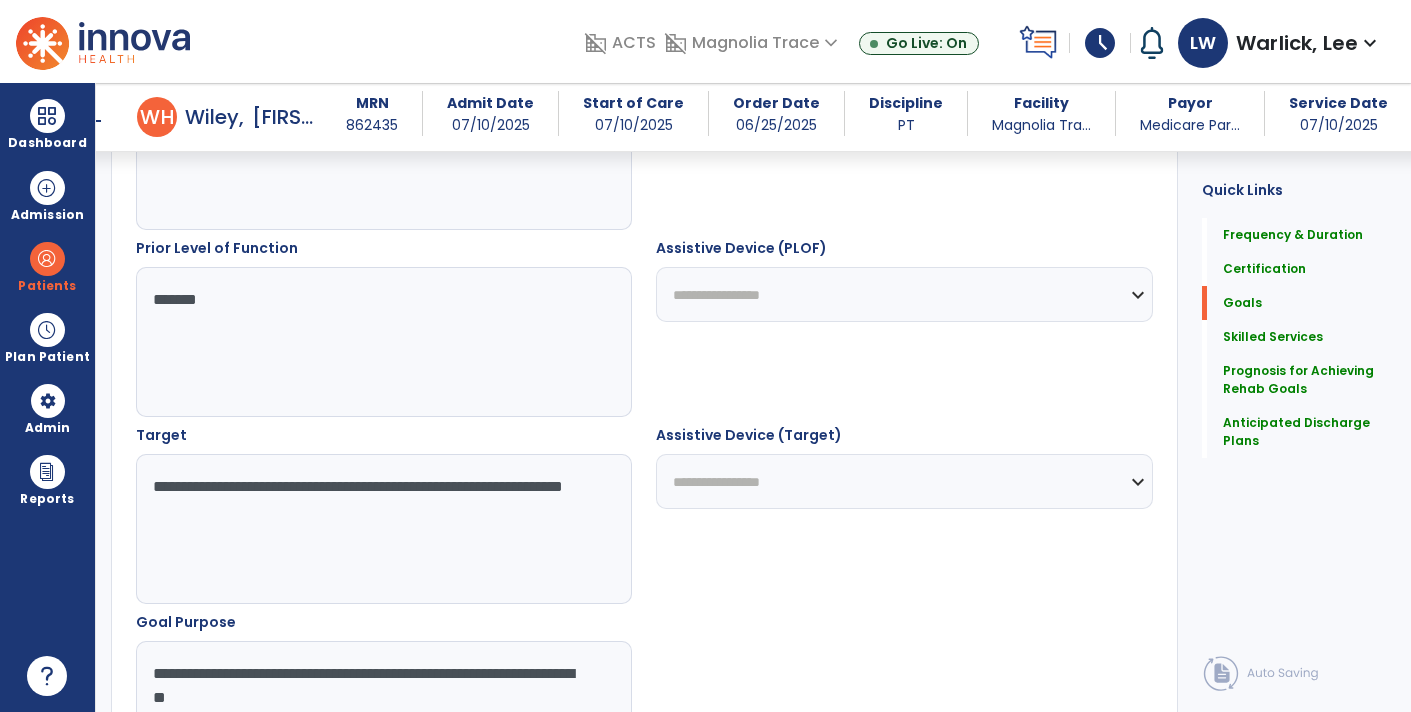 click on "**********" at bounding box center [383, 529] 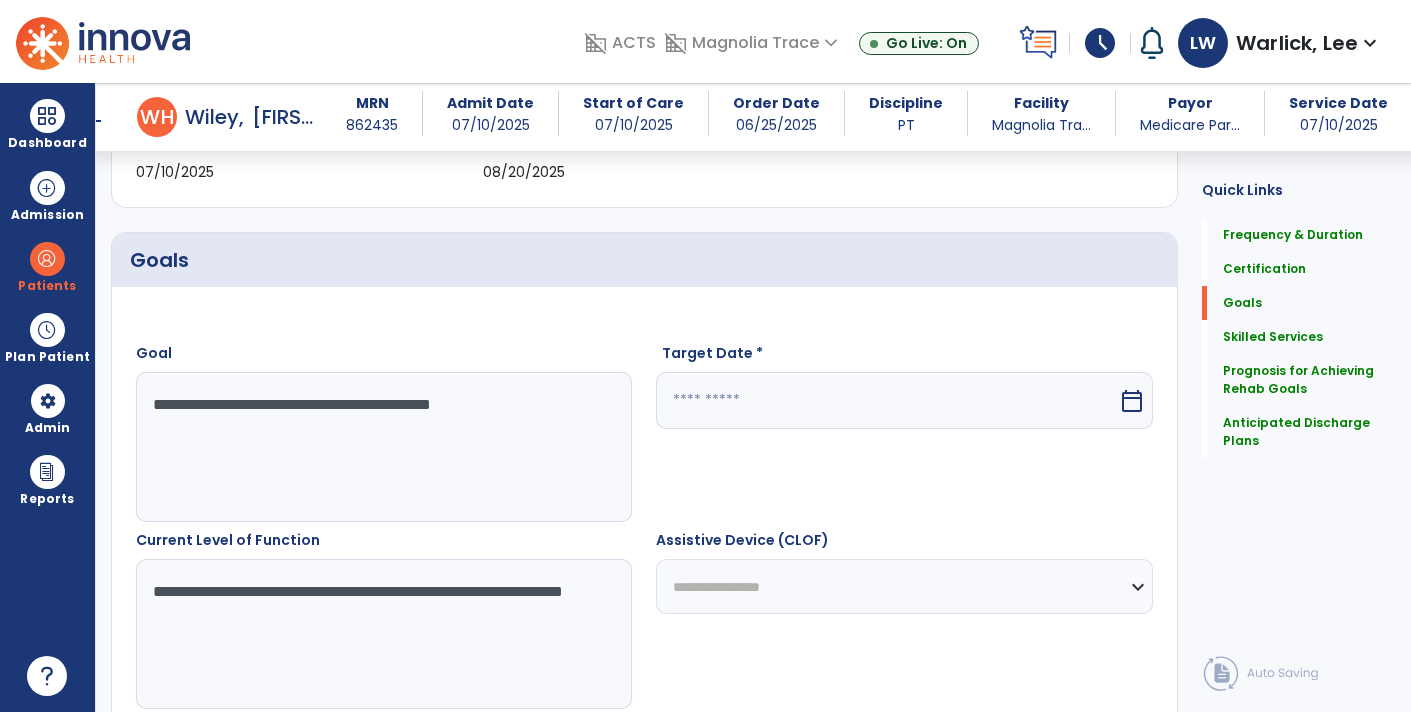 scroll, scrollTop: 359, scrollLeft: 0, axis: vertical 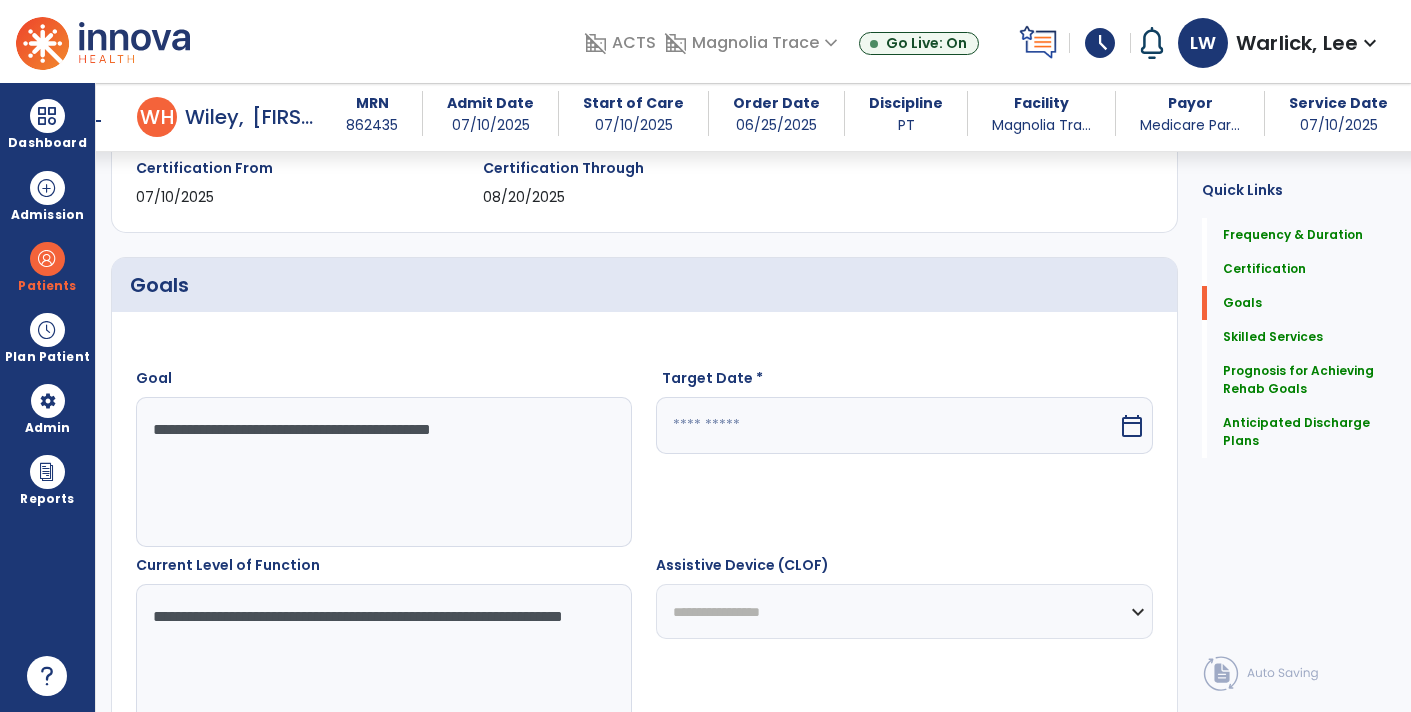 type on "**********" 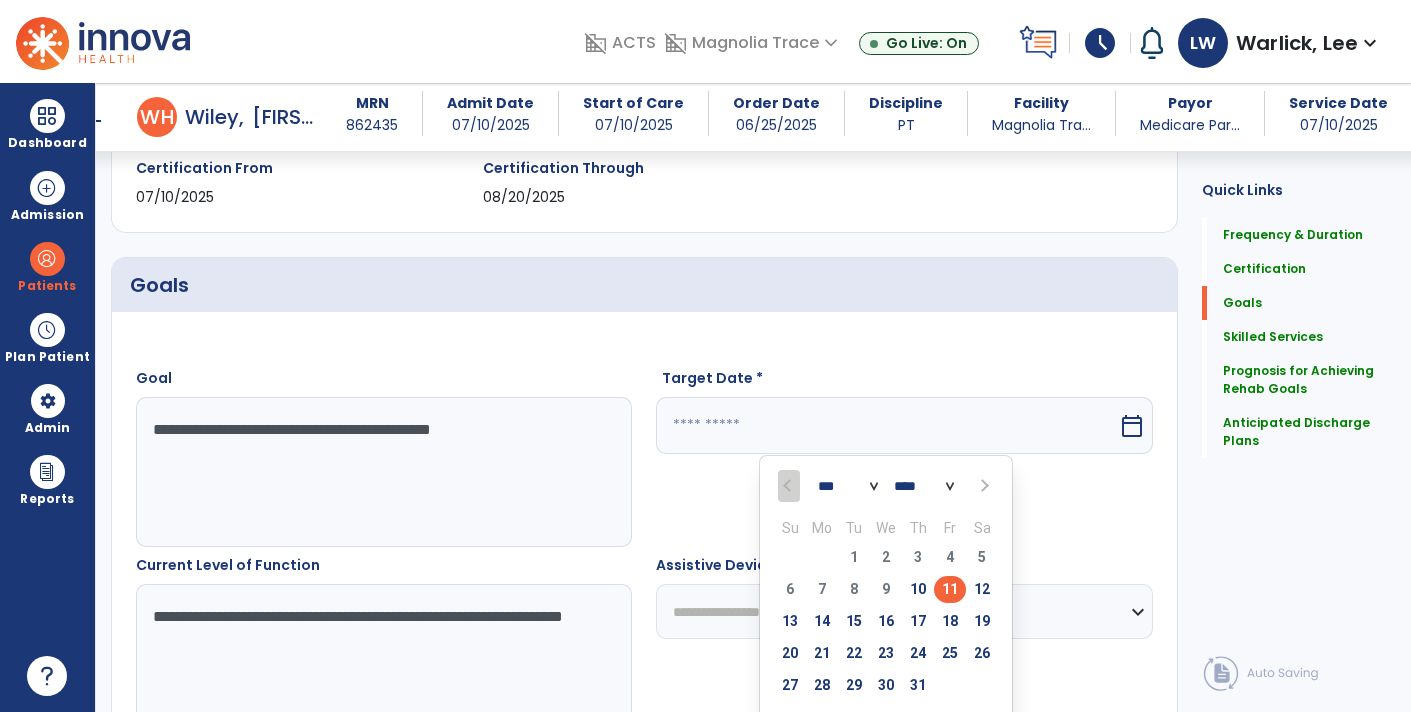 click at bounding box center (984, 486) 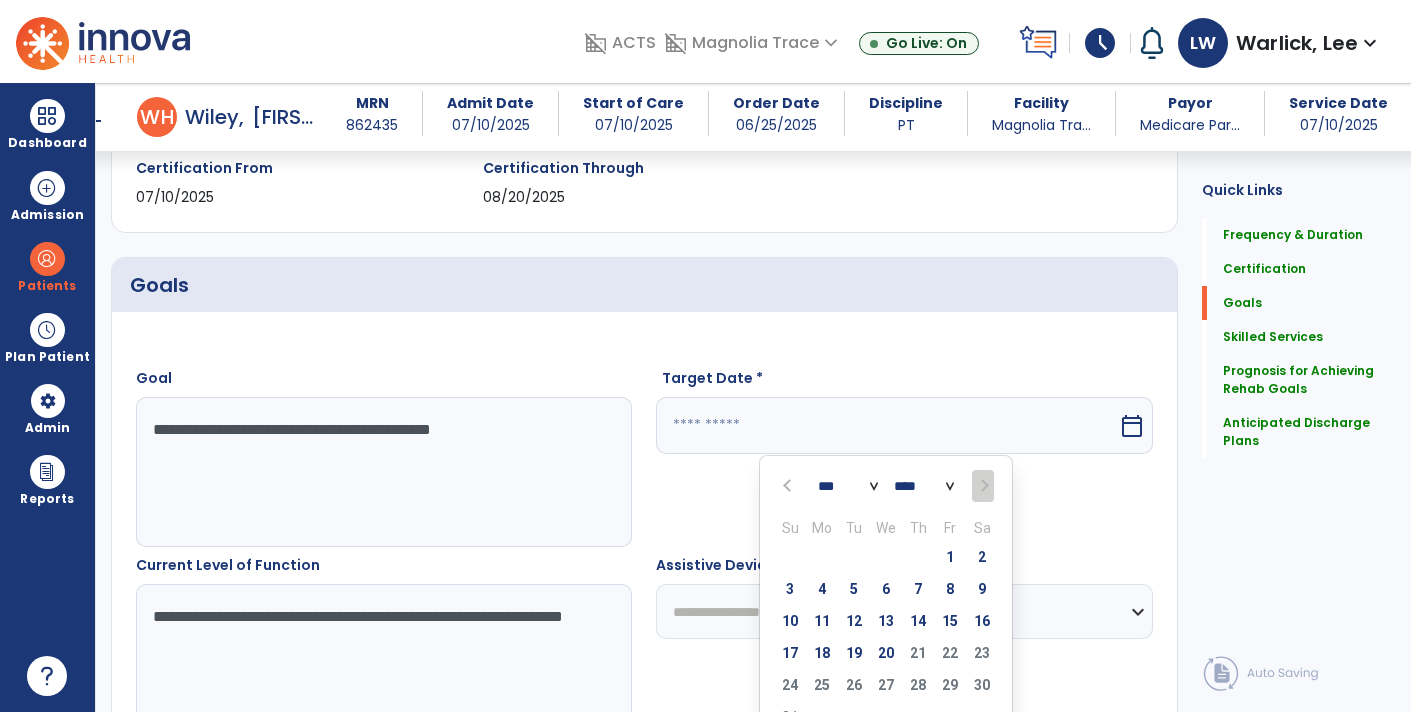 click at bounding box center (982, 486) 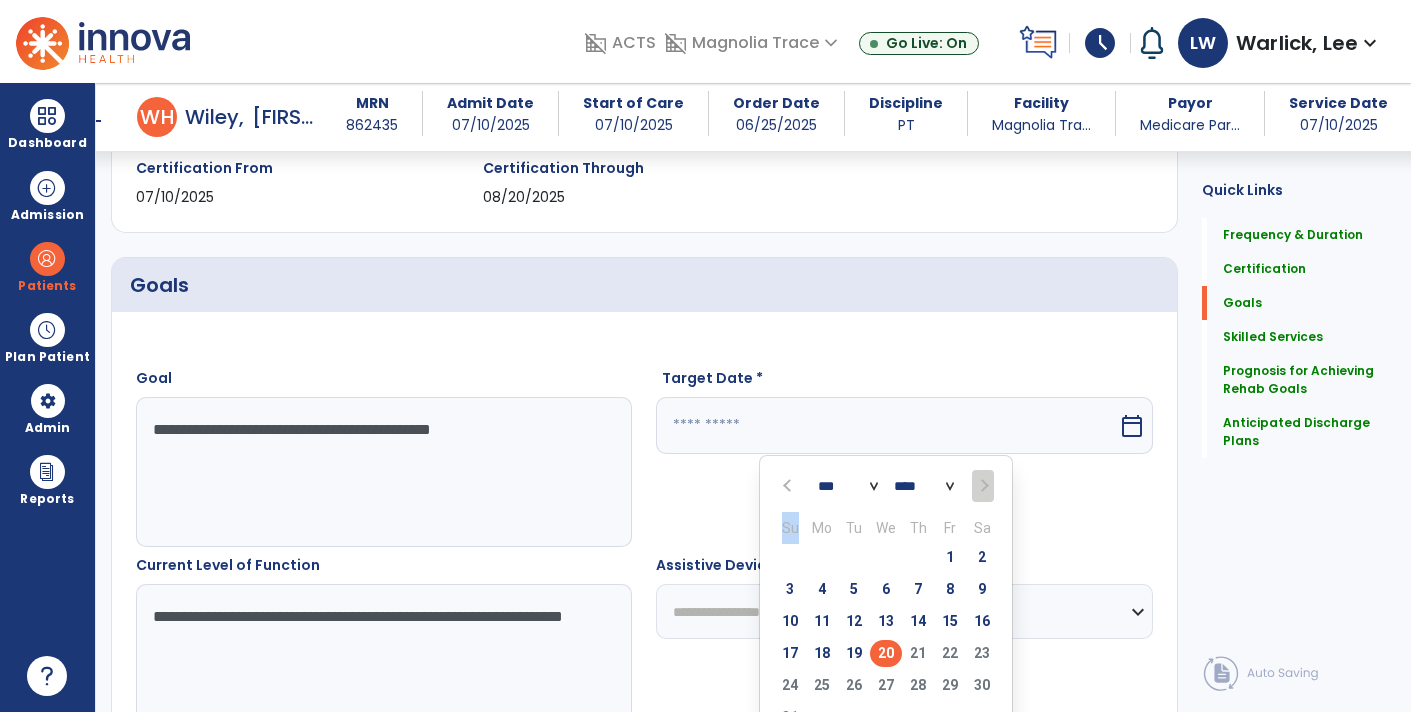 click on "20" at bounding box center [886, 653] 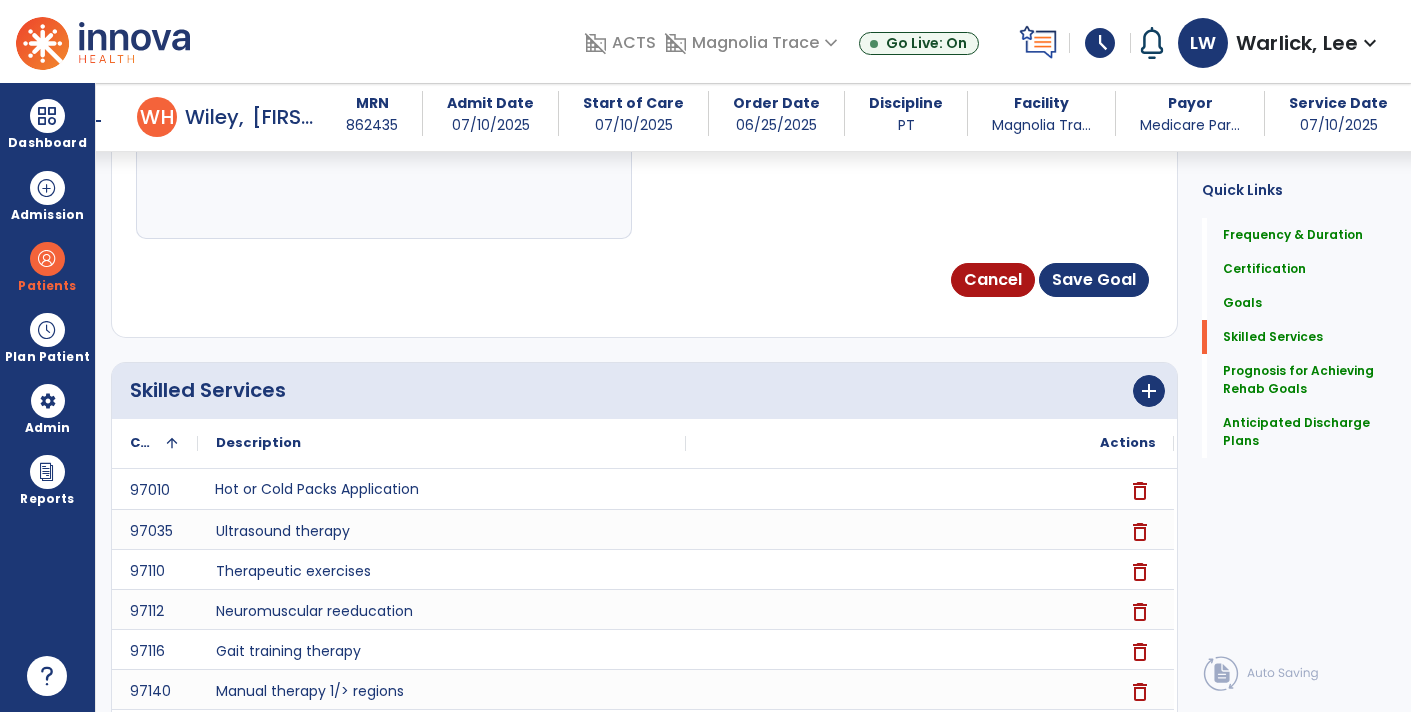 scroll, scrollTop: 1426, scrollLeft: 0, axis: vertical 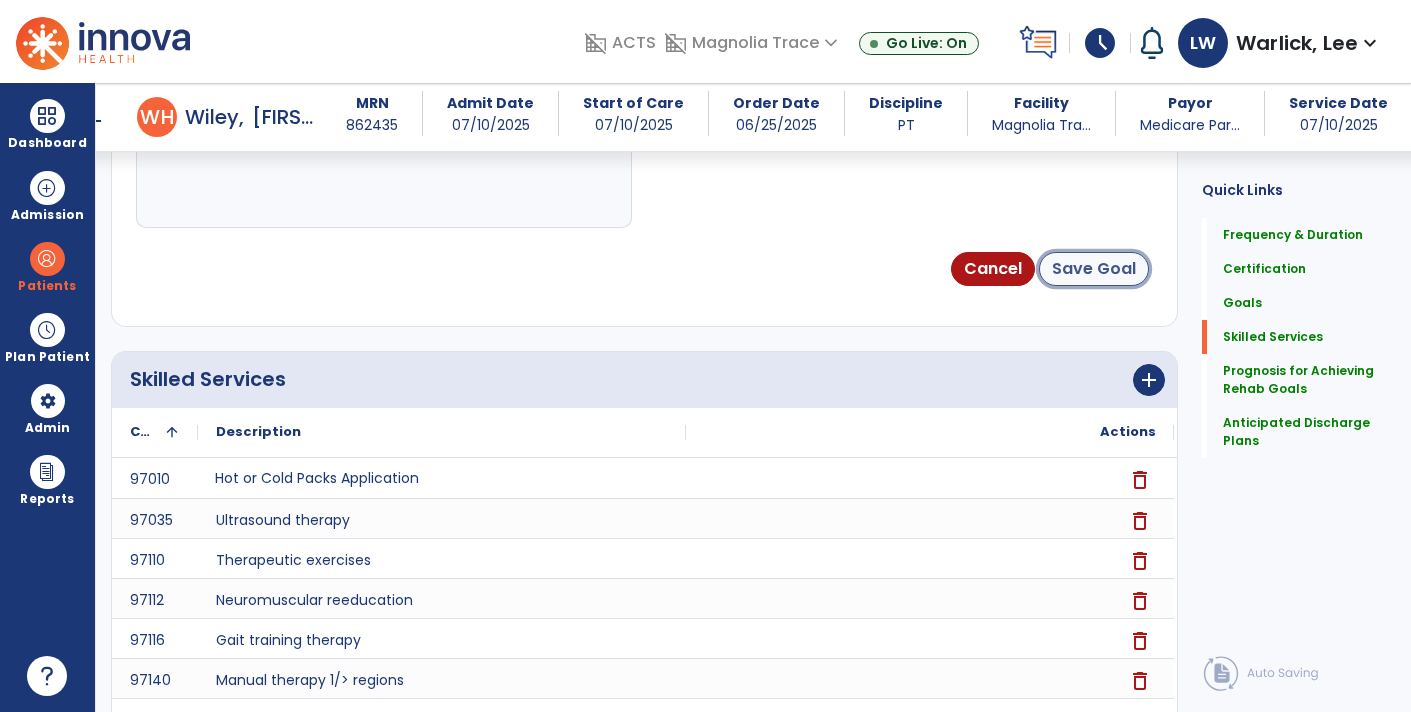 click on "Save Goal" at bounding box center [1094, 269] 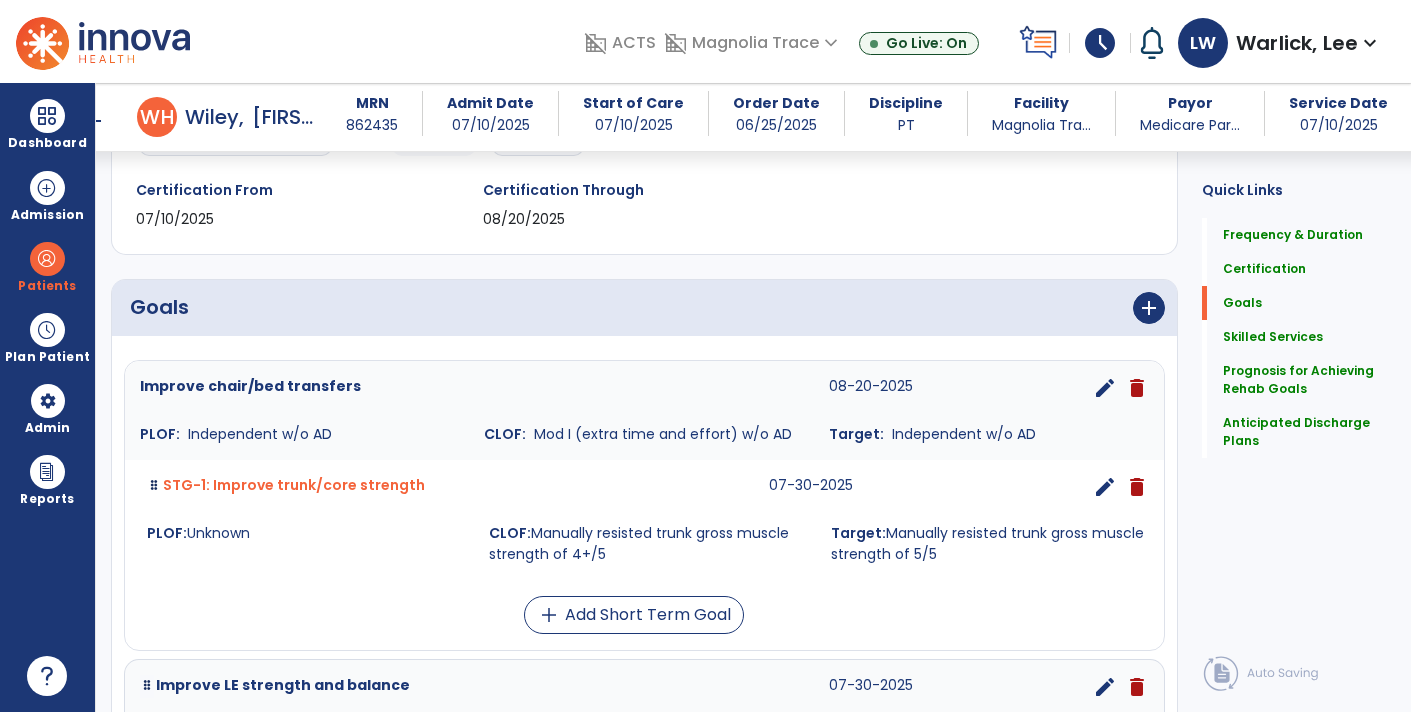 scroll, scrollTop: 328, scrollLeft: 0, axis: vertical 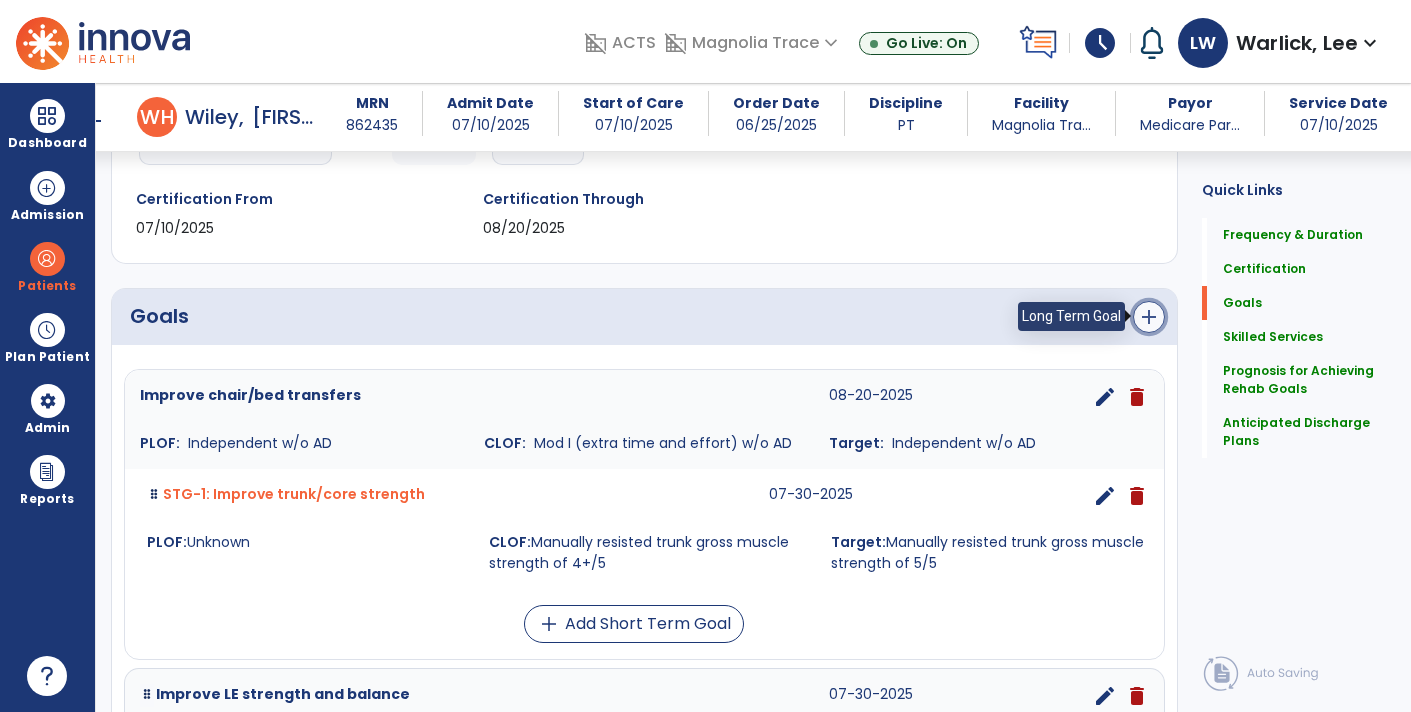 click on "add" at bounding box center (1149, 317) 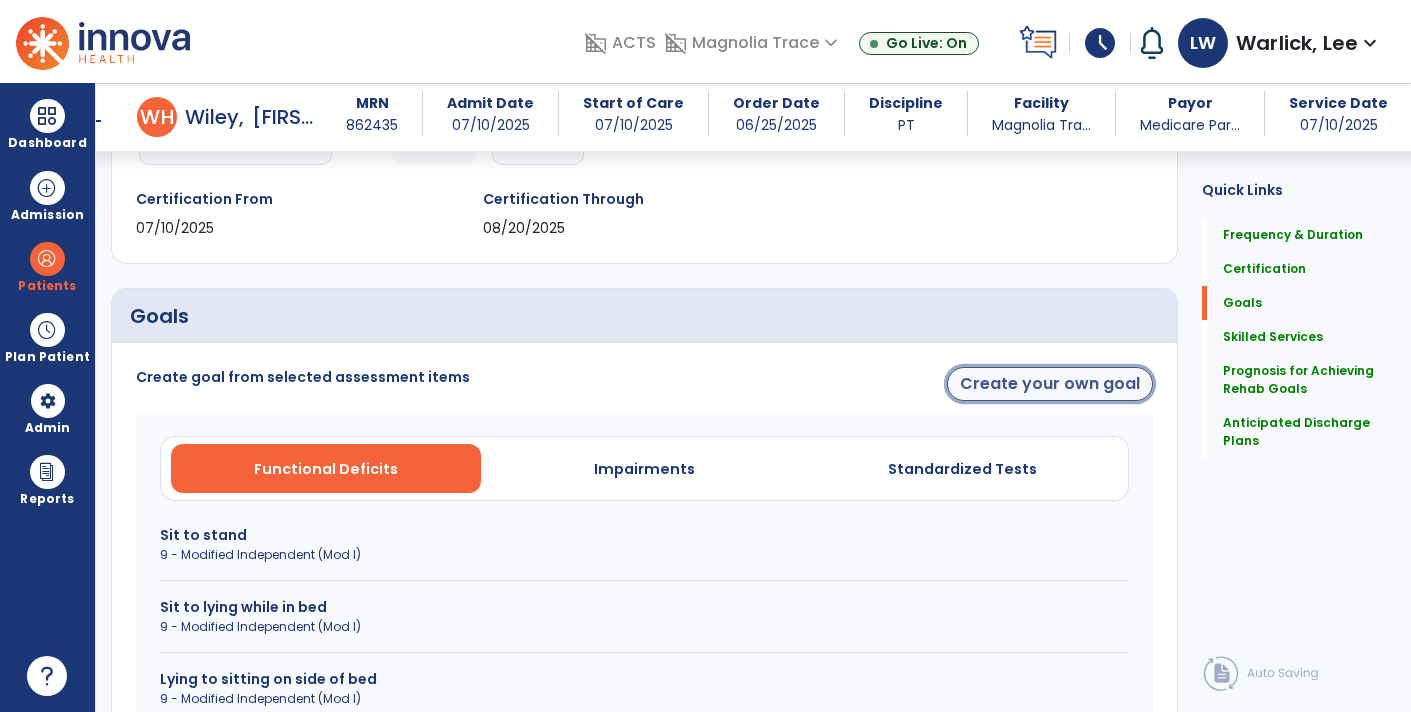 click on "Create your own goal" at bounding box center (1050, 384) 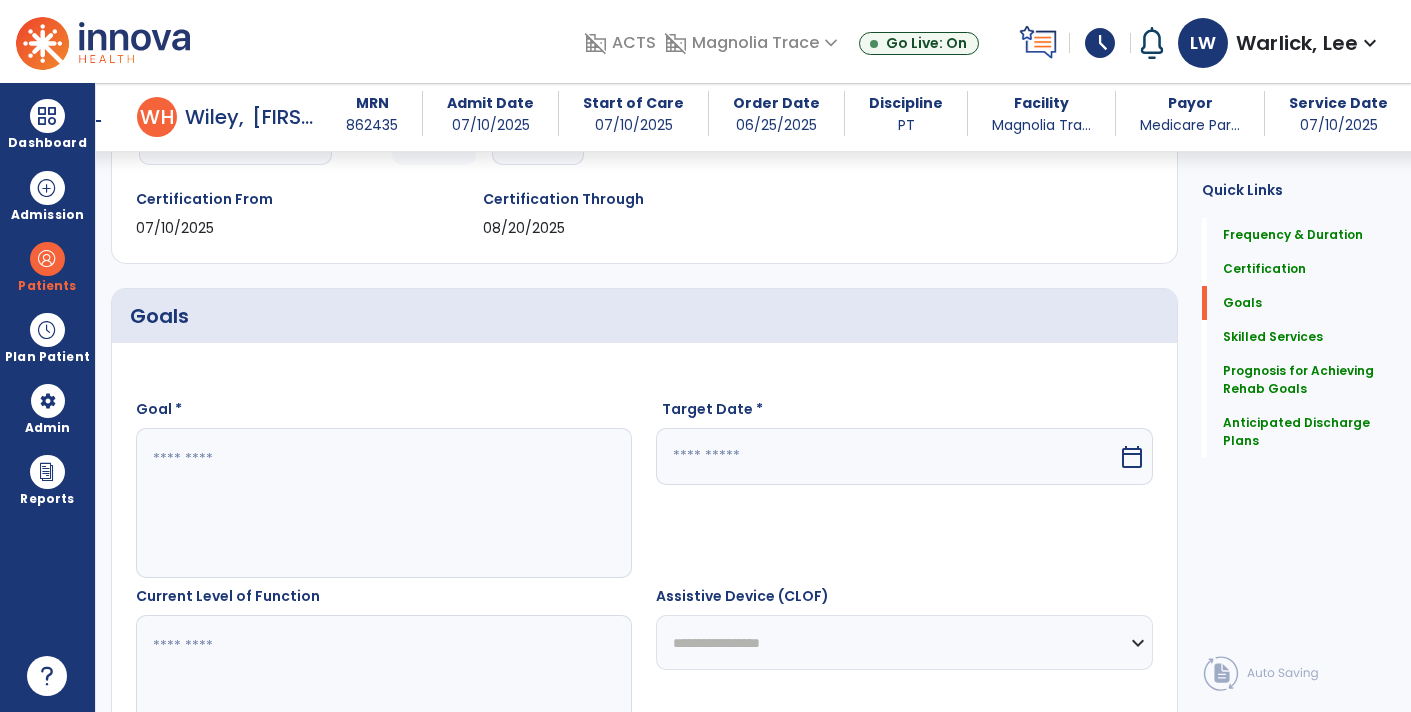 click at bounding box center (383, 503) 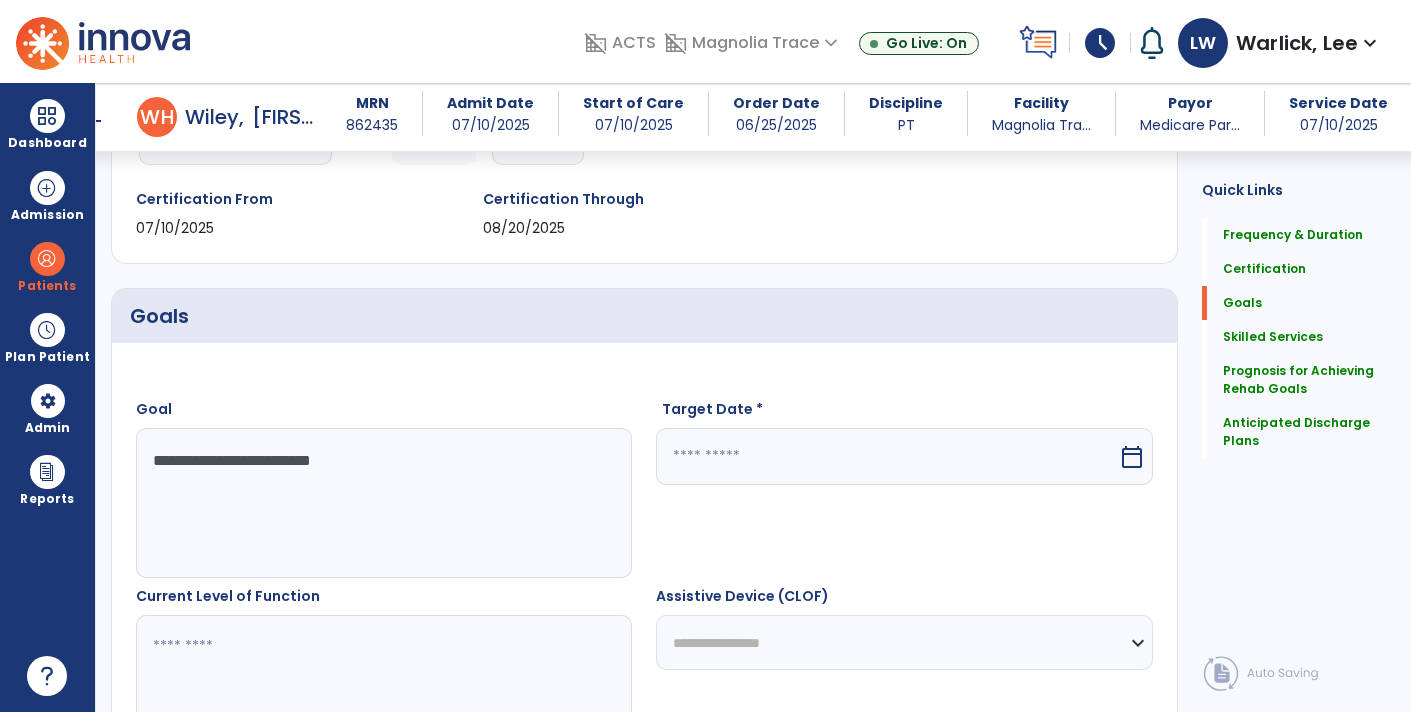 scroll, scrollTop: 422, scrollLeft: 0, axis: vertical 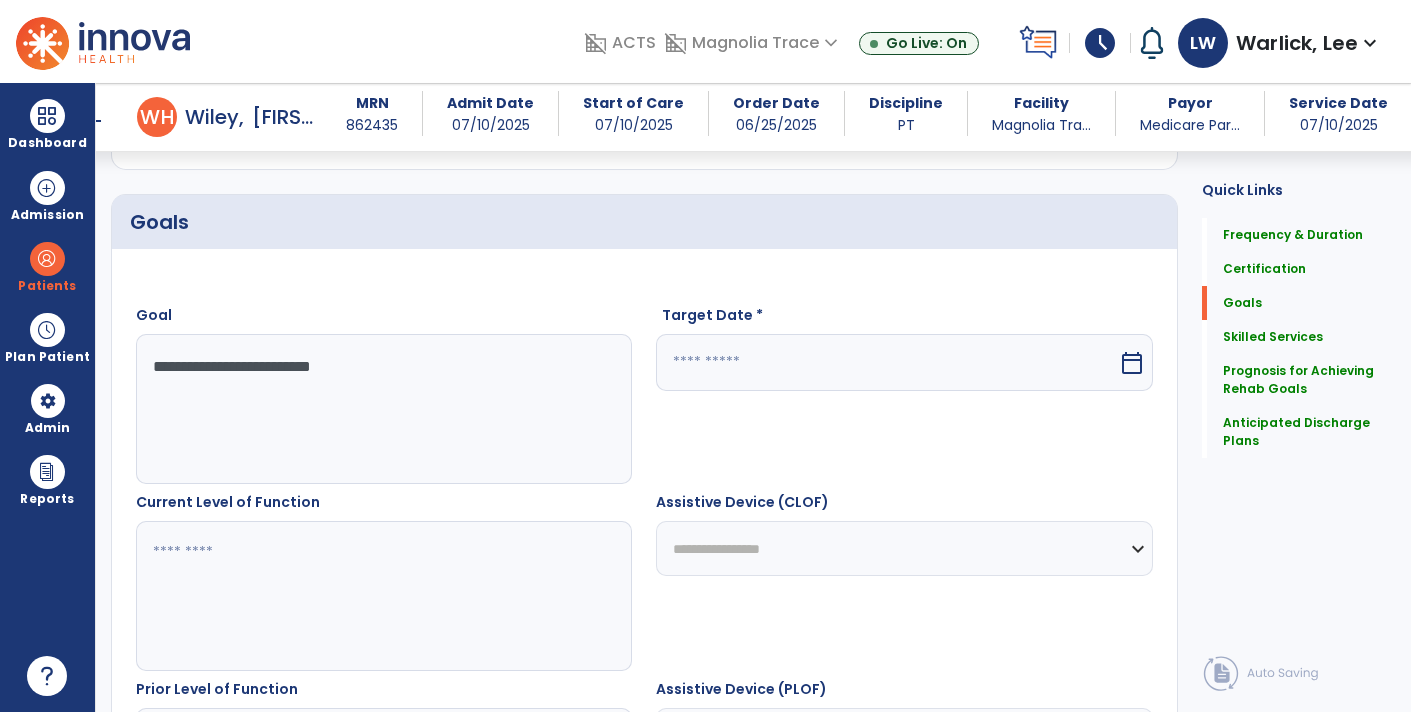 type on "**********" 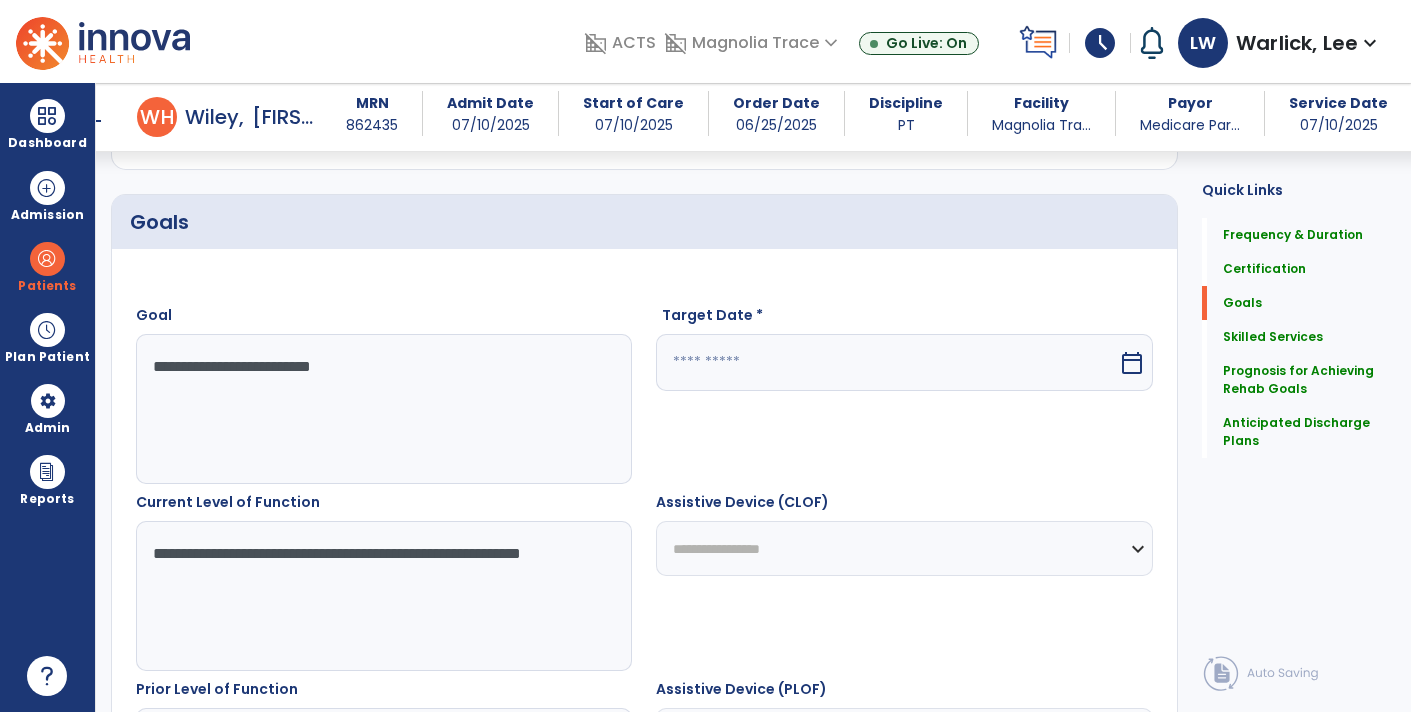 click on "**********" at bounding box center [383, 596] 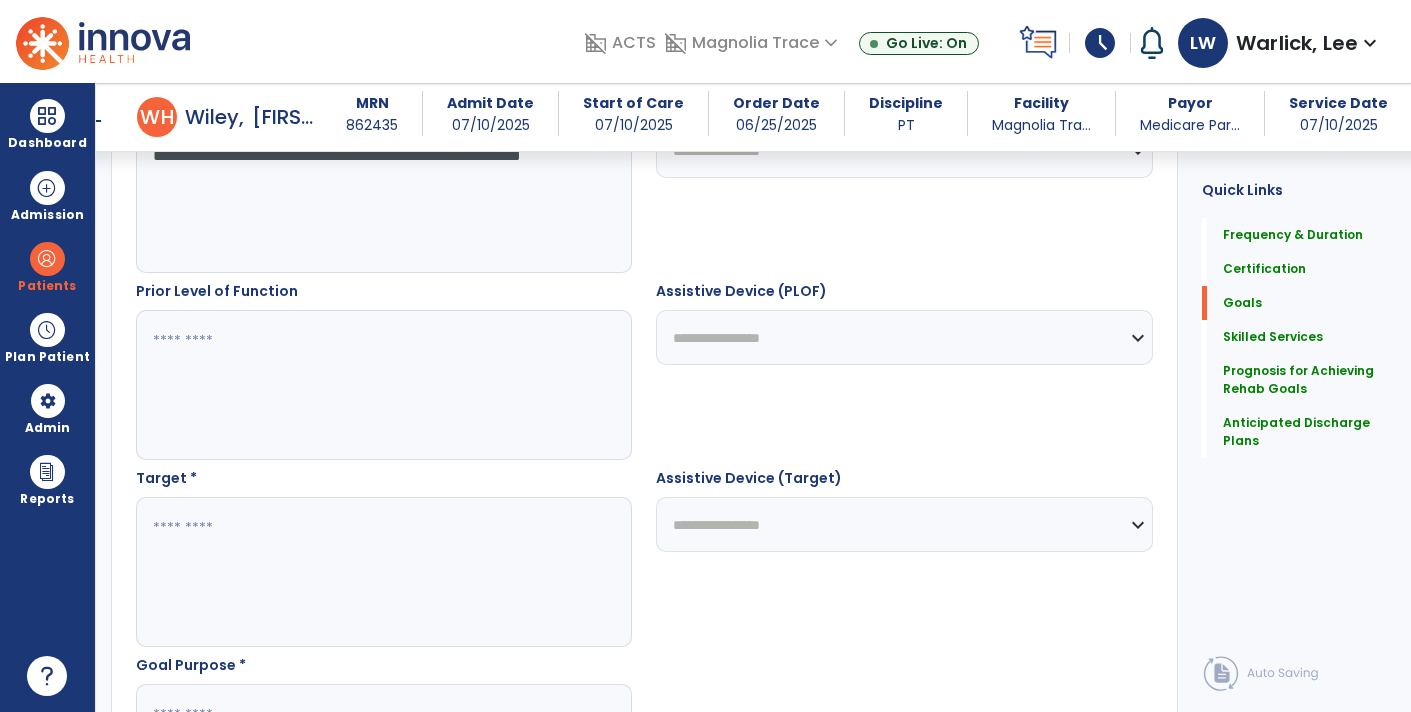 scroll, scrollTop: 820, scrollLeft: 0, axis: vertical 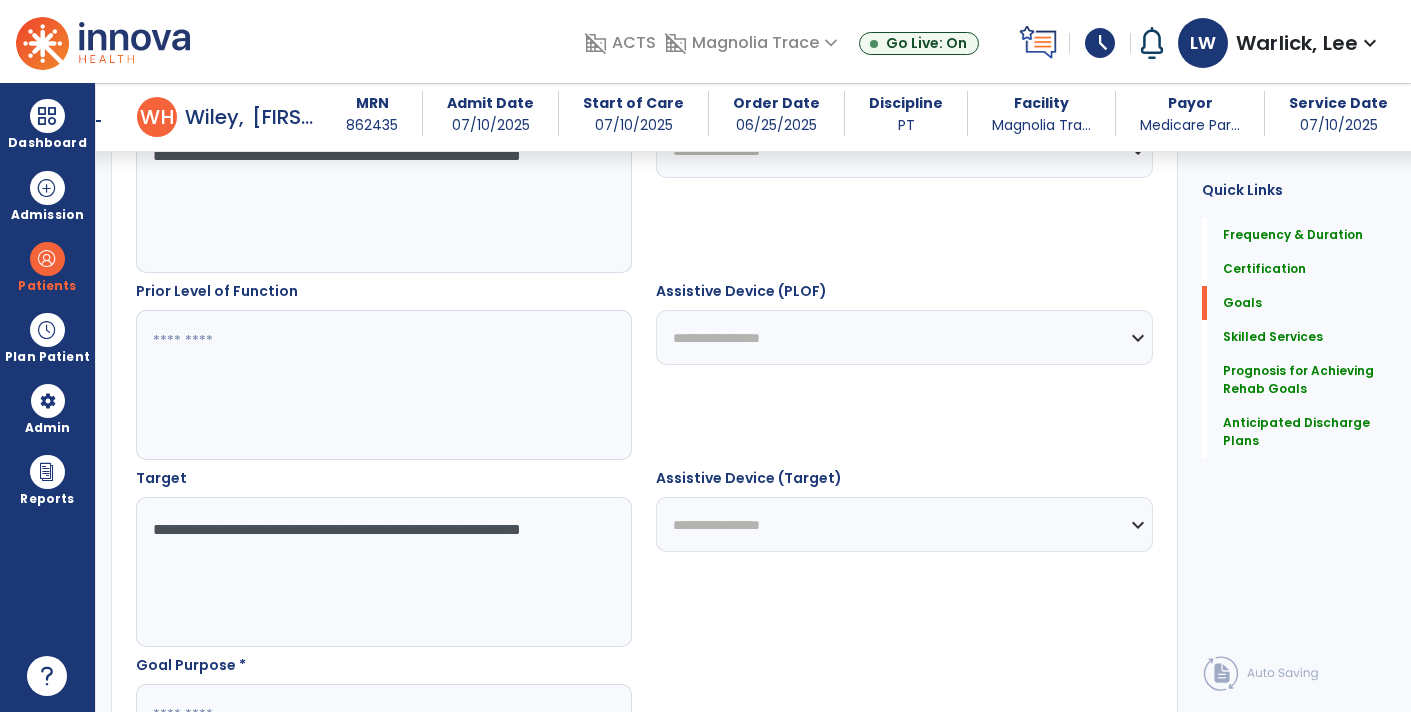 type on "**********" 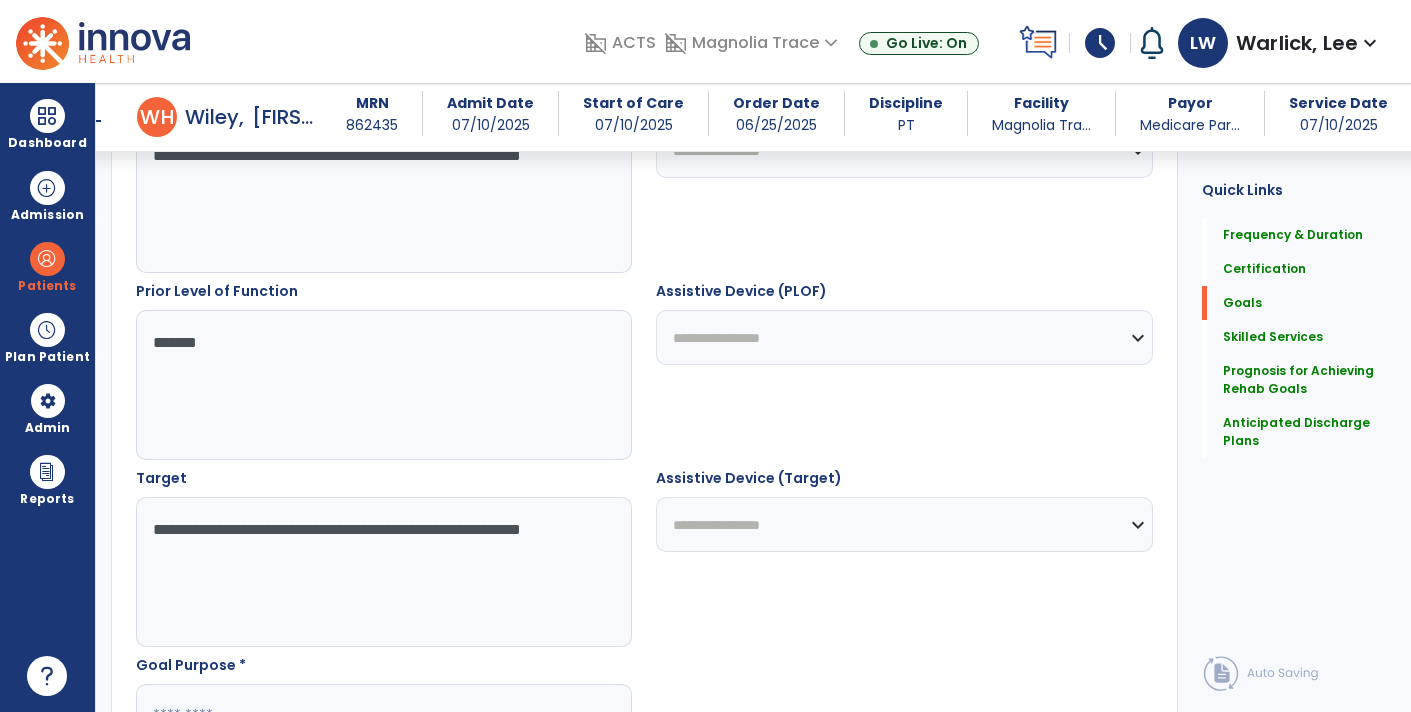 type on "*******" 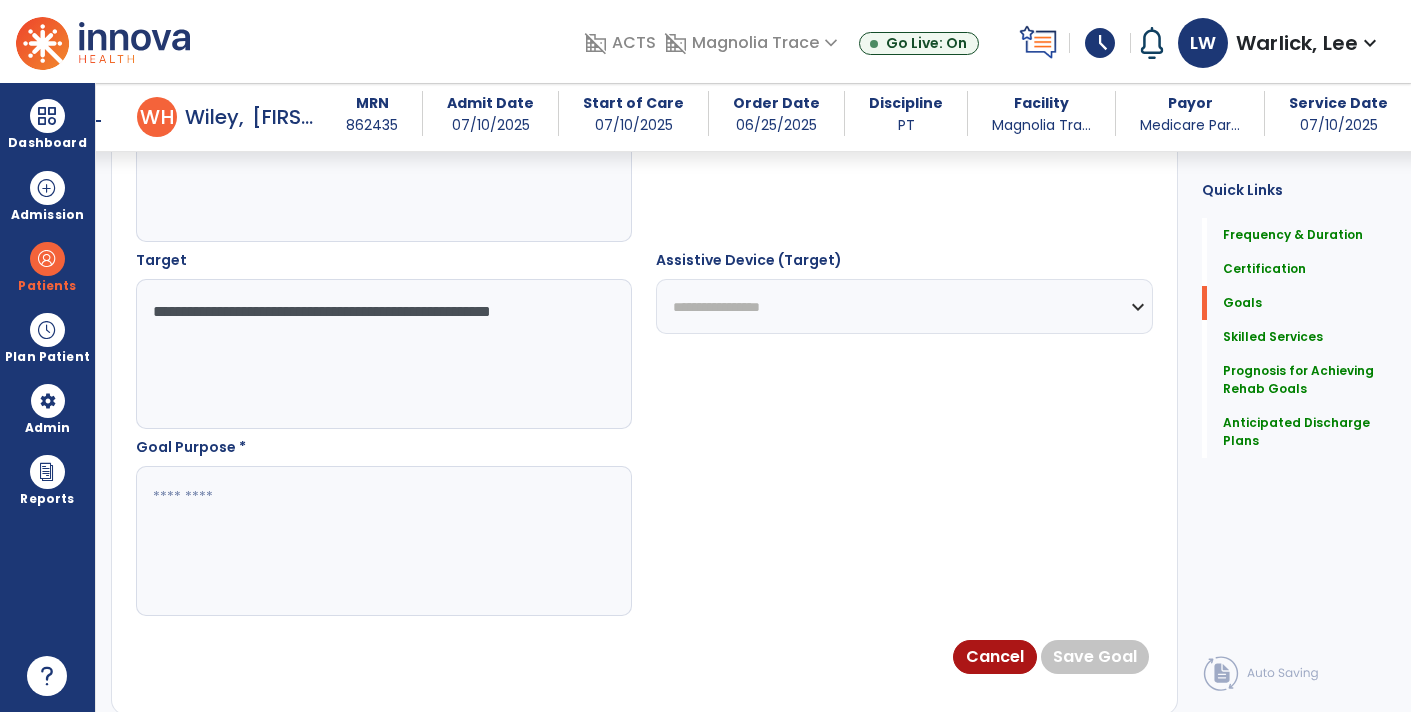 scroll, scrollTop: 1039, scrollLeft: 0, axis: vertical 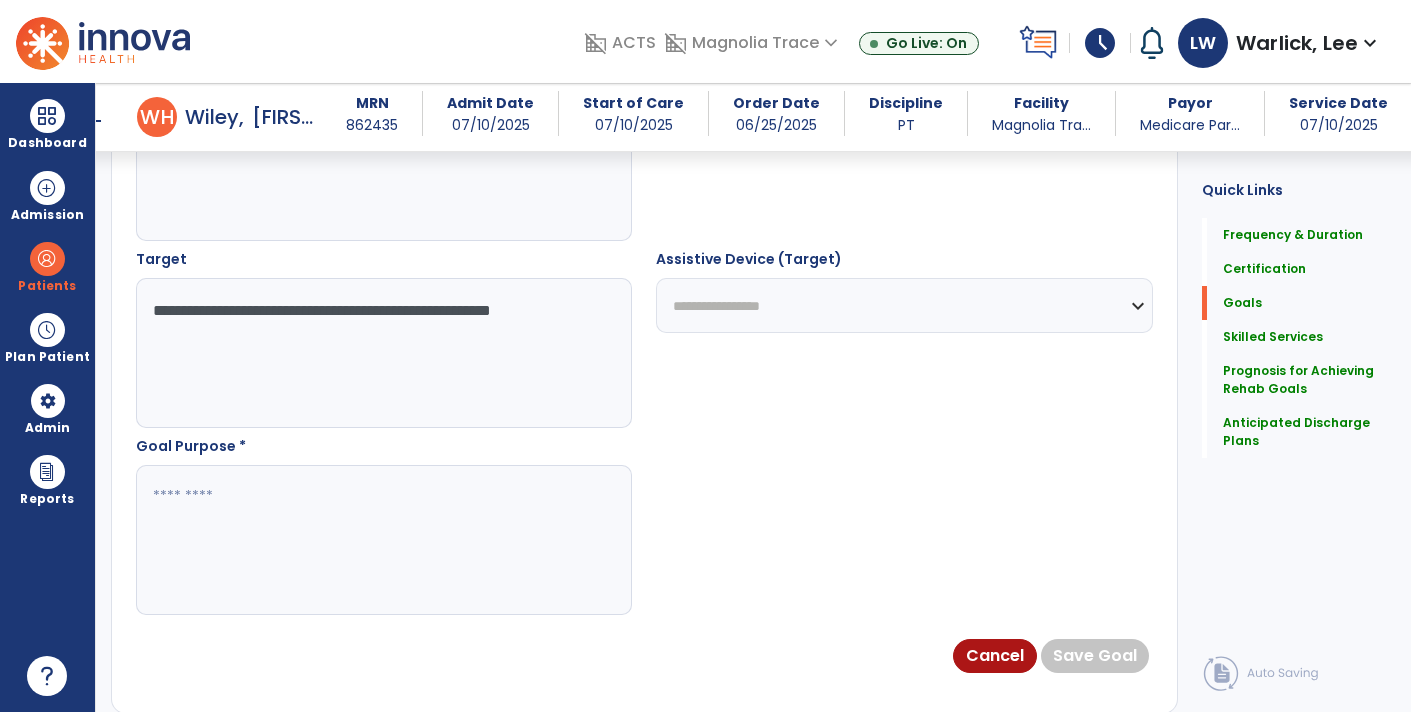 type on "**********" 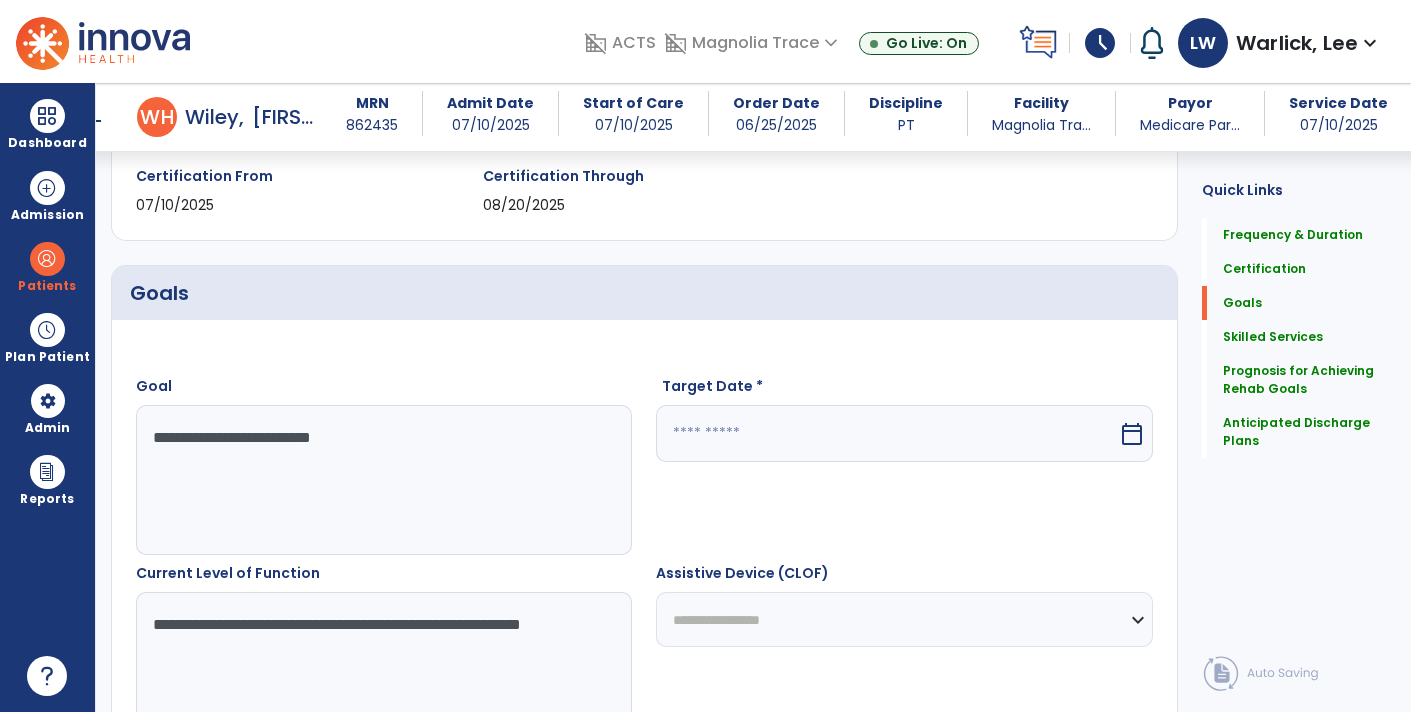 scroll, scrollTop: 349, scrollLeft: 0, axis: vertical 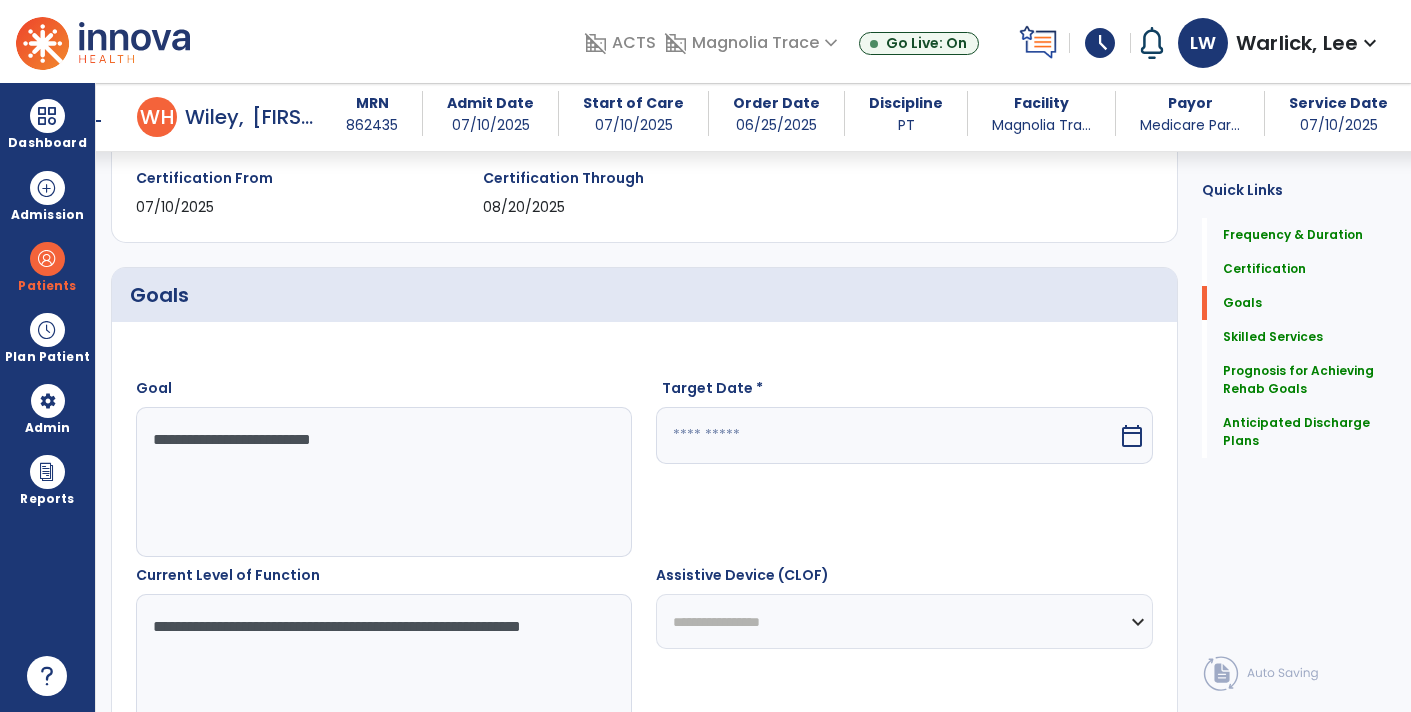 type on "**********" 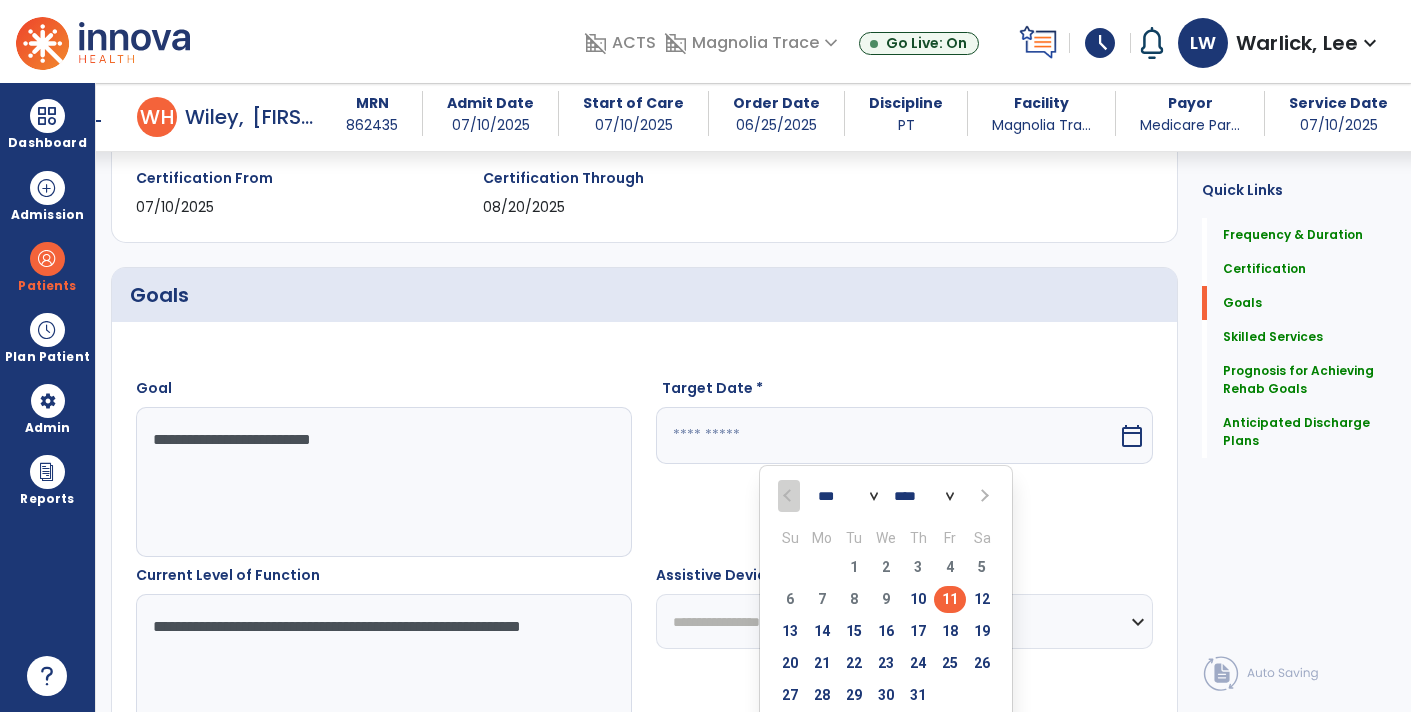 click at bounding box center [983, 496] 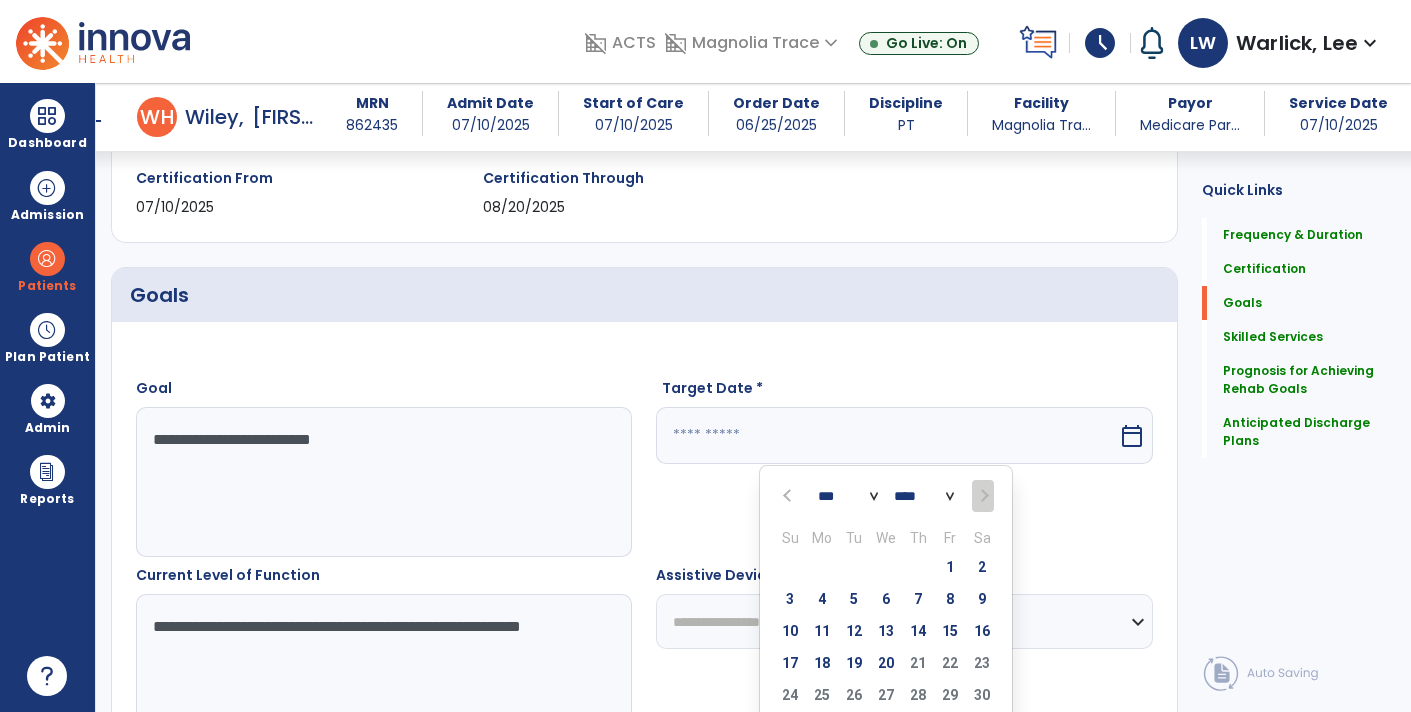 click at bounding box center [982, 496] 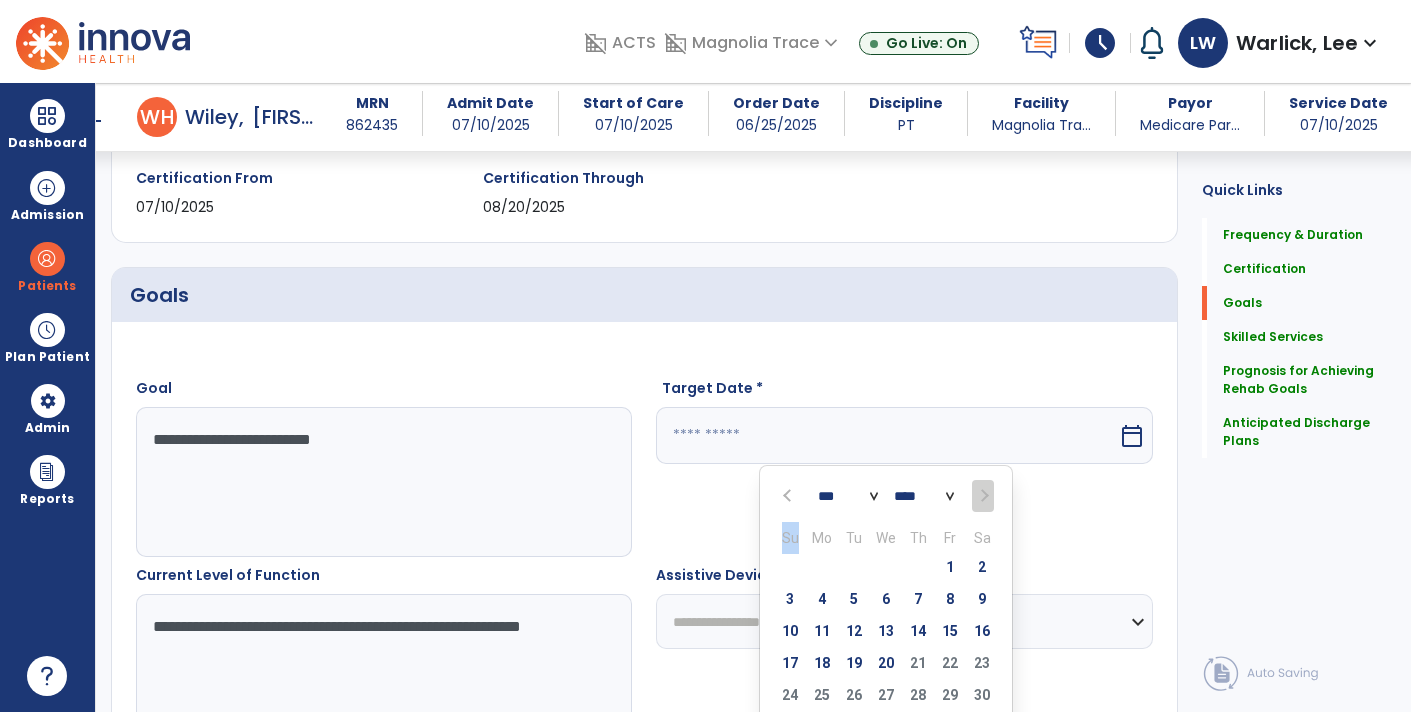 click at bounding box center (982, 496) 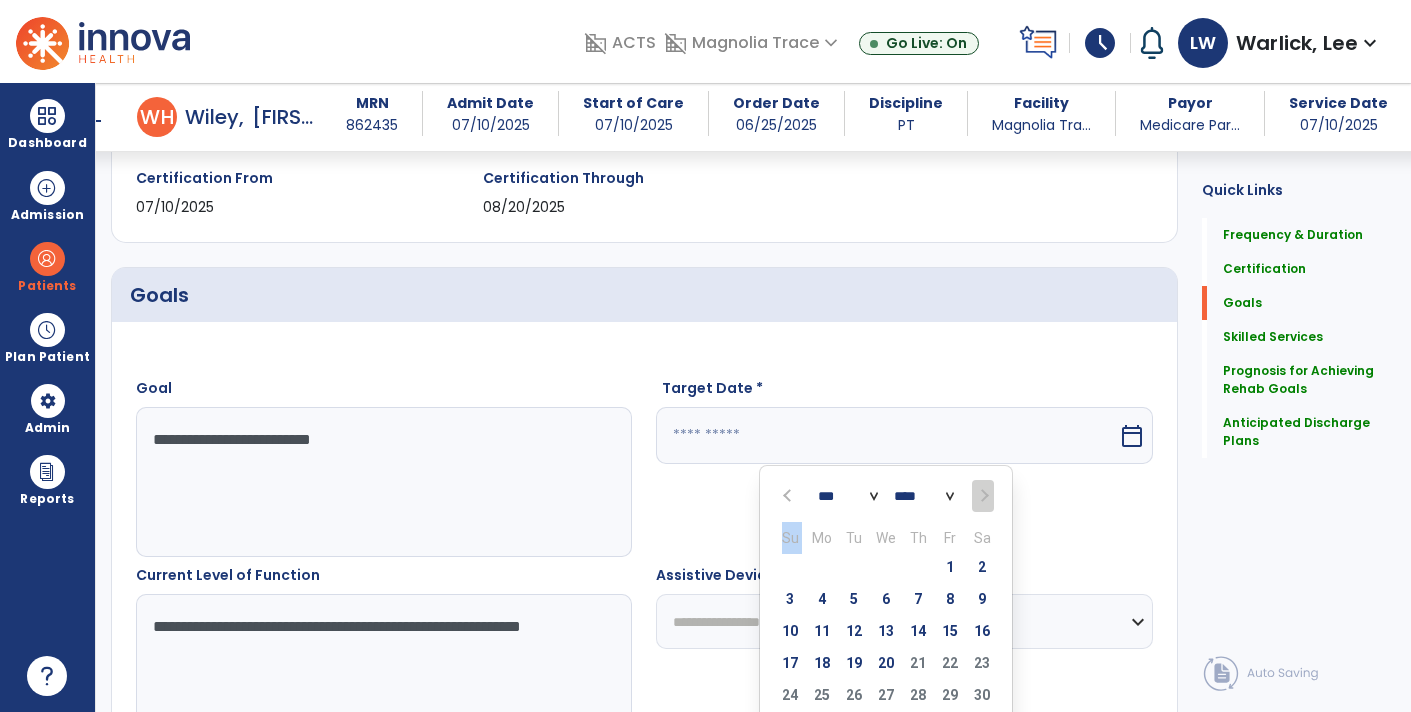 click at bounding box center (982, 496) 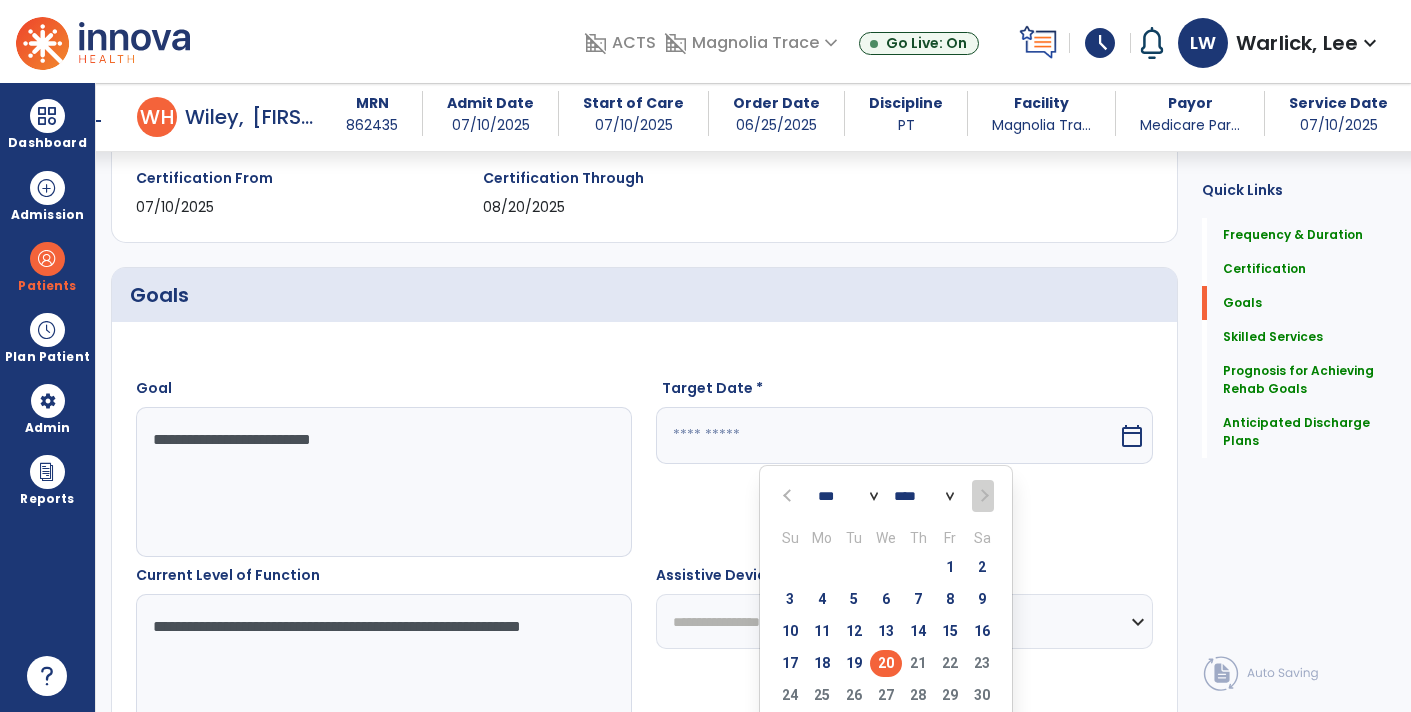 click on "20" at bounding box center (886, 663) 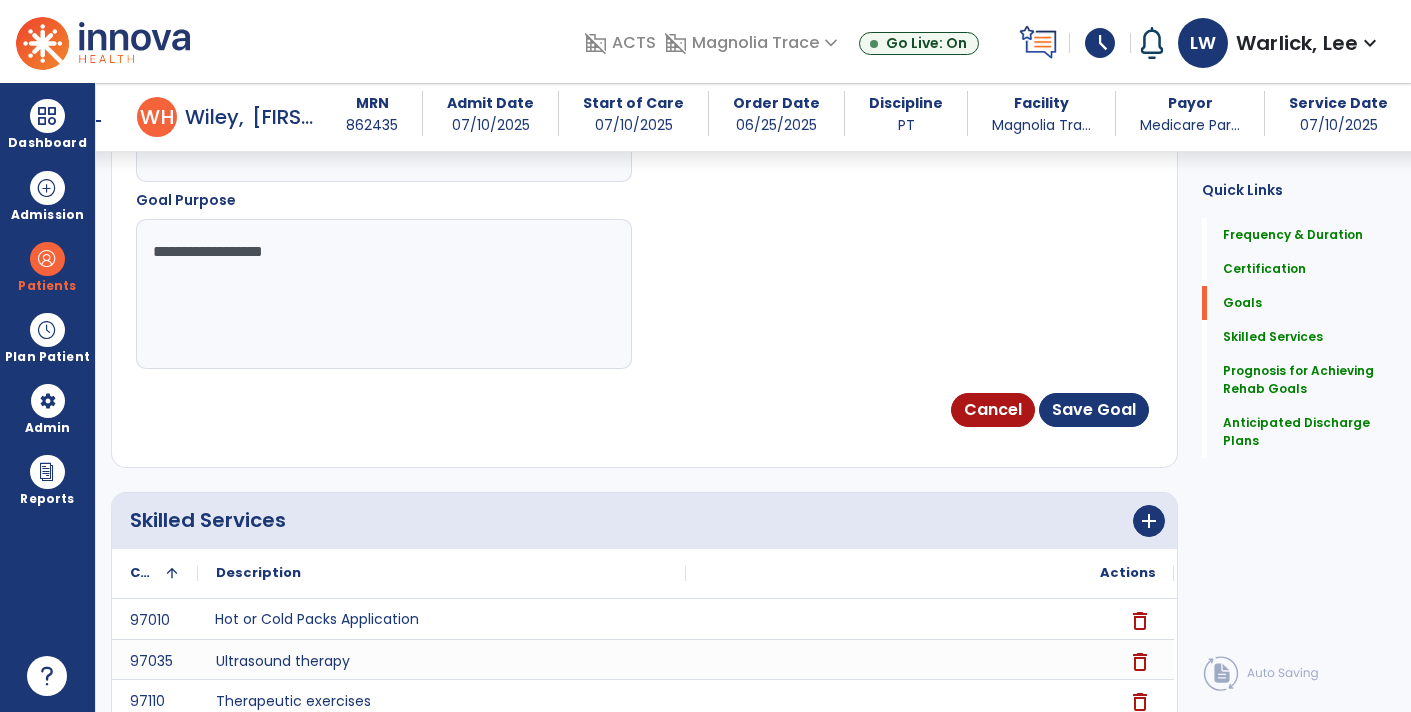 scroll, scrollTop: 1291, scrollLeft: 0, axis: vertical 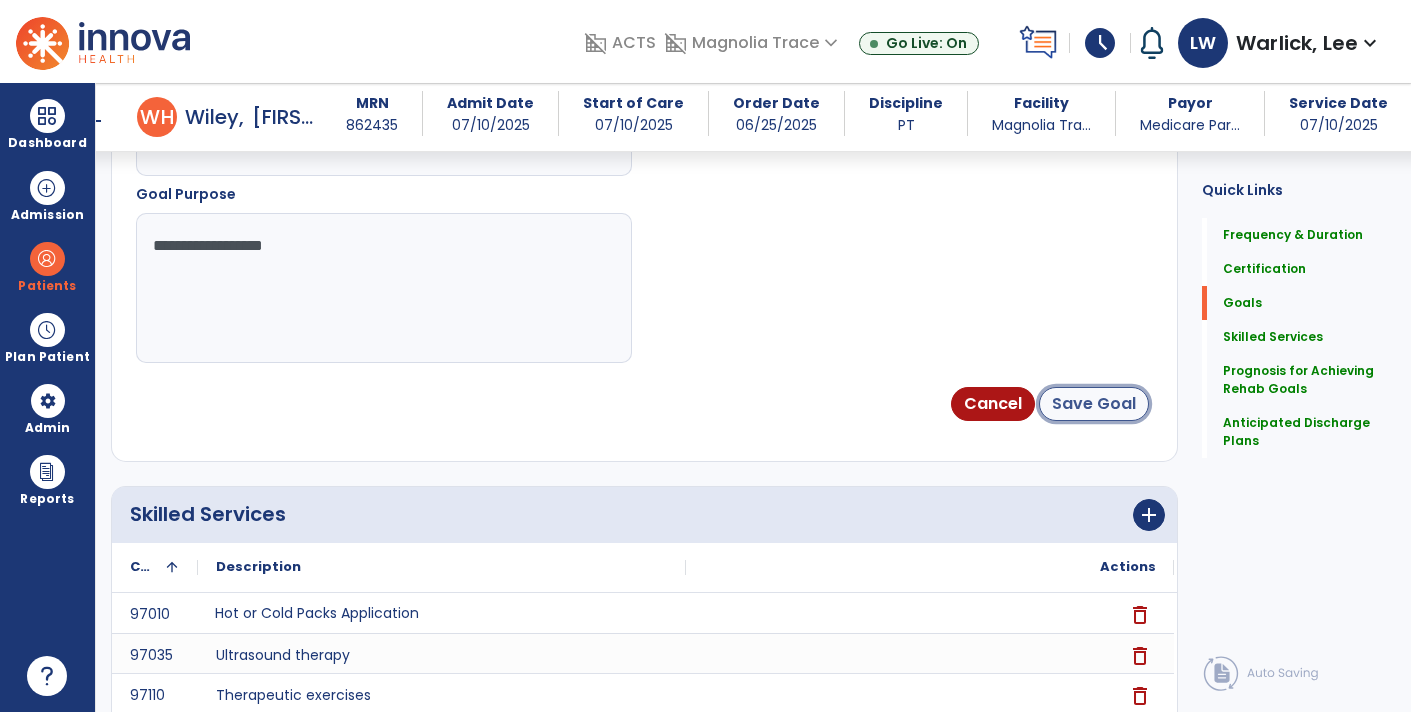 click on "Save Goal" at bounding box center [1094, 404] 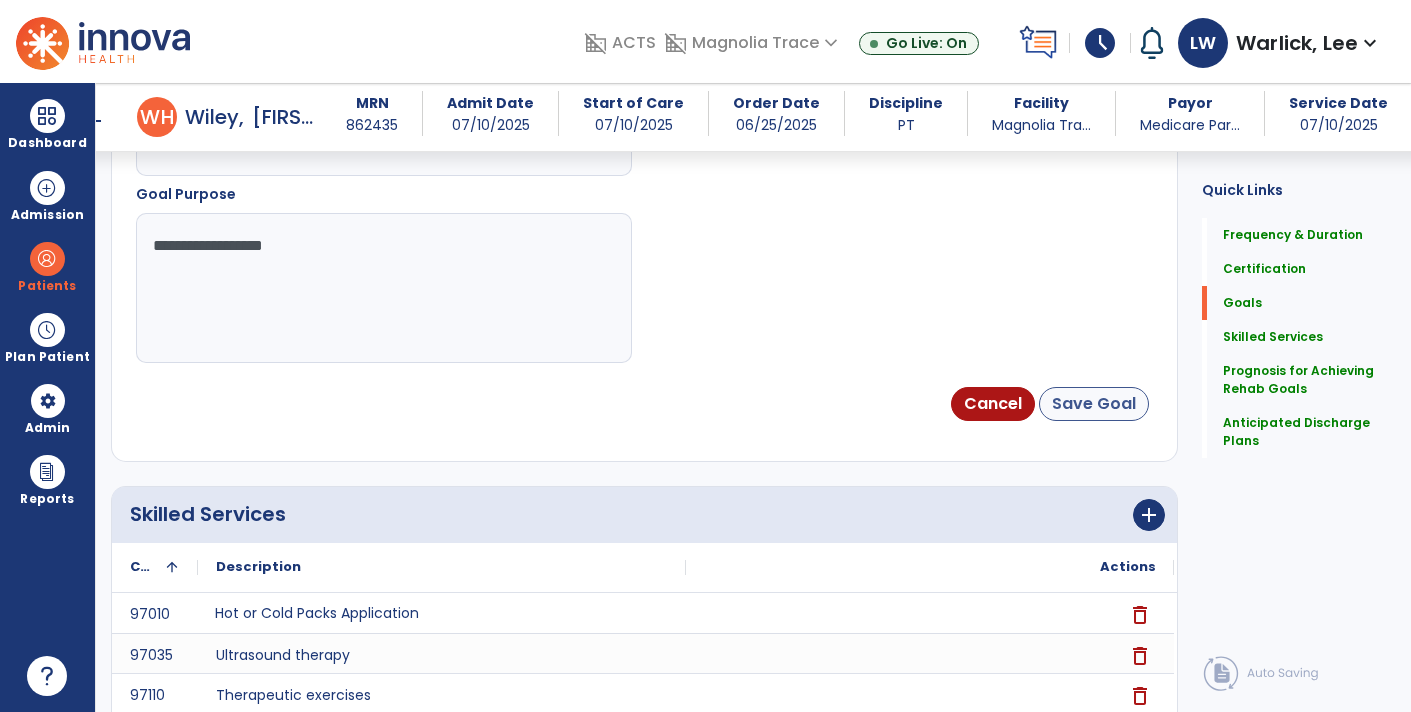 scroll, scrollTop: 215, scrollLeft: 0, axis: vertical 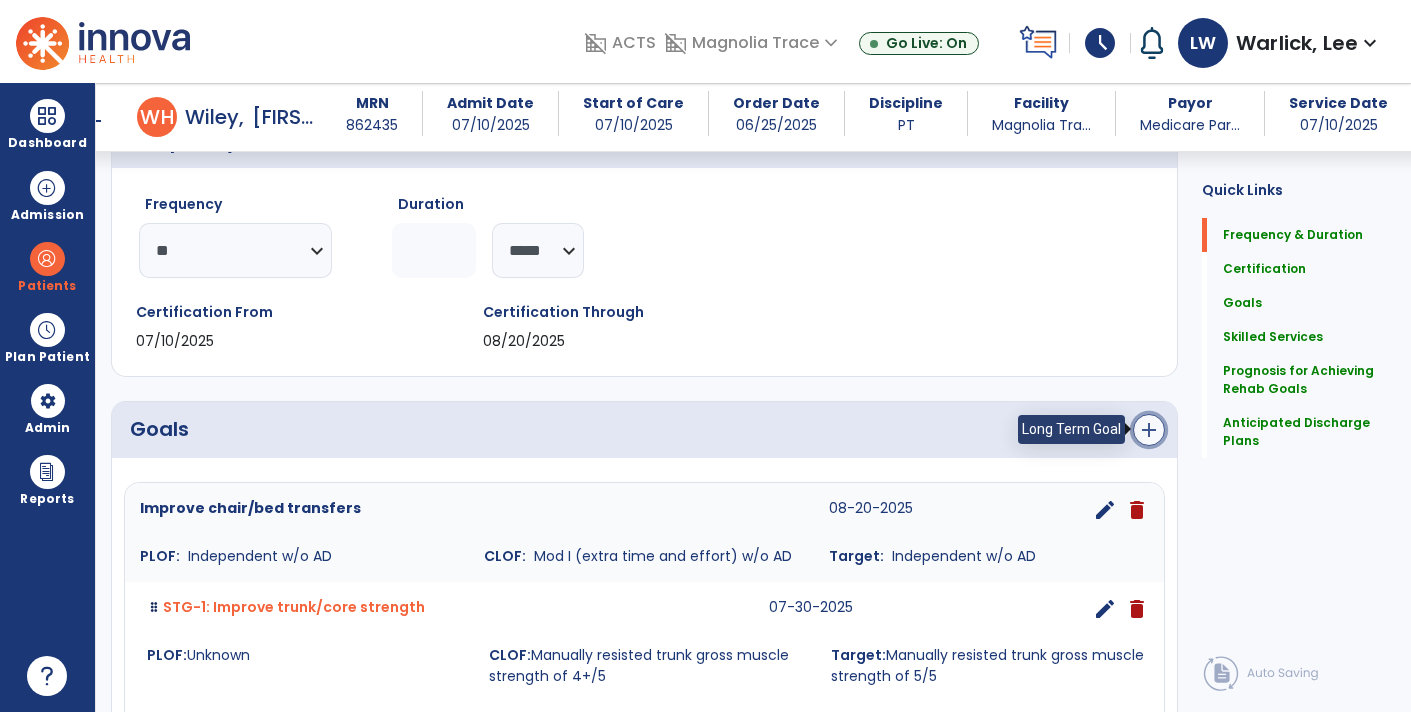 click on "add" at bounding box center [1149, 430] 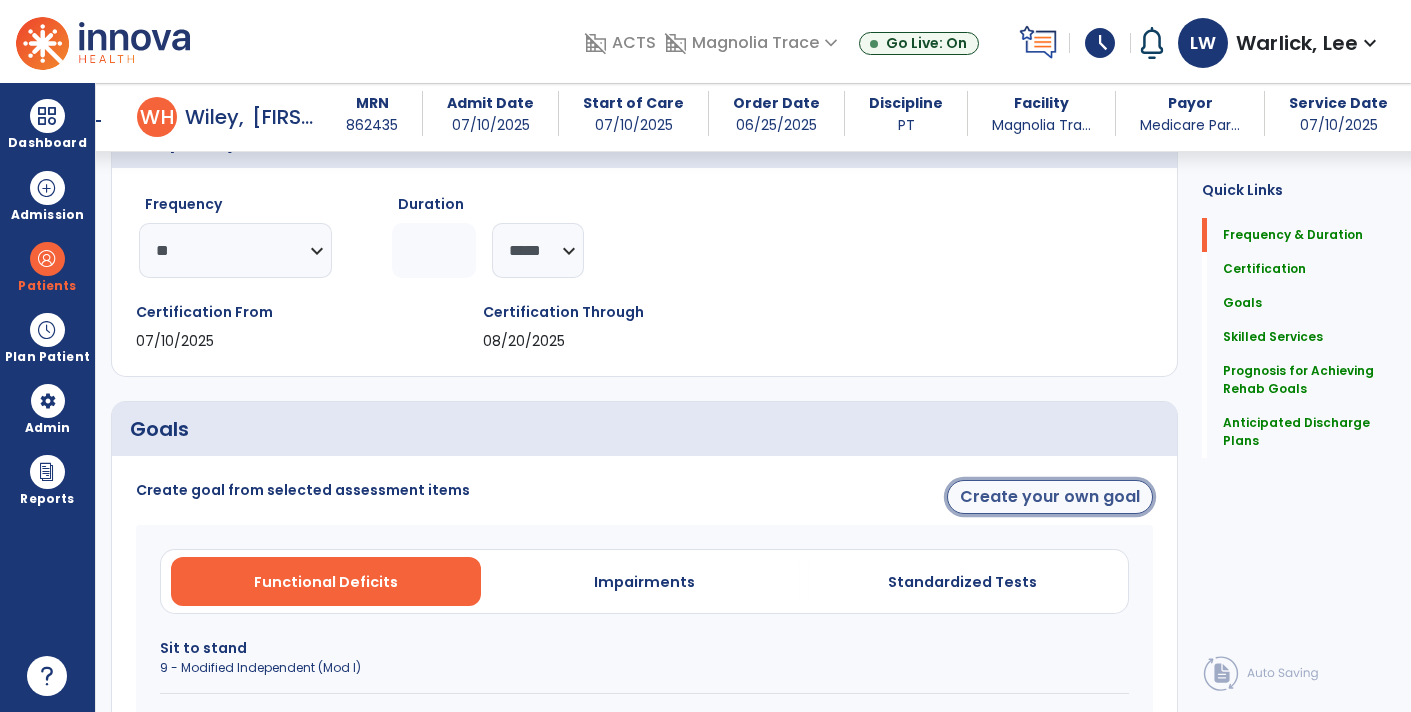 click on "Create your own goal" at bounding box center [1050, 497] 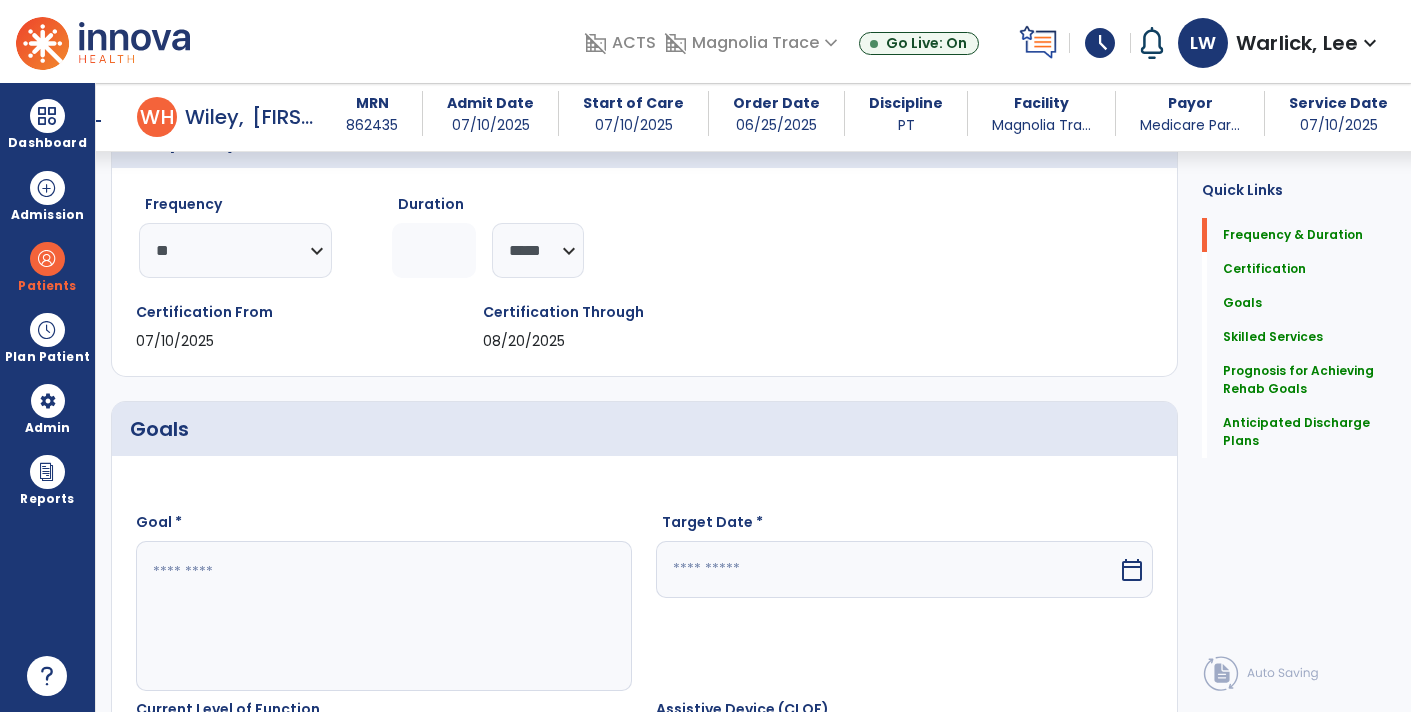 click at bounding box center (383, 616) 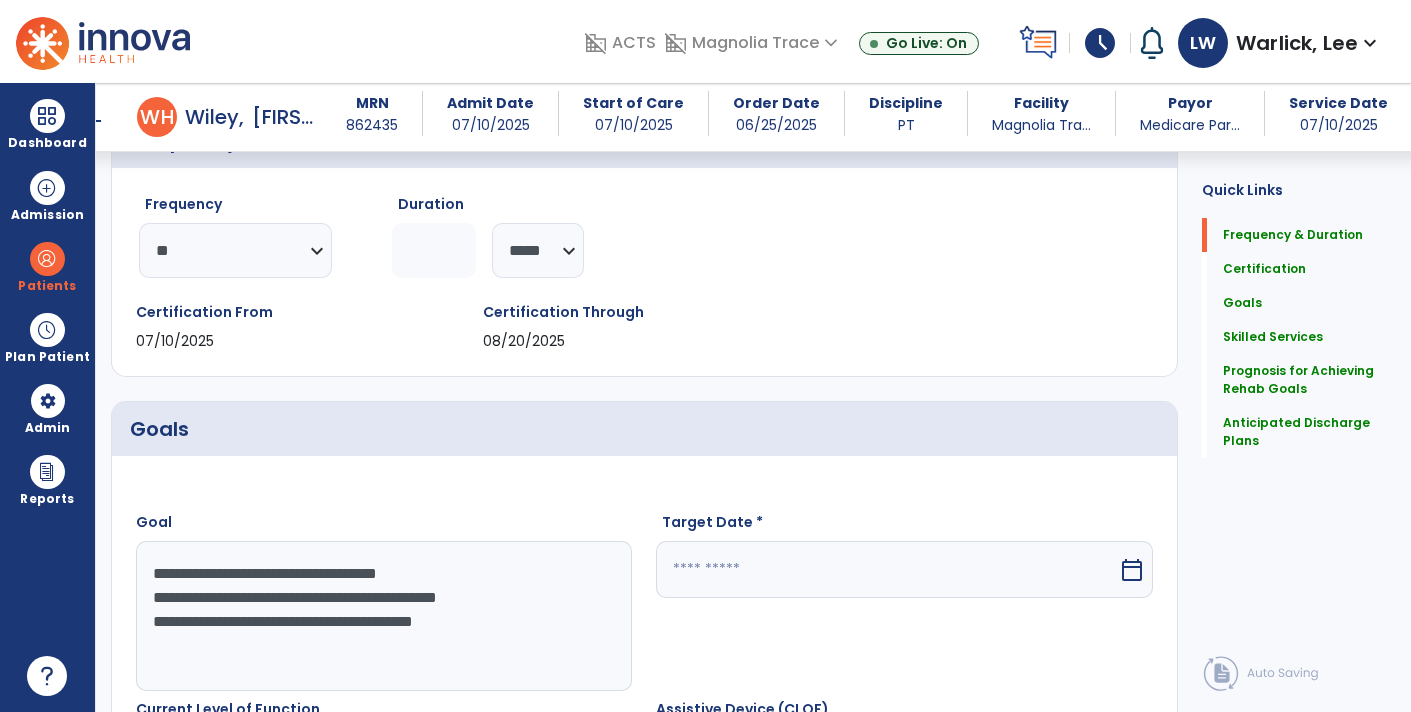 drag, startPoint x: 463, startPoint y: 568, endPoint x: 276, endPoint y: 577, distance: 187.21645 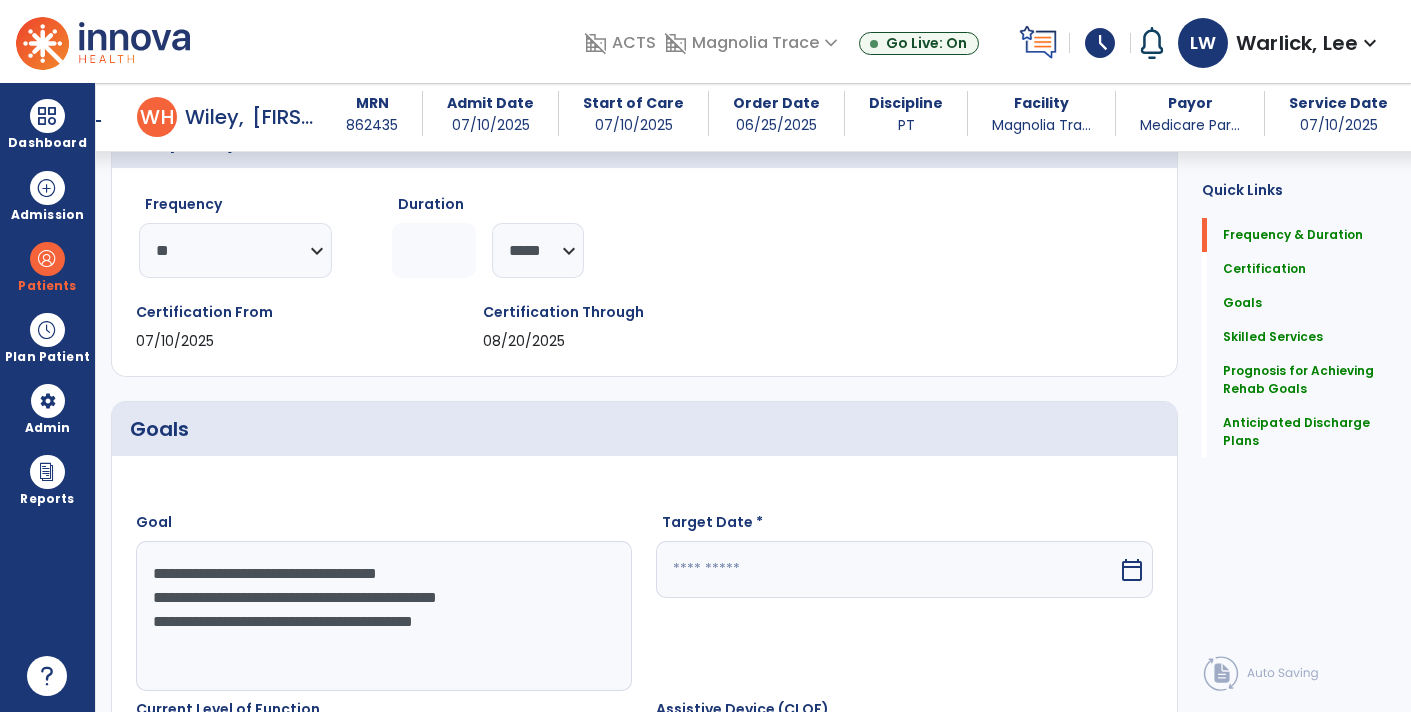 click on "**********" at bounding box center [383, 616] 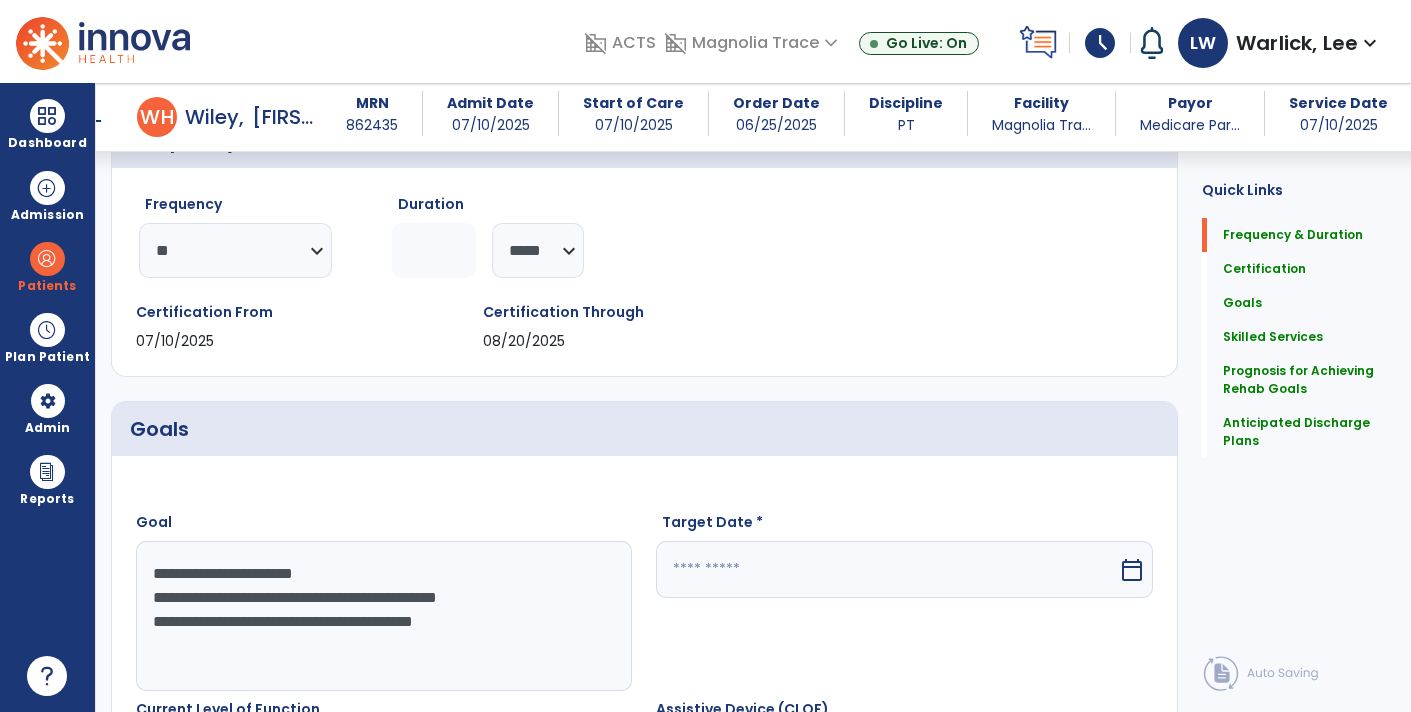 click on "**********" at bounding box center (383, 616) 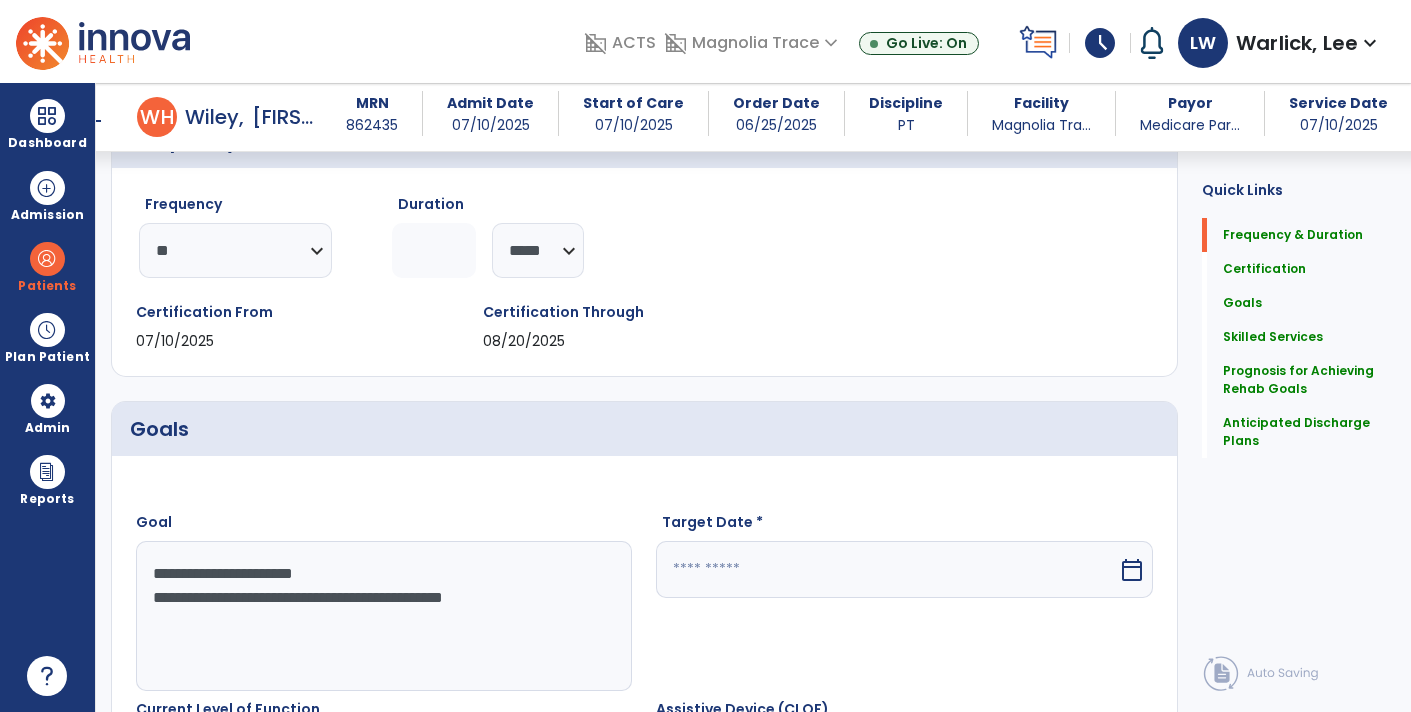 click on "**********" at bounding box center (383, 616) 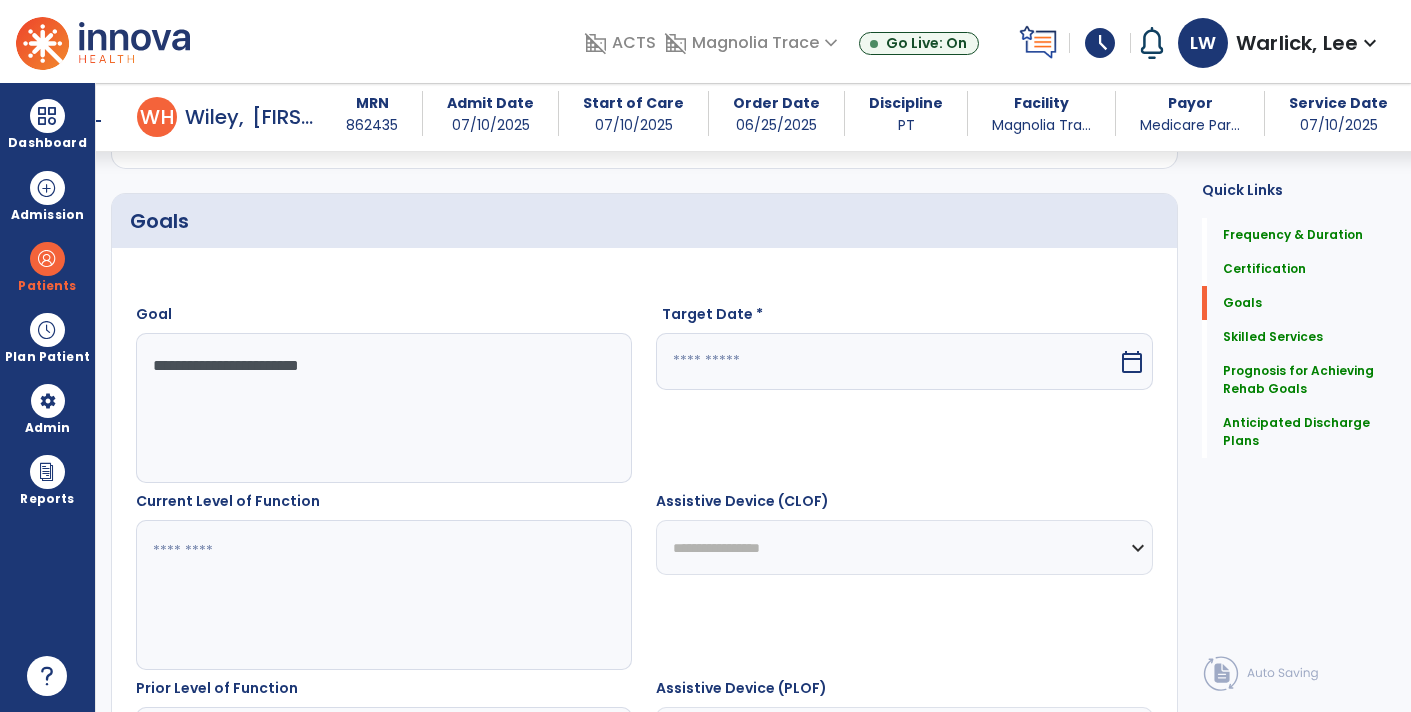 scroll, scrollTop: 427, scrollLeft: 0, axis: vertical 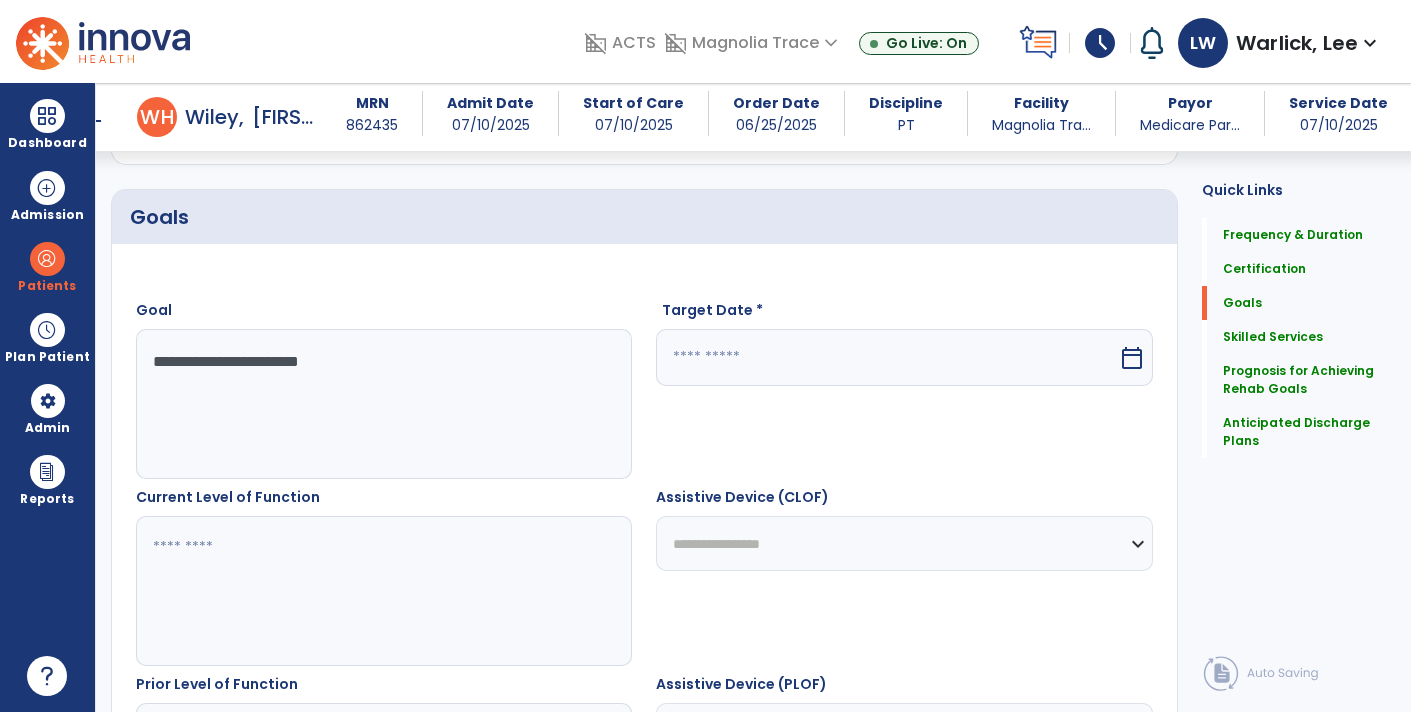 type on "**********" 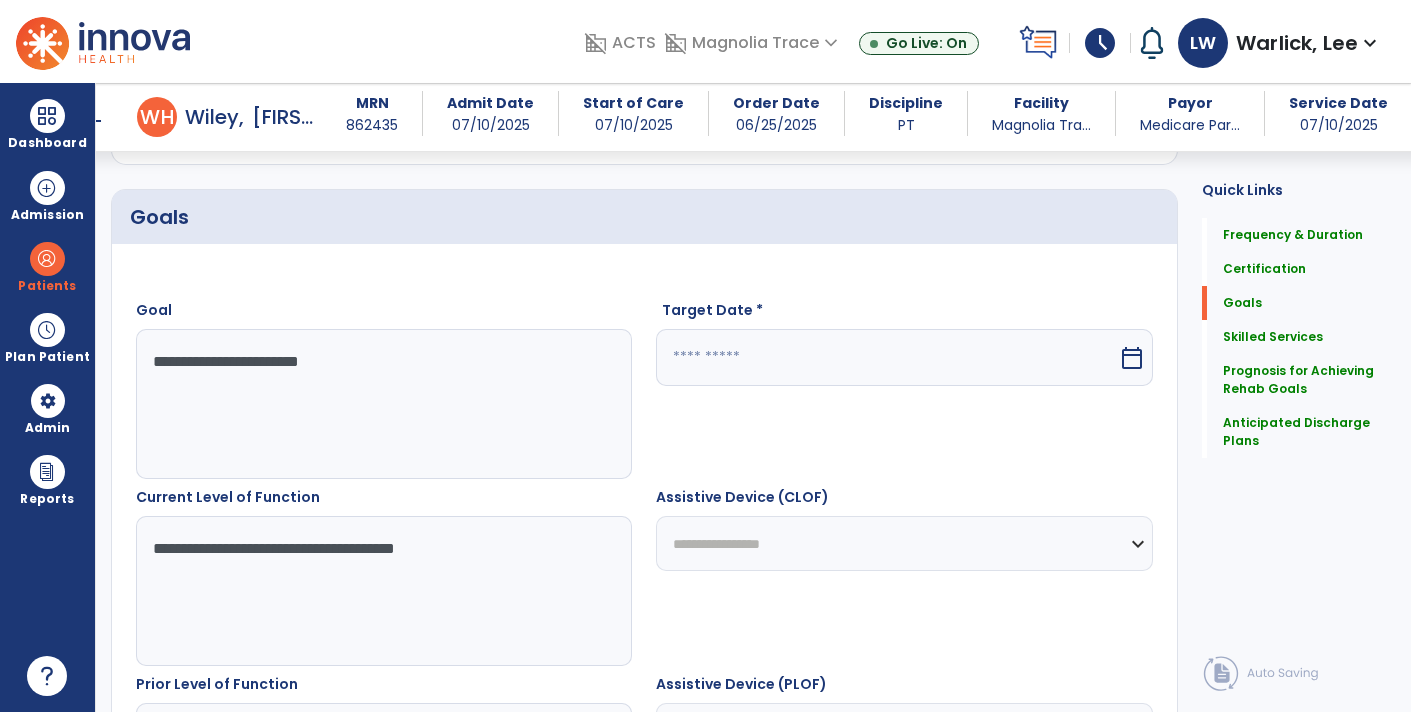 click on "**********" at bounding box center (383, 591) 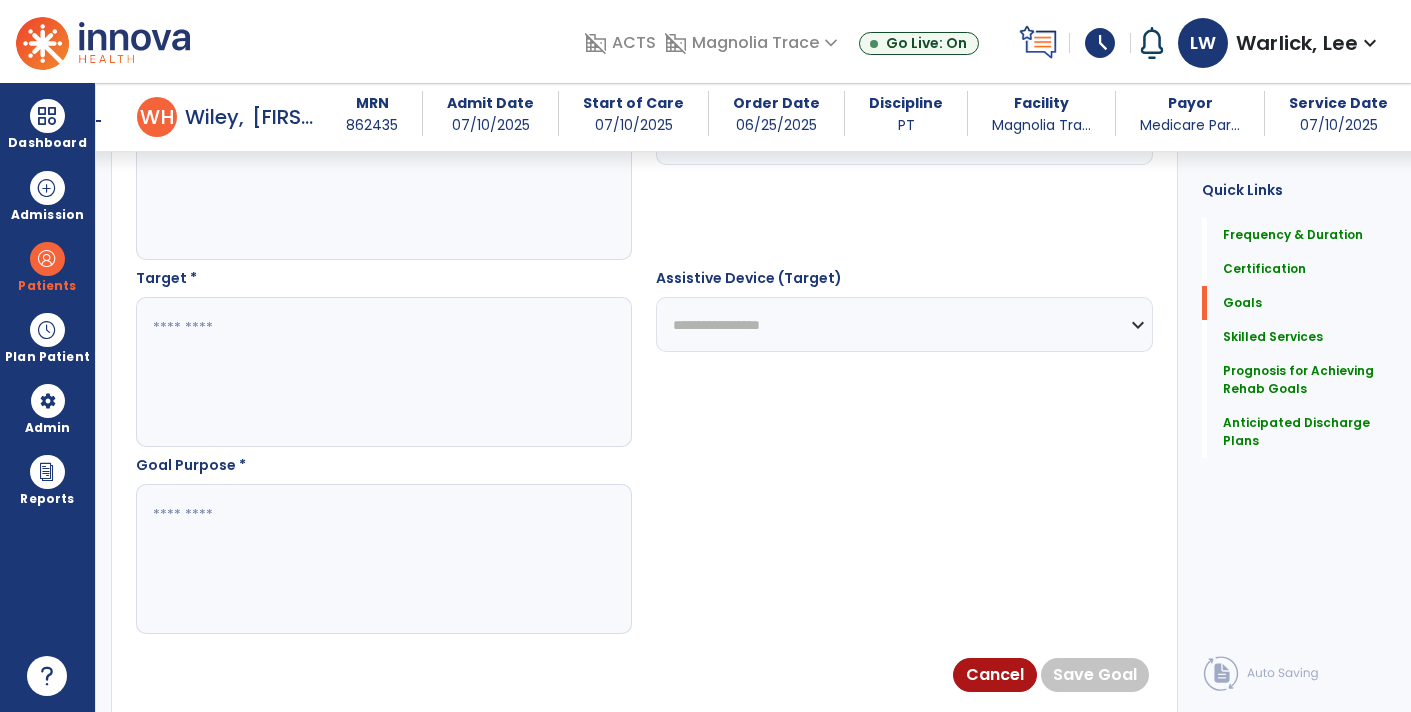 scroll, scrollTop: 1052, scrollLeft: 0, axis: vertical 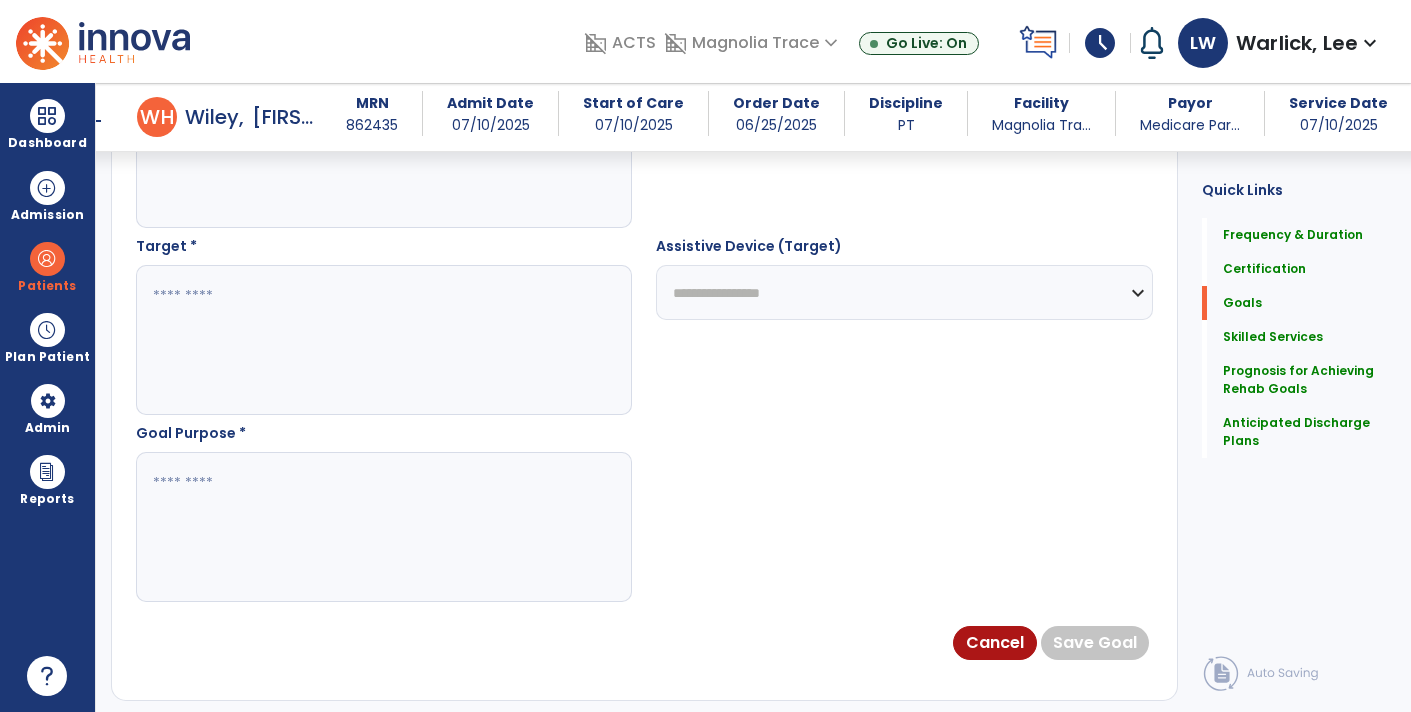type on "**********" 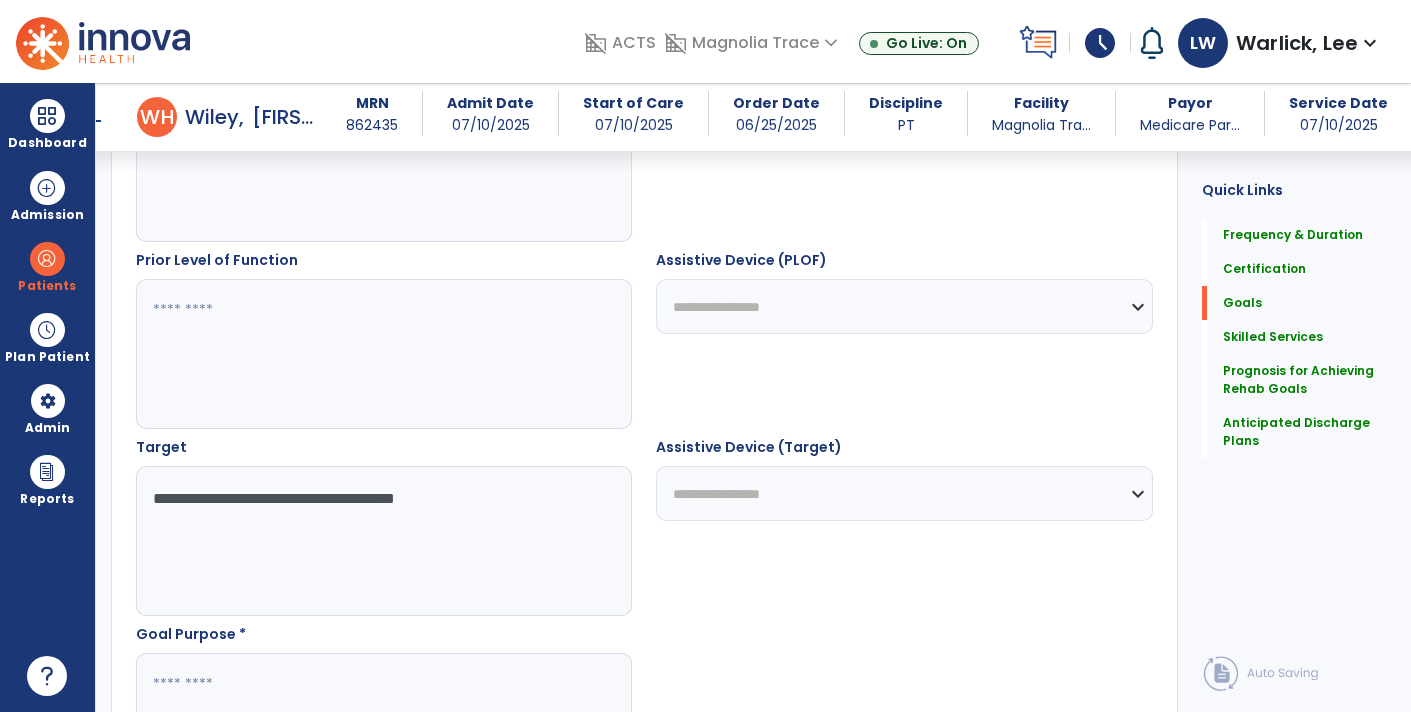 scroll, scrollTop: 824, scrollLeft: 0, axis: vertical 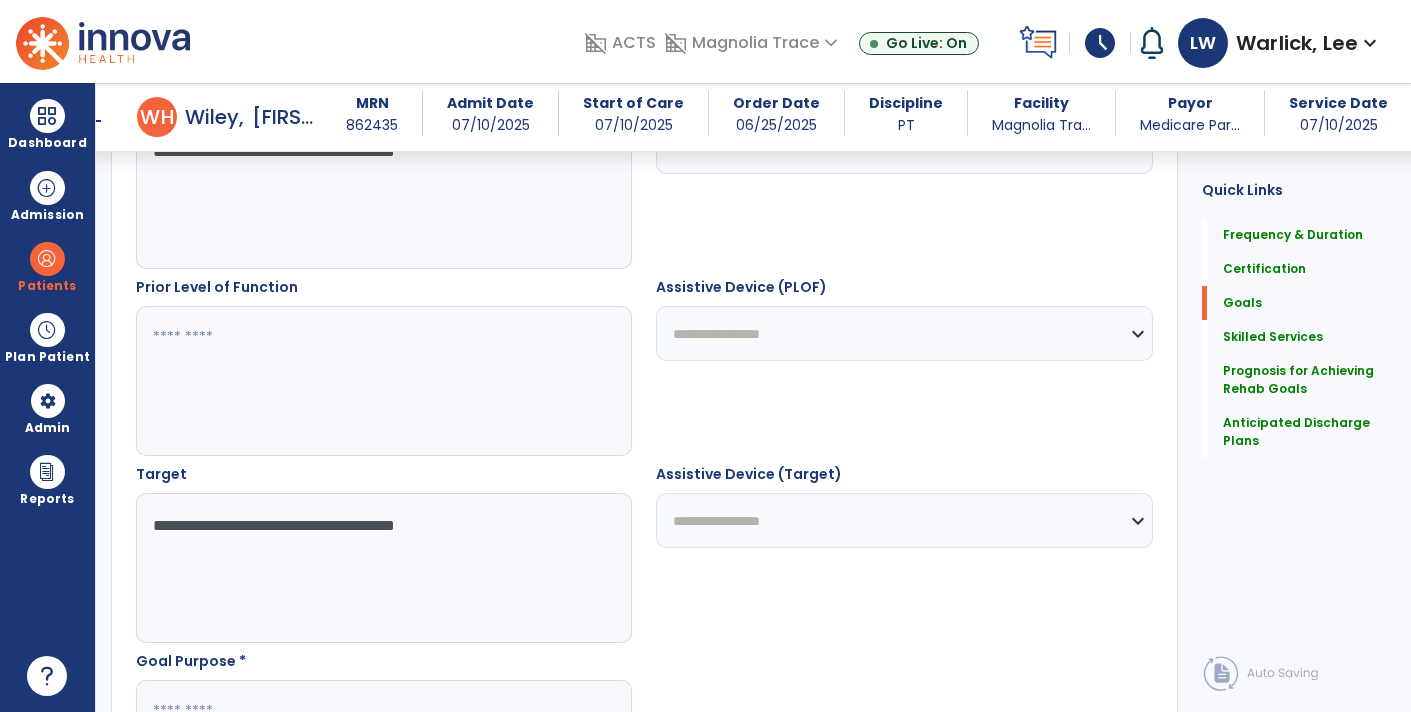 type on "**********" 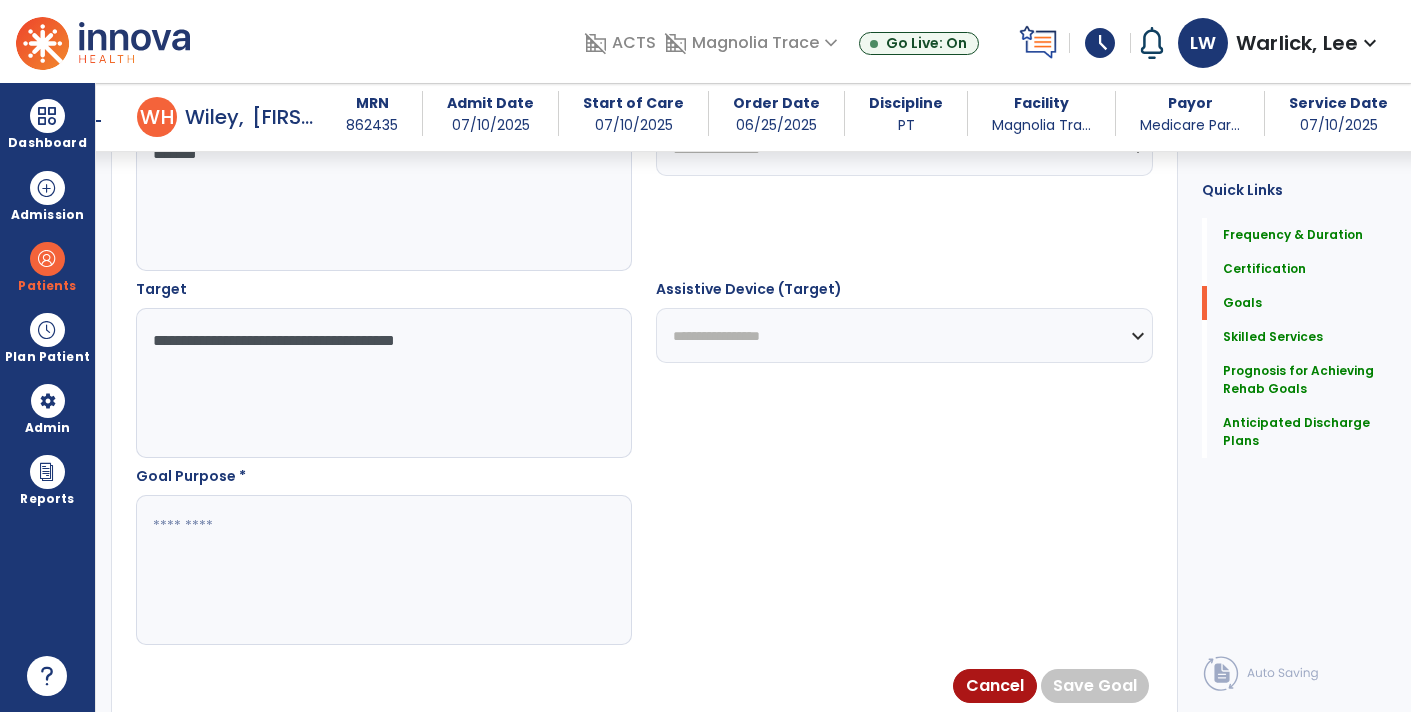 scroll, scrollTop: 1011, scrollLeft: 0, axis: vertical 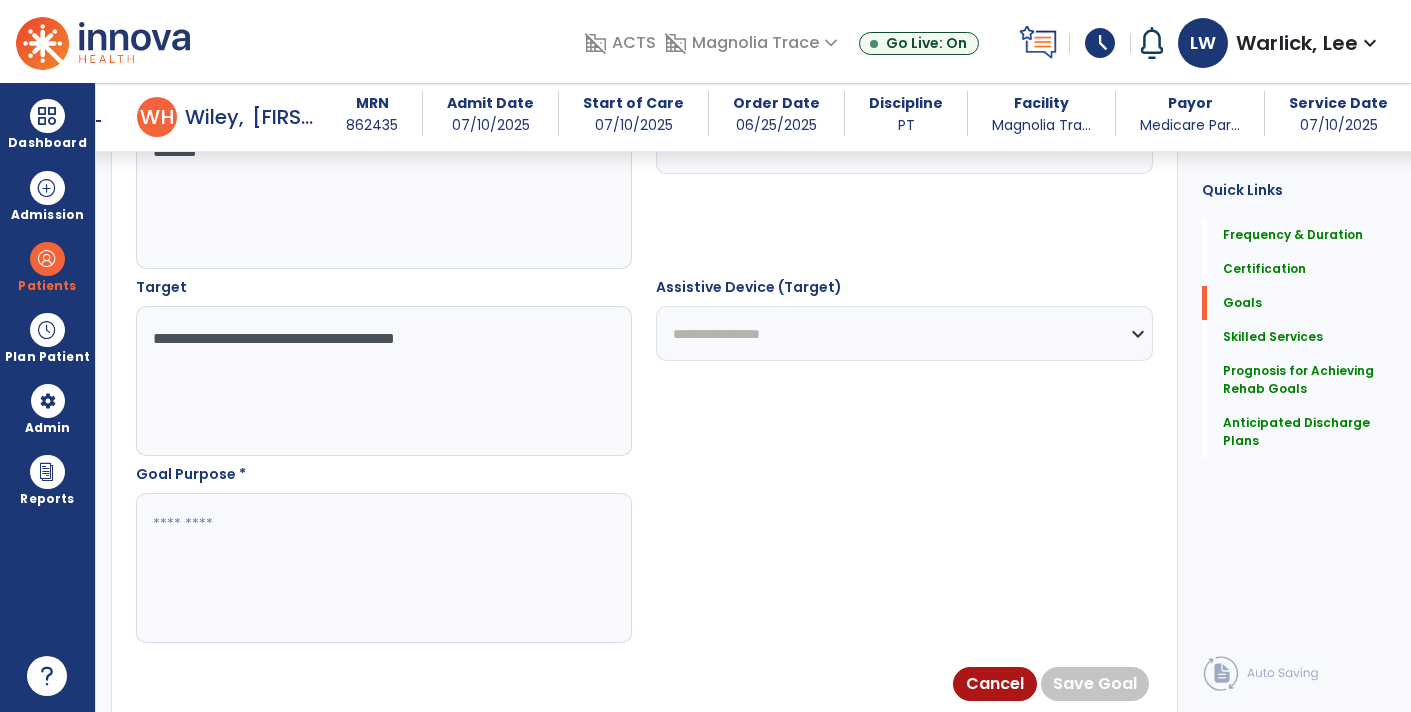 type on "*******" 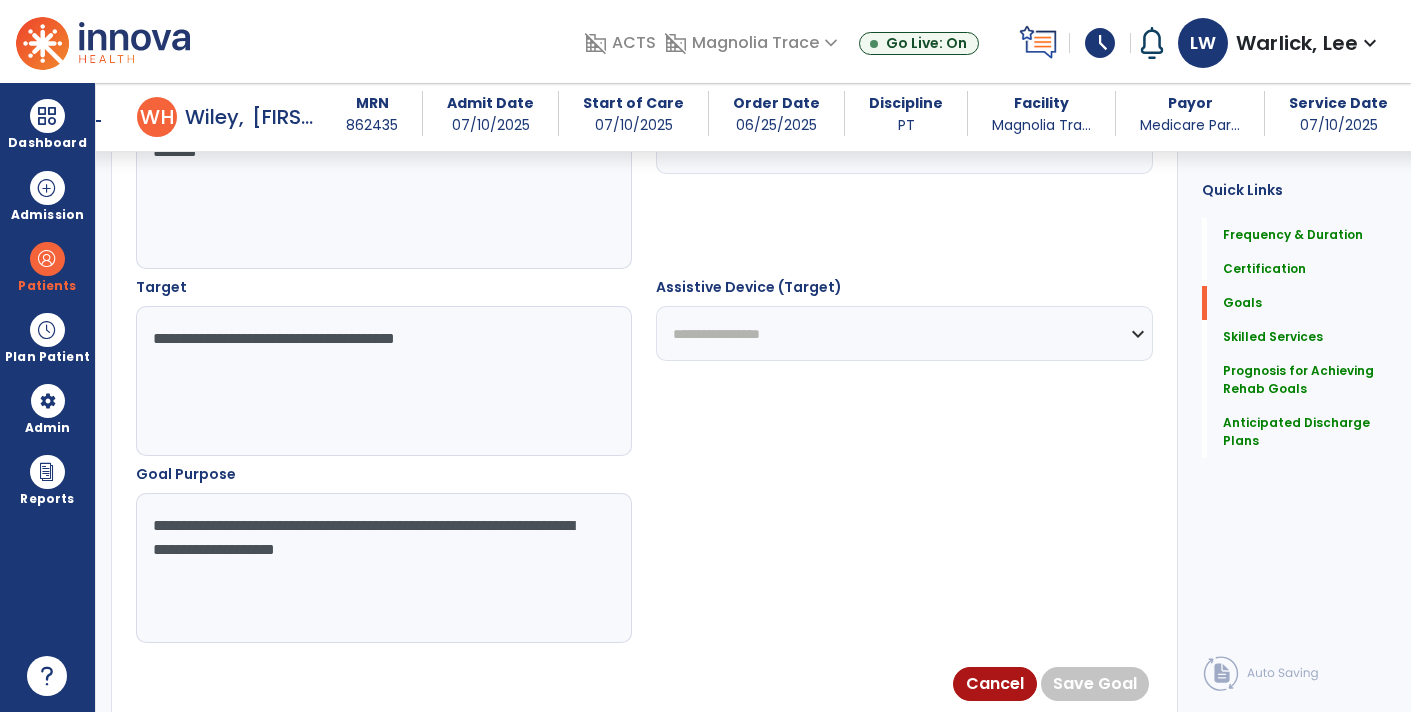 click on "**********" at bounding box center [383, 568] 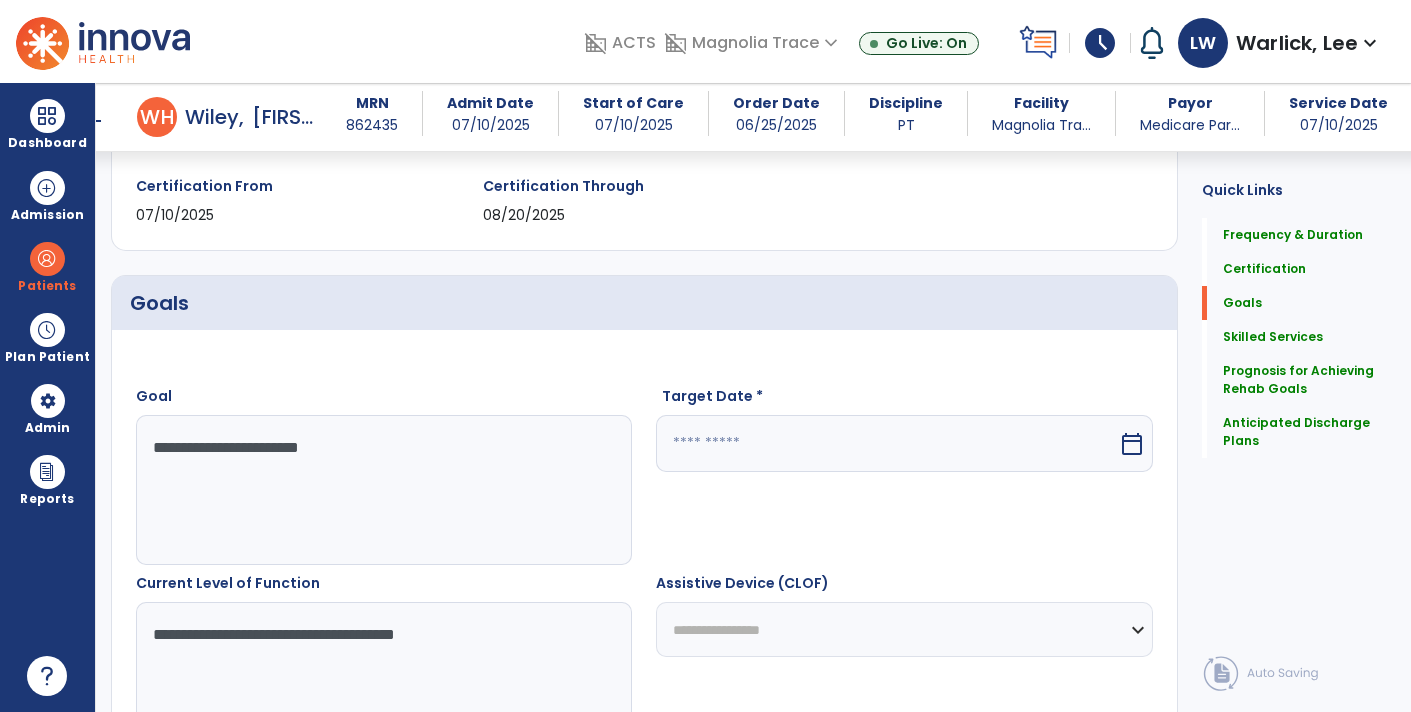scroll, scrollTop: 339, scrollLeft: 0, axis: vertical 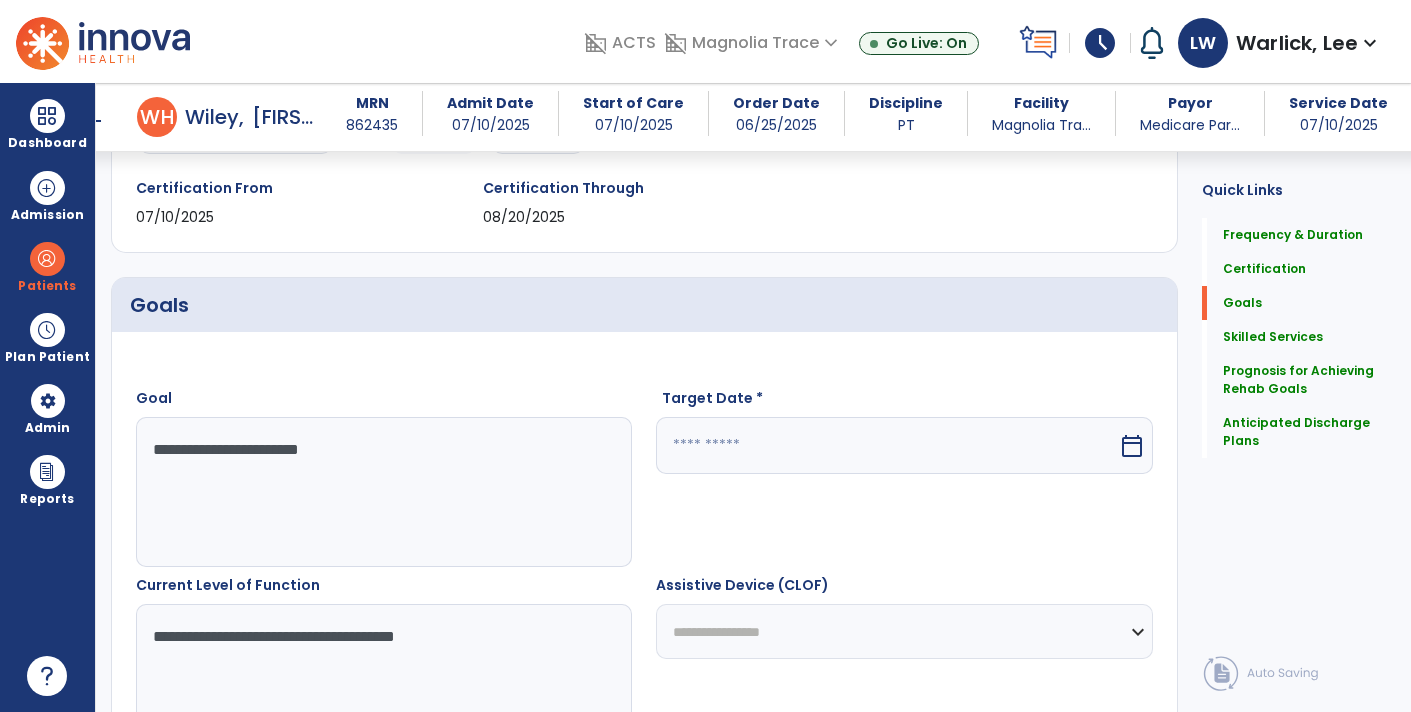 type on "**********" 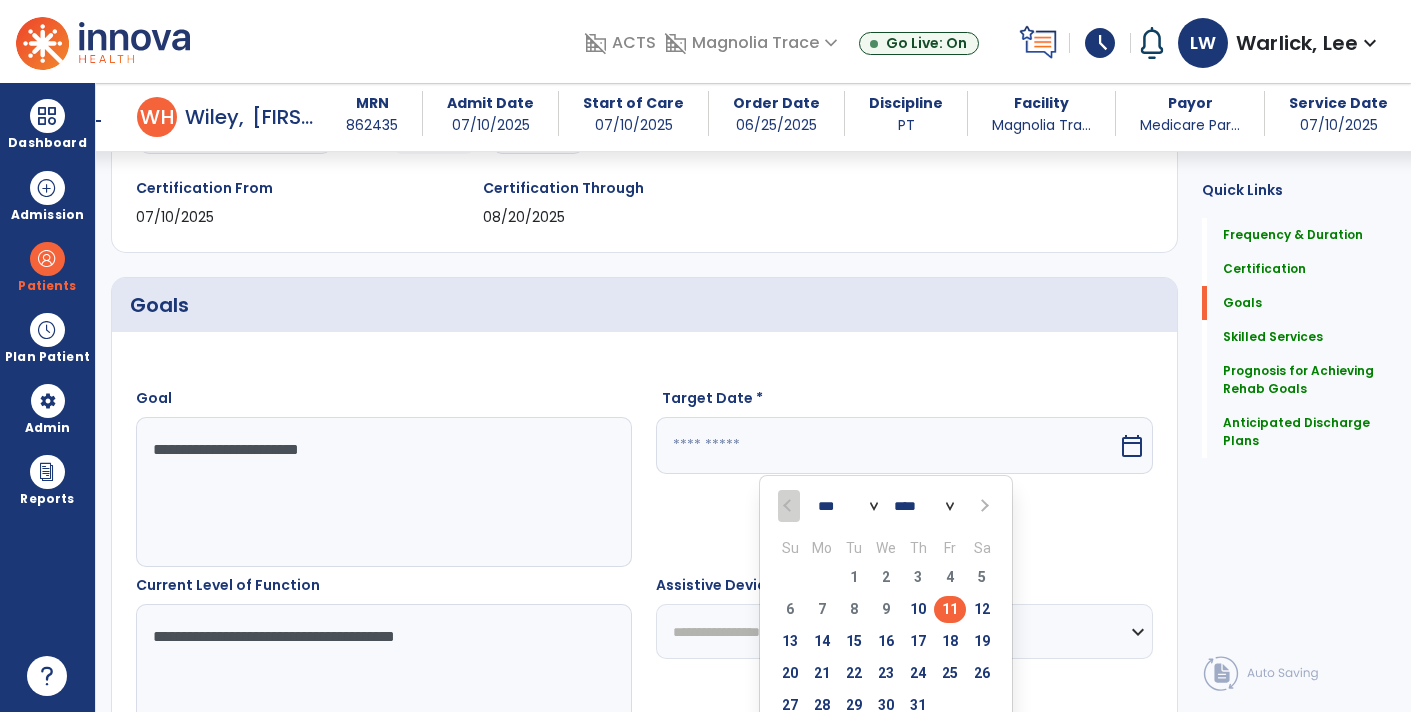 click at bounding box center [983, 506] 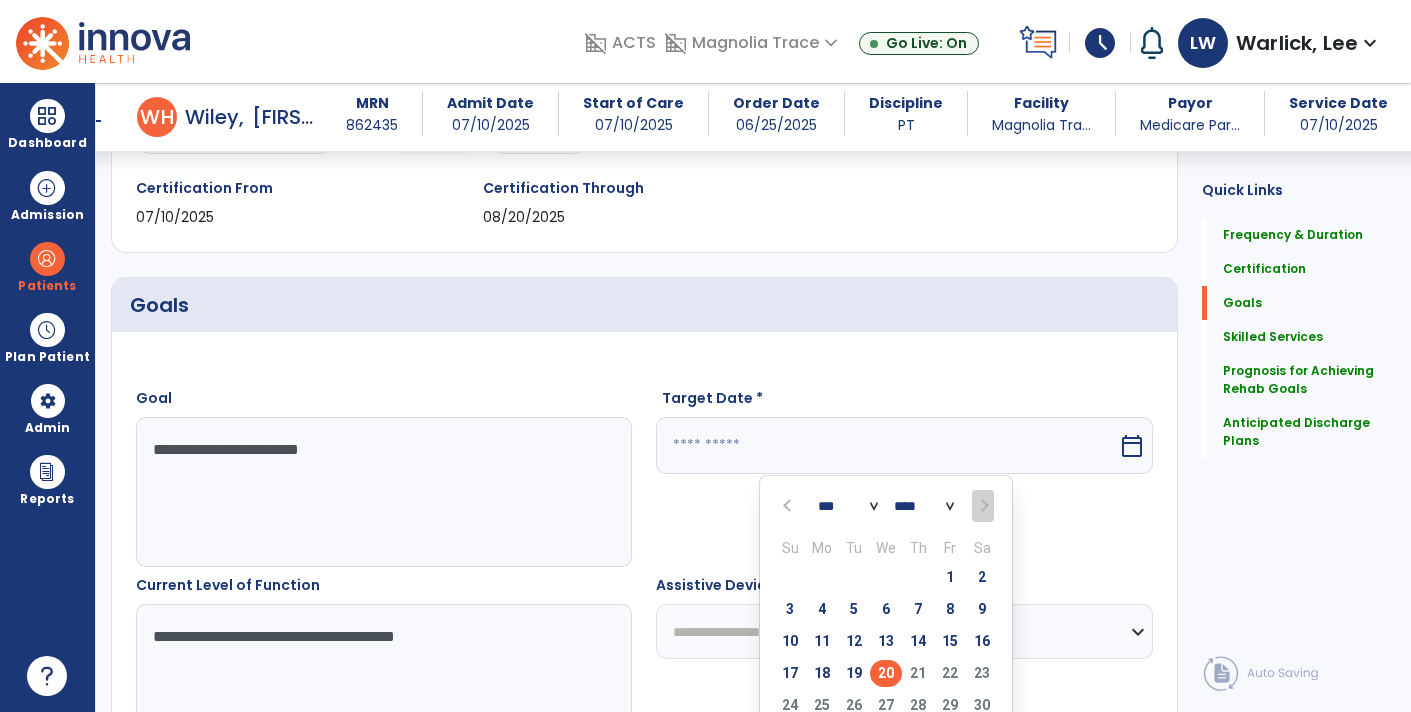 click on "20" at bounding box center [886, 673] 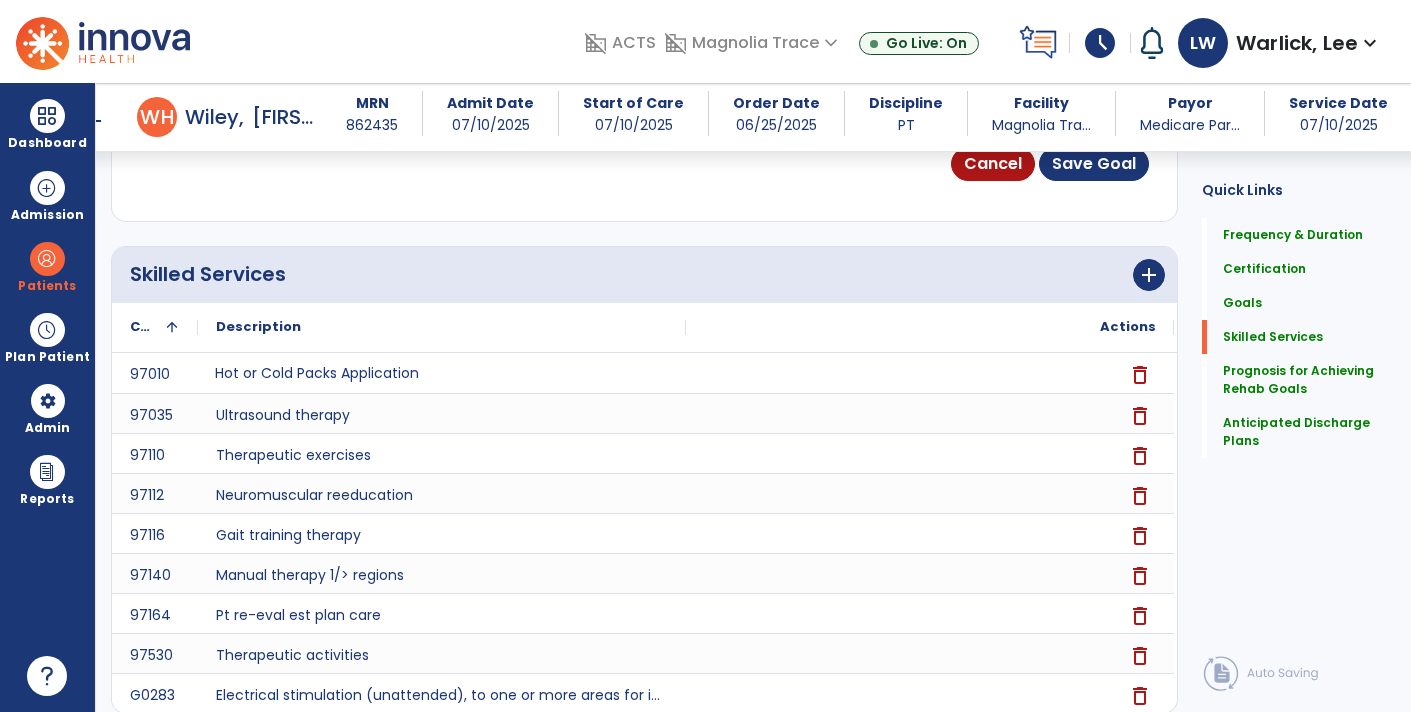scroll, scrollTop: 1535, scrollLeft: 0, axis: vertical 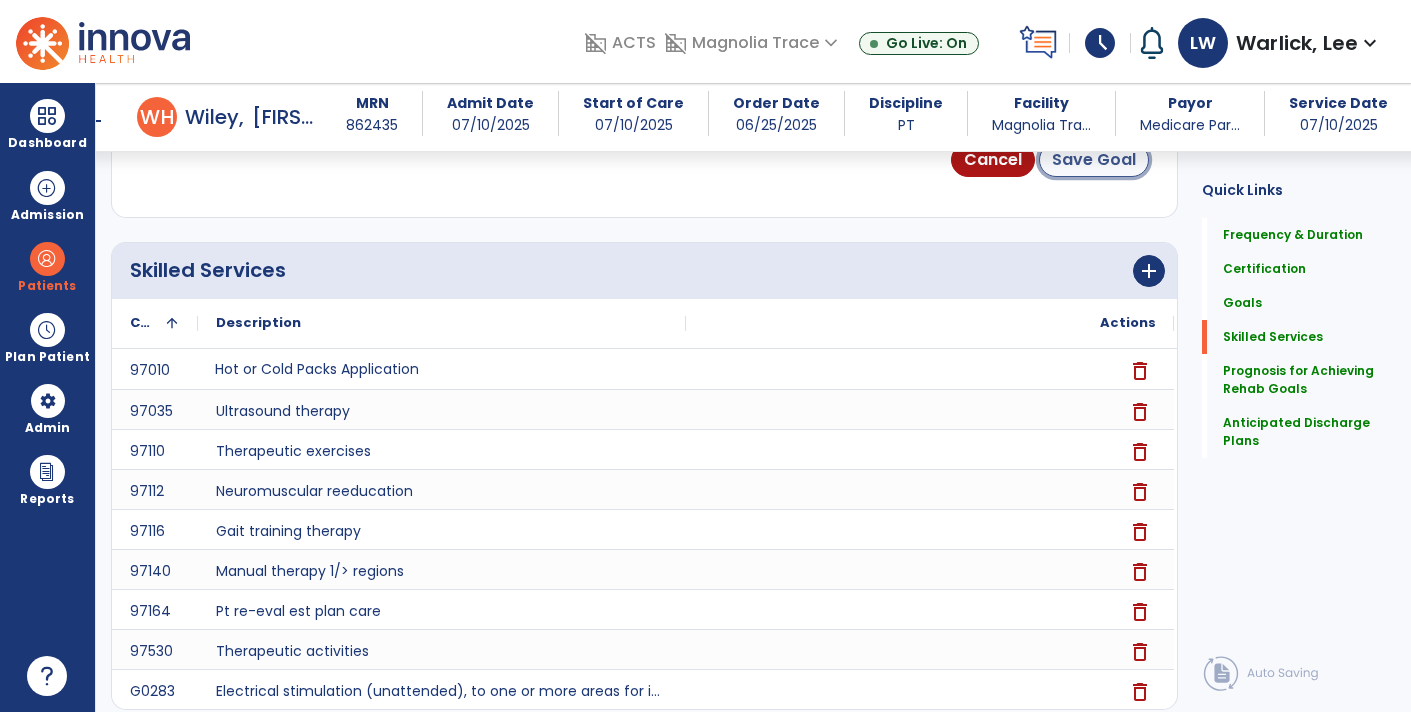 click on "Save Goal" at bounding box center [1094, 160] 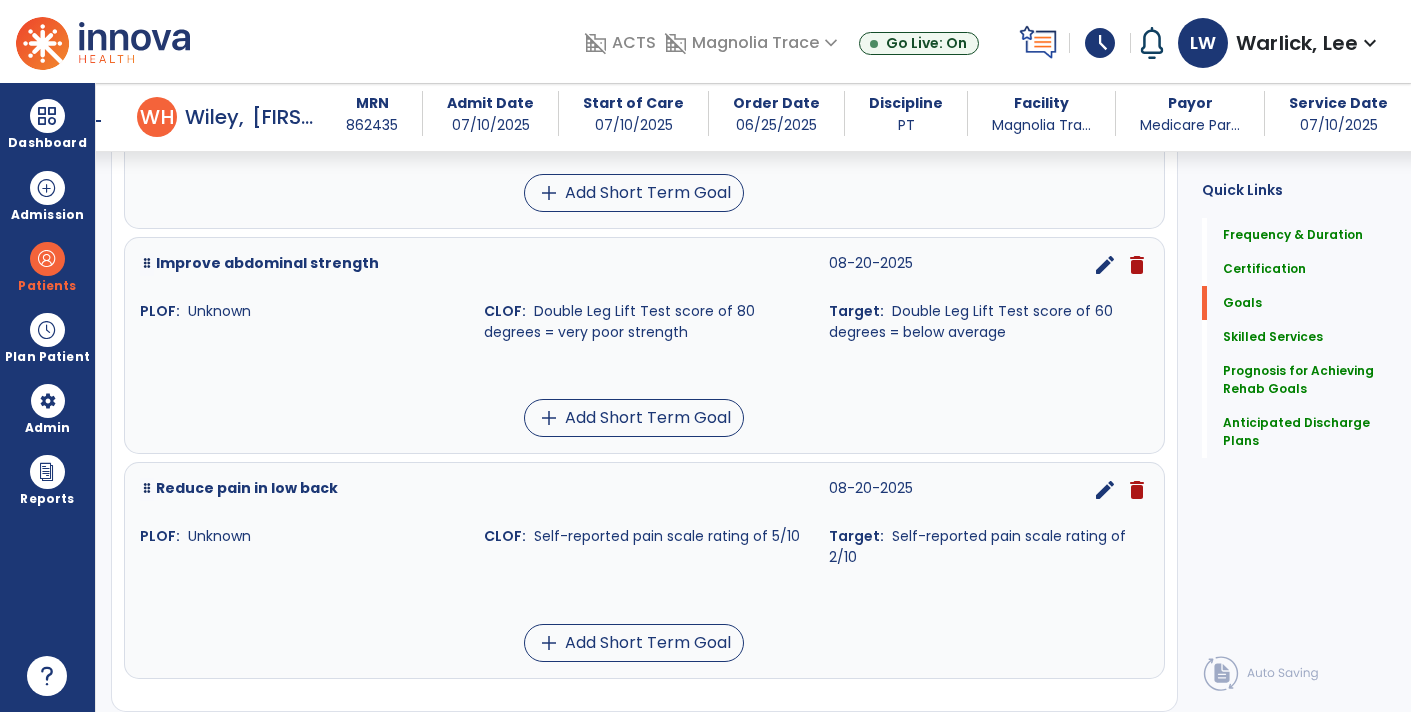 scroll, scrollTop: 1227, scrollLeft: 0, axis: vertical 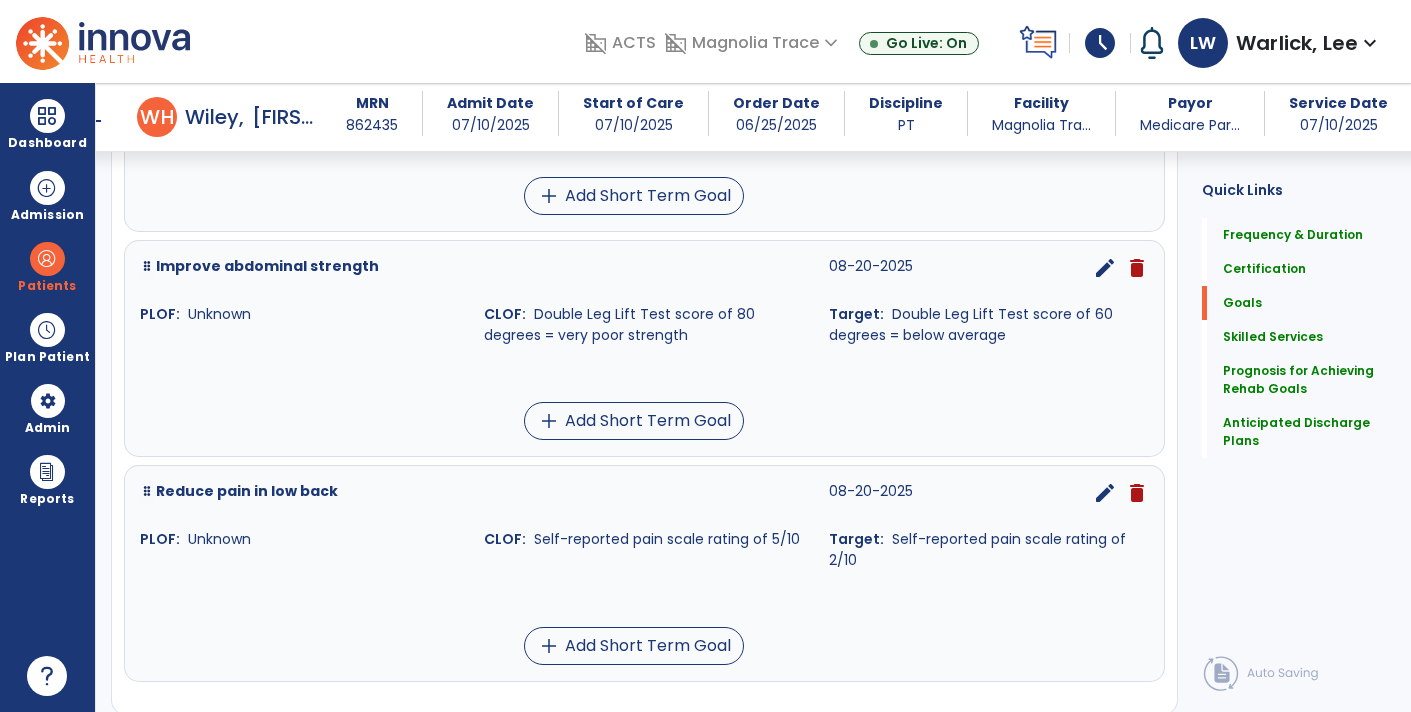 click on "edit" at bounding box center [1105, 268] 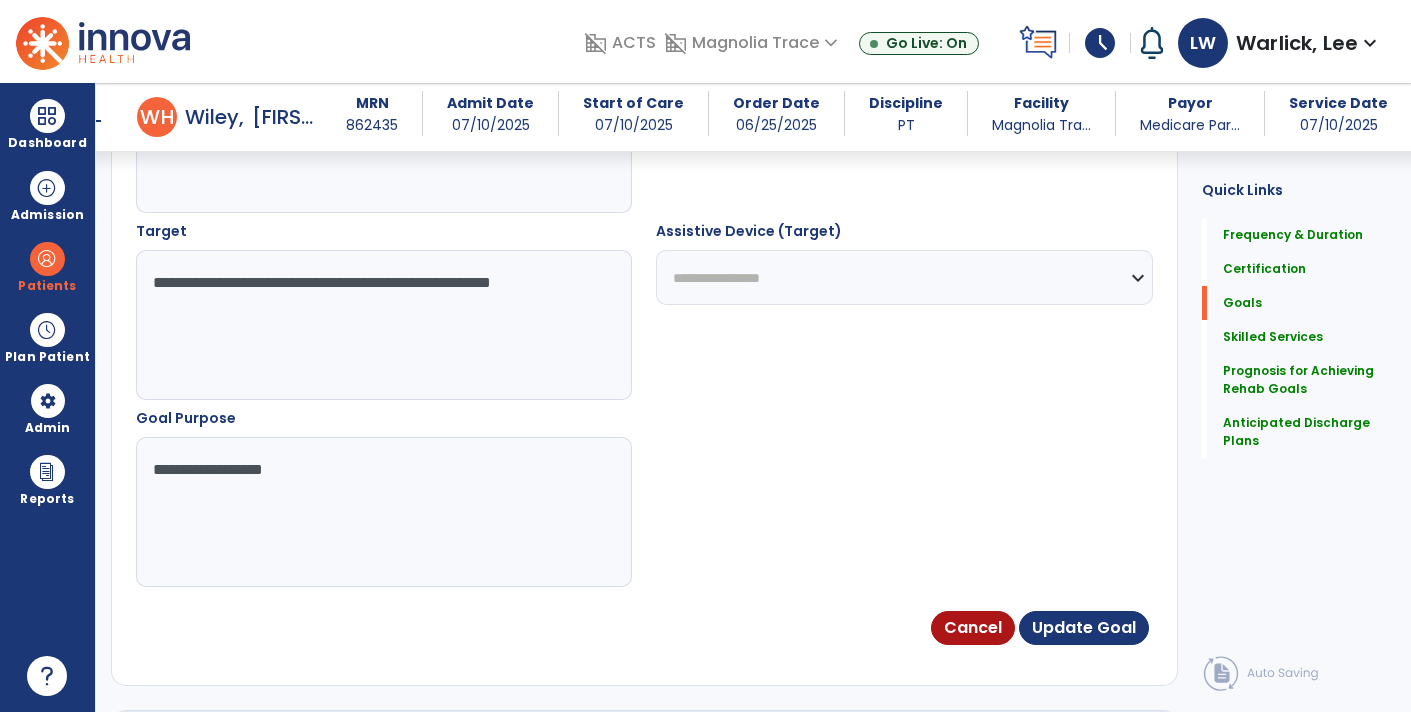 scroll, scrollTop: 1070, scrollLeft: 0, axis: vertical 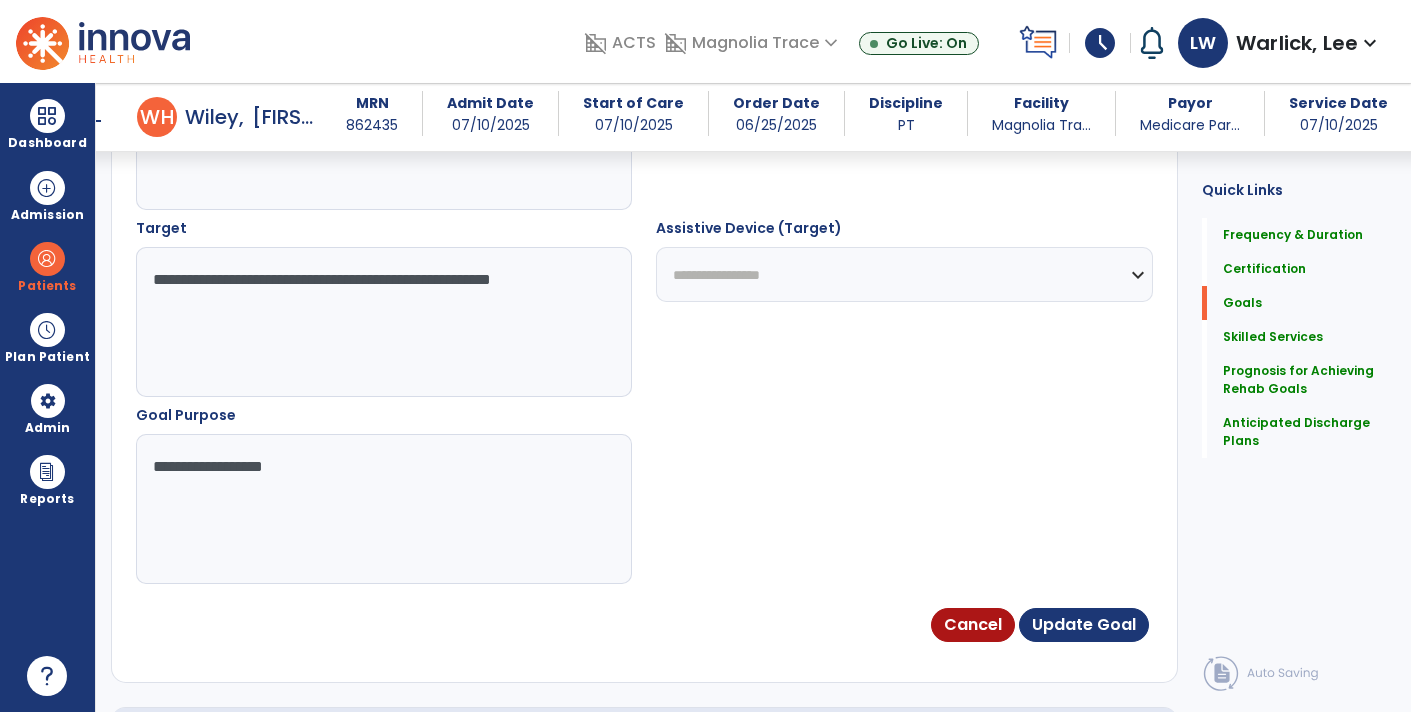 click on "**********" at bounding box center (383, 509) 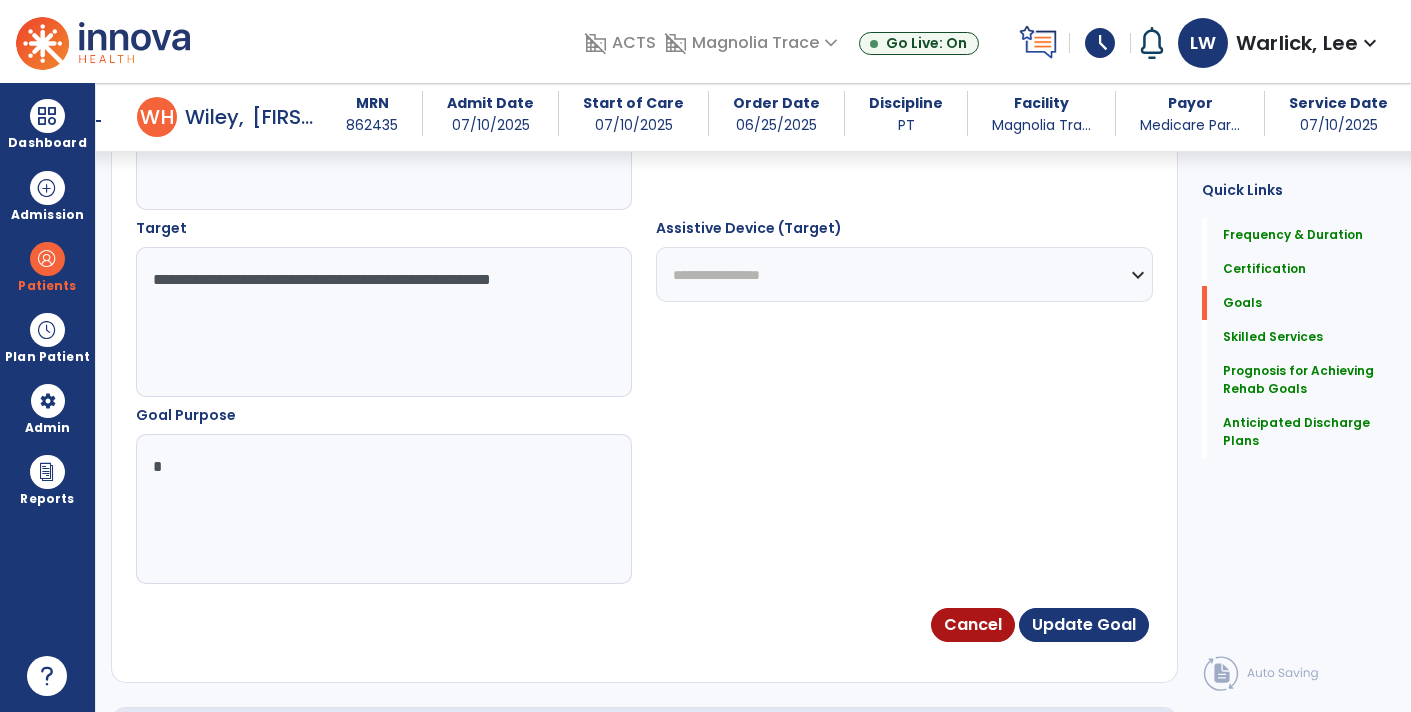 click on "**********" at bounding box center (383, 509) 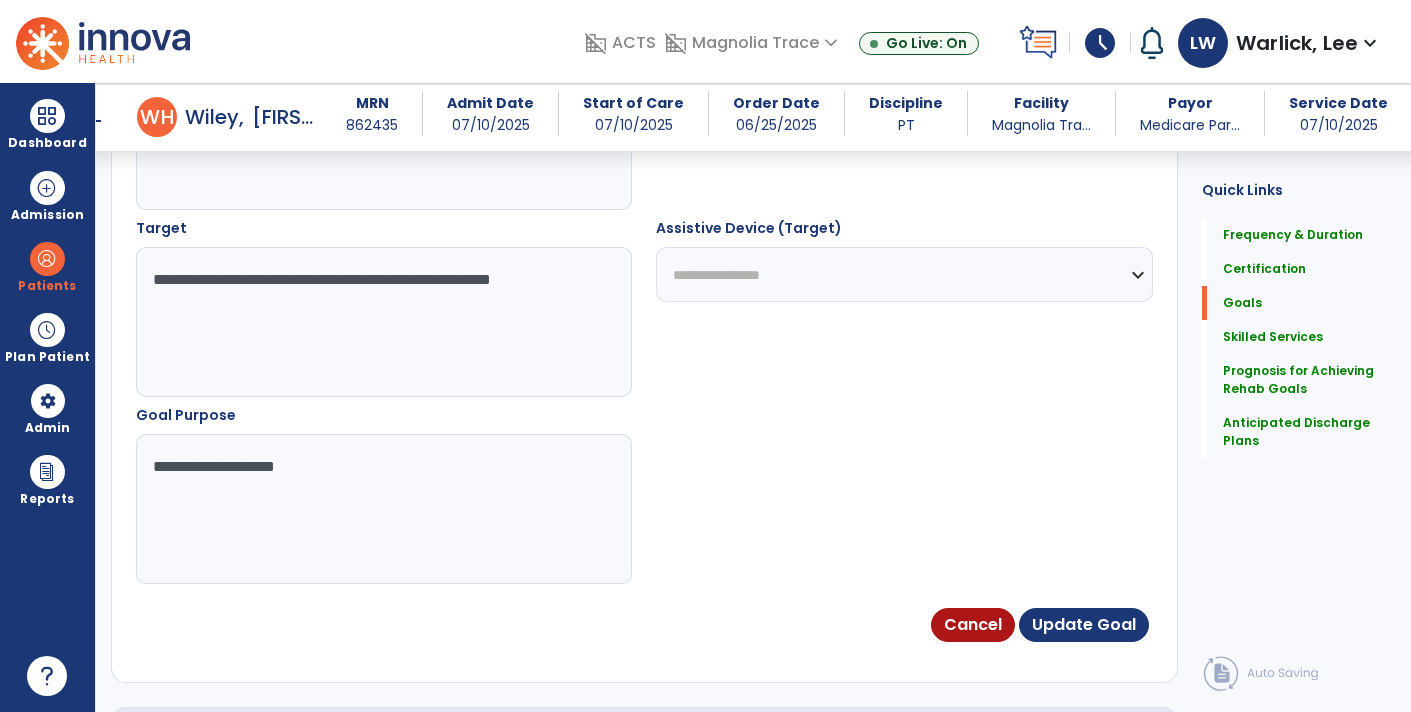 click on "**********" at bounding box center [383, 509] 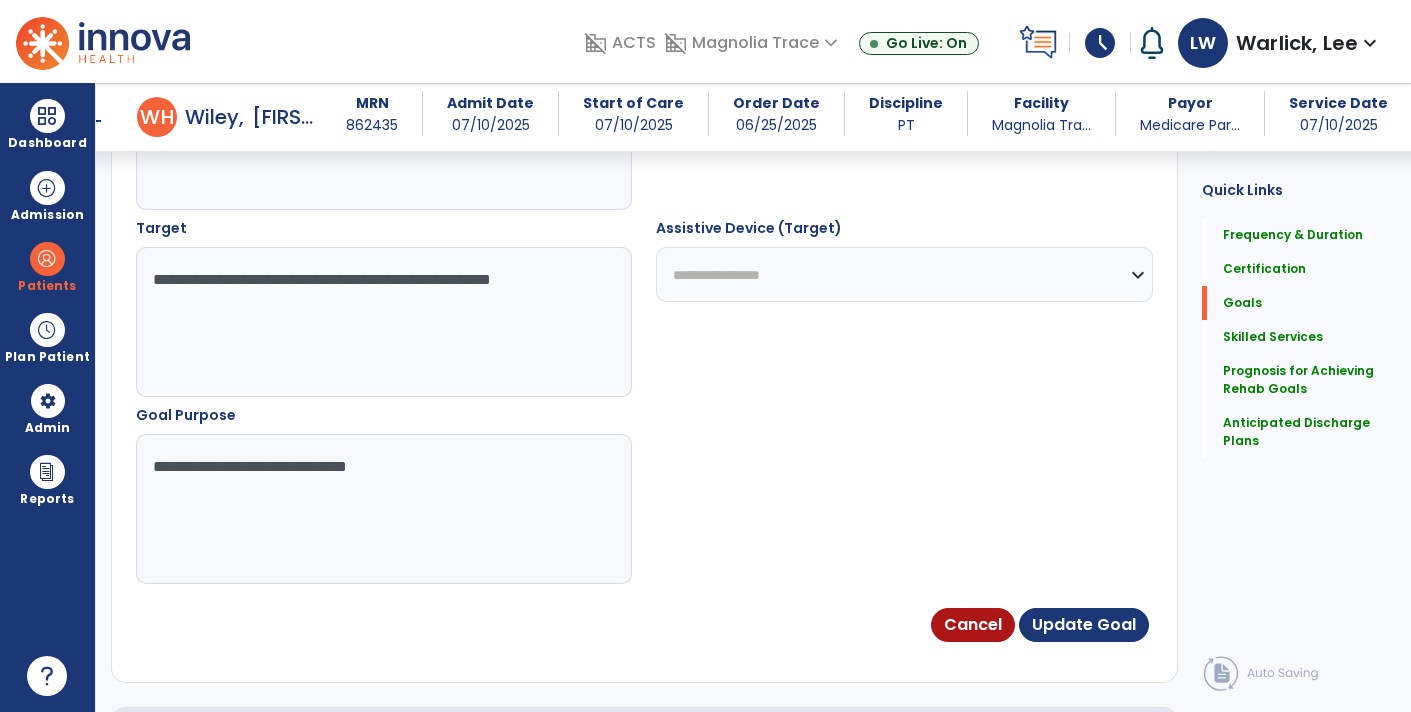type on "**********" 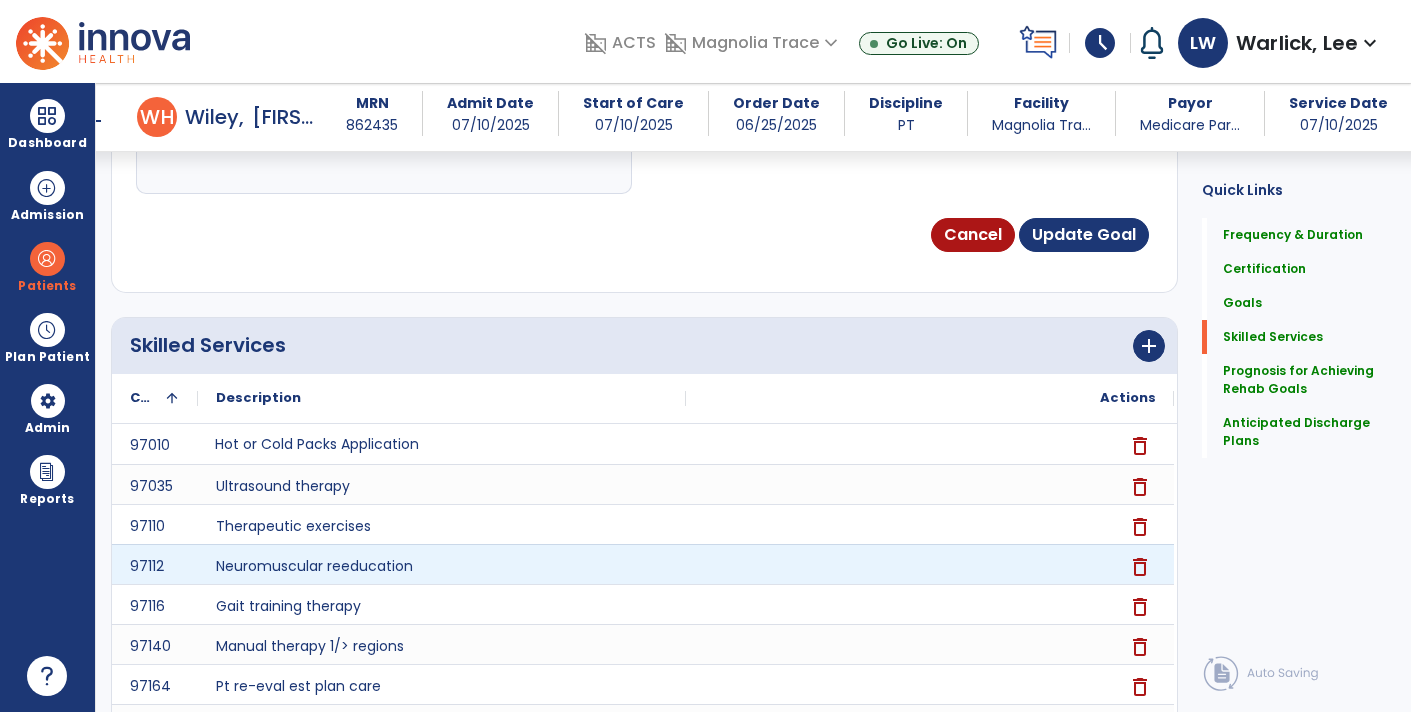 scroll, scrollTop: 1492, scrollLeft: 0, axis: vertical 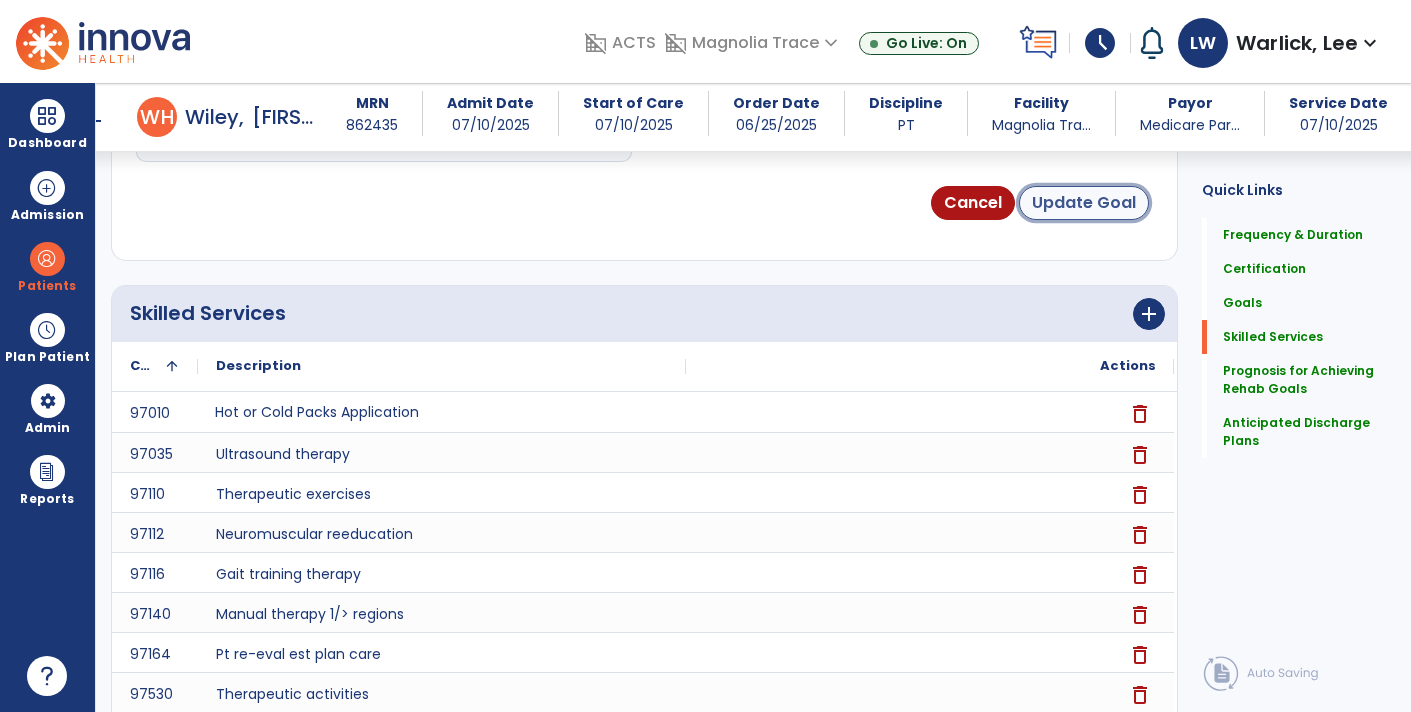 click on "Update Goal" at bounding box center [1084, 203] 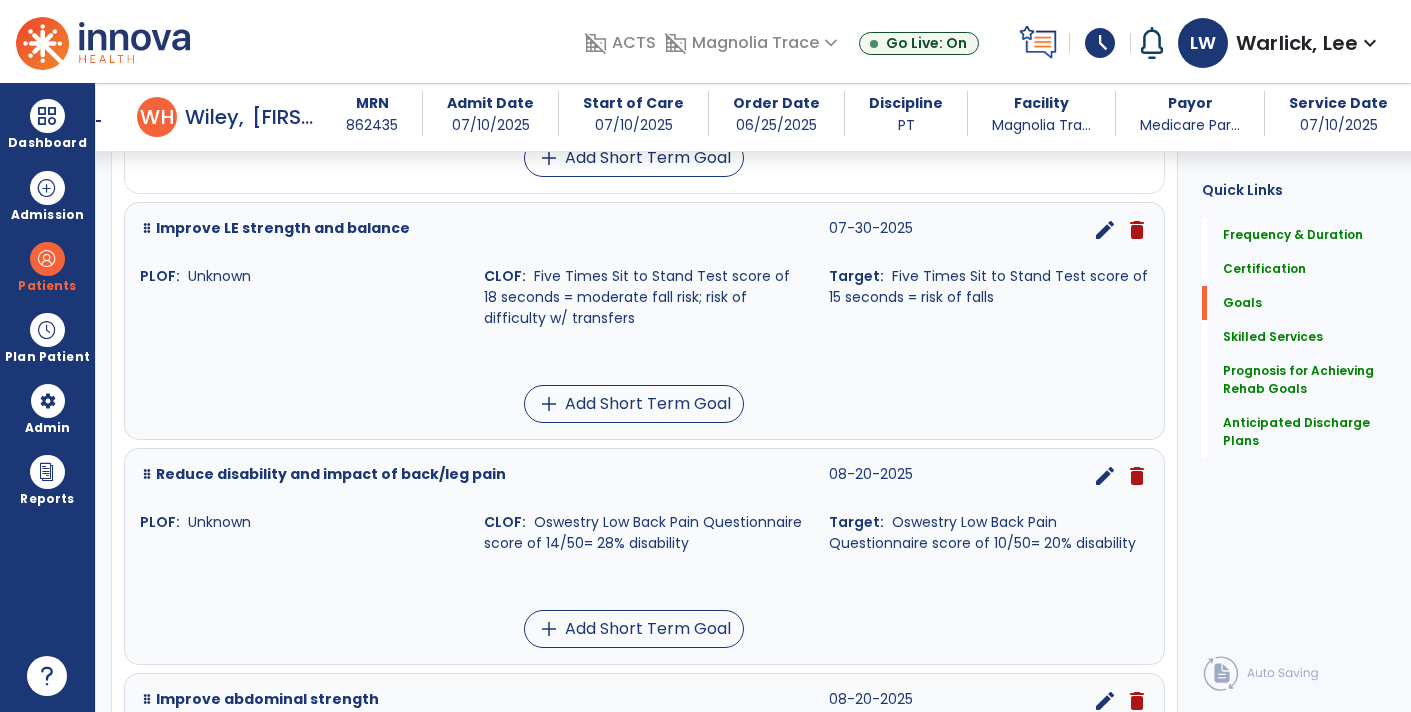 scroll, scrollTop: 795, scrollLeft: 0, axis: vertical 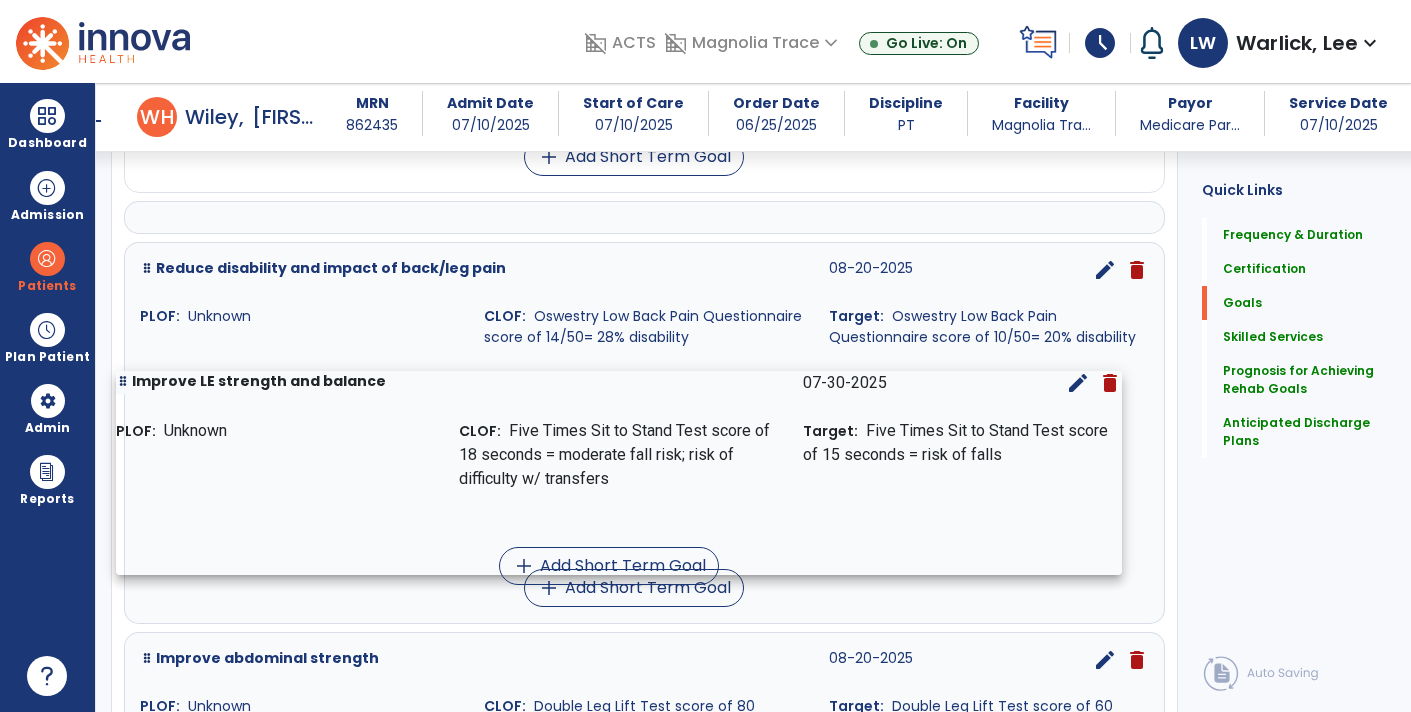 drag, startPoint x: 434, startPoint y: 243, endPoint x: 411, endPoint y: 388, distance: 146.8128 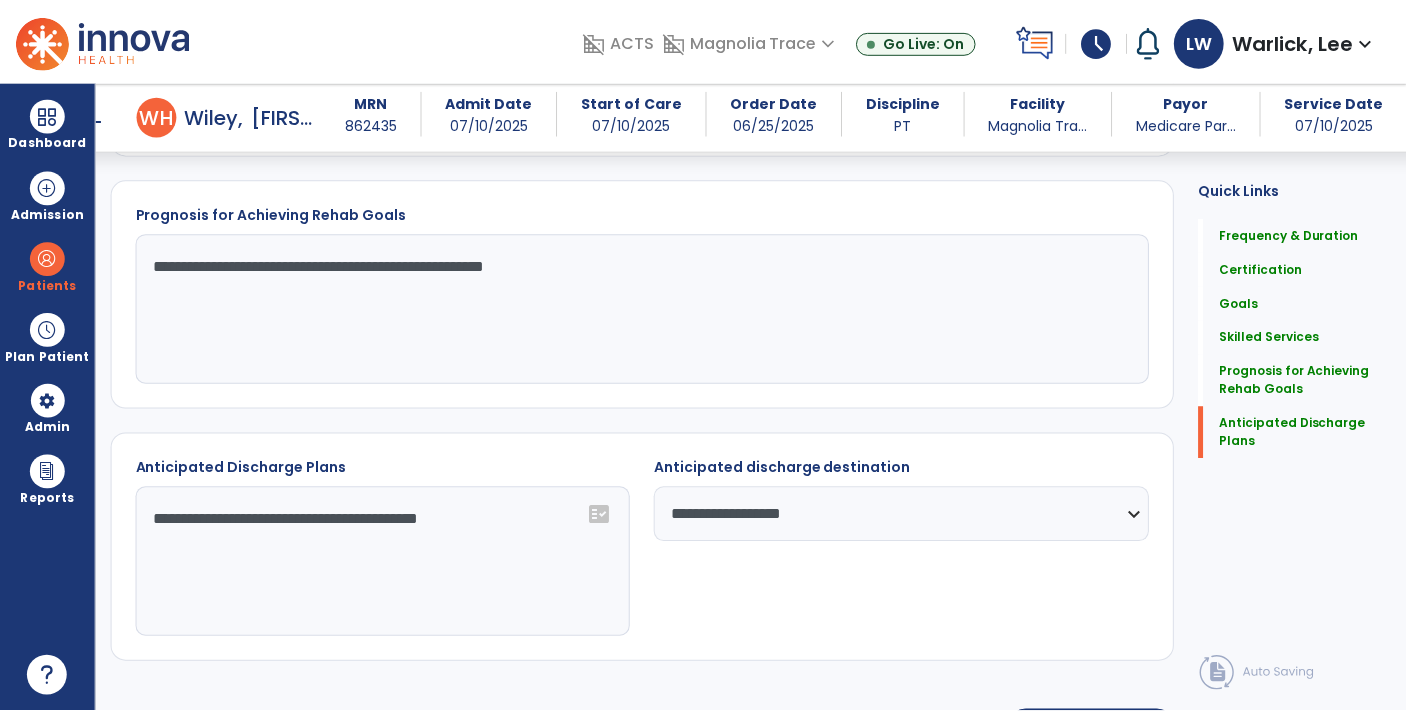 scroll, scrollTop: 2187, scrollLeft: 0, axis: vertical 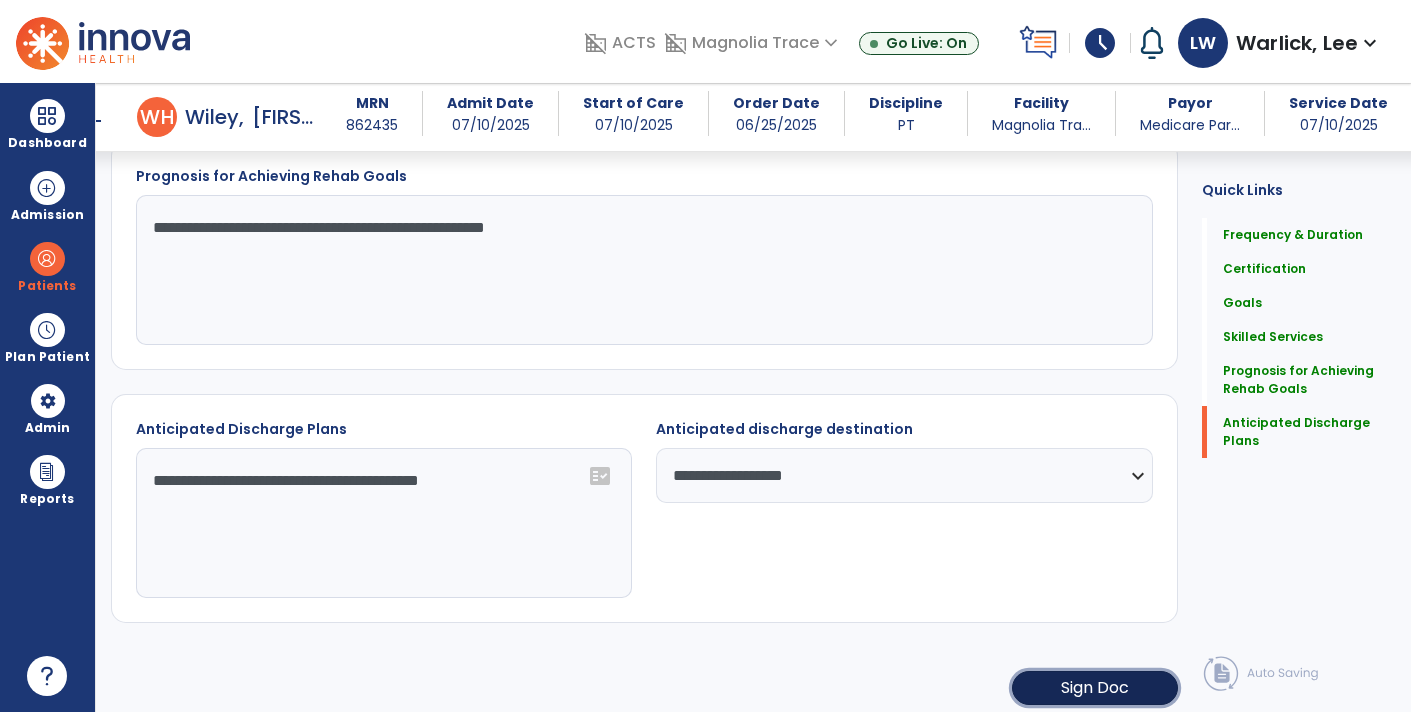 click on "Sign Doc" 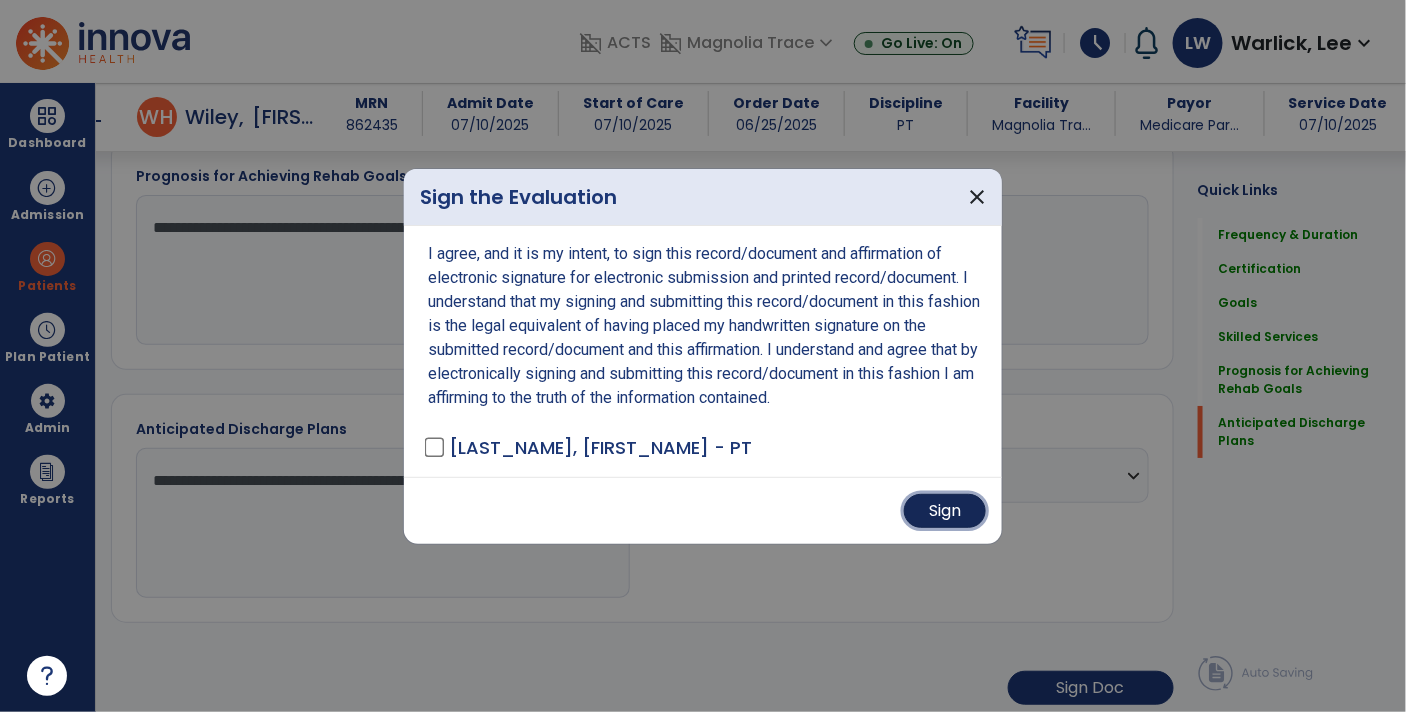 click on "Sign" at bounding box center (945, 511) 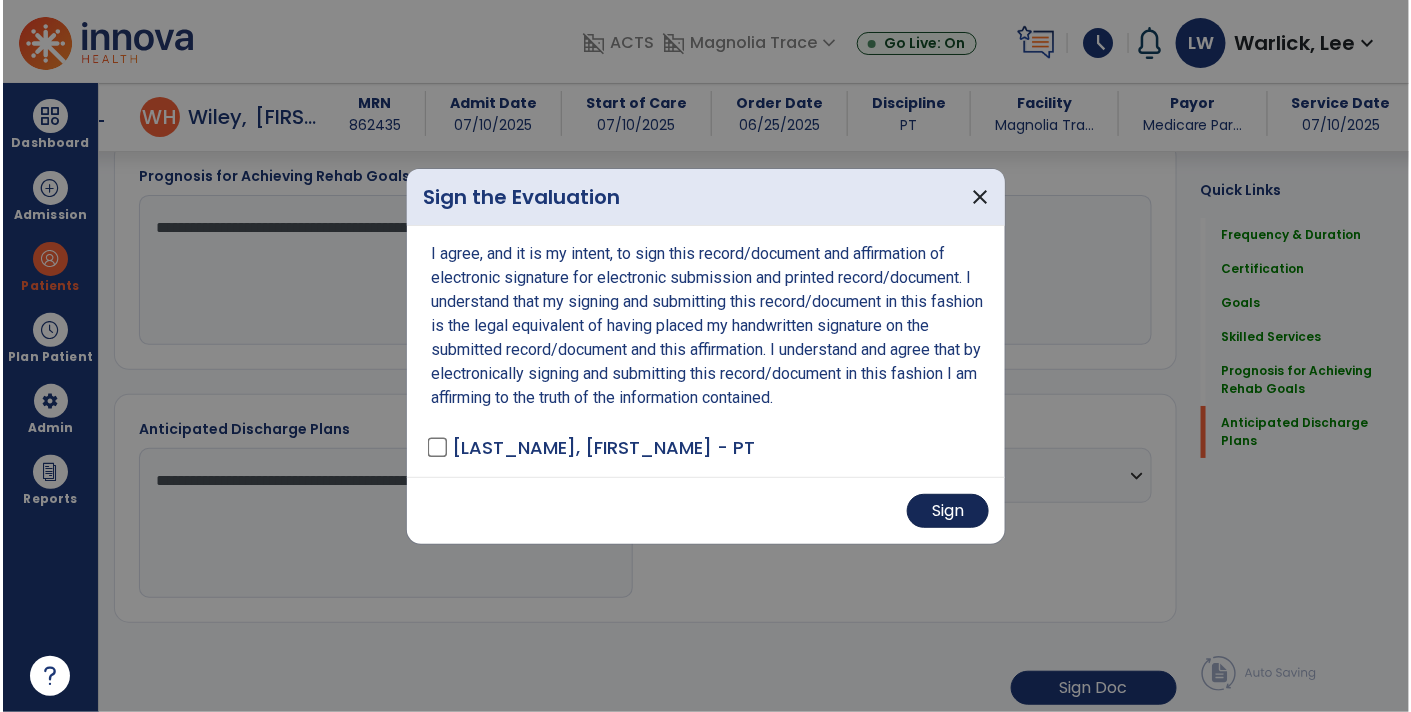scroll, scrollTop: 2185, scrollLeft: 0, axis: vertical 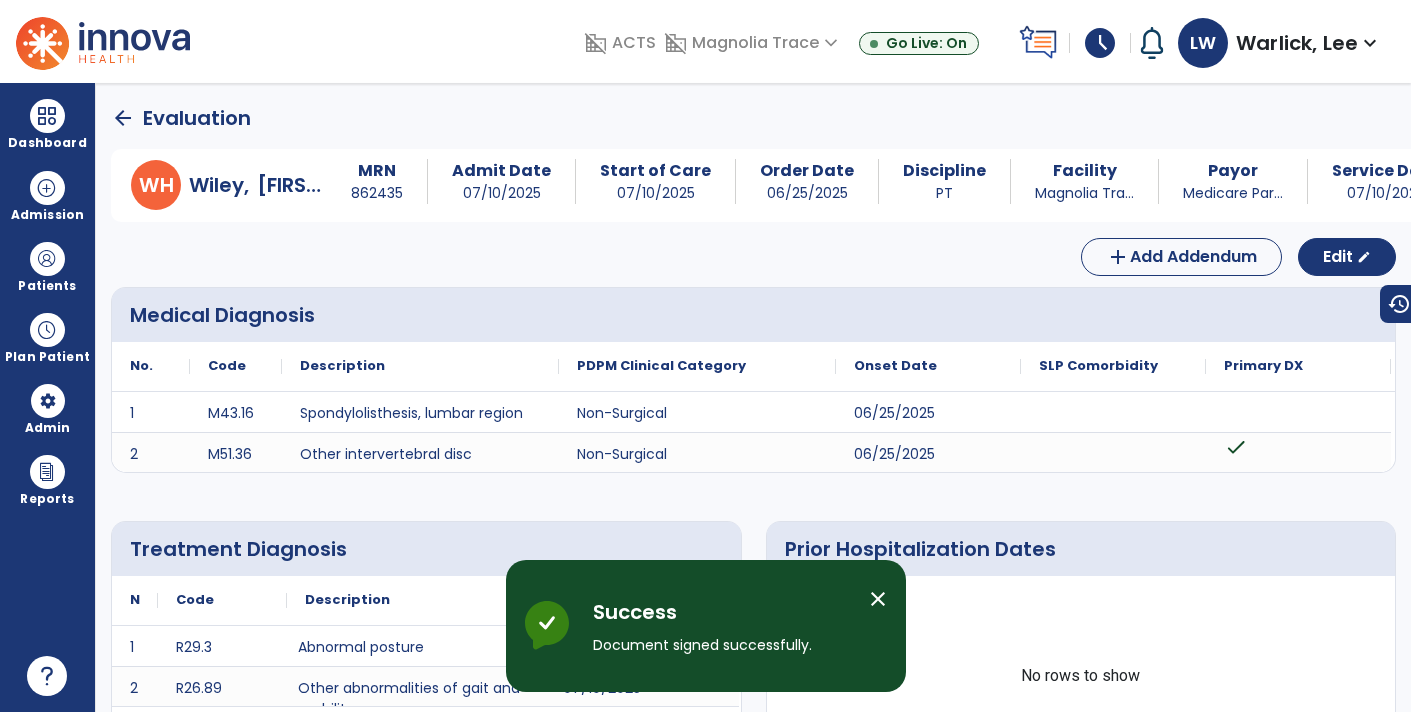 click on "schedule" at bounding box center (1100, 43) 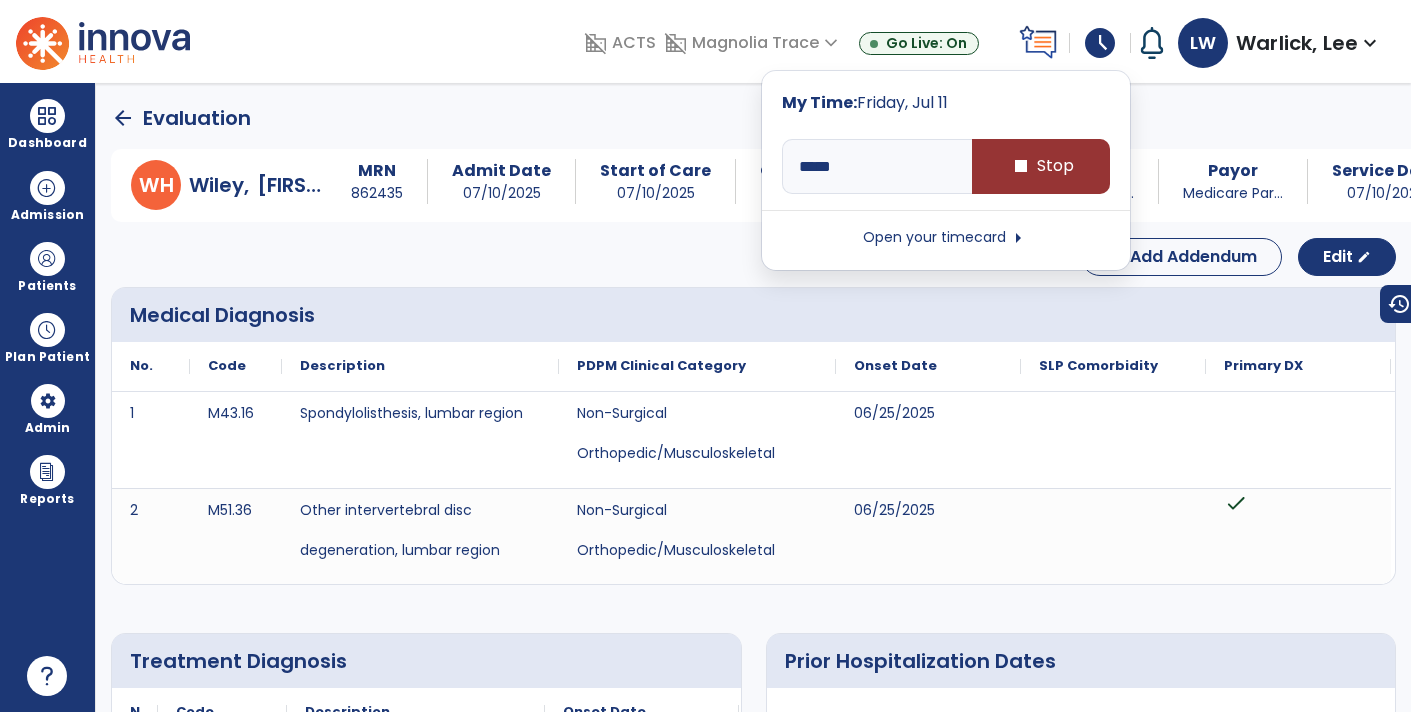 click on "stop  Stop" at bounding box center (1041, 166) 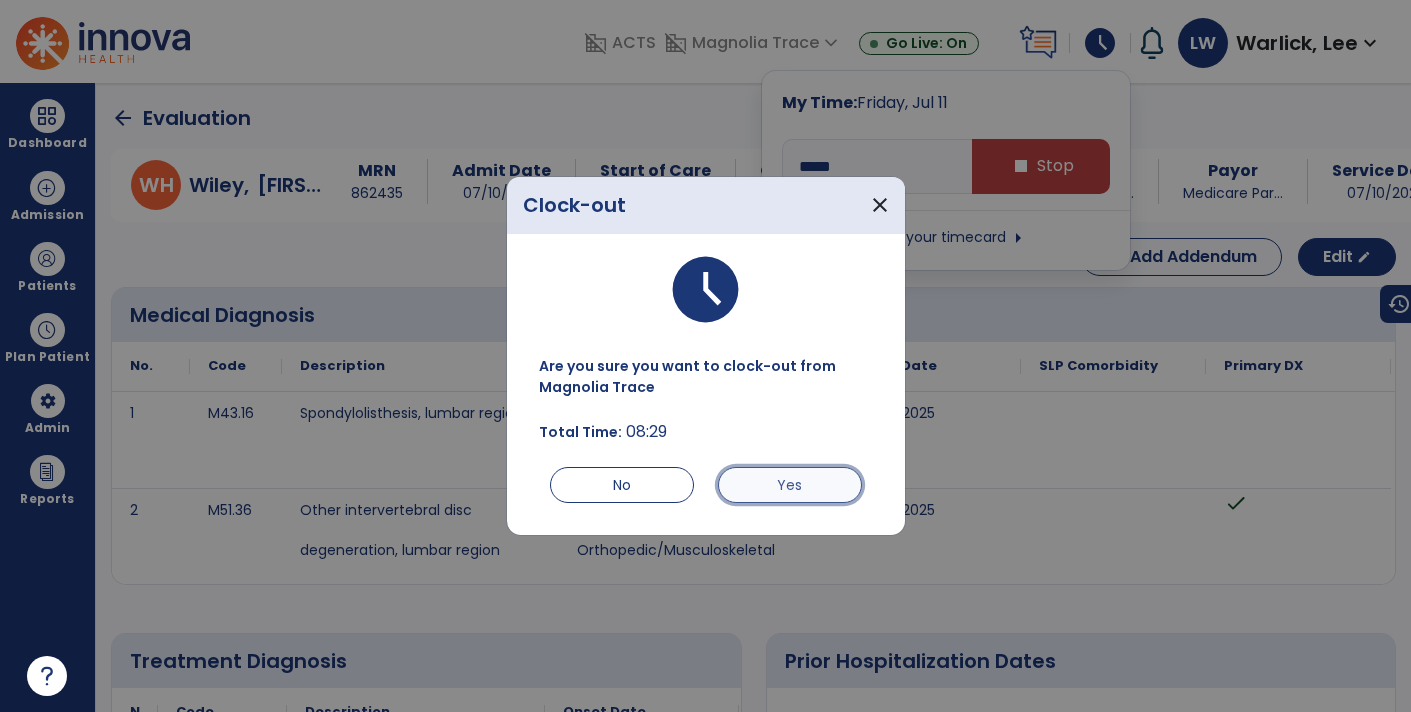 click on "Yes" at bounding box center [790, 485] 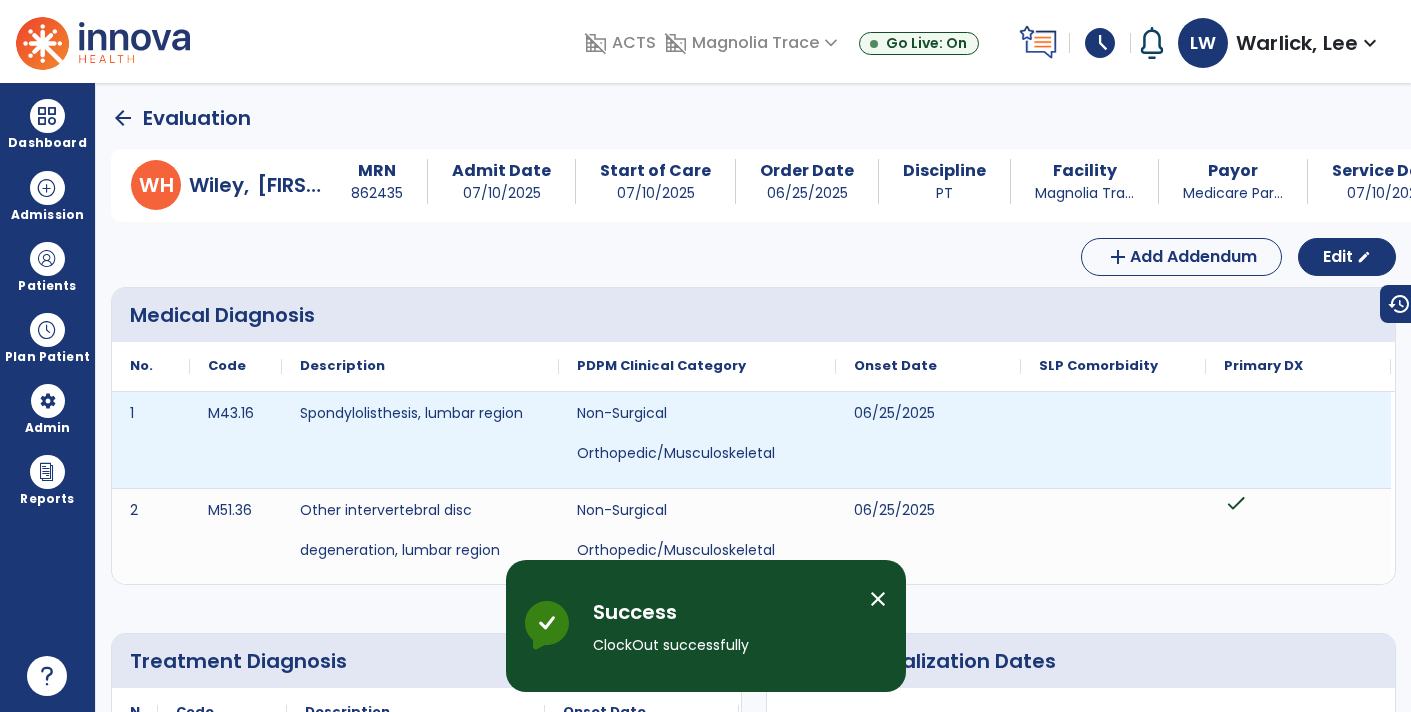 type on "****" 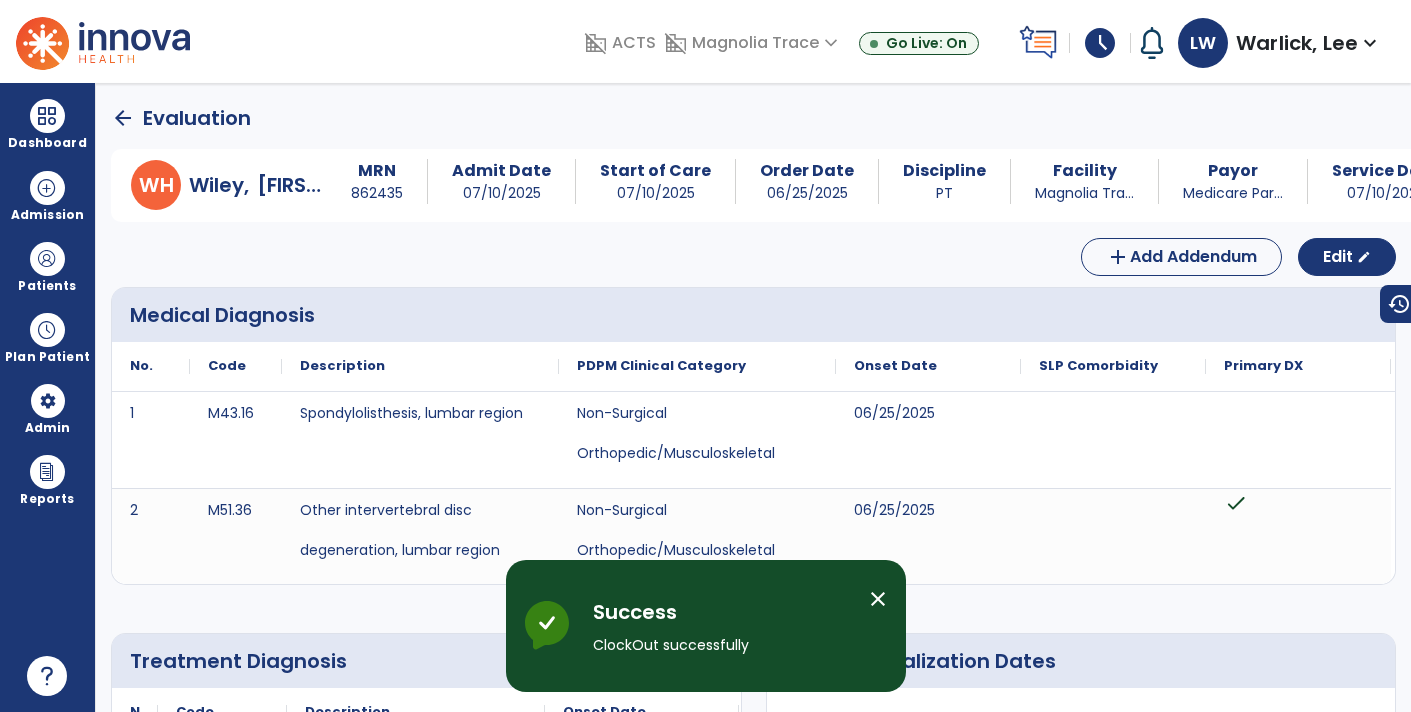 click on "schedule" at bounding box center (1100, 43) 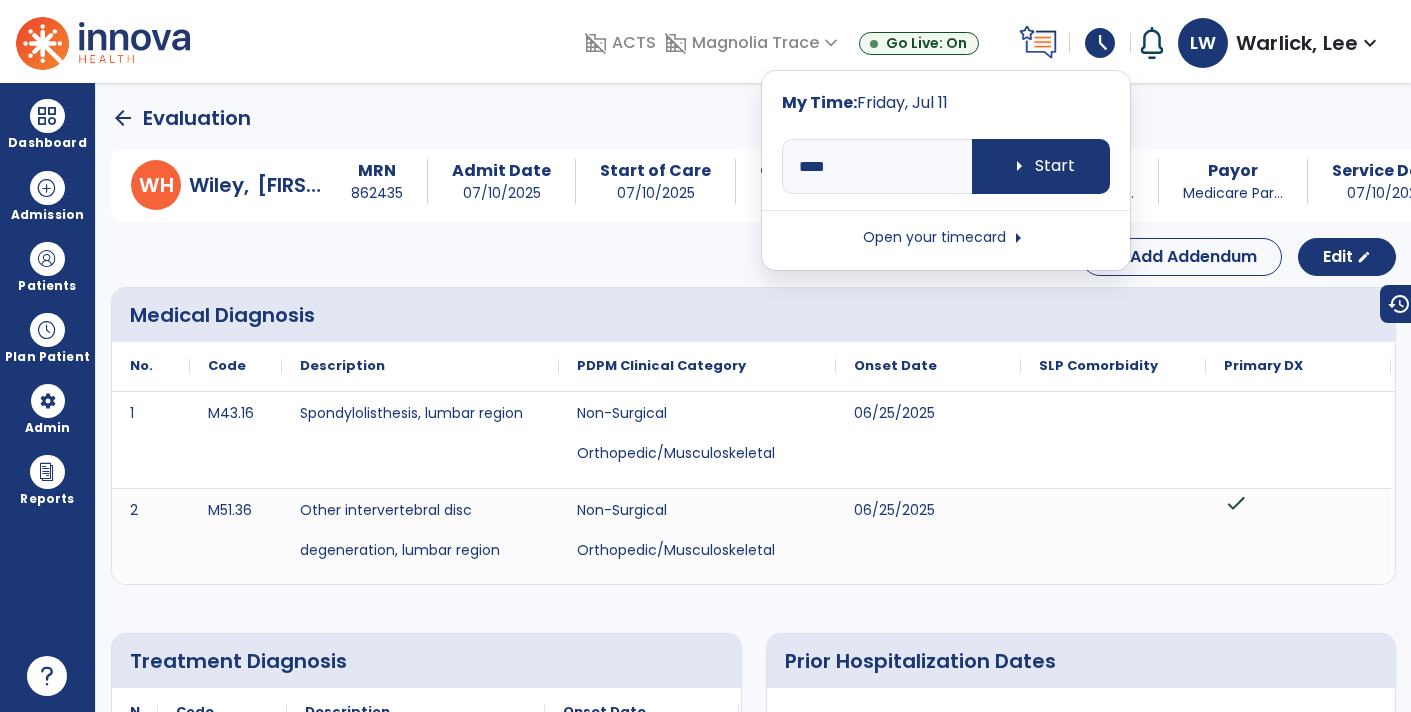 click on "Open your timecard  arrow_right" at bounding box center (946, 238) 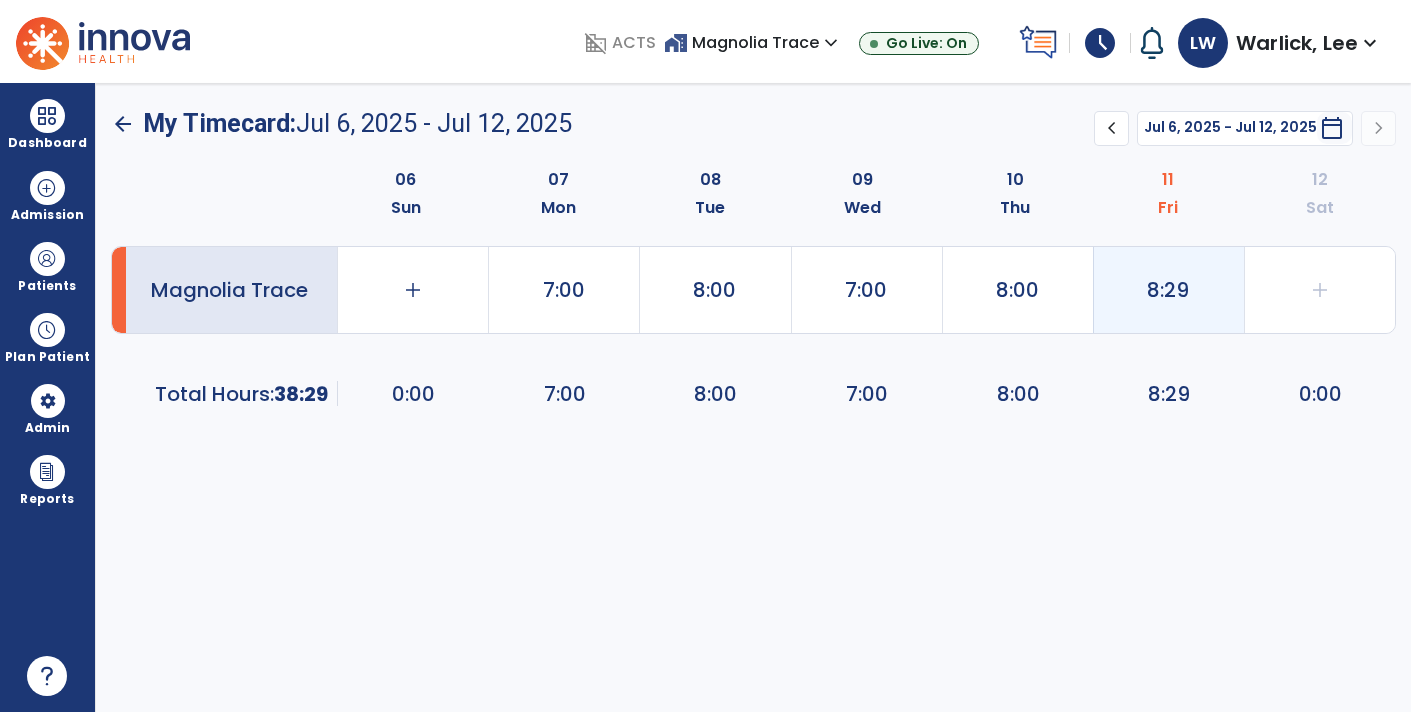 click on "8:29" 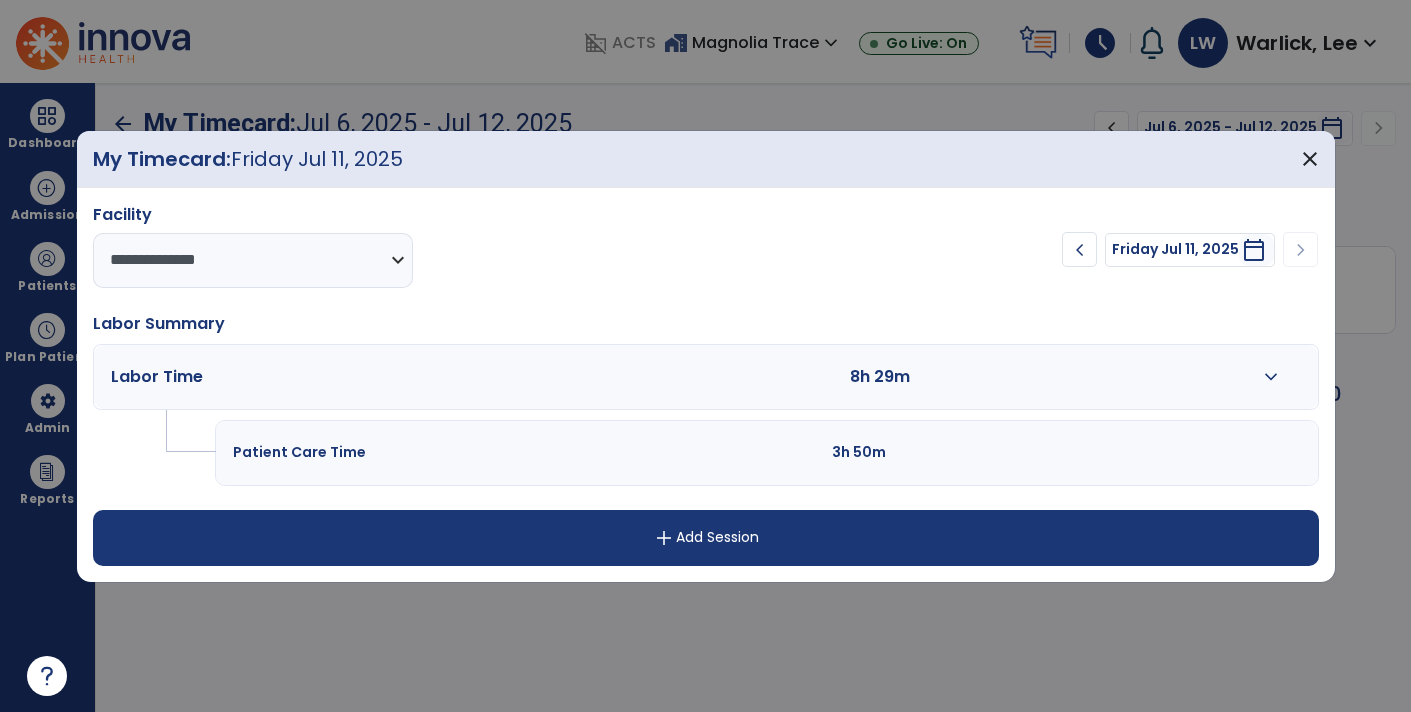 click on "expand_more" at bounding box center (1271, 377) 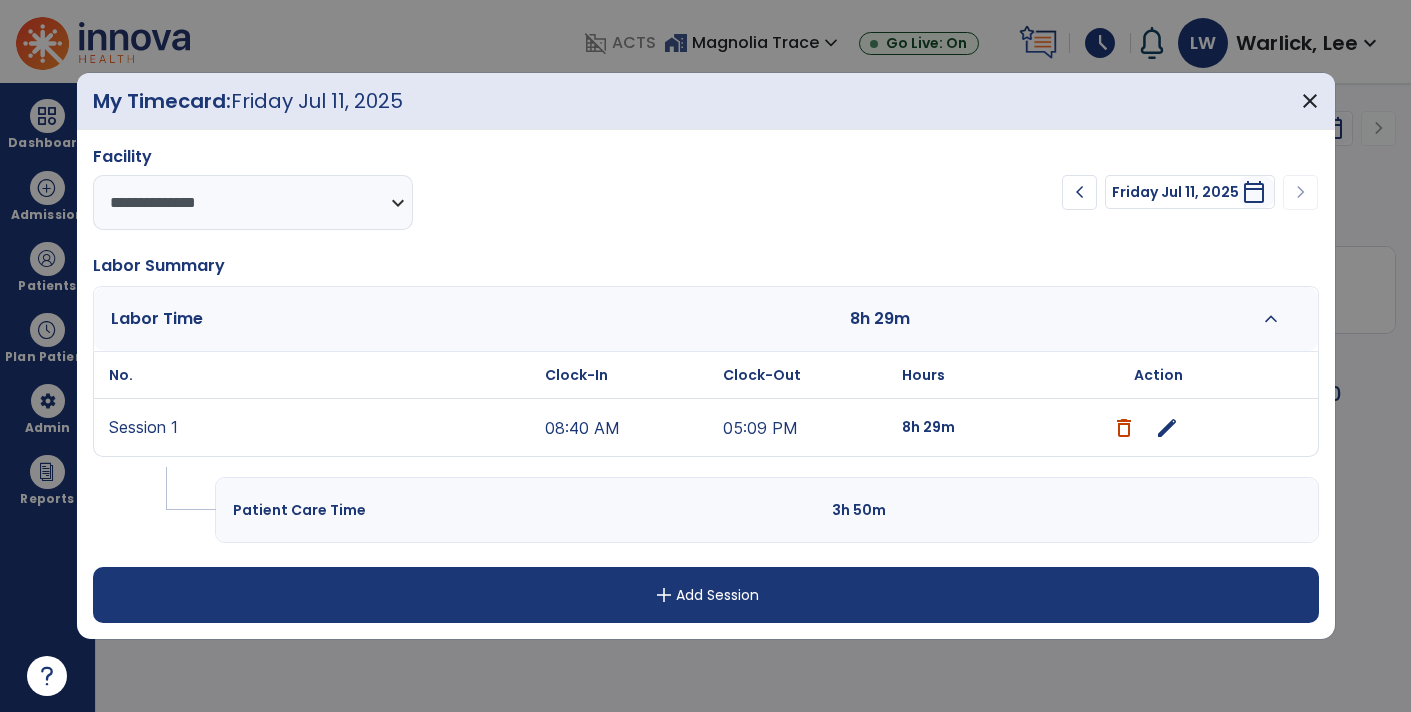 click on "edit" at bounding box center [1167, 428] 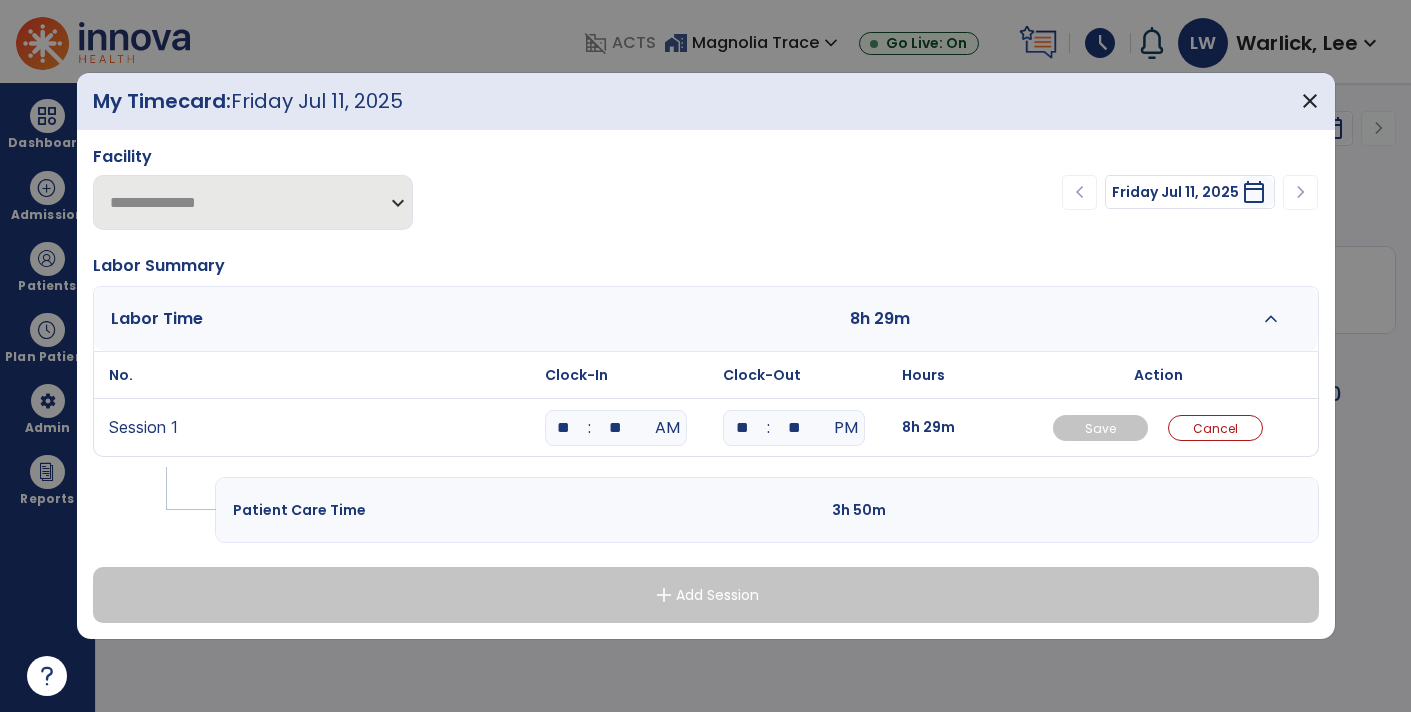 click on "**" at bounding box center [564, 428] 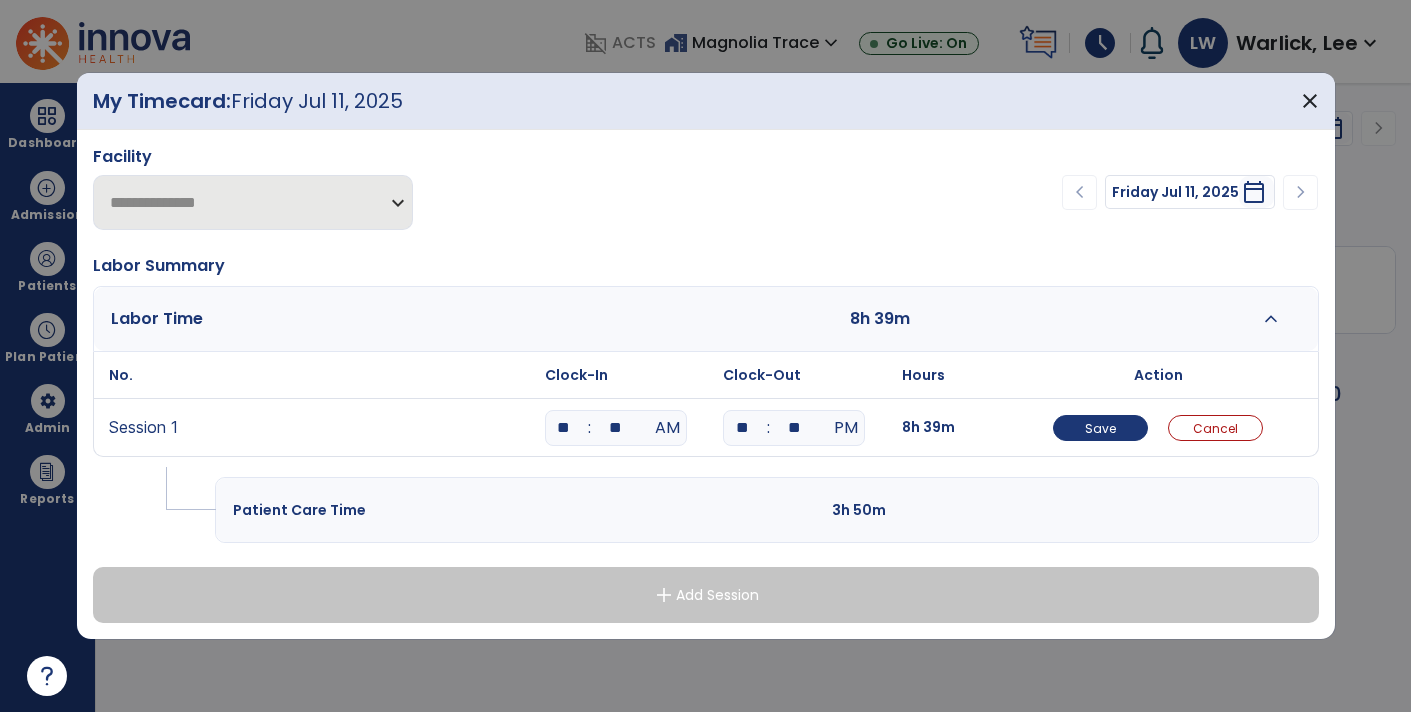 type on "**" 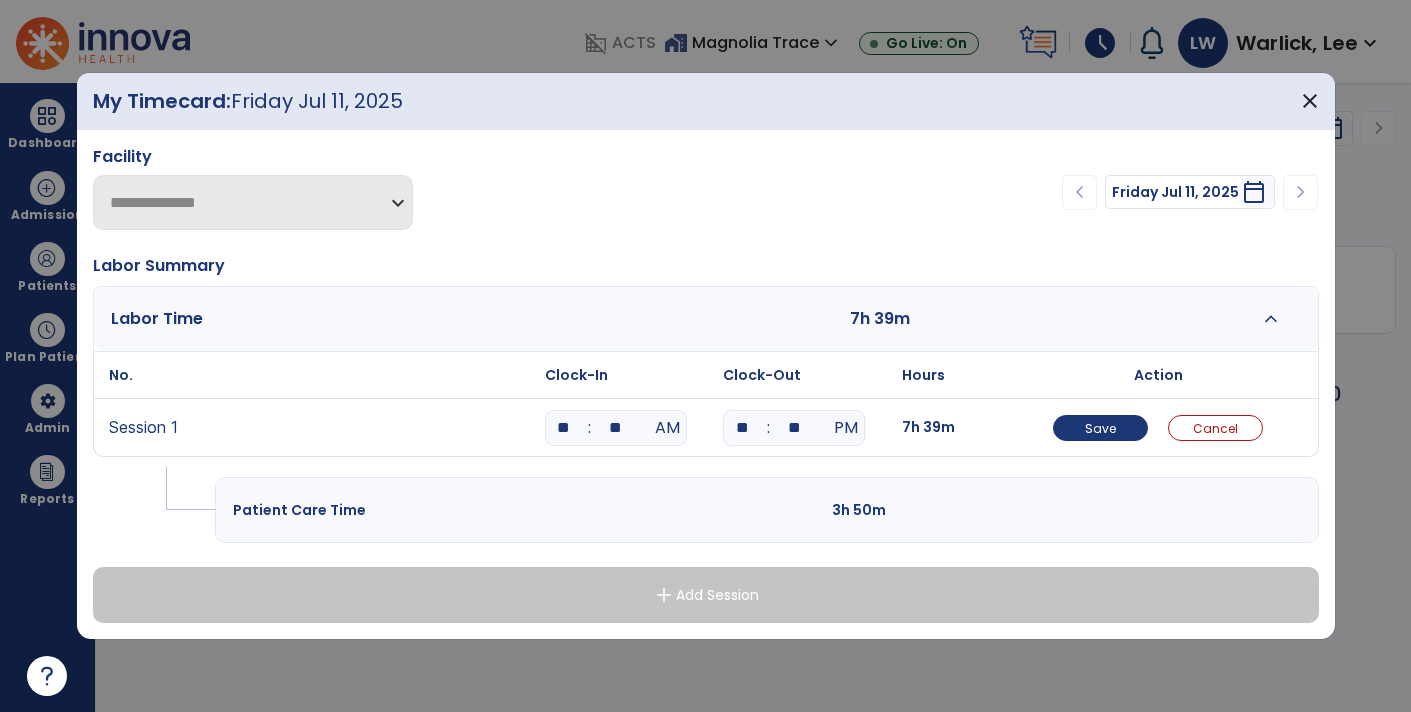 type on "**" 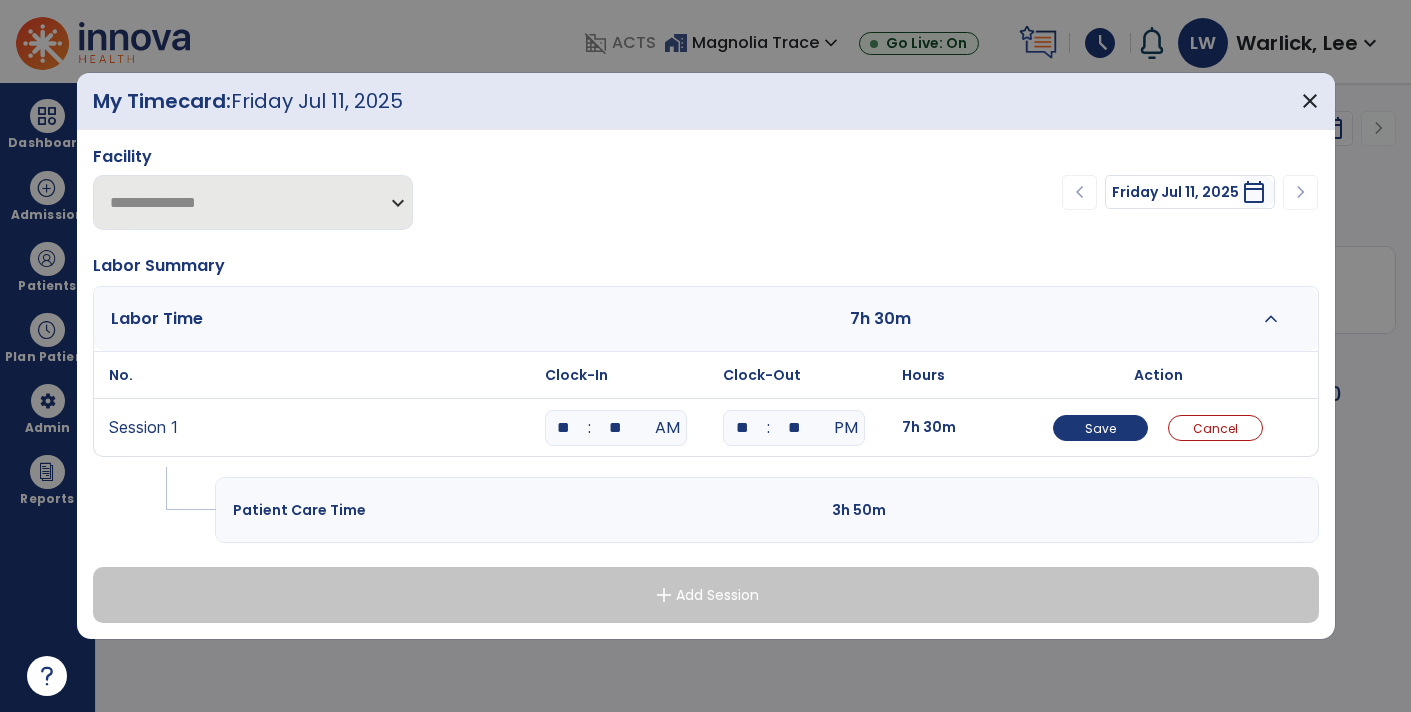 click on "3h 50m" at bounding box center (954, 510) 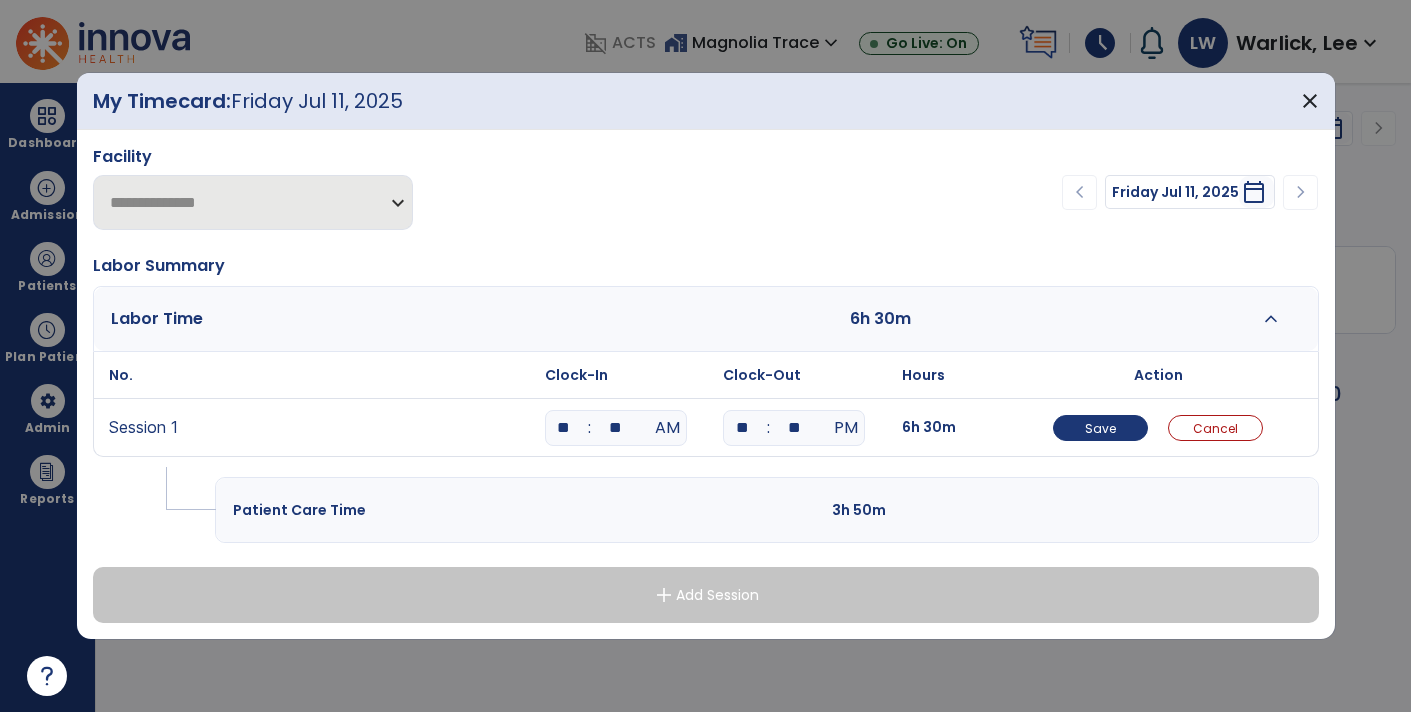 click on "**" at bounding box center [616, 428] 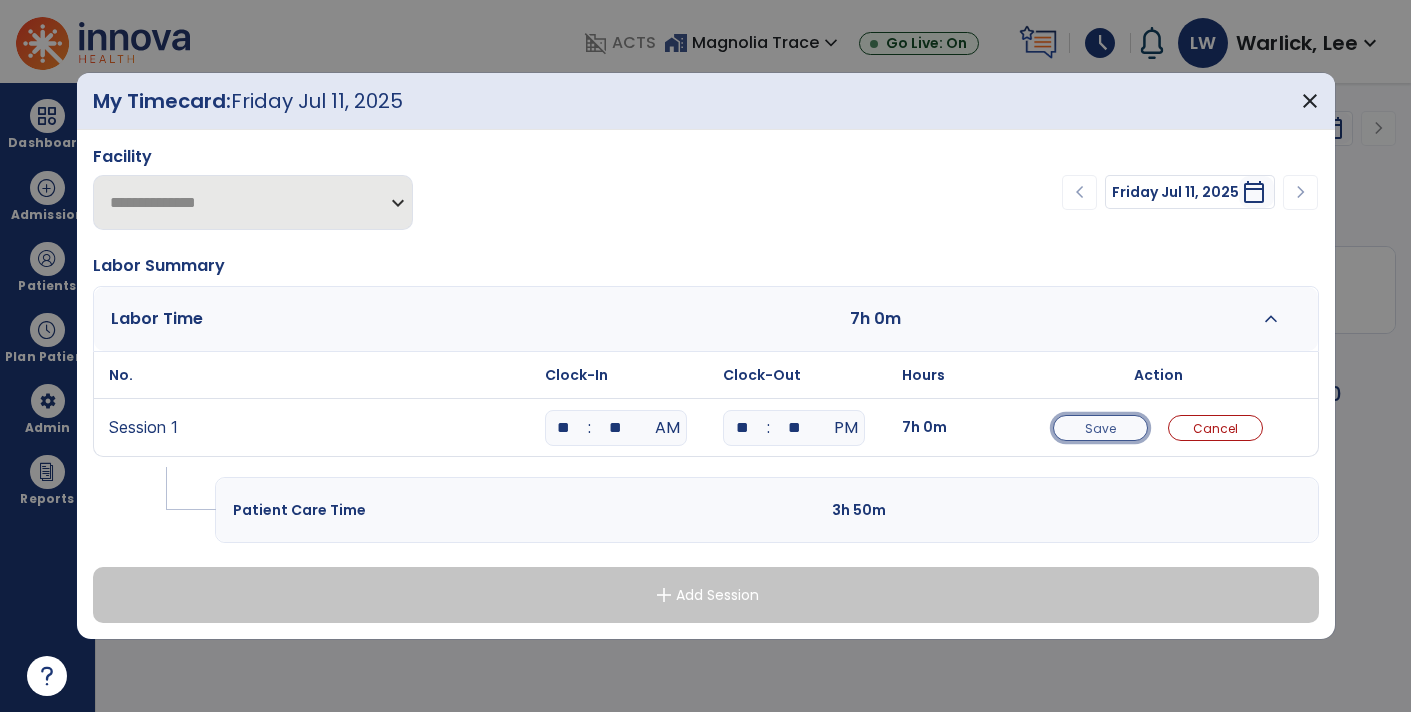 click on "Save" at bounding box center [1100, 428] 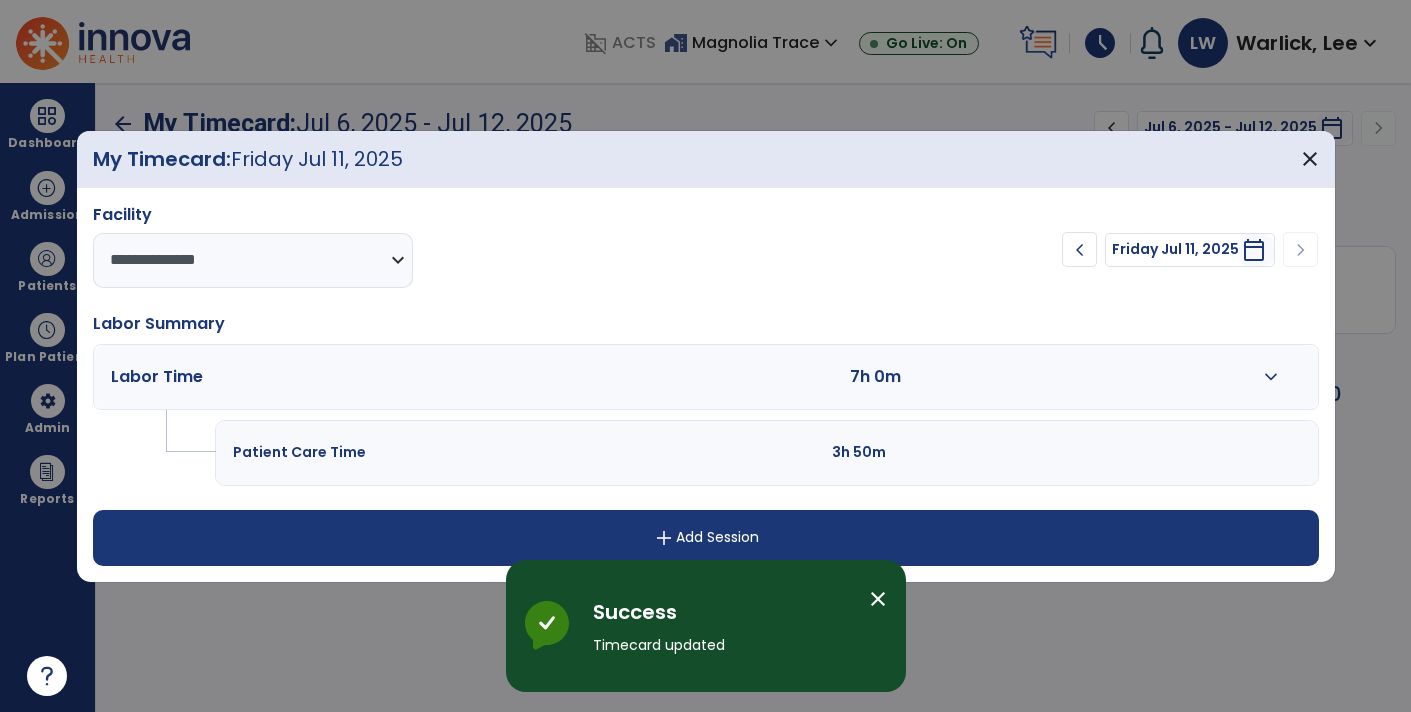 click on "add  Add Session" at bounding box center [706, 538] 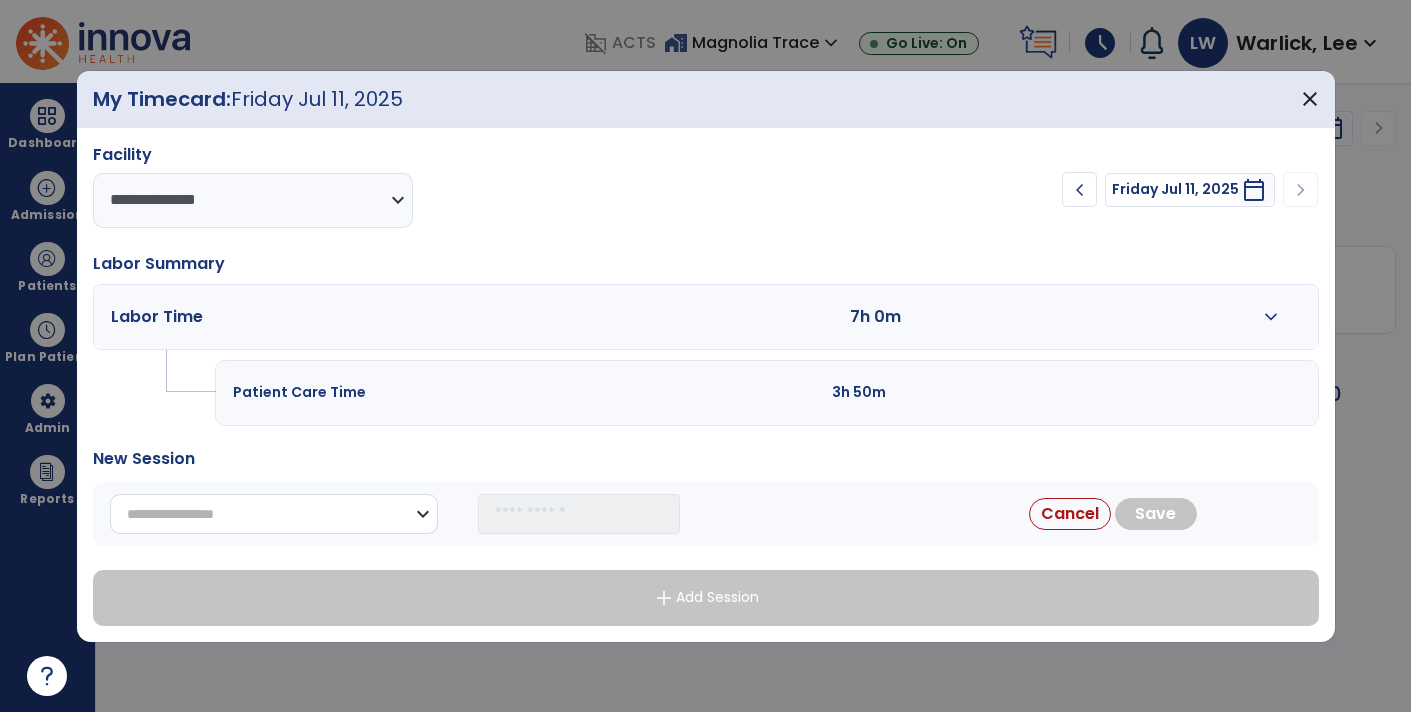 click on "**********" at bounding box center [274, 514] 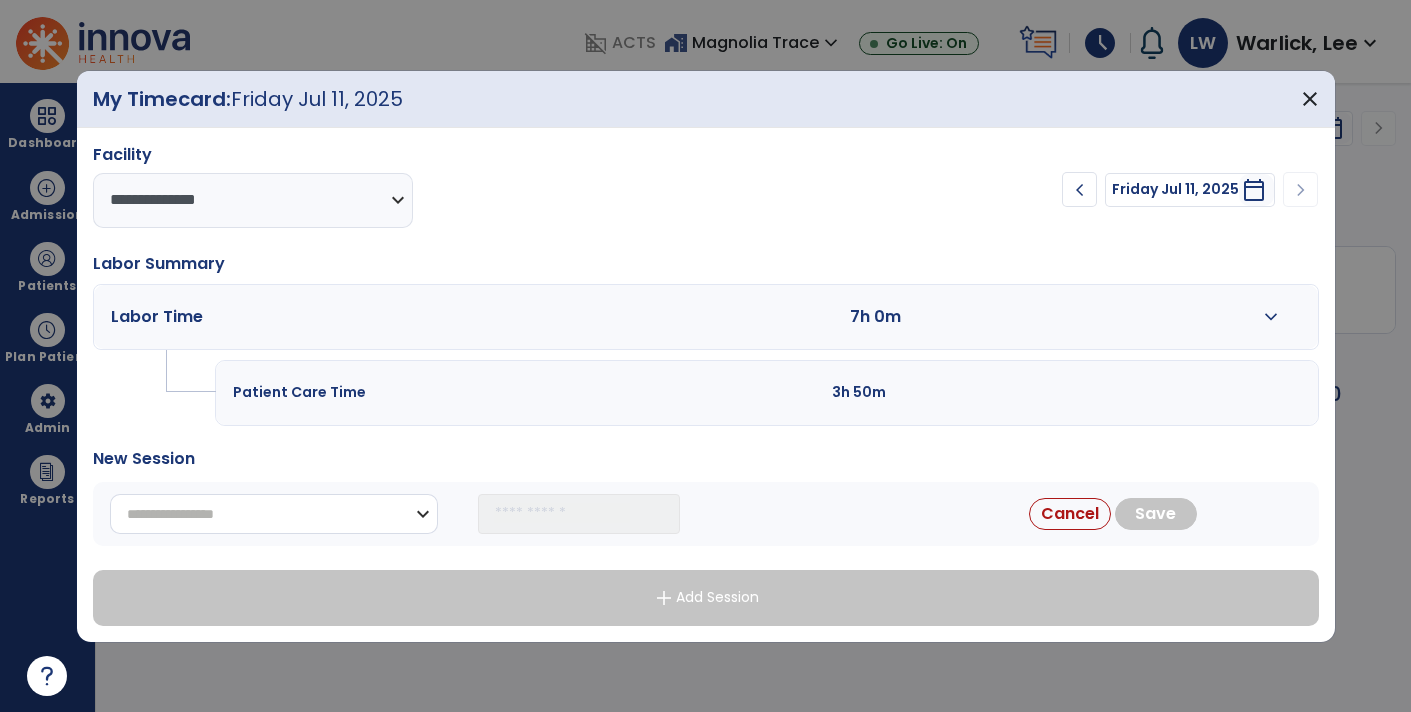 select on "**********" 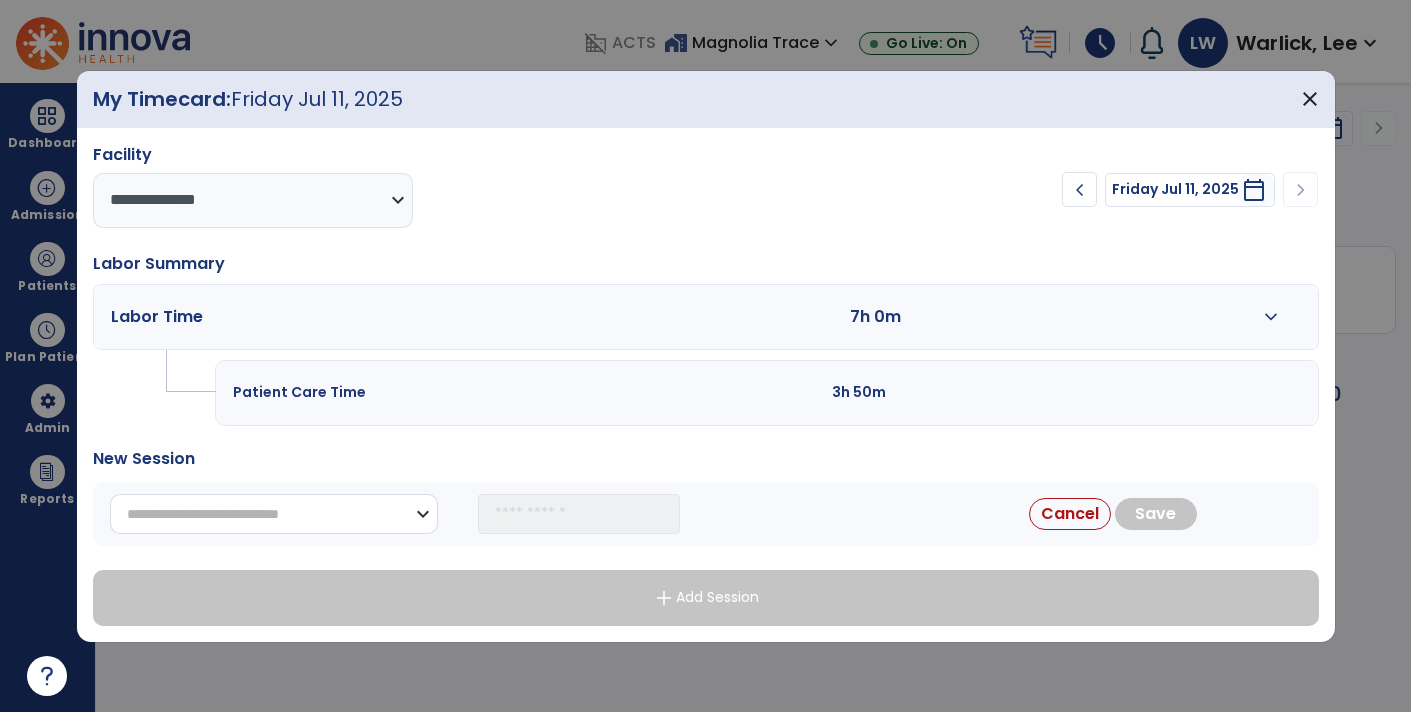 click on "**********" at bounding box center [274, 514] 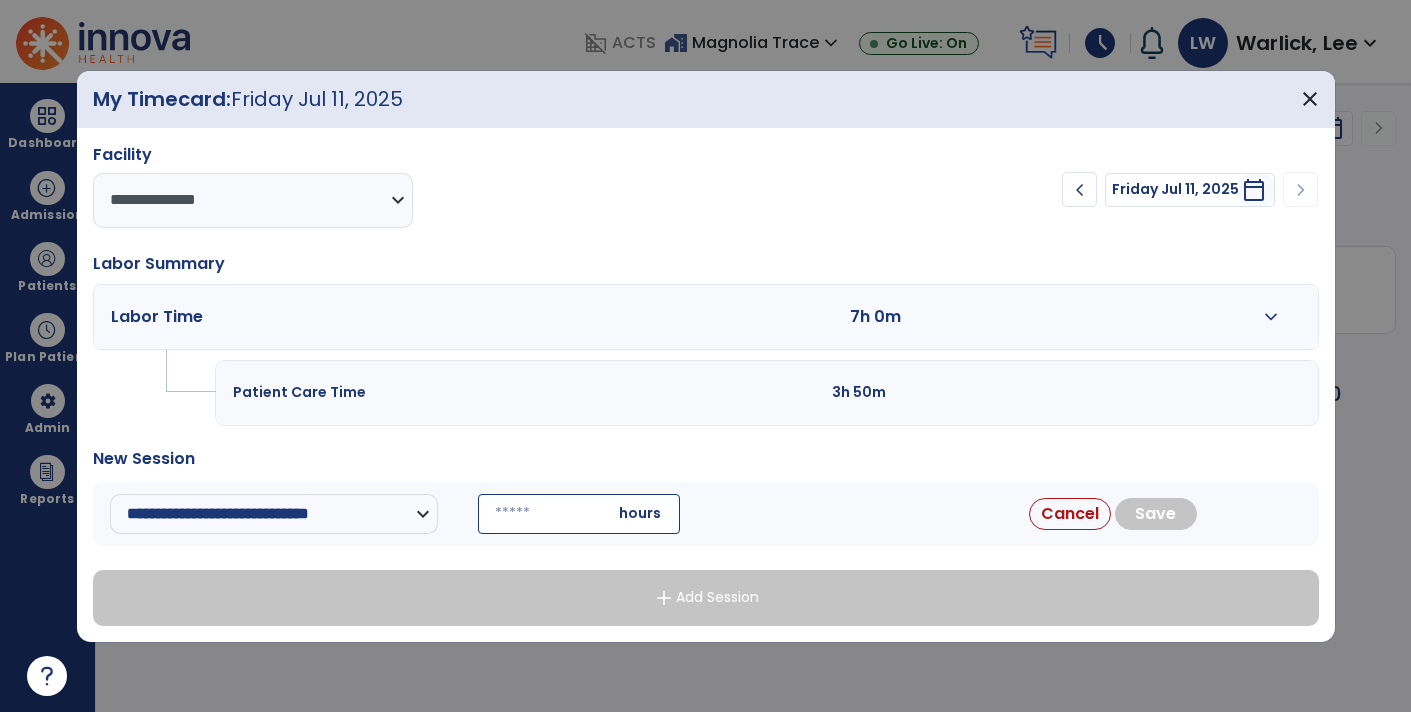 click at bounding box center [579, 514] 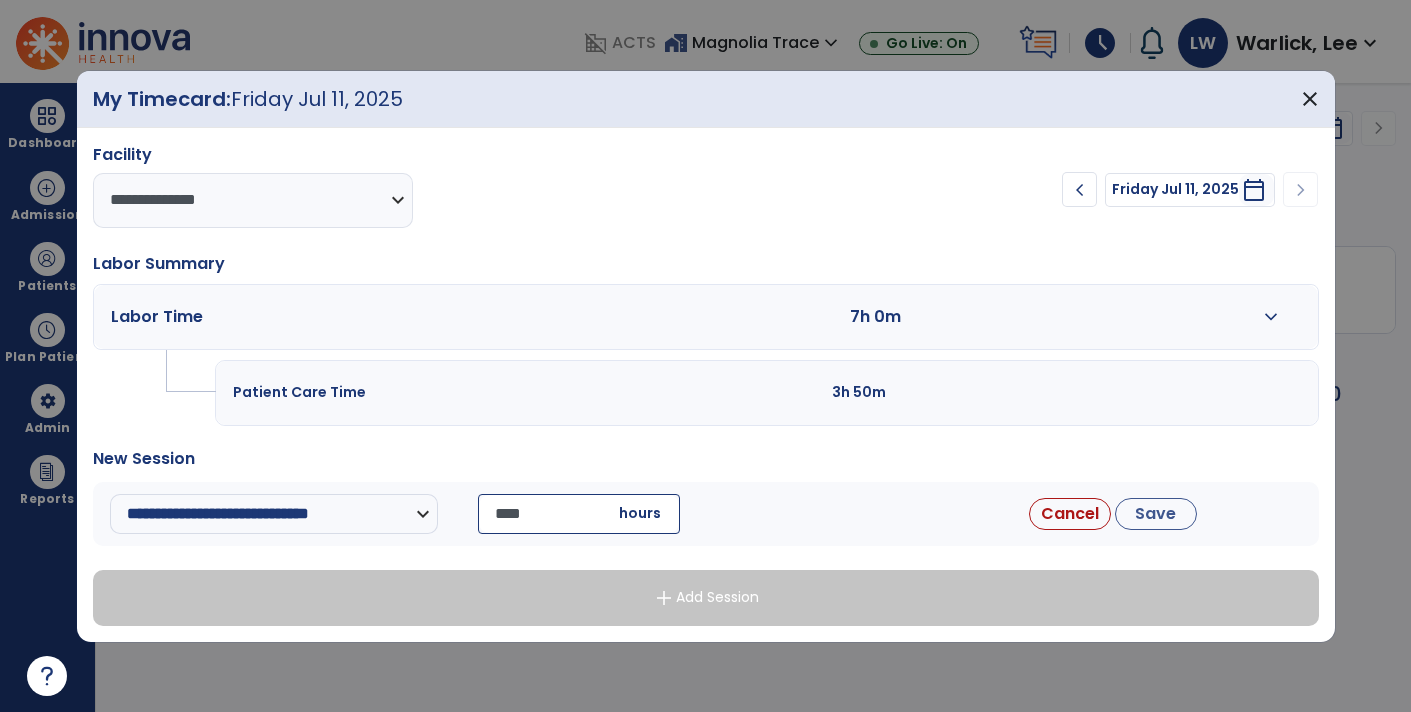 type on "*****" 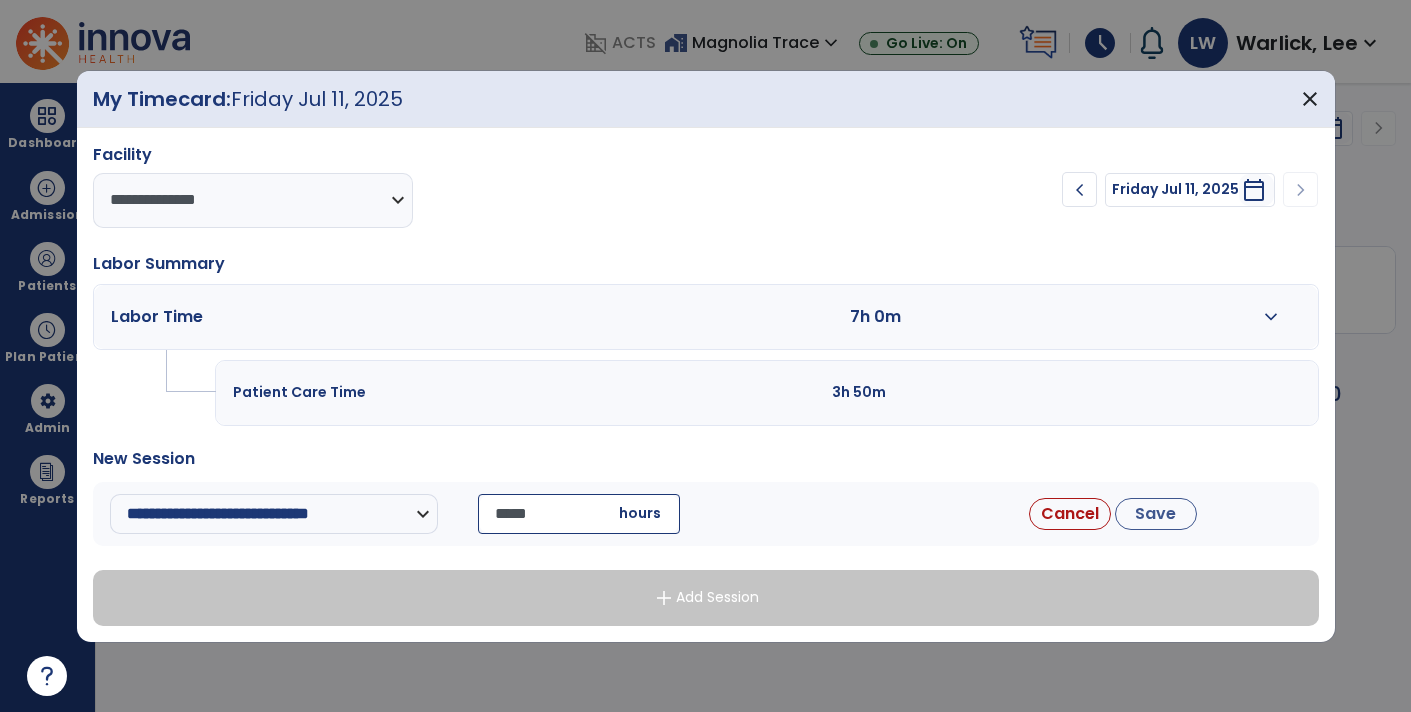 click on "Save" at bounding box center [1156, 514] 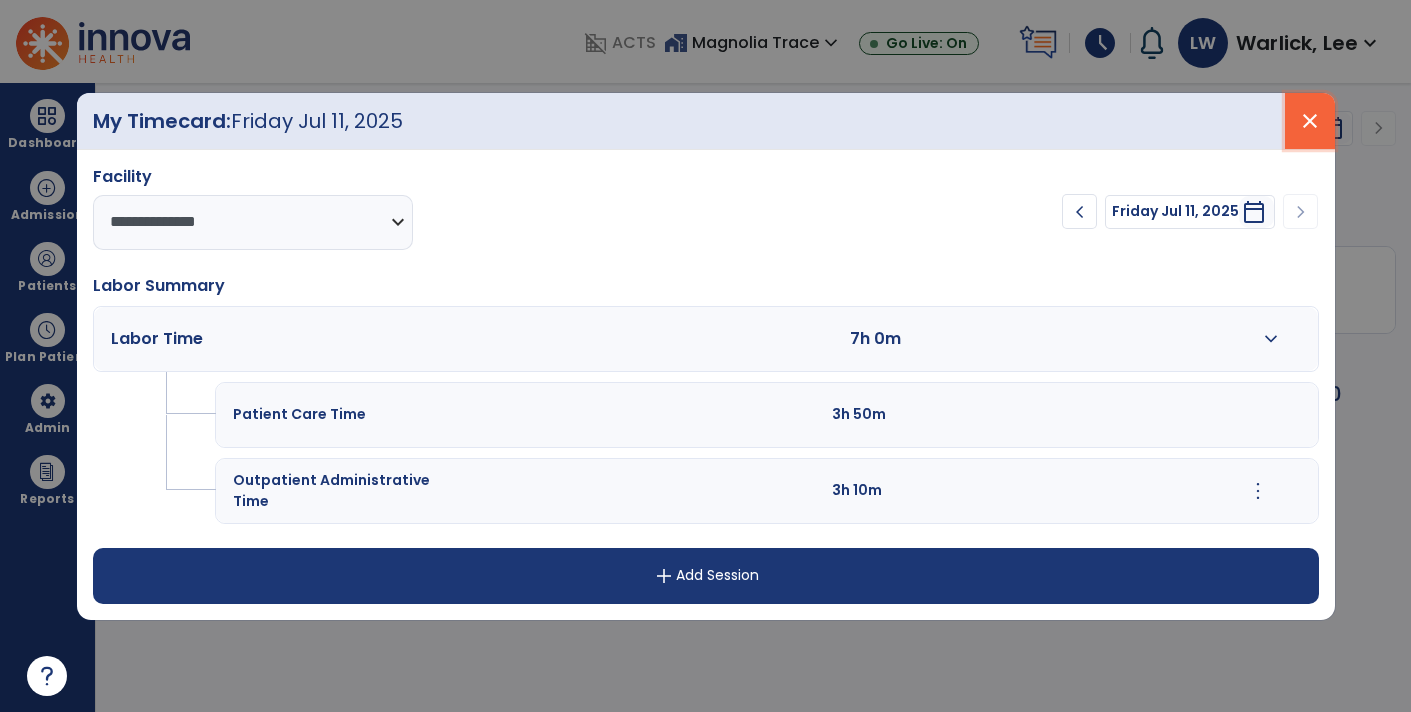 click on "close" at bounding box center [1310, 121] 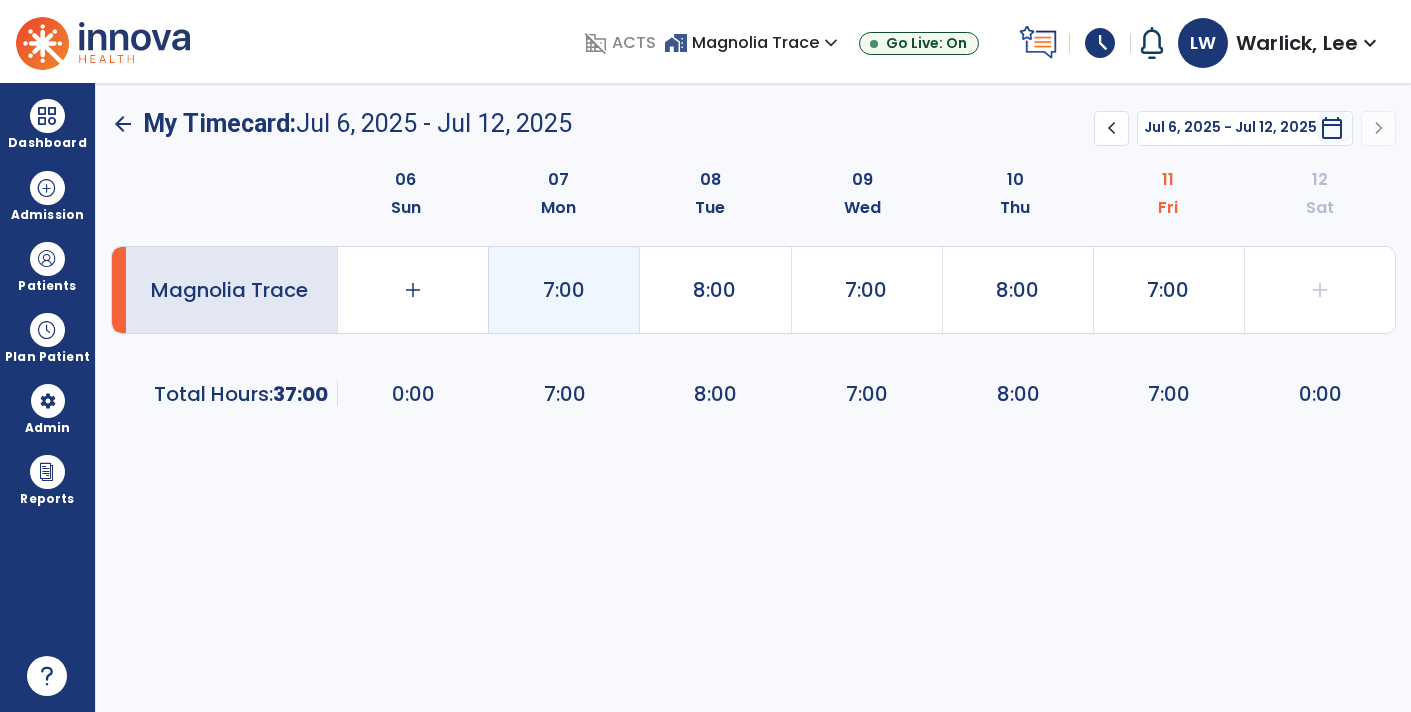 click on "7:00" 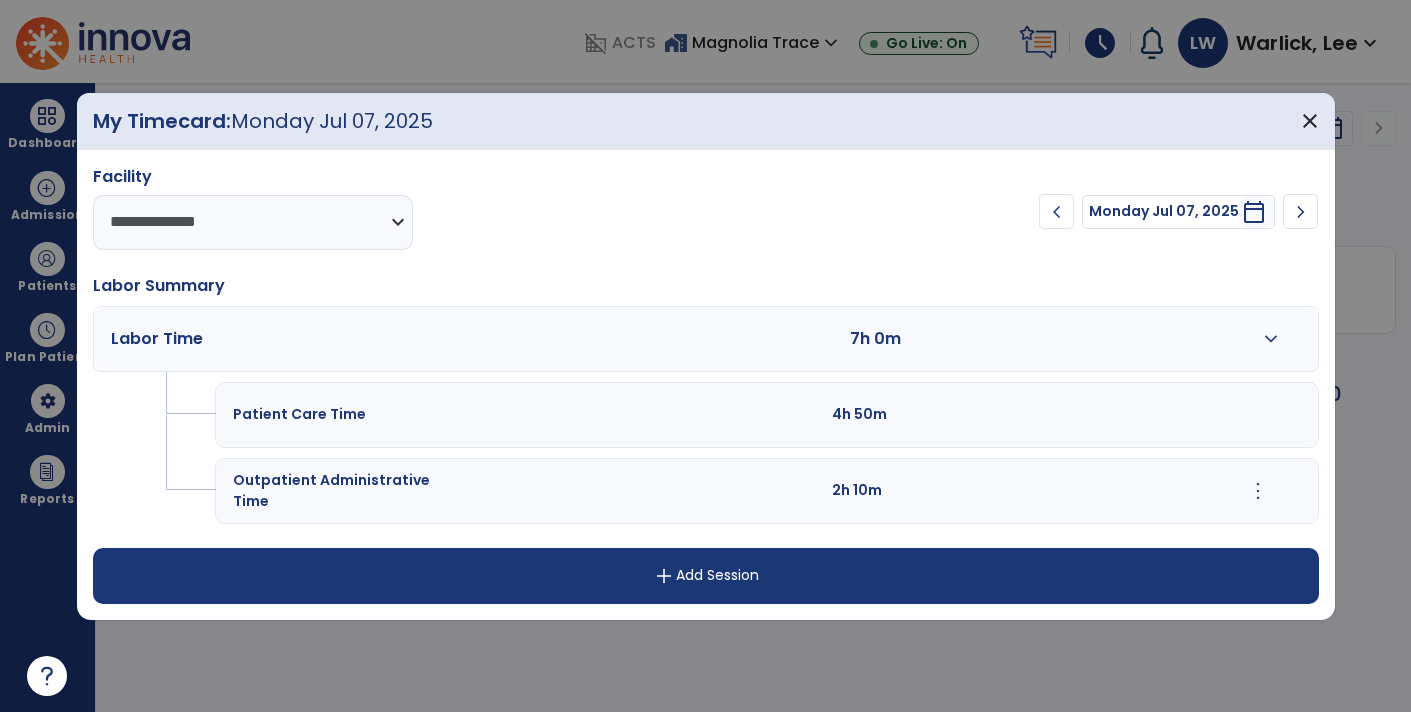click on "expand_more" at bounding box center (1271, 339) 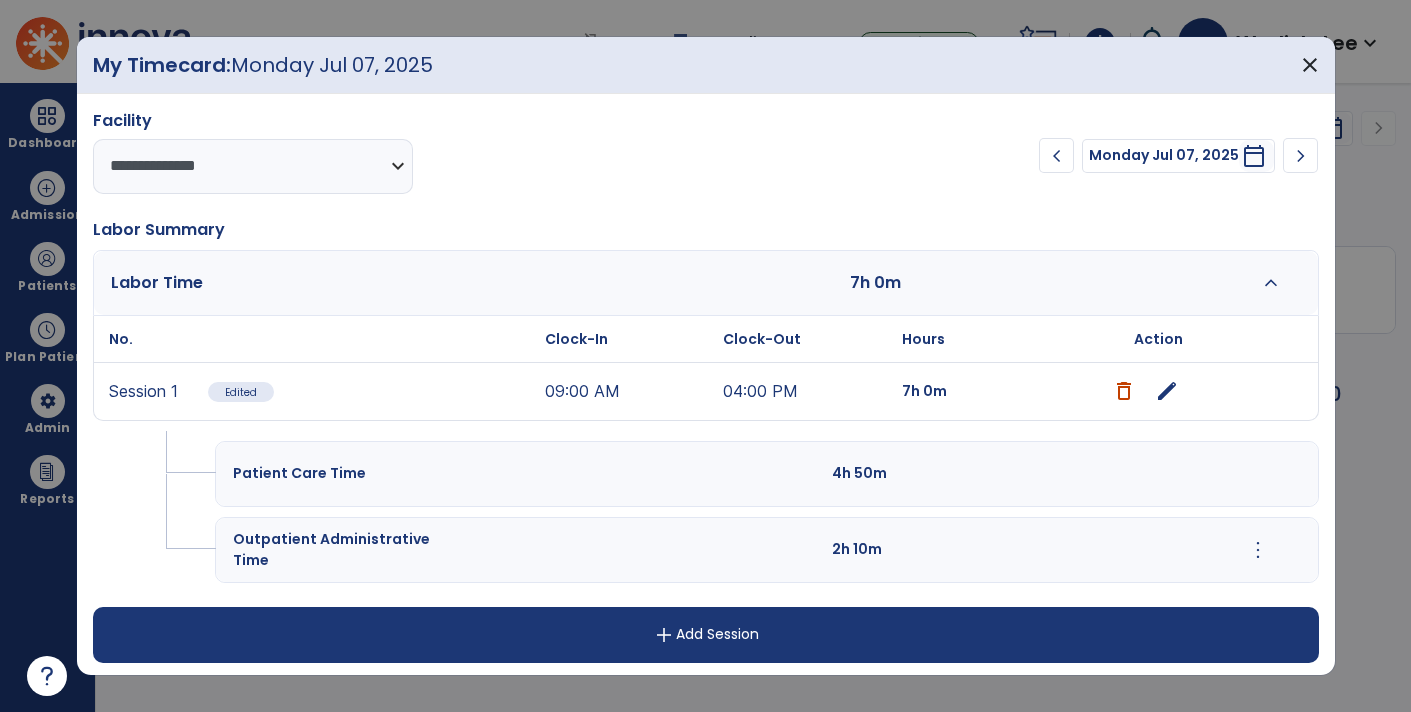 click on "edit" at bounding box center [1167, 391] 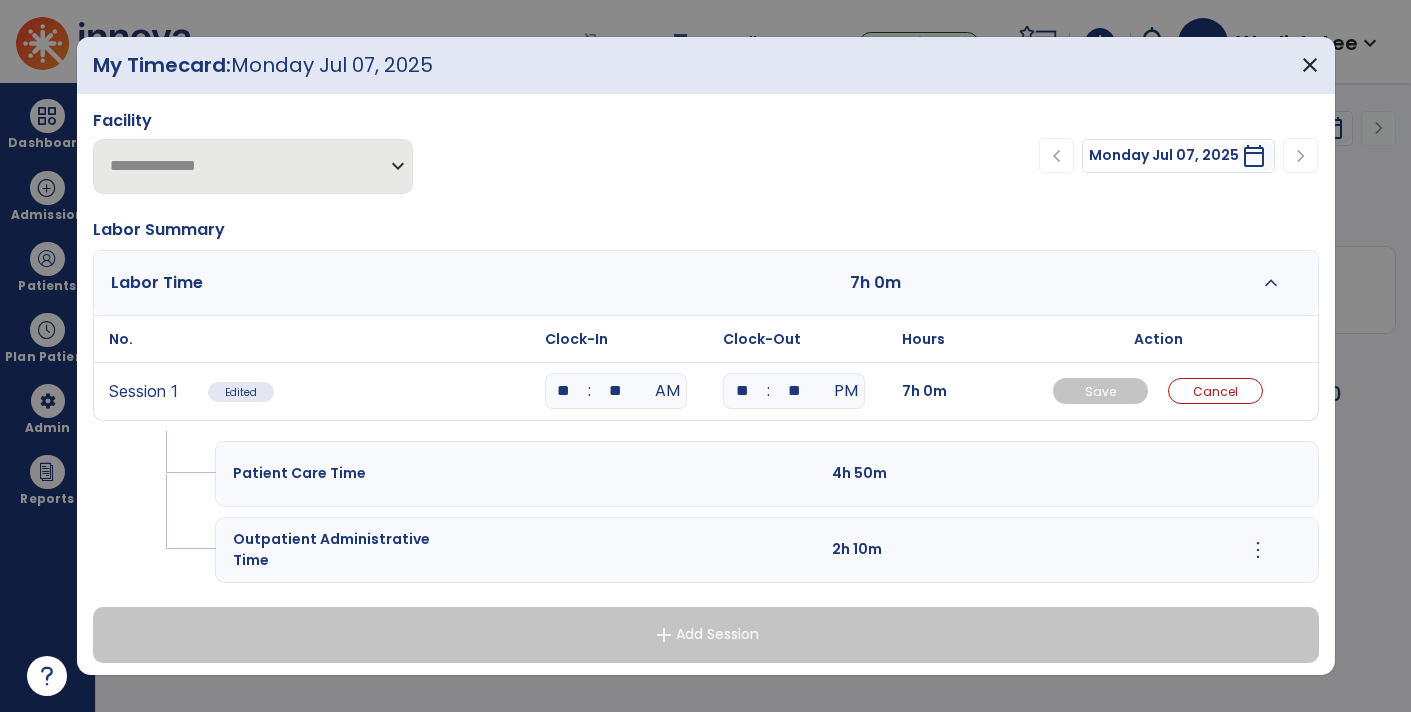 click on "**" at bounding box center (742, 391) 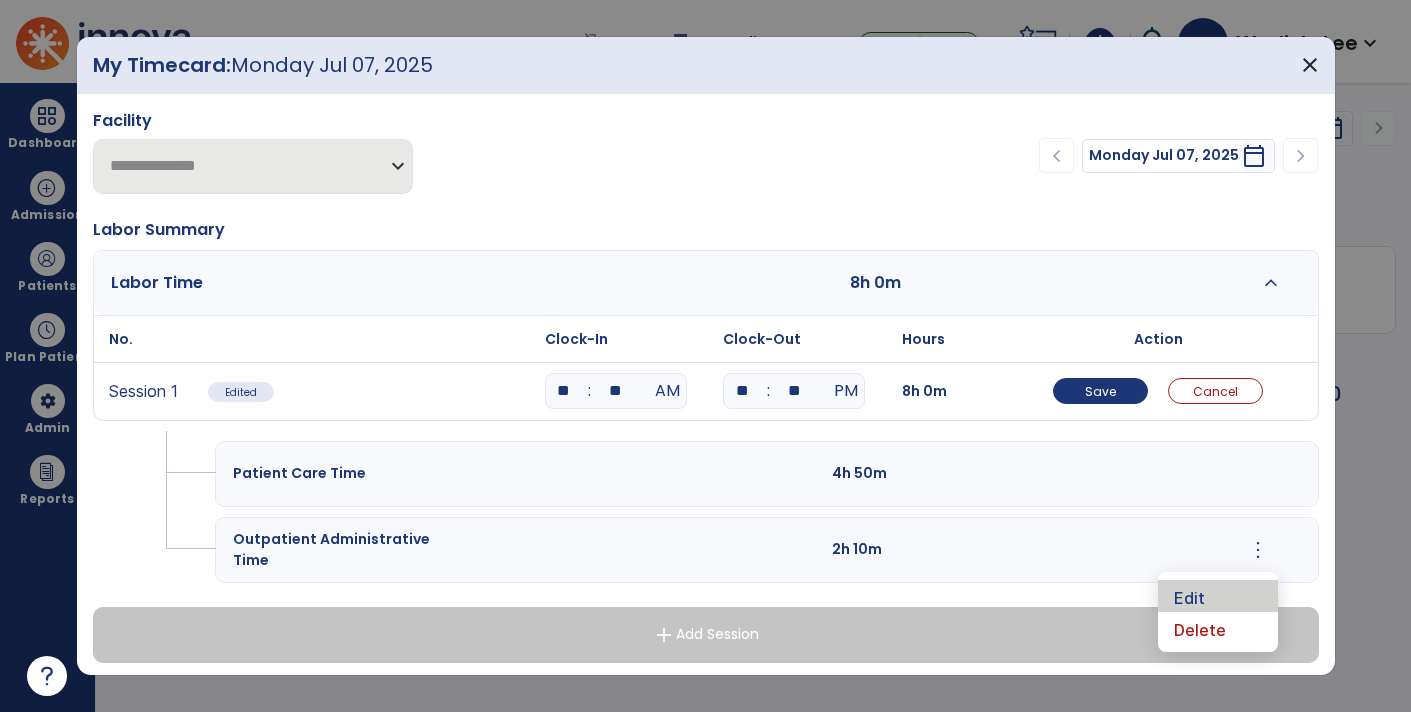 click on "Edit" at bounding box center (1218, 596) 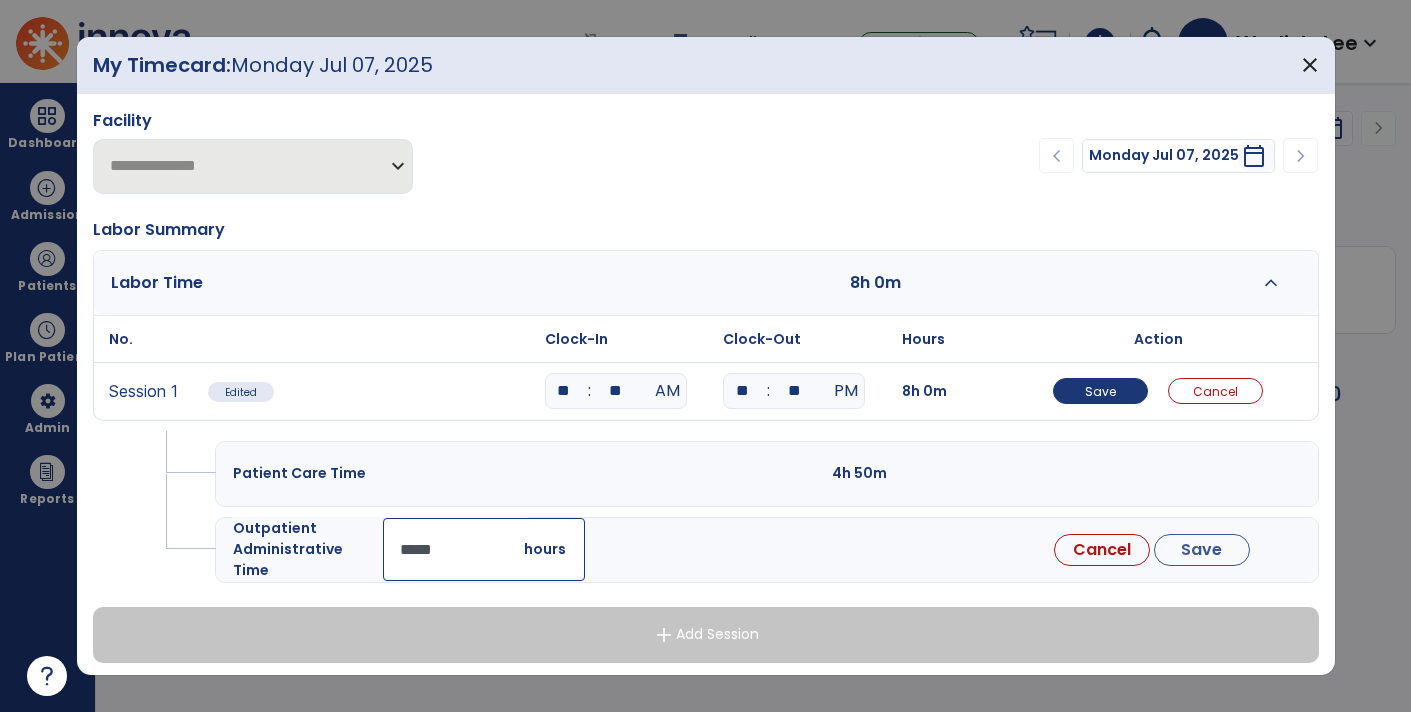 click on "*****" at bounding box center [484, 549] 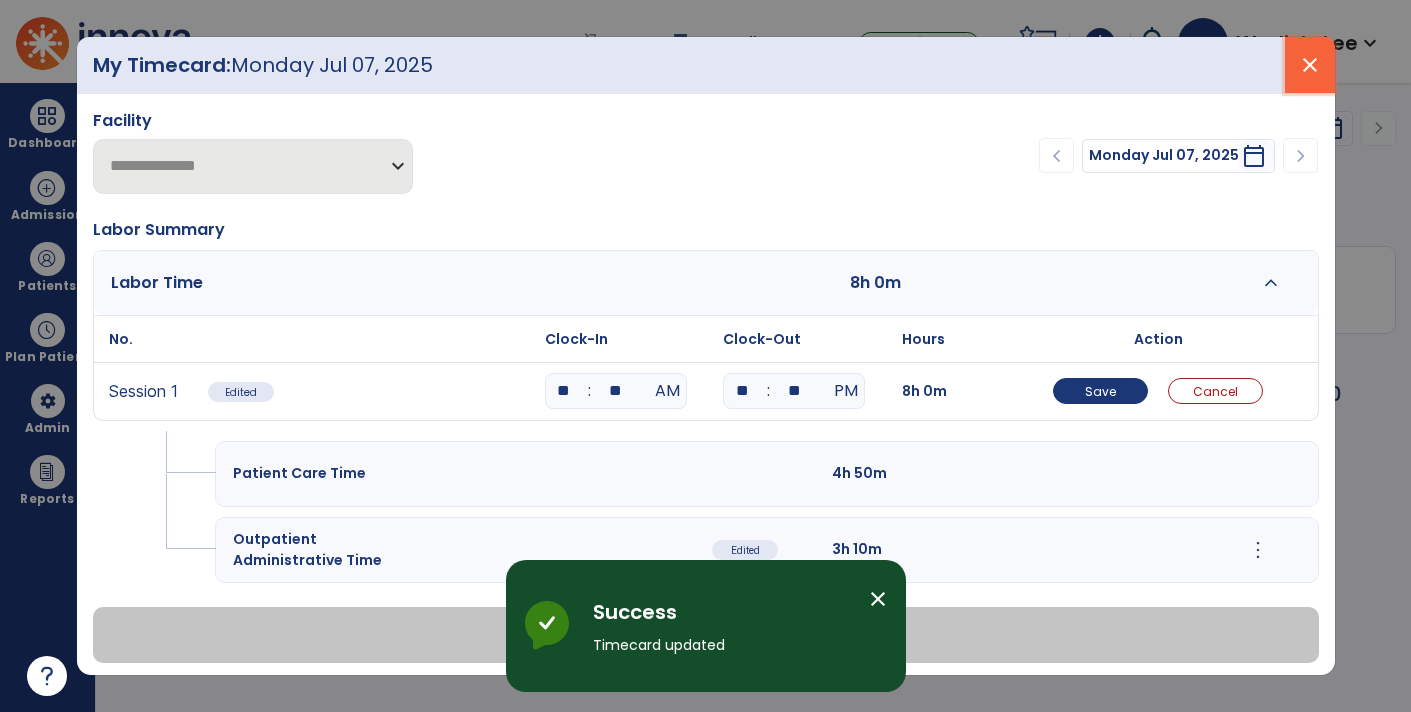 click on "close" at bounding box center [1310, 65] 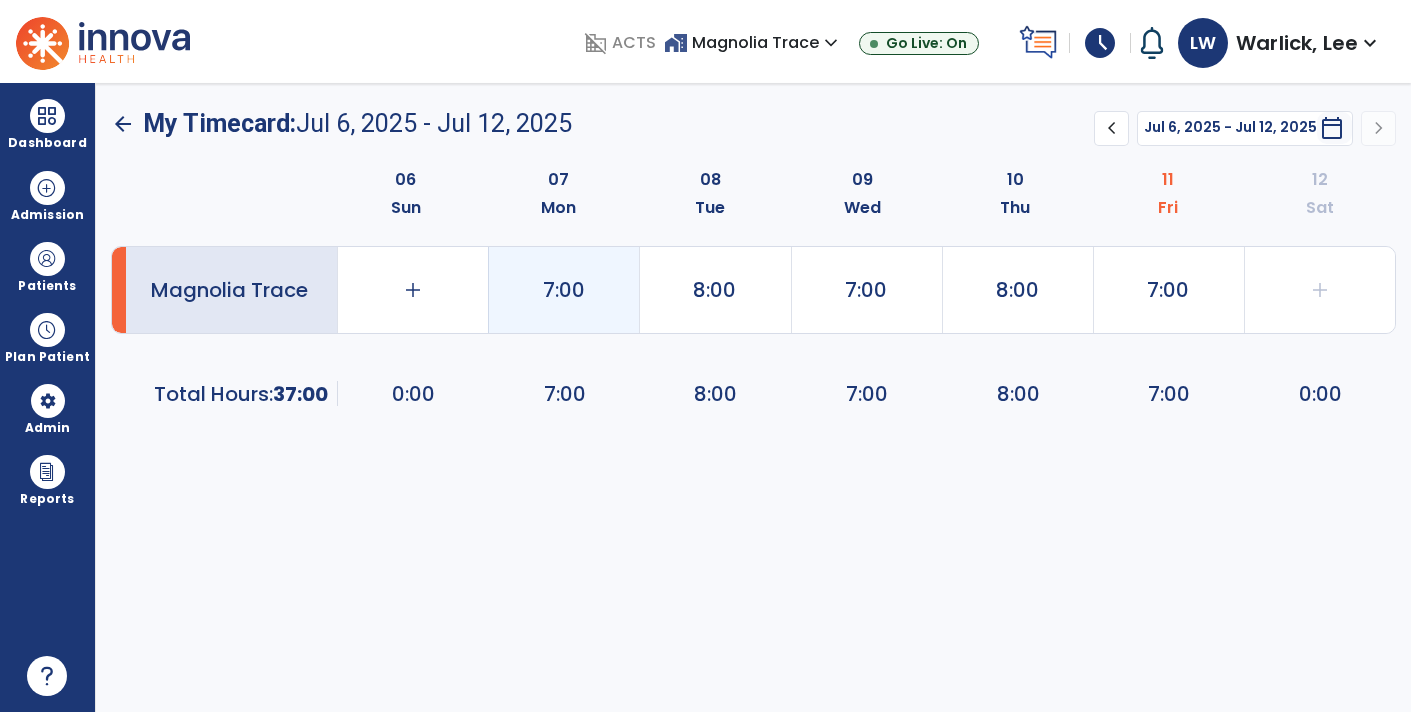 click on "7:00" 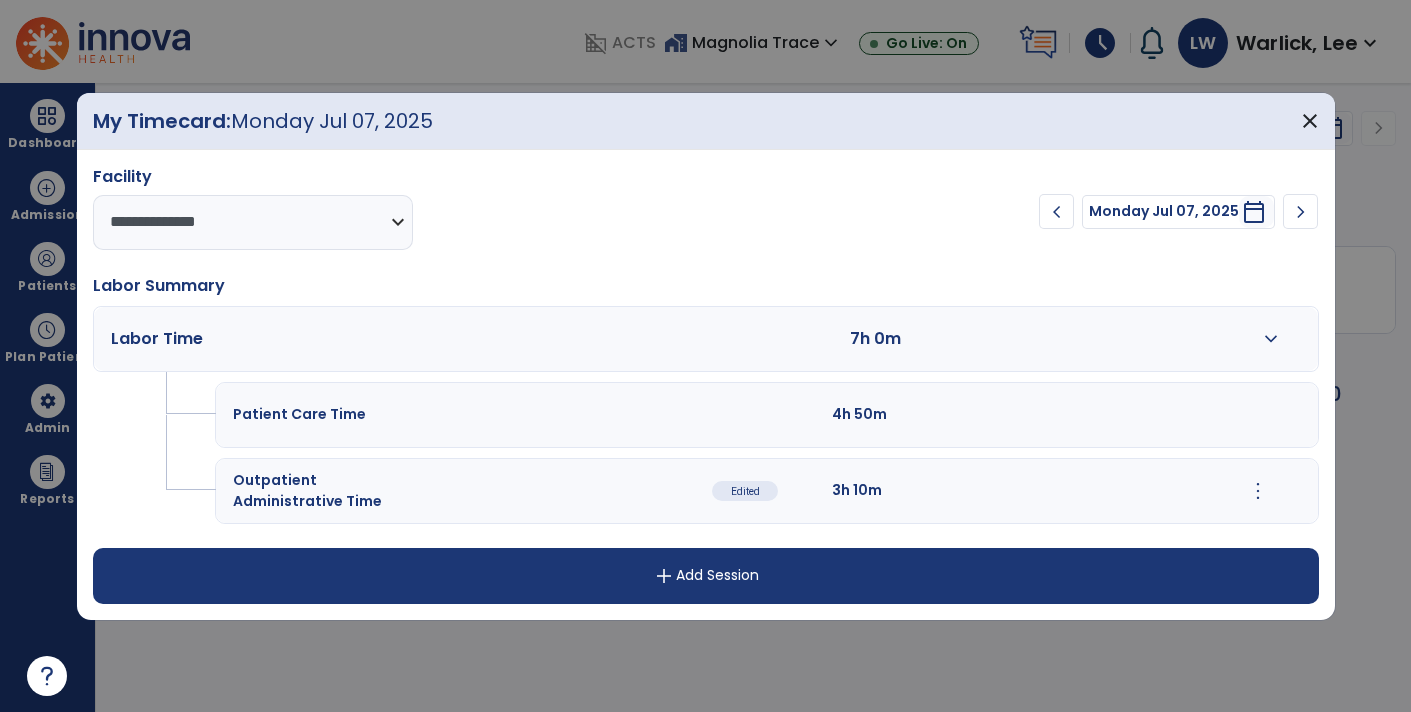 click on "expand_more" at bounding box center [1271, 339] 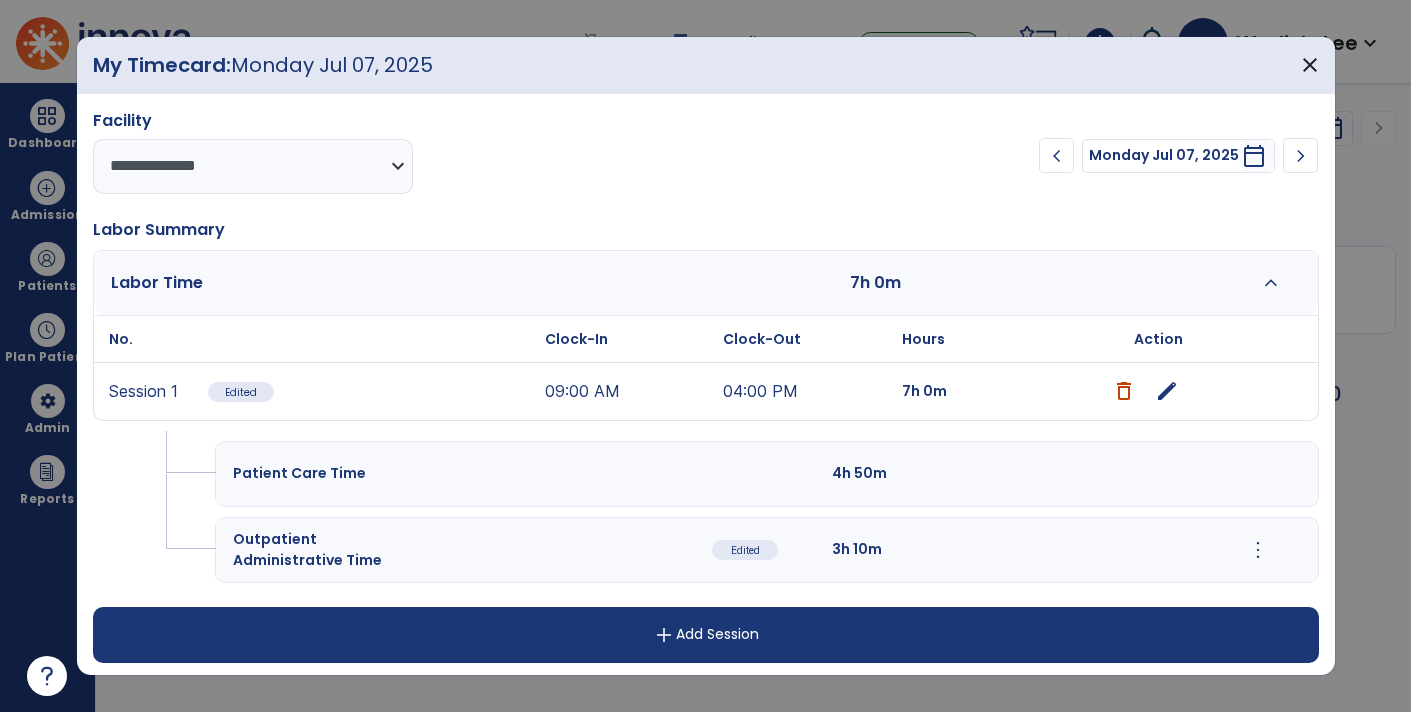 click on "edit" at bounding box center [1167, 391] 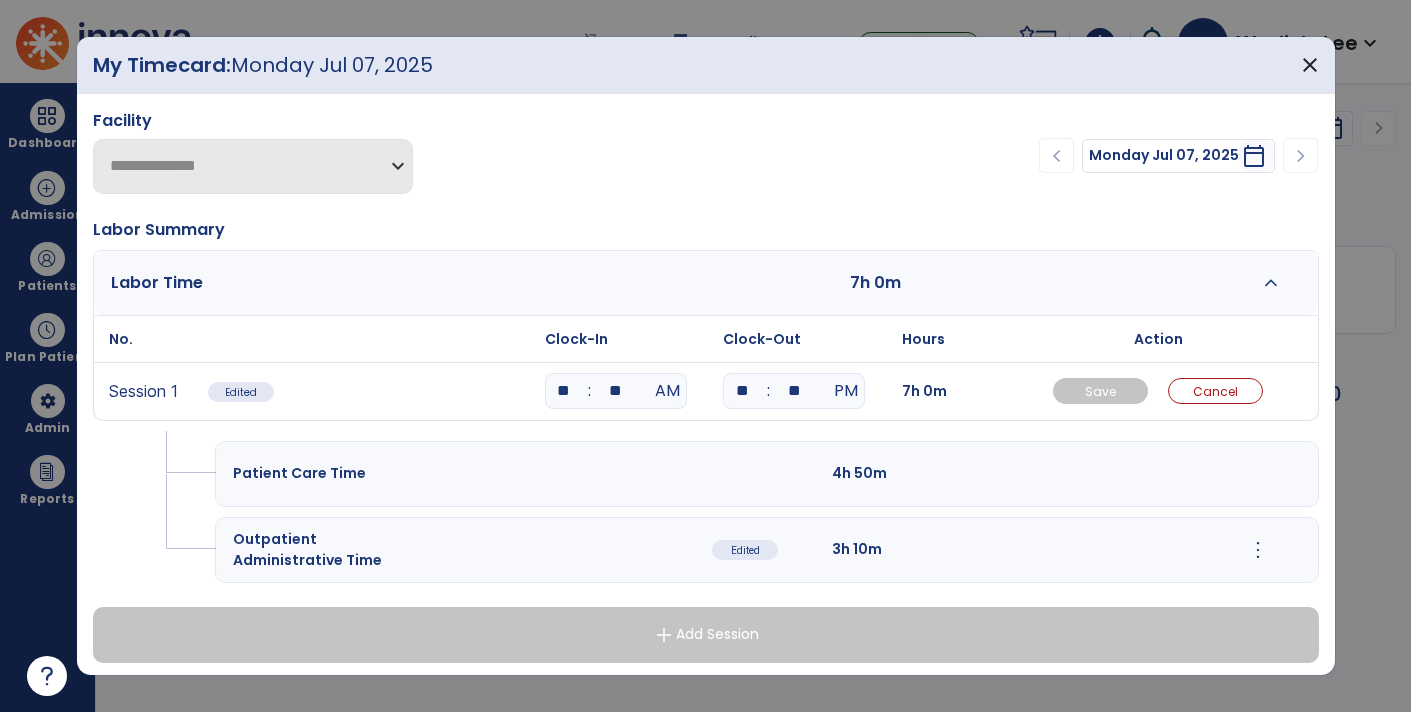 click on "**" at bounding box center (742, 391) 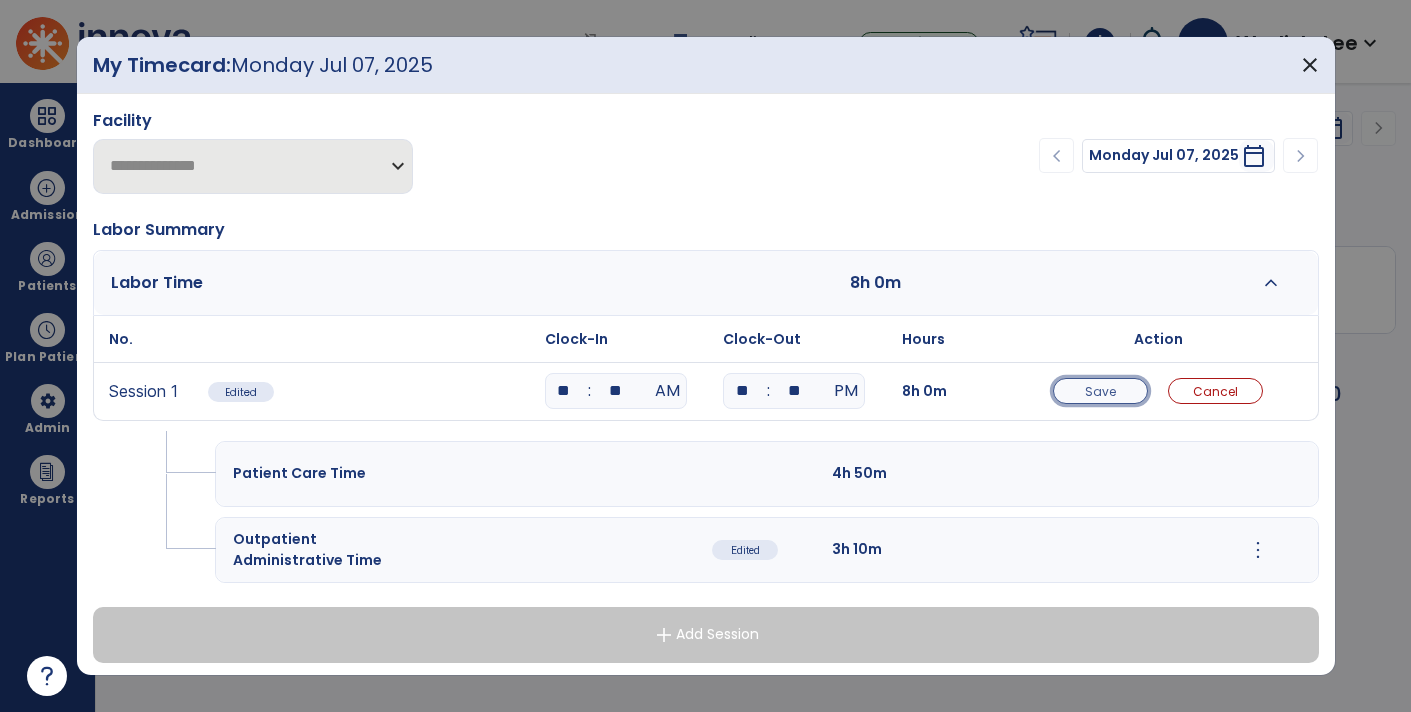 click on "Save" at bounding box center (1100, 391) 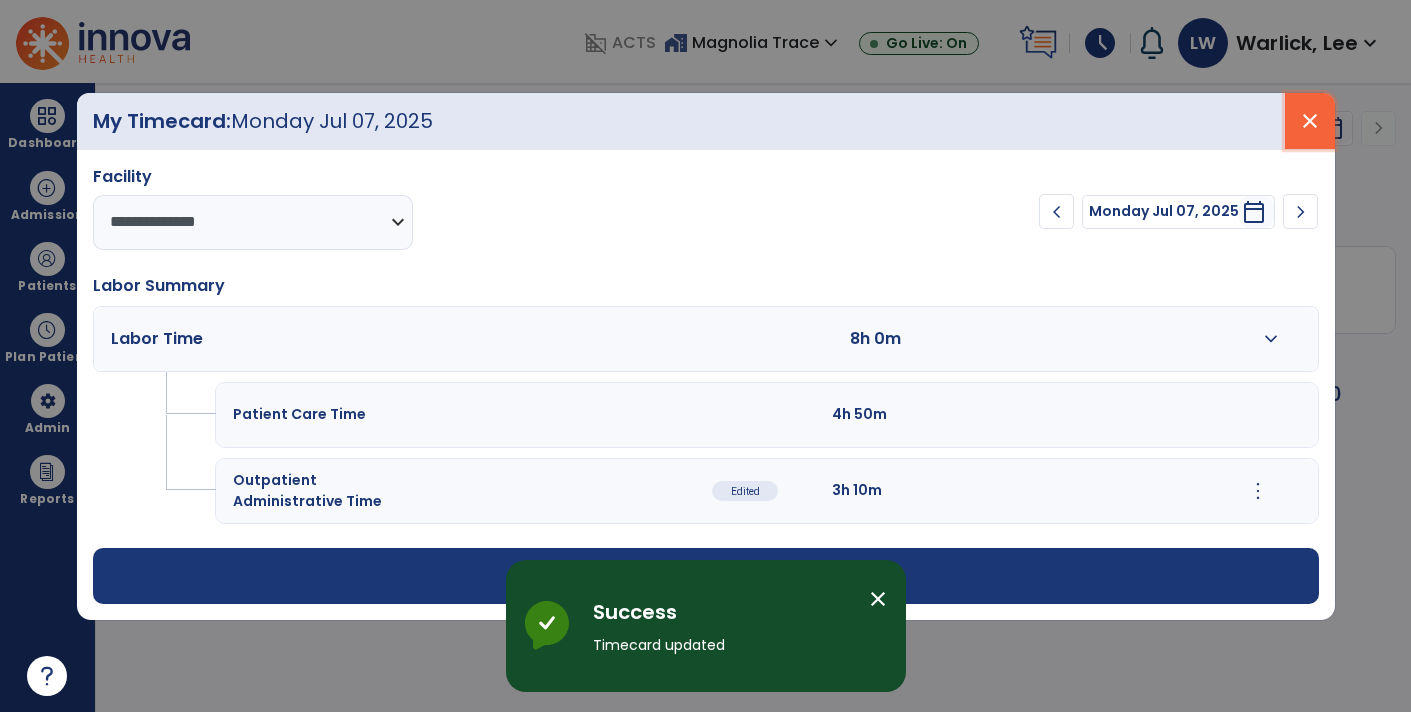 click on "close" at bounding box center (1310, 121) 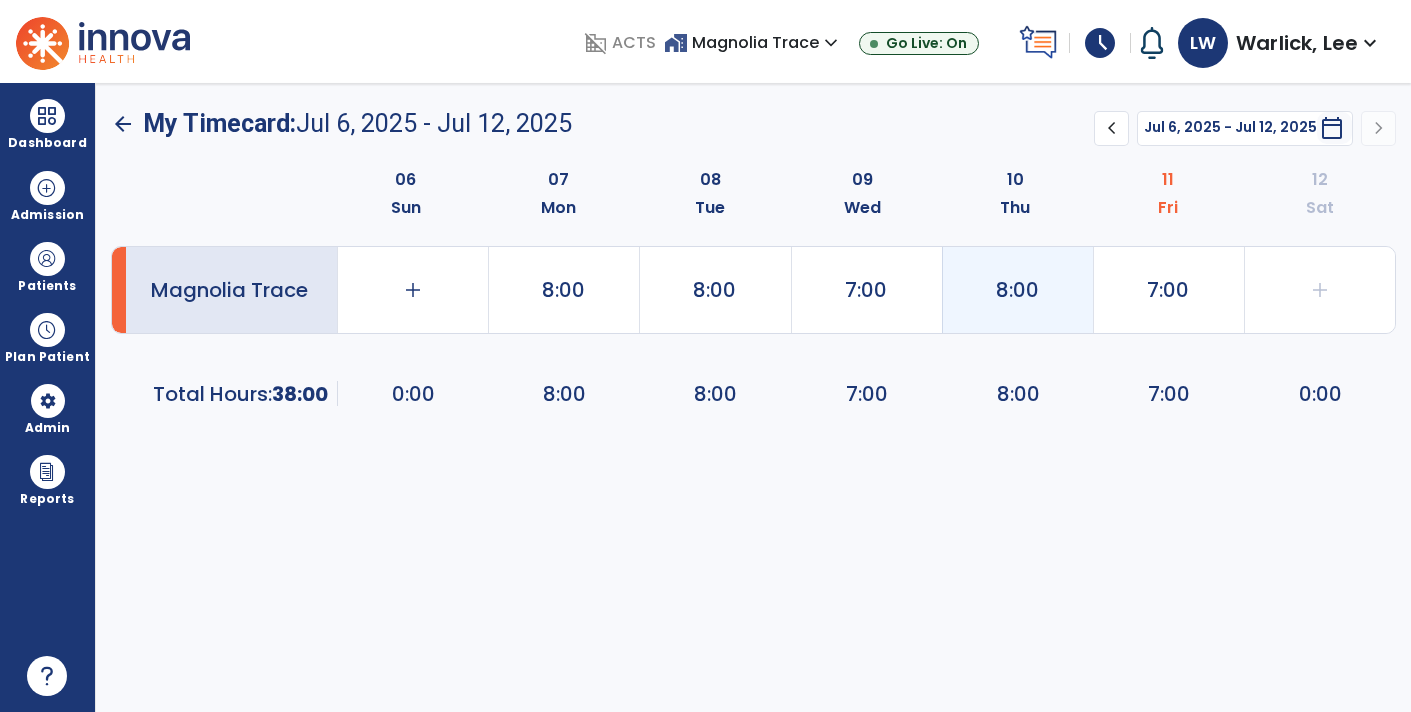 click on "8:00" 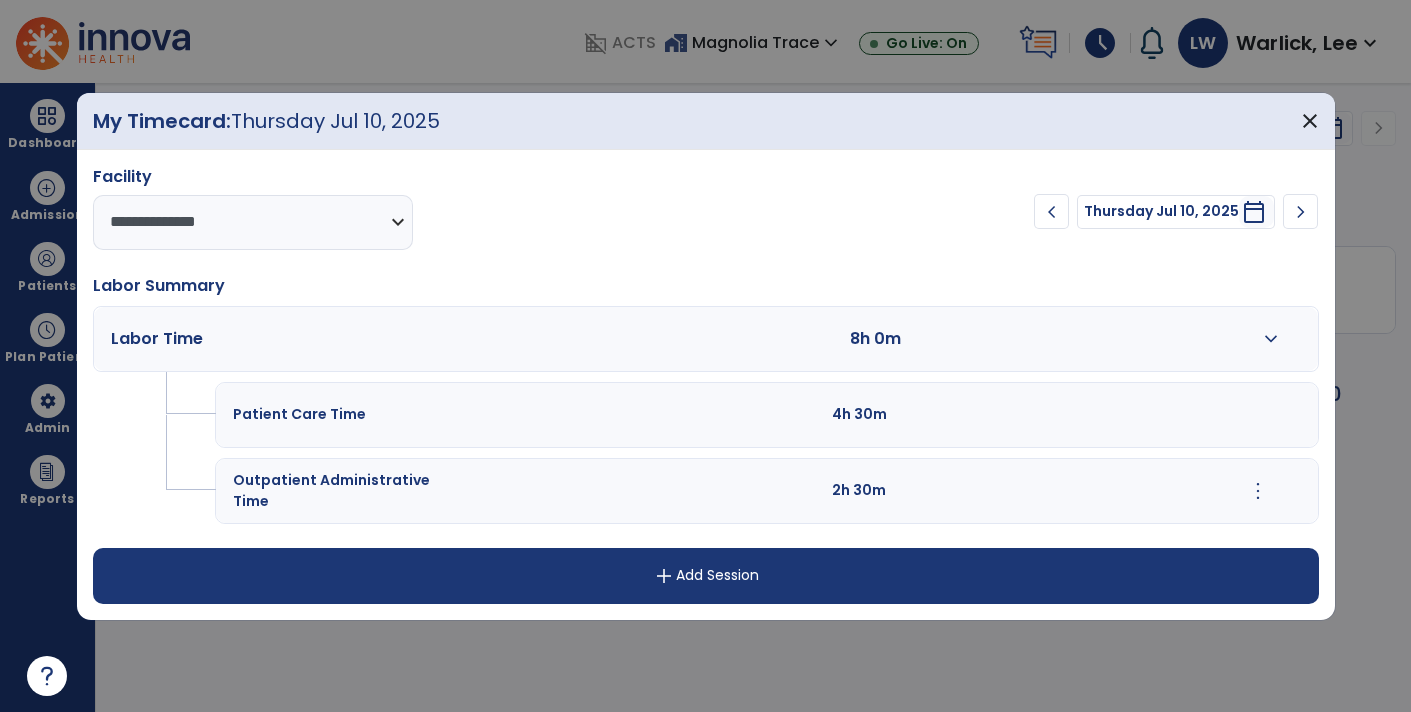 click on "expand_more" at bounding box center (1271, 339) 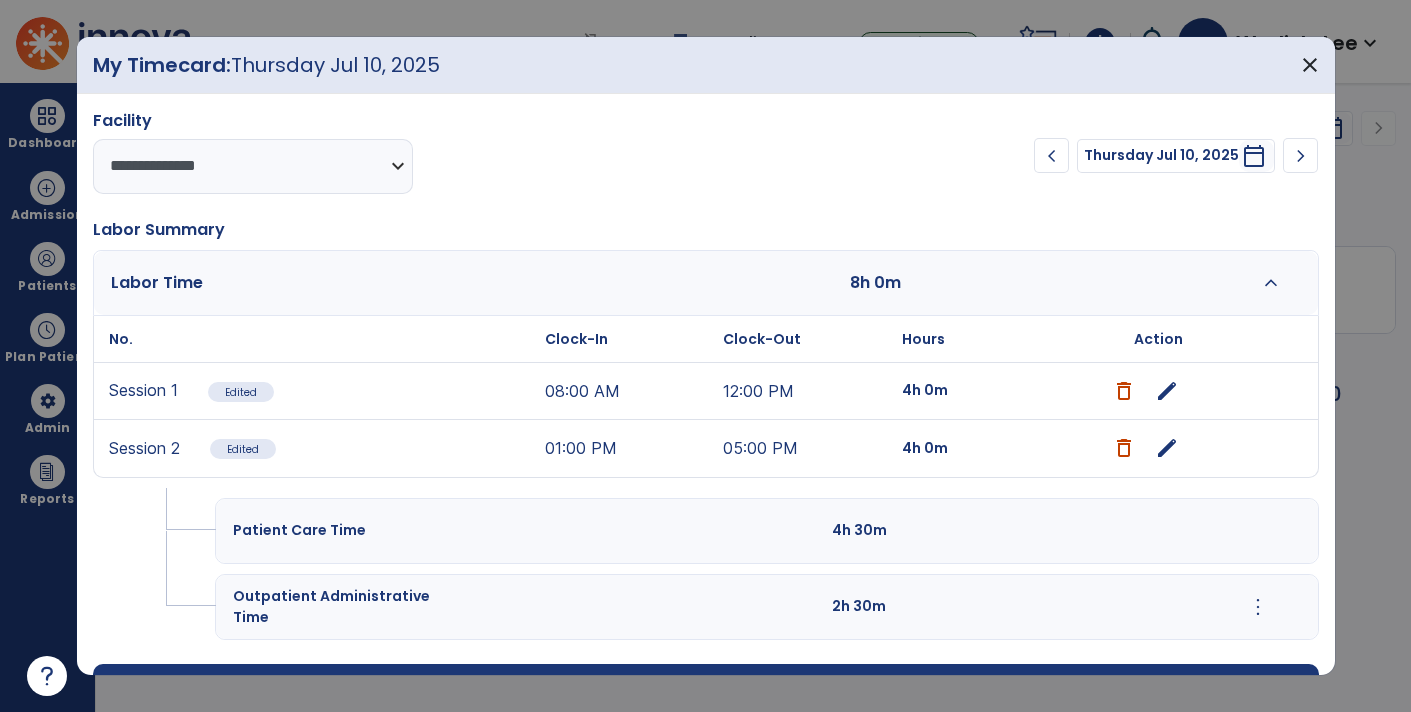 click on "edit" at bounding box center (1167, 448) 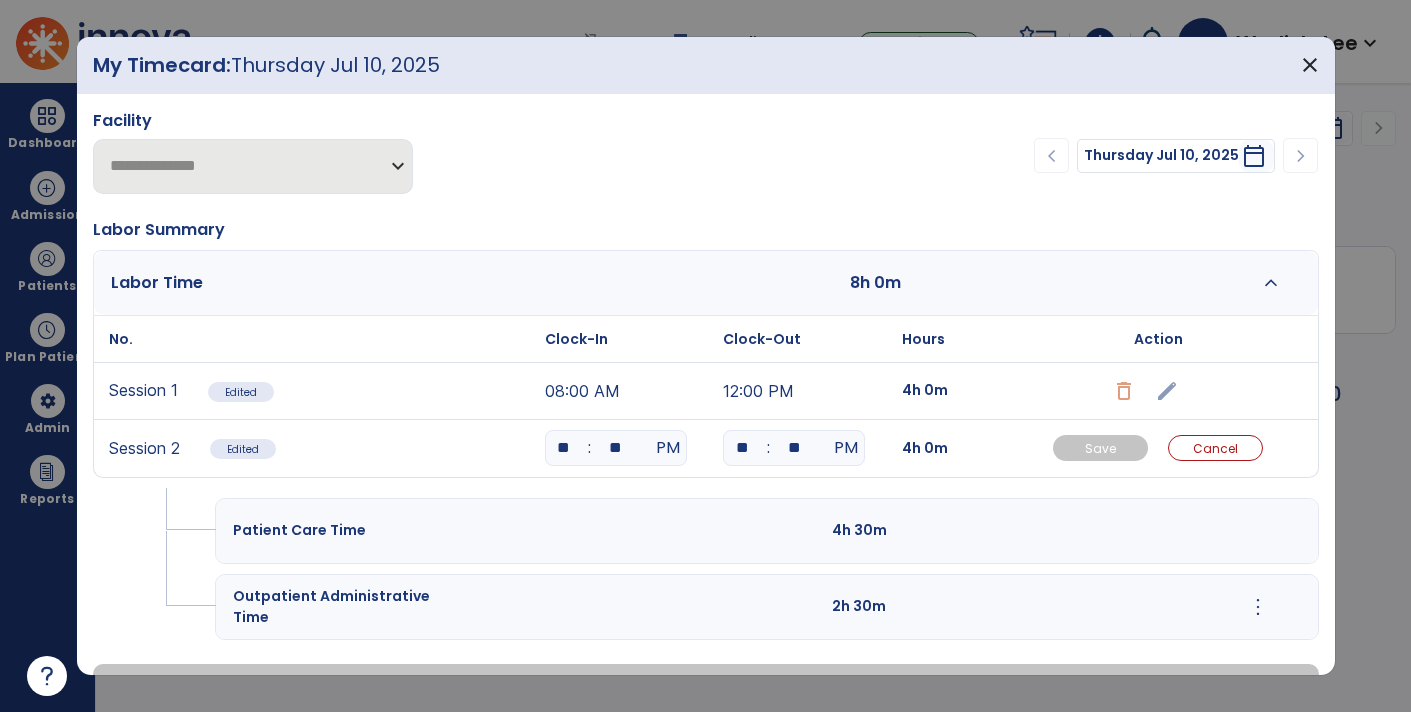 click on "**" at bounding box center [742, 448] 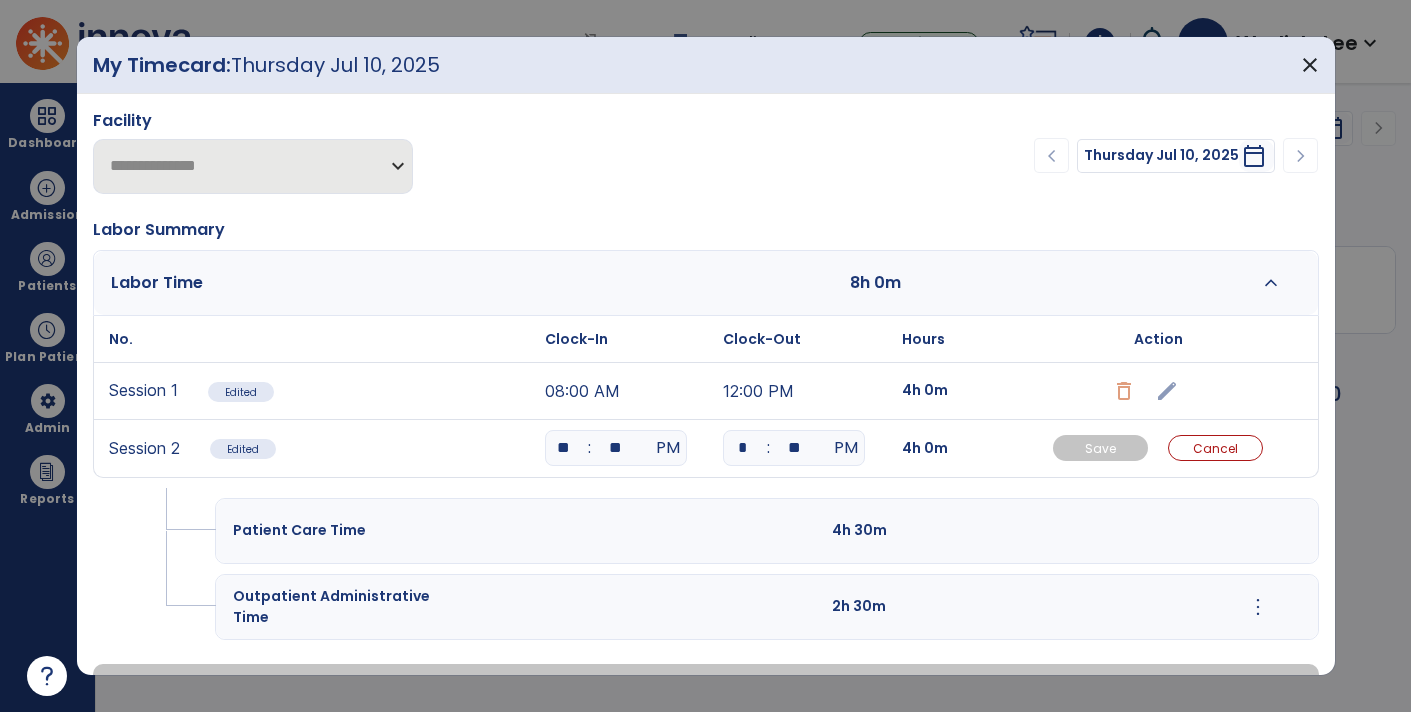 click on ":" at bounding box center [590, 448] 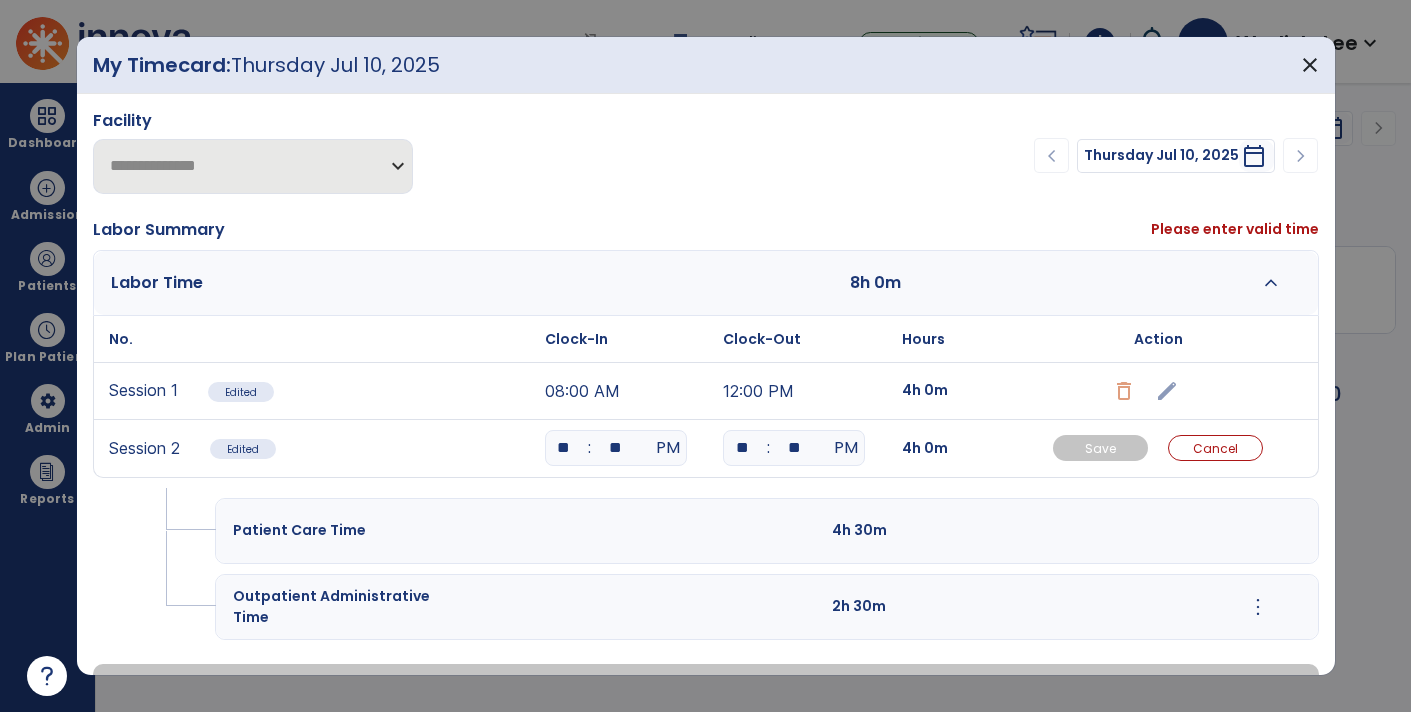 click on ":" at bounding box center [590, 448] 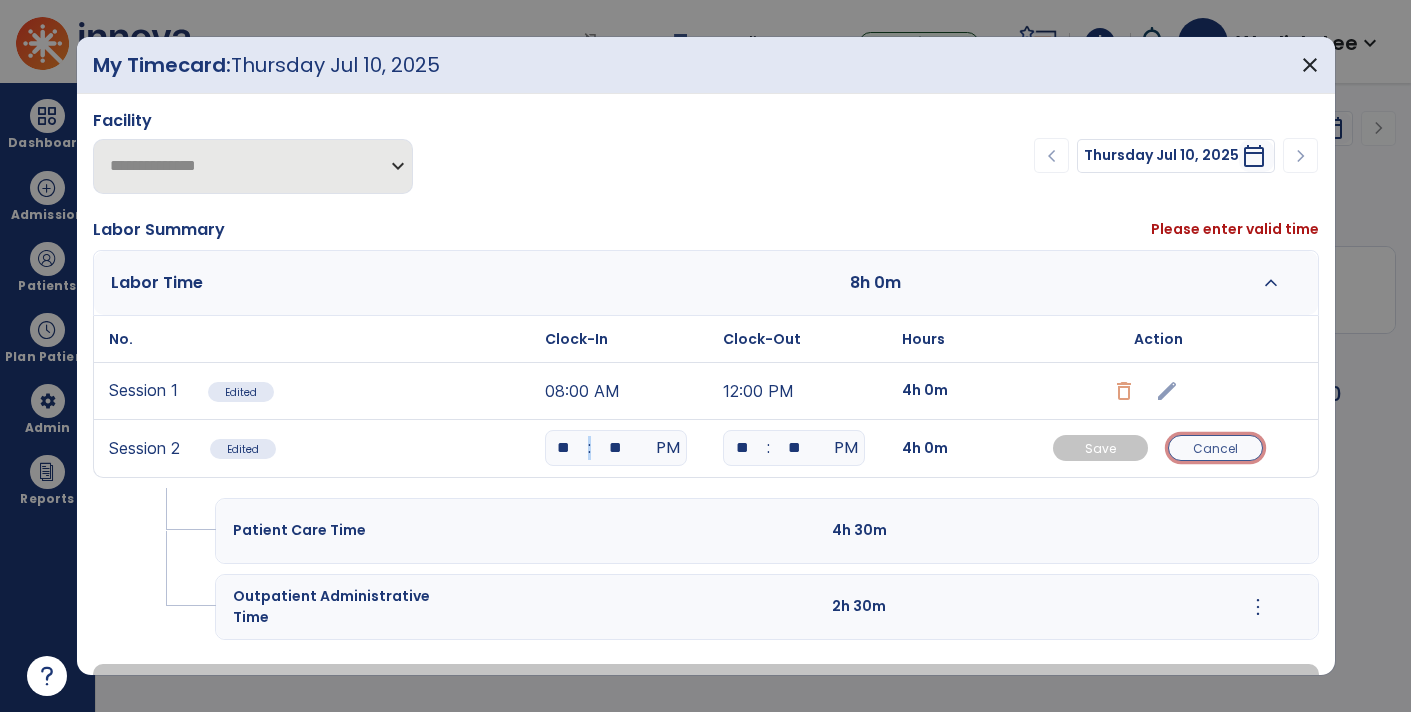 click on "Cancel" at bounding box center [1215, 448] 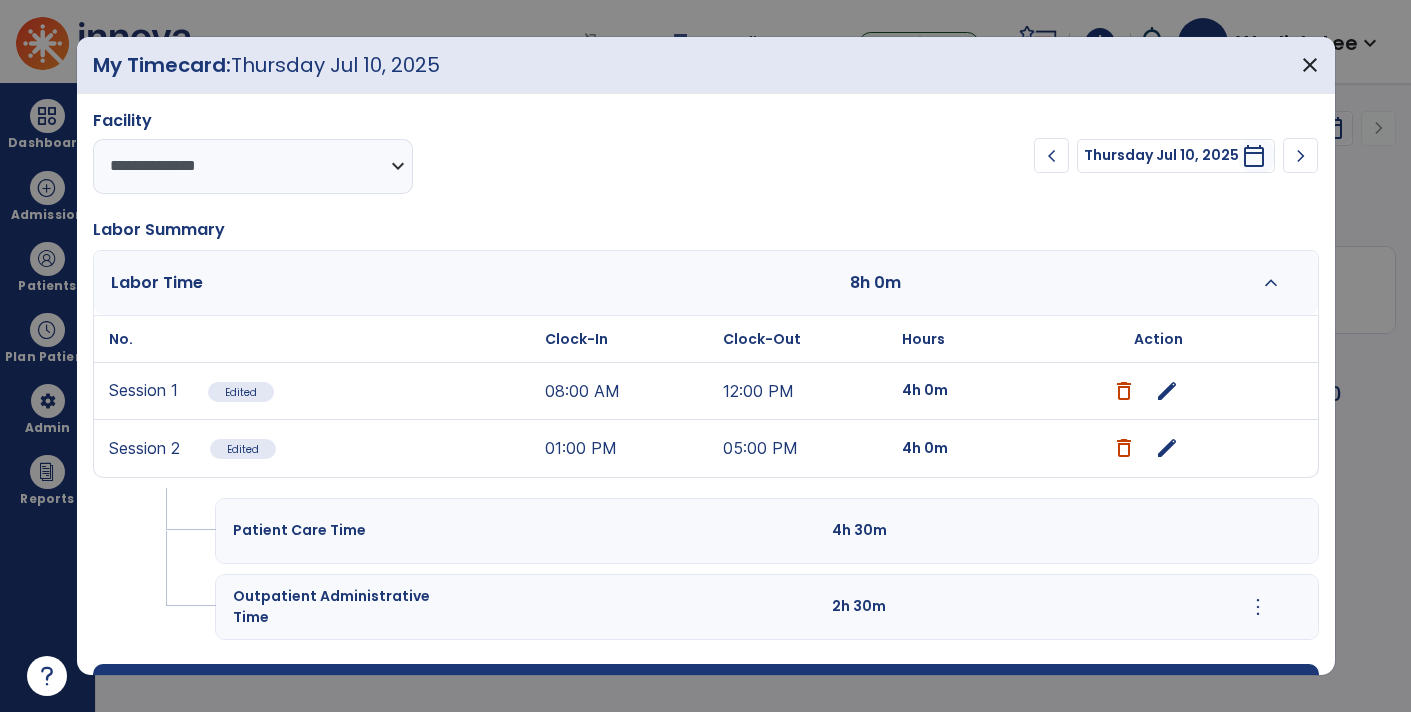 click at bounding box center (1124, 448) 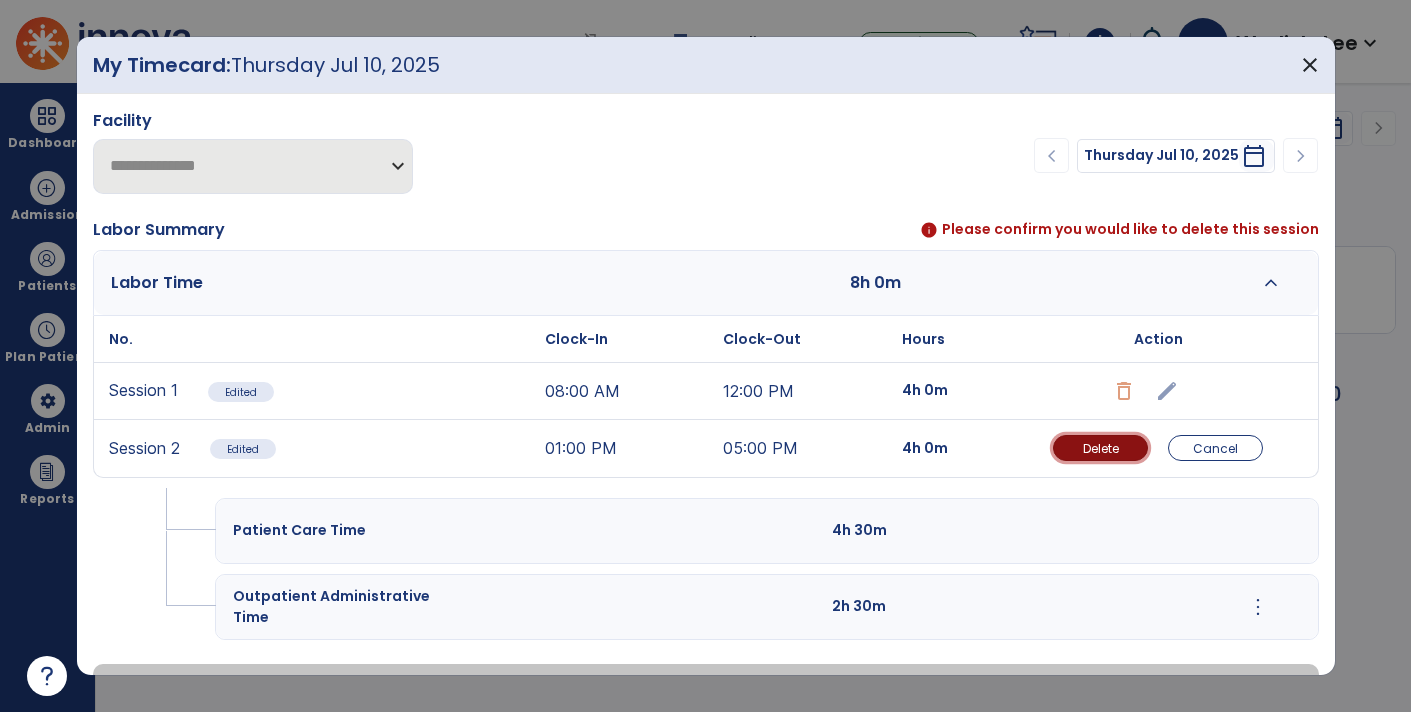 click on "Delete" at bounding box center (1100, 448) 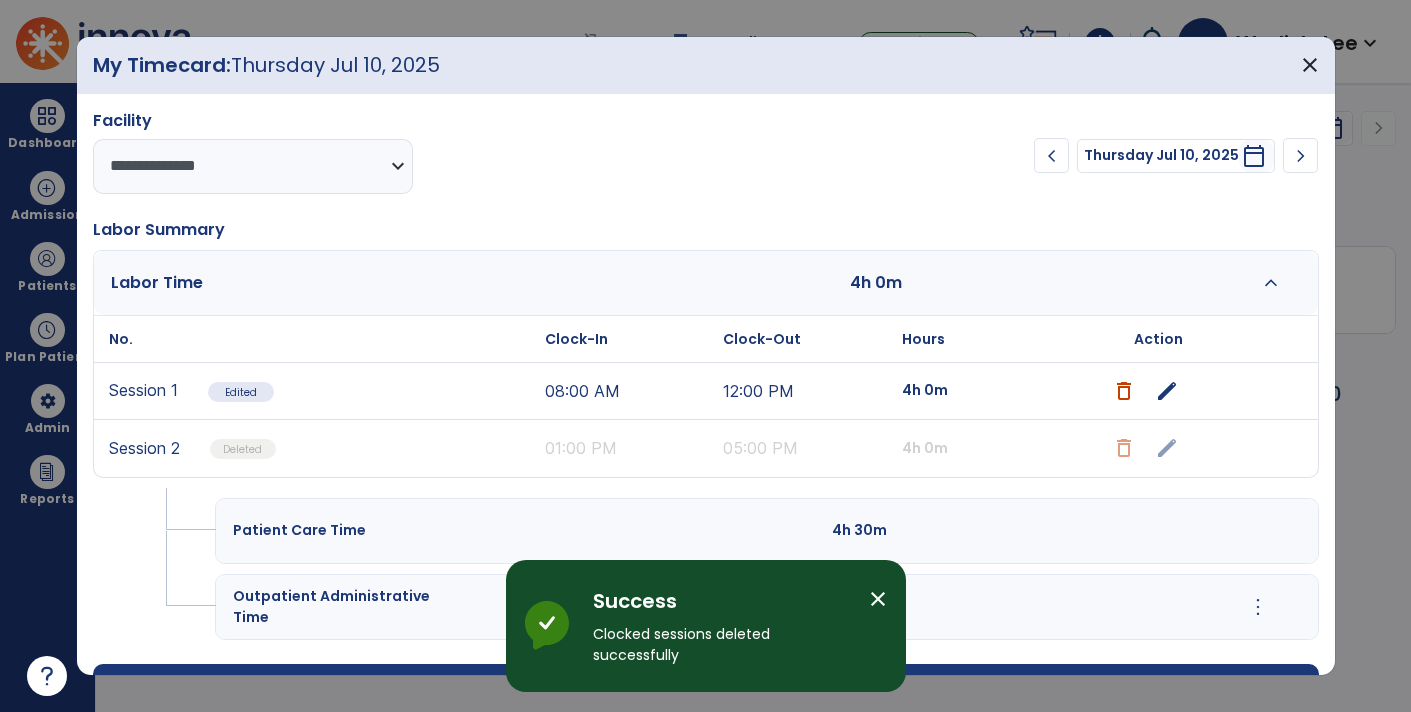 click on "edit" at bounding box center [1167, 391] 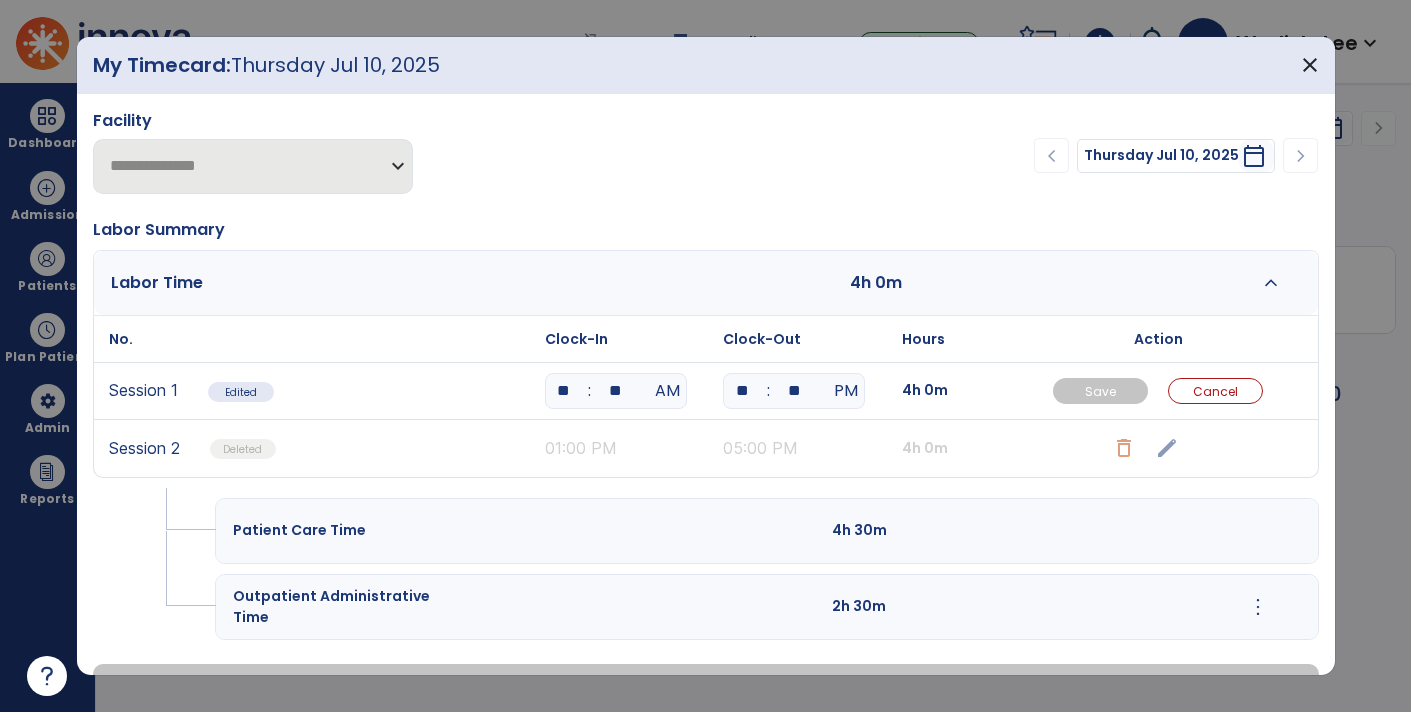 click on "**" at bounding box center (742, 391) 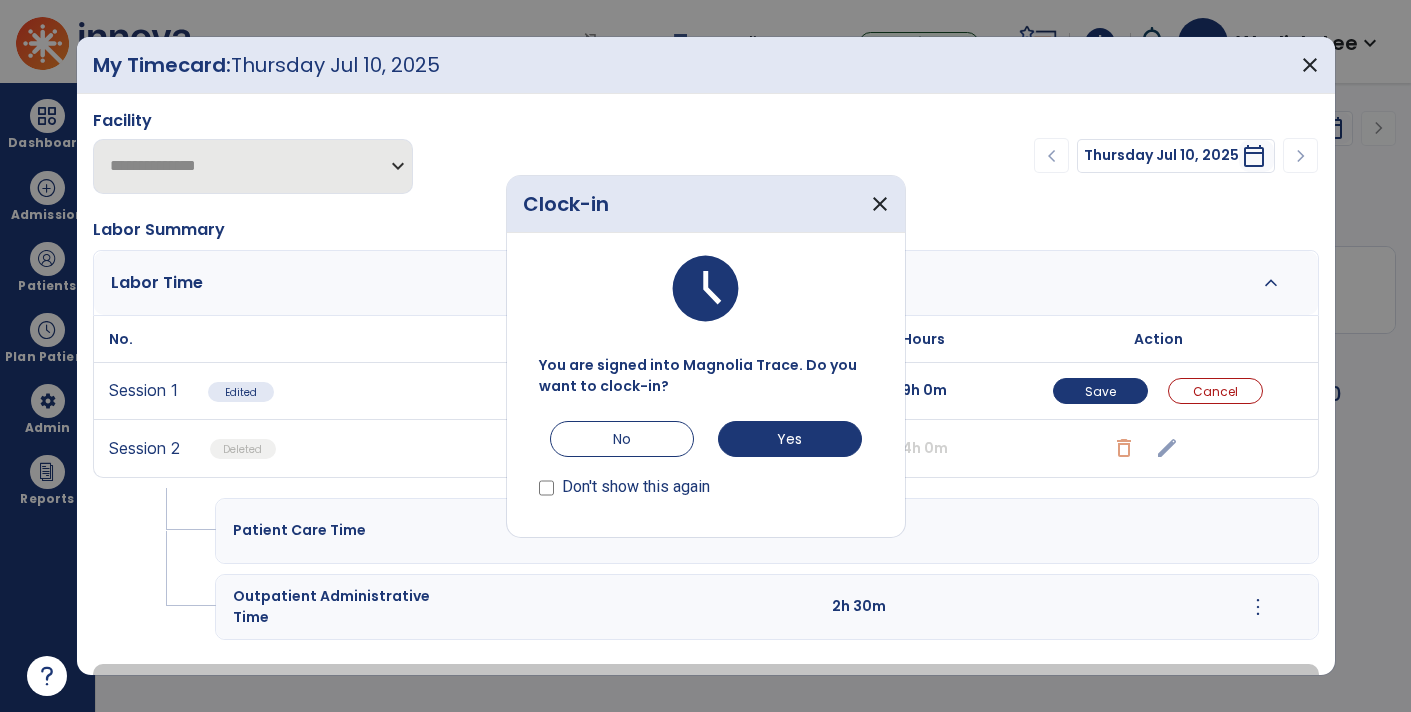 click on "Don't show this again" at bounding box center (625, 481) 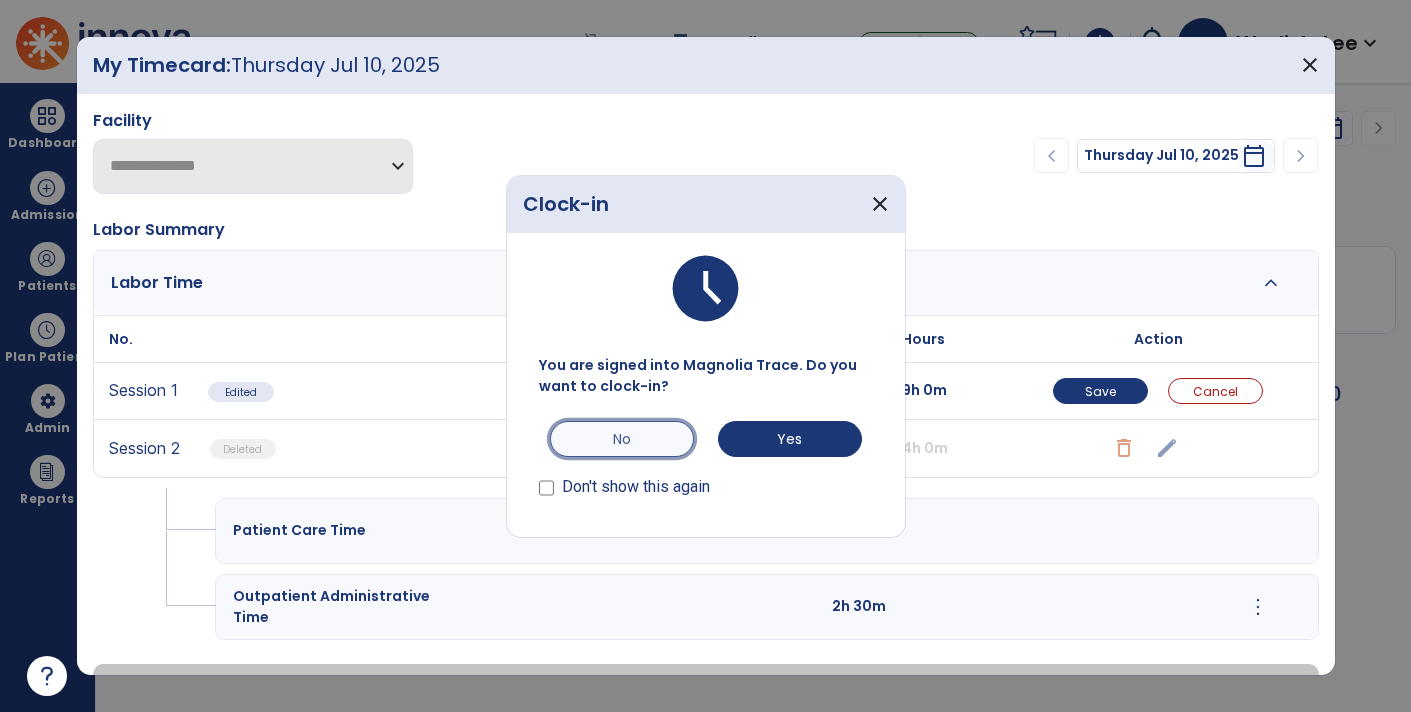 click on "No" at bounding box center (622, 439) 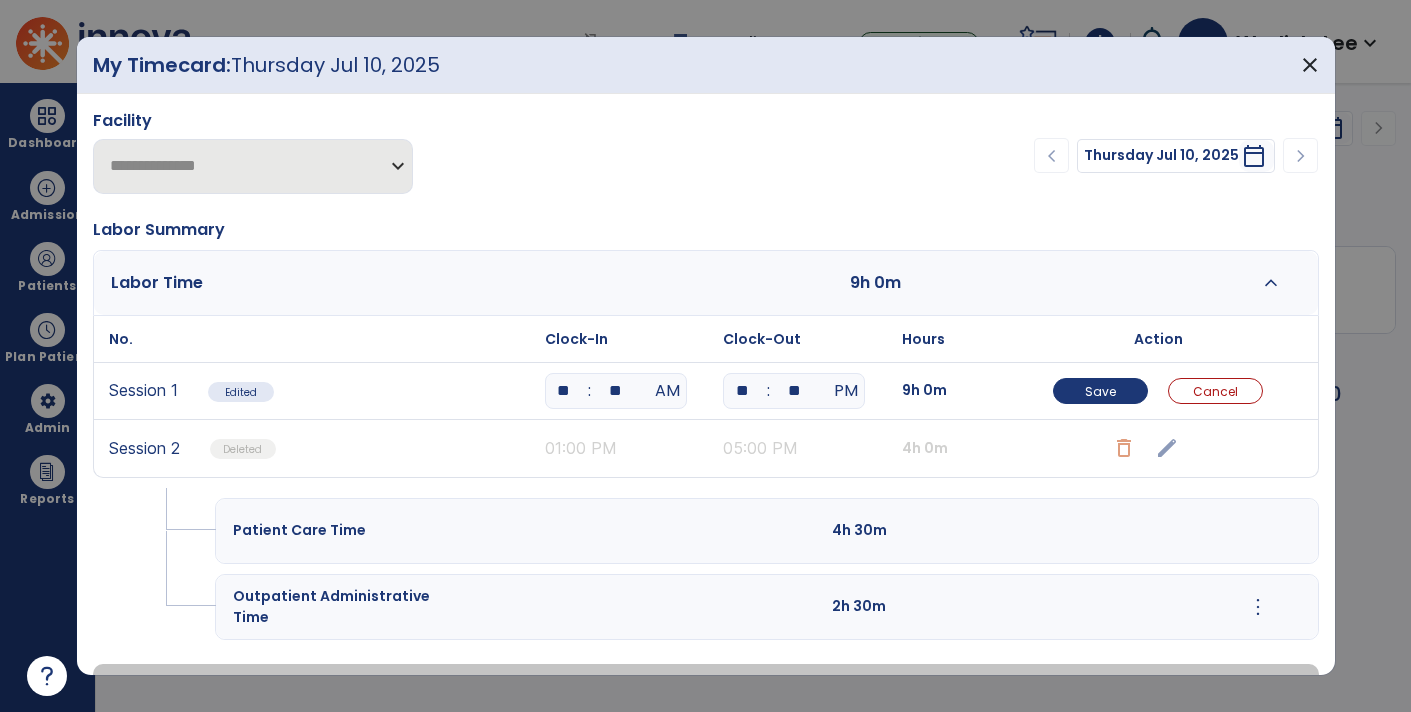 click on "**" at bounding box center (742, 391) 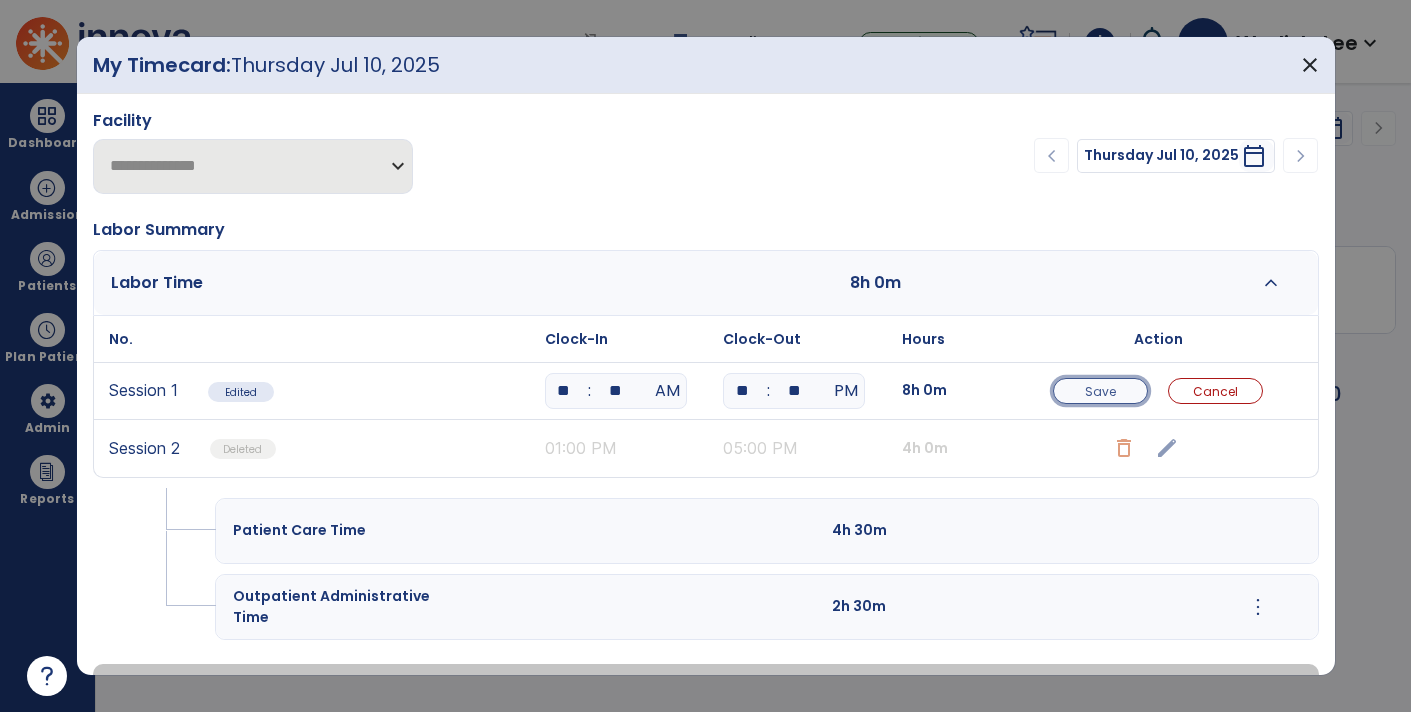 click on "Save" at bounding box center [1100, 391] 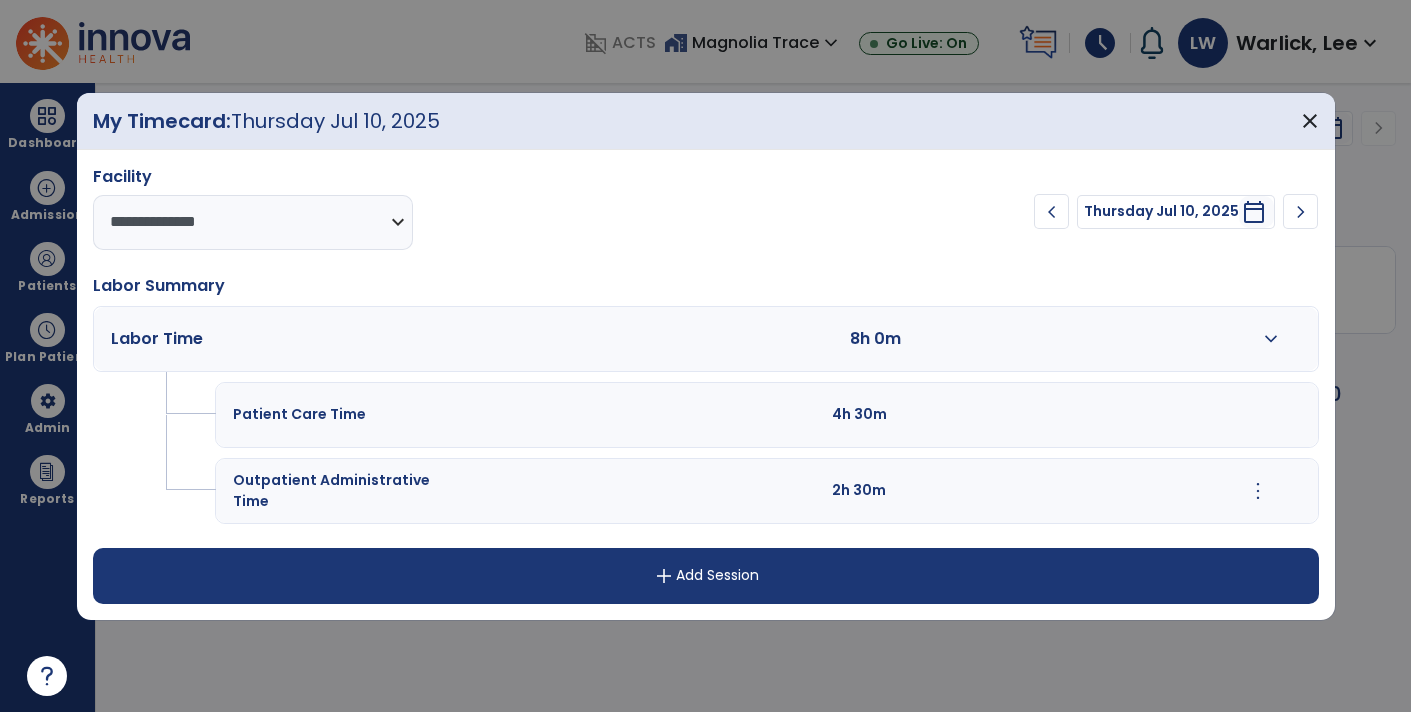 click on "more_vert" at bounding box center (1258, 491) 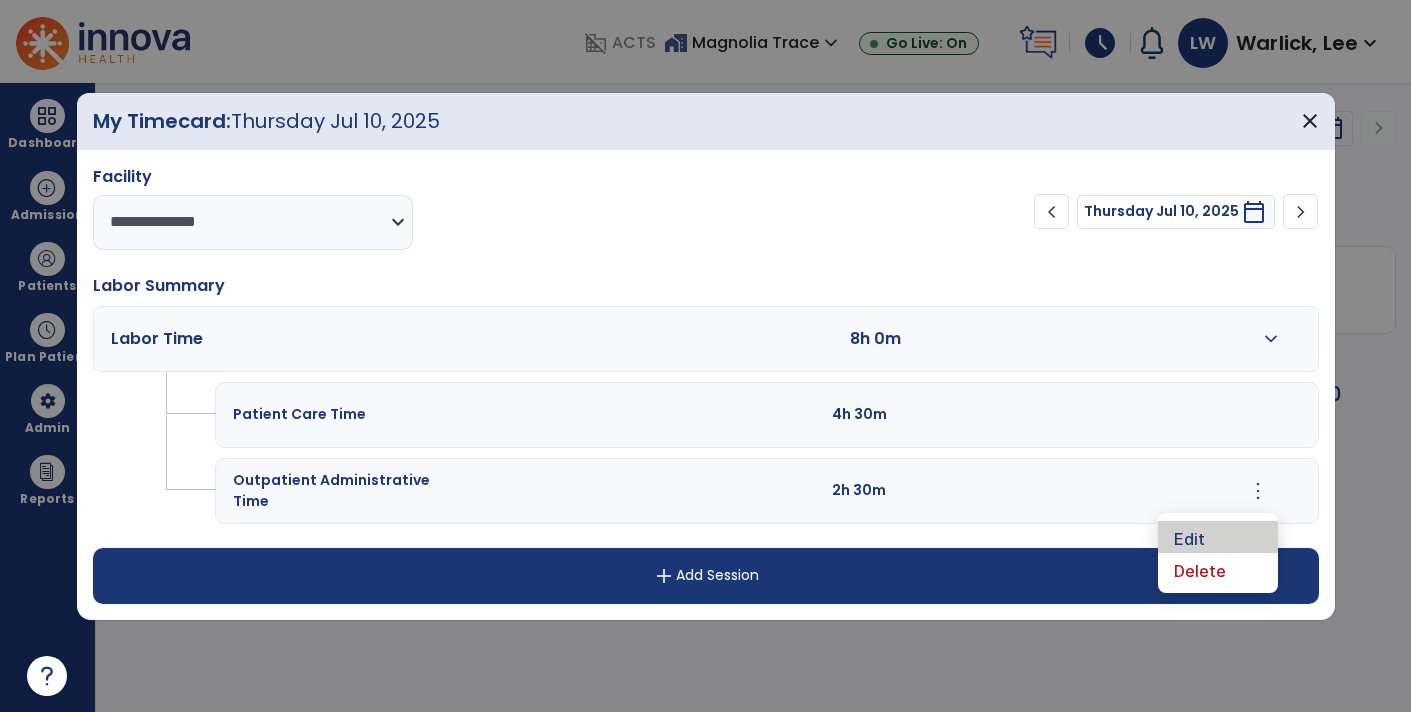 click on "Edit" at bounding box center (1218, 537) 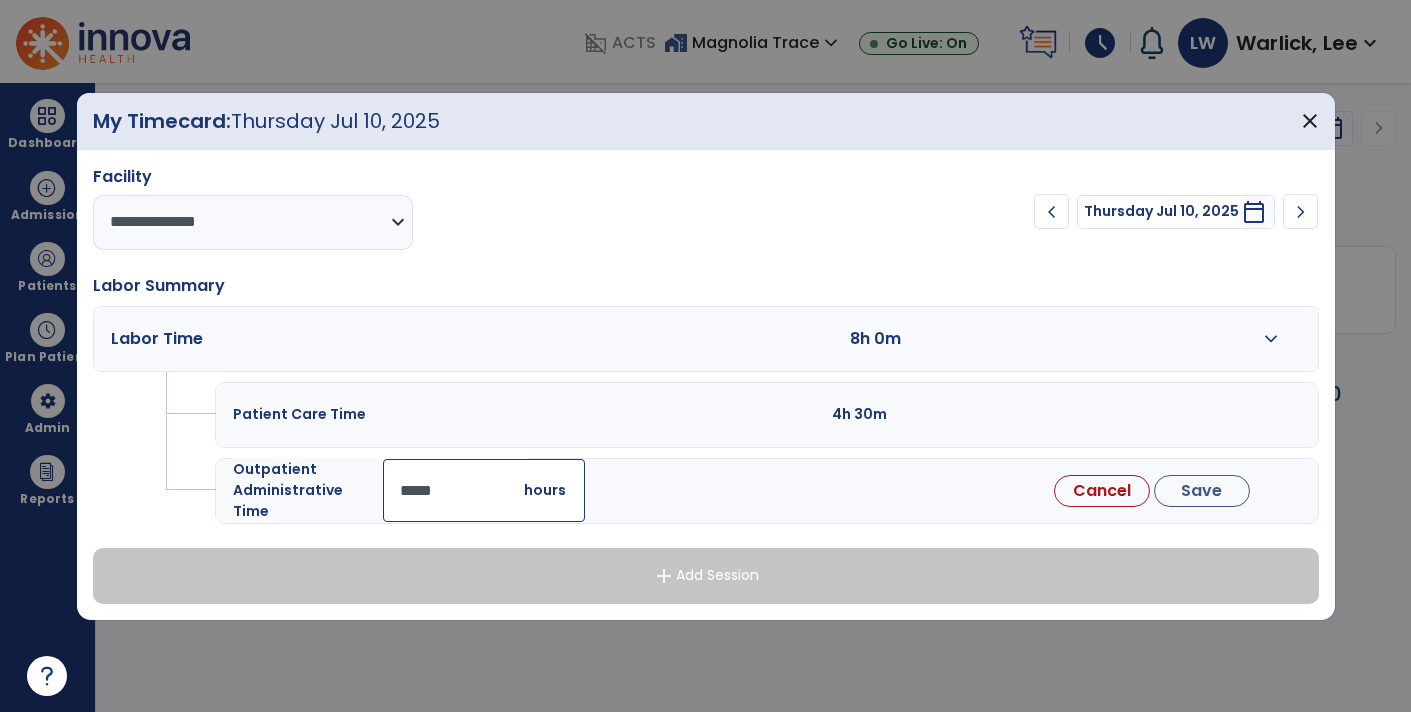 click on "*****" at bounding box center (484, 490) 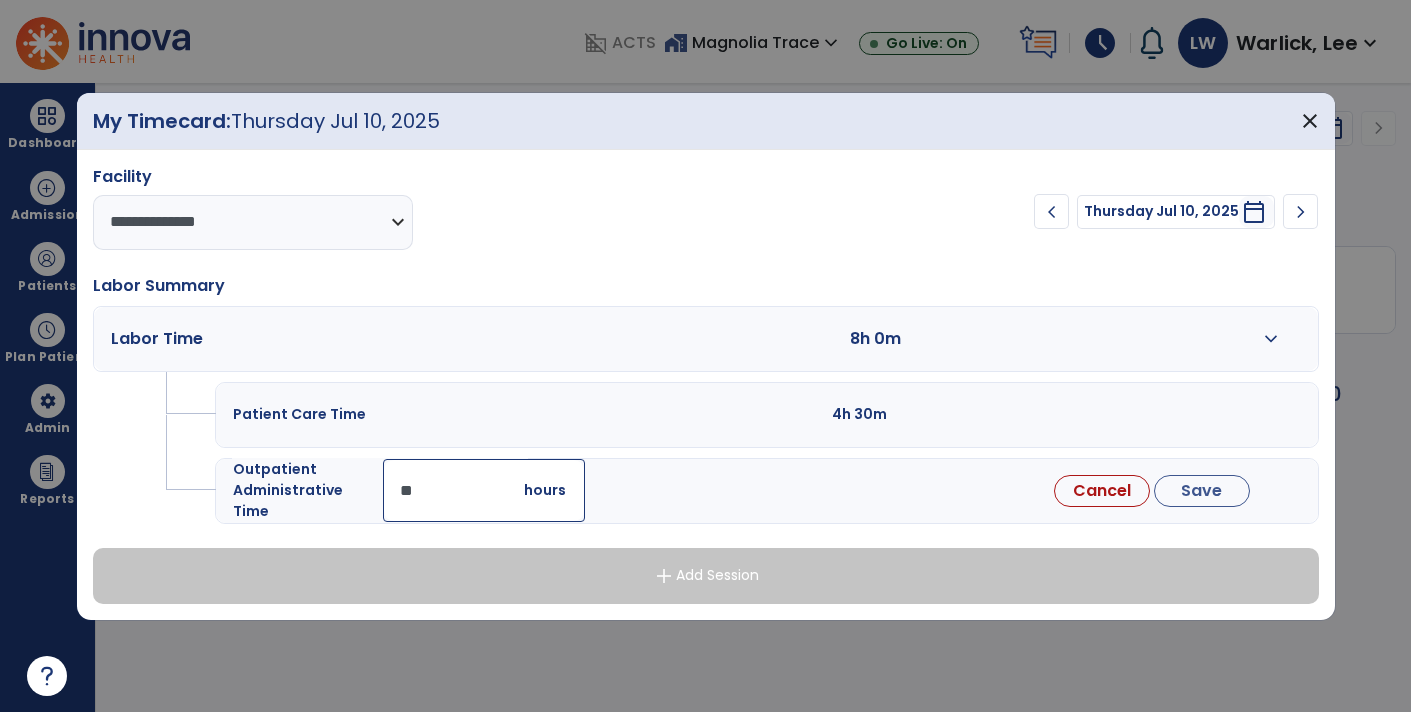 type on "*" 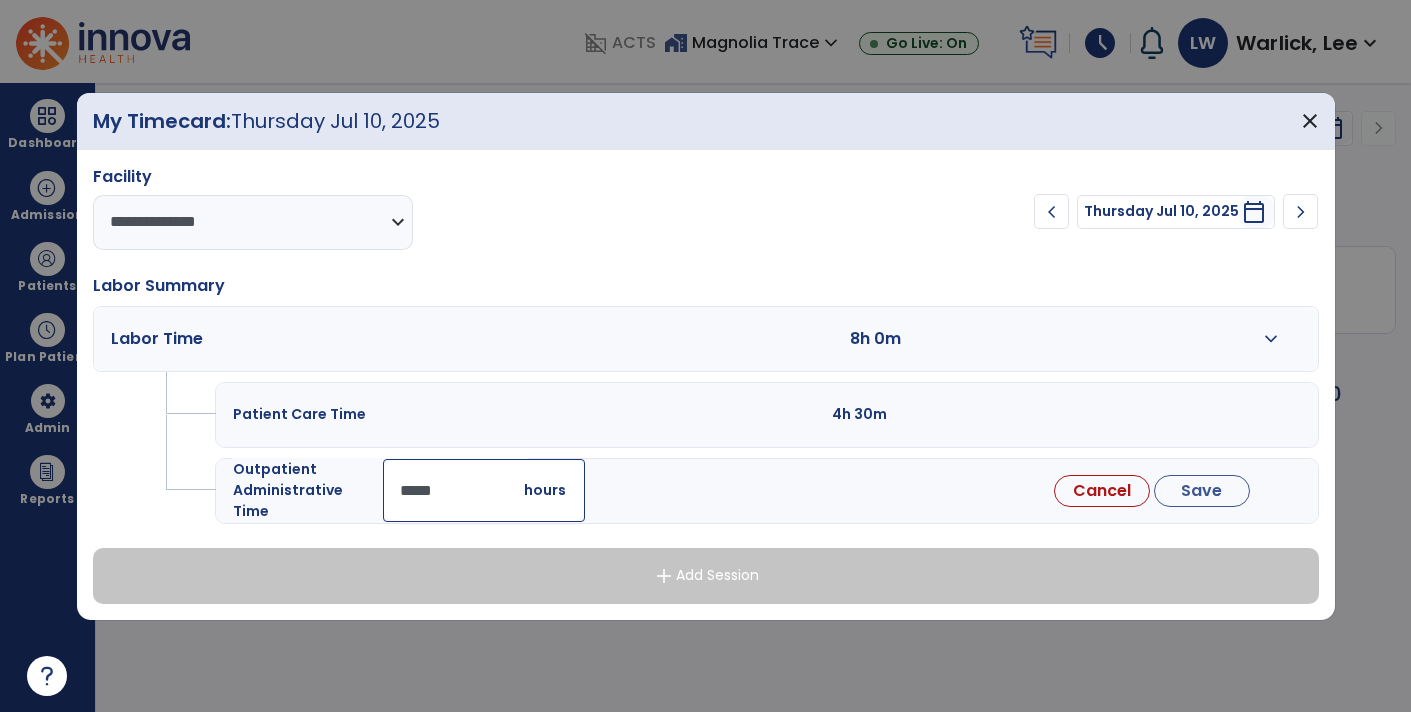 type on "*****" 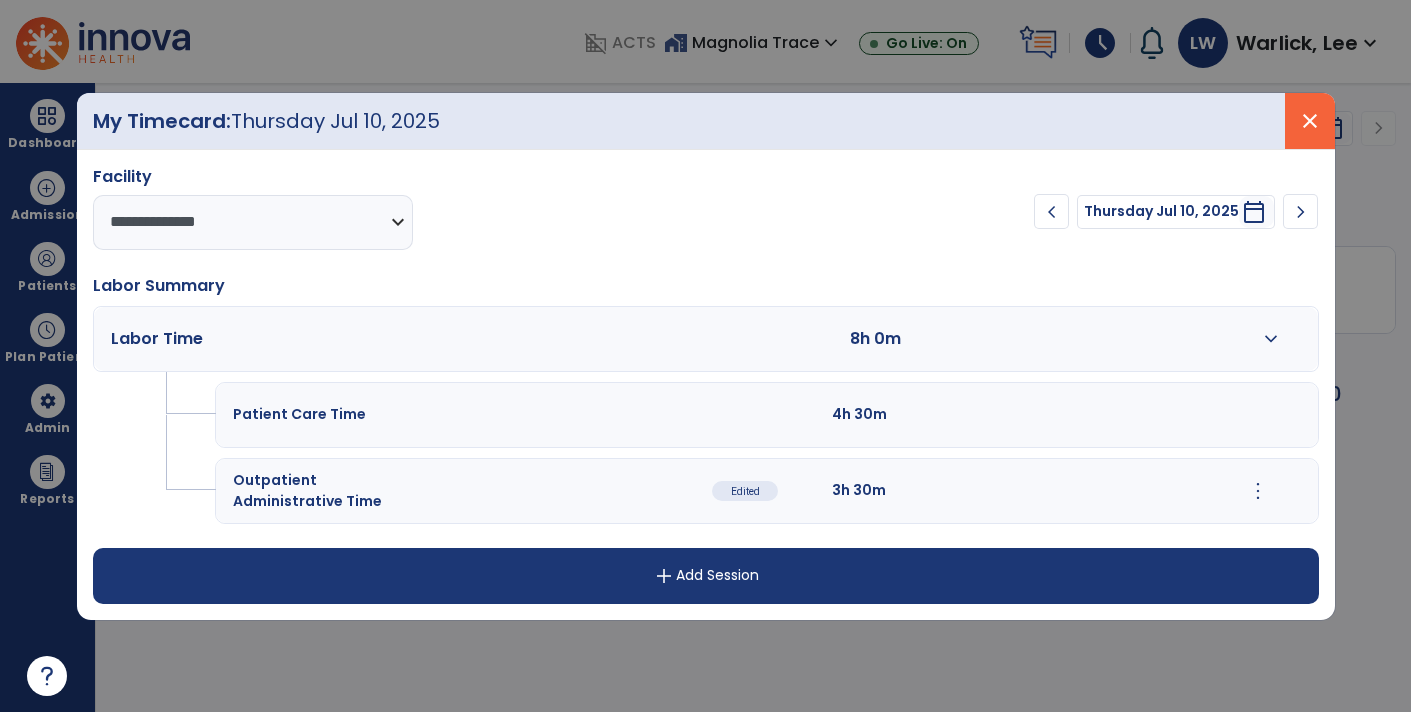 click on "close" at bounding box center (1310, 121) 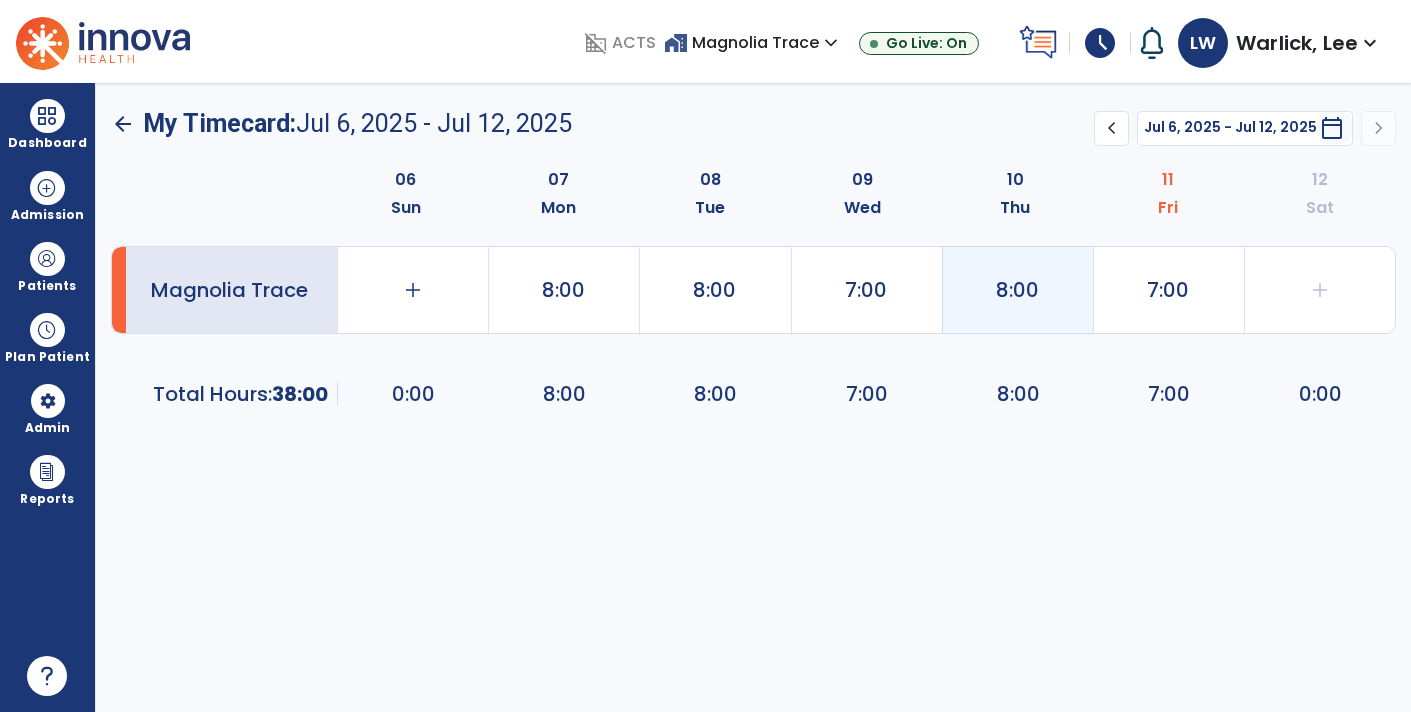 click on "8:00" 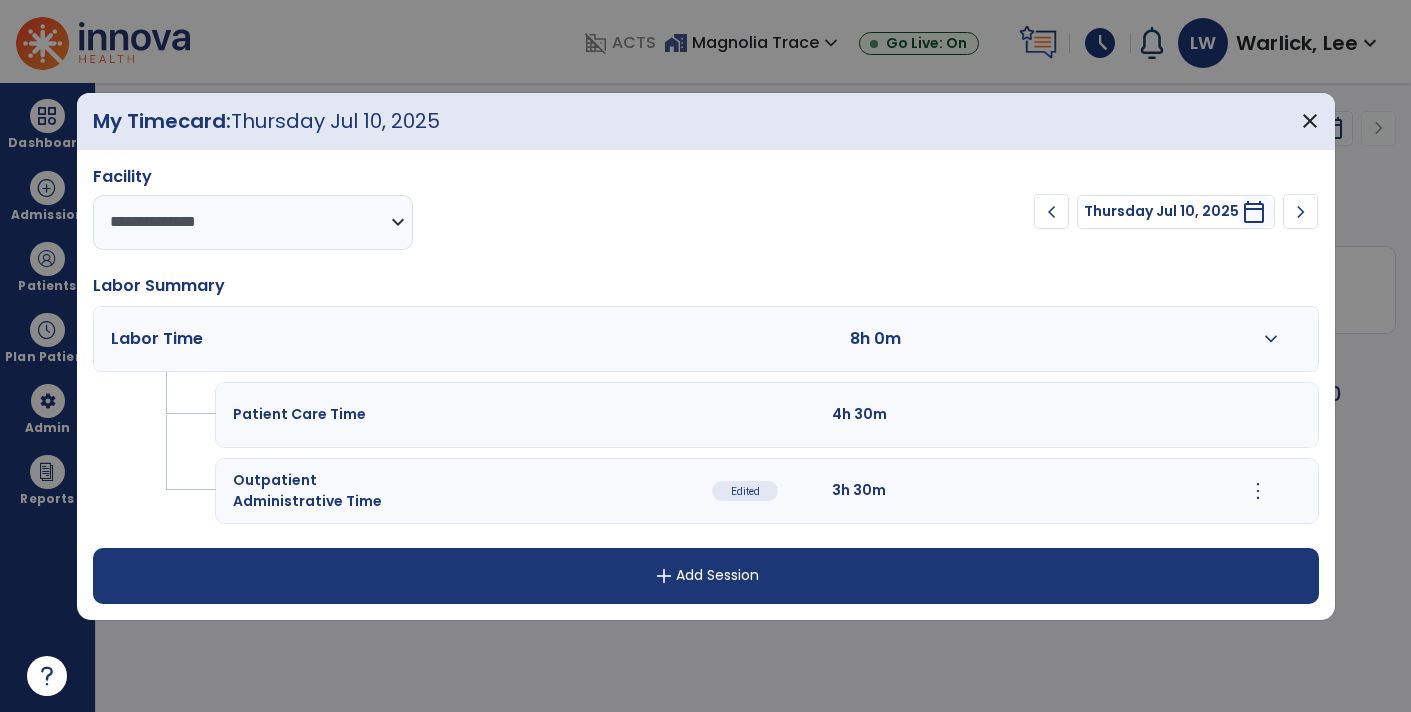 click on "expand_more" at bounding box center [1271, 339] 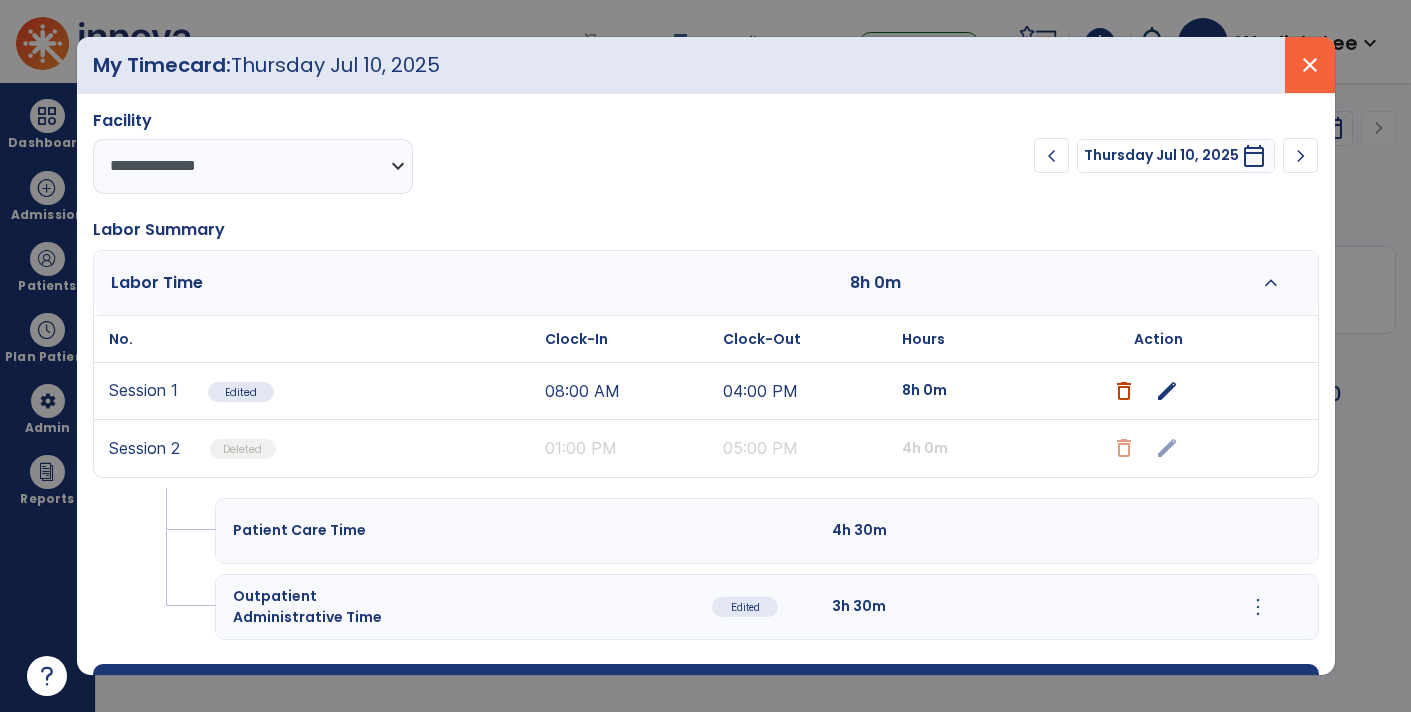 click on "close" at bounding box center (1310, 65) 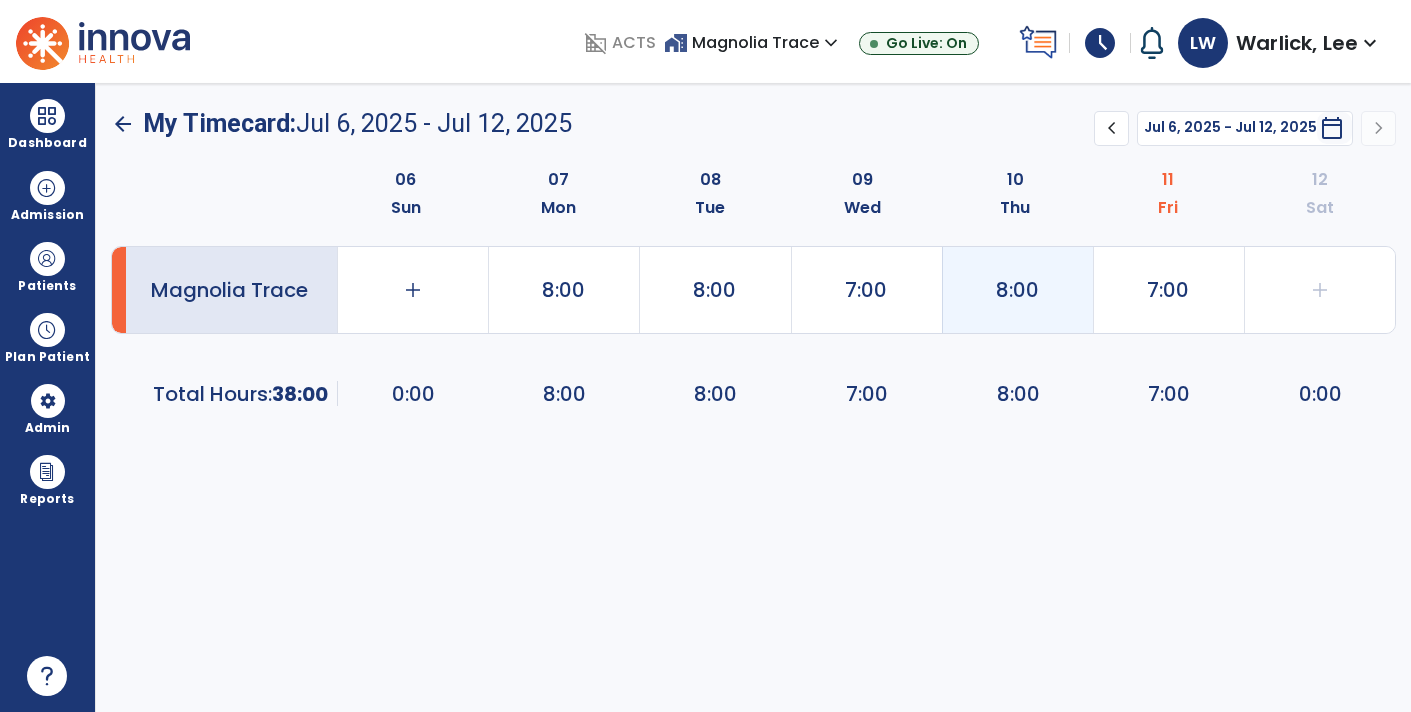 click on "8:00" 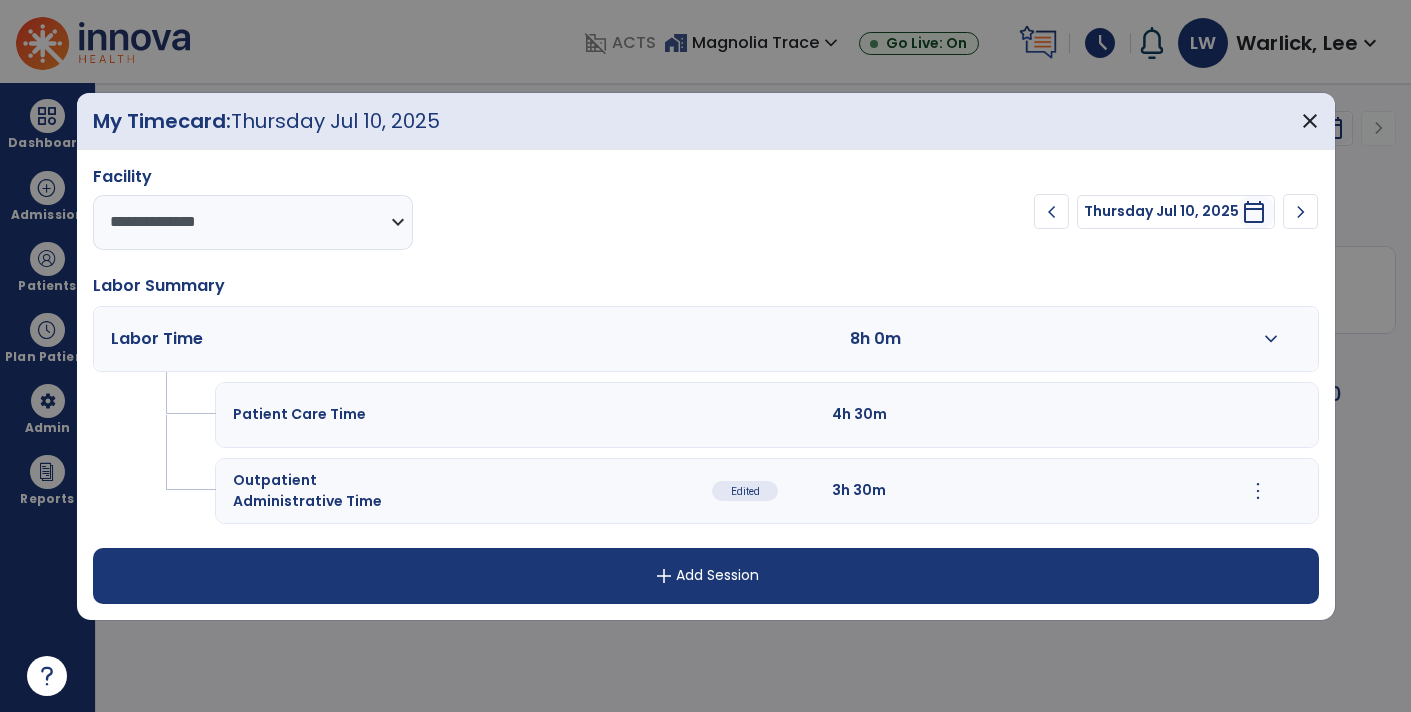 click on "expand_more" at bounding box center [1271, 339] 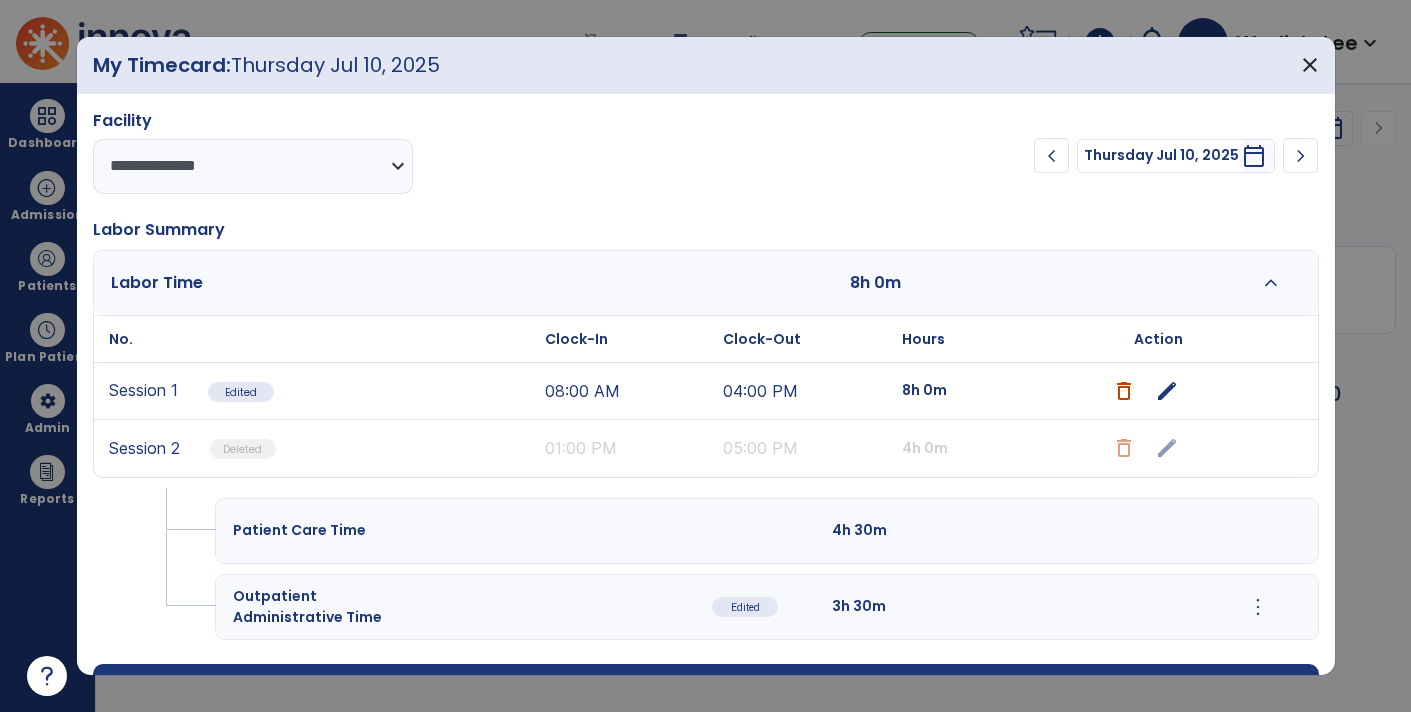 click on "edit" at bounding box center (1167, 391) 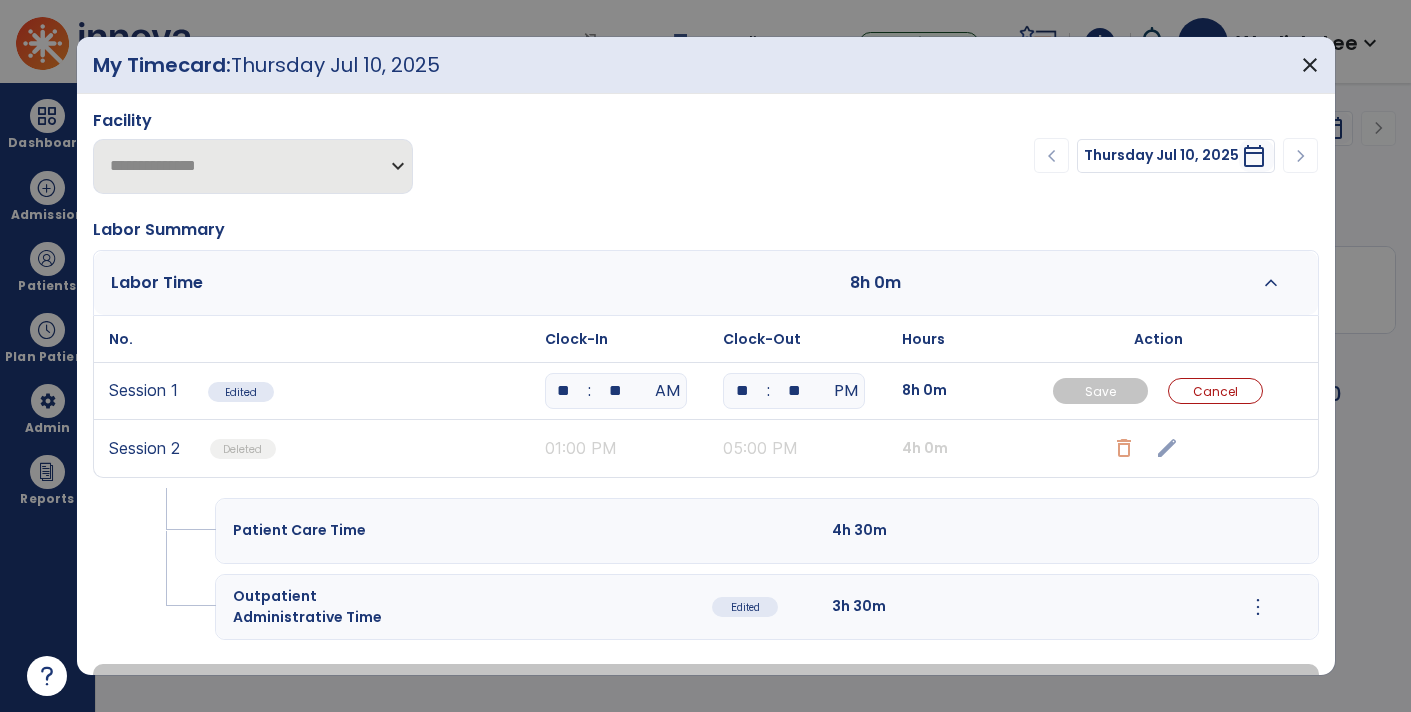 click on "**" at bounding box center (742, 391) 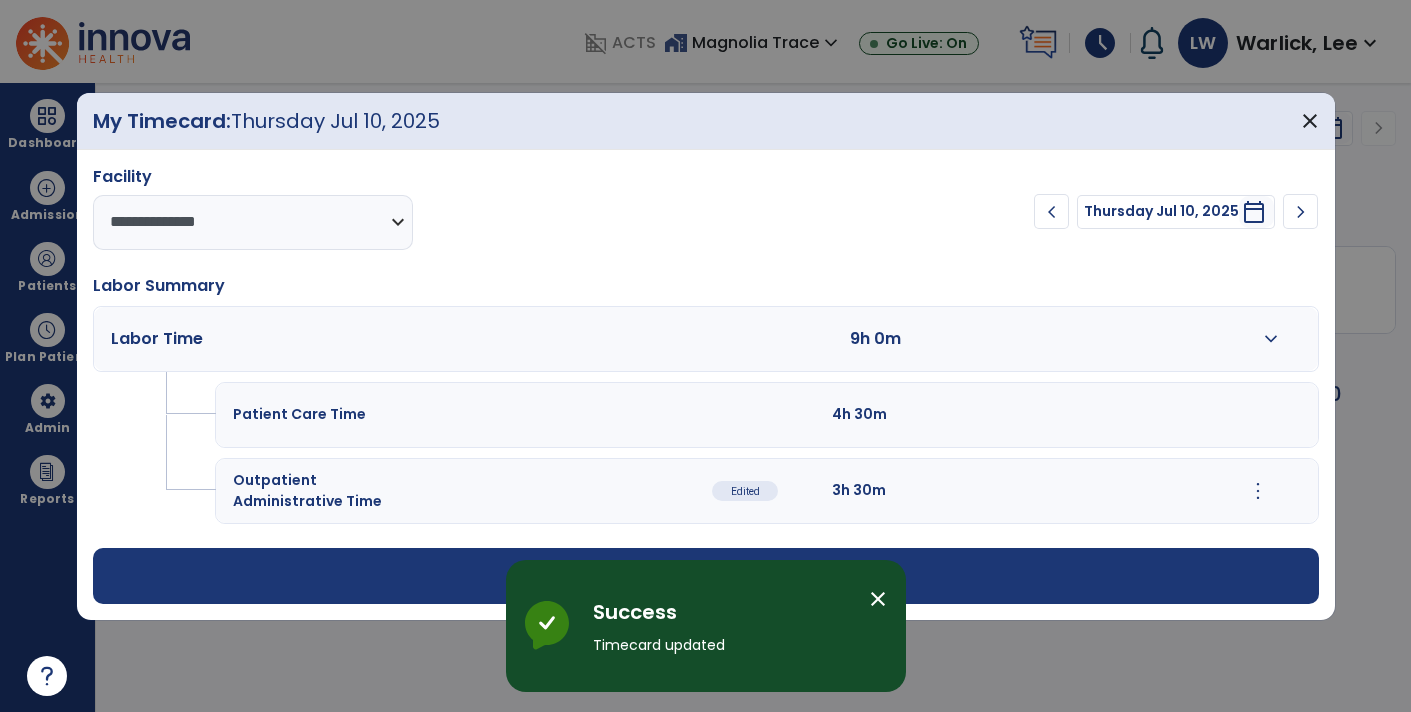 click on "Patient Care Time  4h 30m" at bounding box center [766, 415] 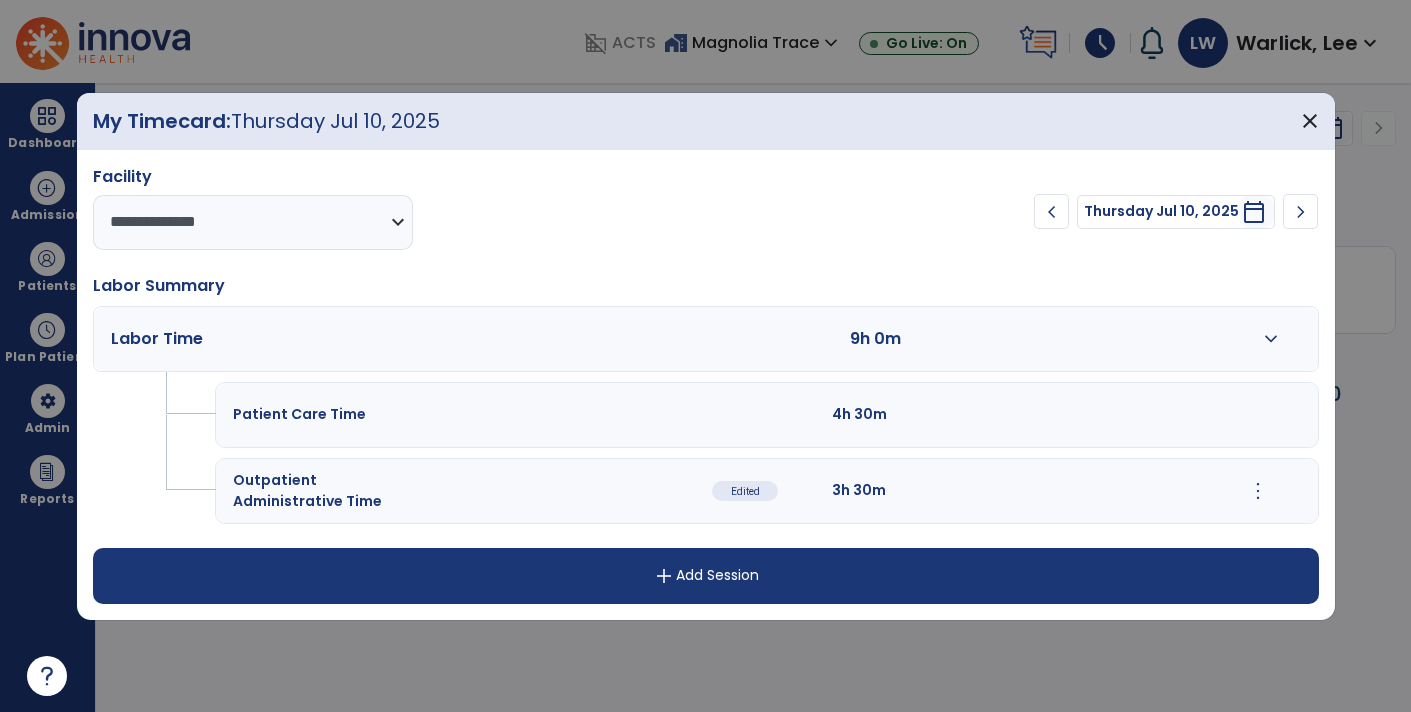 click on "more_vert" at bounding box center (1258, 491) 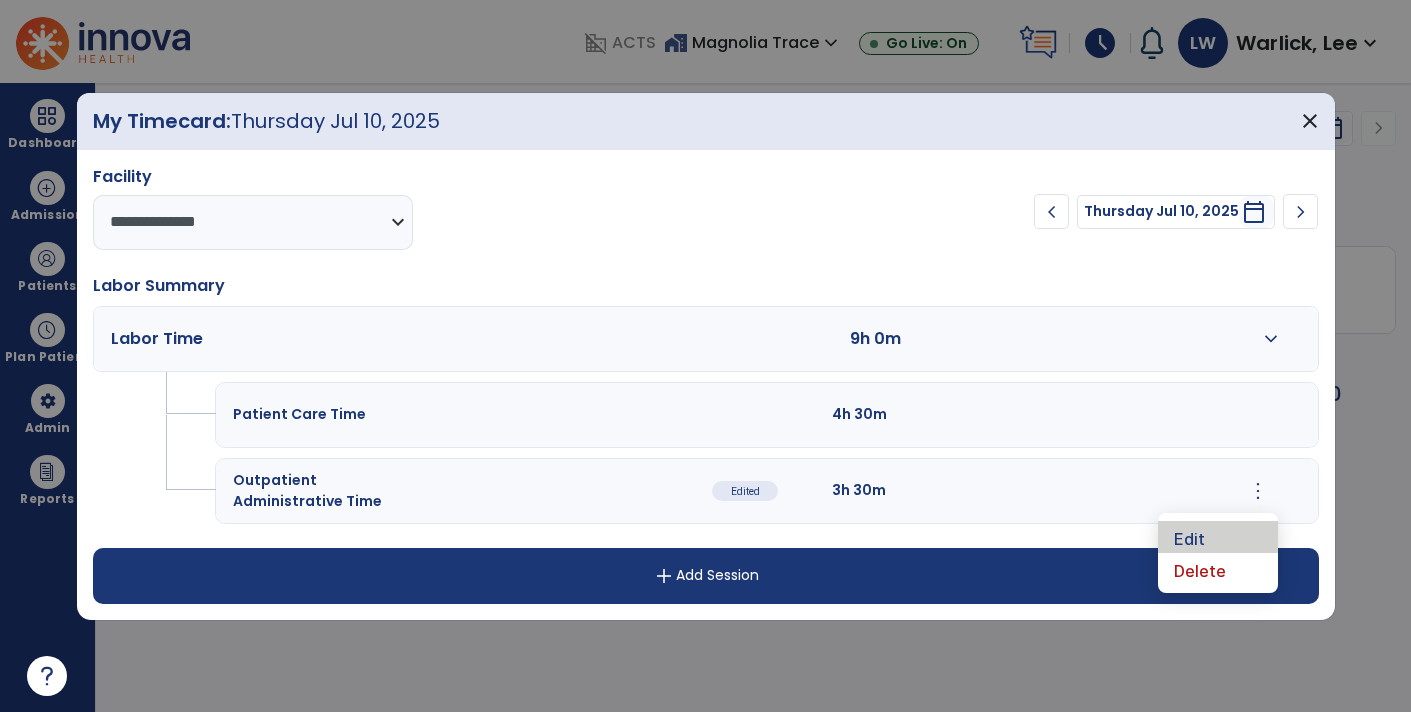 click on "Edit" at bounding box center (1218, 537) 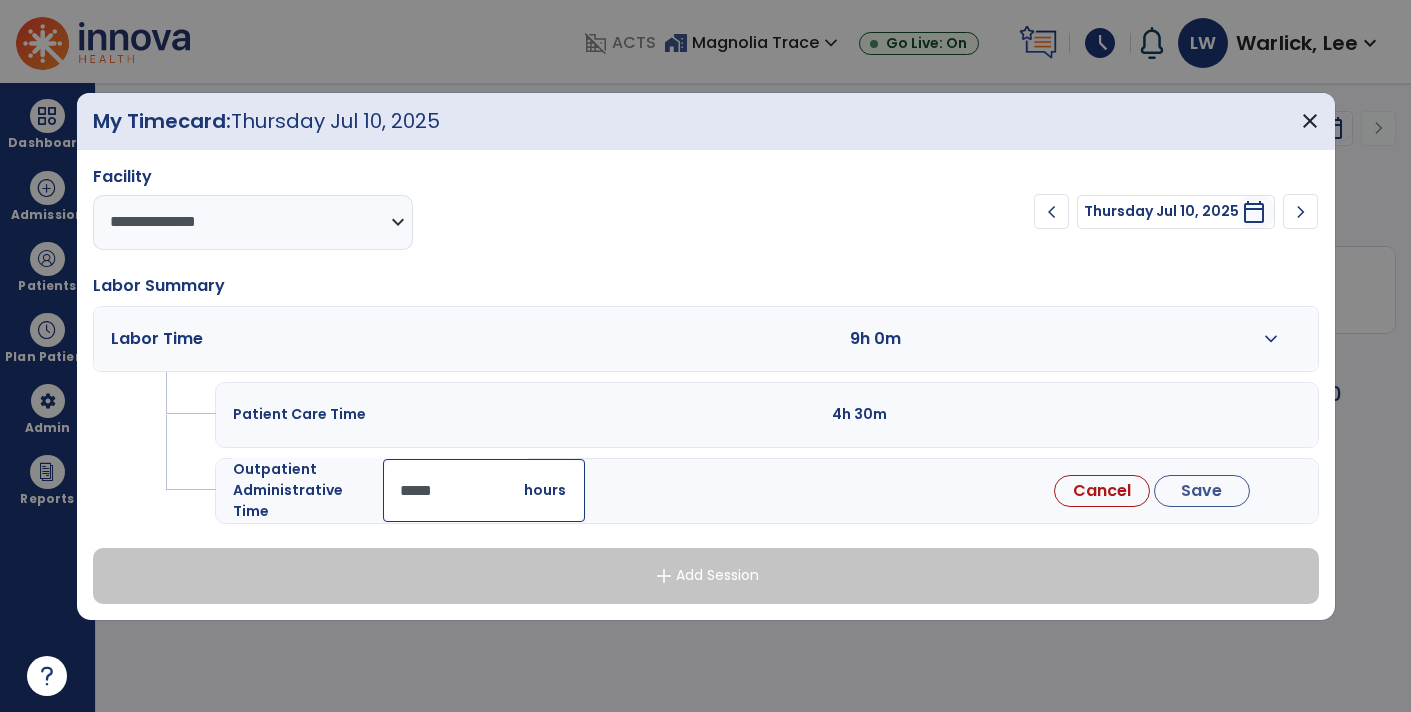 click on "*****" at bounding box center (484, 490) 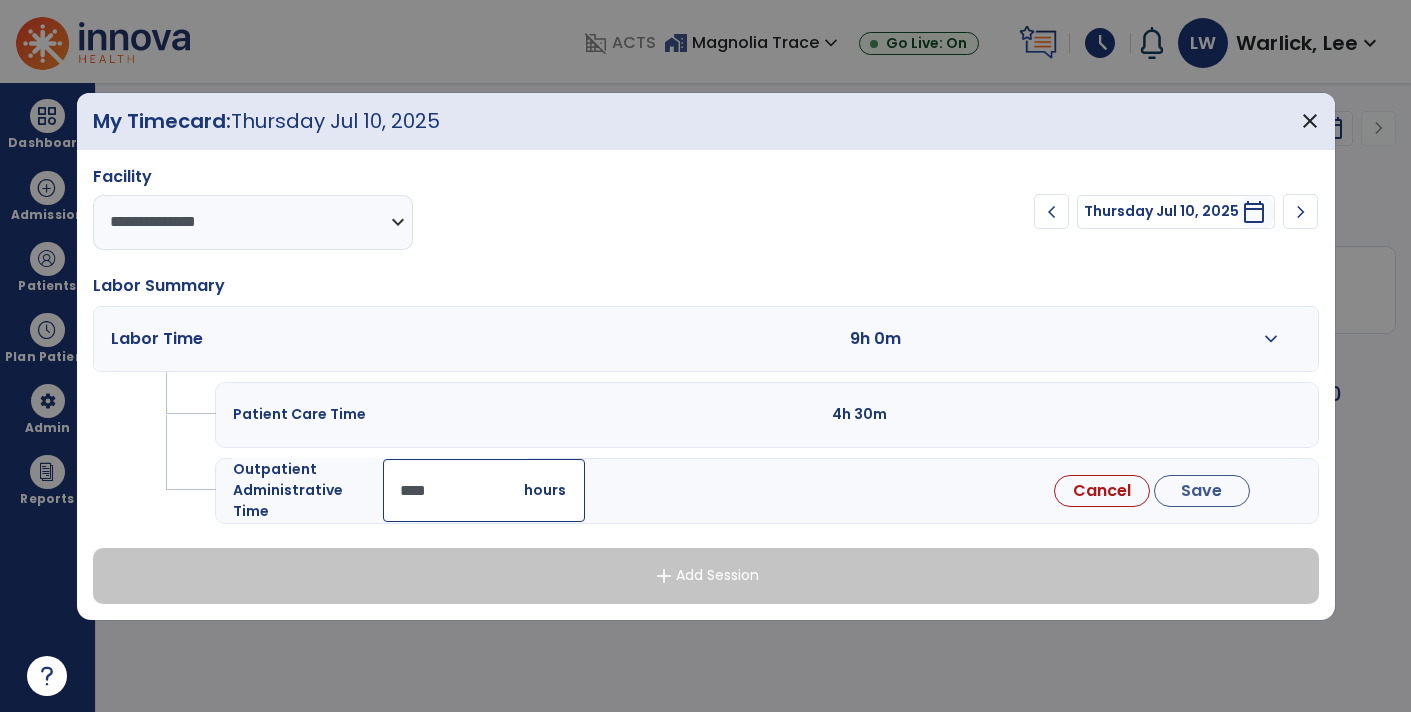 type on "*****" 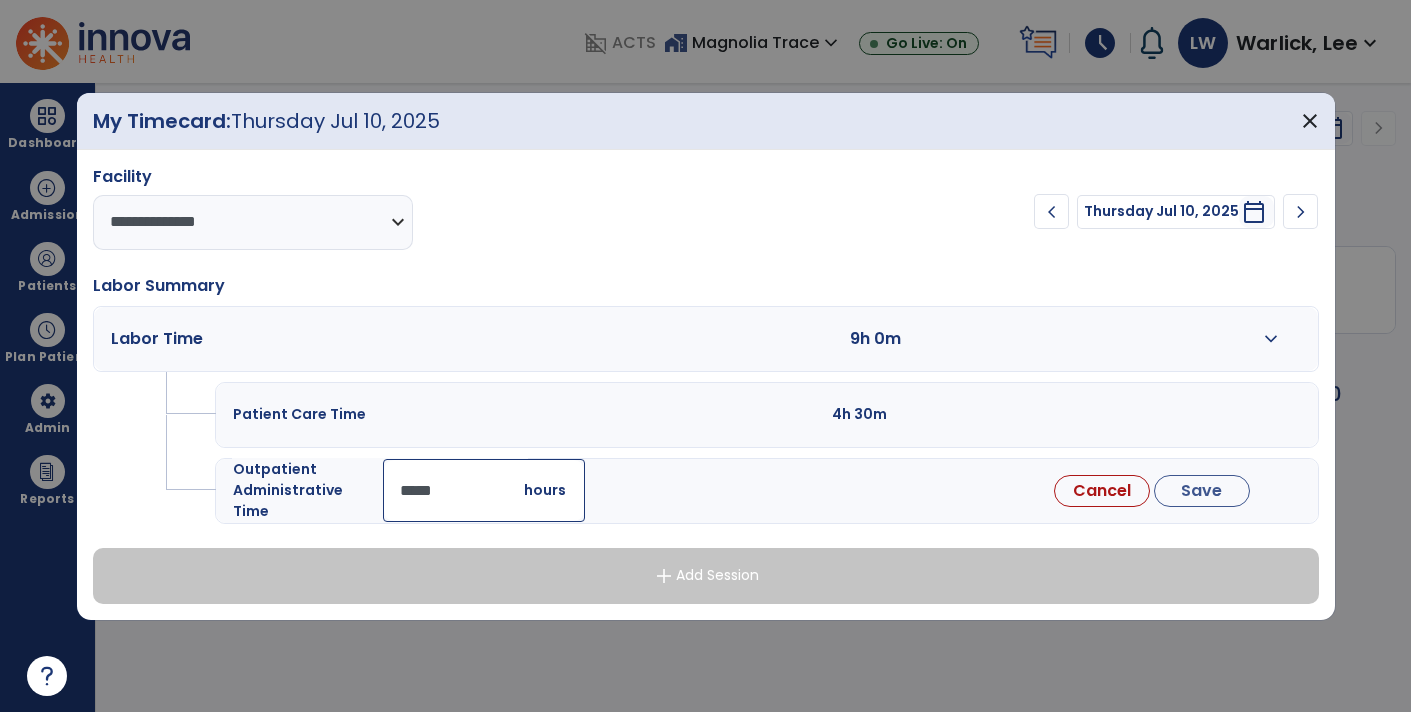 click on "Save" at bounding box center (1202, 491) 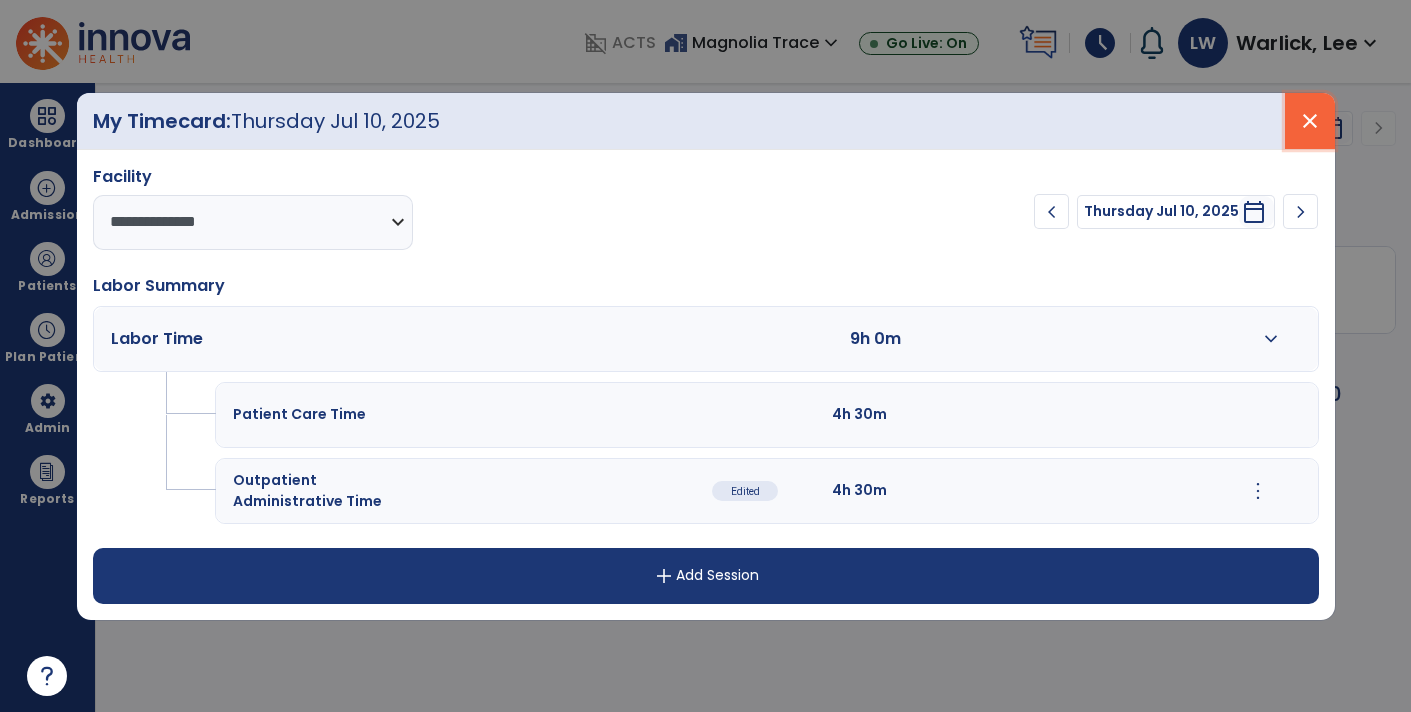 click on "close" at bounding box center [1310, 121] 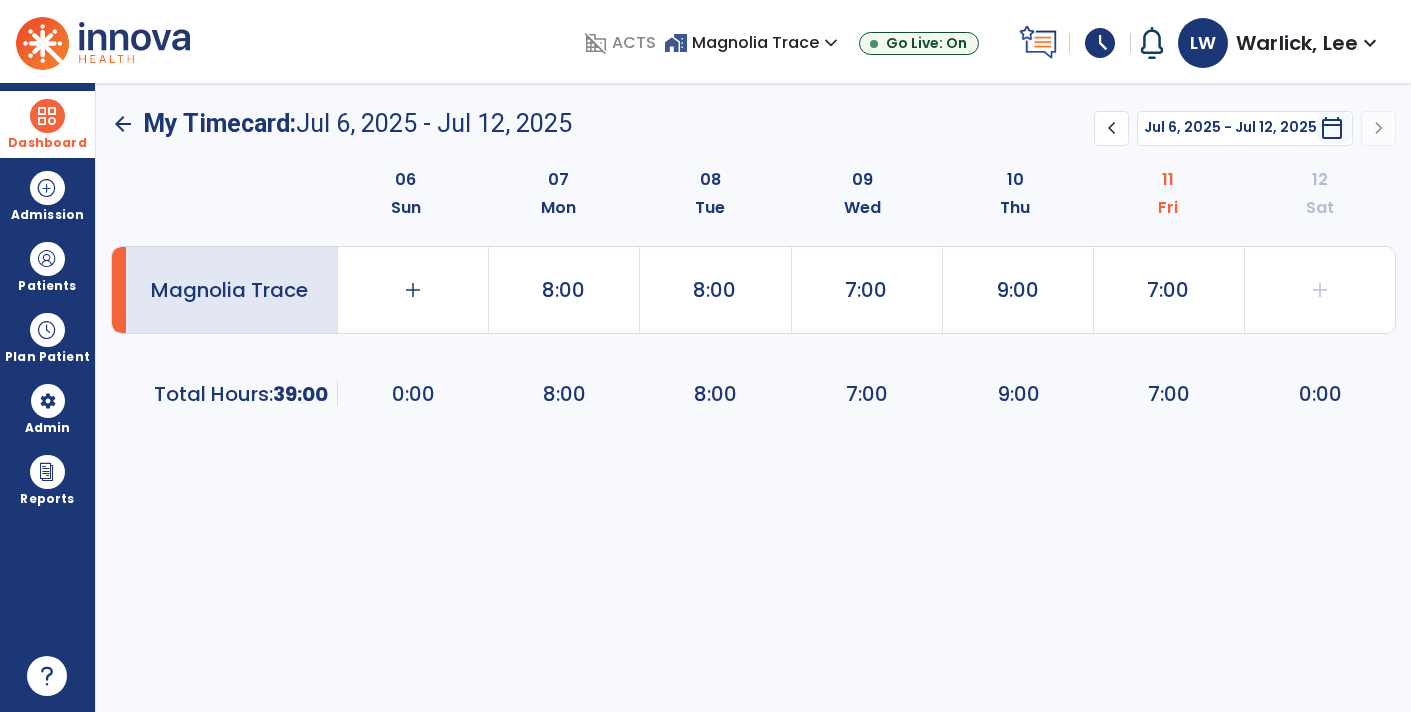 click at bounding box center [47, 116] 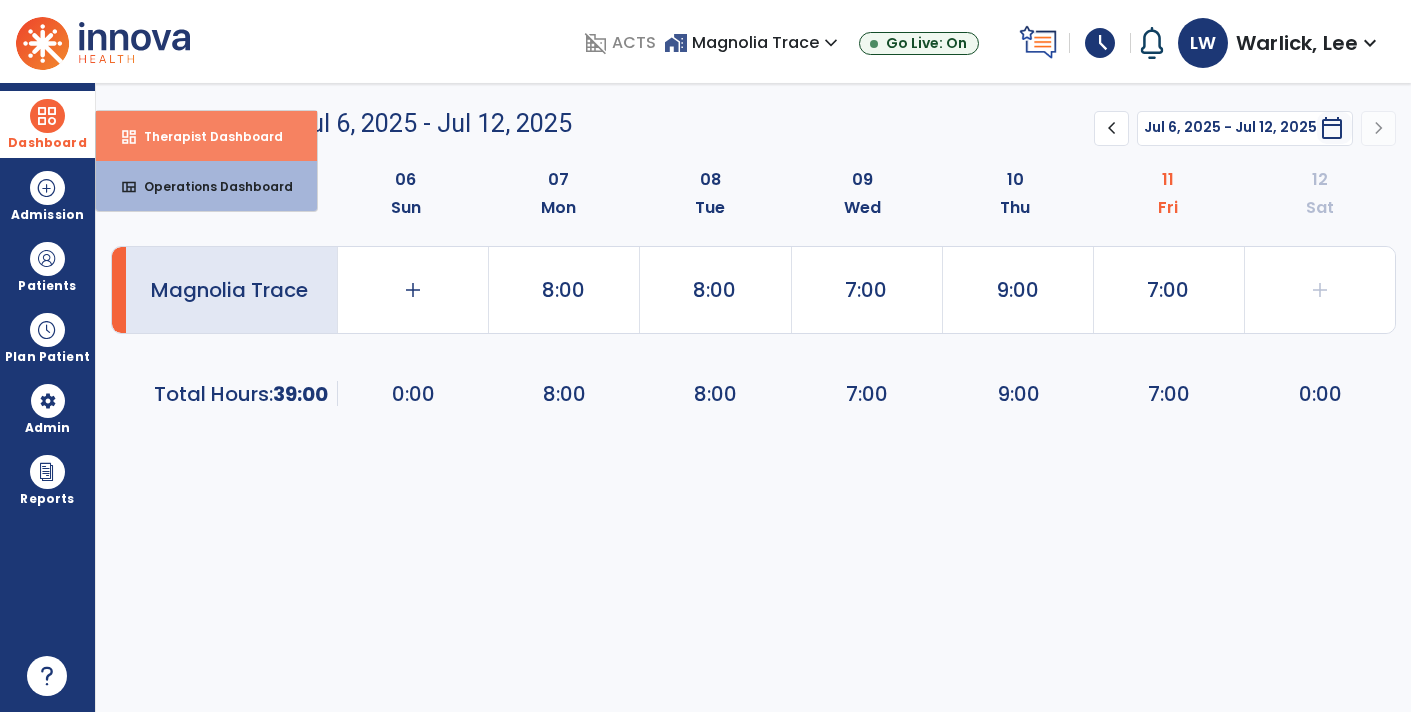 click on "Therapist Dashboard" at bounding box center [205, 136] 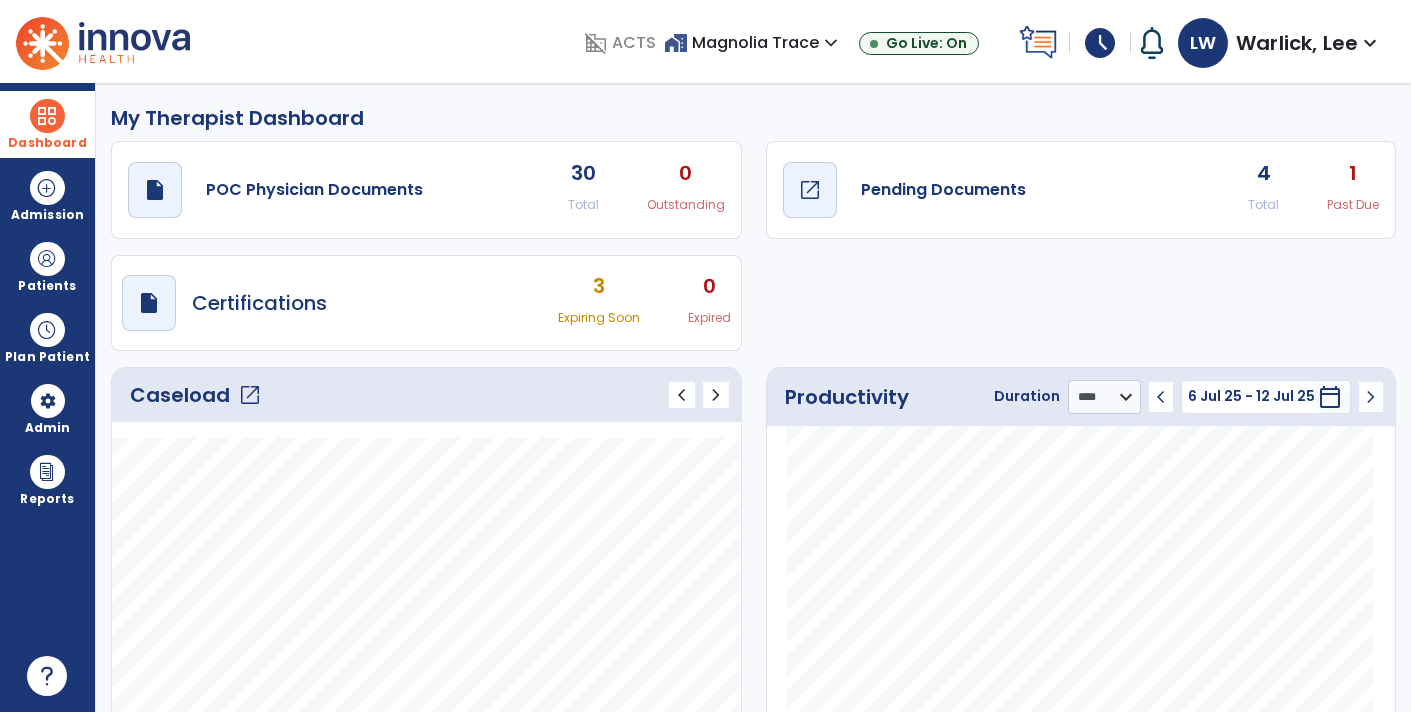 click on "Pending Documents" 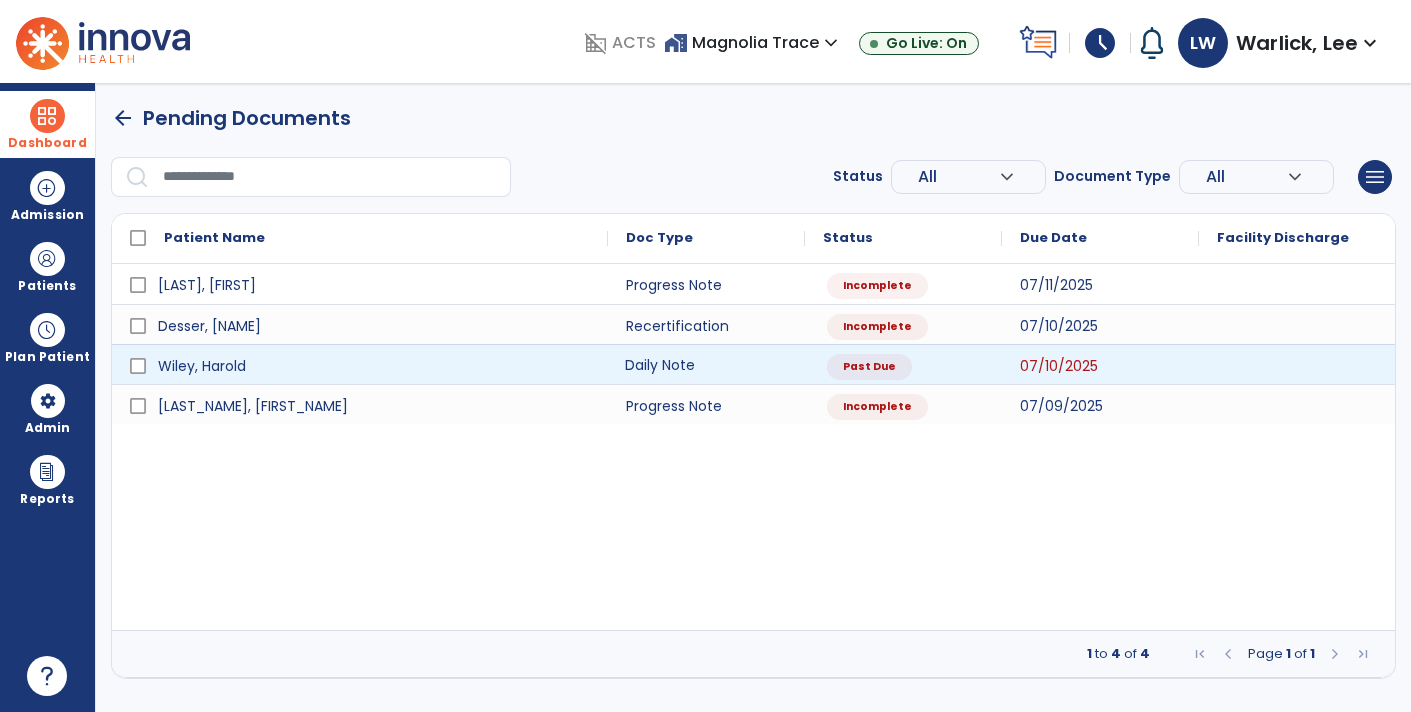 click on "Daily Note" at bounding box center (706, 364) 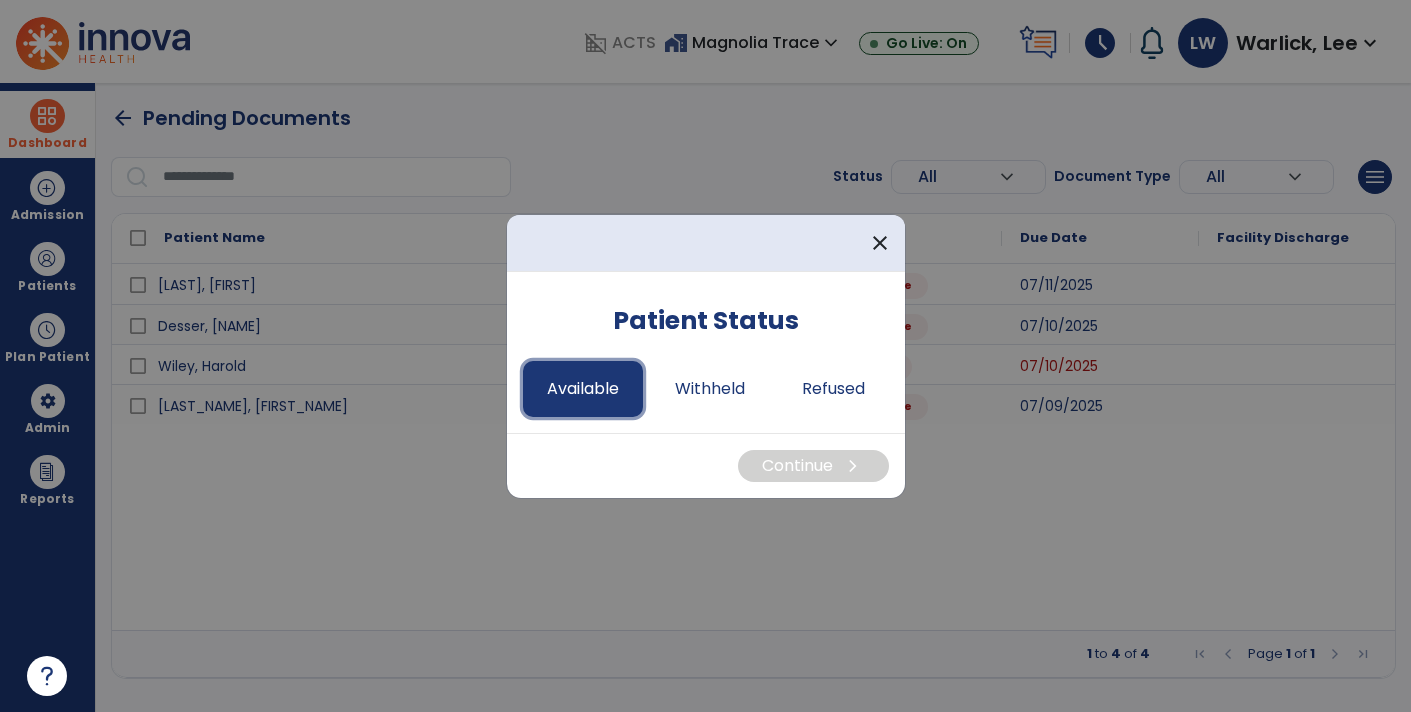 click on "Available" at bounding box center (583, 389) 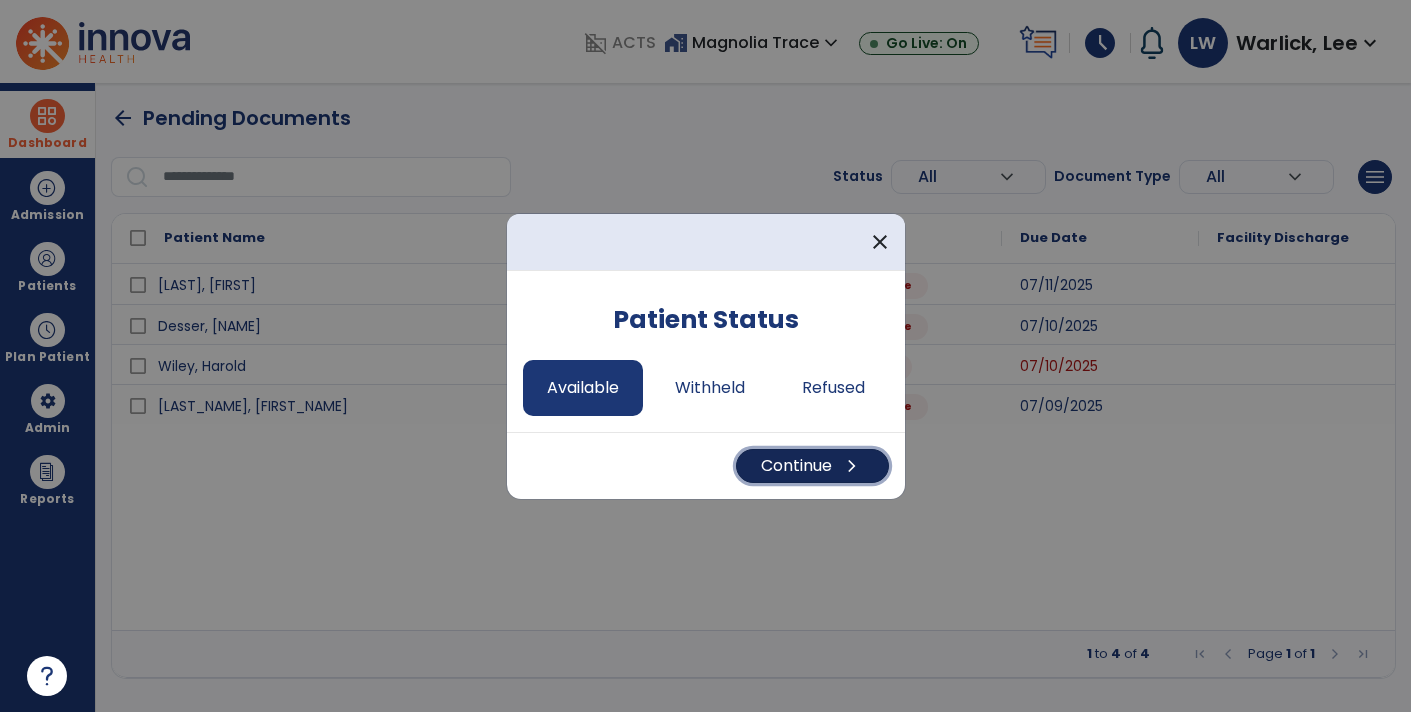 click on "Continue   chevron_right" at bounding box center [812, 466] 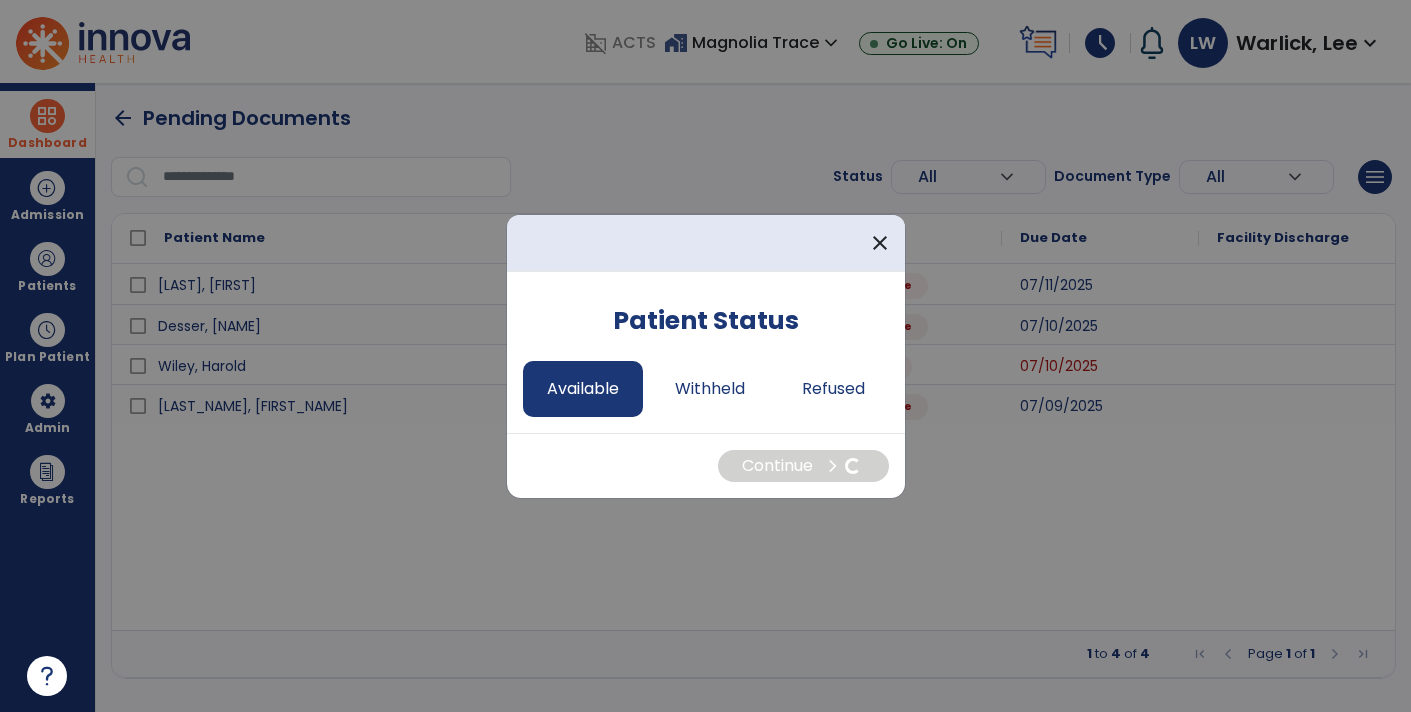 select on "*" 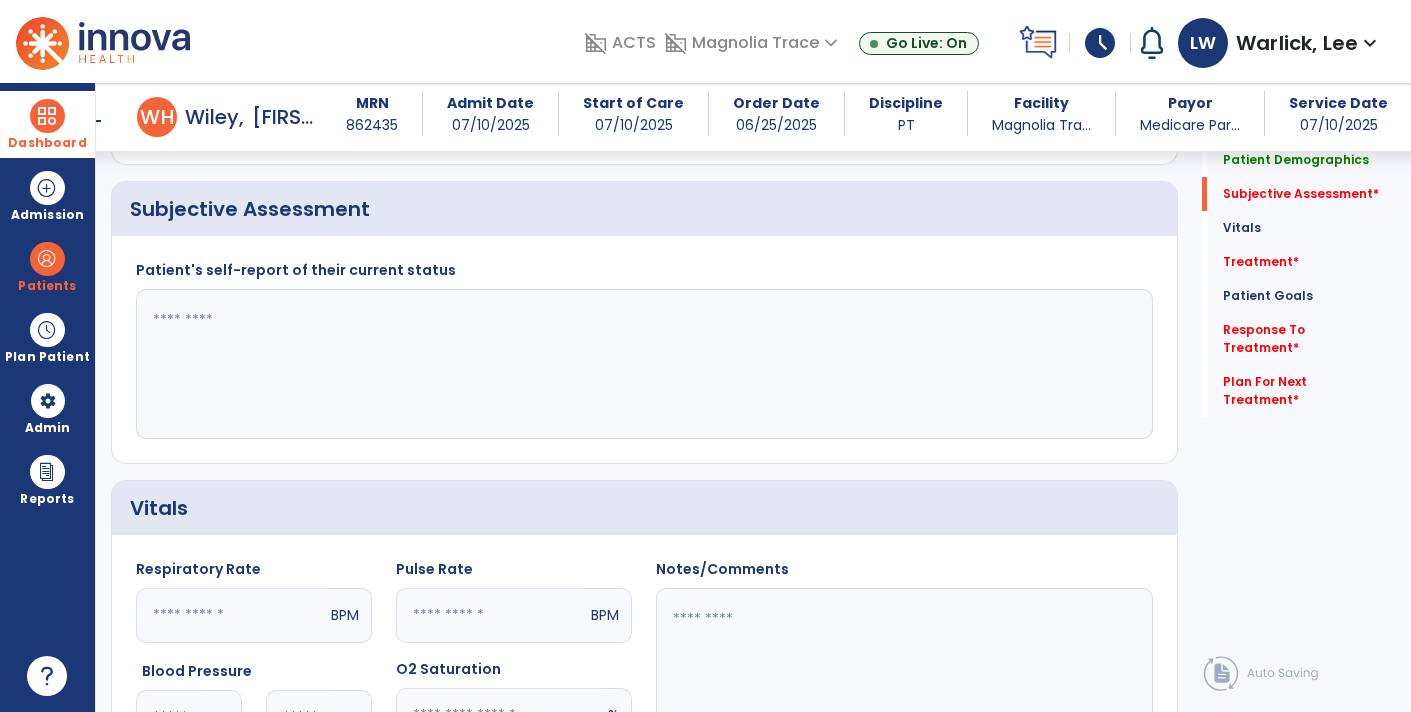 scroll, scrollTop: 504, scrollLeft: 0, axis: vertical 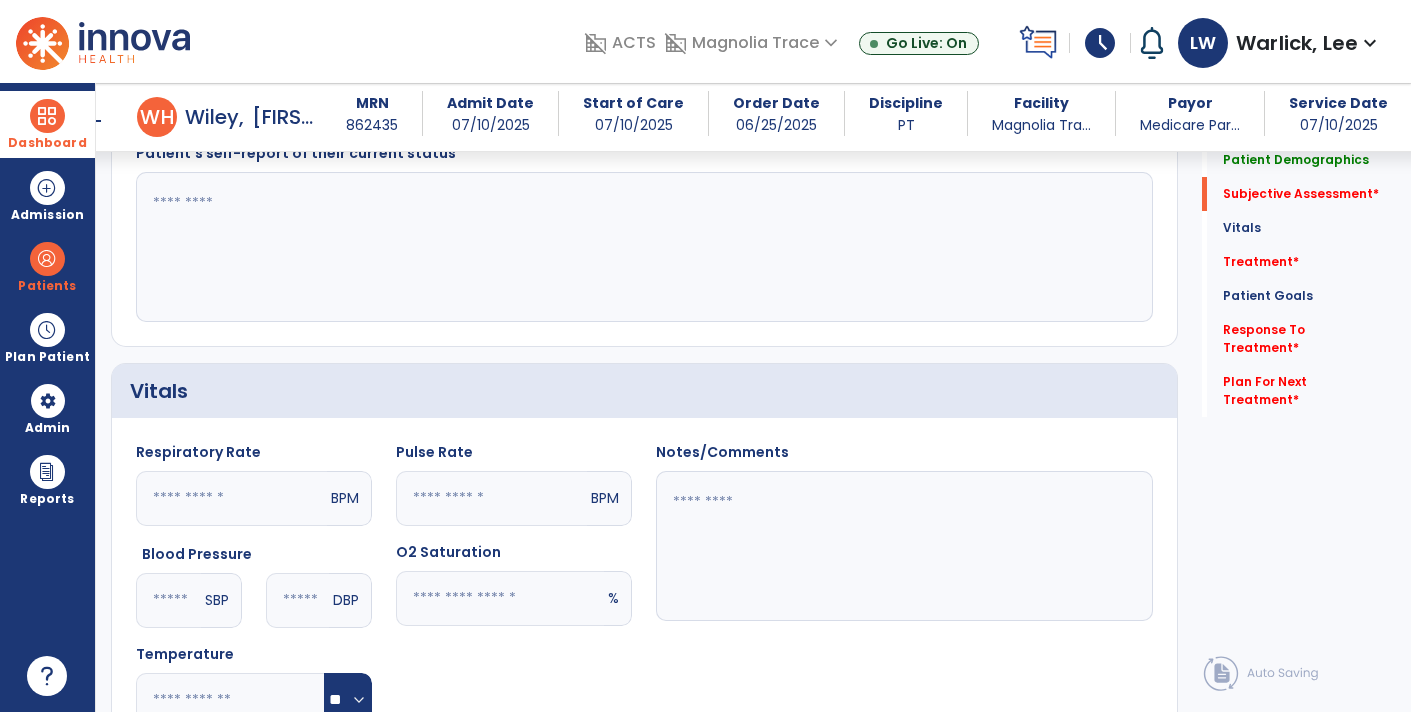 click 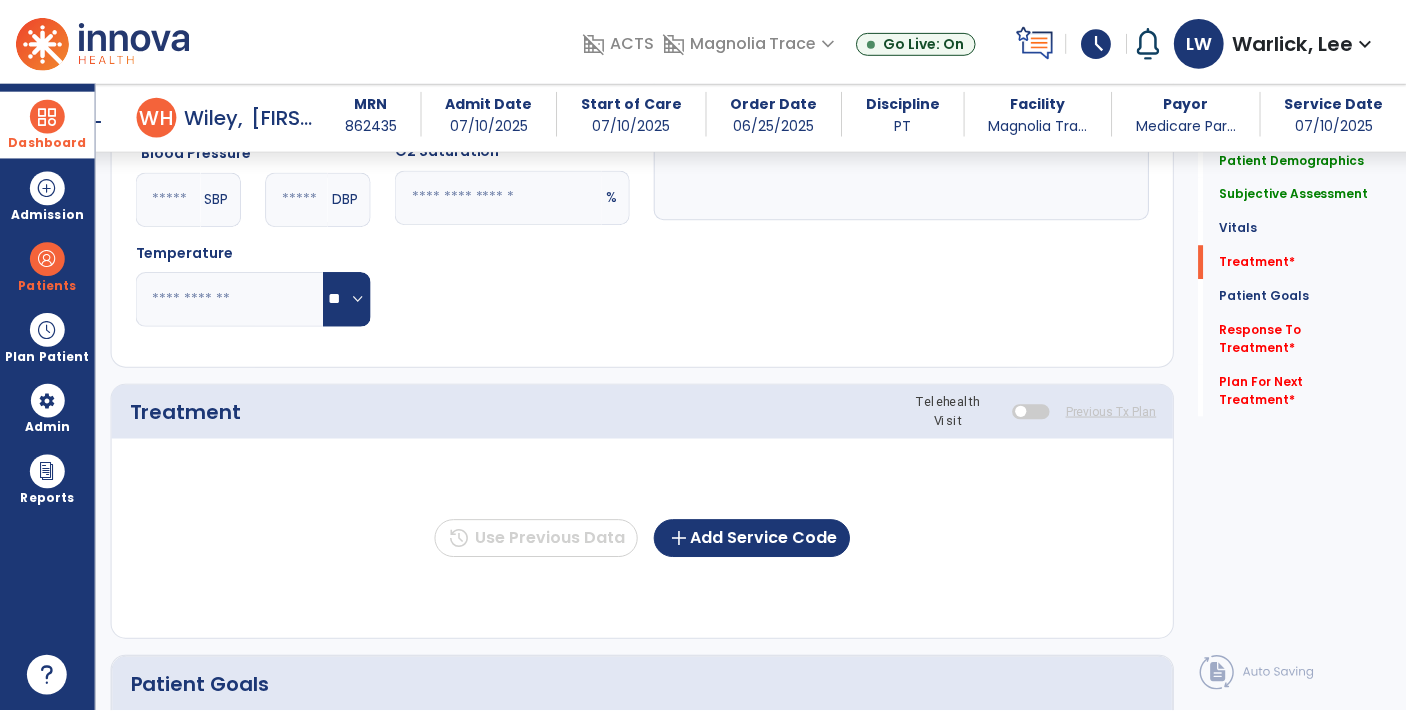 scroll, scrollTop: 903, scrollLeft: 0, axis: vertical 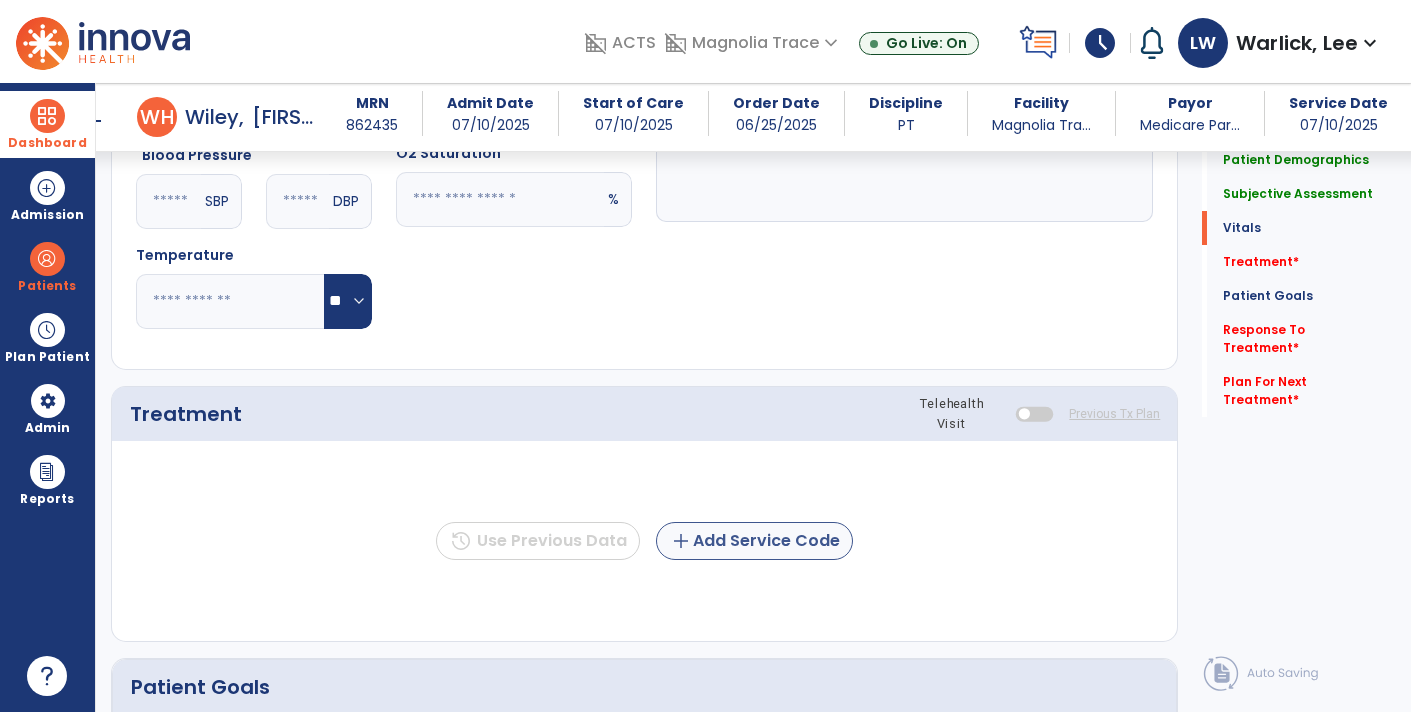 type on "**********" 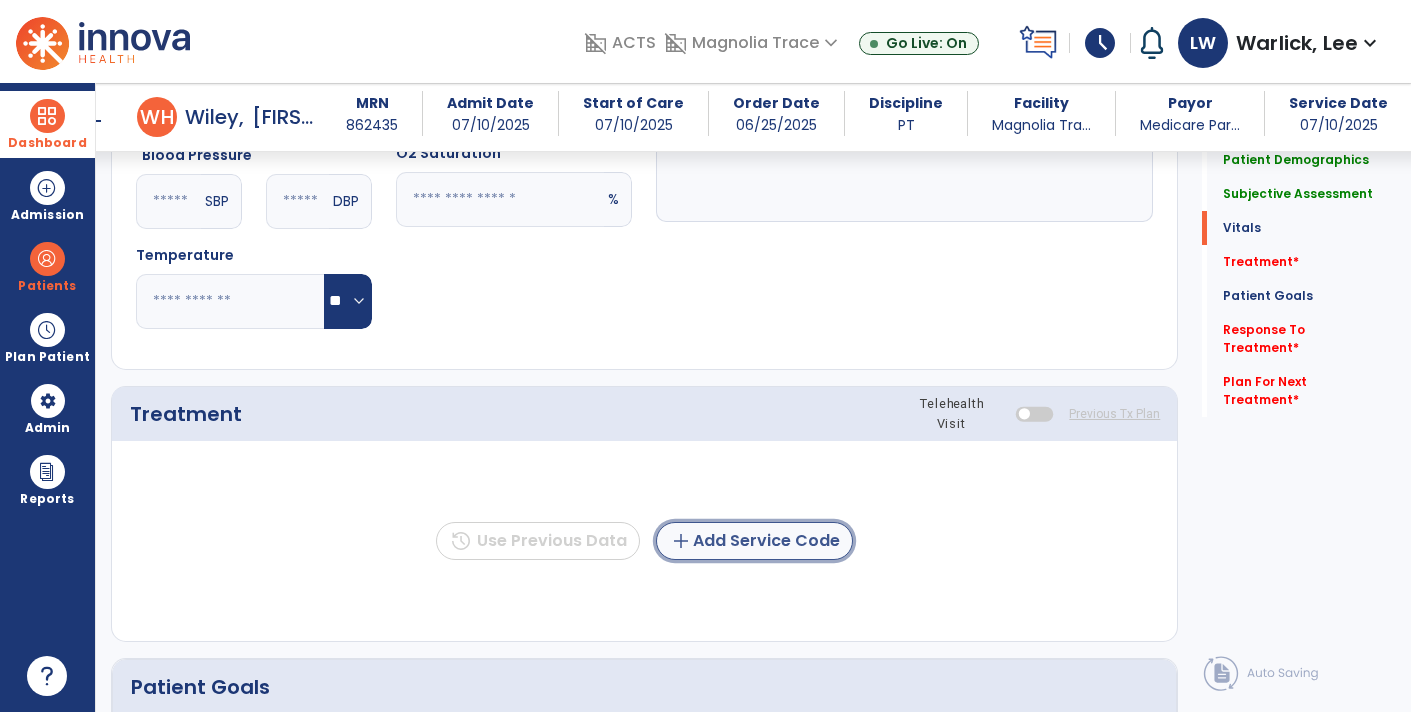 click on "add  Add Service Code" 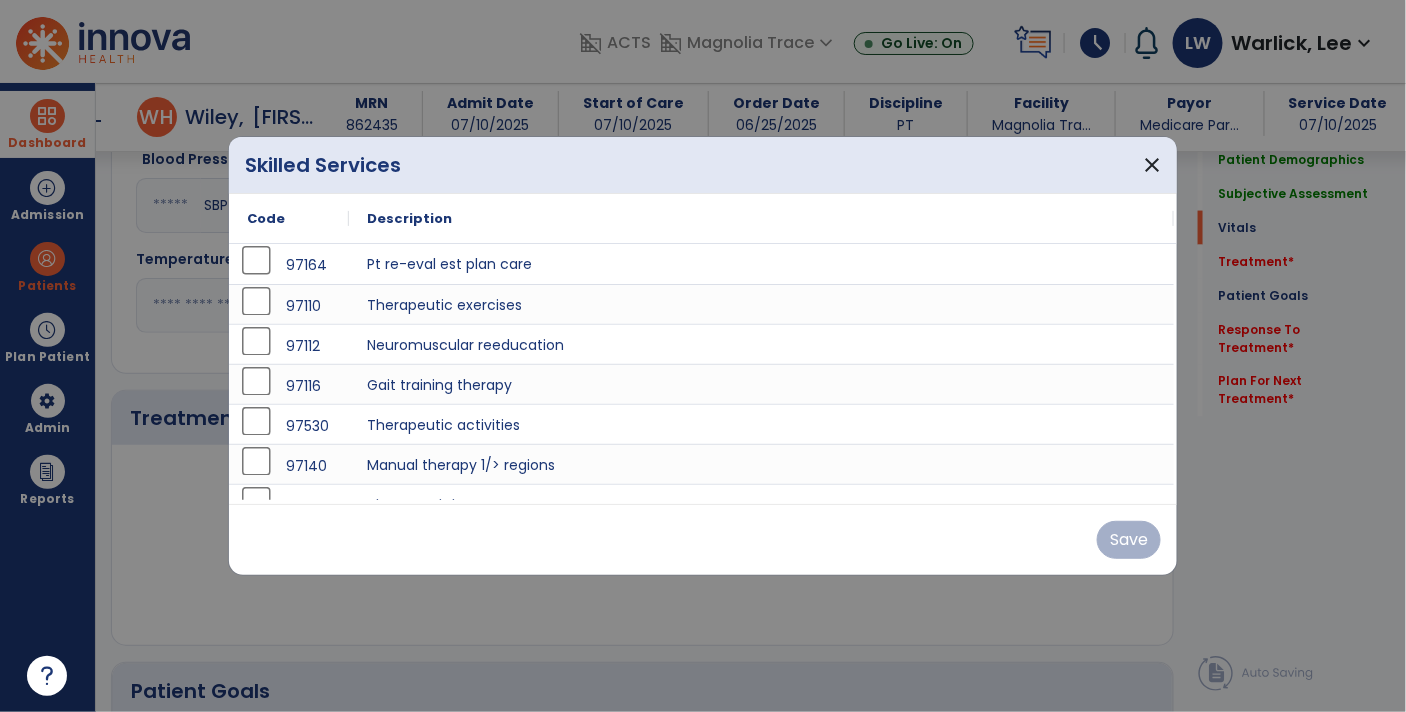 scroll, scrollTop: 903, scrollLeft: 0, axis: vertical 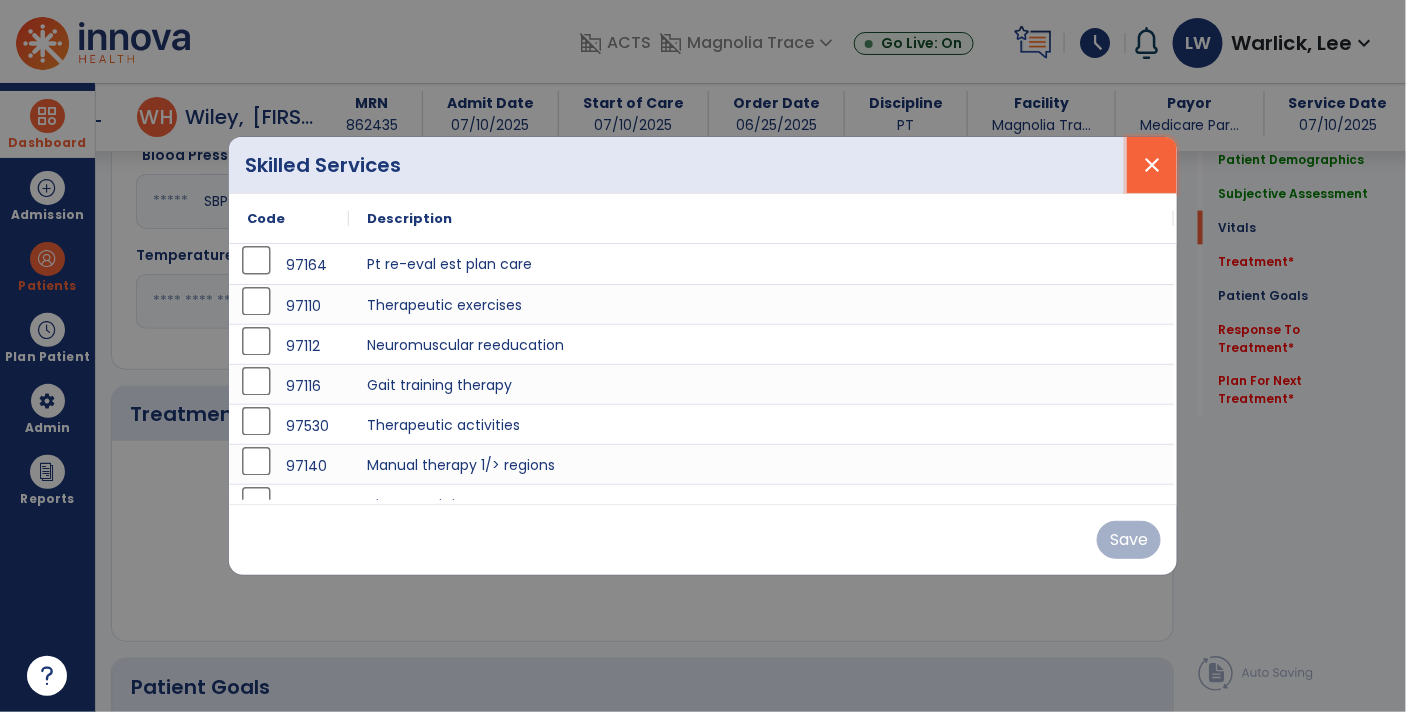 click on "close" at bounding box center (1152, 165) 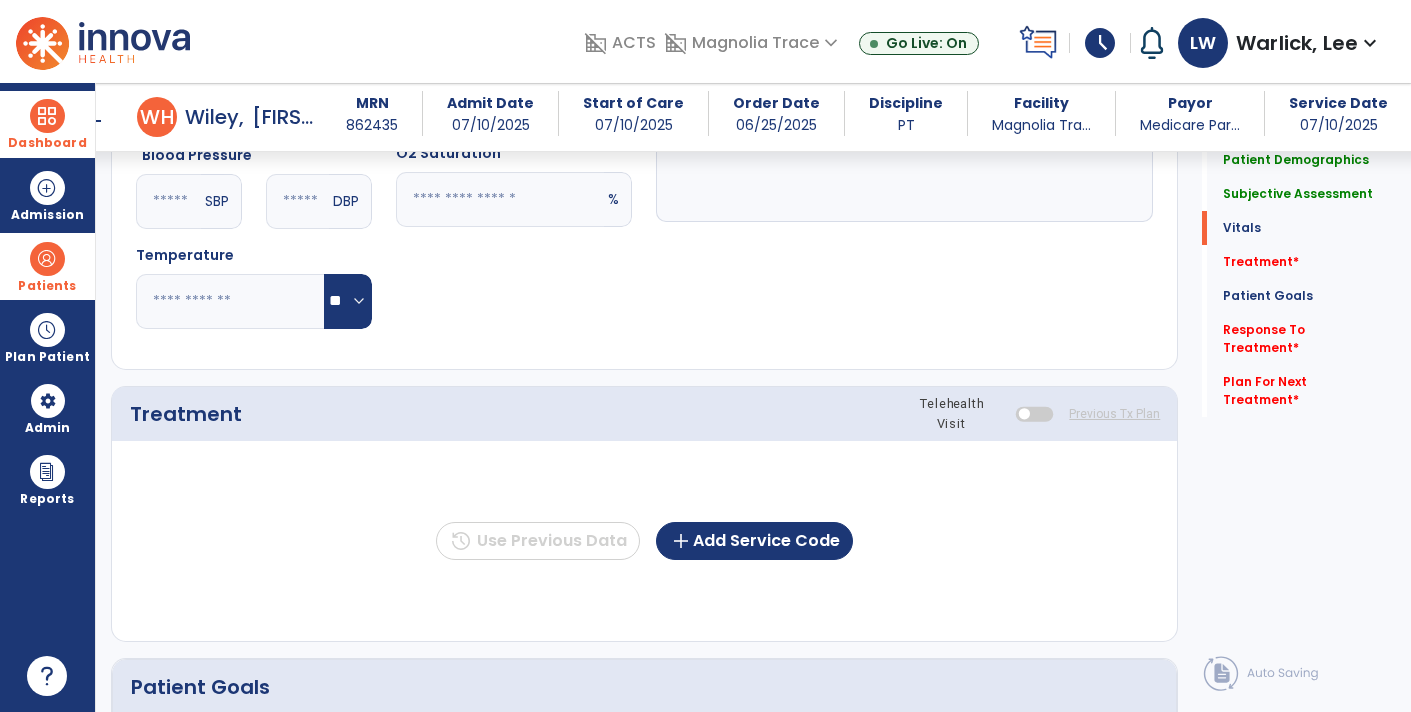 click on "Patients" at bounding box center (47, 286) 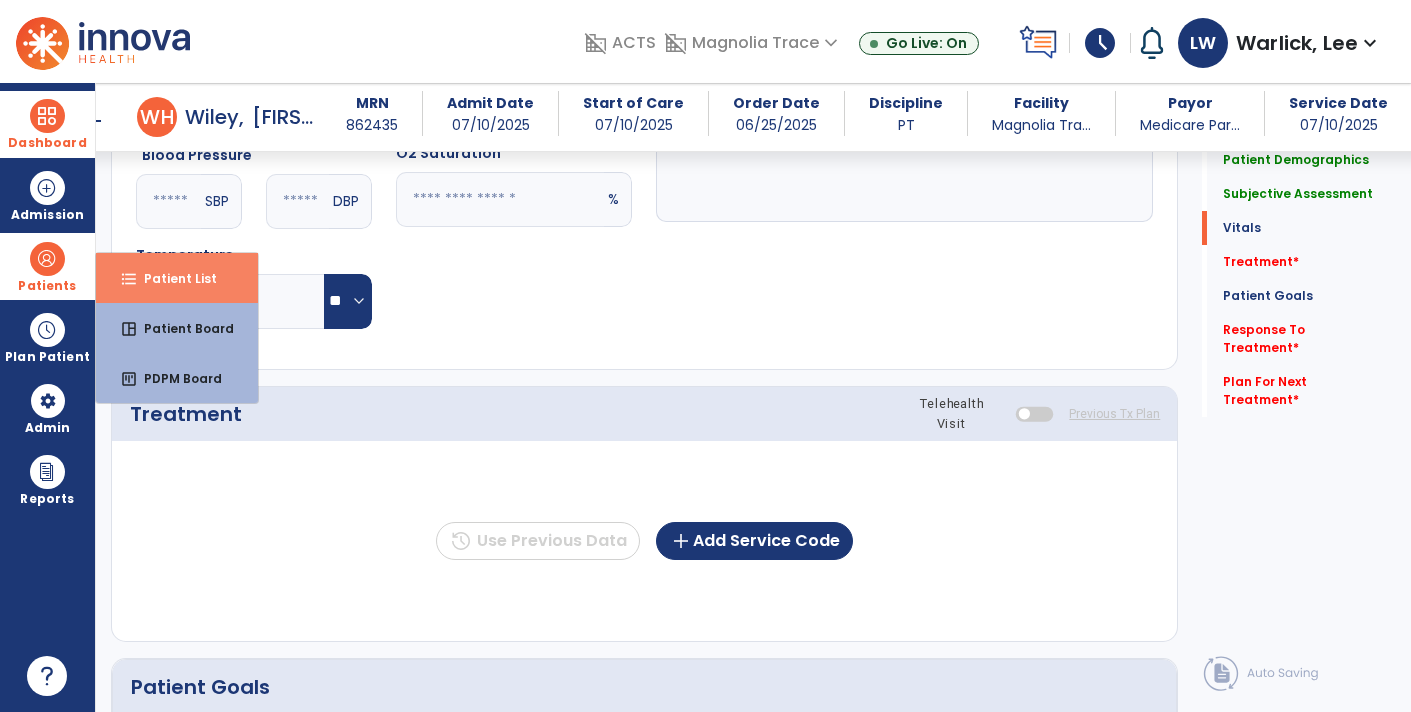 click on "Patient List" at bounding box center [172, 278] 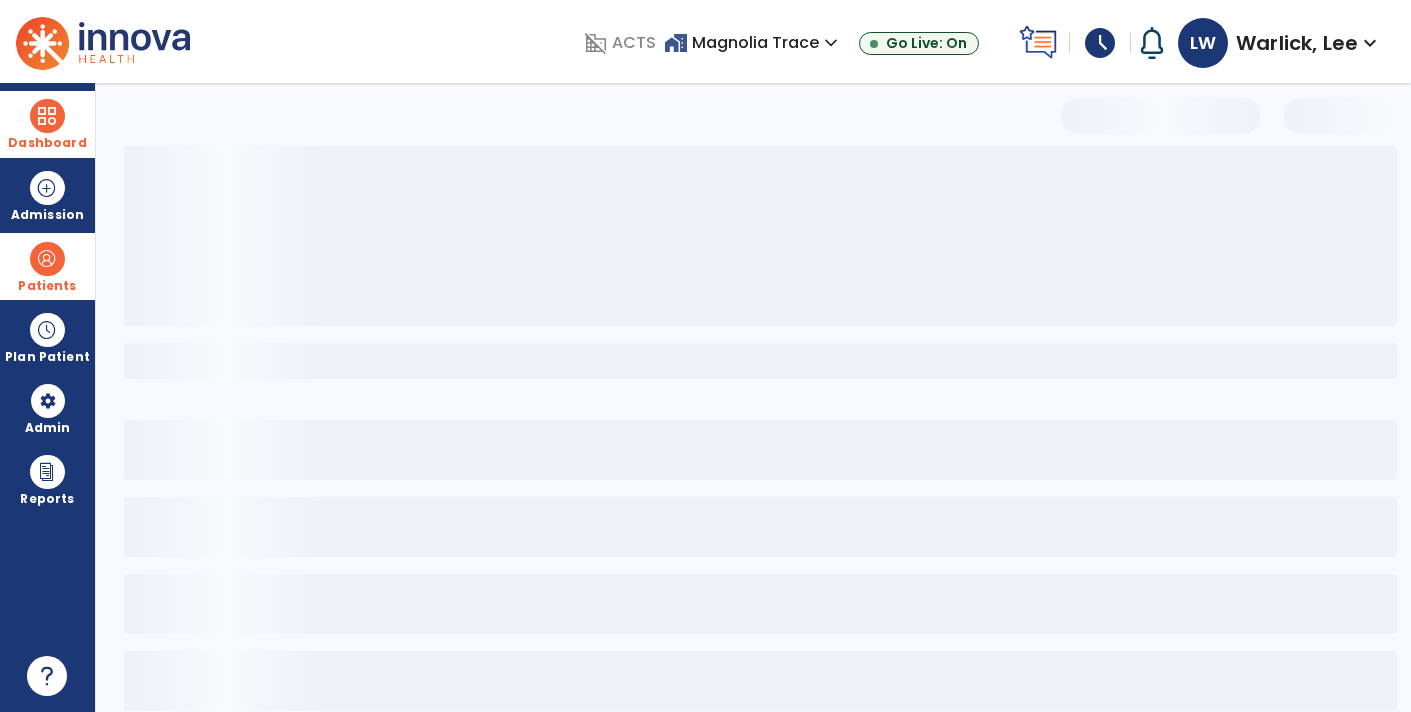 scroll, scrollTop: 30, scrollLeft: 0, axis: vertical 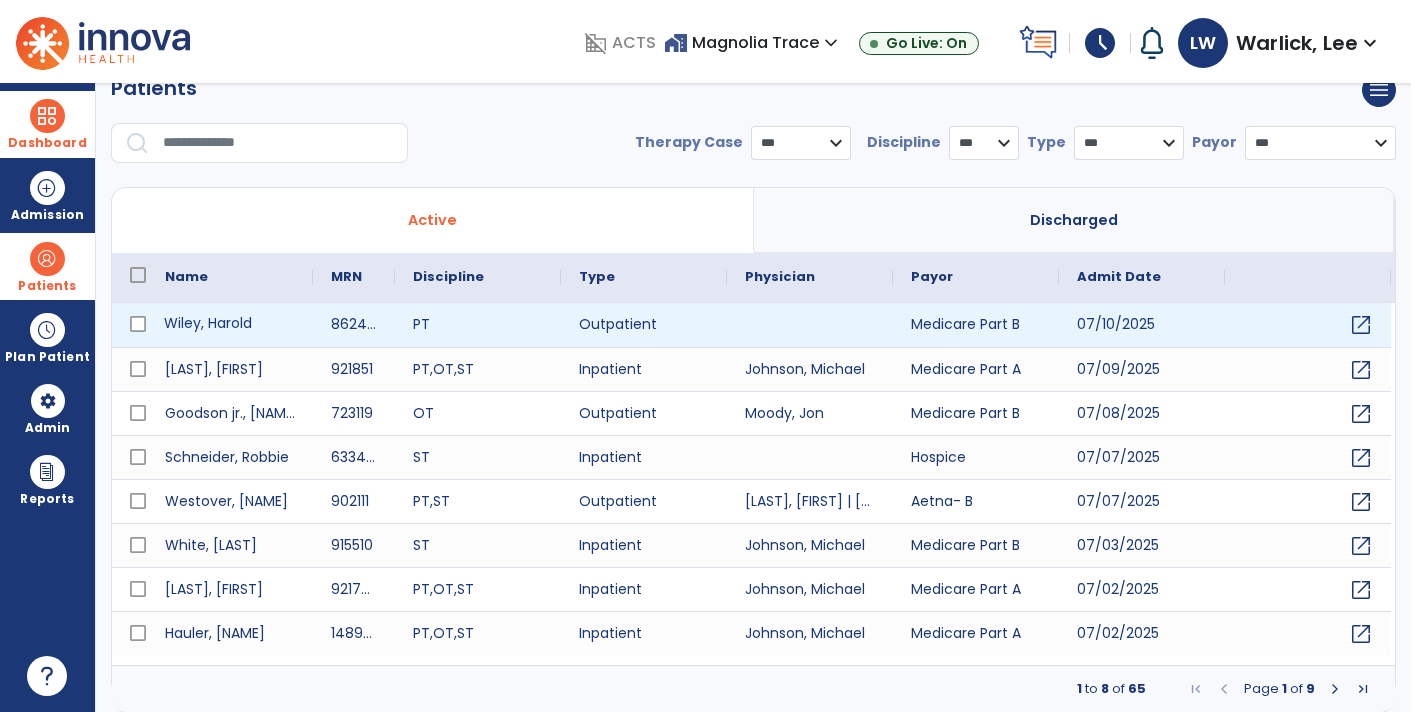 click on "Wiley, Harold" at bounding box center (230, 325) 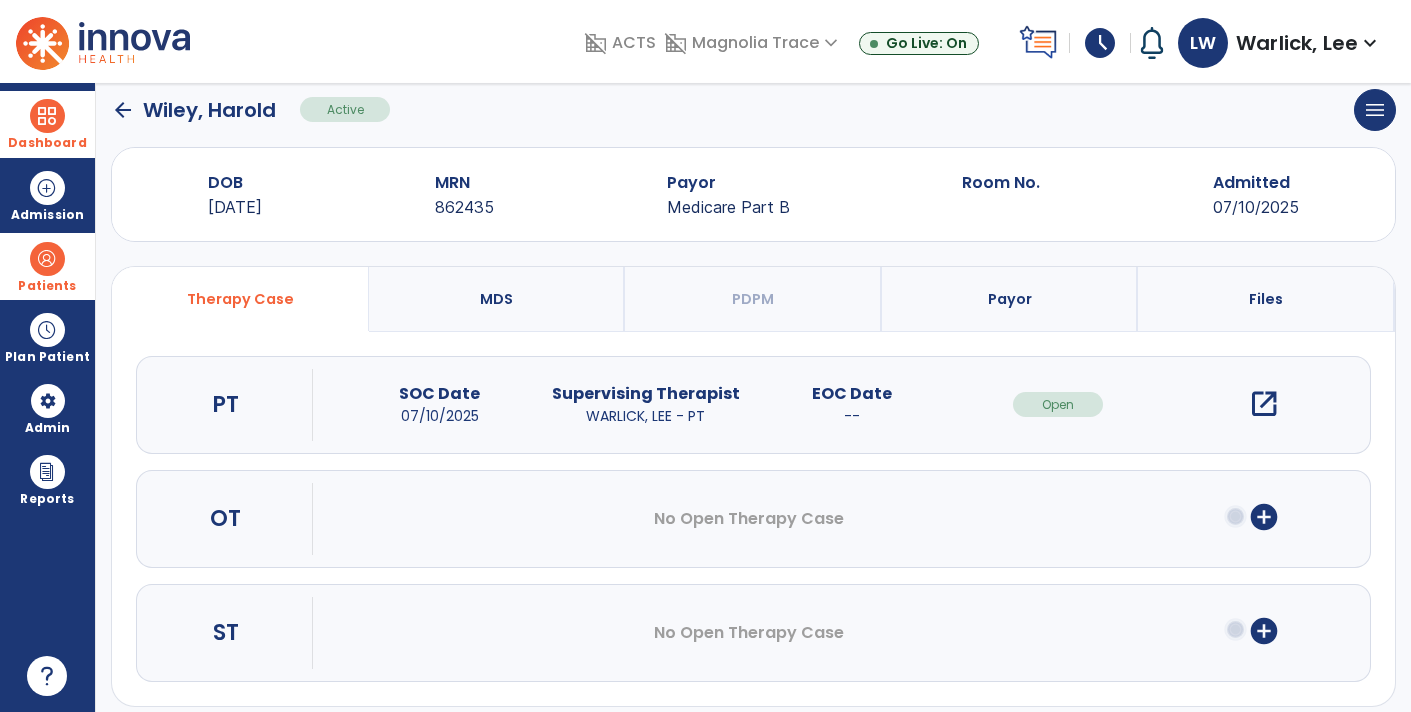click on "open_in_new" at bounding box center (1264, 404) 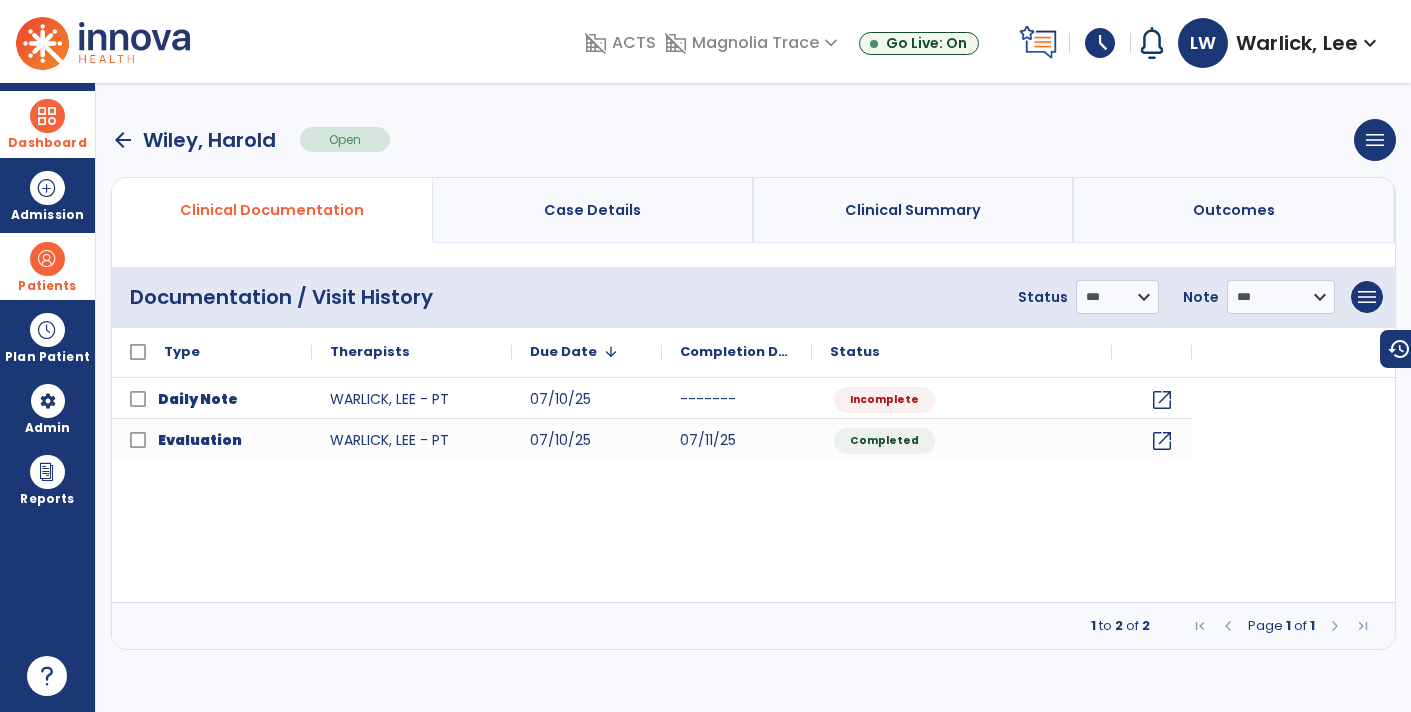 scroll, scrollTop: 0, scrollLeft: 0, axis: both 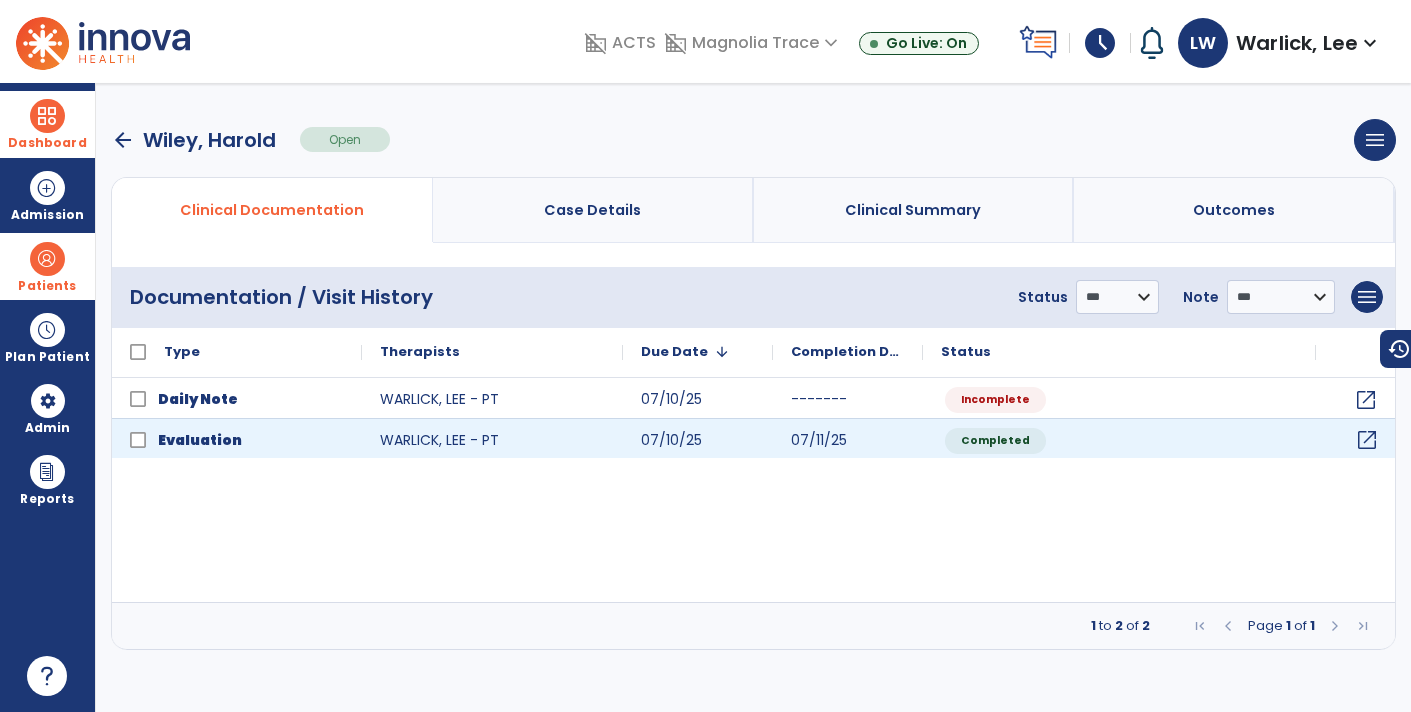 click on "open_in_new" 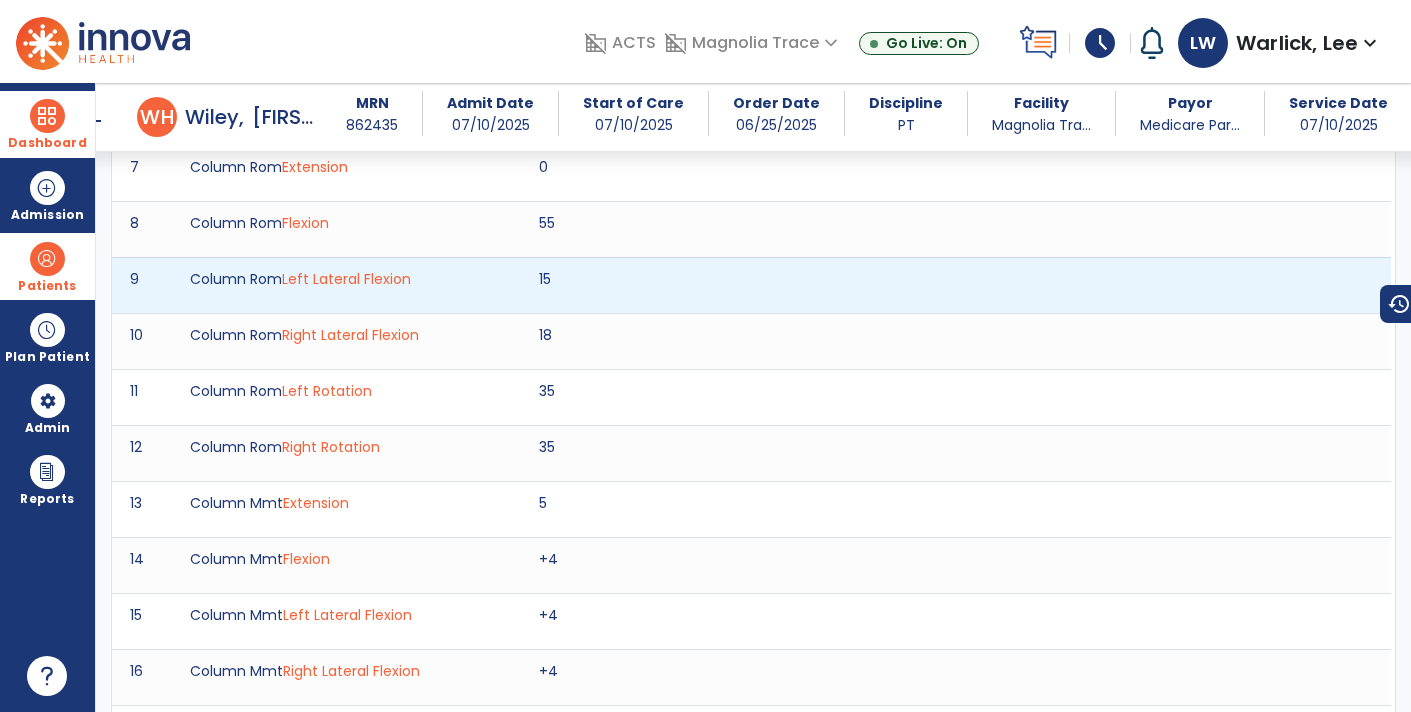 scroll, scrollTop: 0, scrollLeft: 0, axis: both 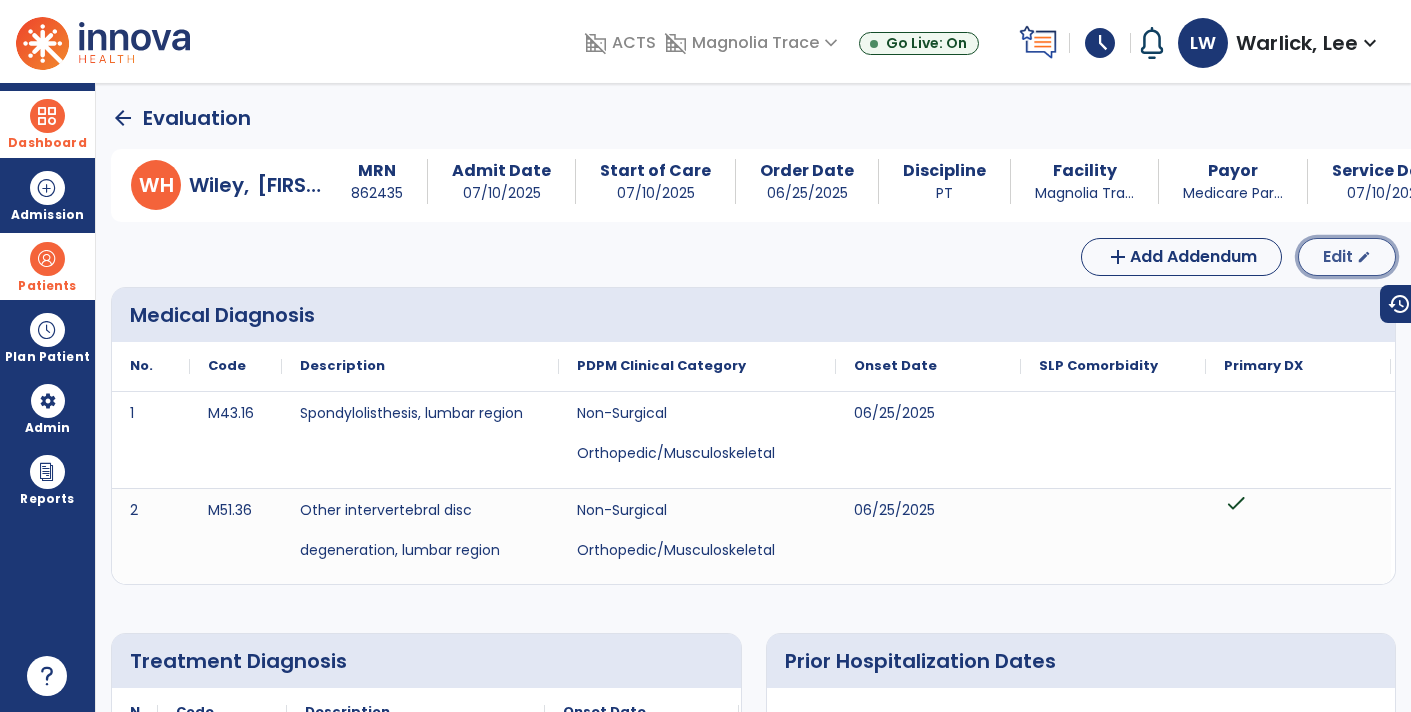 click on "Edit" 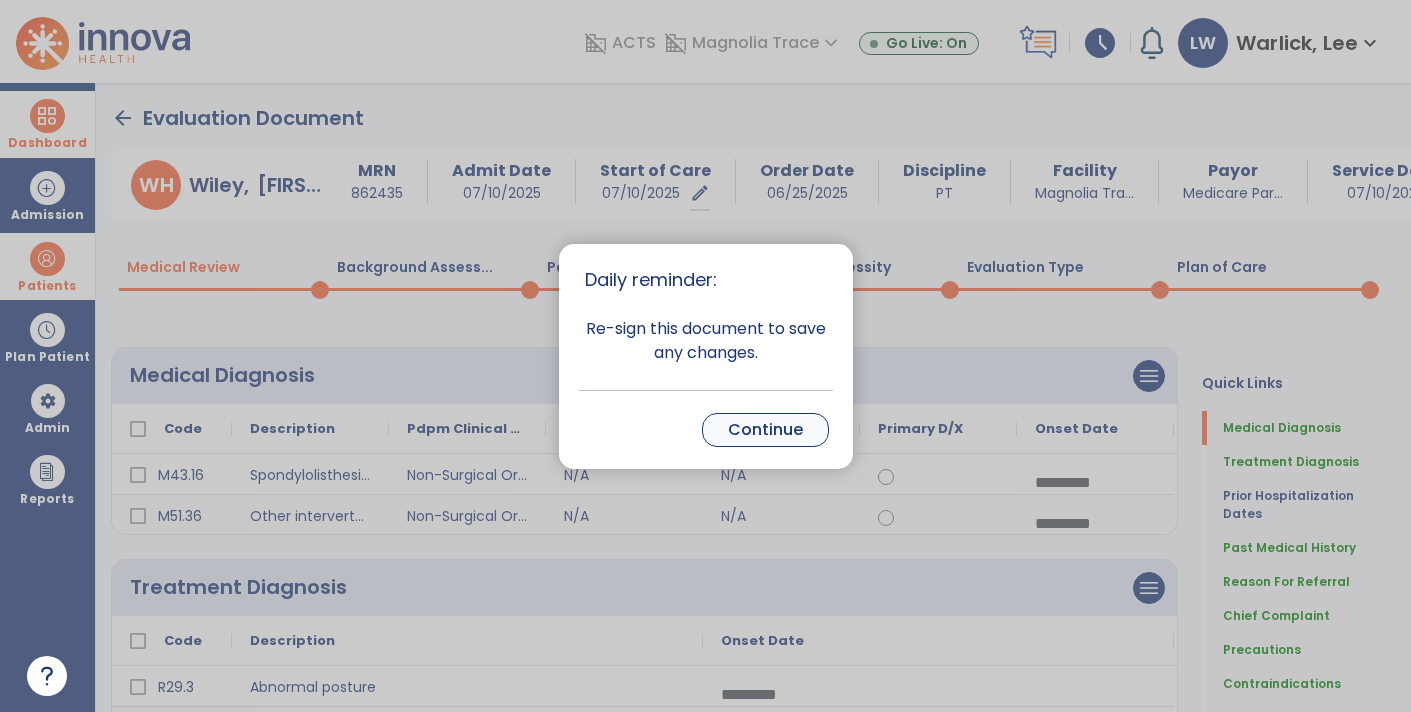 click on "Continue" at bounding box center [765, 430] 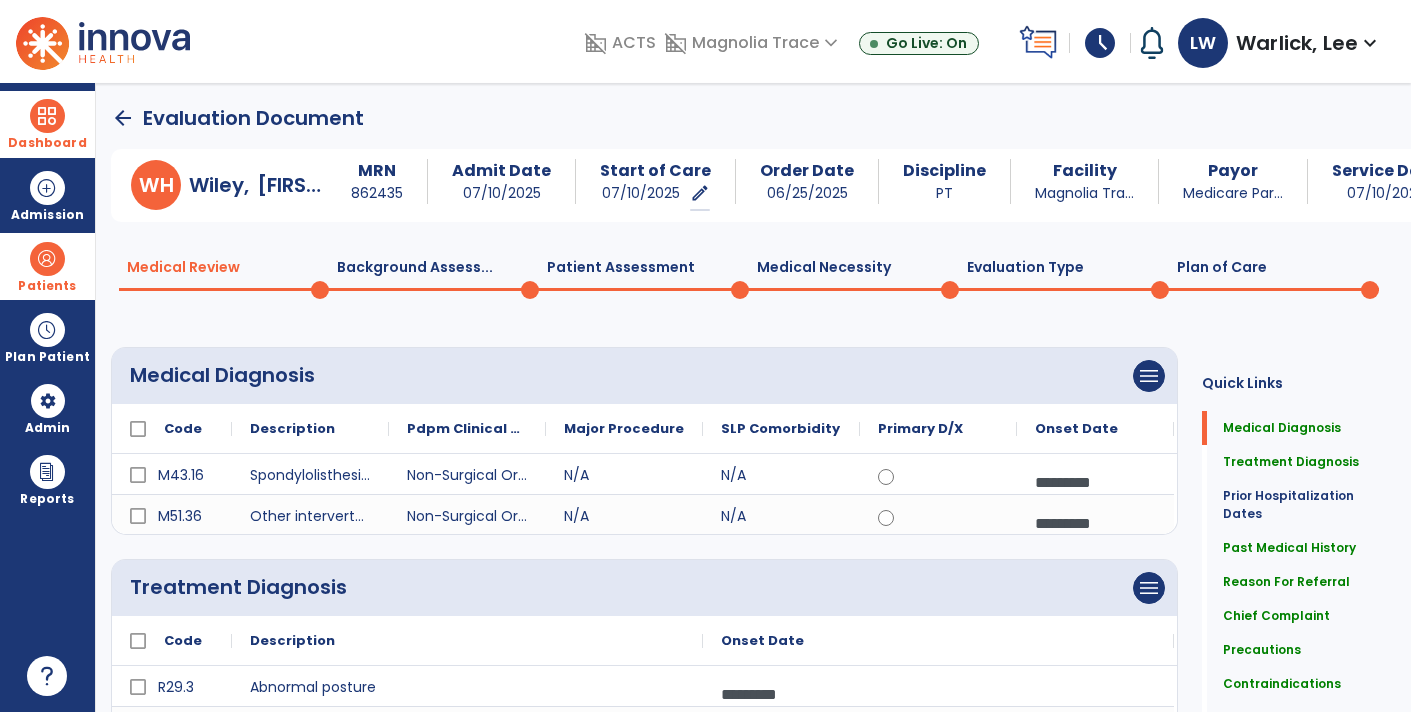 click on "Plan of Care  0" 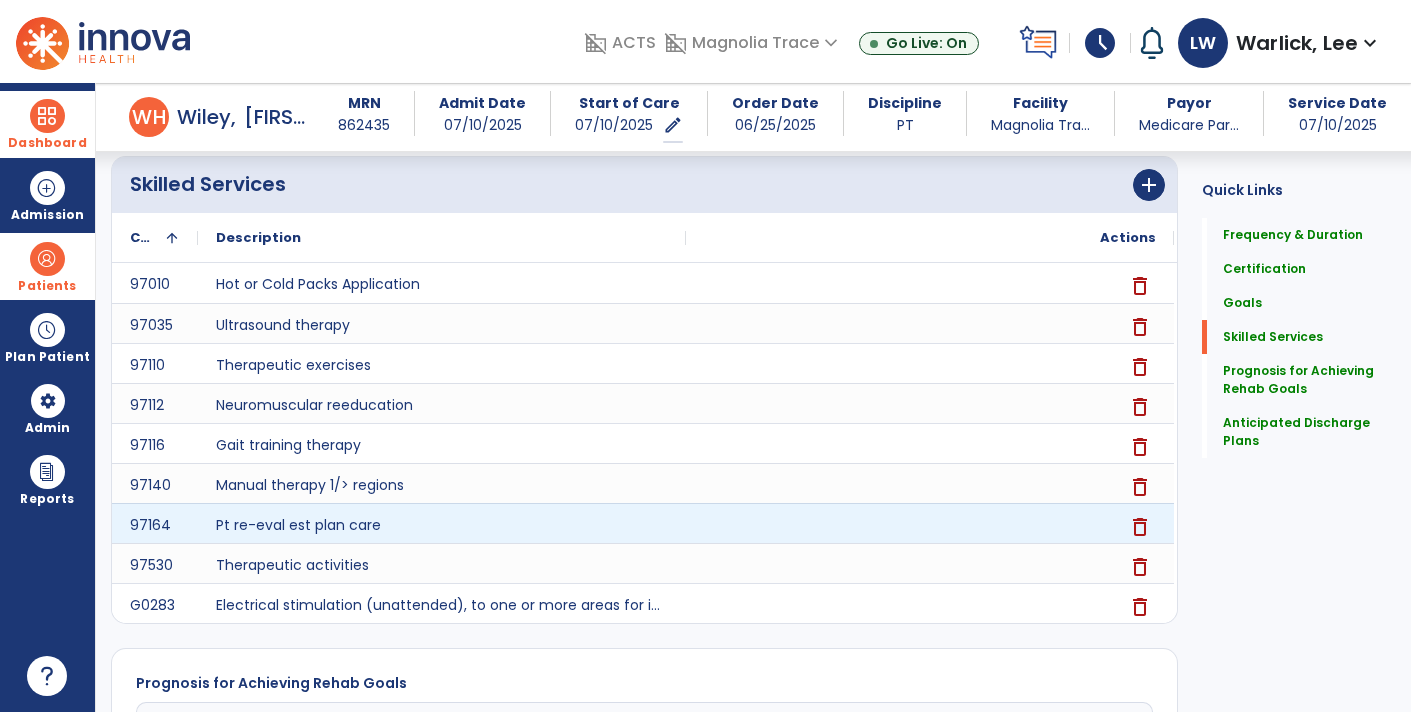 scroll, scrollTop: 1681, scrollLeft: 0, axis: vertical 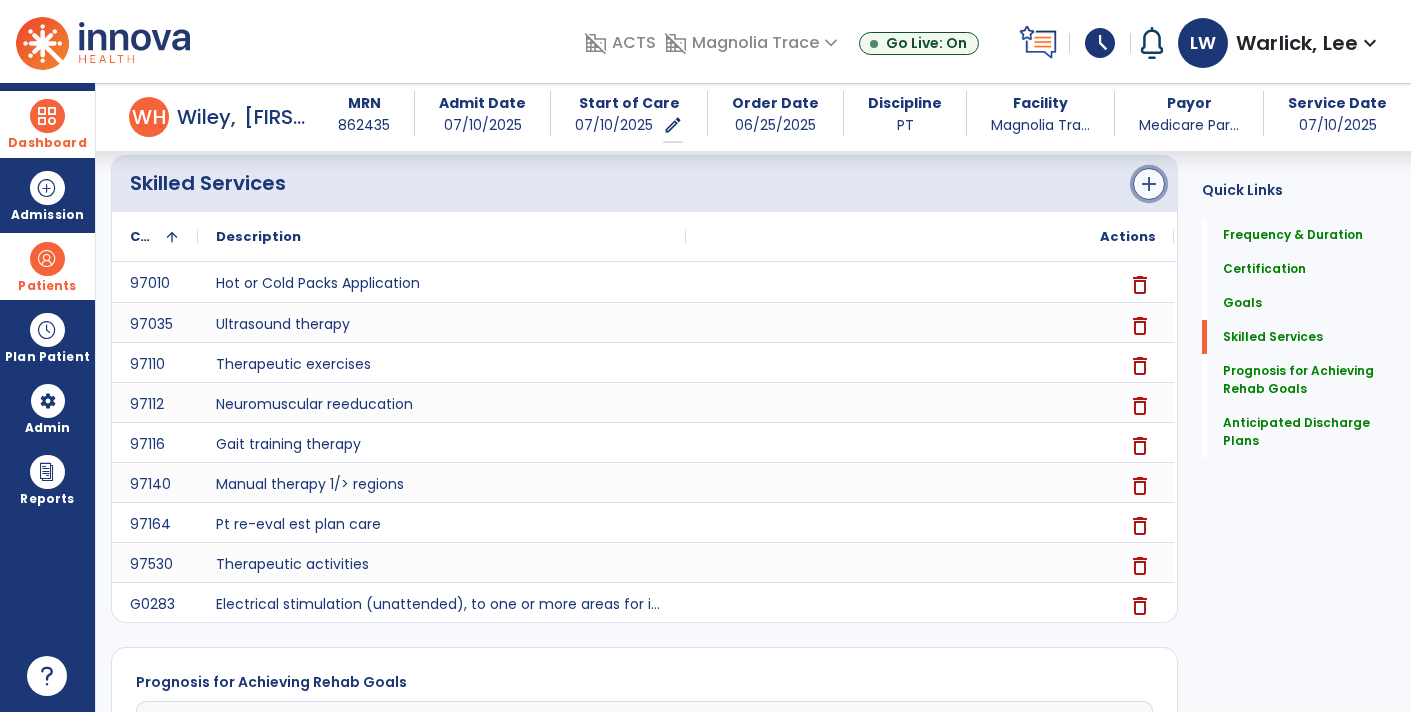 click on "add" 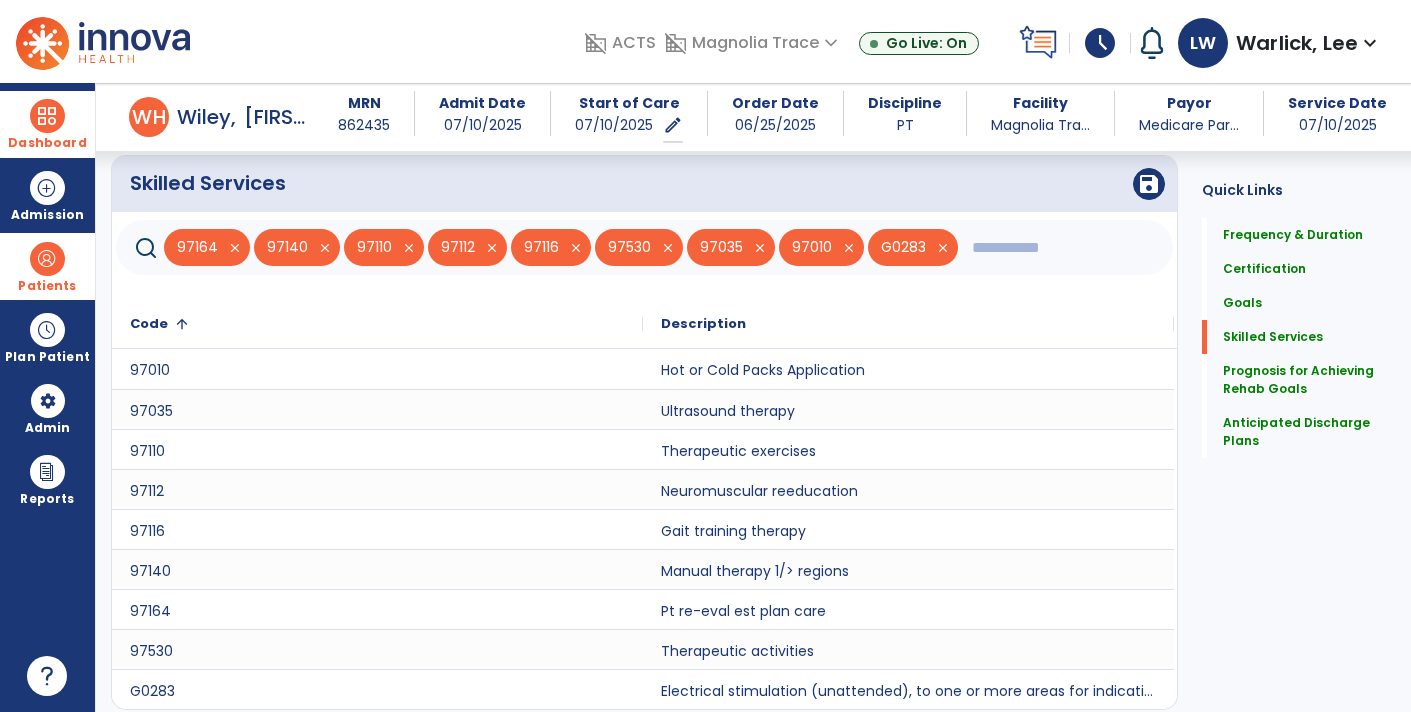 click 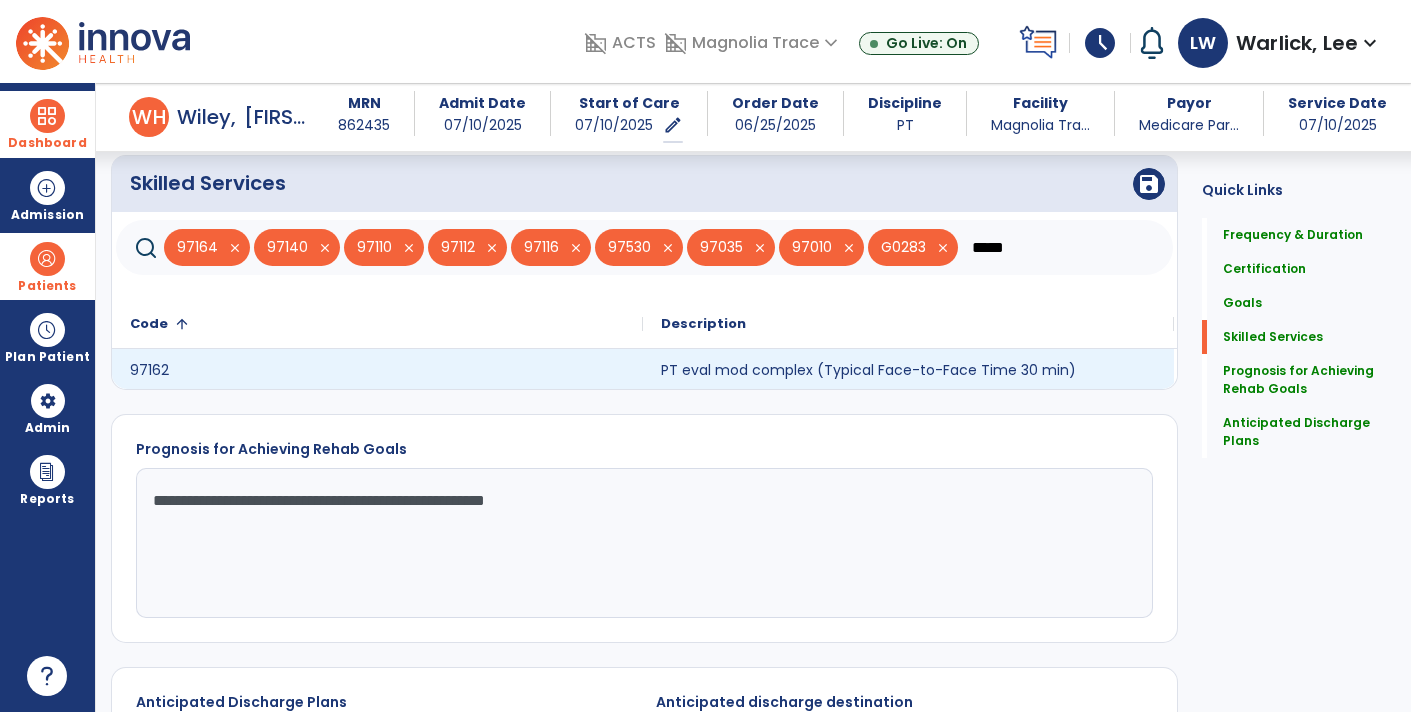 type on "*****" 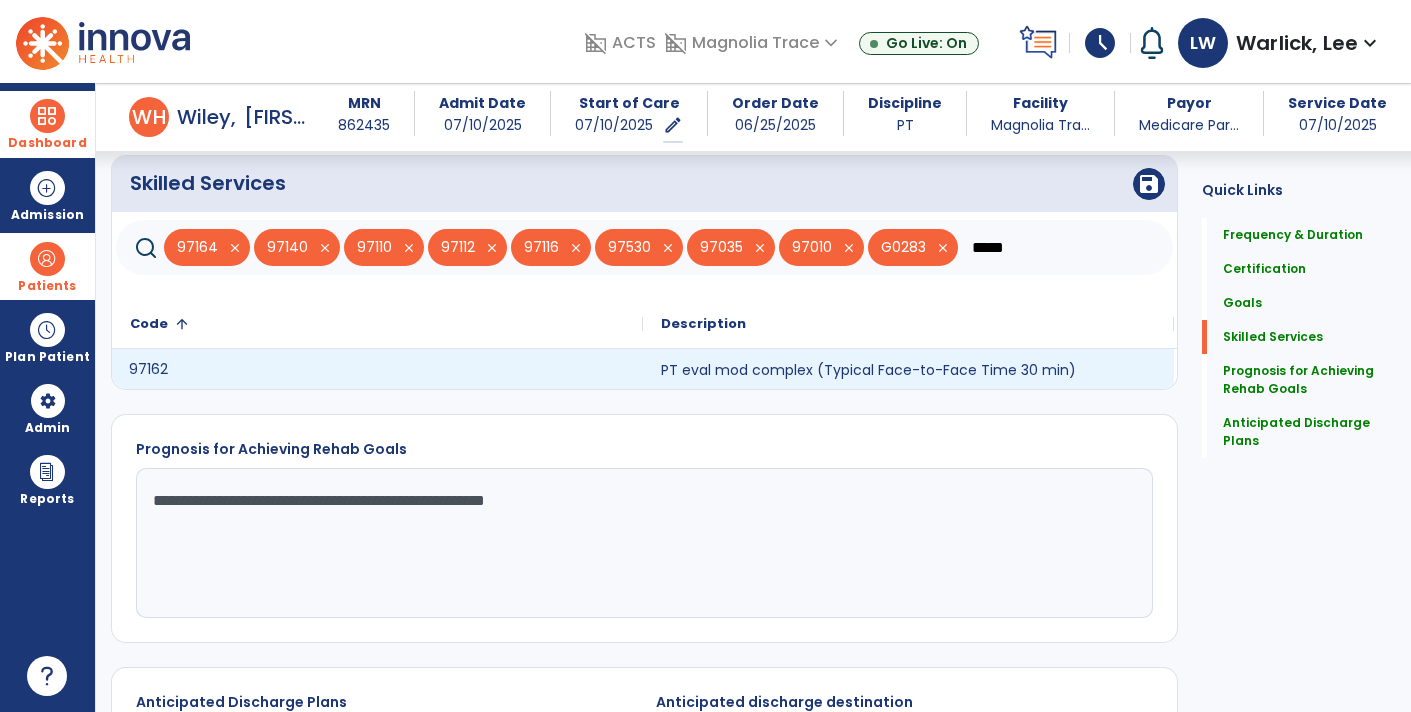 click on "97162" 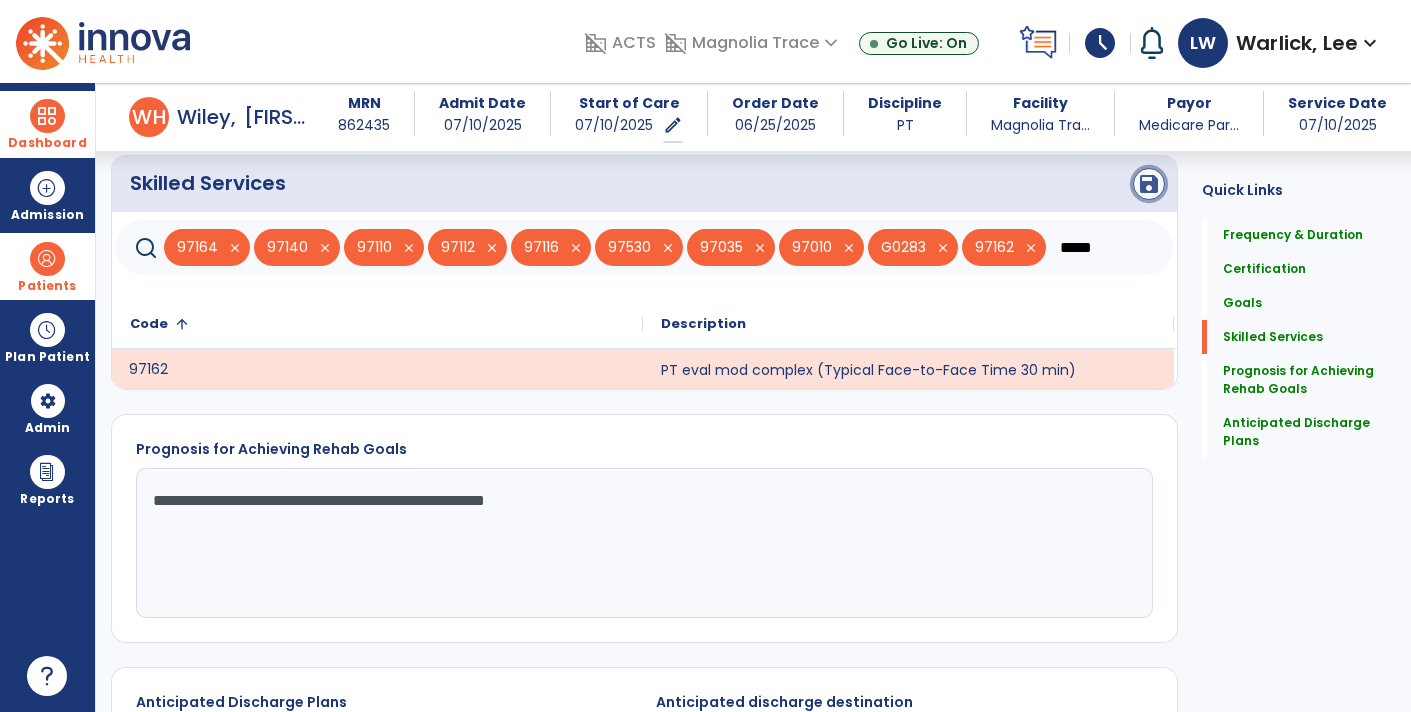 click on "save" 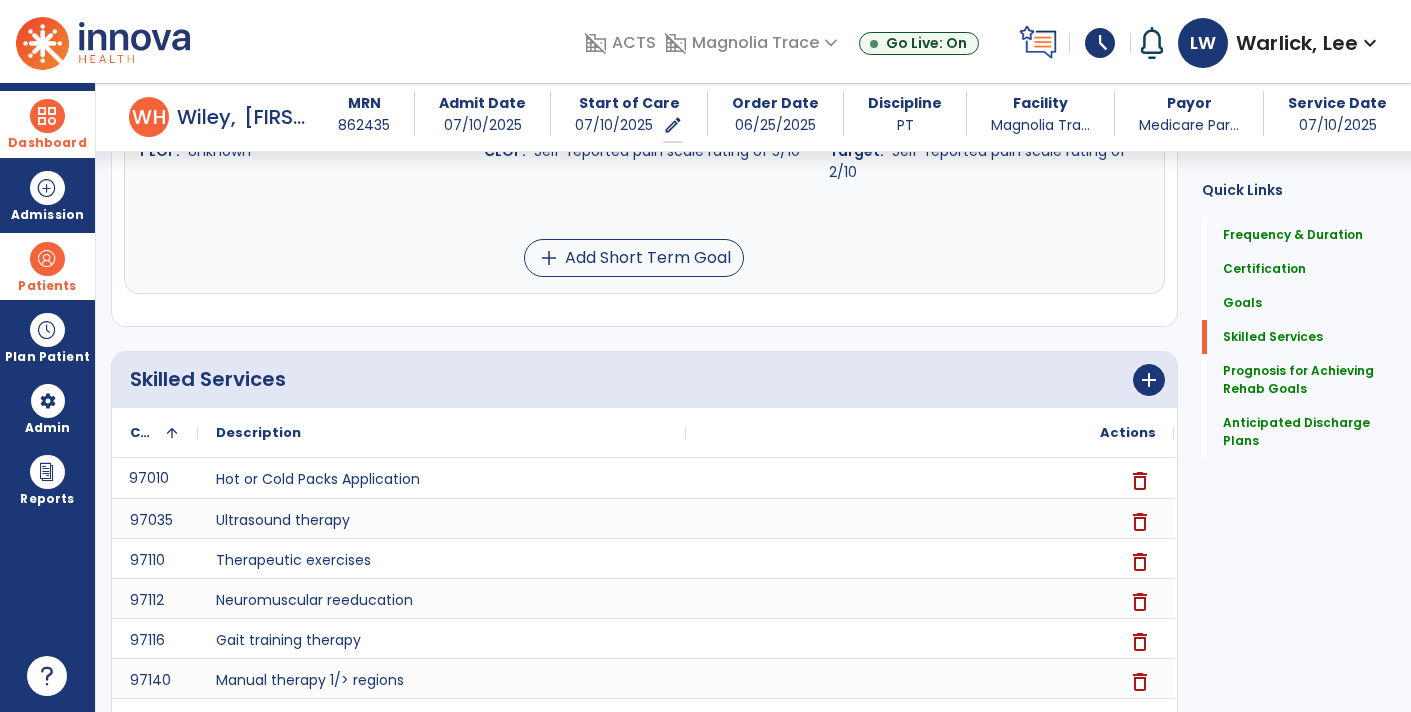 scroll, scrollTop: 2226, scrollLeft: 0, axis: vertical 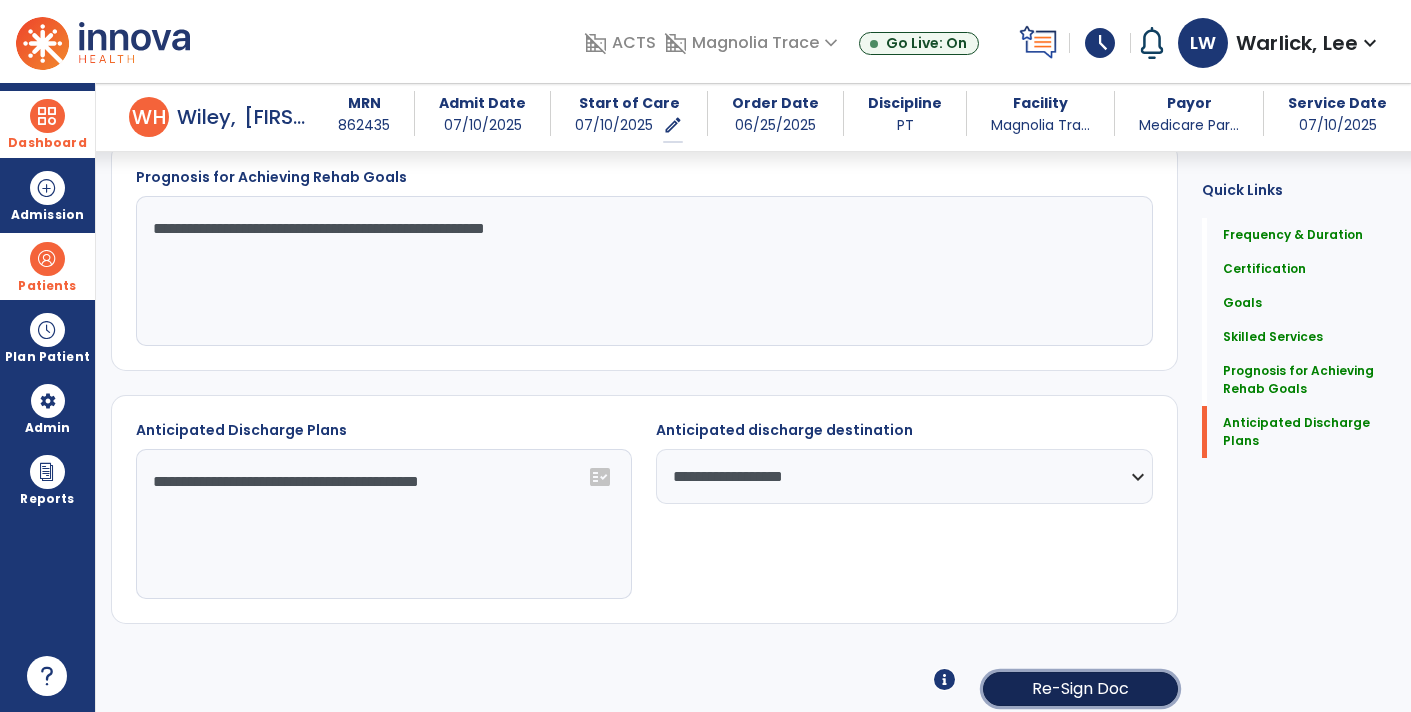 click on "Re-Sign Doc" 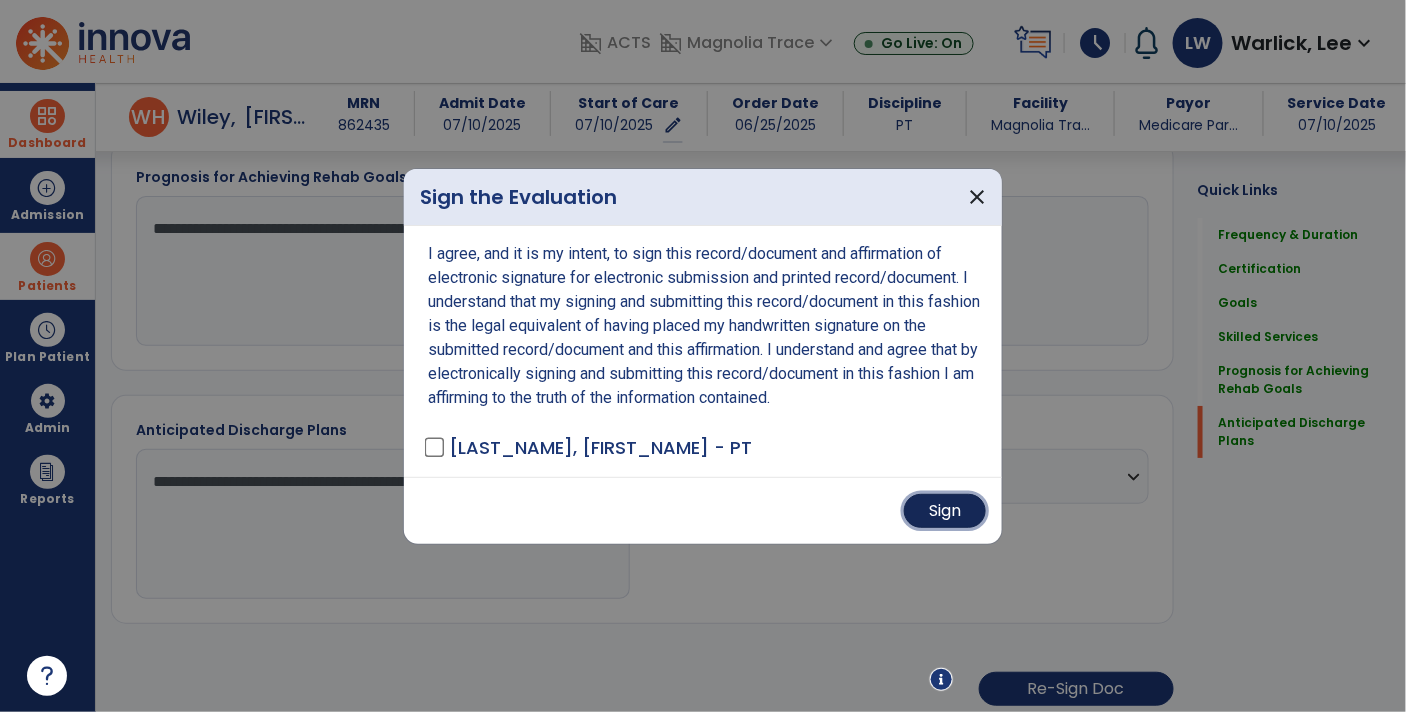 click on "Sign" at bounding box center (945, 511) 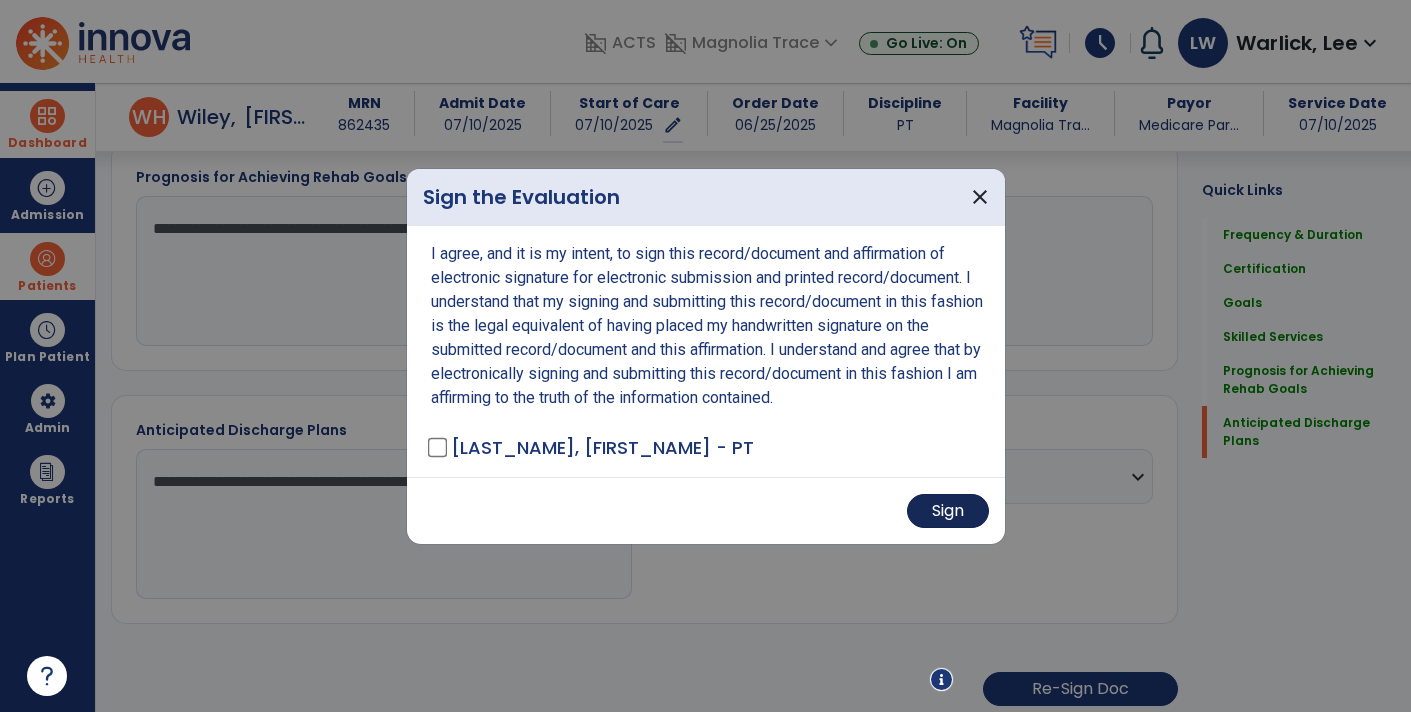 scroll, scrollTop: 2225, scrollLeft: 0, axis: vertical 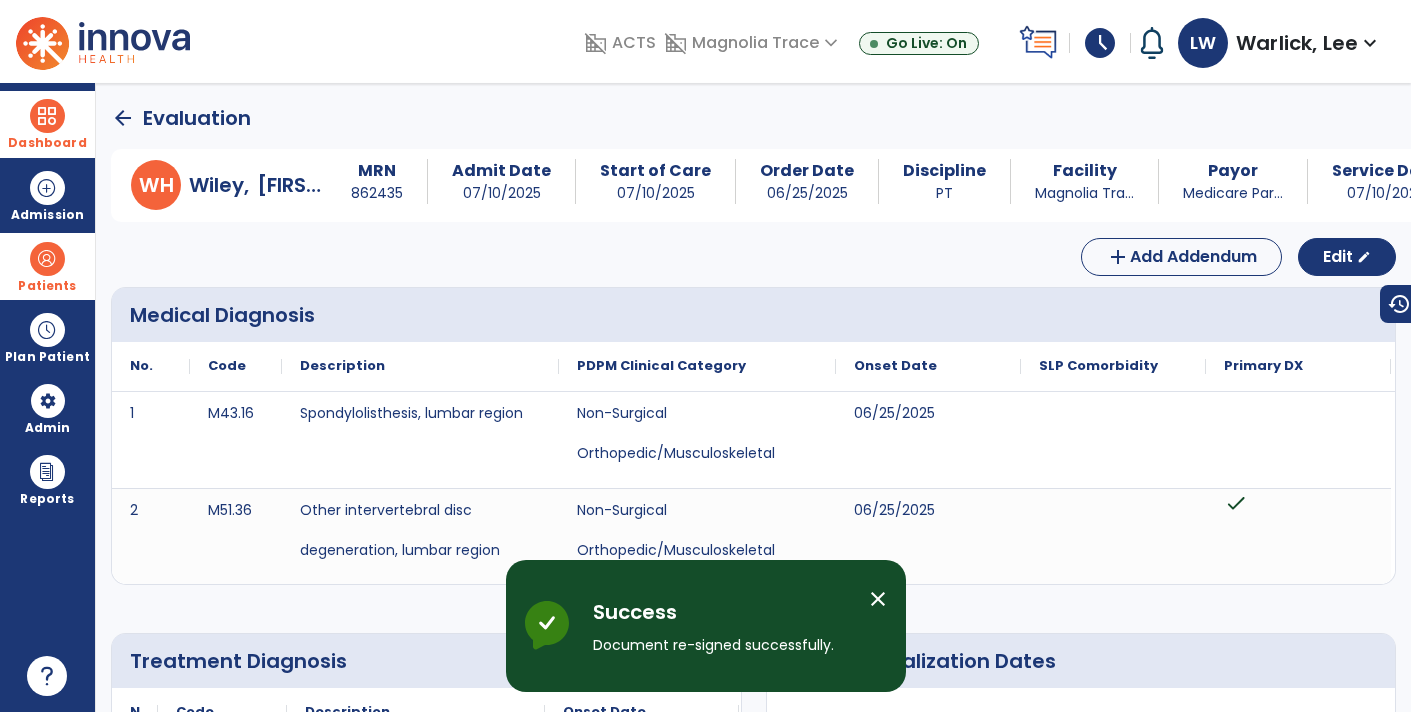 click at bounding box center [47, 116] 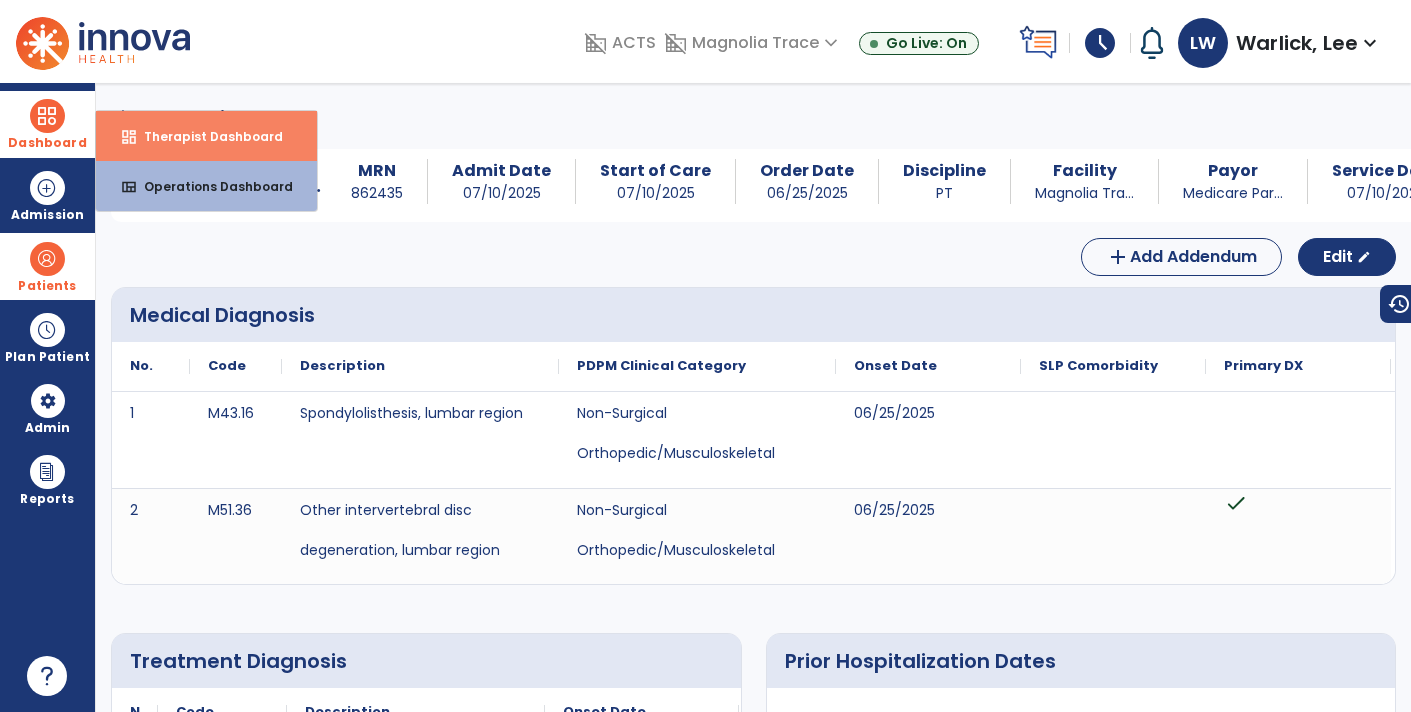 click on "Therapist Dashboard" at bounding box center (205, 136) 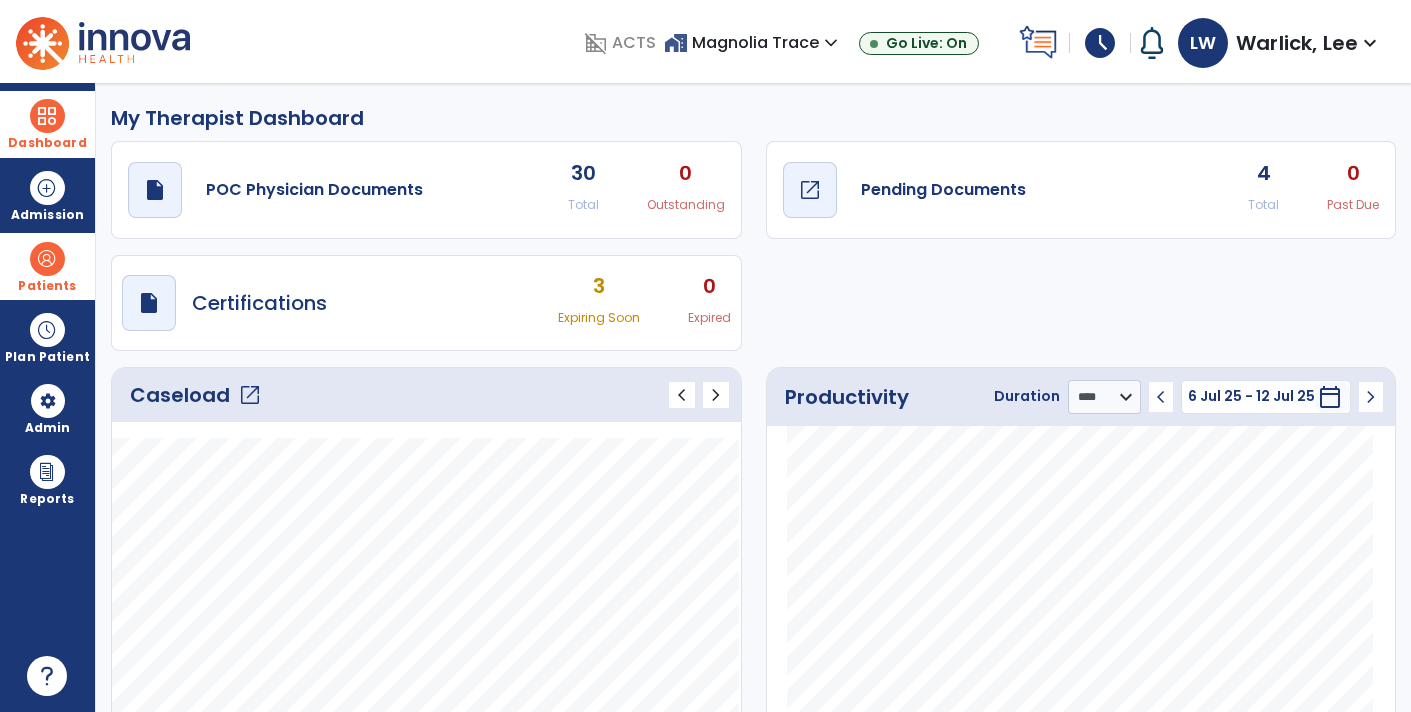 click on "draft   open_in_new  Pending Documents" 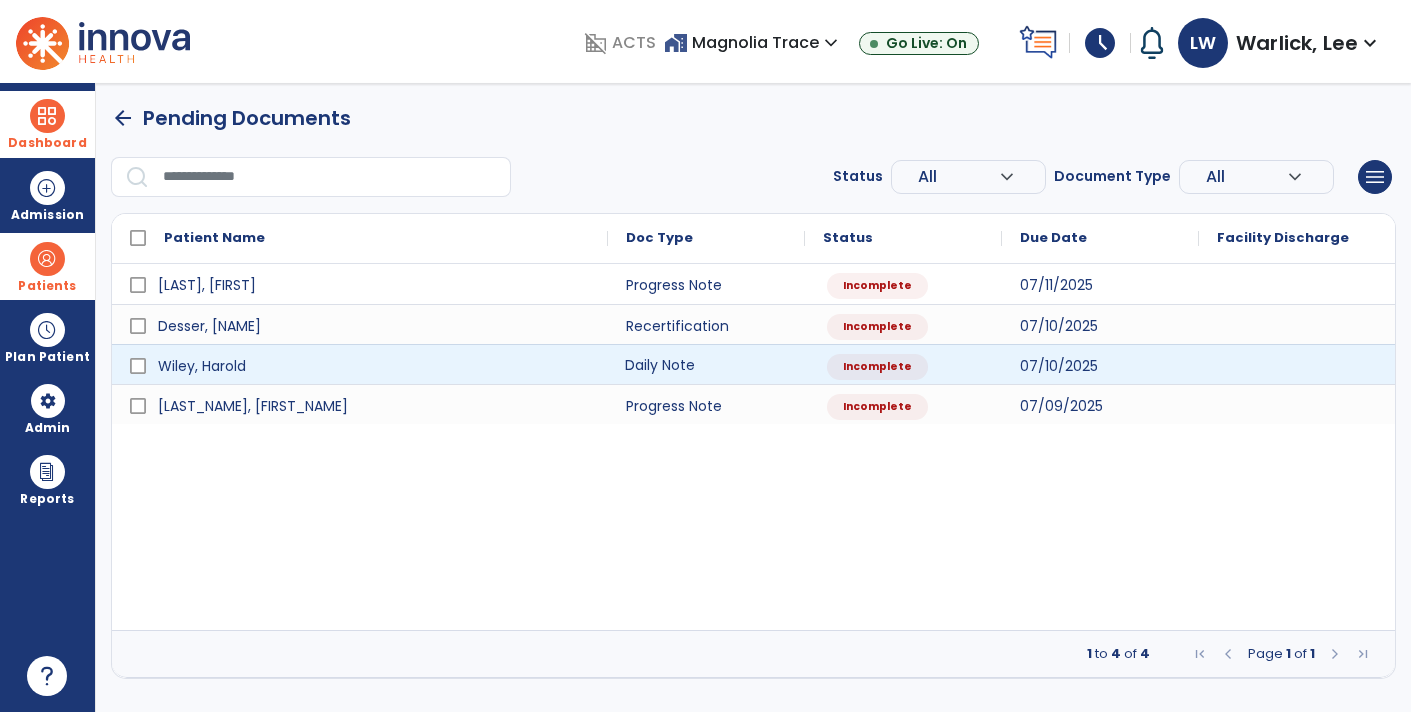 click on "Daily Note" at bounding box center (706, 364) 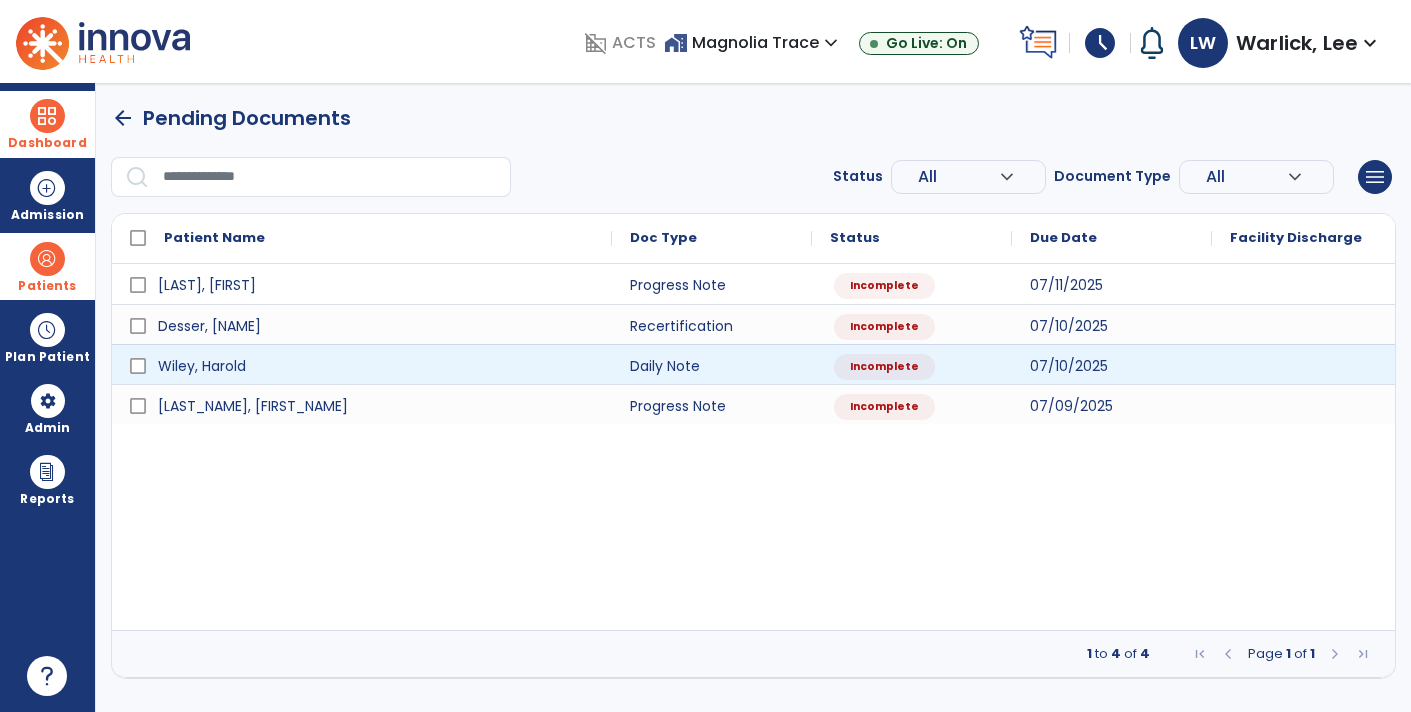 select on "*" 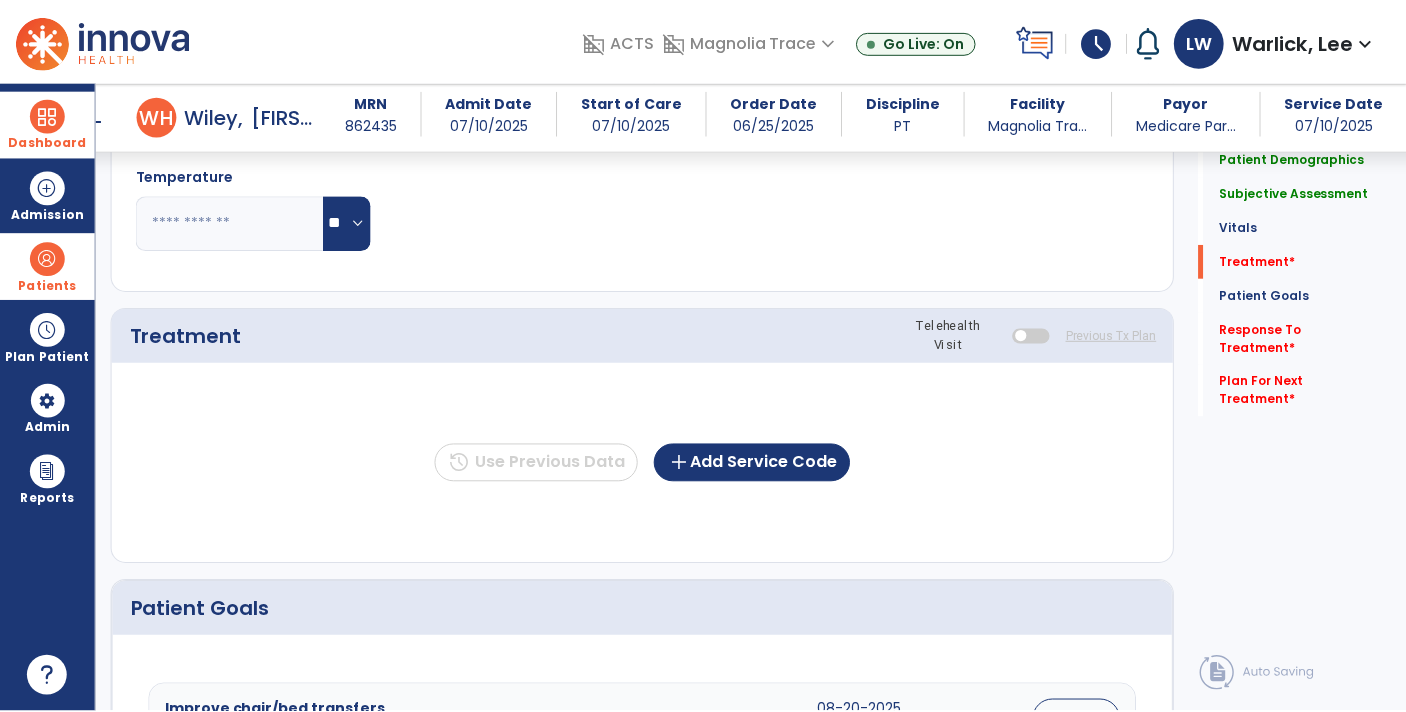 scroll, scrollTop: 979, scrollLeft: 0, axis: vertical 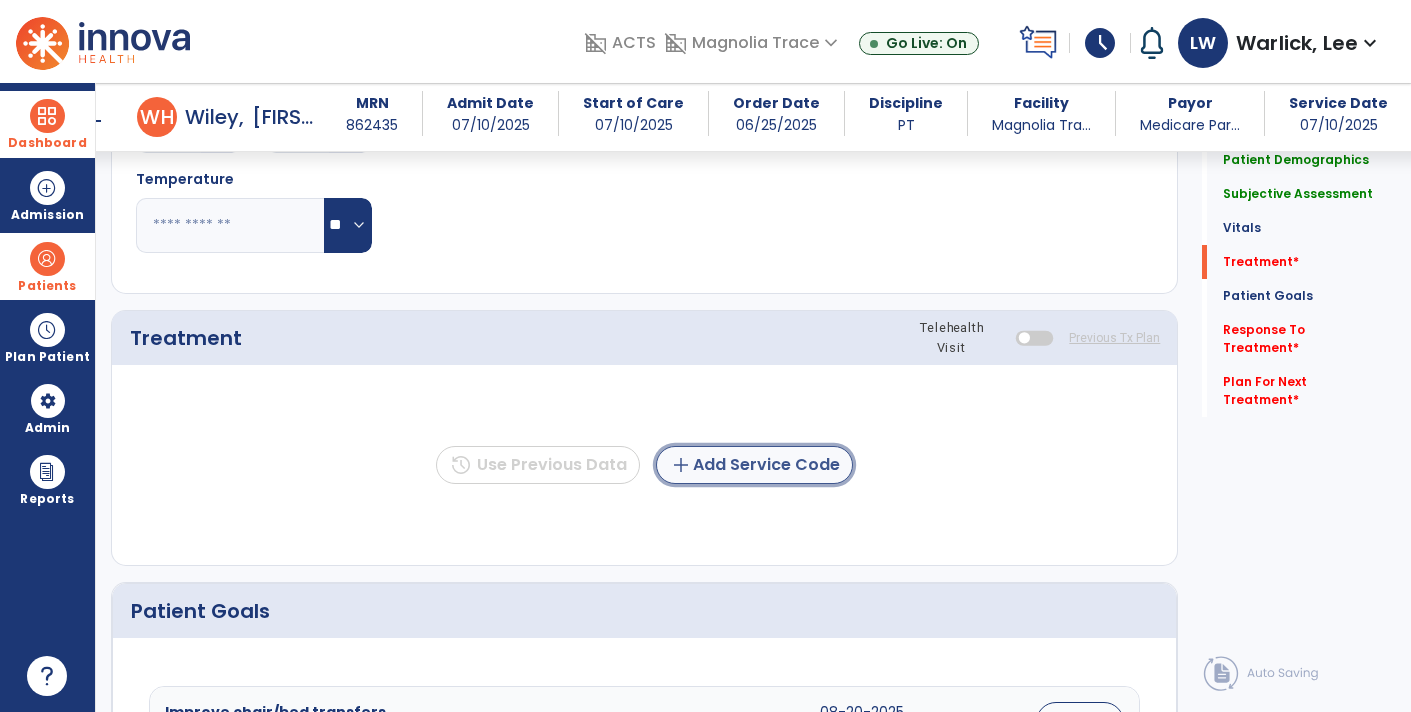 click on "add  Add Service Code" 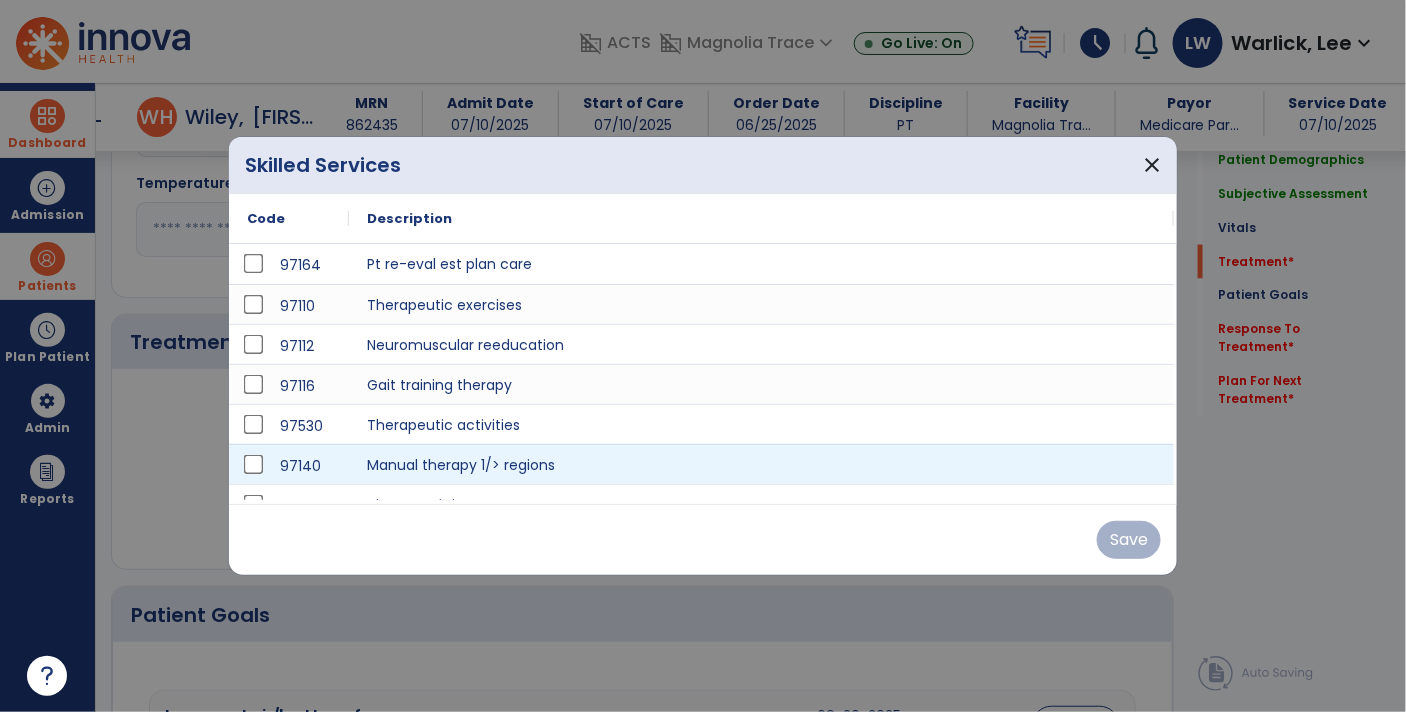 scroll, scrollTop: 979, scrollLeft: 0, axis: vertical 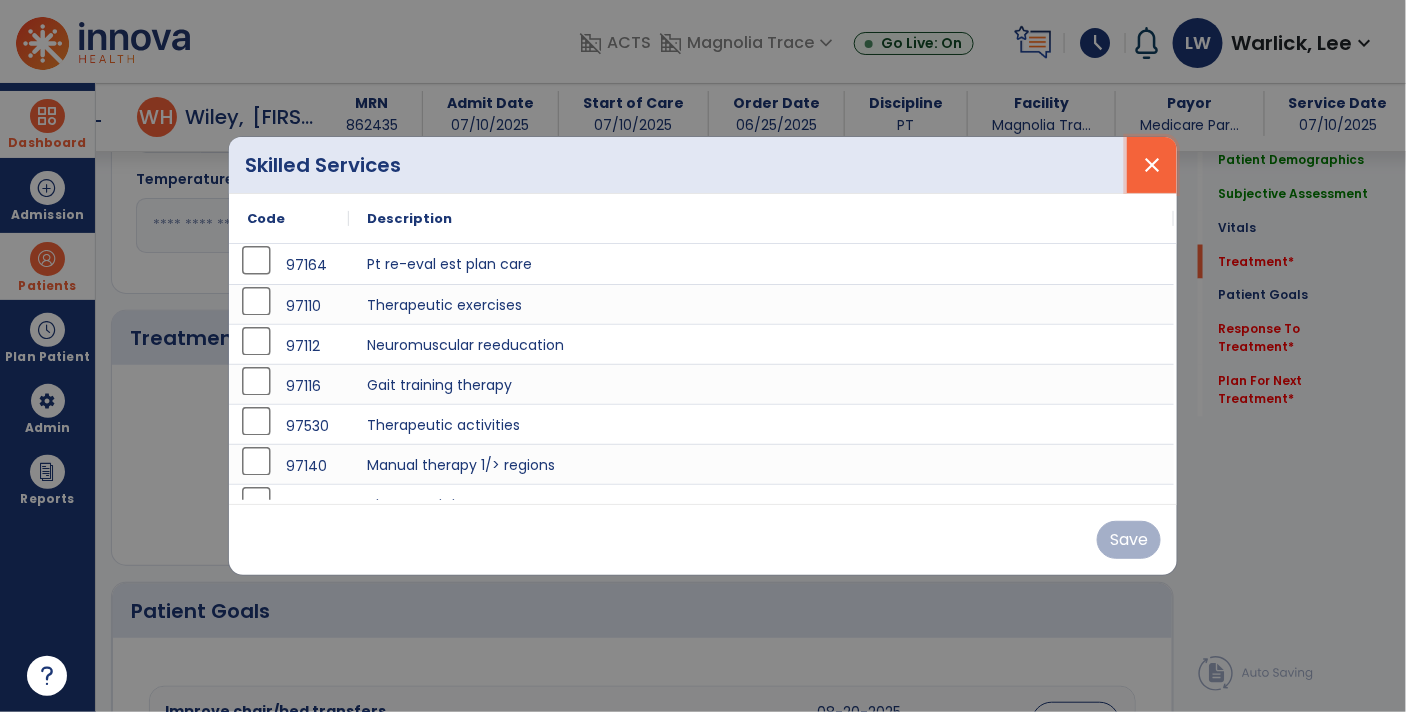 click on "close" at bounding box center (1152, 165) 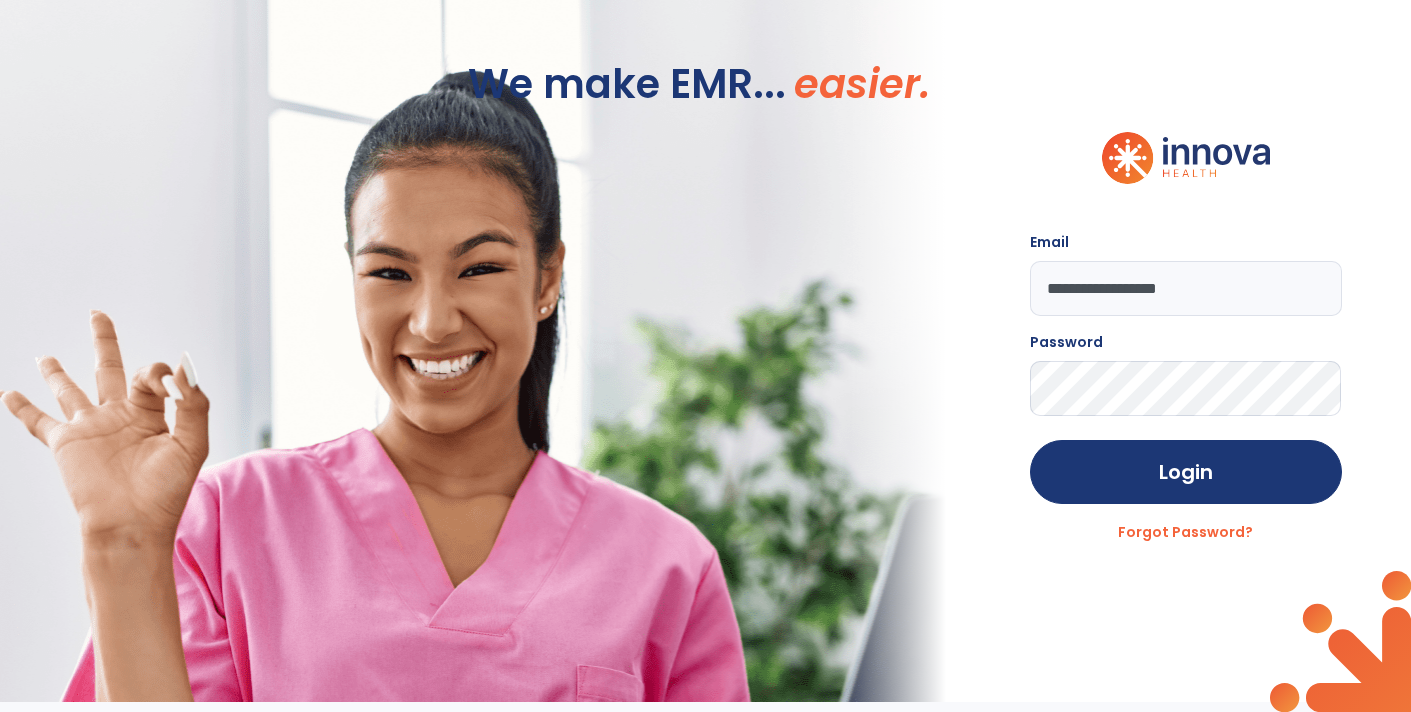 scroll, scrollTop: 0, scrollLeft: 0, axis: both 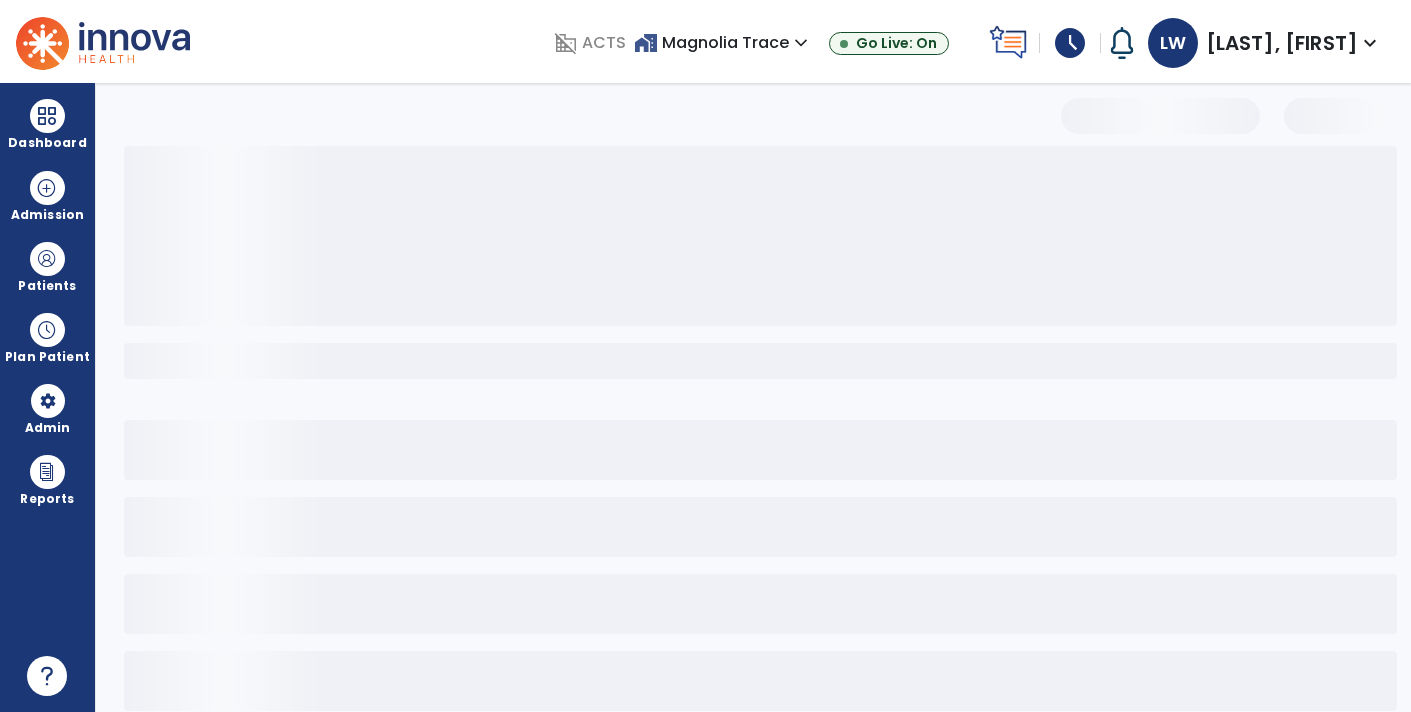 select on "*" 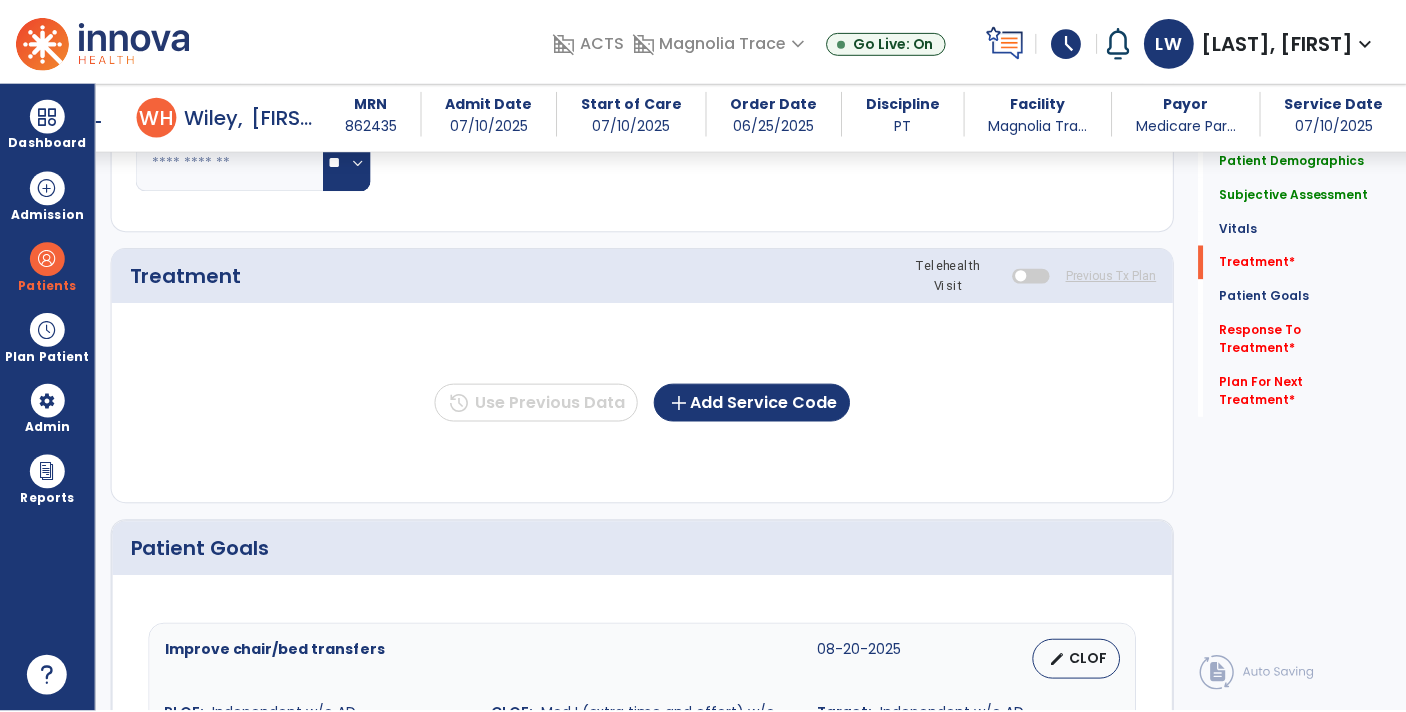 scroll, scrollTop: 1116, scrollLeft: 0, axis: vertical 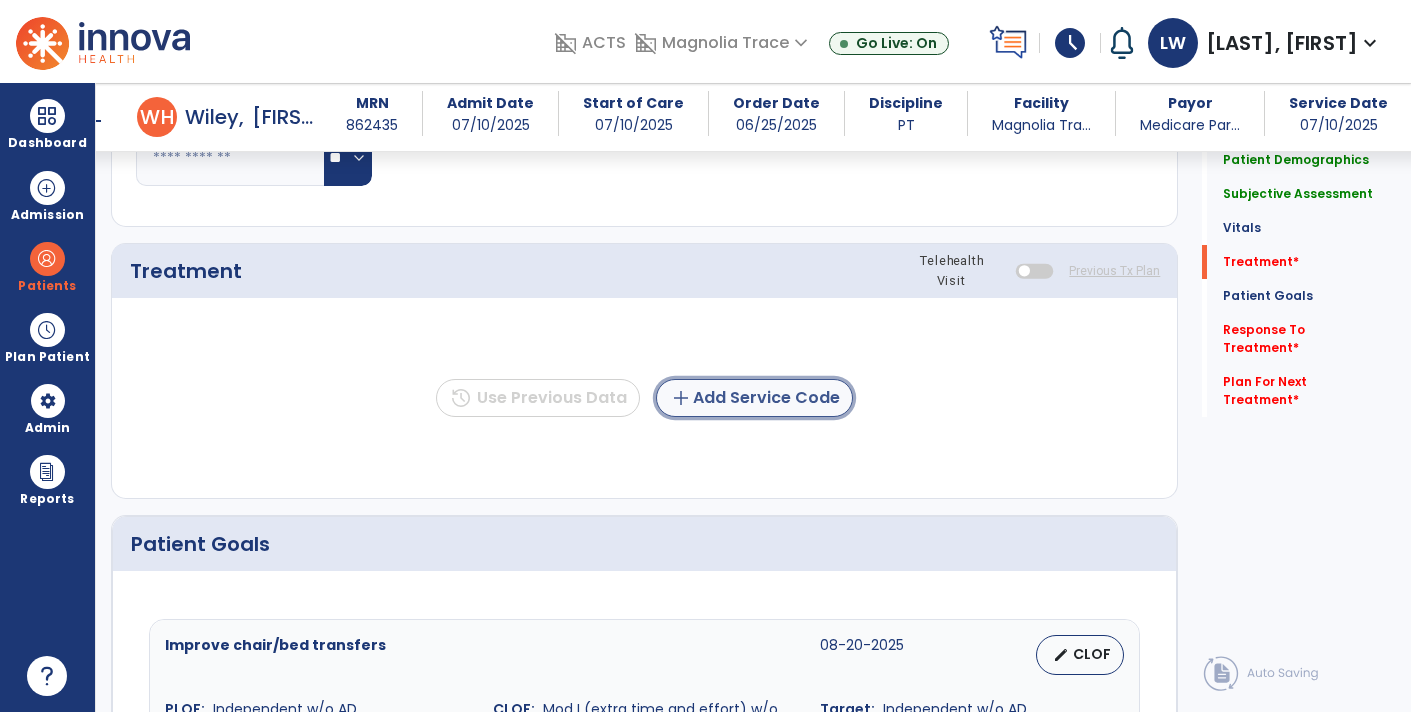 click on "add  Add Service Code" 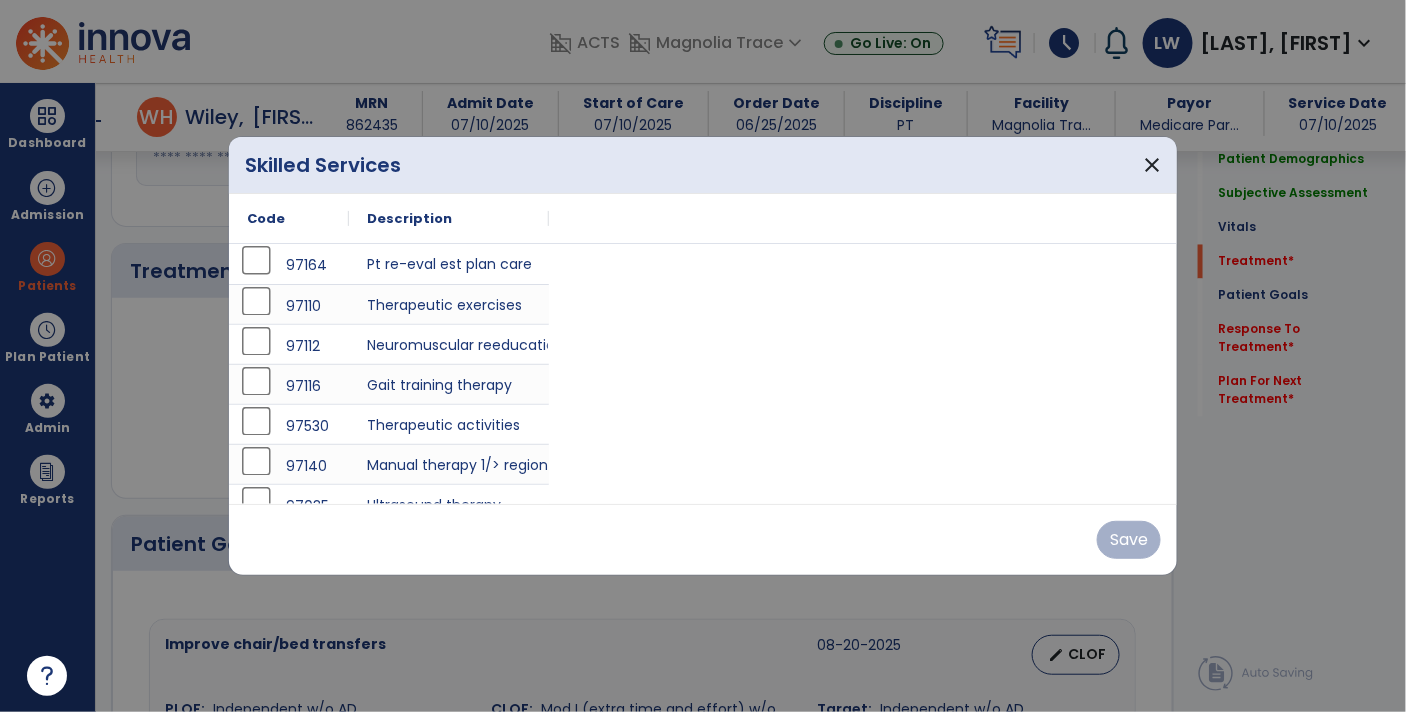 scroll, scrollTop: 1116, scrollLeft: 0, axis: vertical 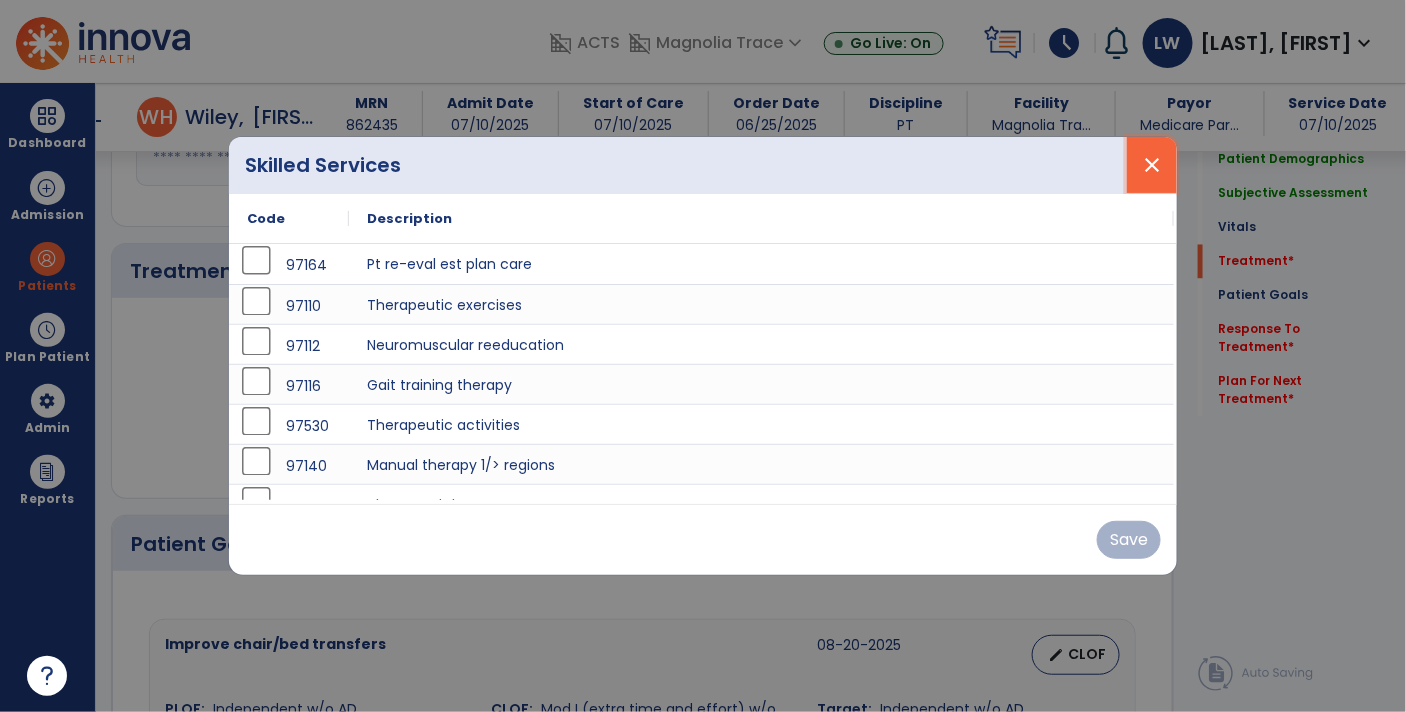 click on "close" at bounding box center (1152, 165) 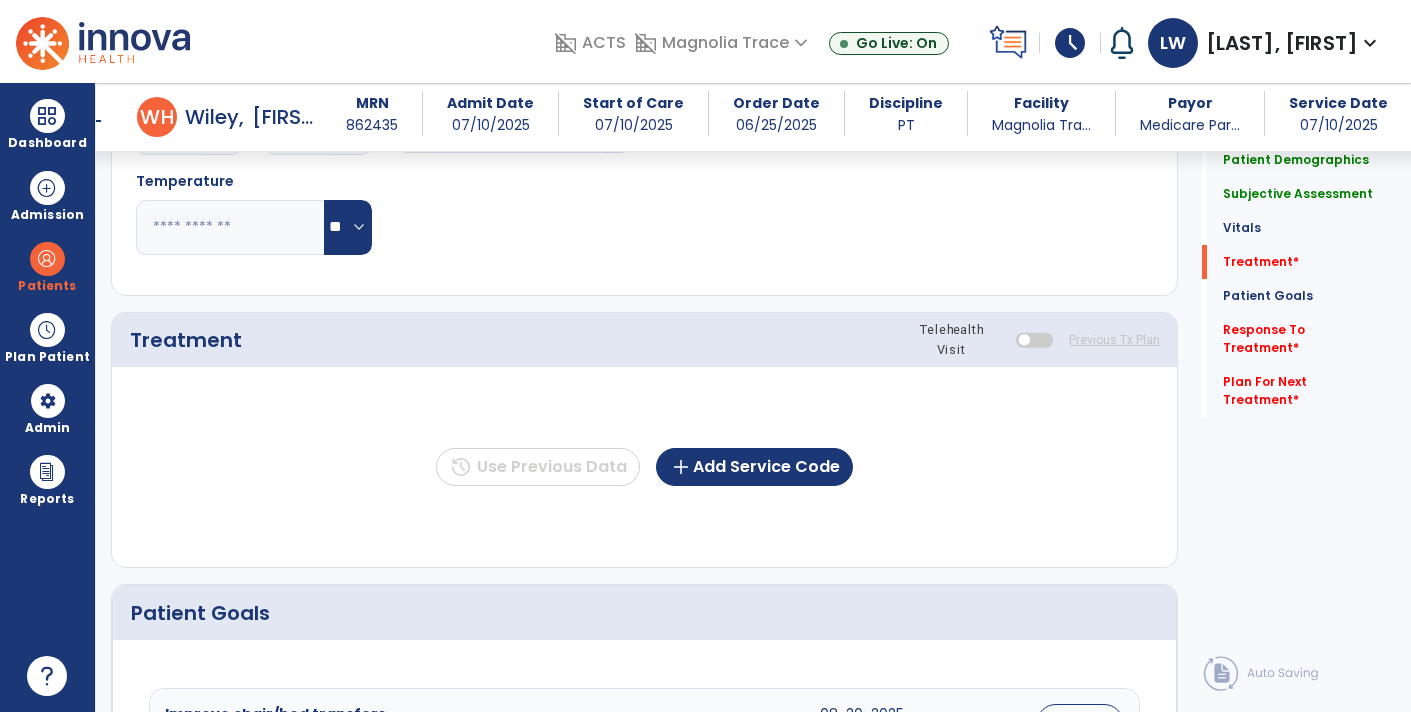 scroll, scrollTop: 1028, scrollLeft: 0, axis: vertical 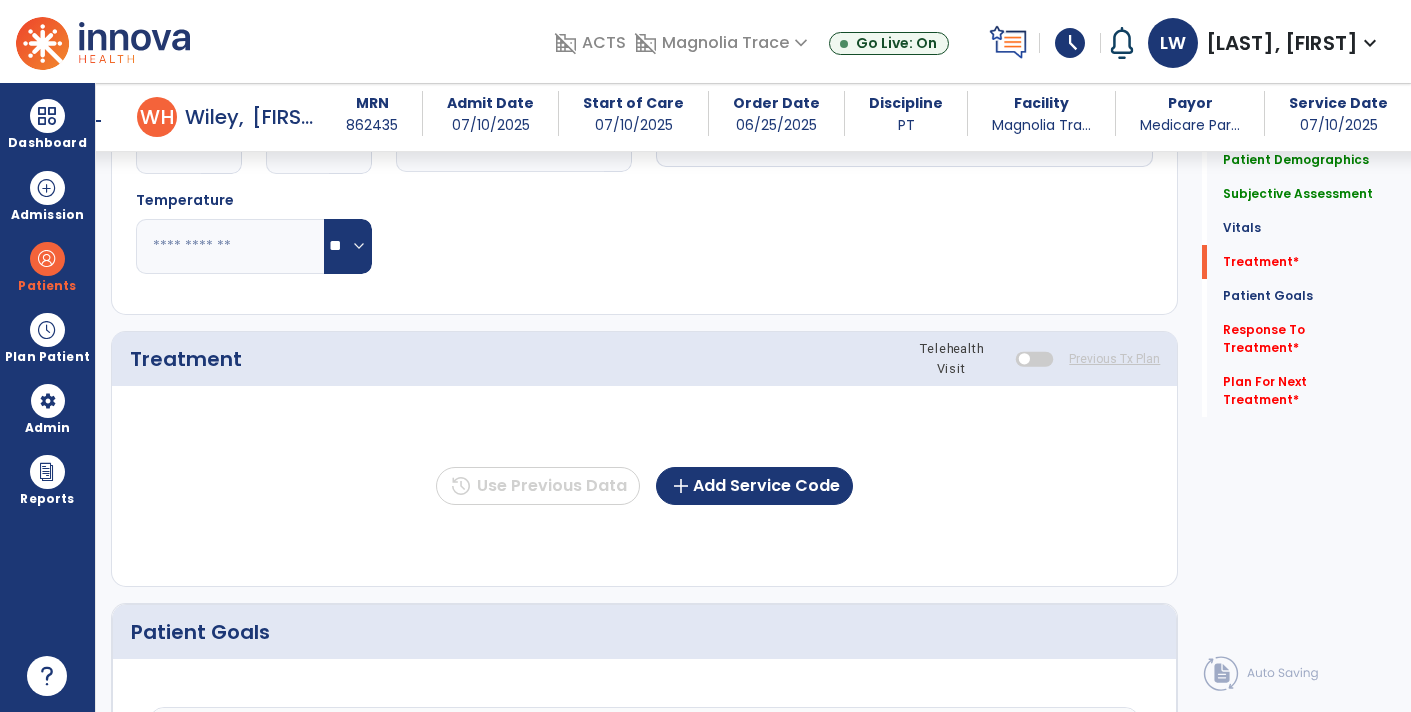 click on "arrow_back" at bounding box center [93, 121] 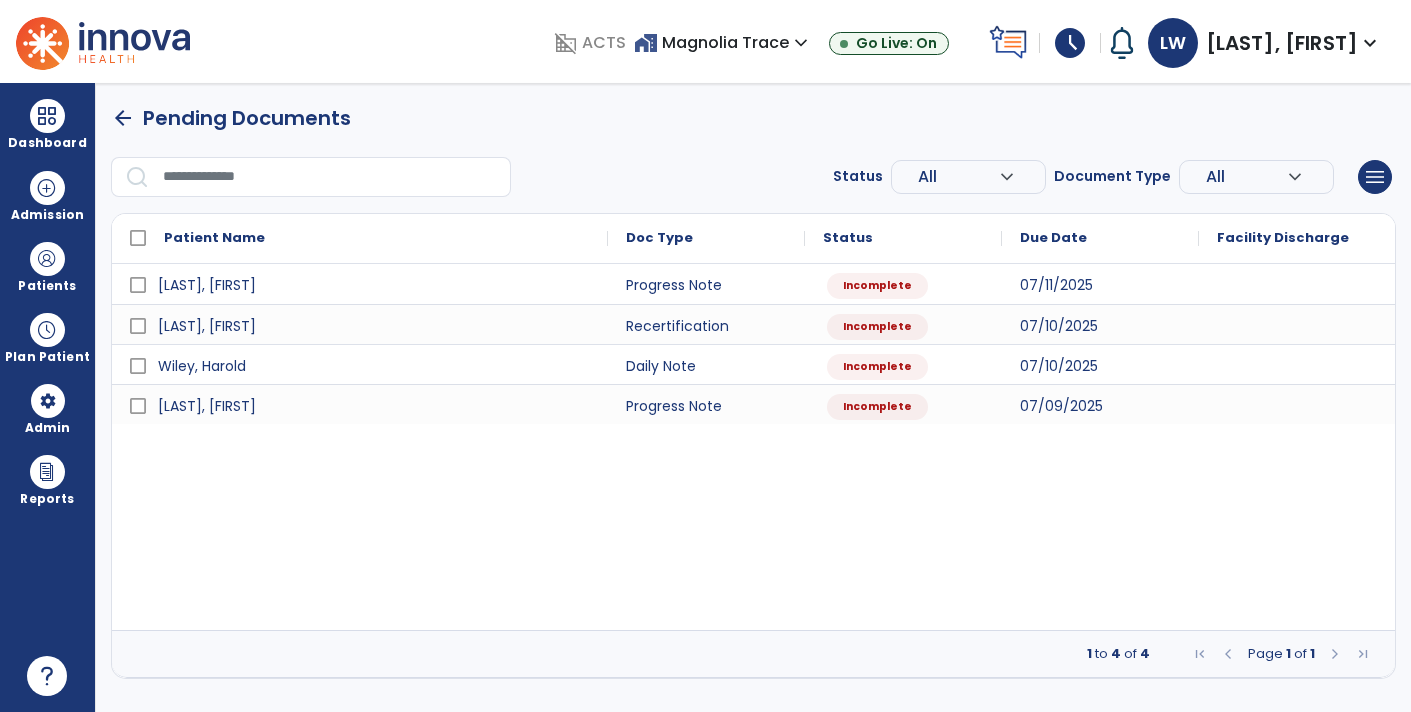 scroll, scrollTop: 0, scrollLeft: 0, axis: both 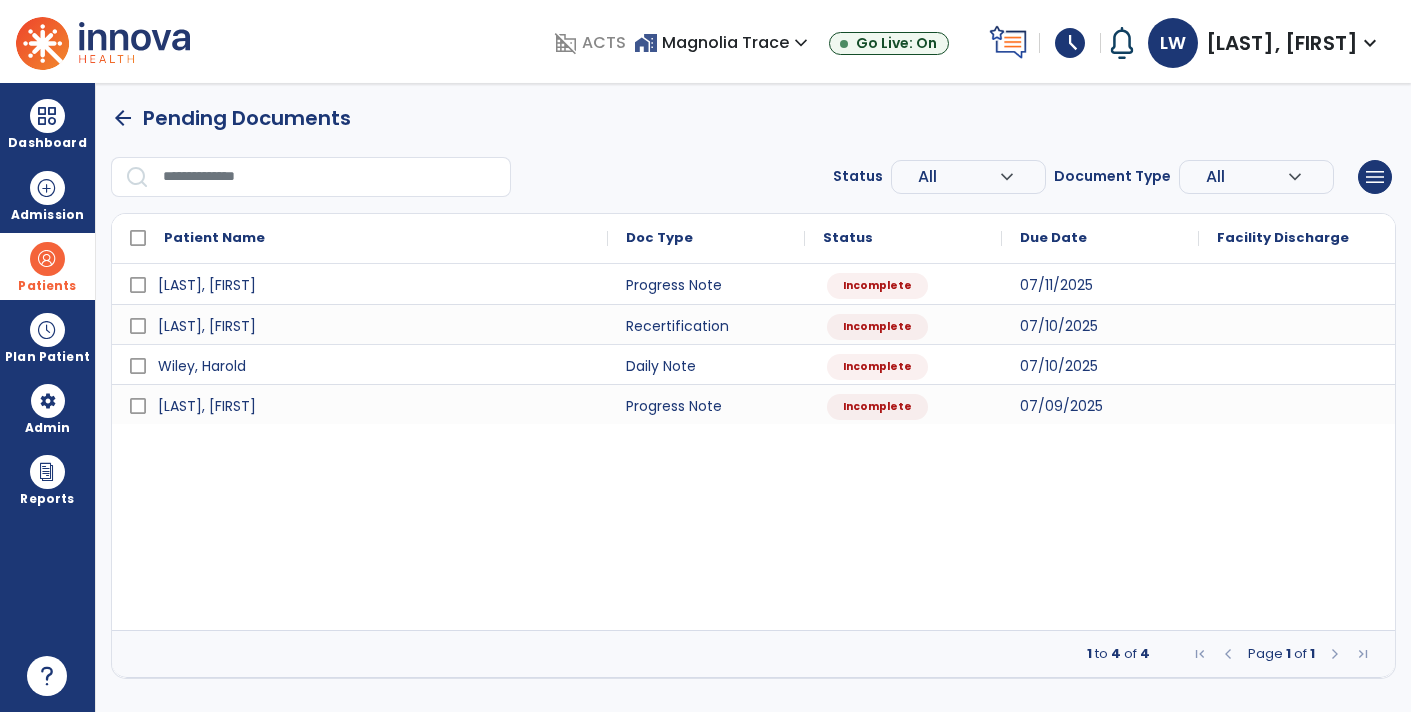 click on "Patients" at bounding box center [47, 266] 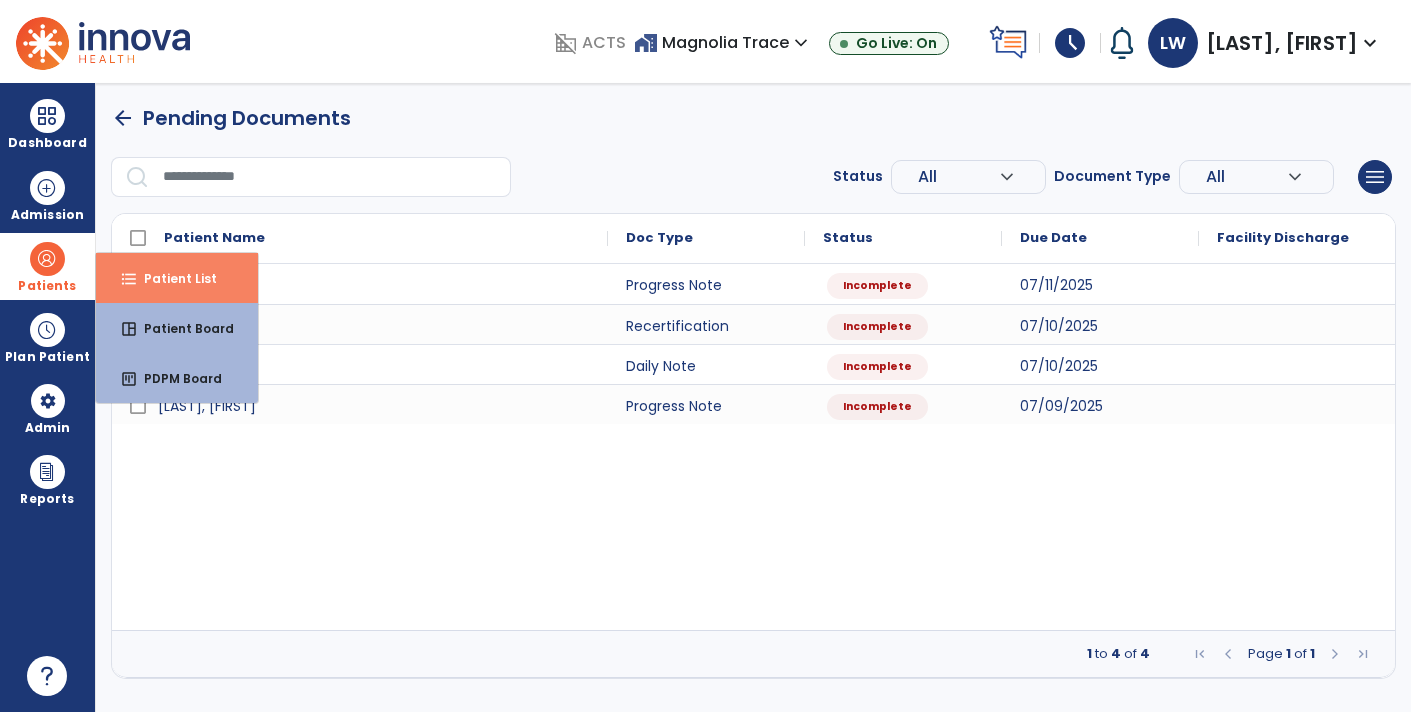 click on "Patient List" at bounding box center [172, 278] 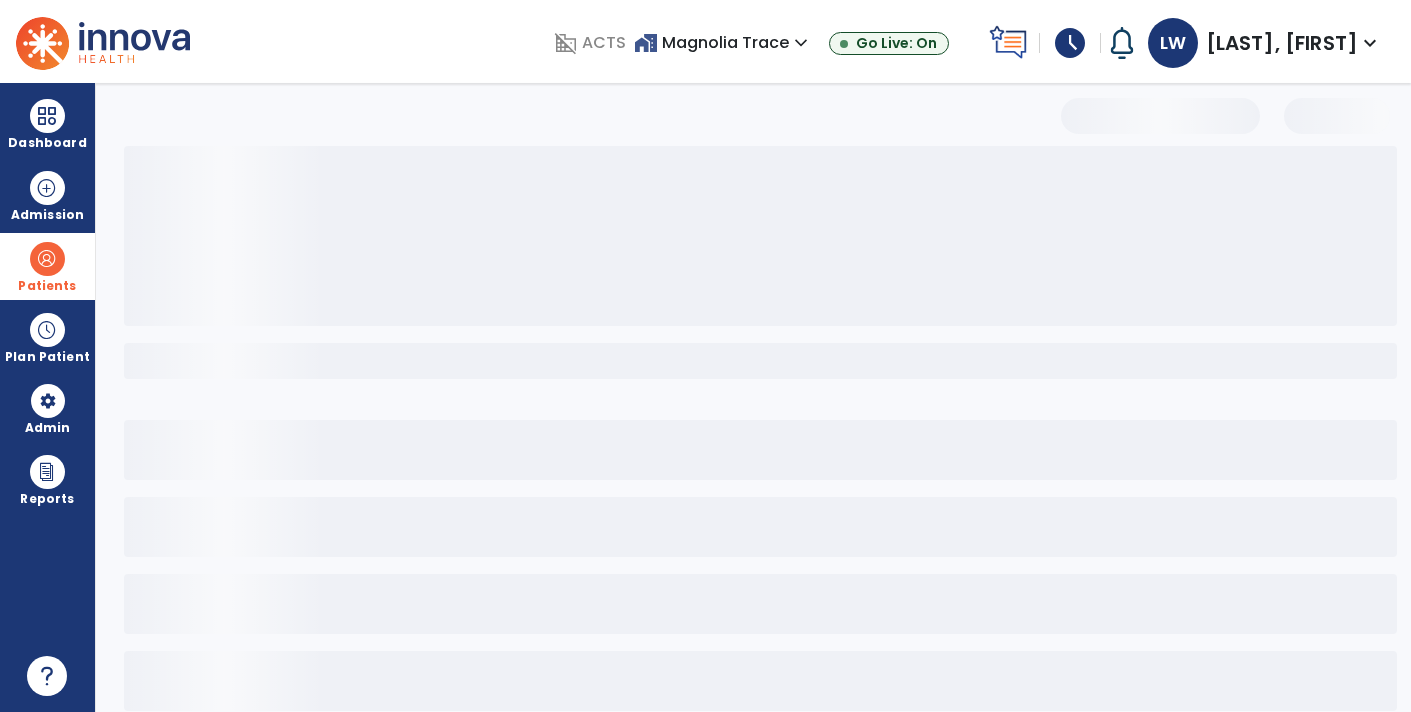 select on "***" 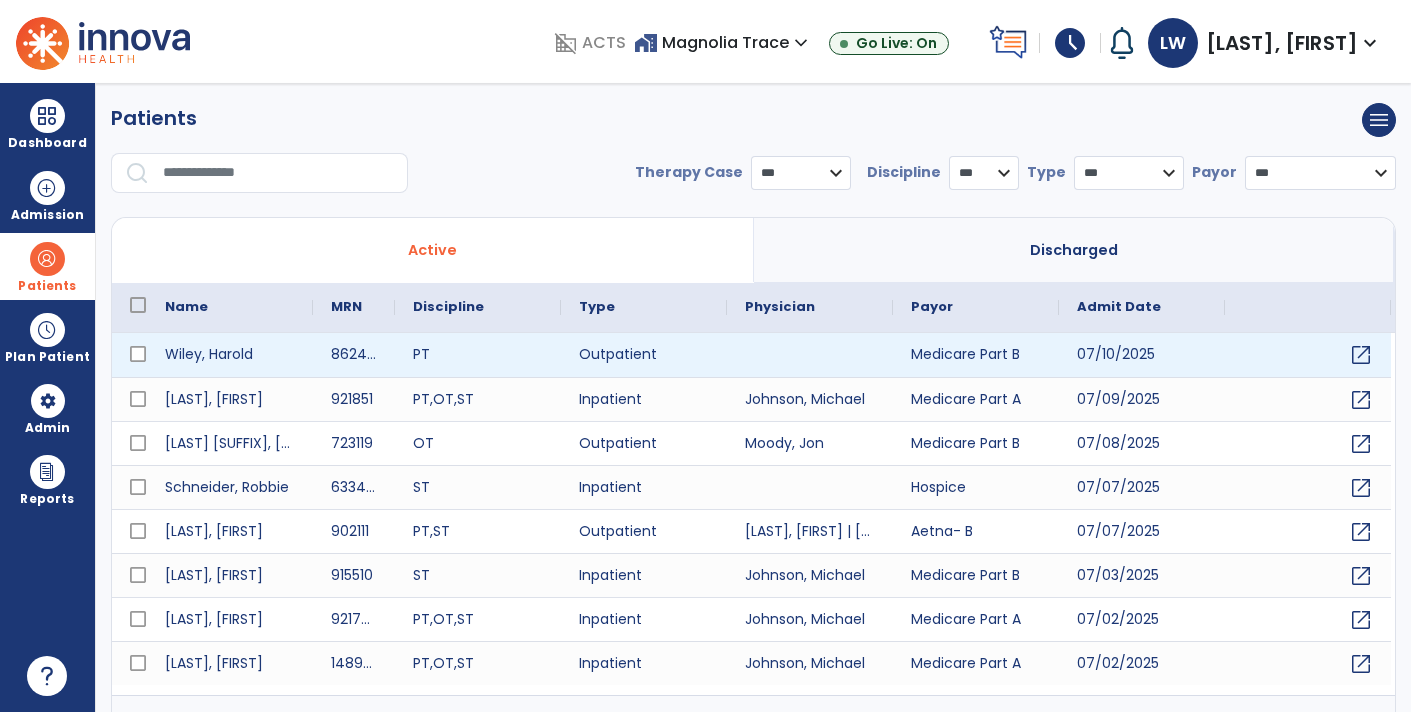 click at bounding box center (810, 355) 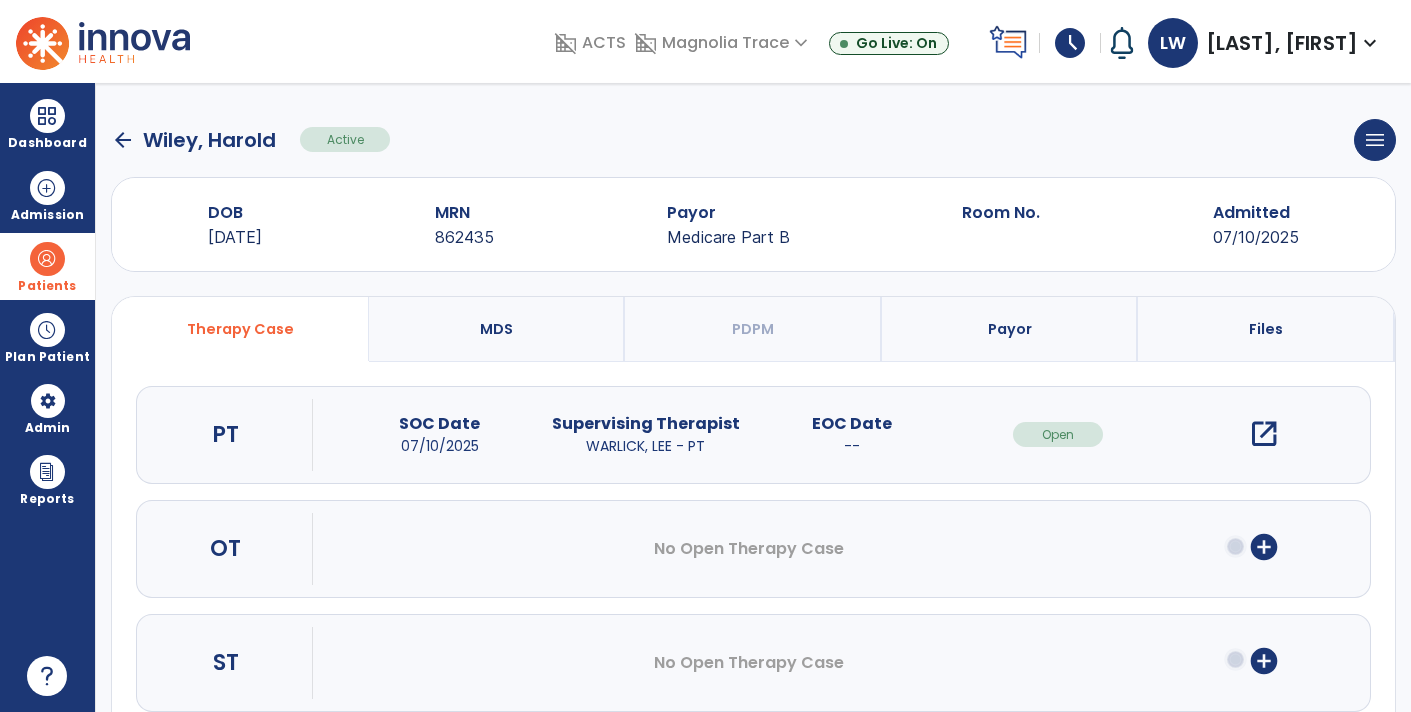 click on "open_in_new" at bounding box center (1264, 434) 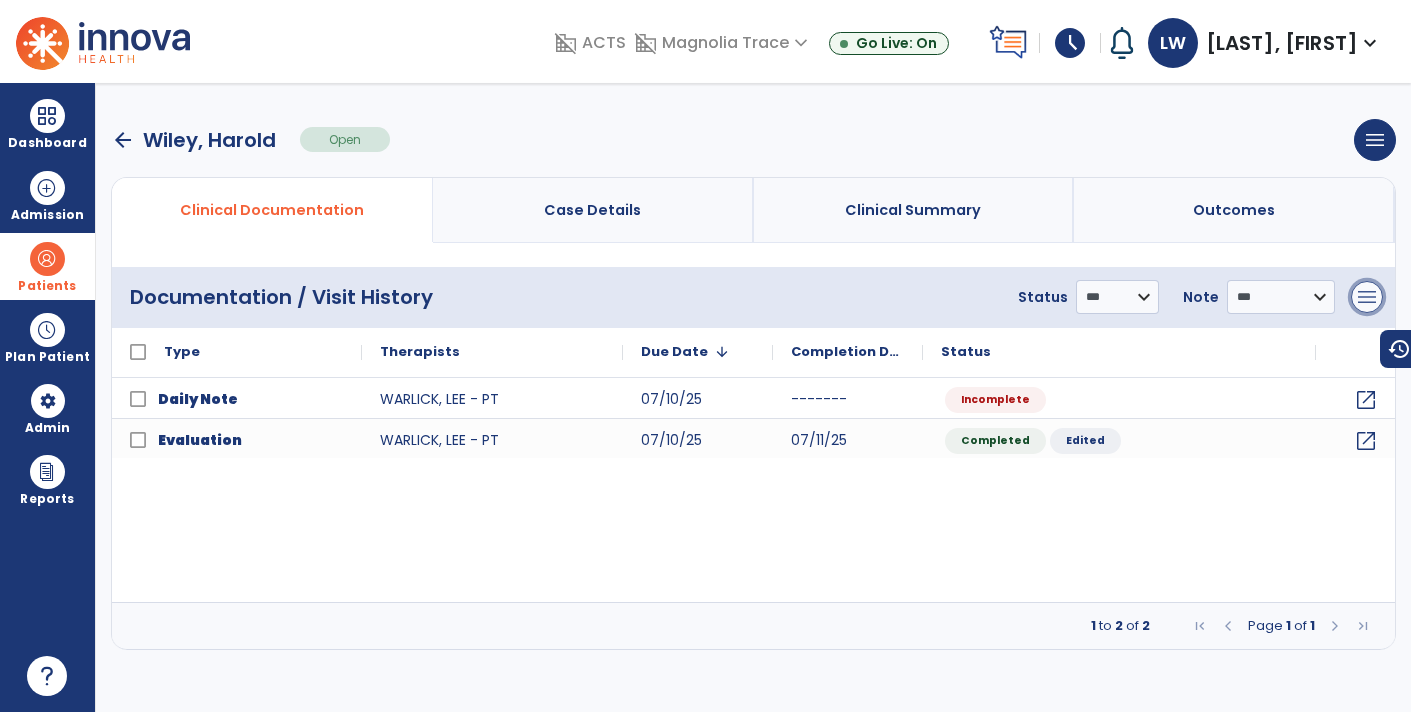 click on "menu" at bounding box center [1367, 297] 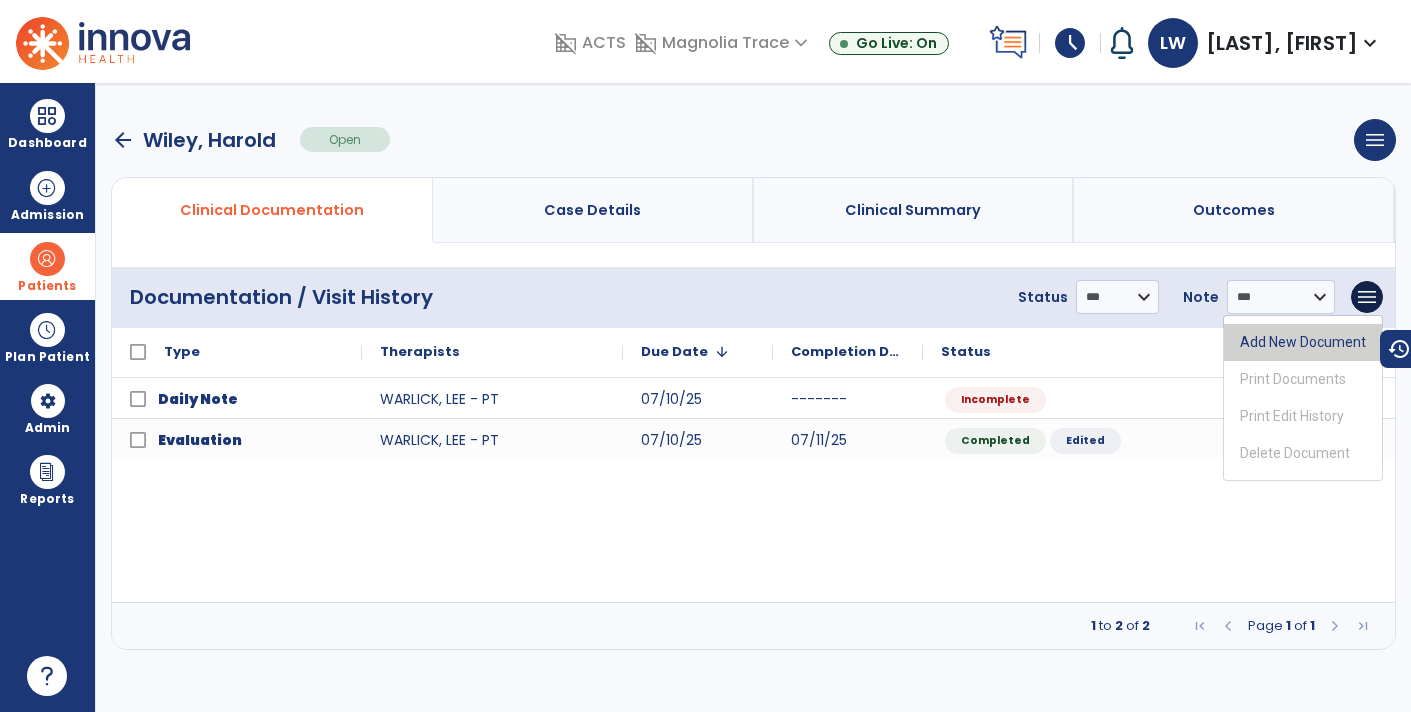 click on "Add New Document" at bounding box center [1303, 342] 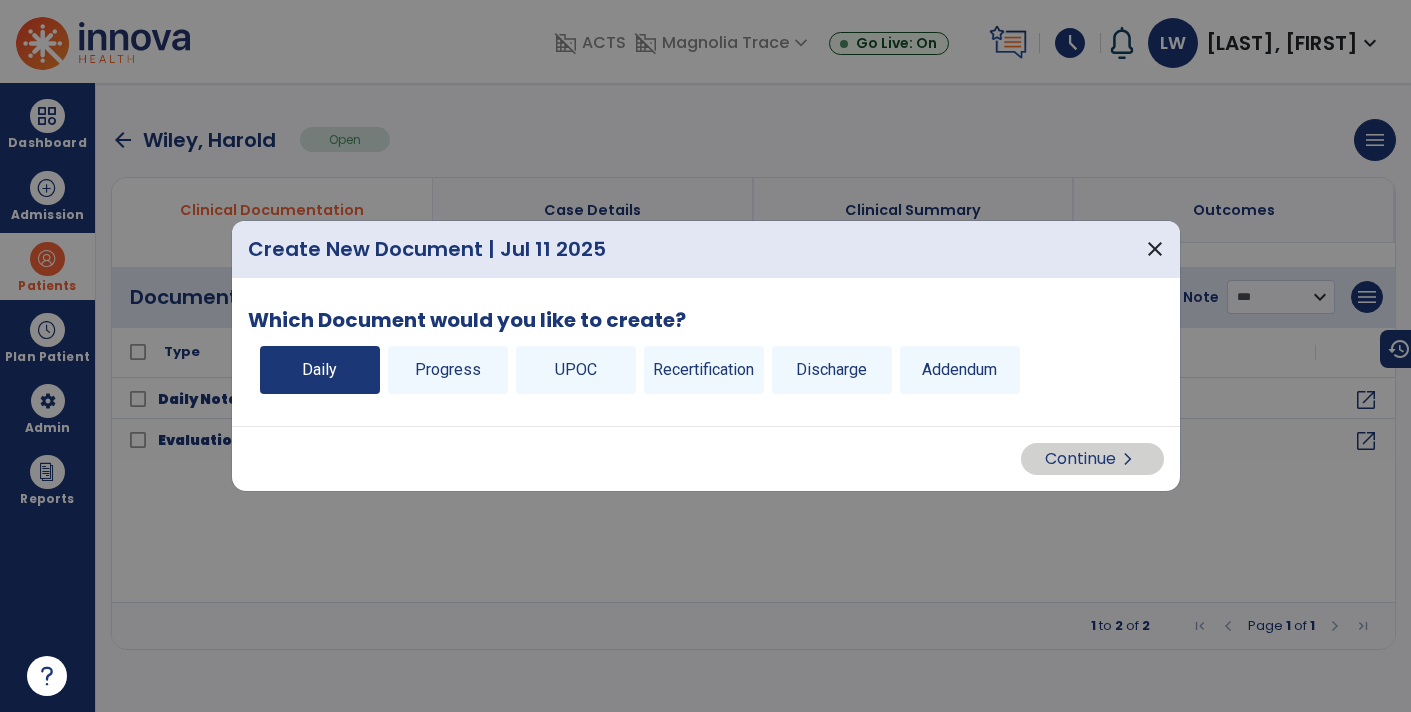 click on "Daily" at bounding box center (320, 370) 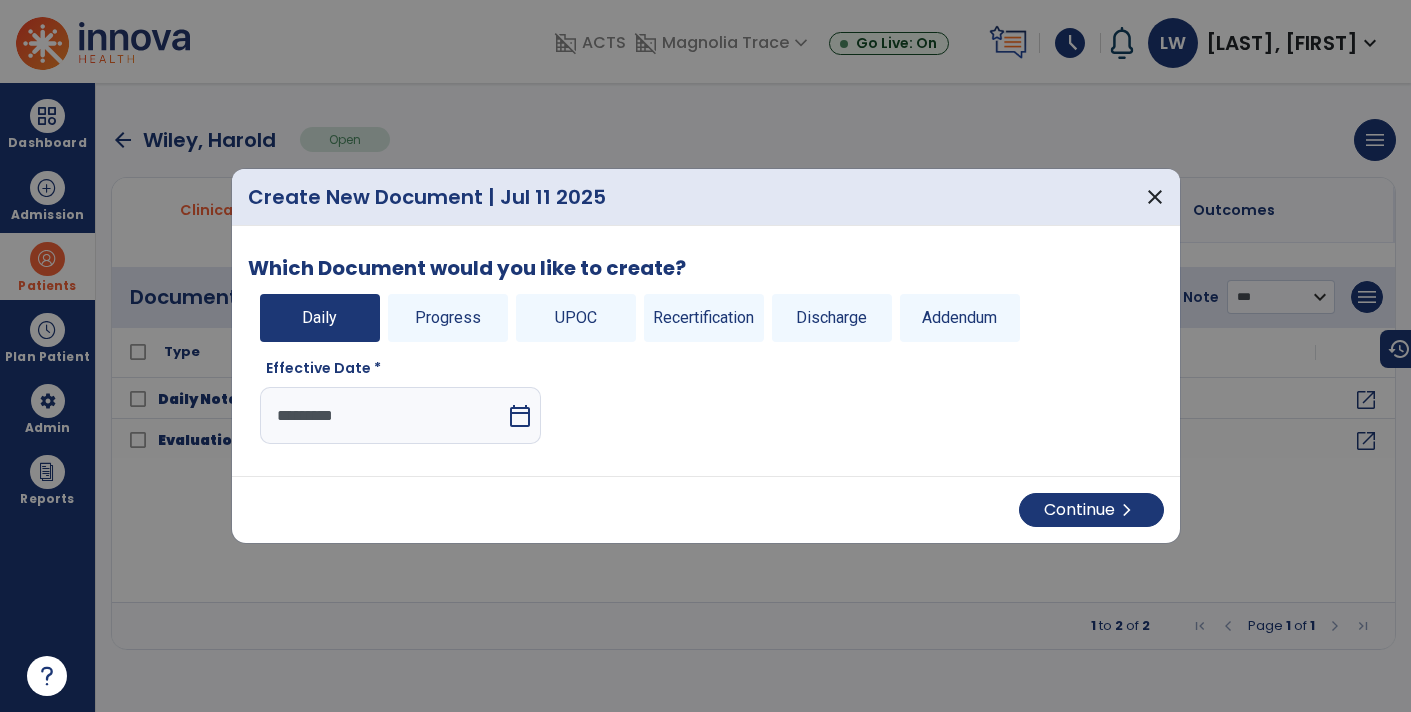 click on "calendar_today" at bounding box center (520, 416) 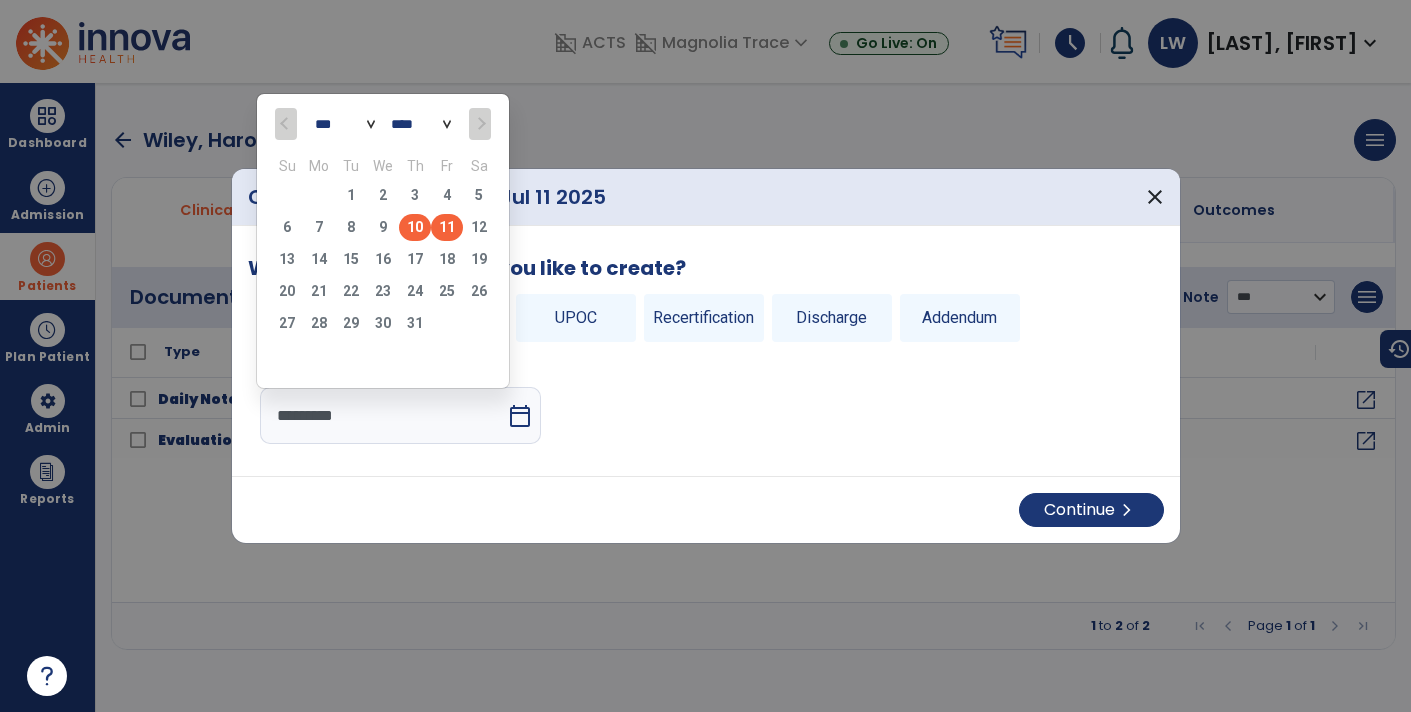 click on "10" 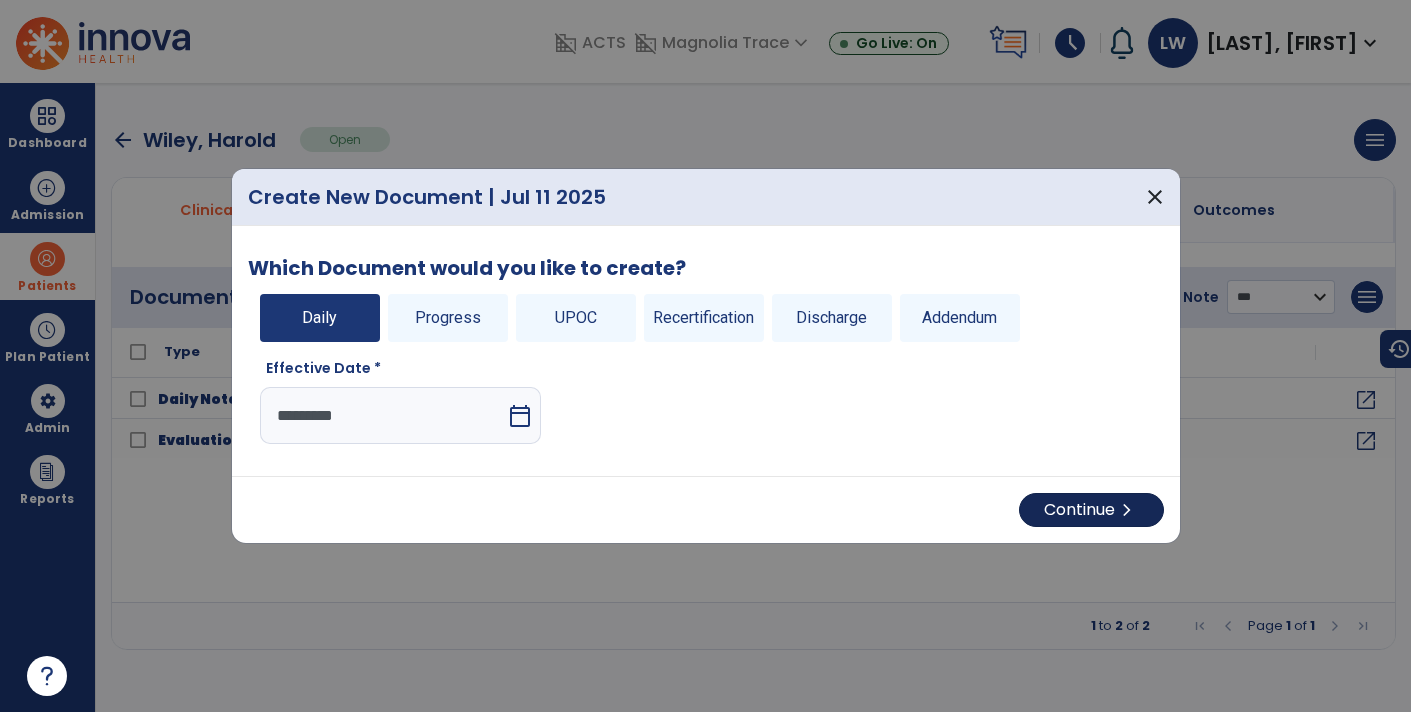 click on "Continue   chevron_right" at bounding box center (1091, 510) 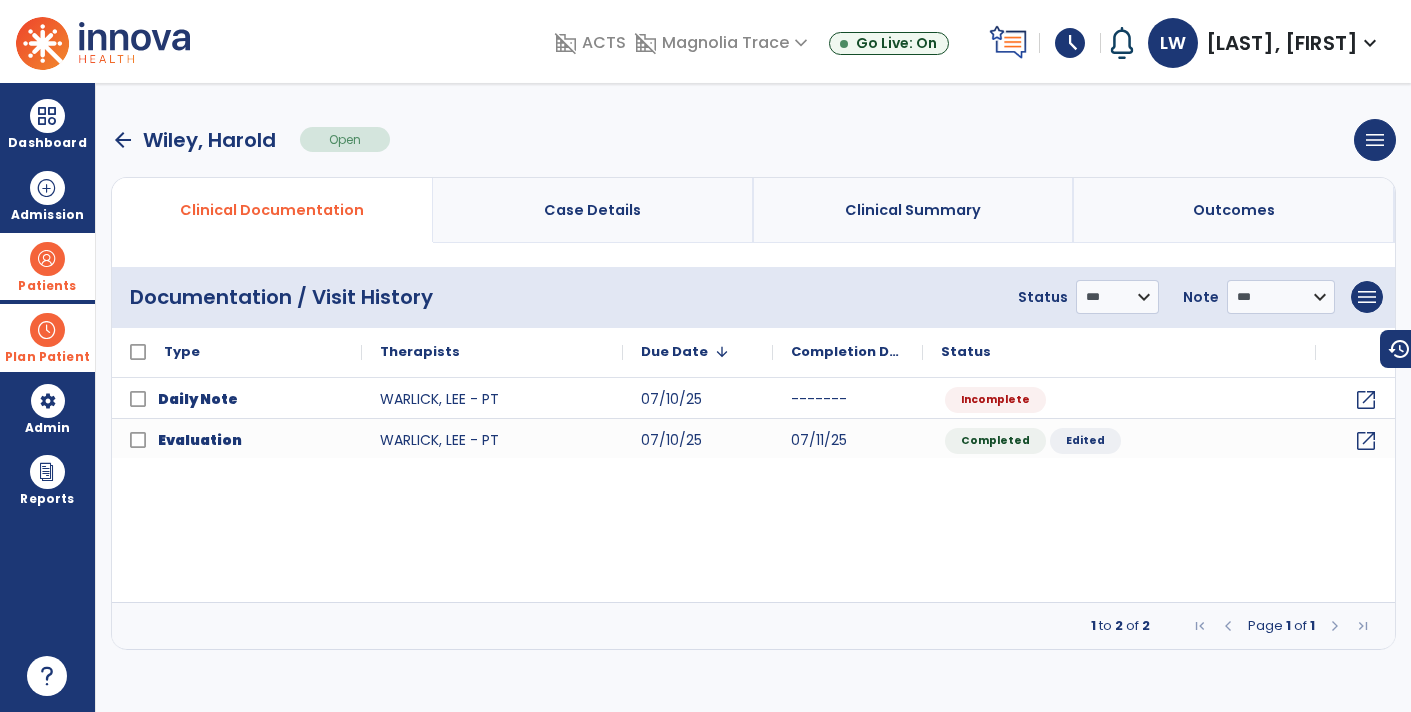 click at bounding box center [47, 330] 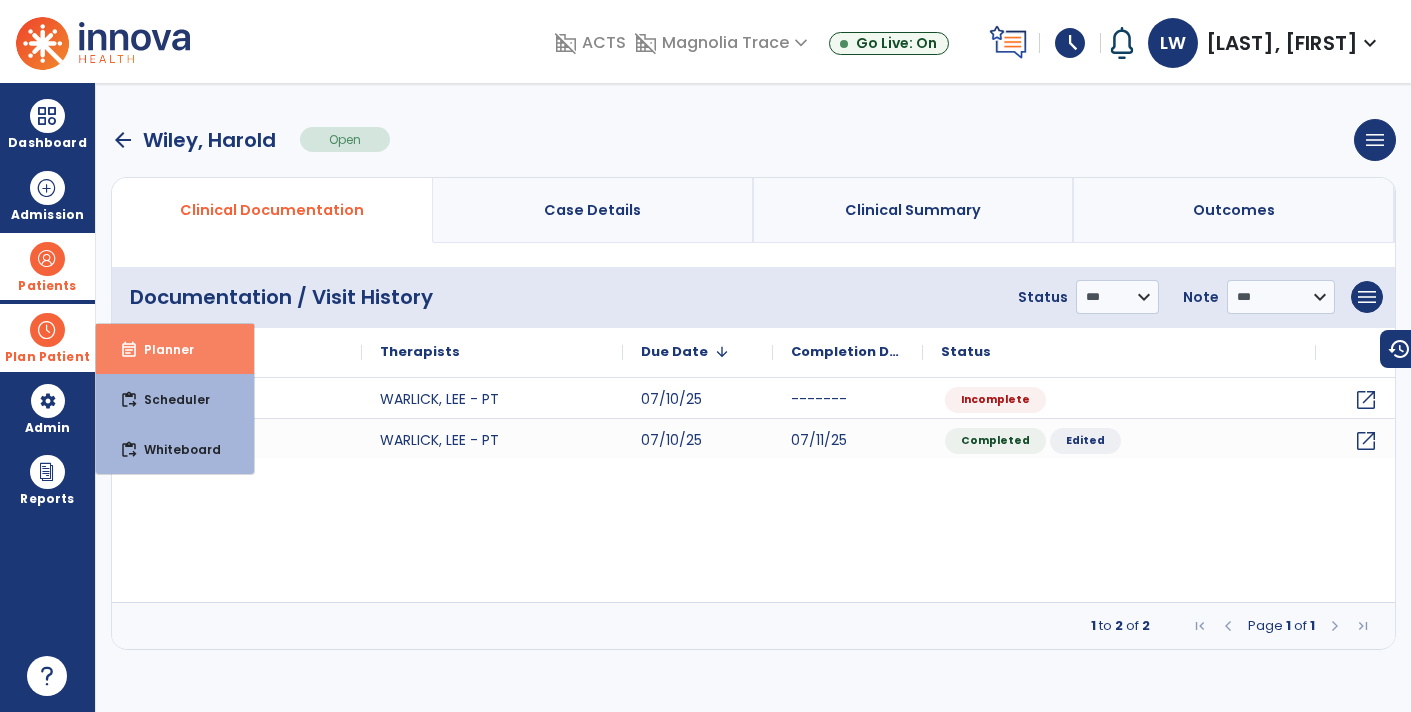 click on "Planner" at bounding box center (161, 349) 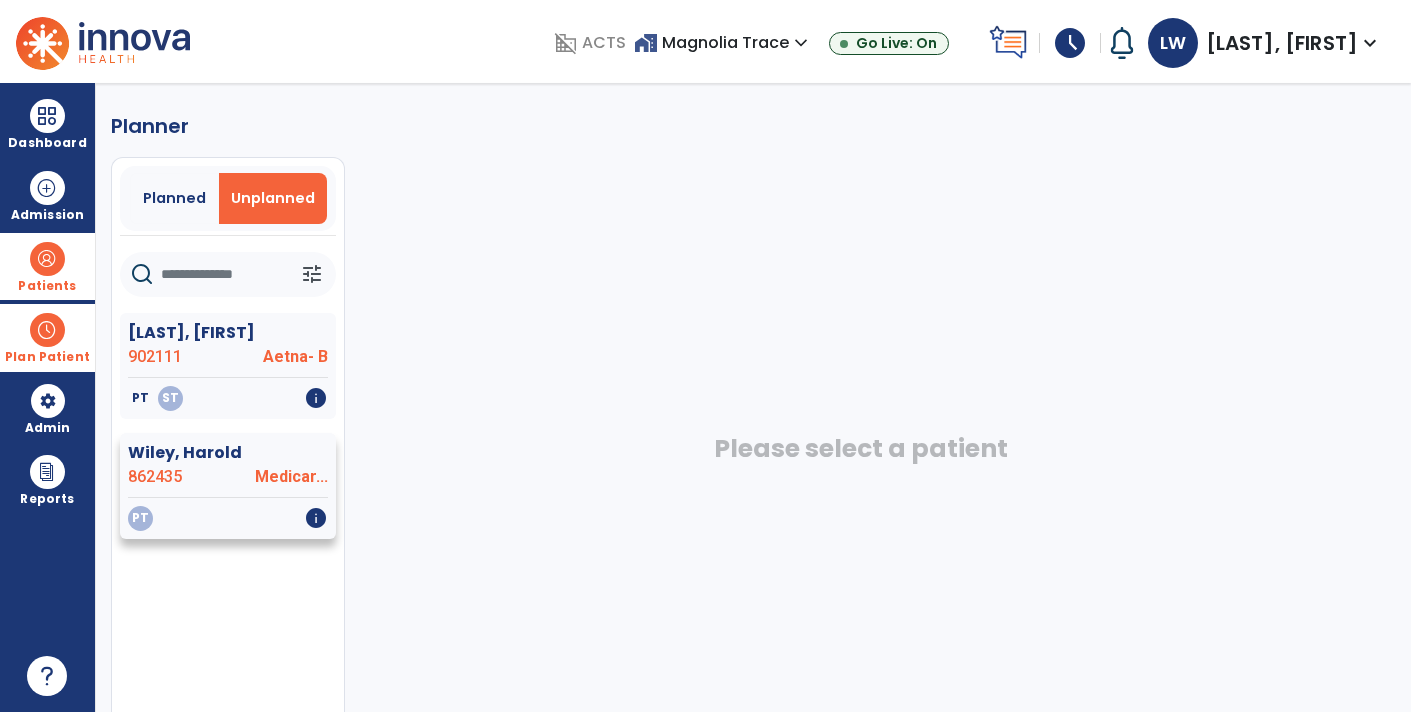 click on "Wiley, Harold" 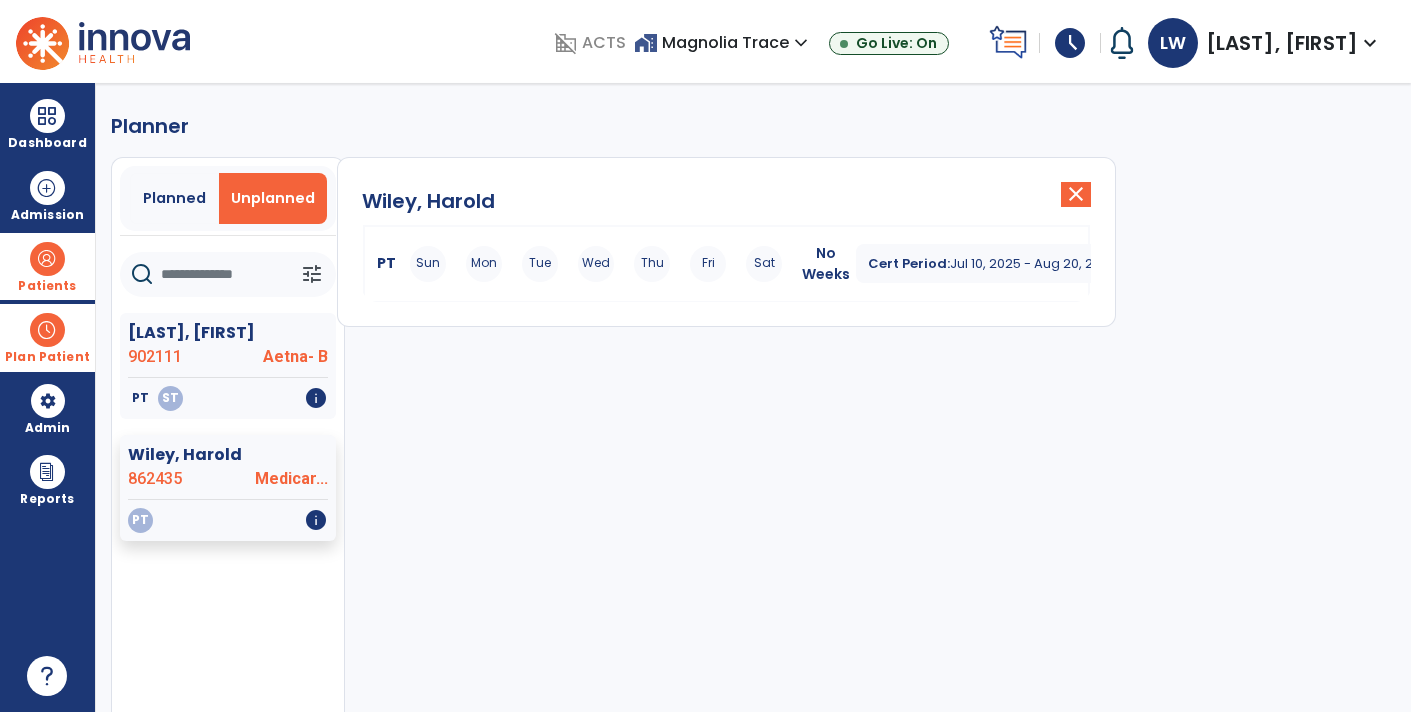 click on "Sun Mon Tue Wed Thu Fri Sat" at bounding box center [596, 264] 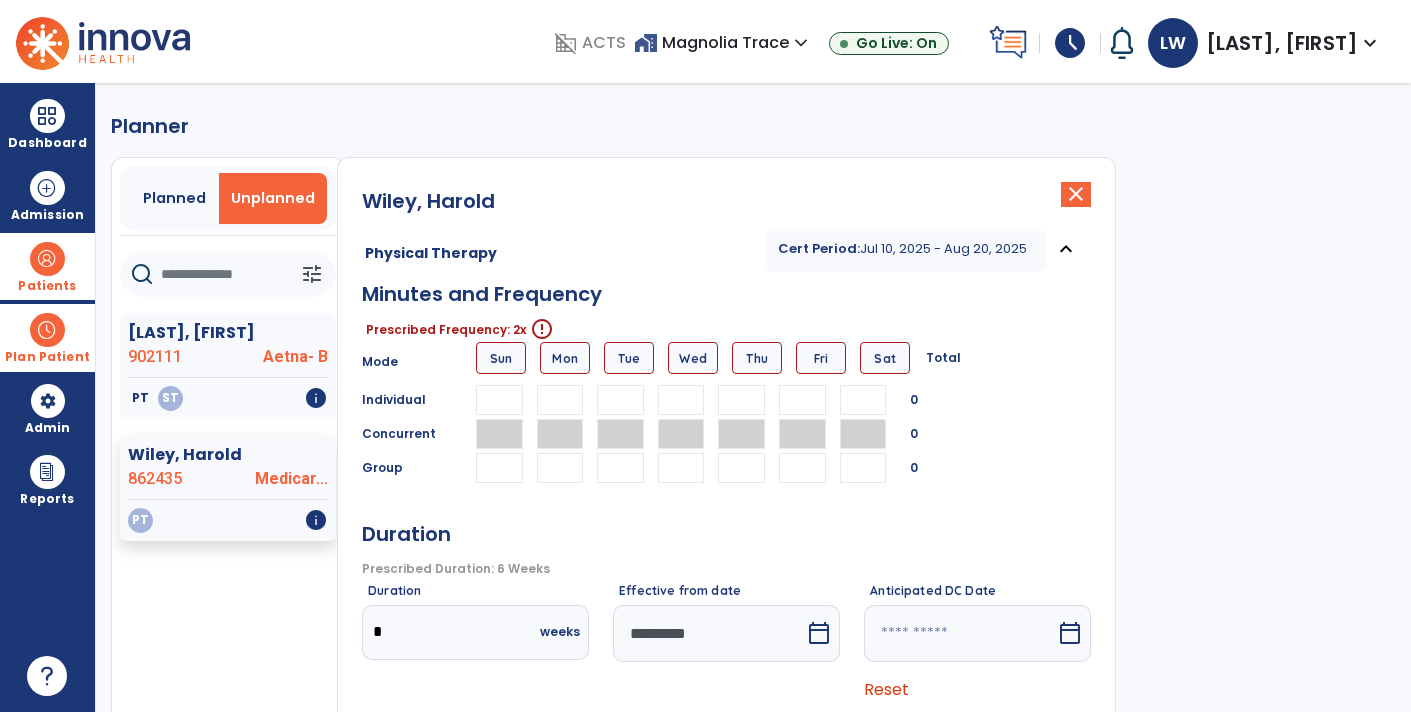 click at bounding box center [620, 400] 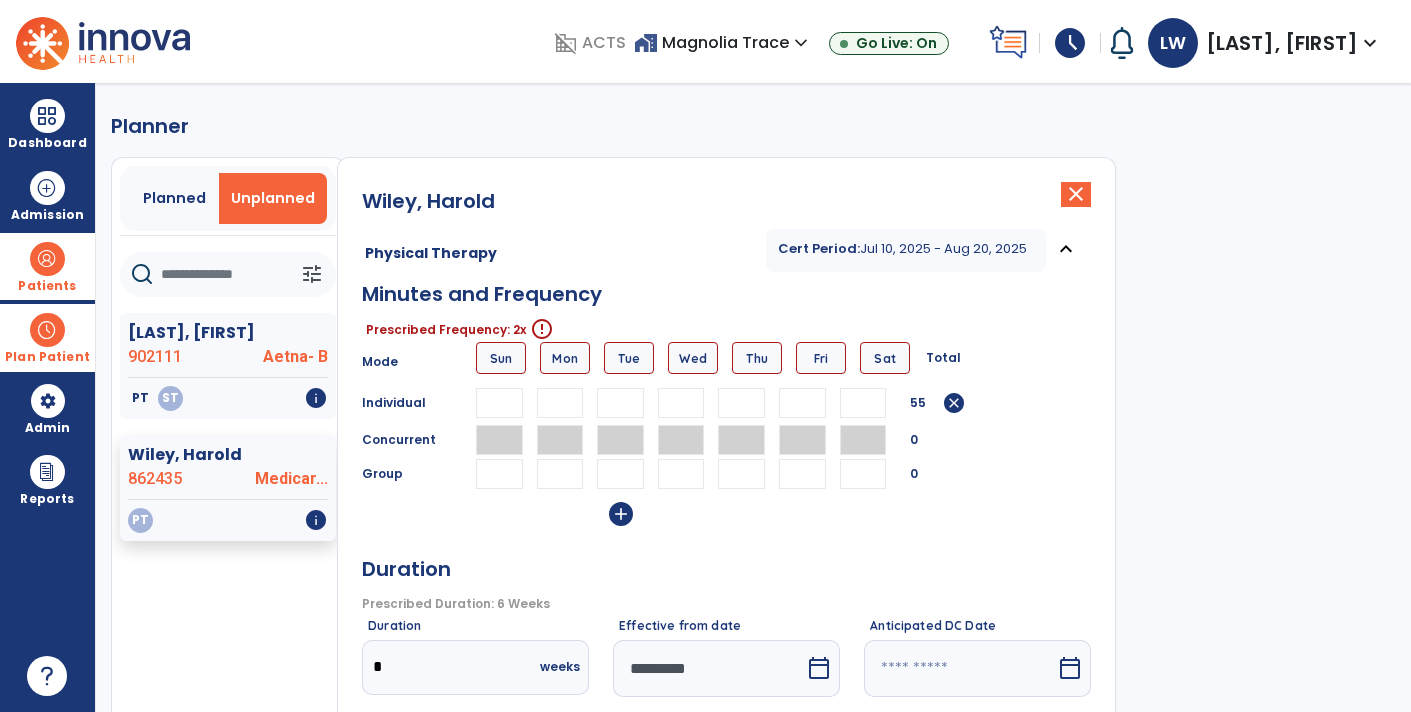 type on "**" 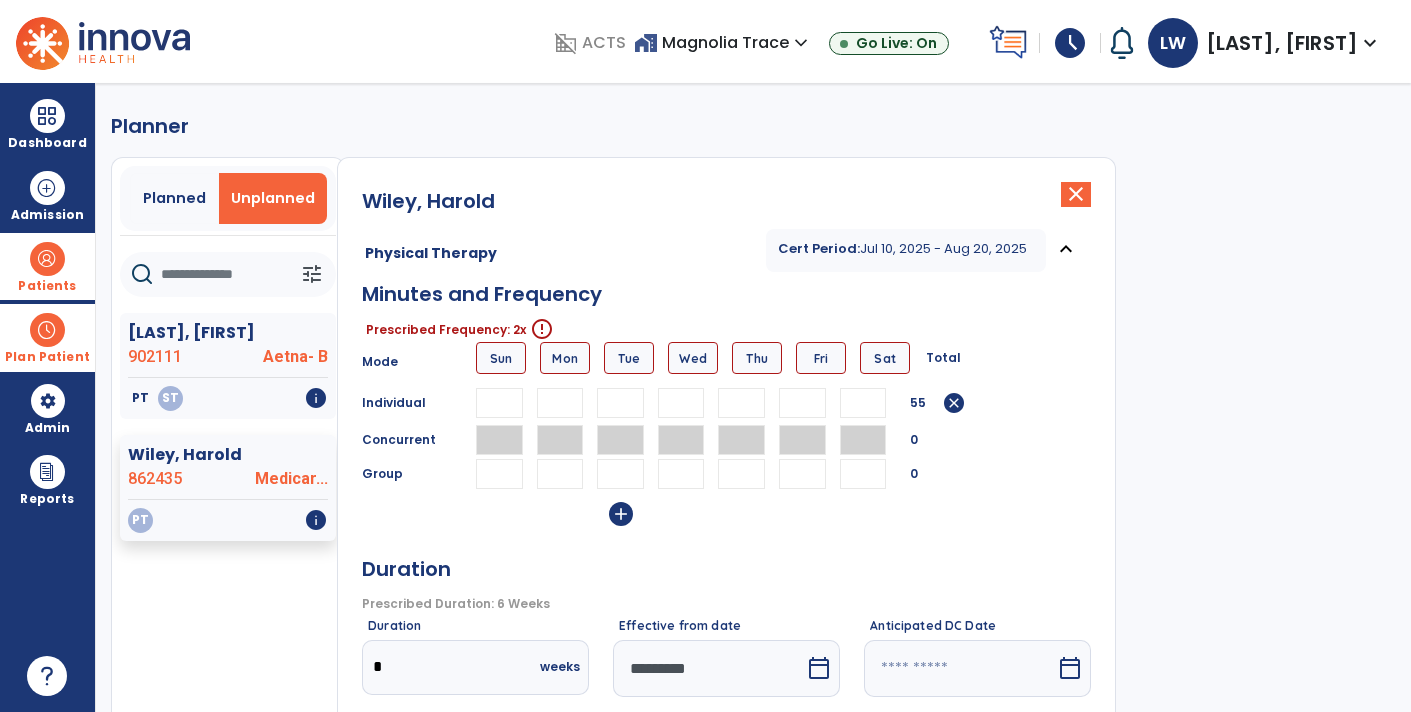 click at bounding box center (741, 403) 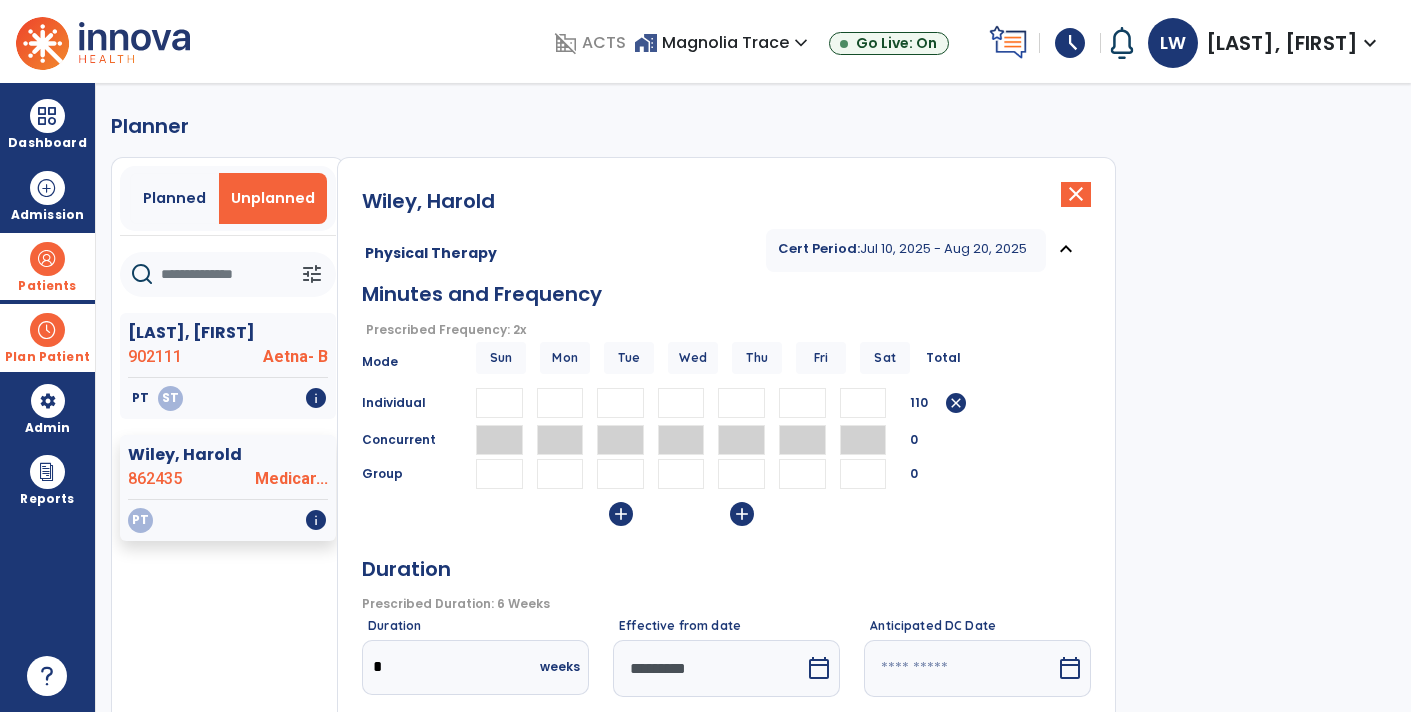 type on "**" 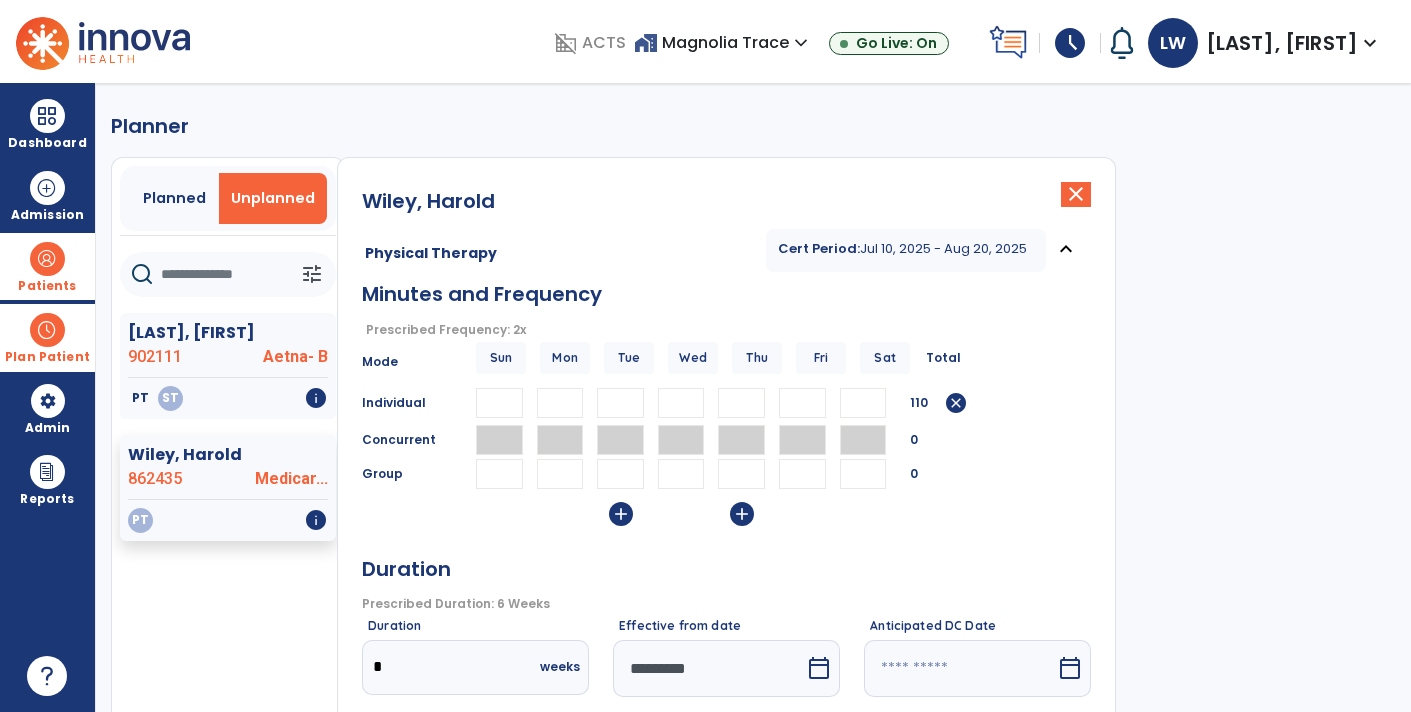 click on "add" at bounding box center [621, 514] 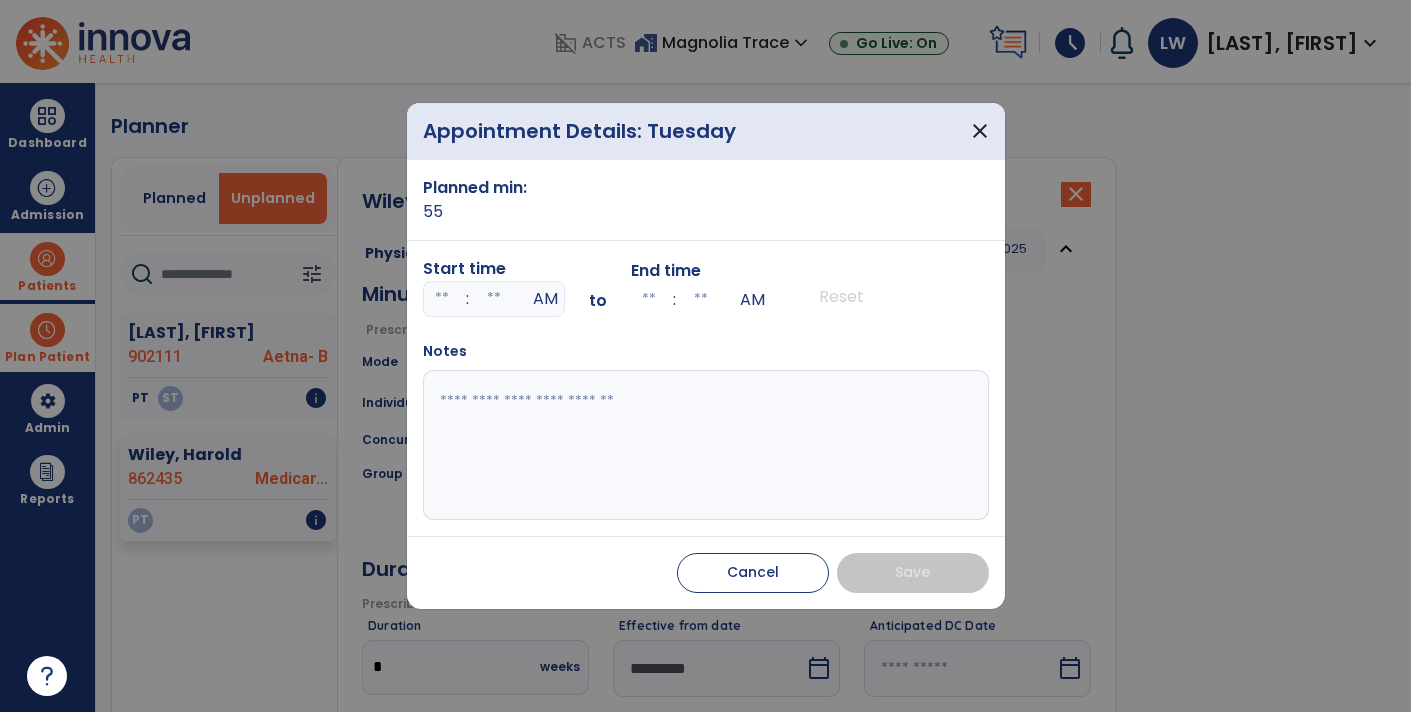 click at bounding box center [442, 299] 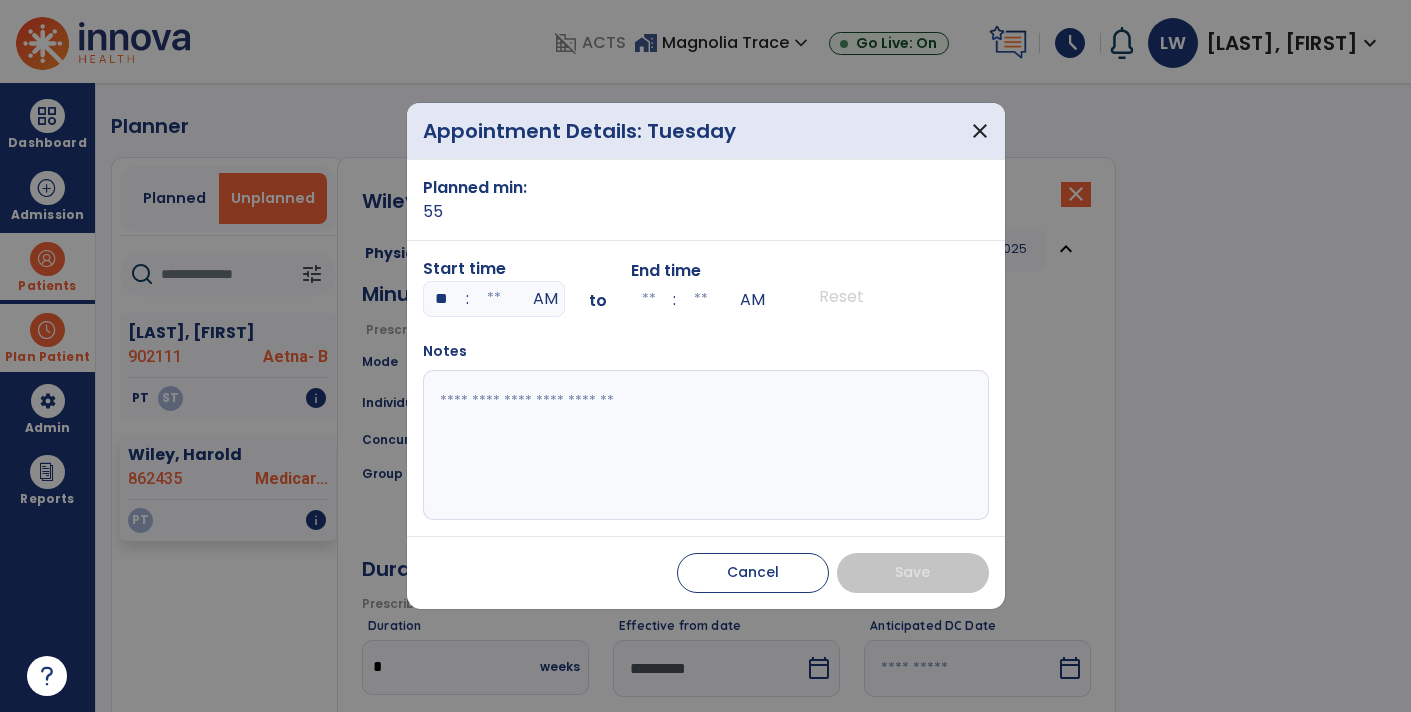 type on "**" 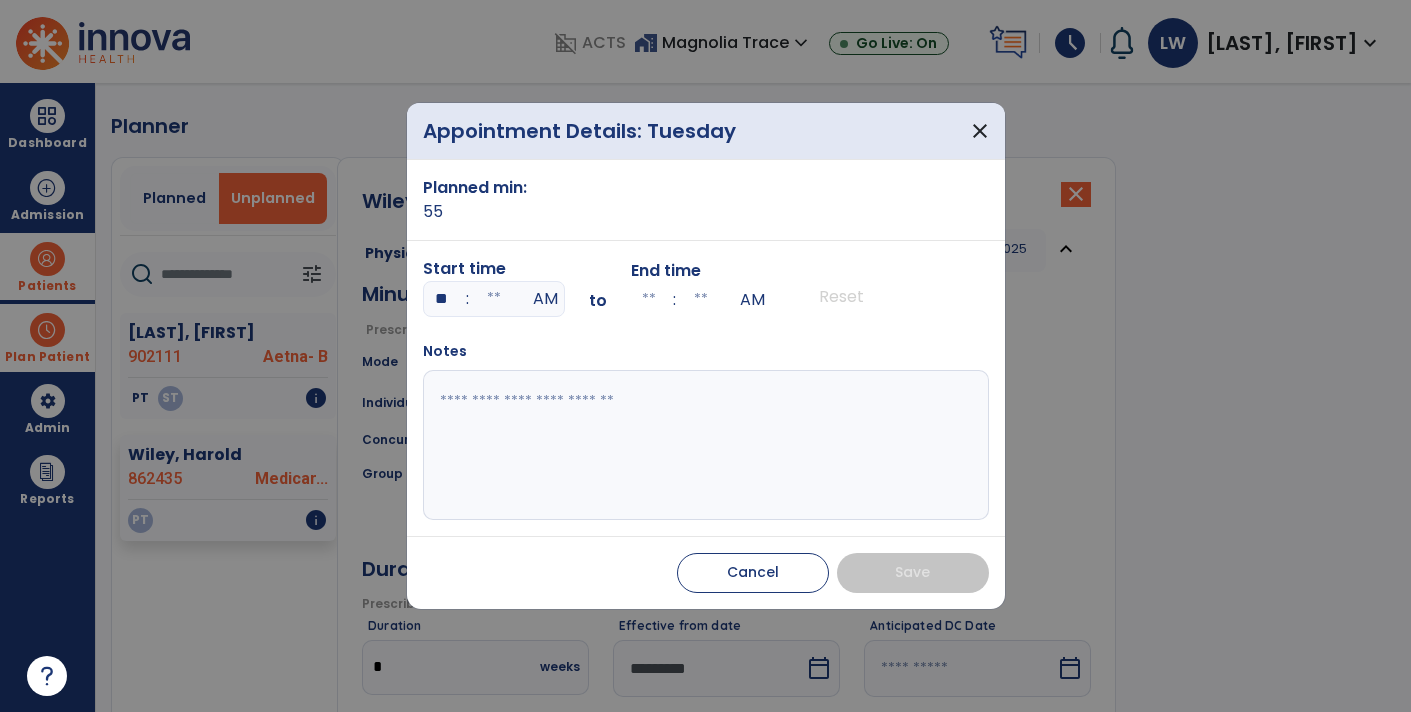 click at bounding box center [494, 299] 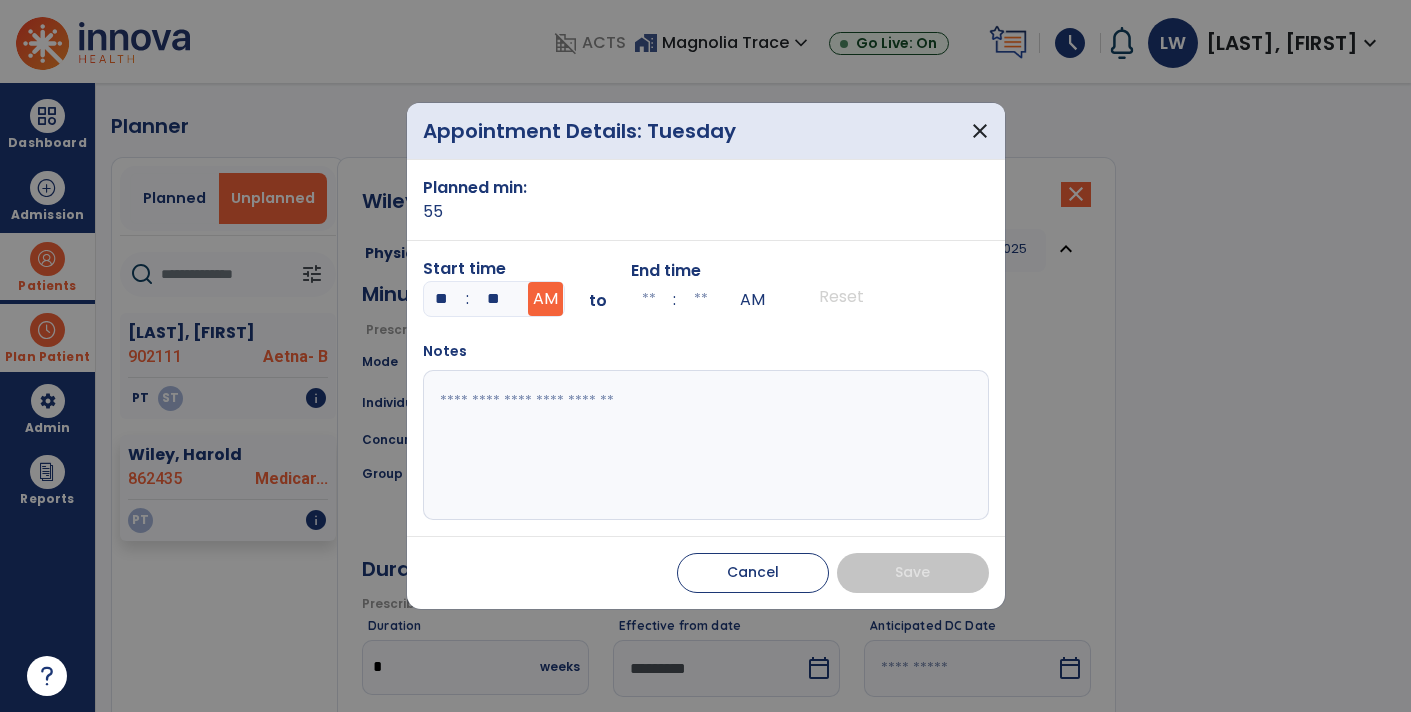 type on "**" 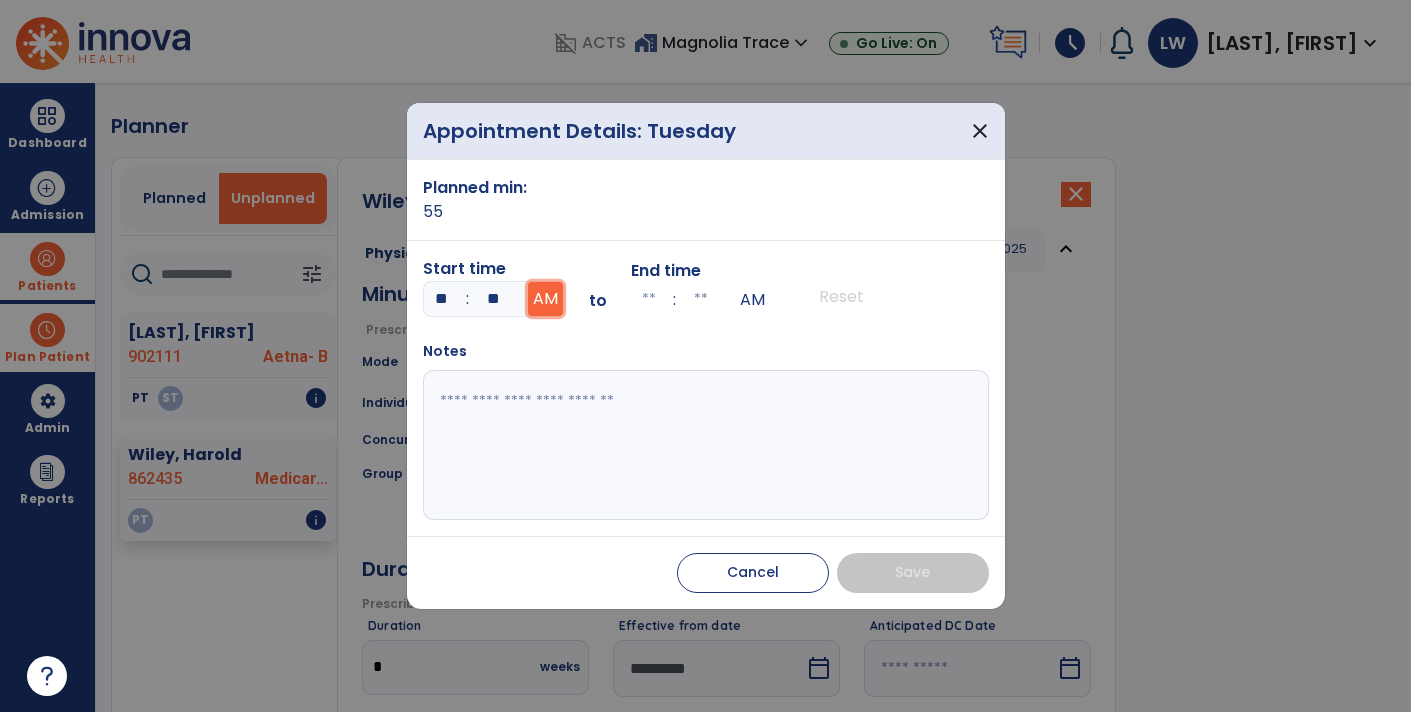 click on "AM" at bounding box center [545, 299] 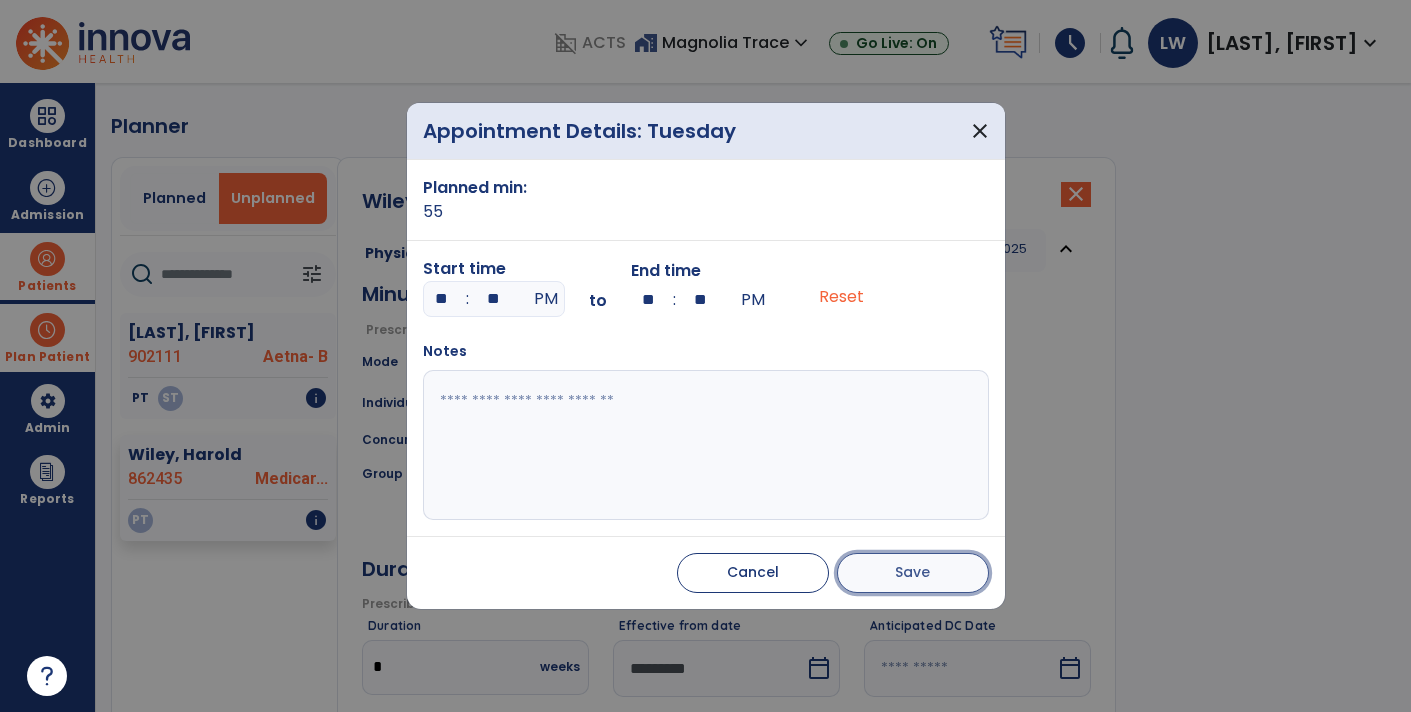 click on "Save" at bounding box center (913, 573) 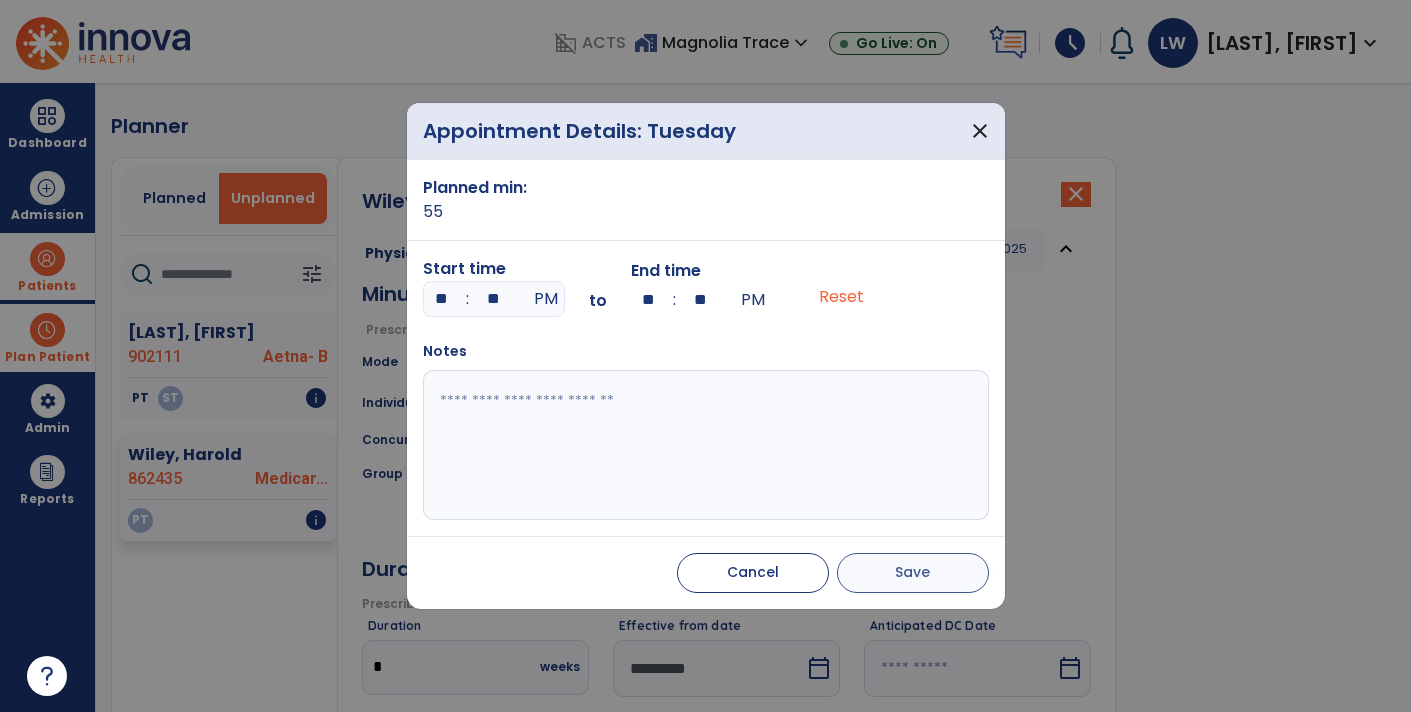 type 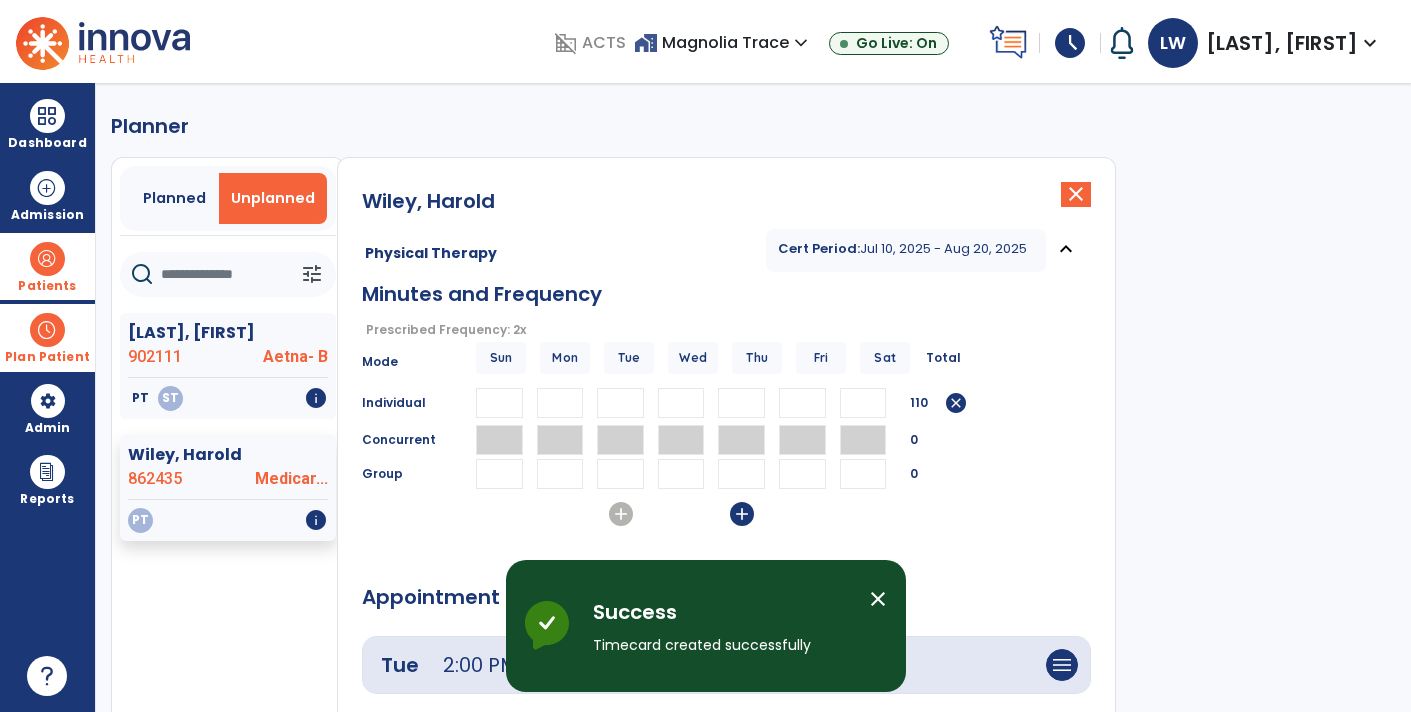 click on "add" at bounding box center [742, 514] 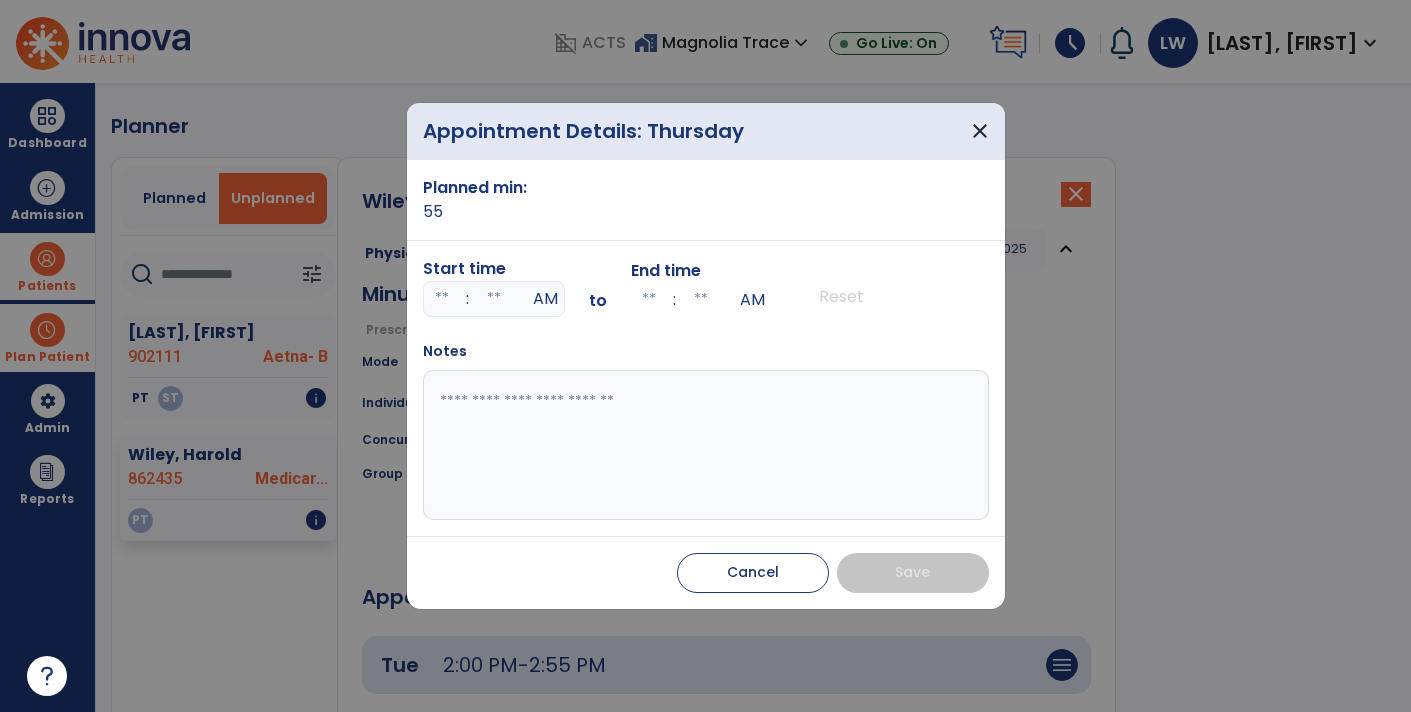 click at bounding box center [442, 299] 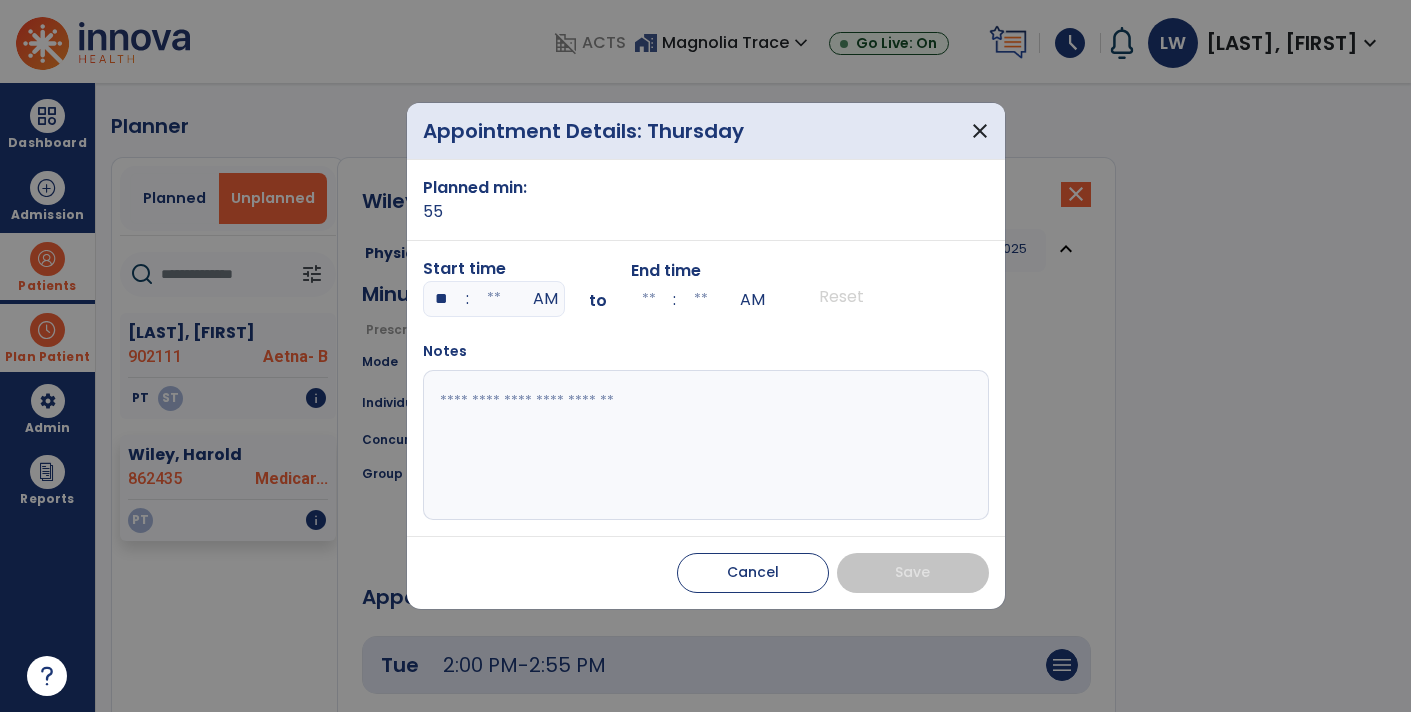 type on "**" 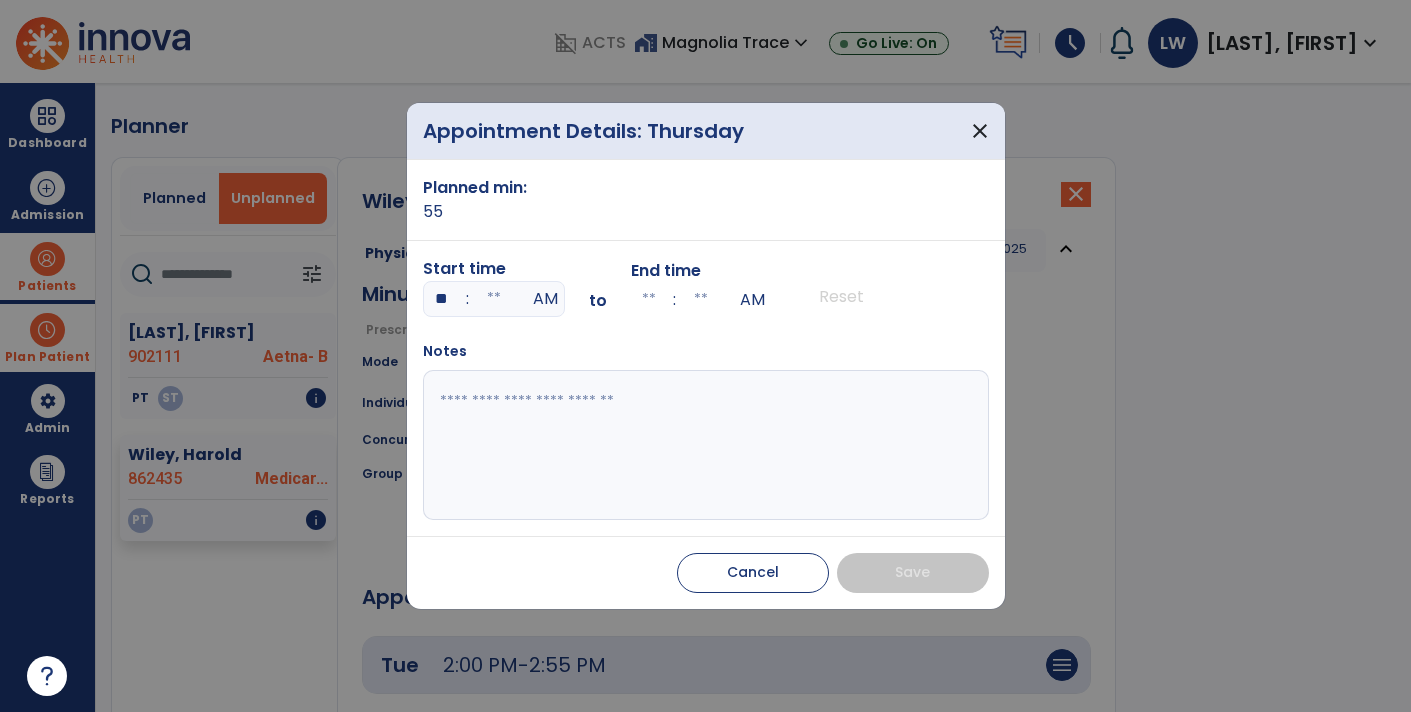 click at bounding box center (494, 299) 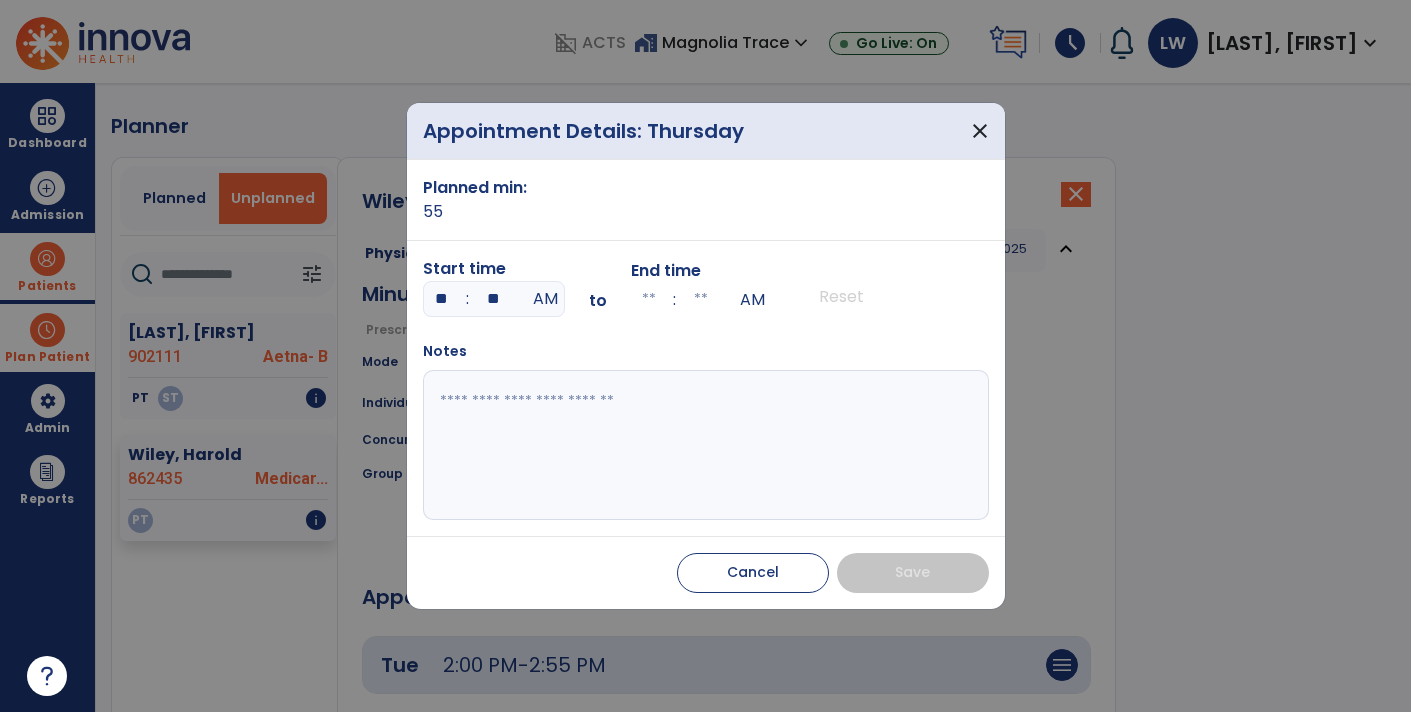 type on "**" 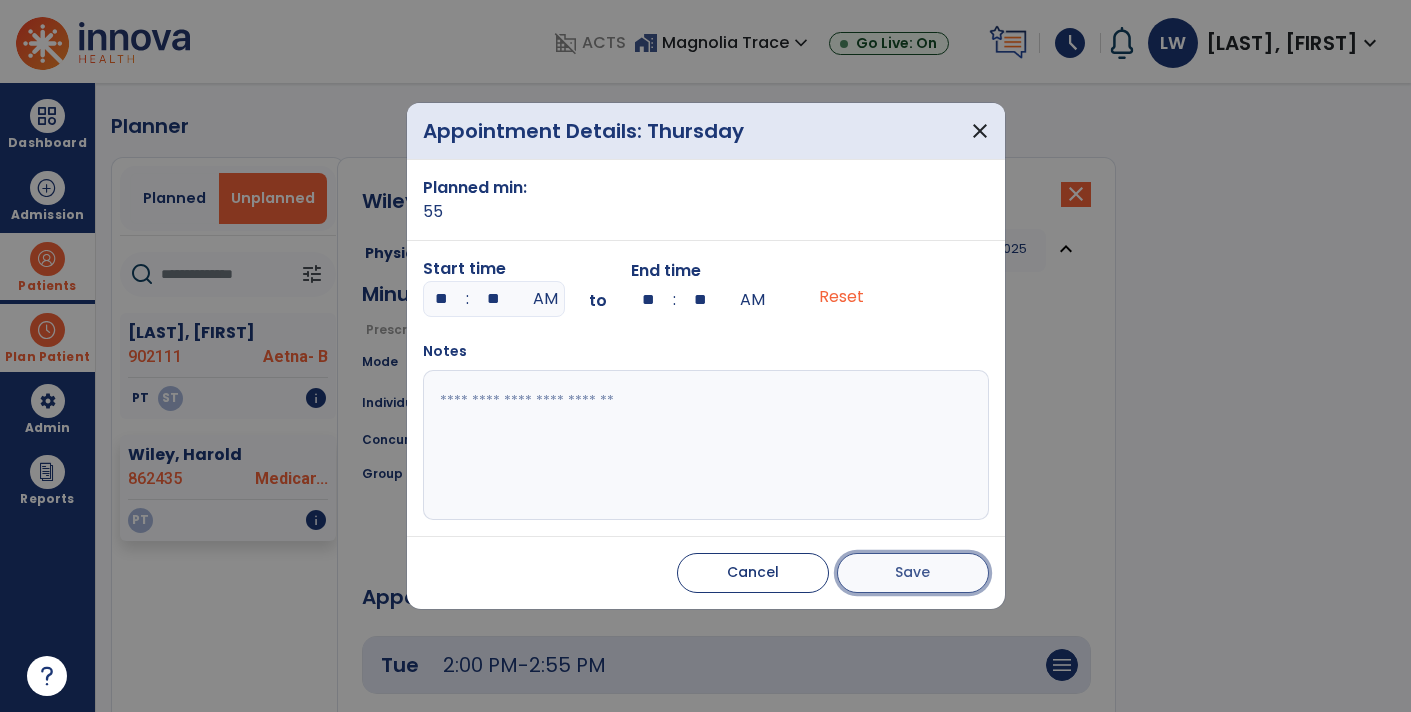 click on "Save" at bounding box center (913, 573) 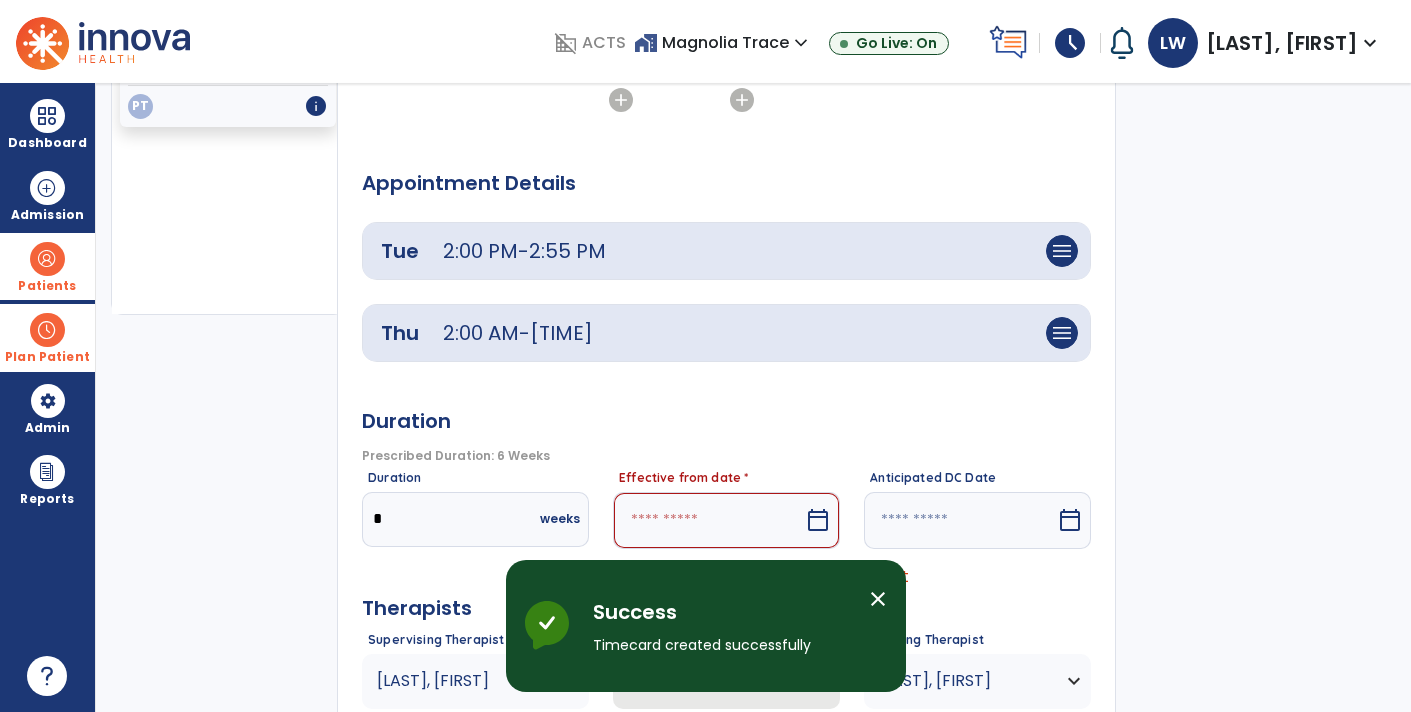 scroll, scrollTop: 547, scrollLeft: 0, axis: vertical 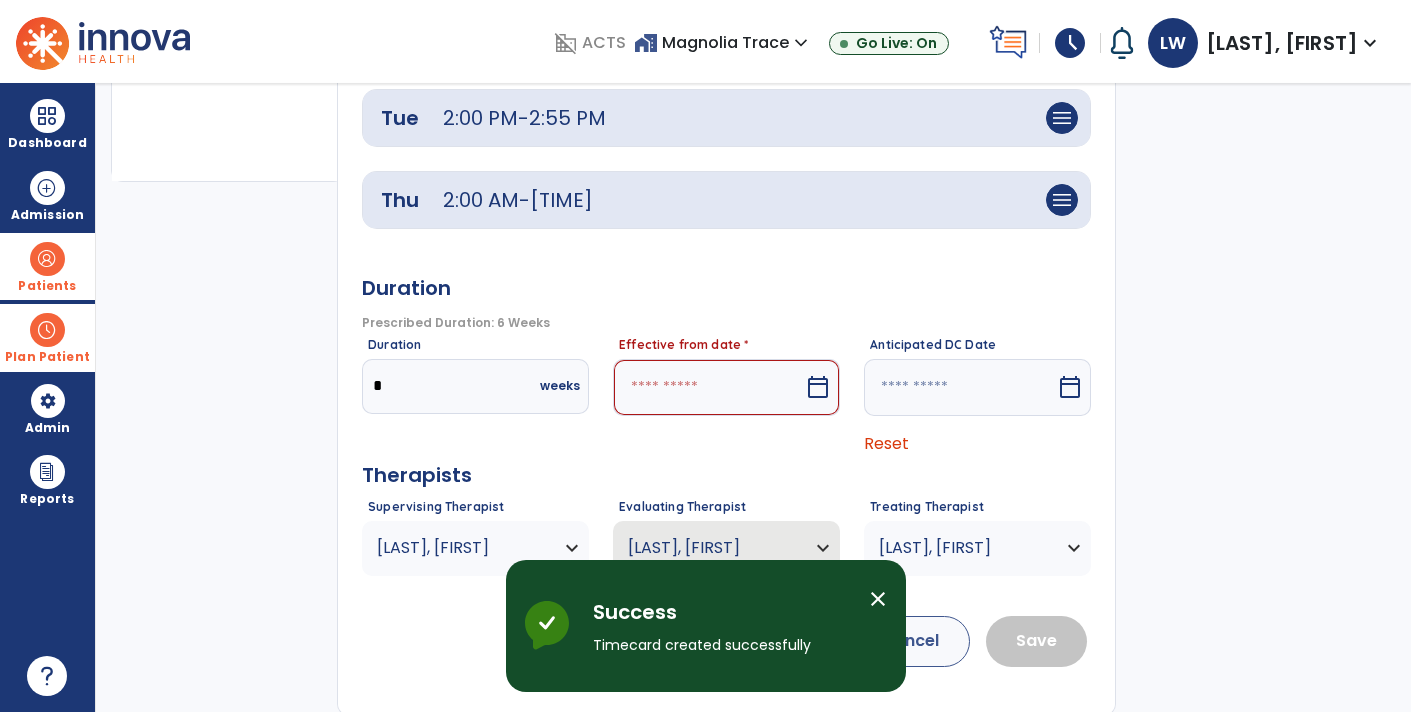 click on "calendar_today" at bounding box center [818, 387] 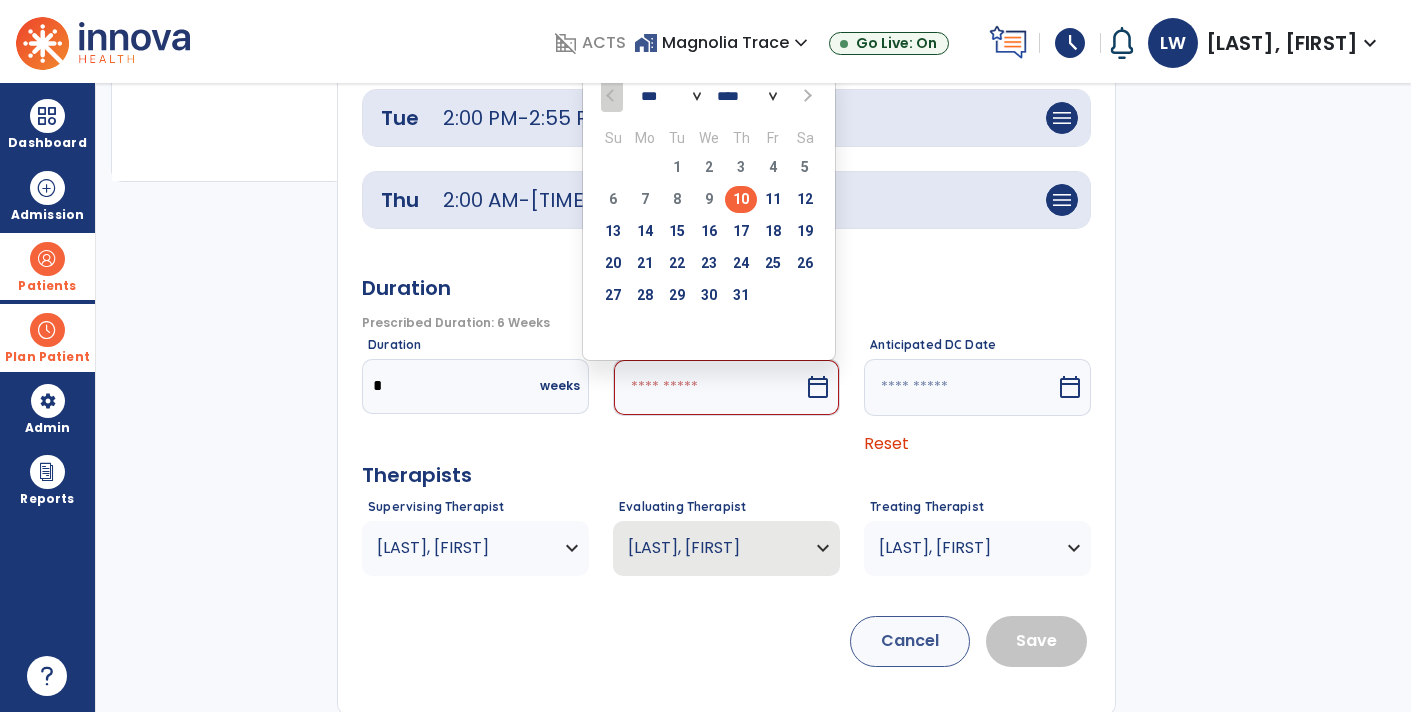 click on "10" at bounding box center [741, 199] 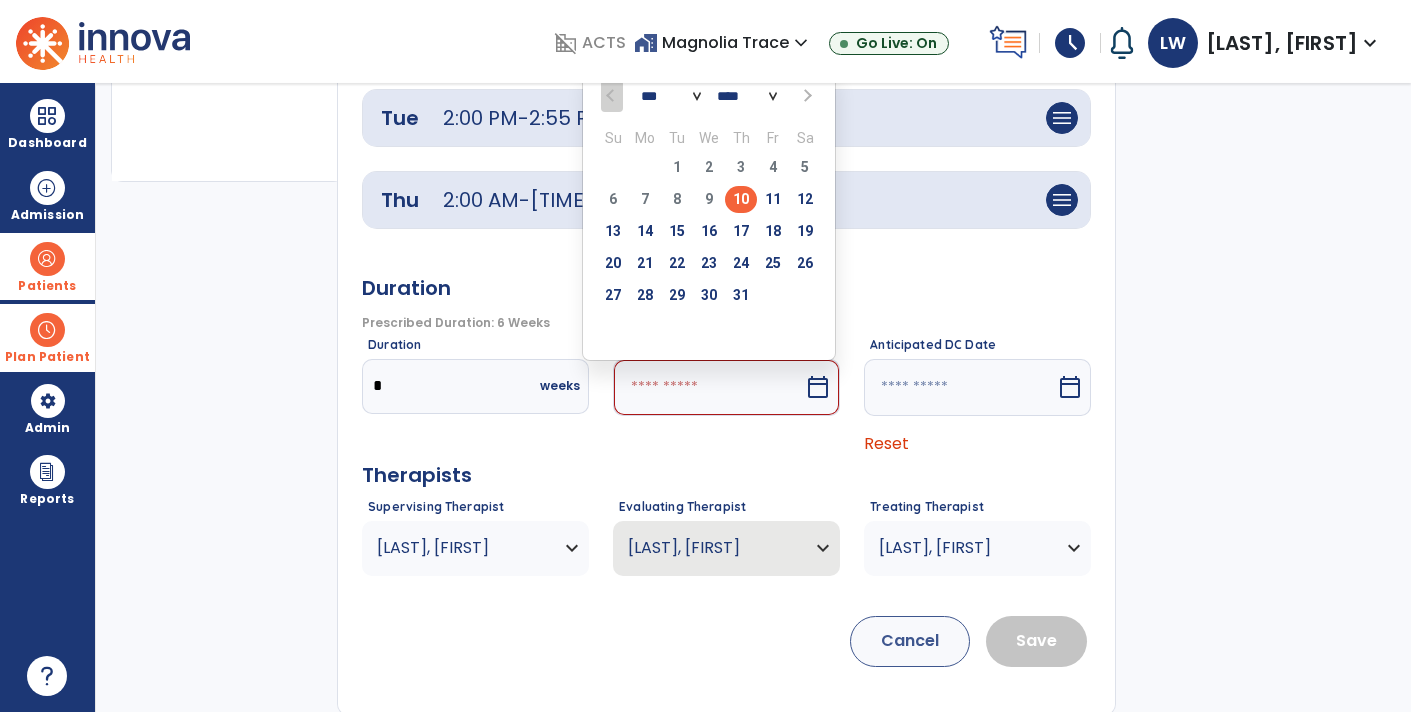 type on "*********" 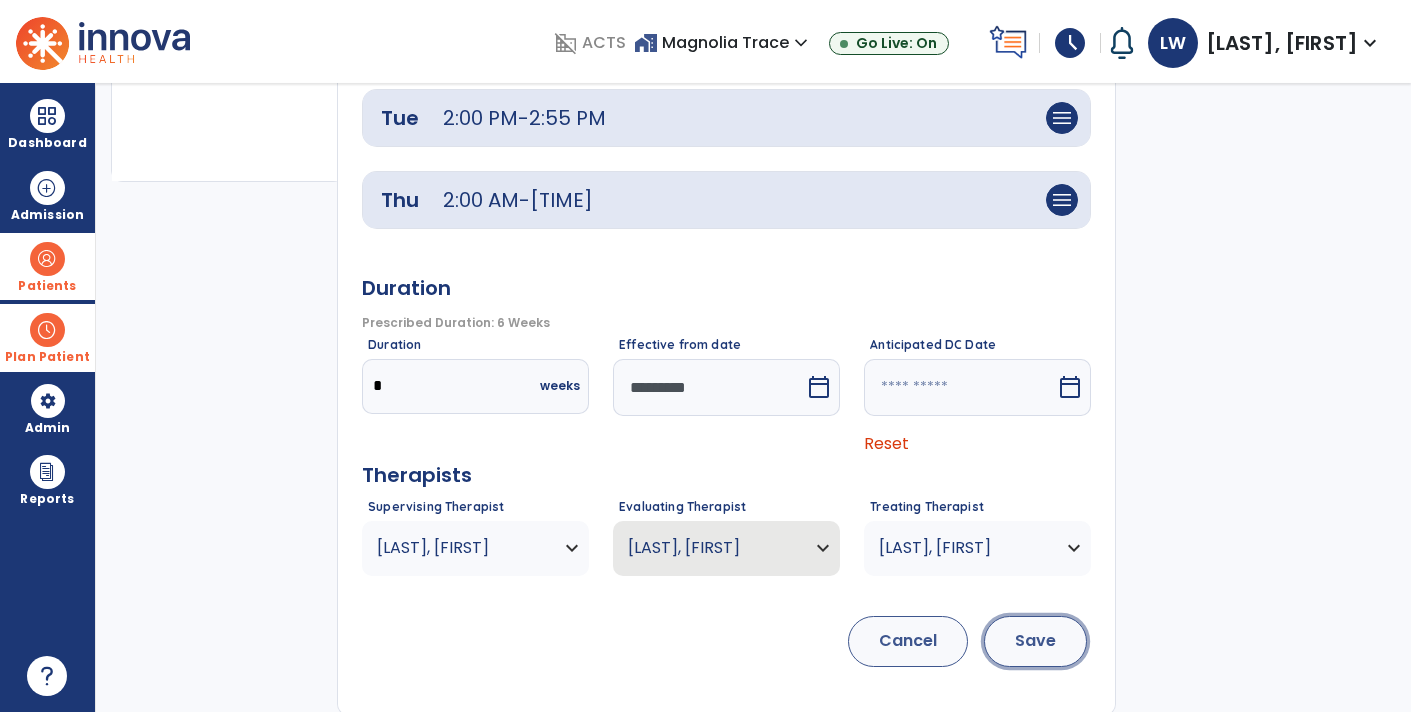 click on "Save" at bounding box center (1035, 641) 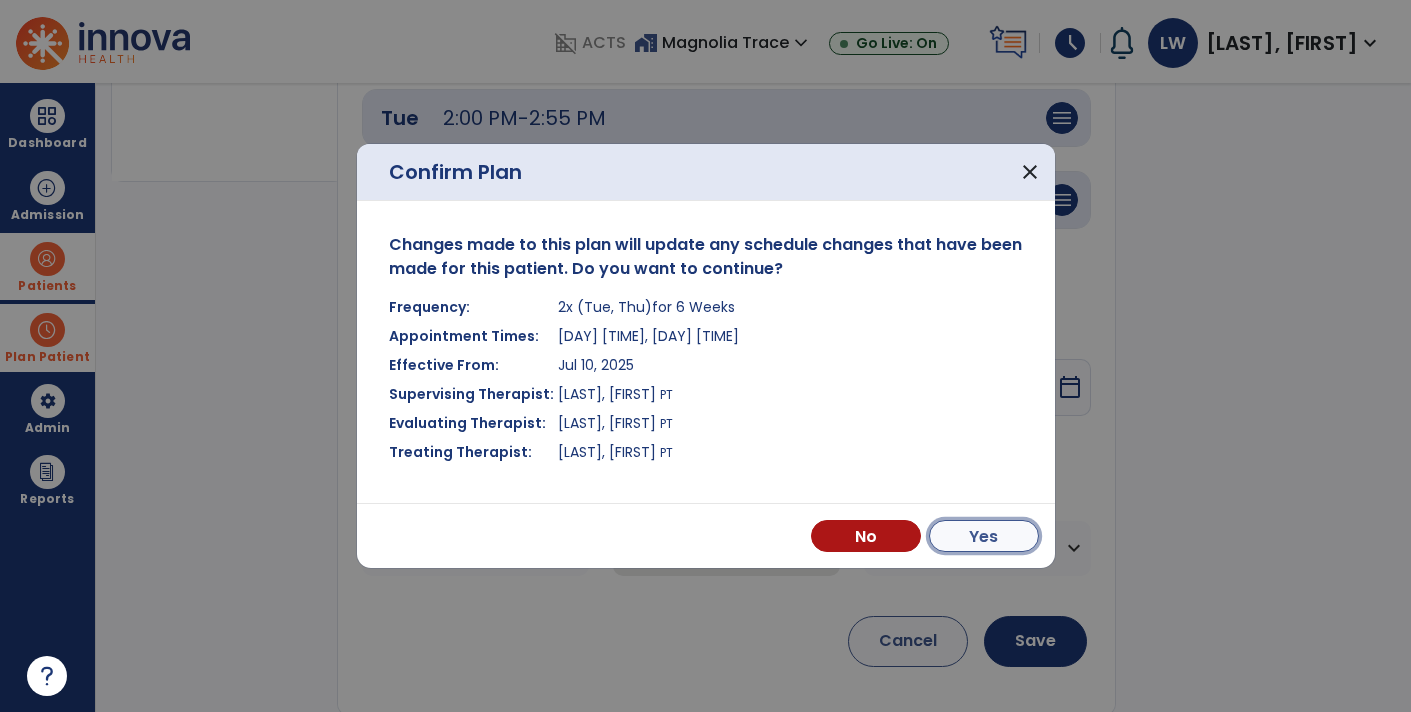 click on "Yes" at bounding box center (984, 536) 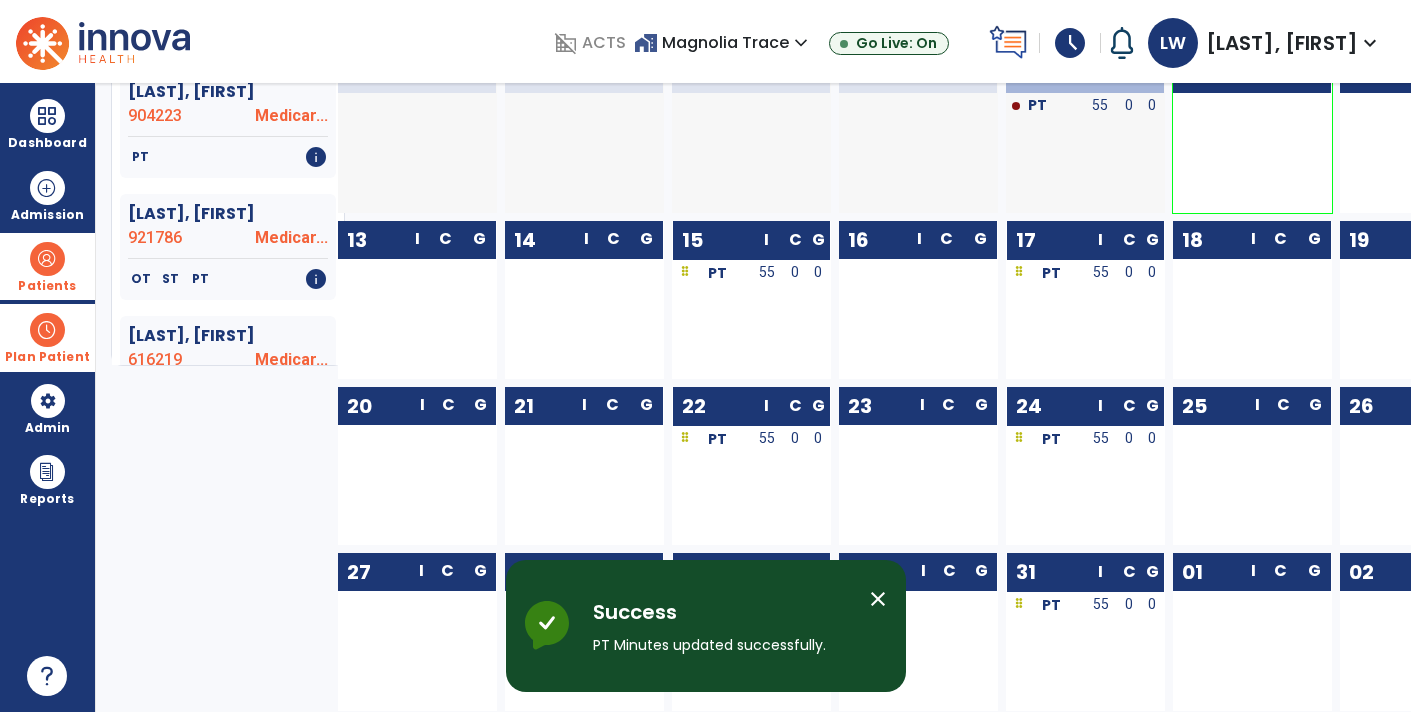 scroll, scrollTop: 362, scrollLeft: 0, axis: vertical 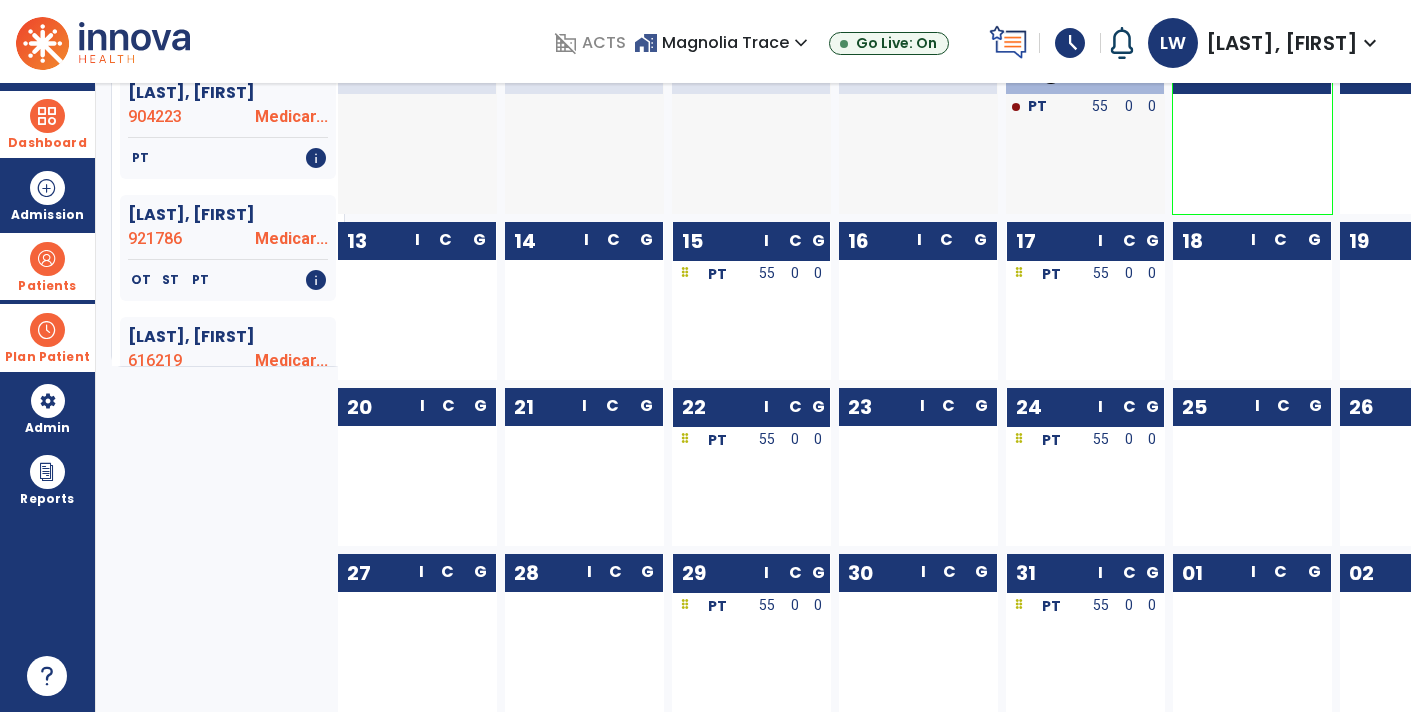 click at bounding box center [47, 116] 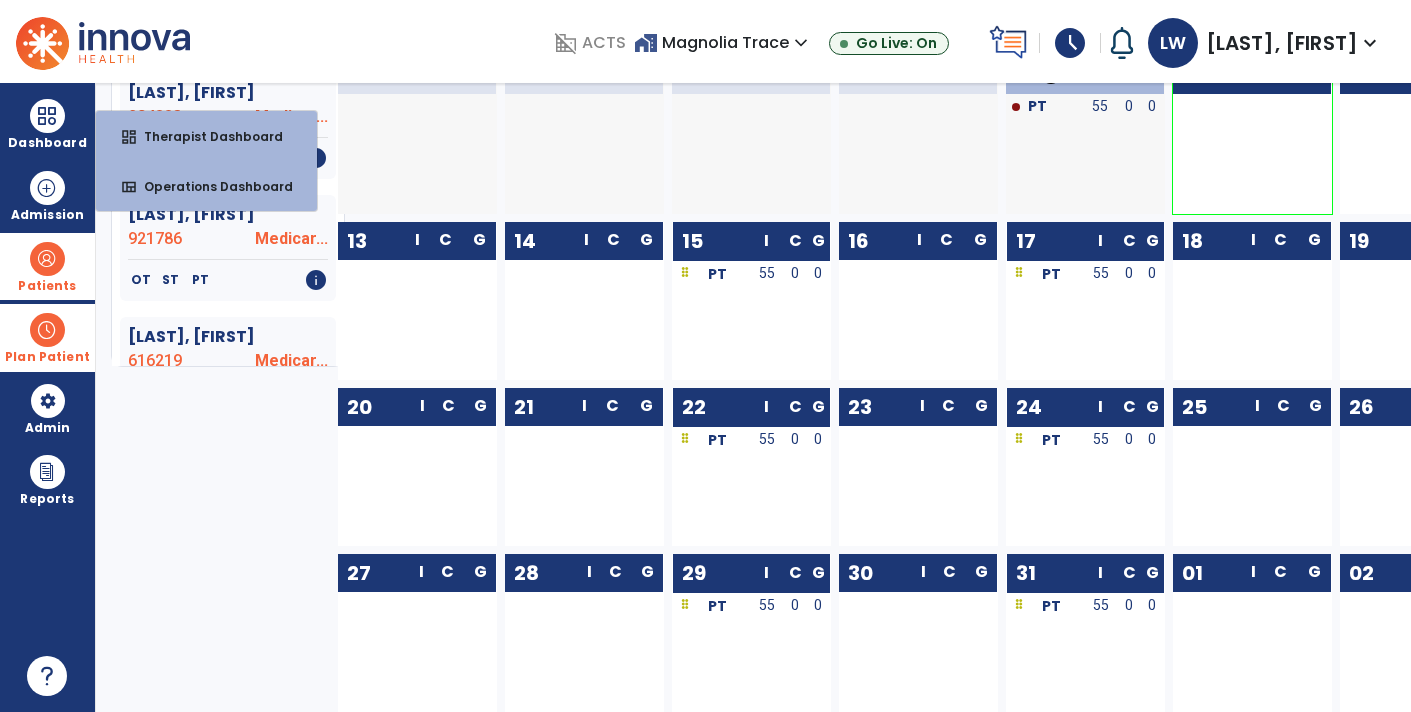 click at bounding box center [47, 259] 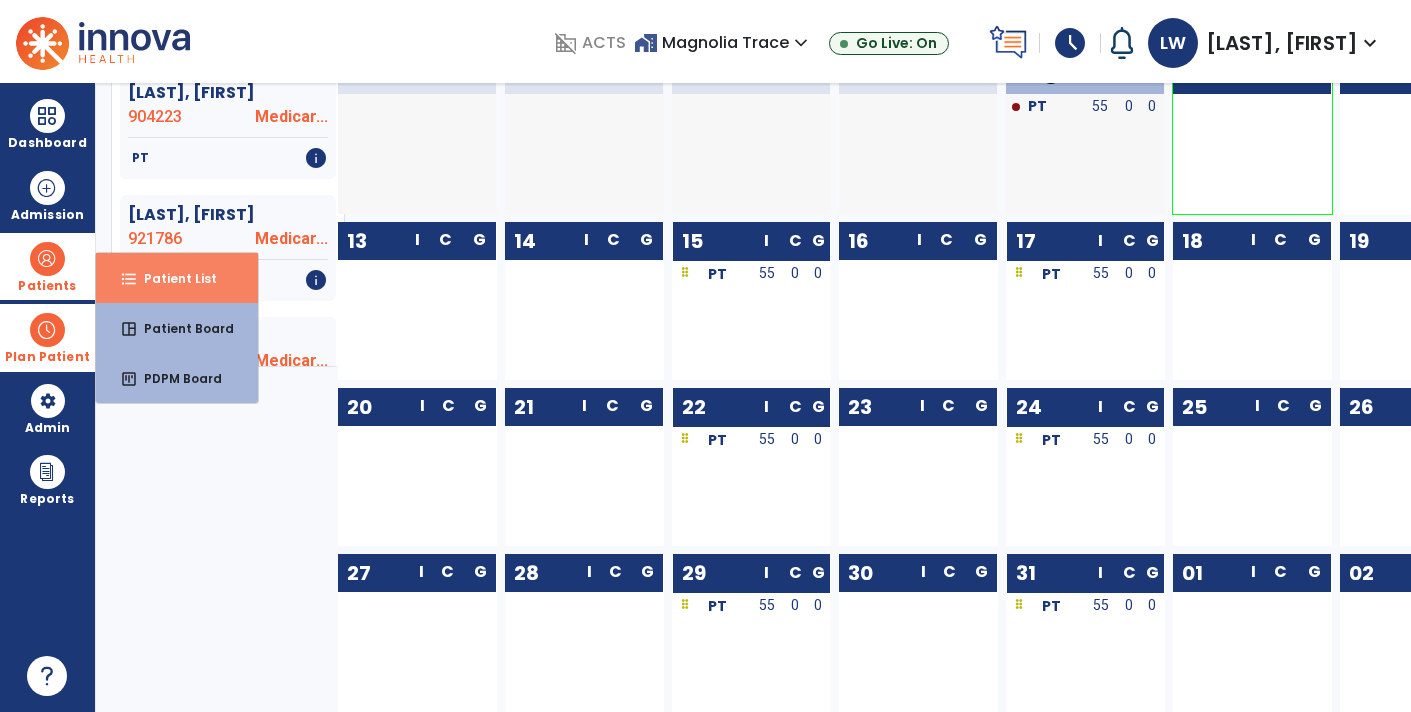 click on "format_list_bulleted" at bounding box center [129, 279] 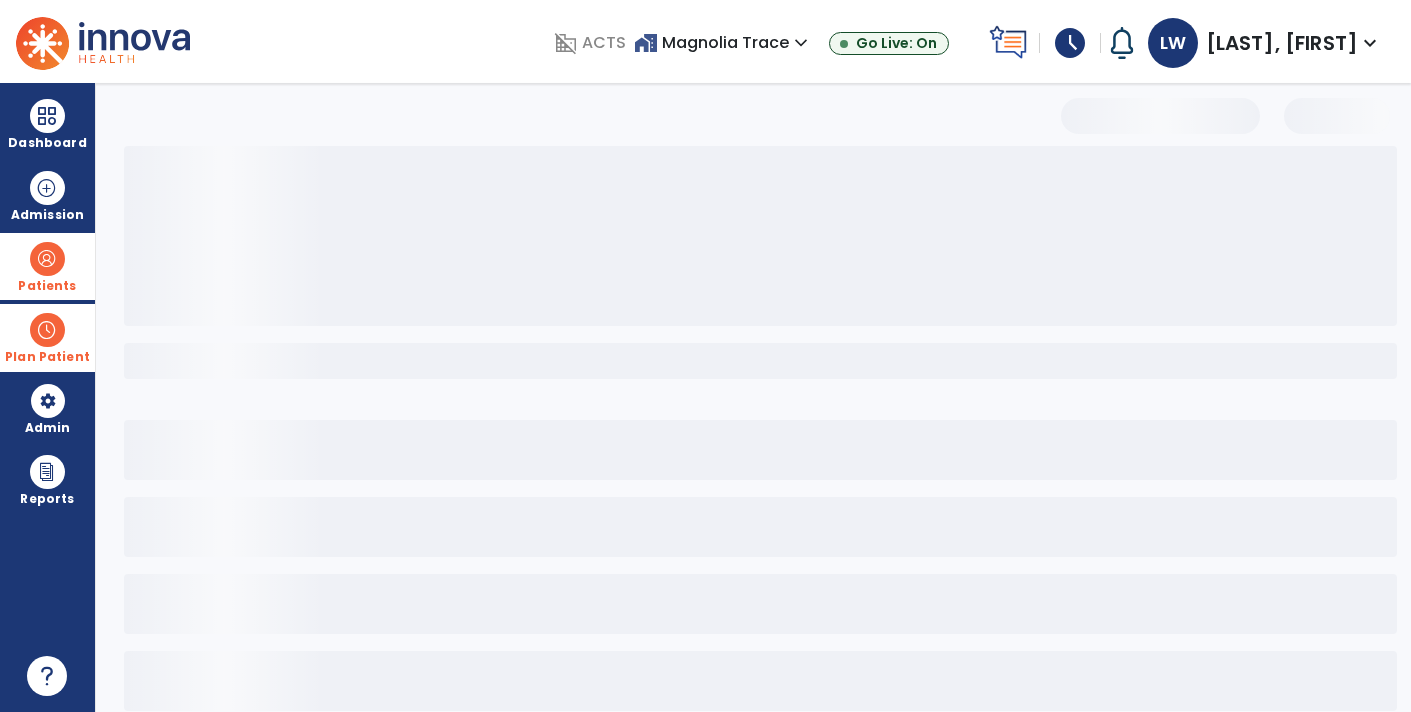 scroll, scrollTop: 0, scrollLeft: 0, axis: both 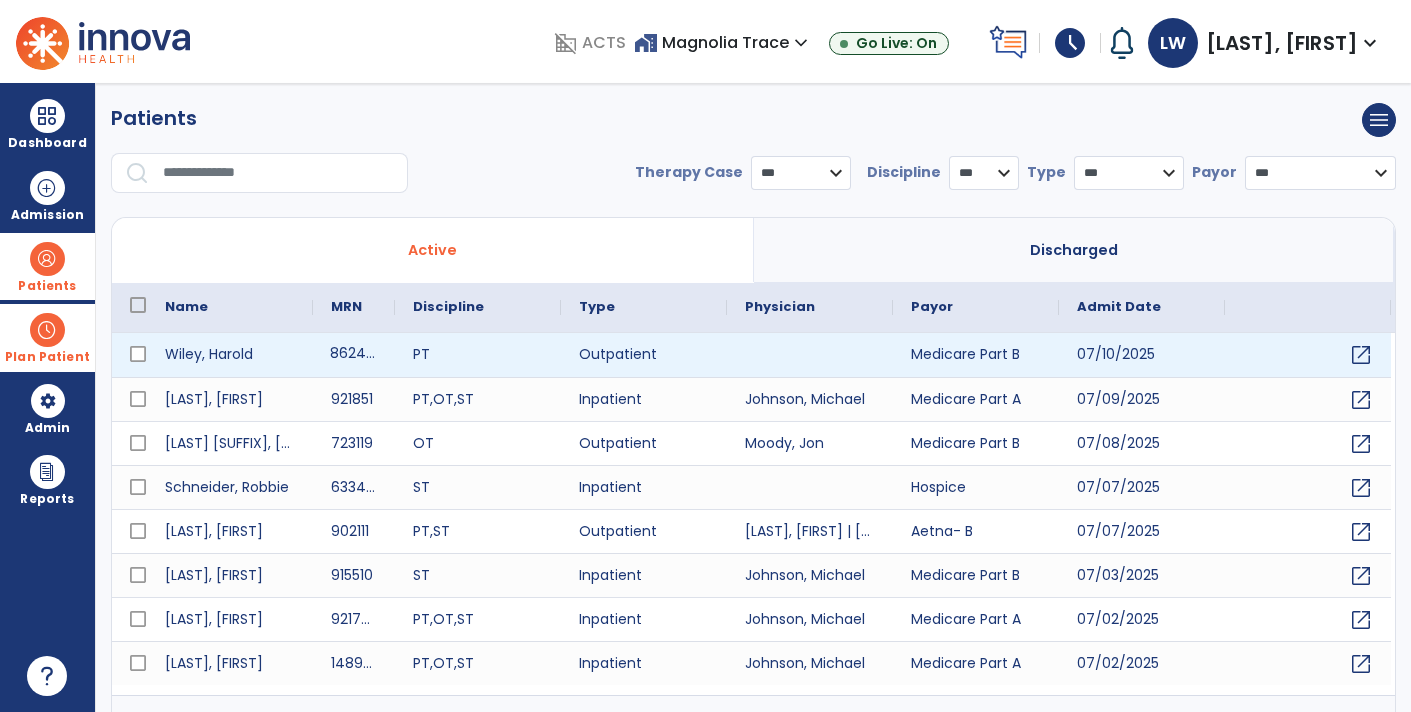 click on "862435" at bounding box center [354, 355] 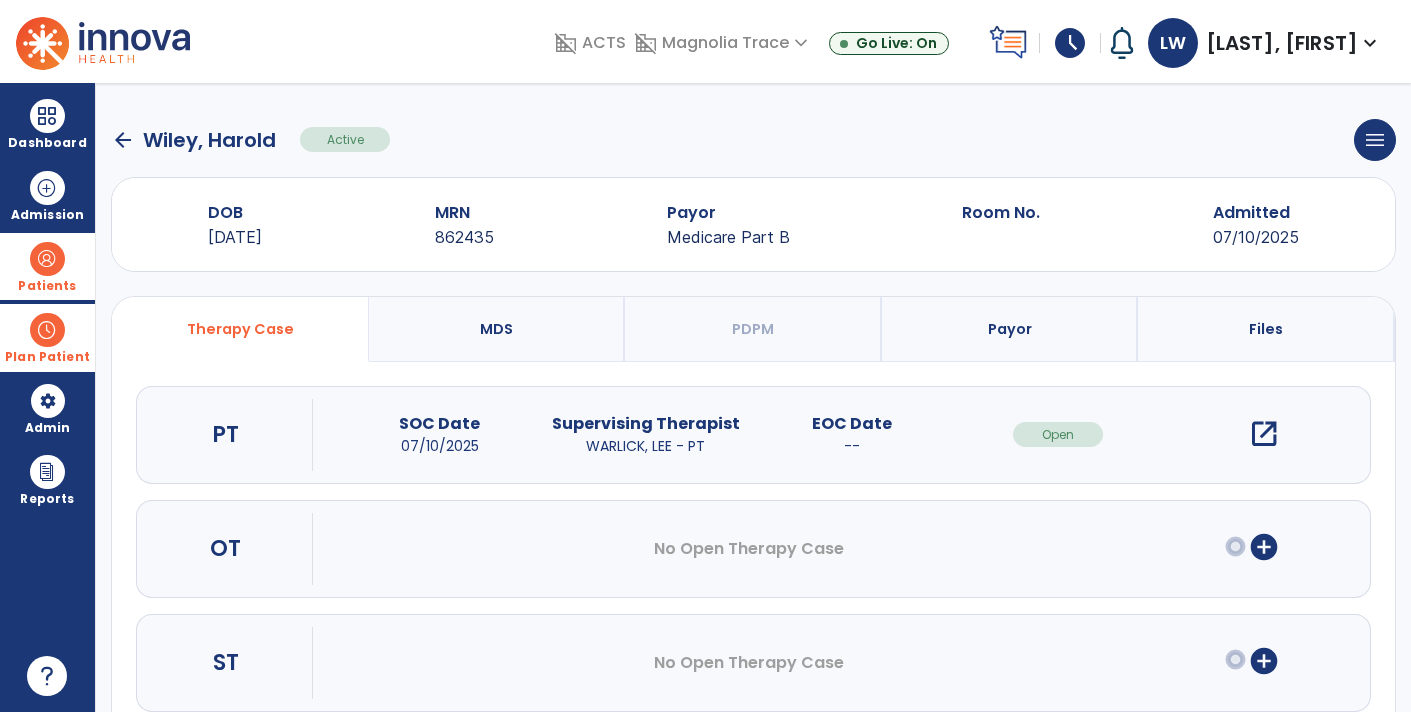 click on "open_in_new" at bounding box center (1264, 434) 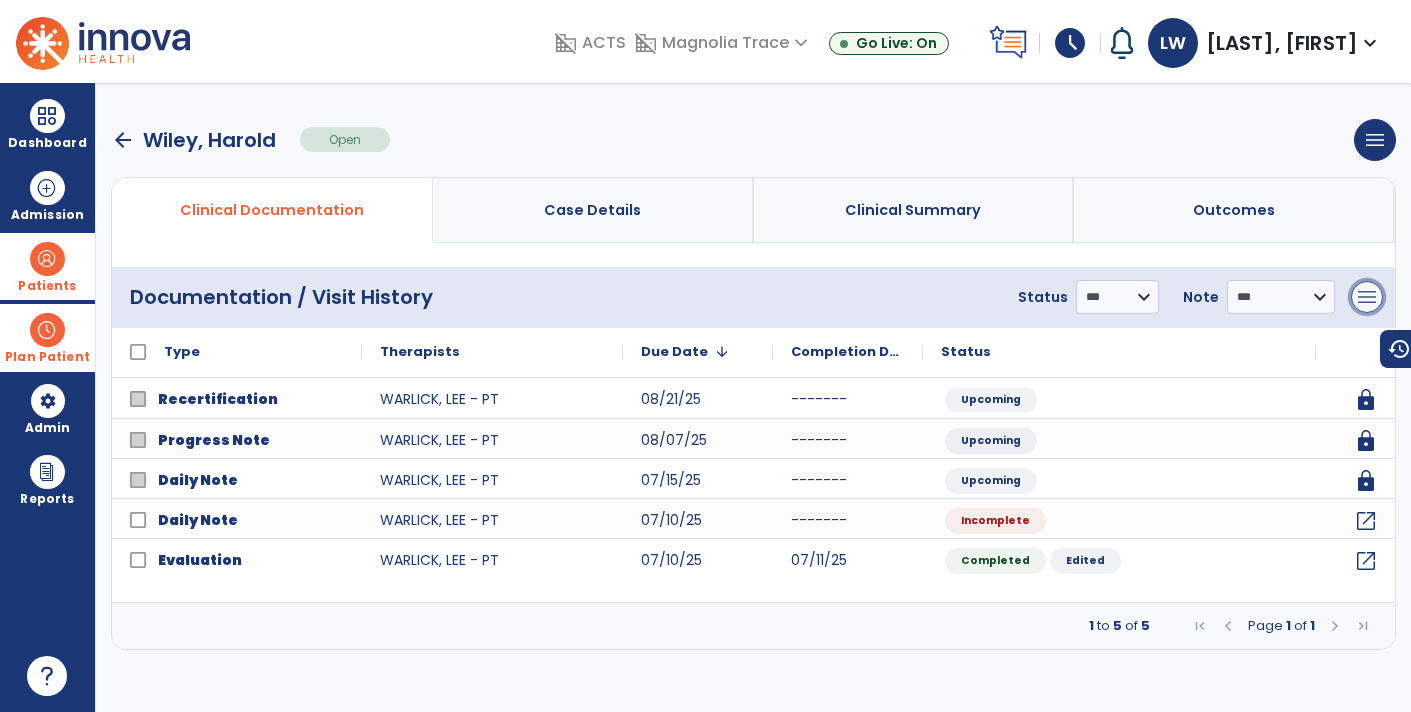 click on "menu" at bounding box center (1367, 297) 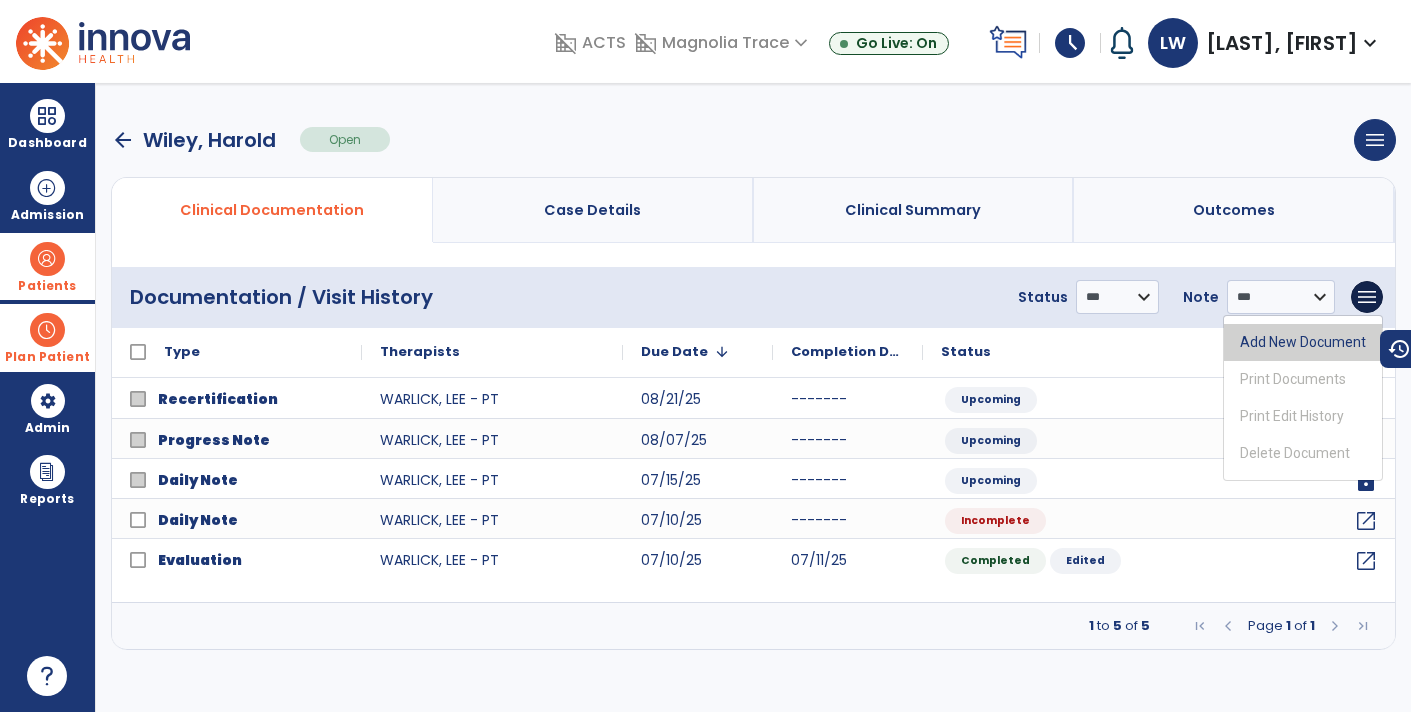 click on "Add New Document" at bounding box center [1303, 342] 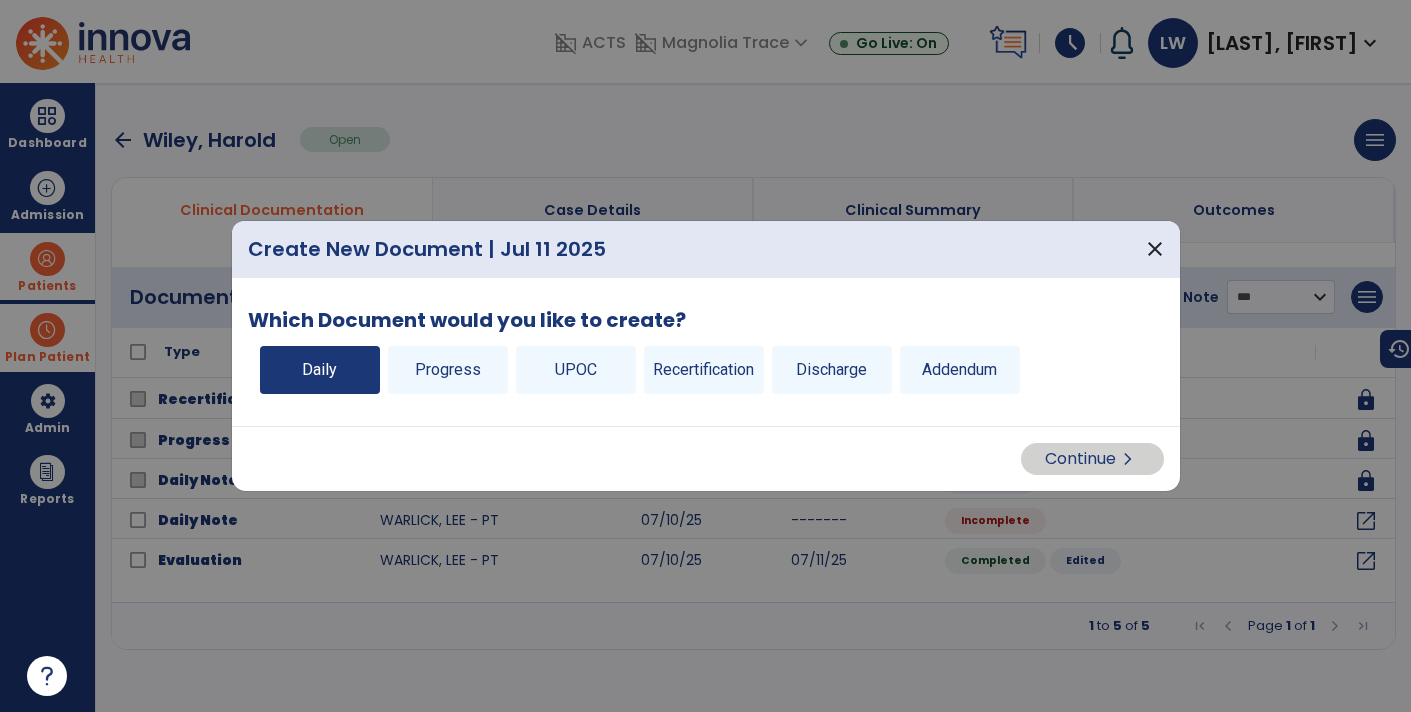 click on "Daily" at bounding box center [320, 370] 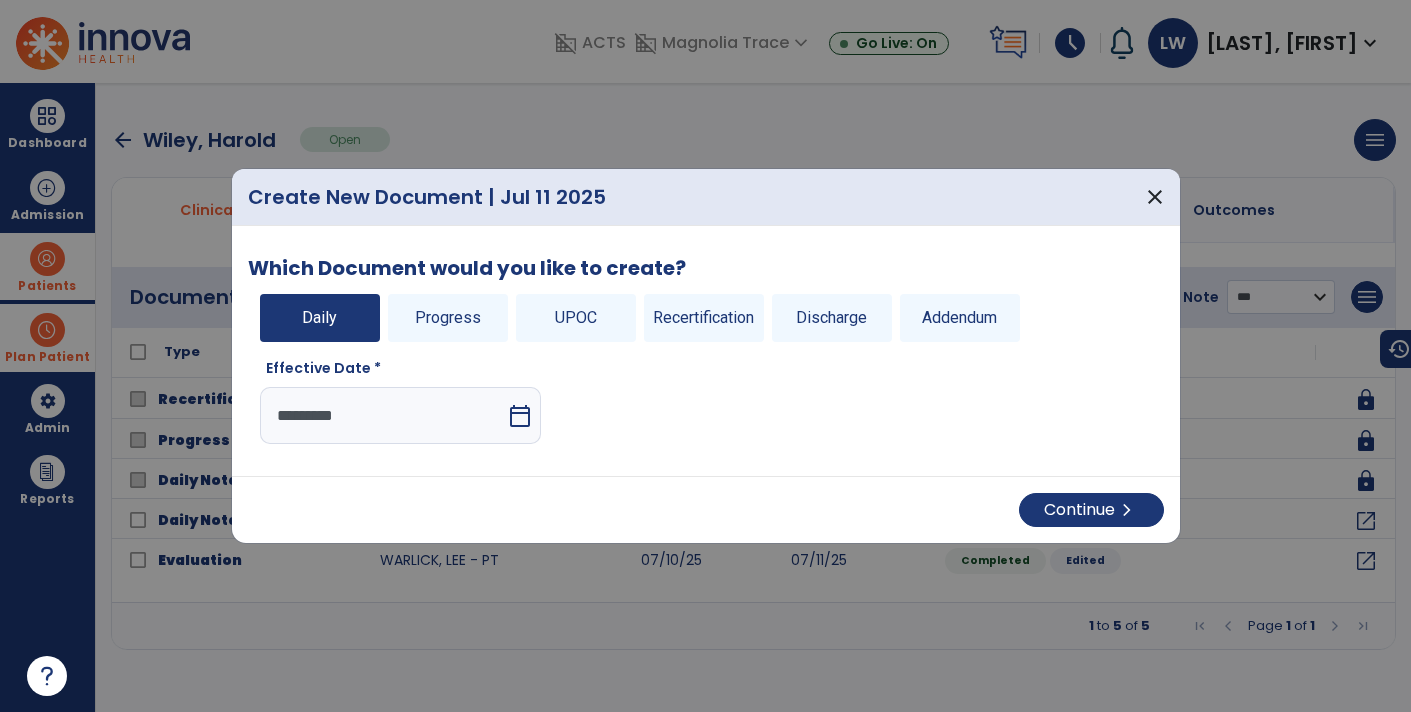 click on "calendar_today" at bounding box center (520, 416) 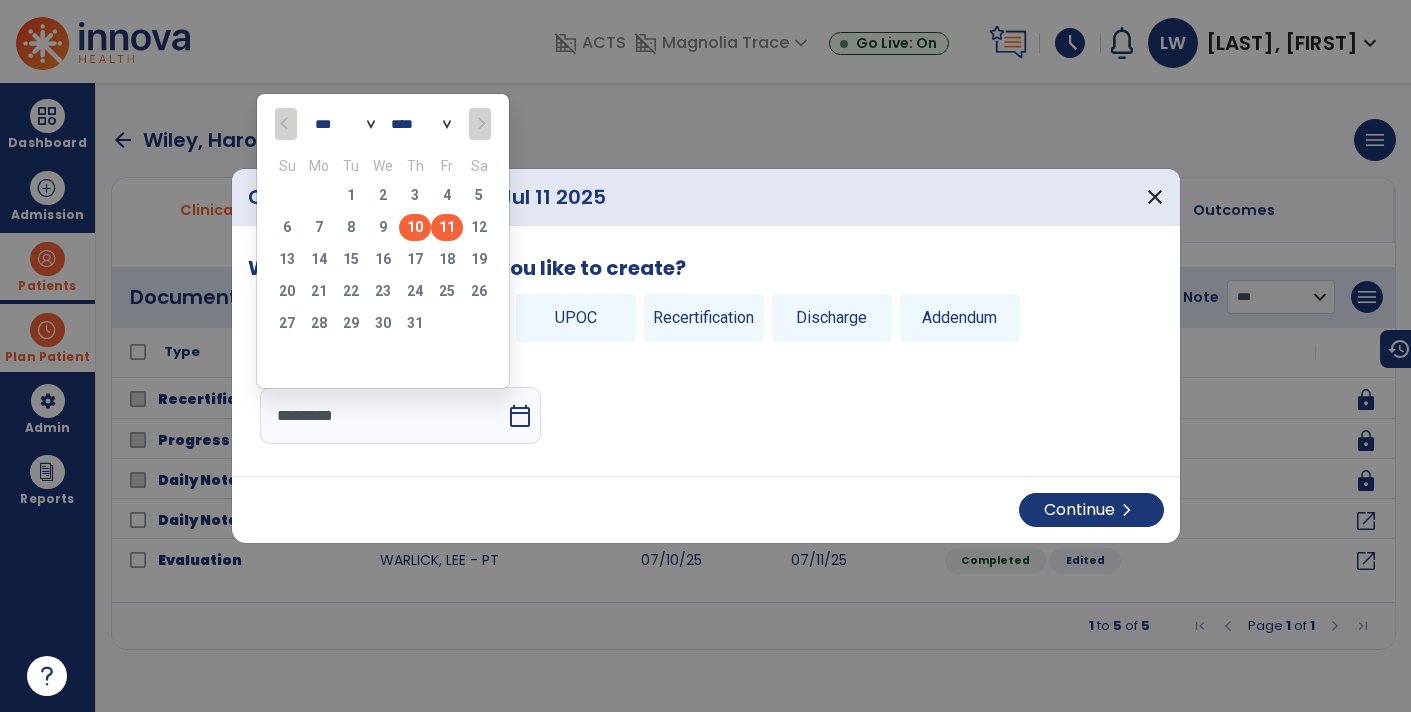click on "10" 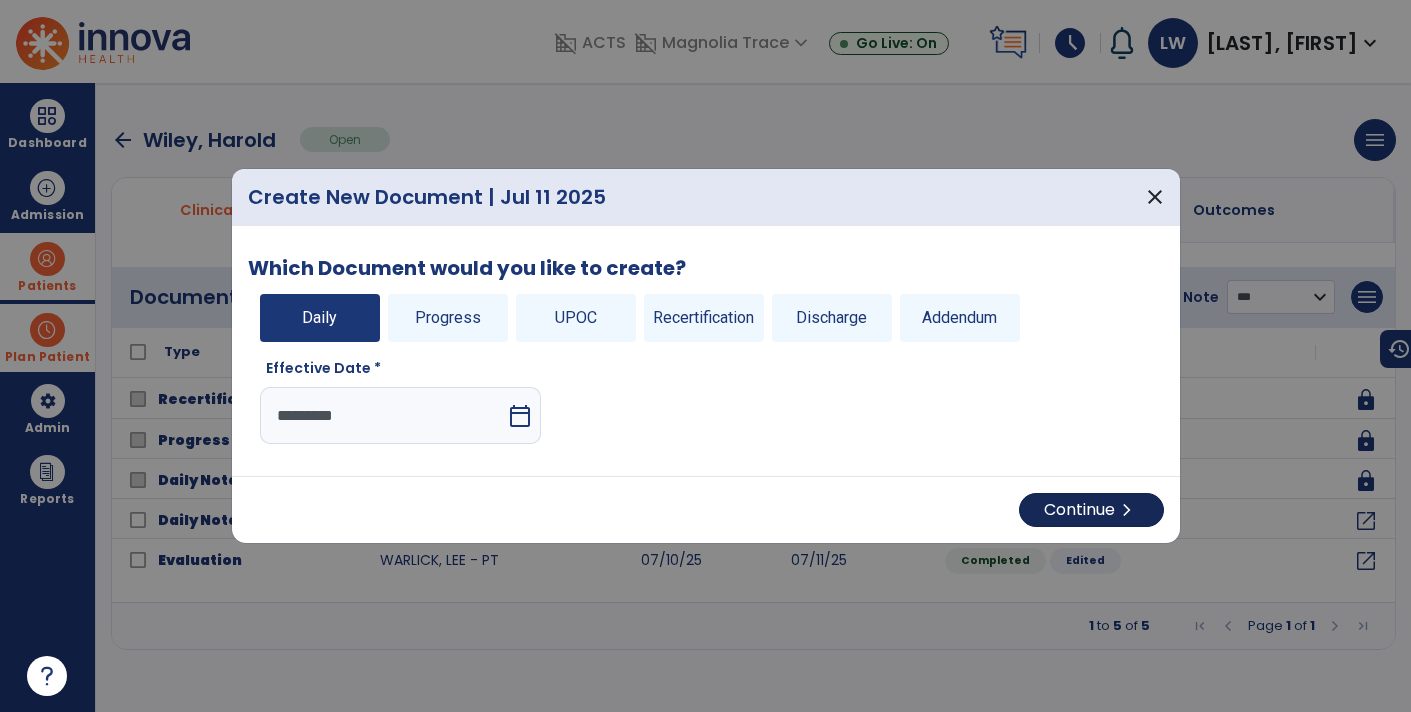 click on "Continue   chevron_right" at bounding box center [1091, 510] 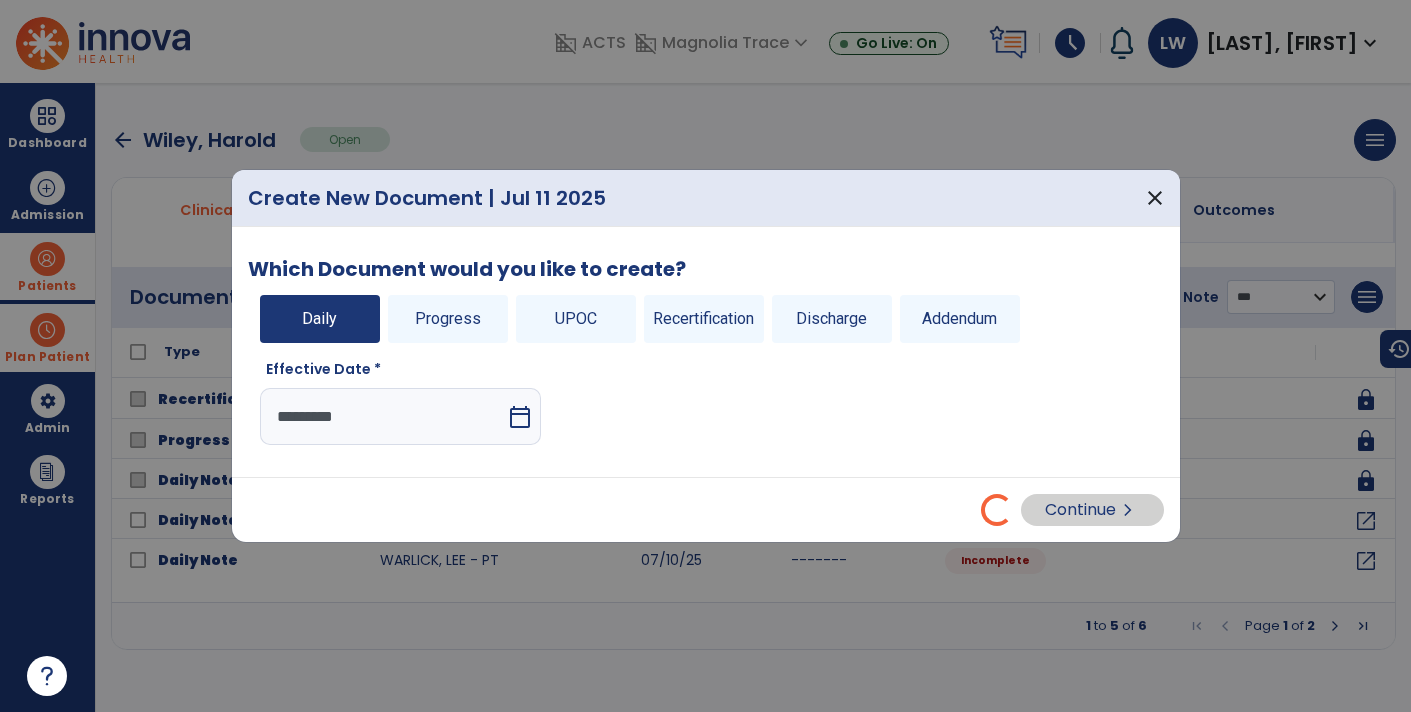 select on "*" 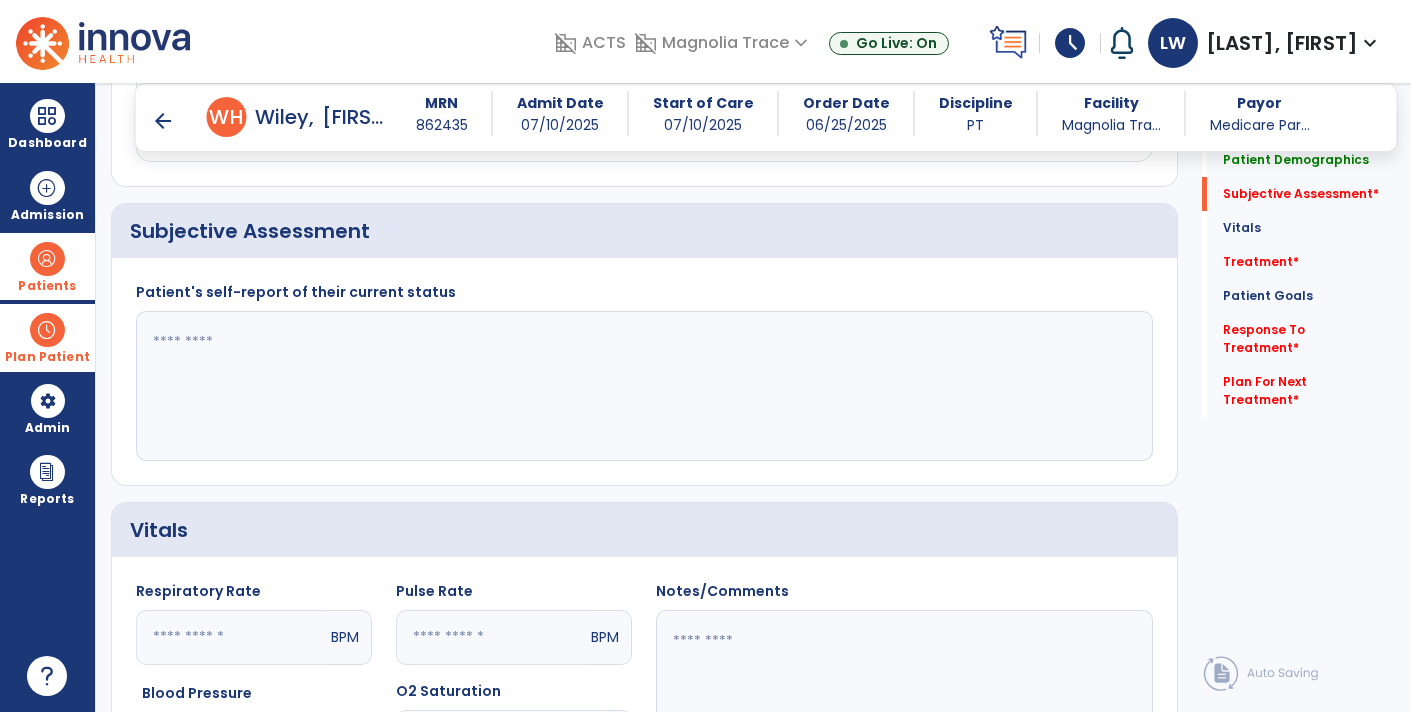 scroll, scrollTop: 442, scrollLeft: 0, axis: vertical 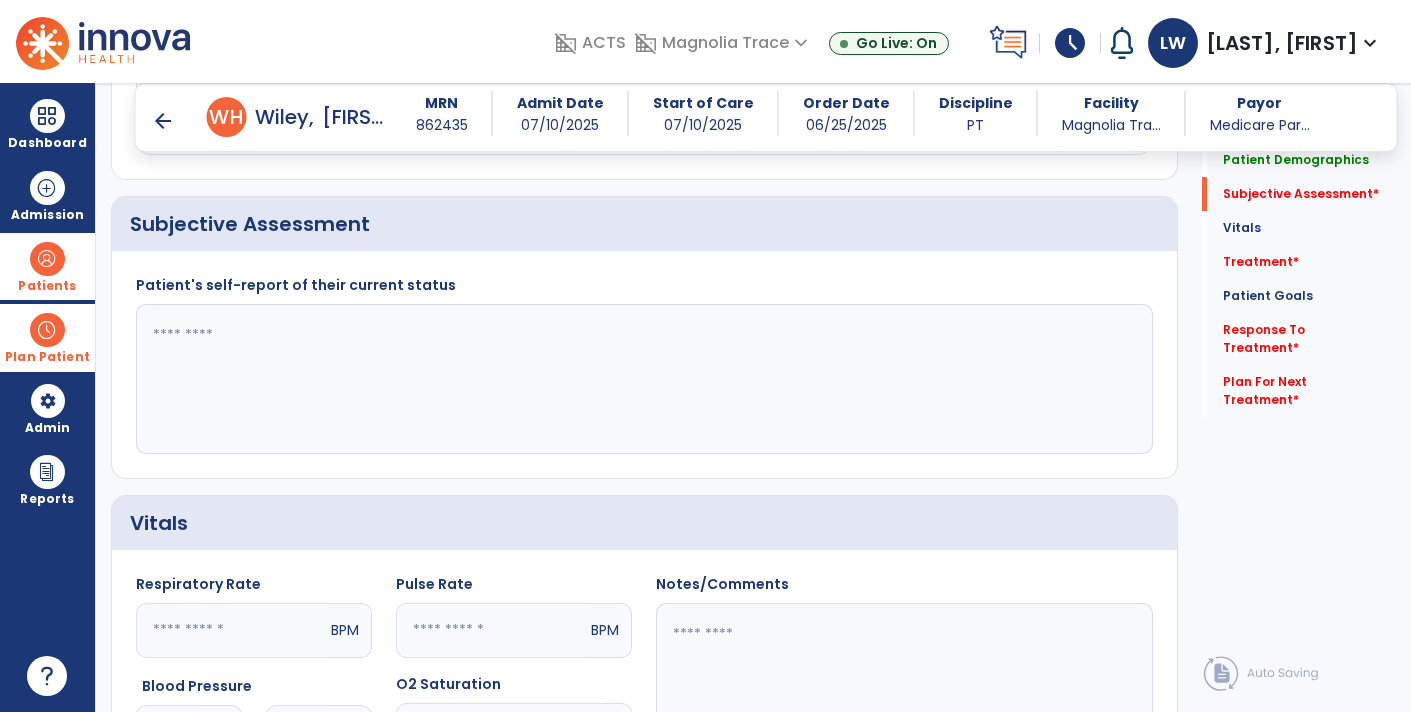 click 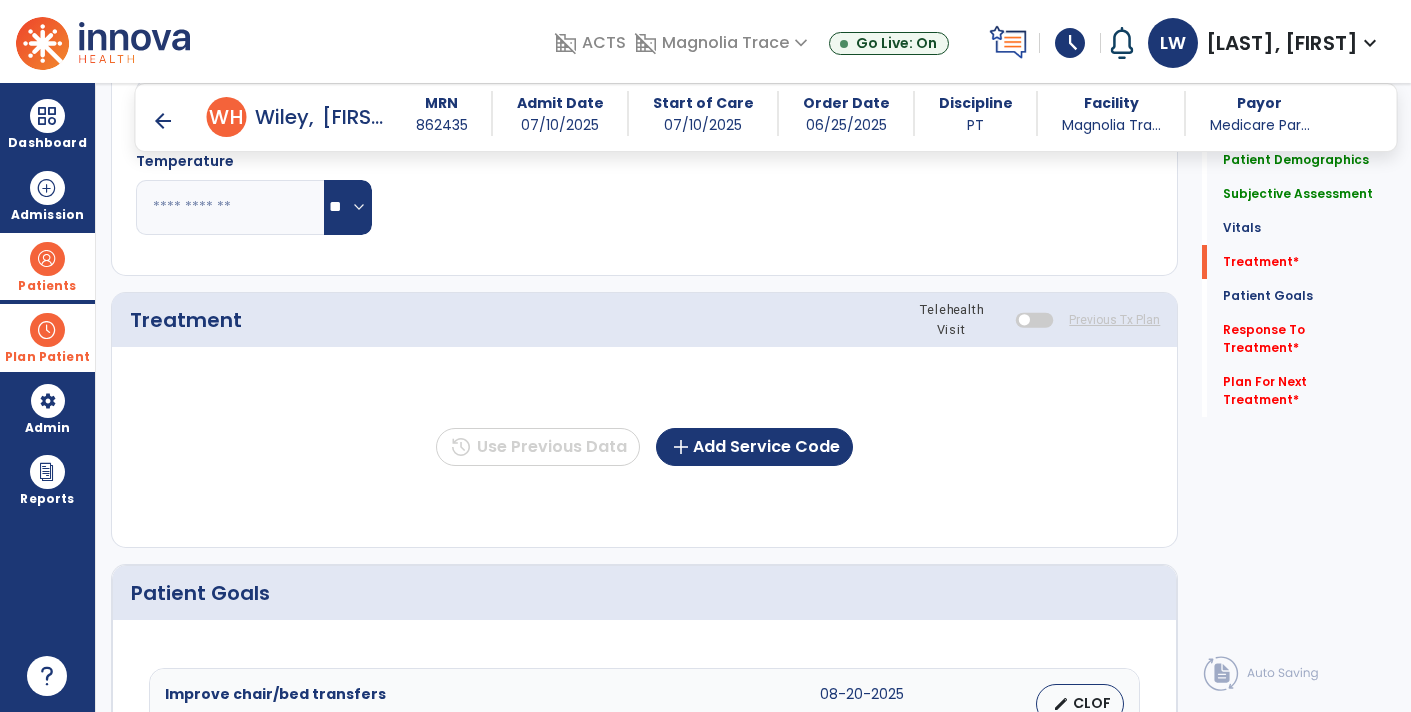 scroll, scrollTop: 1086, scrollLeft: 0, axis: vertical 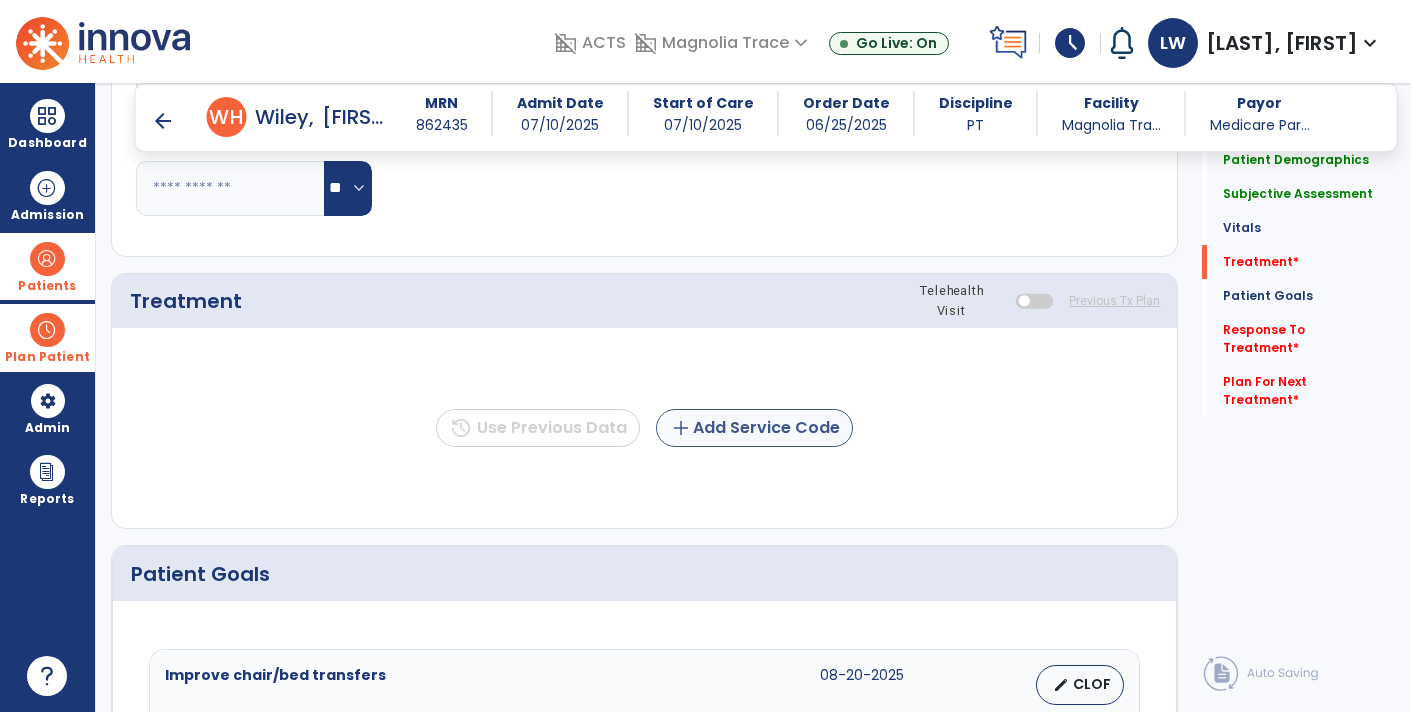 type on "**********" 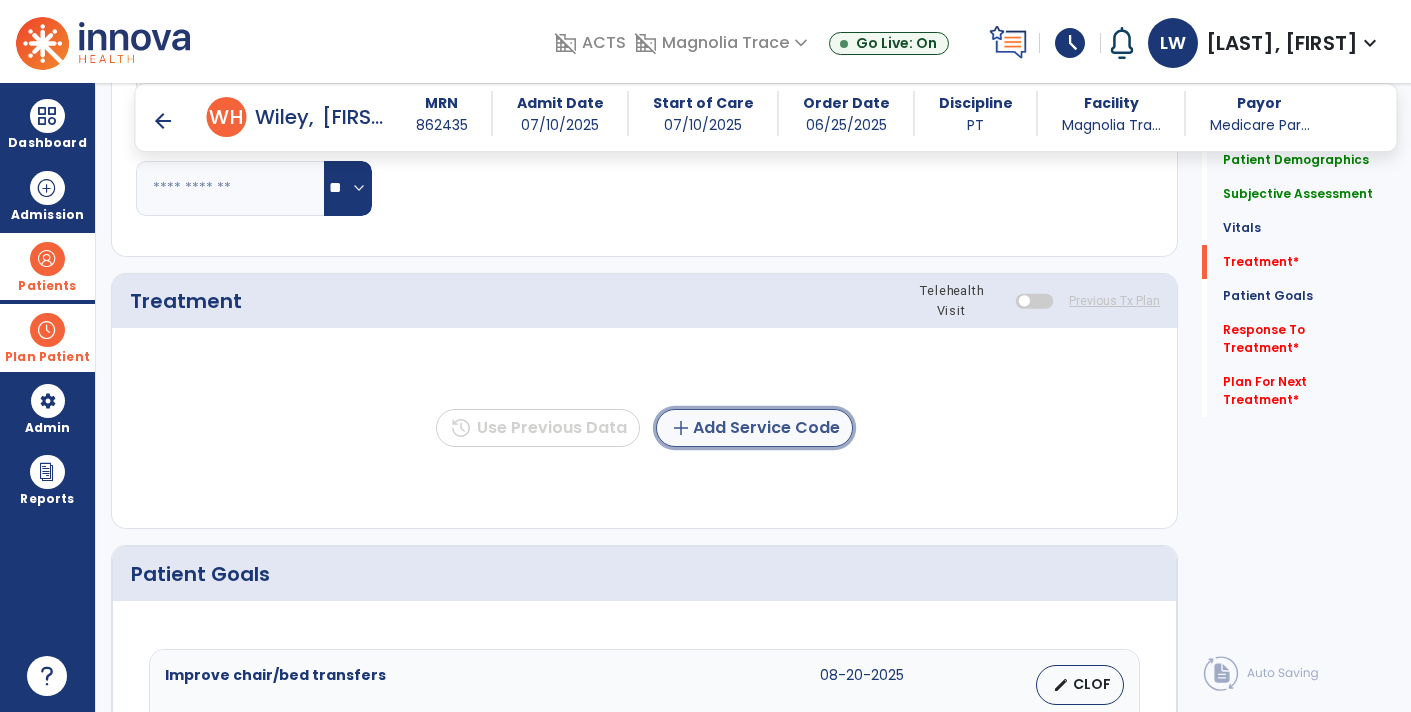 click on "add  Add Service Code" 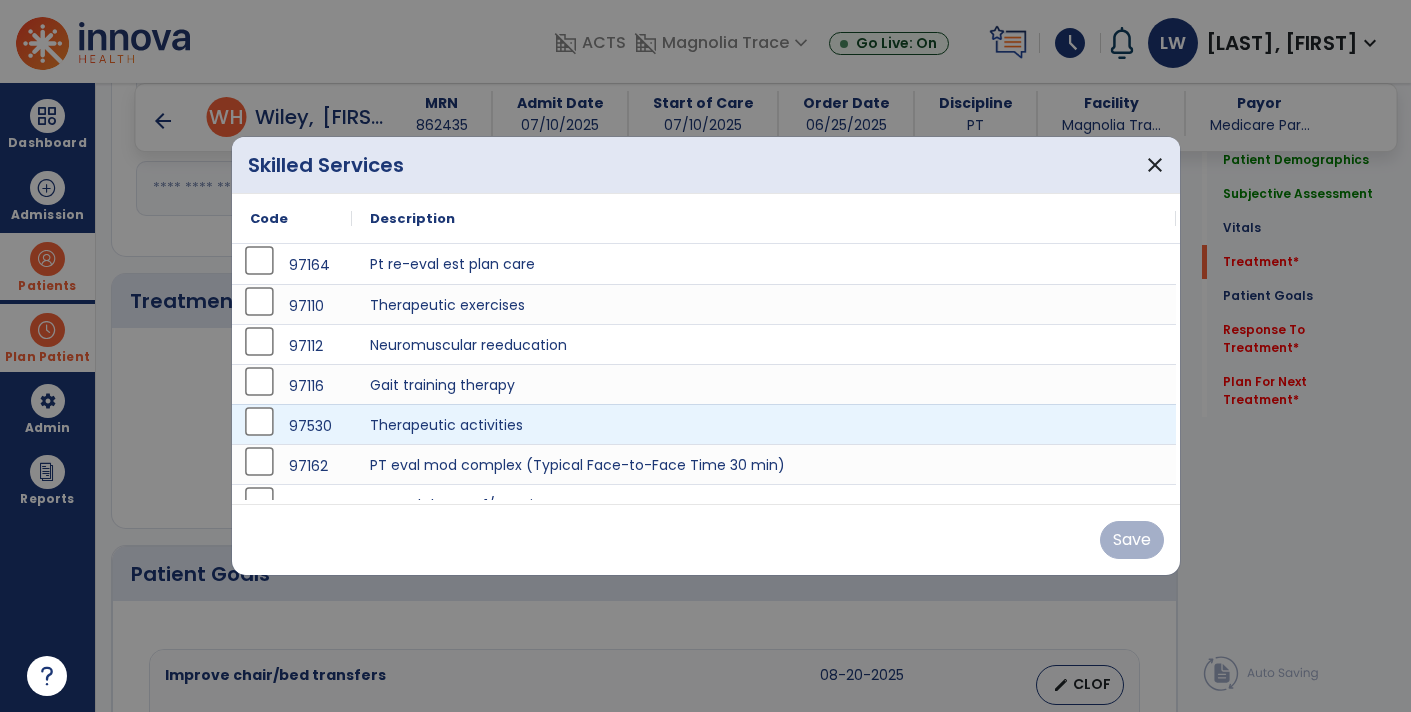 scroll, scrollTop: 144, scrollLeft: 0, axis: vertical 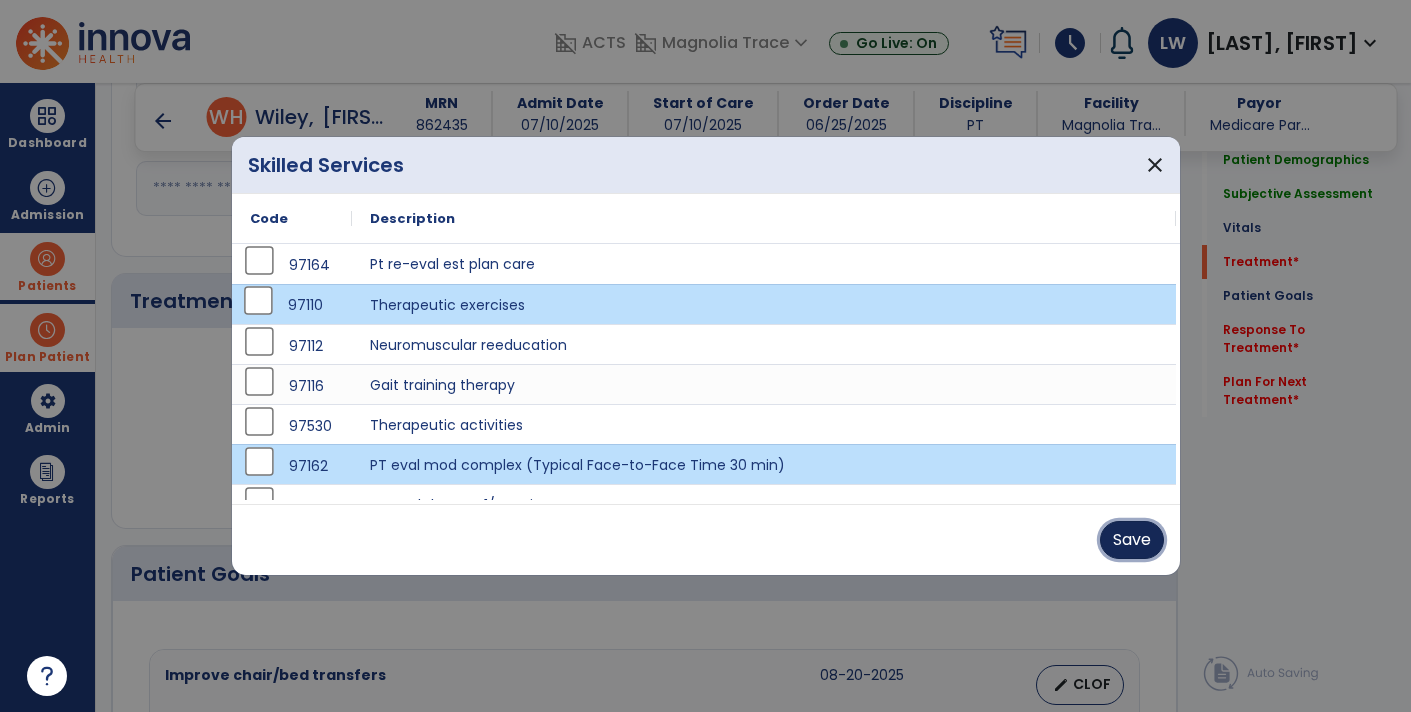 click on "Save" at bounding box center [1132, 540] 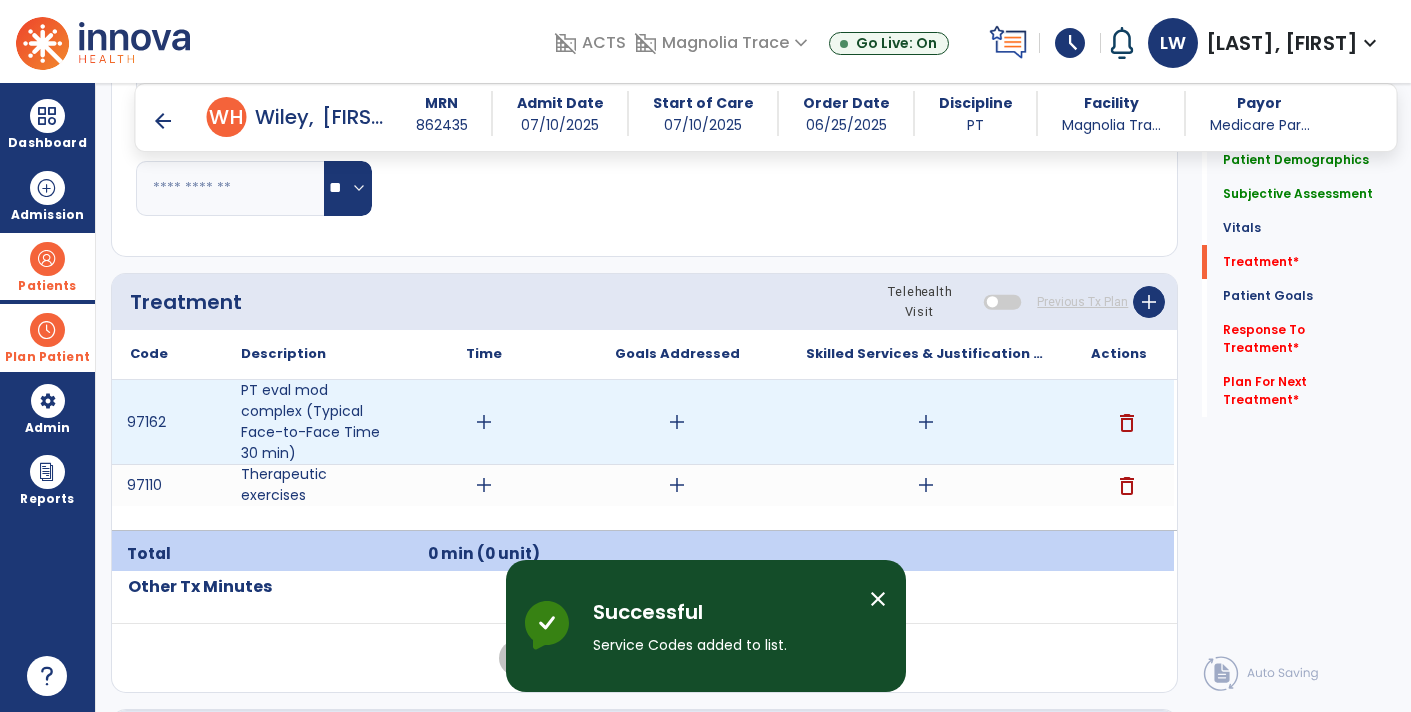 click on "add" at bounding box center [926, 422] 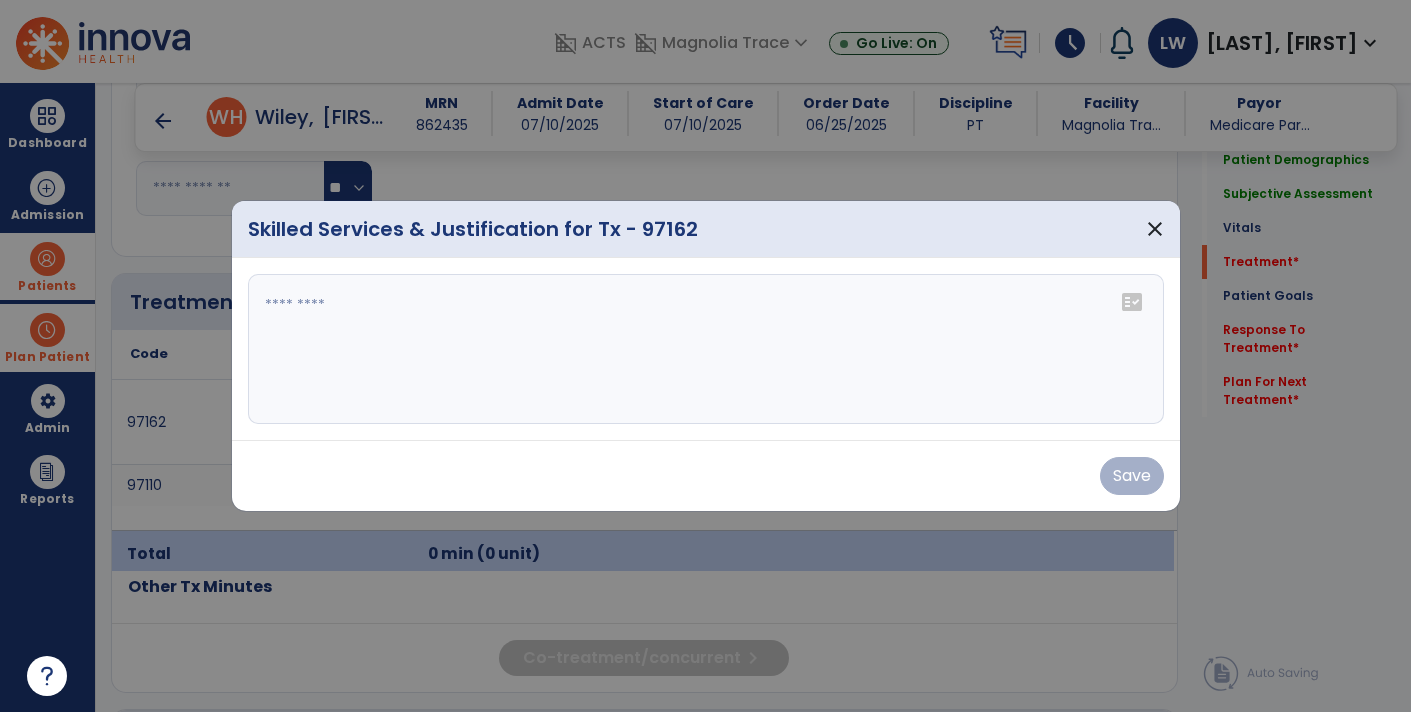 click at bounding box center [706, 349] 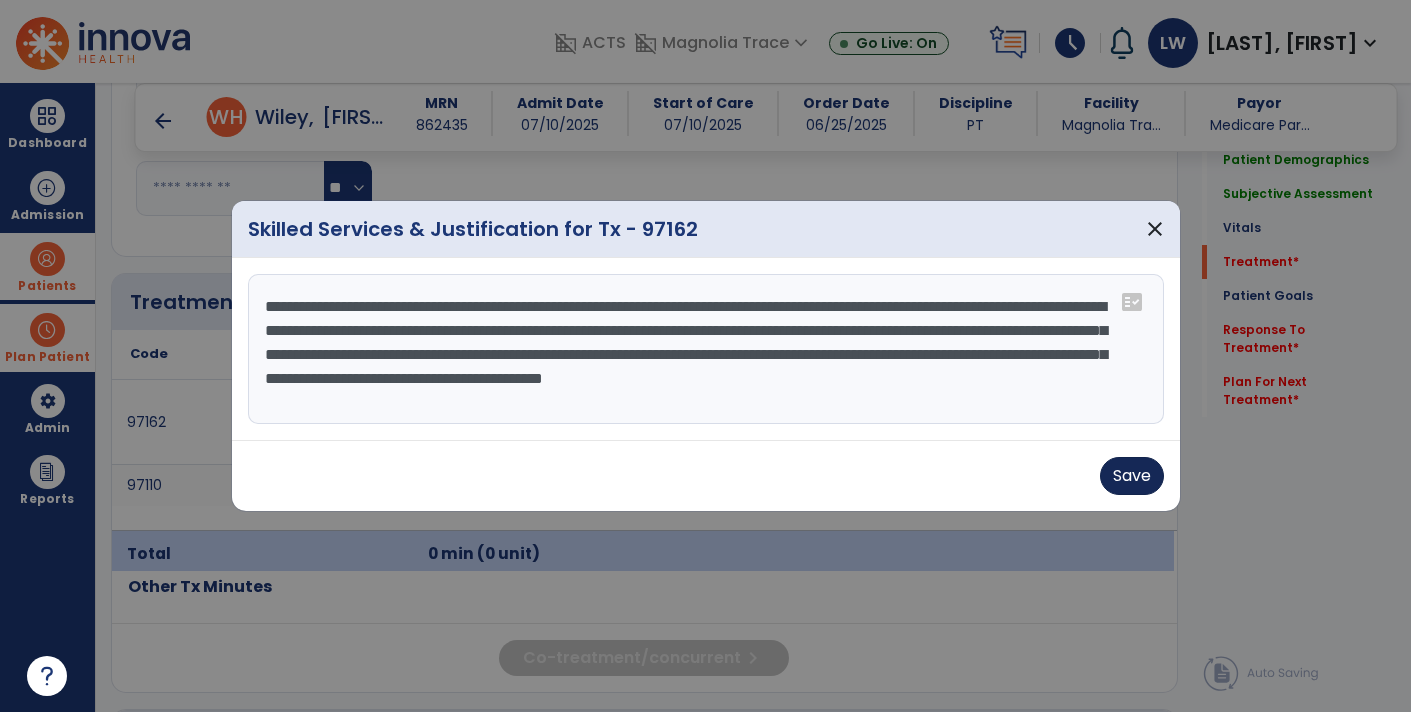 type on "**********" 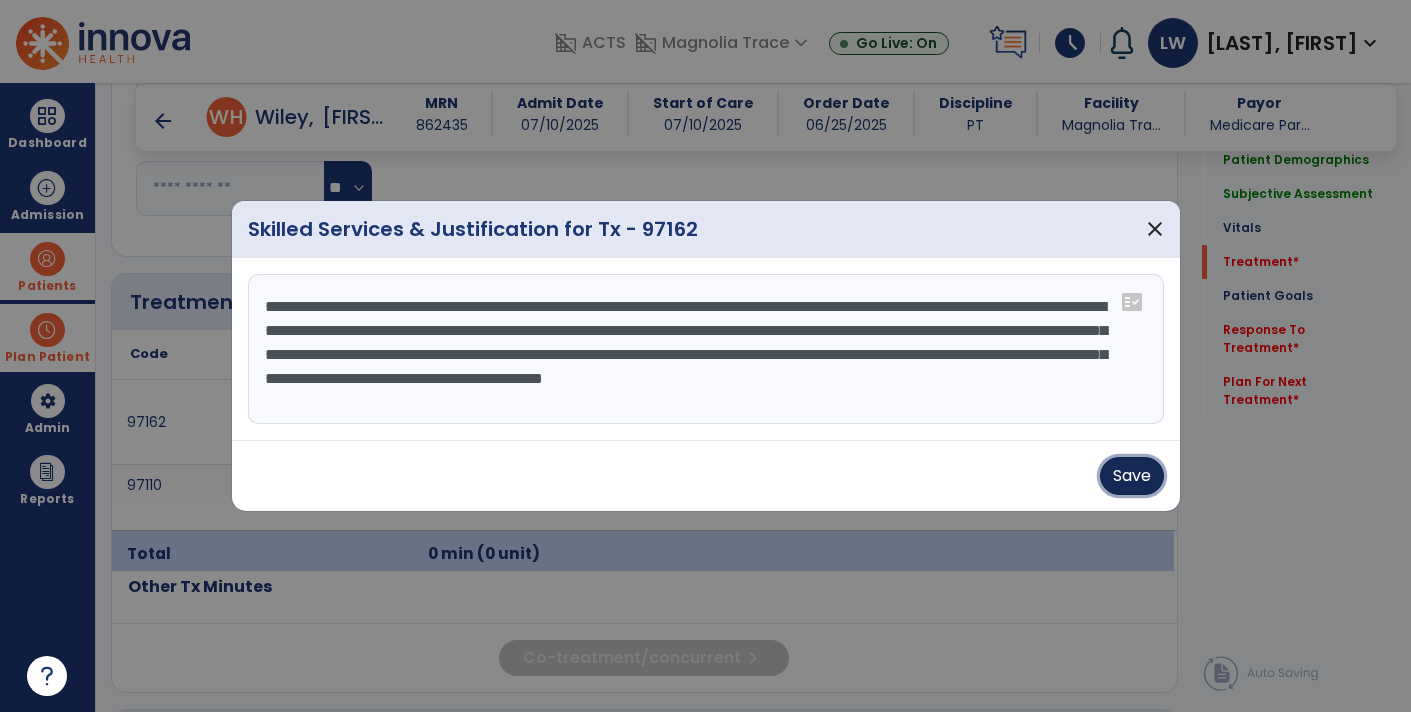 click on "Save" at bounding box center (1132, 476) 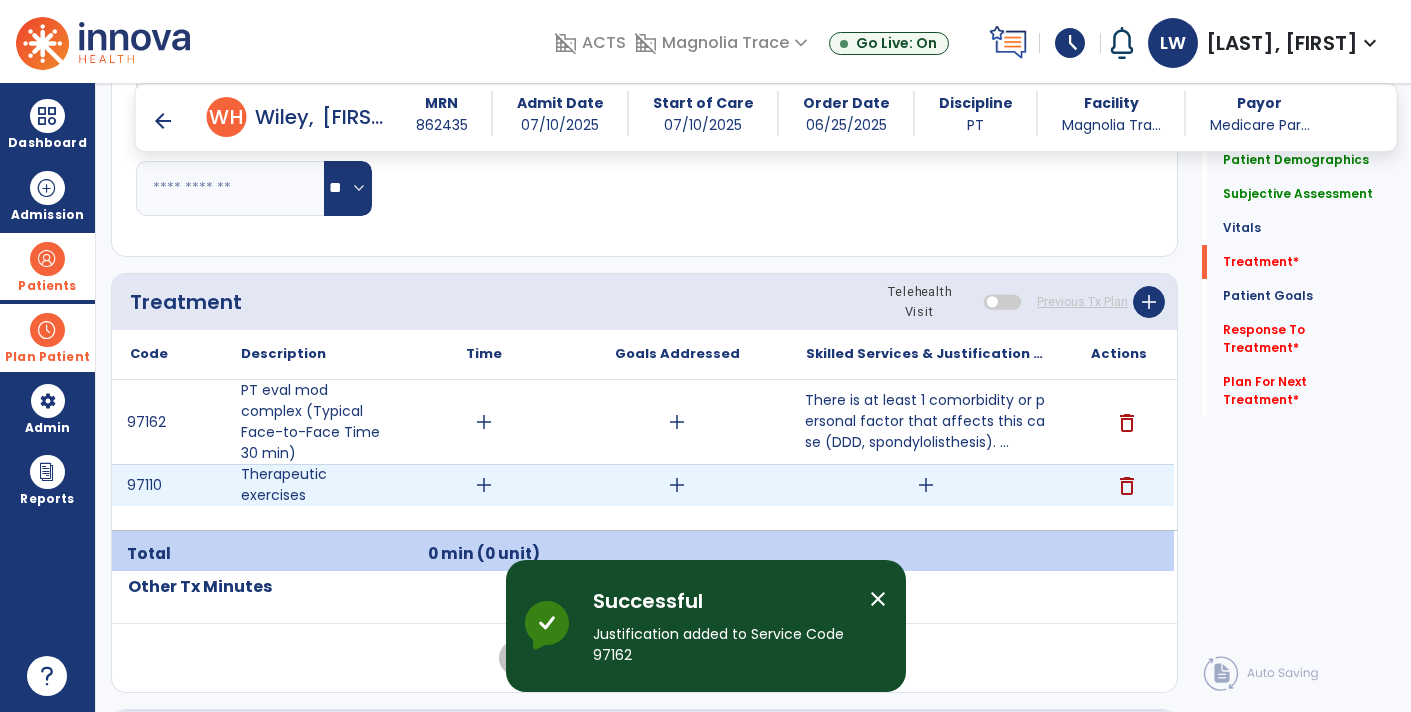 click on "add" at bounding box center (926, 485) 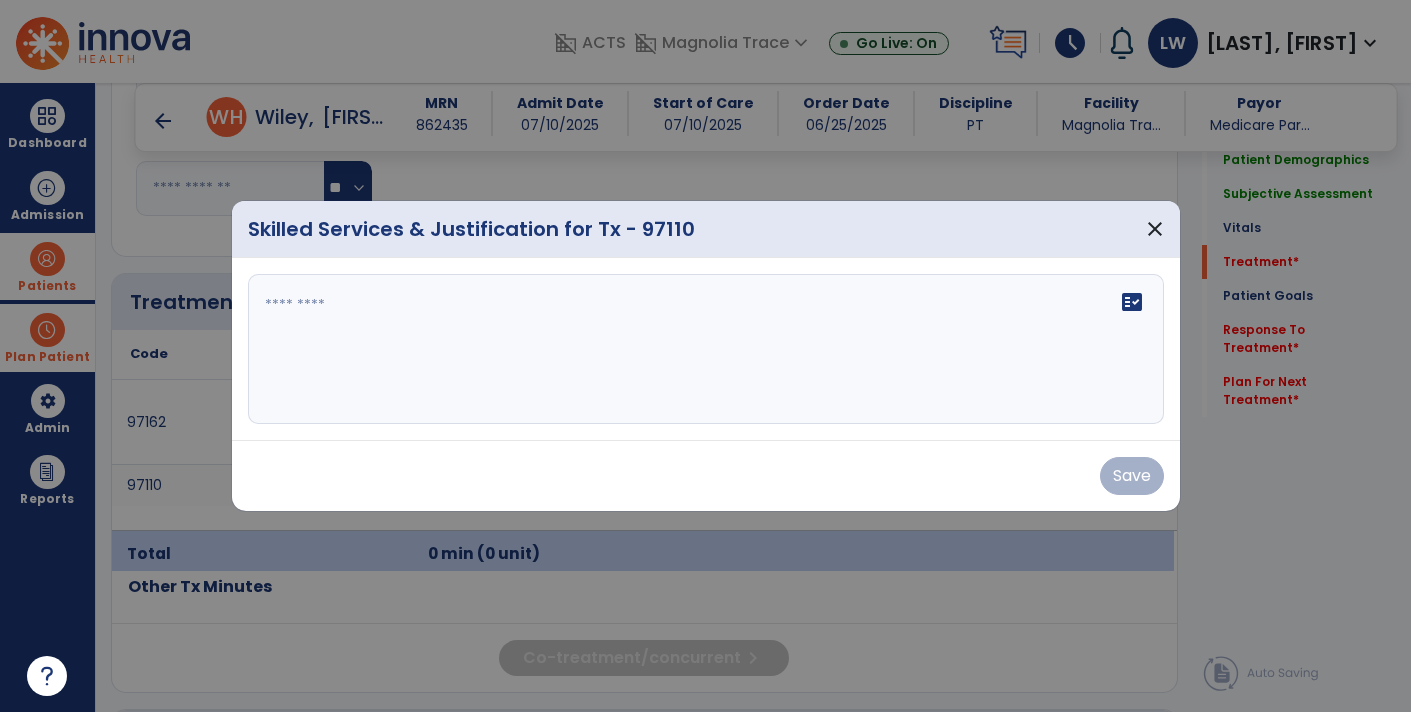 click at bounding box center [706, 349] 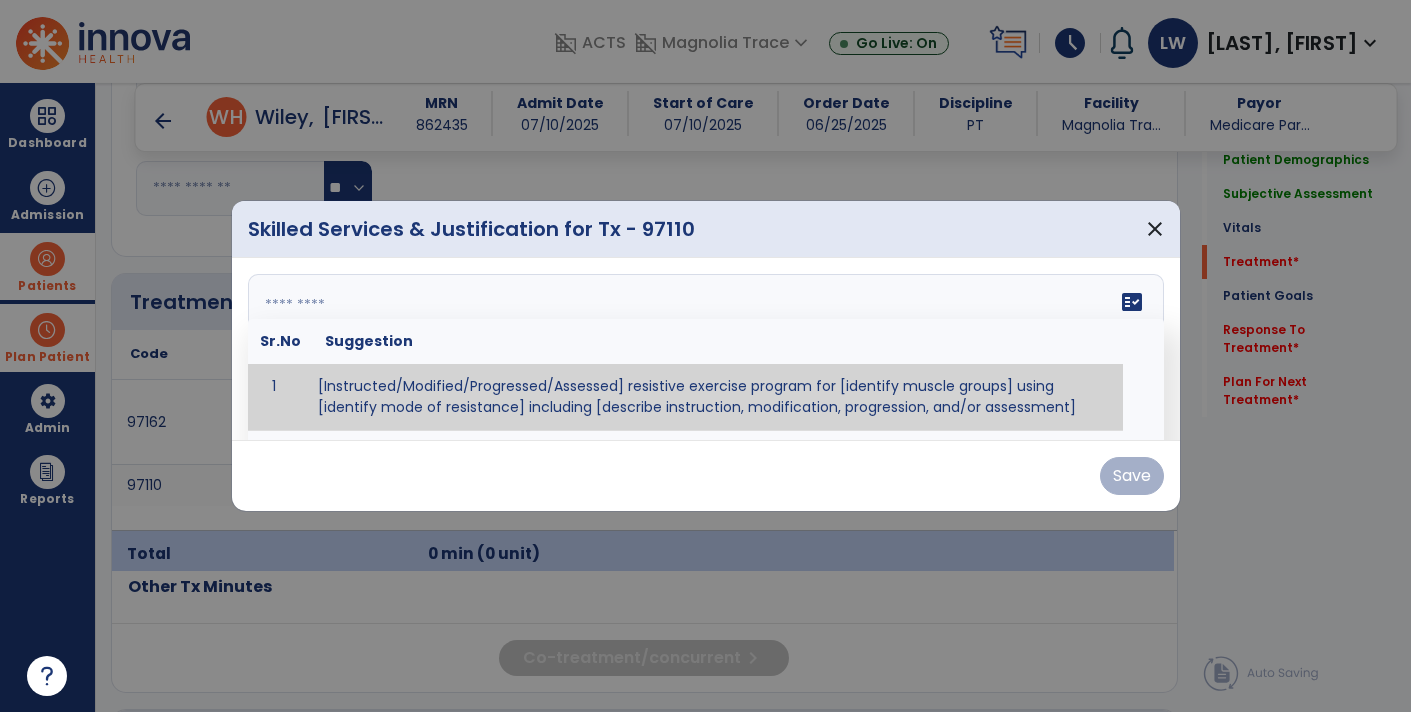 paste on "**********" 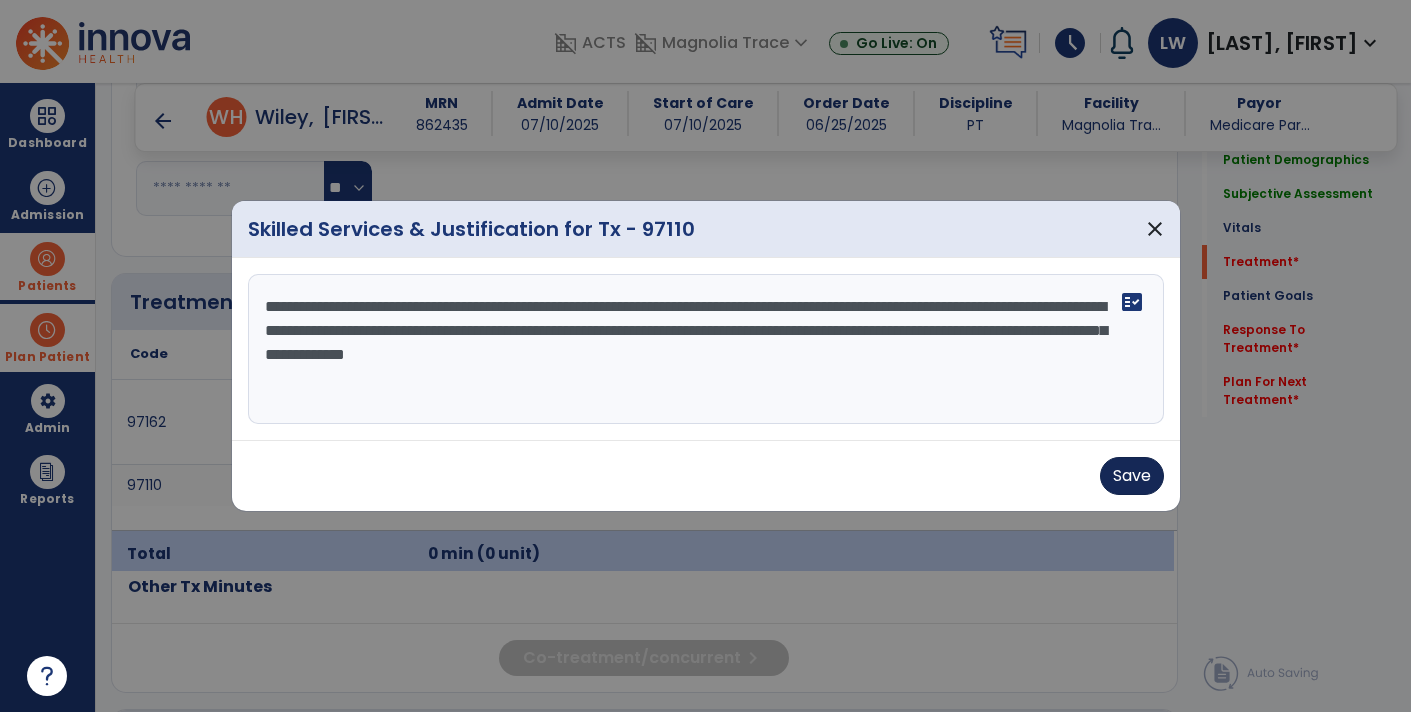 type on "**********" 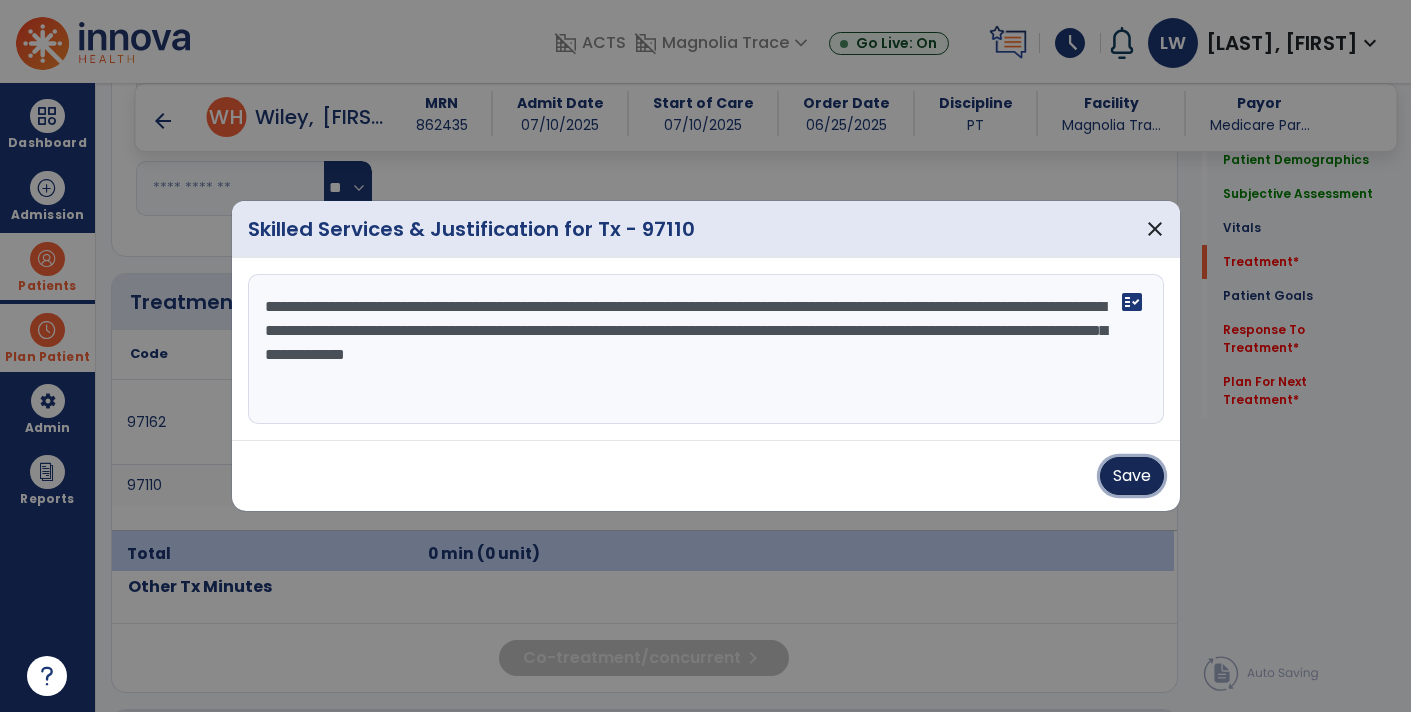 click on "Save" at bounding box center (1132, 476) 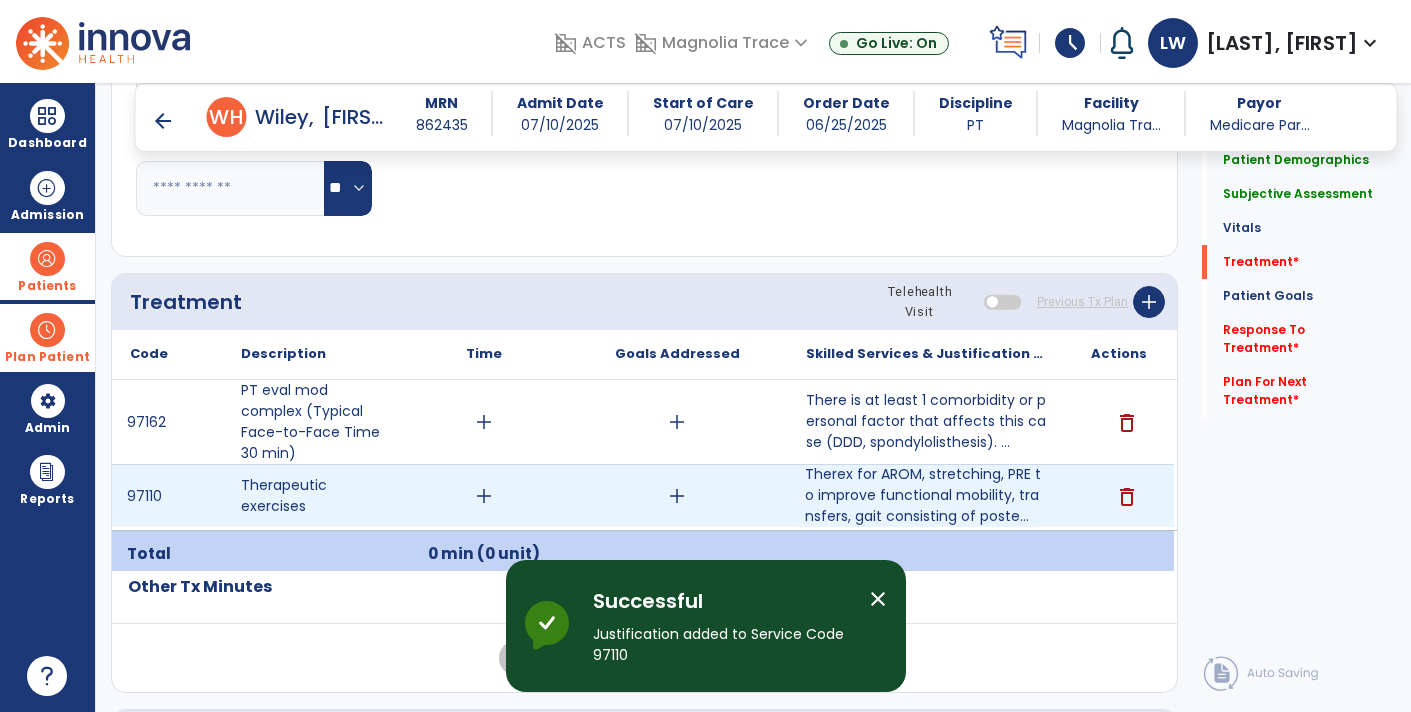 click on "add" at bounding box center (484, 496) 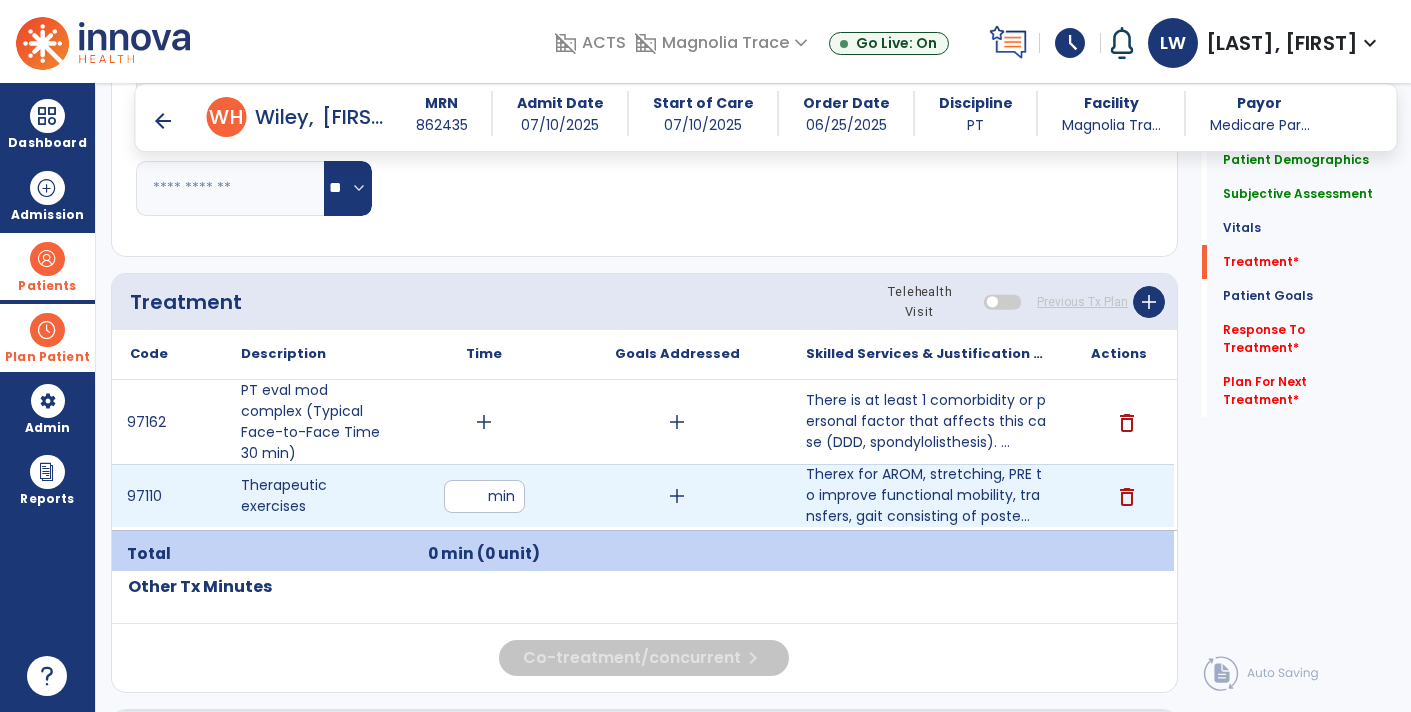 type on "**" 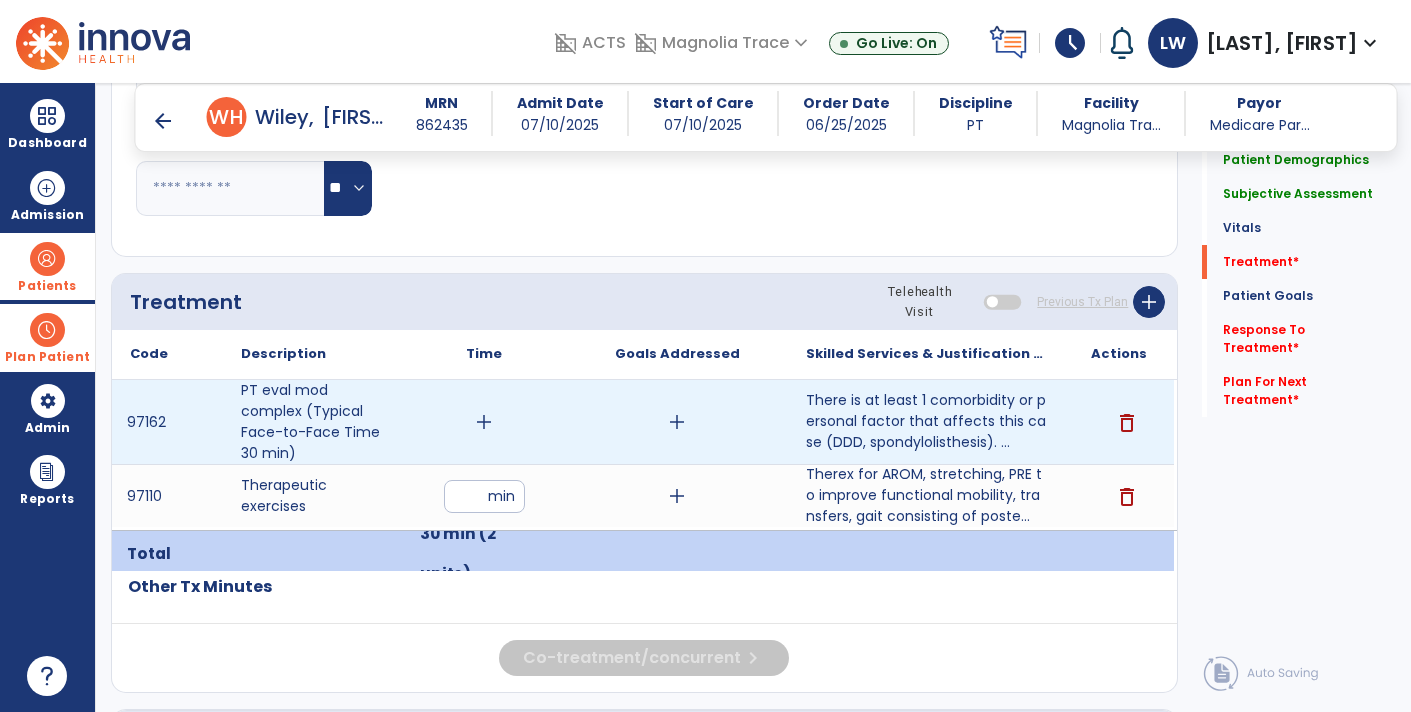 click on "add" at bounding box center [484, 422] 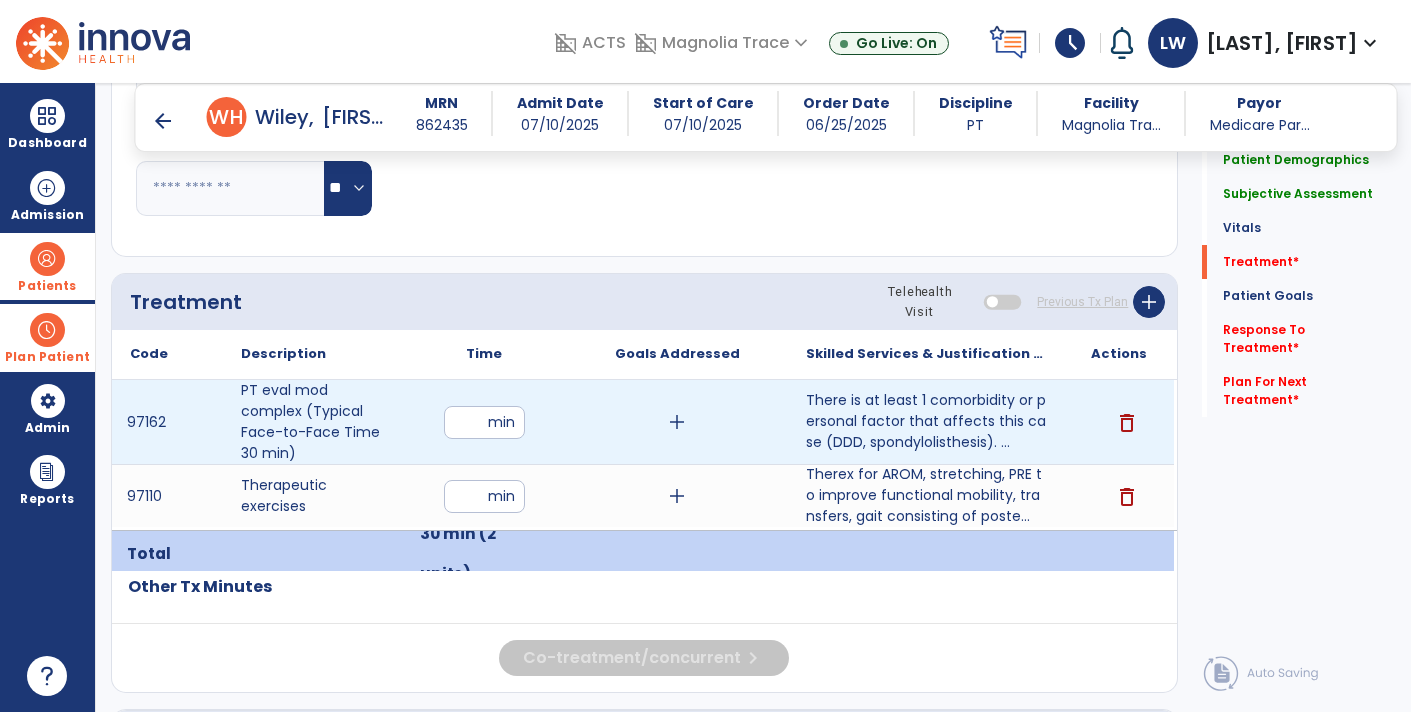 type on "**" 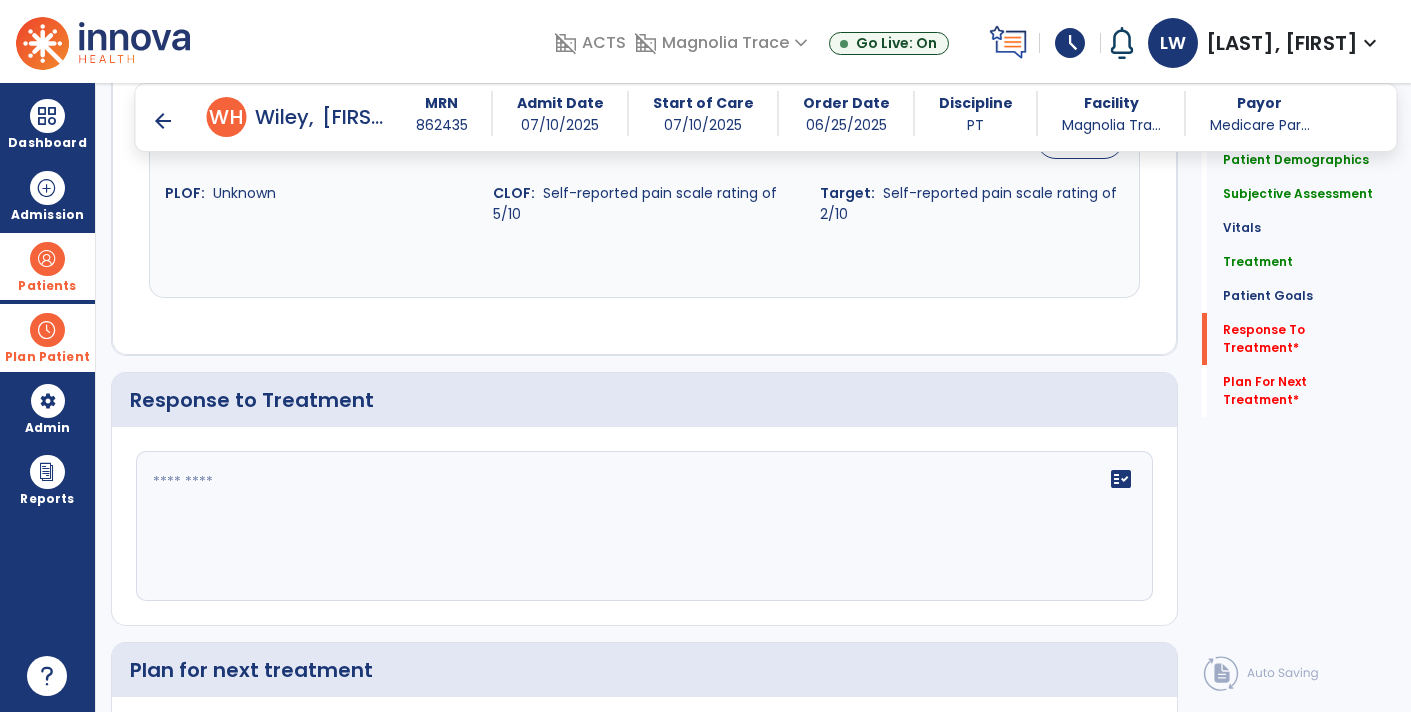 scroll, scrollTop: 2680, scrollLeft: 0, axis: vertical 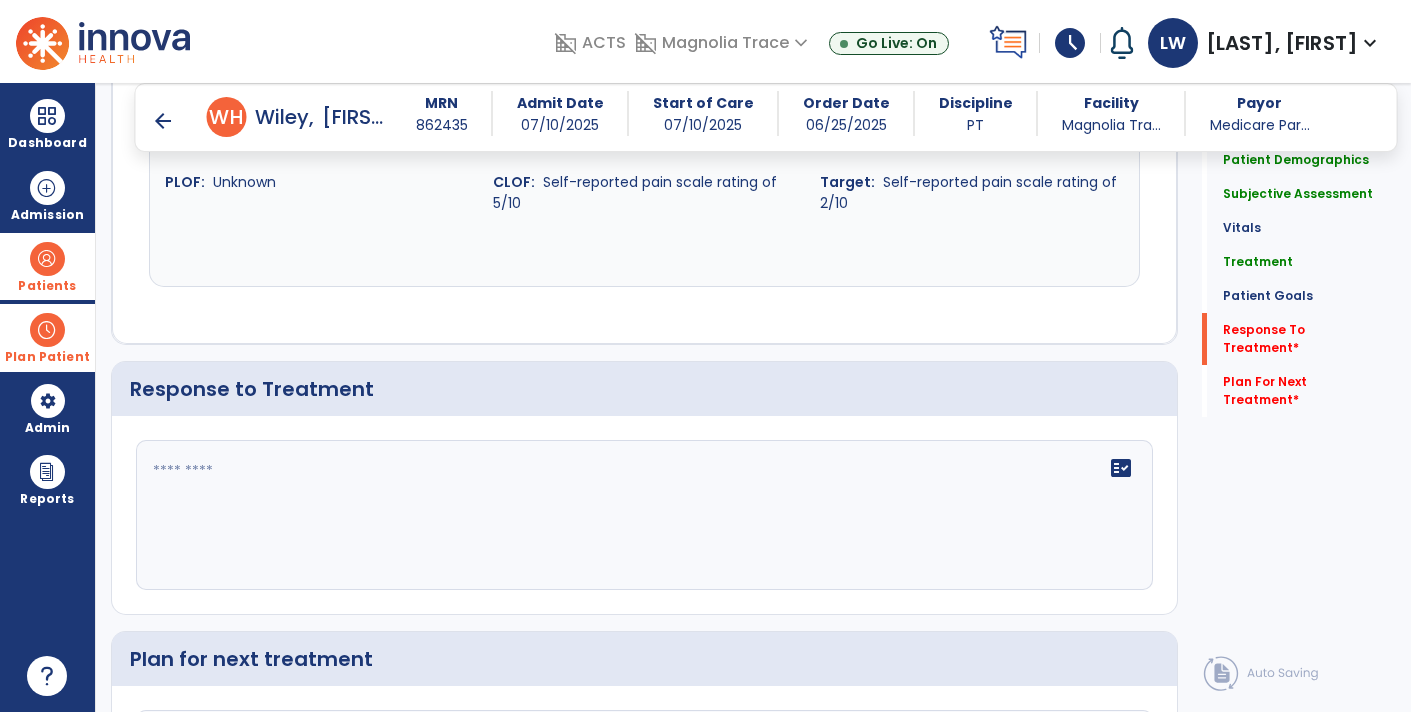 click 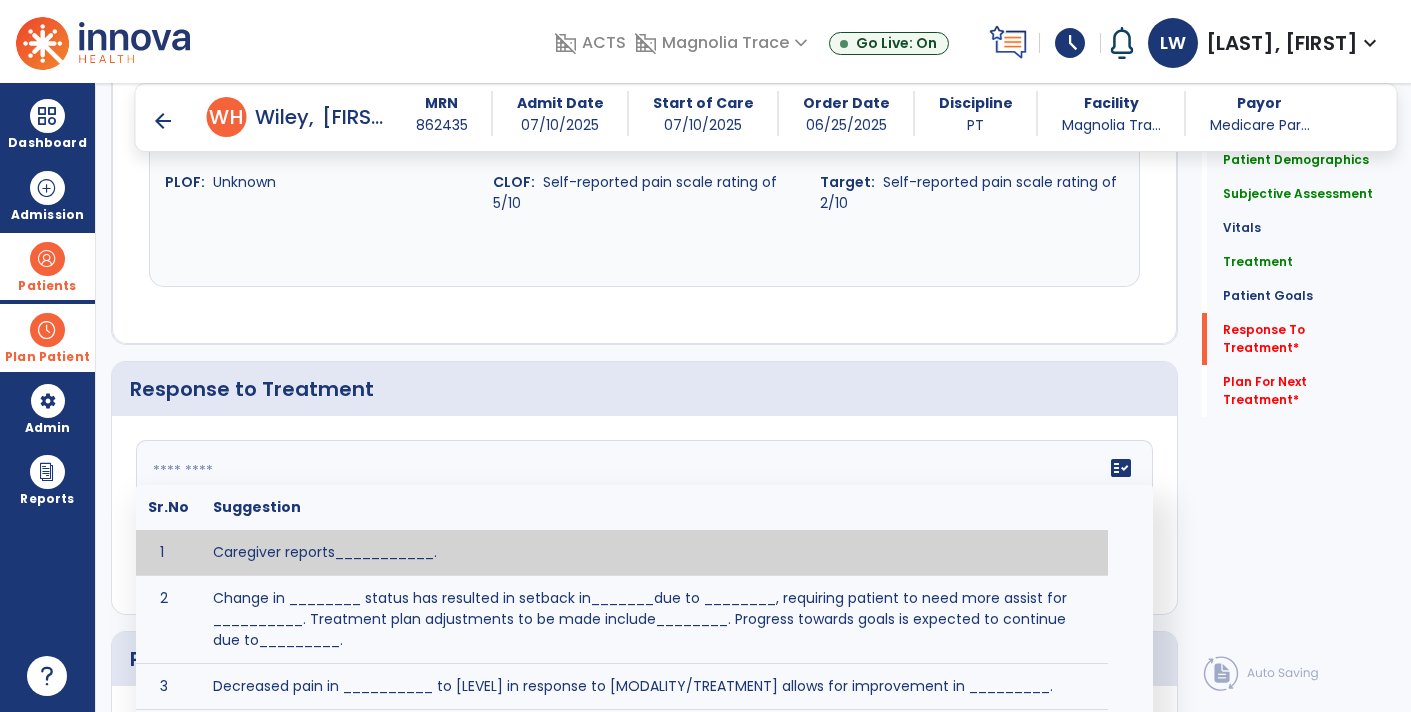 paste on "**********" 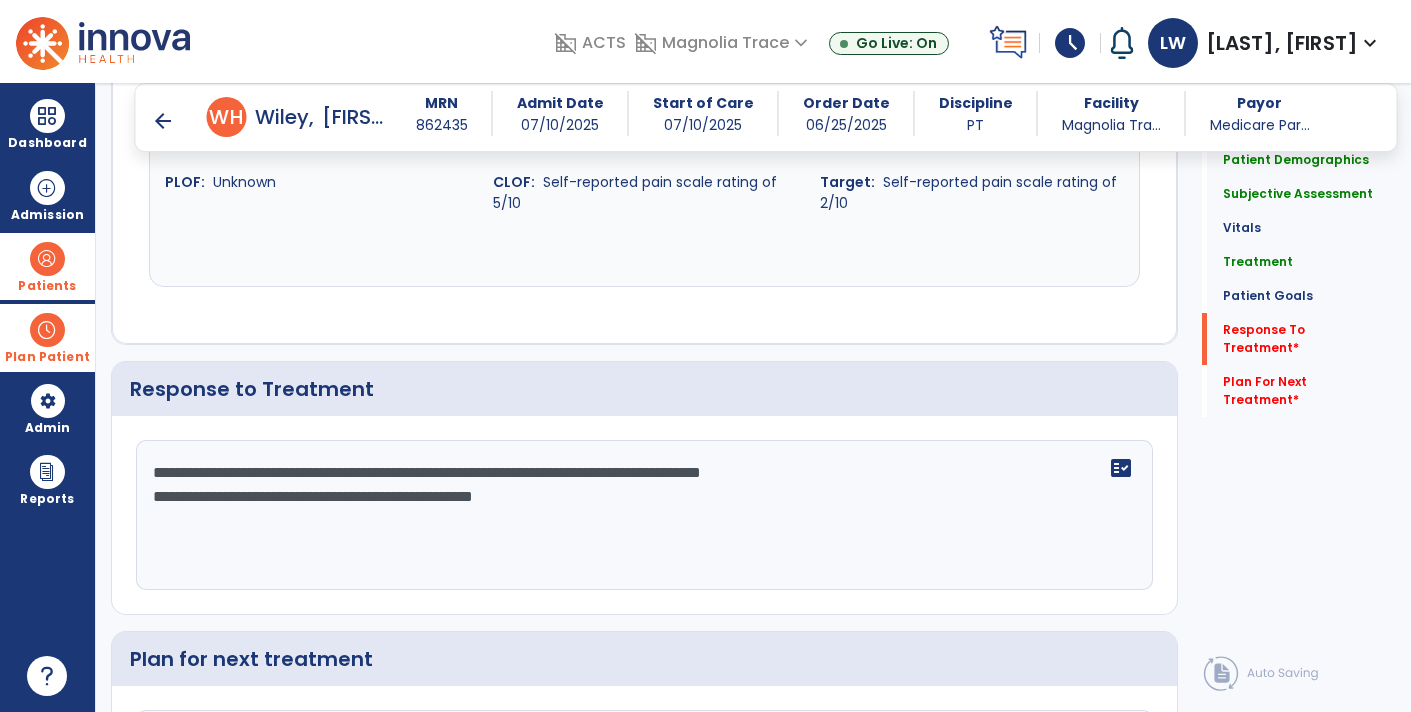 scroll, scrollTop: 2887, scrollLeft: 0, axis: vertical 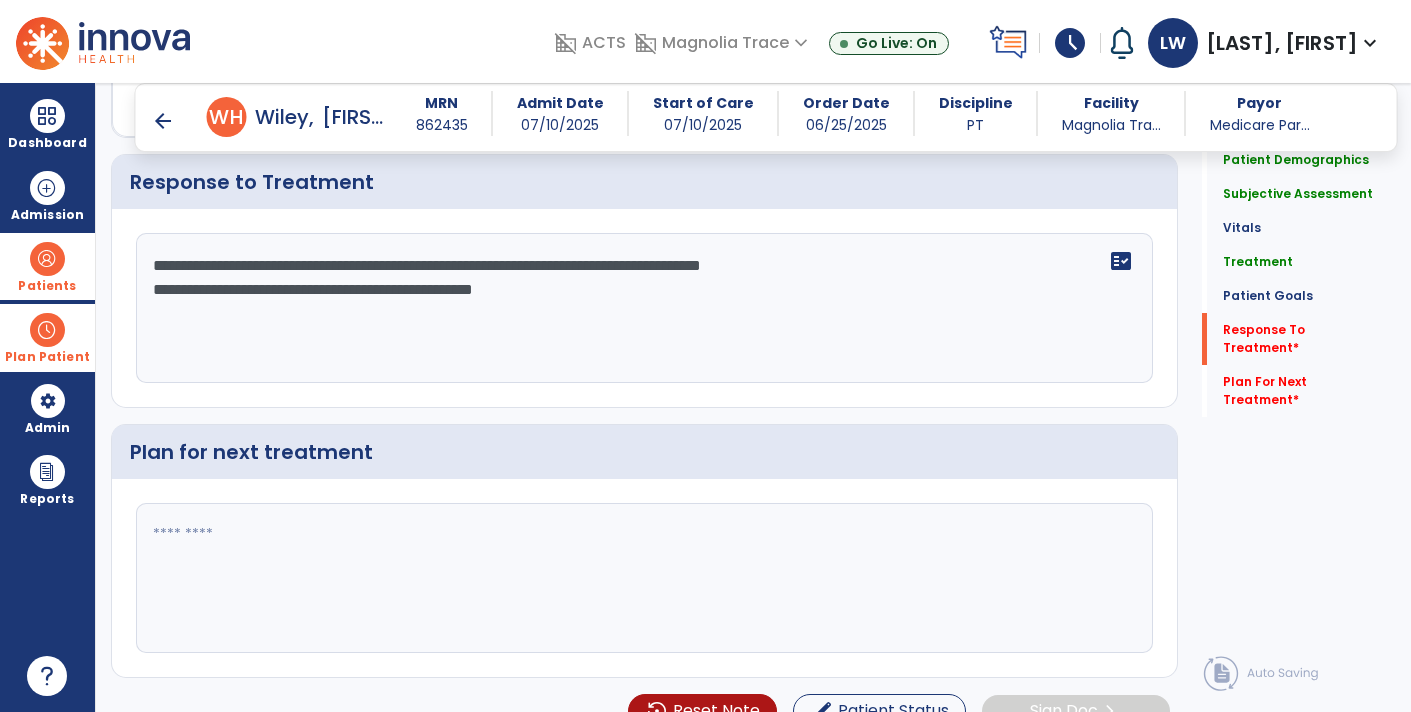 type on "**********" 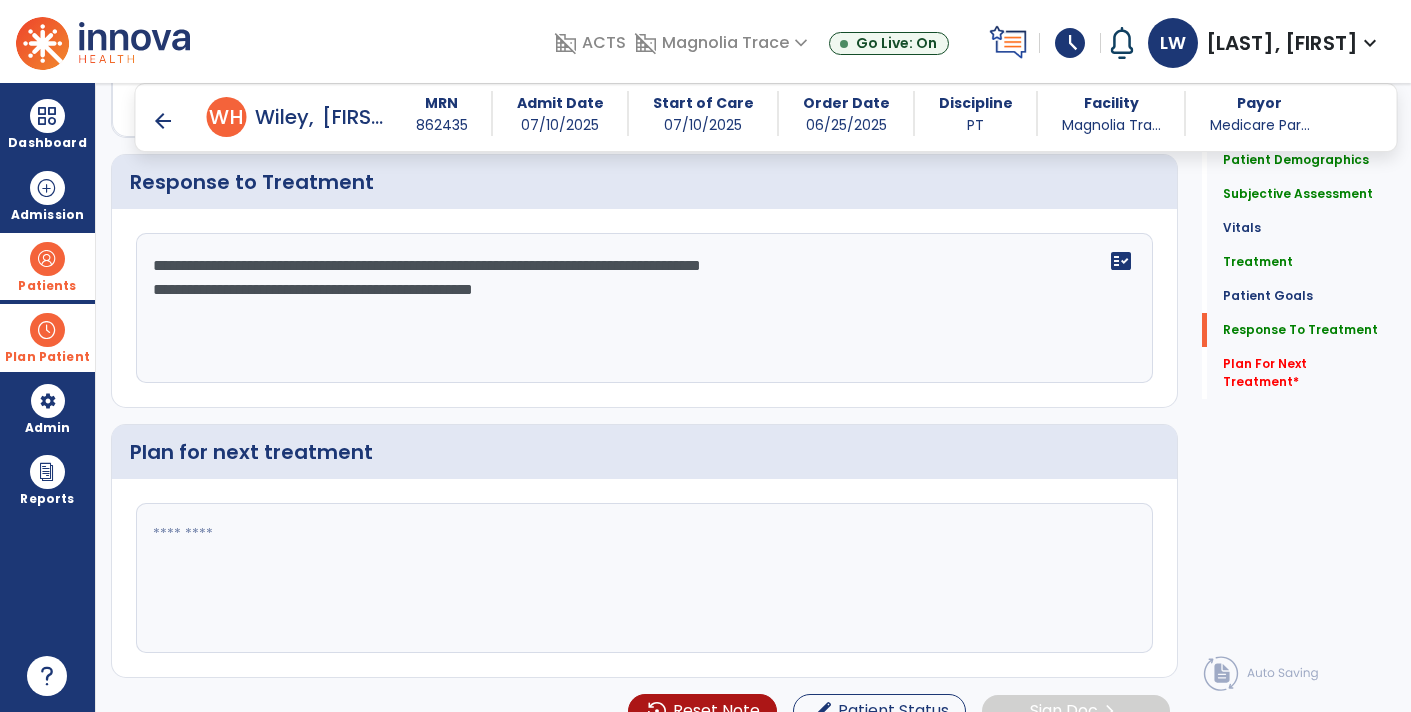 paste on "**********" 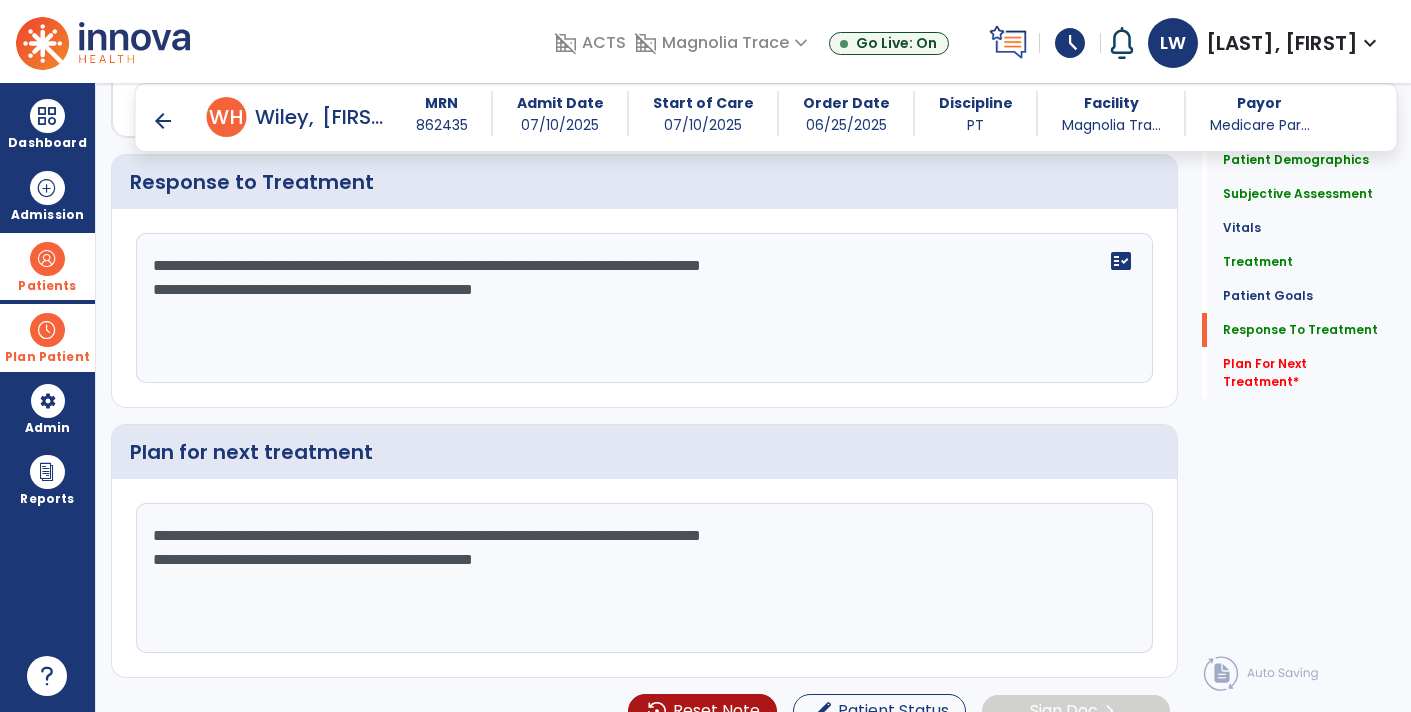click on "**********" 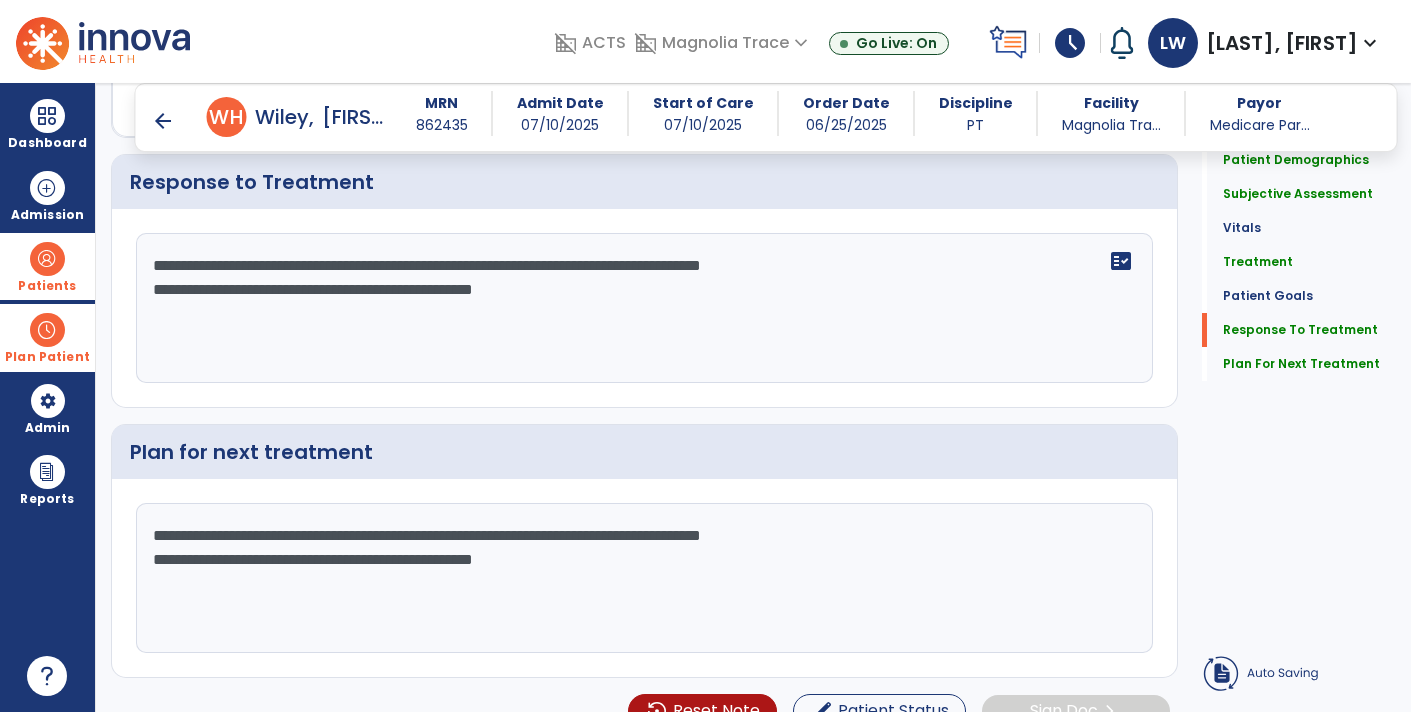 click on "**********" 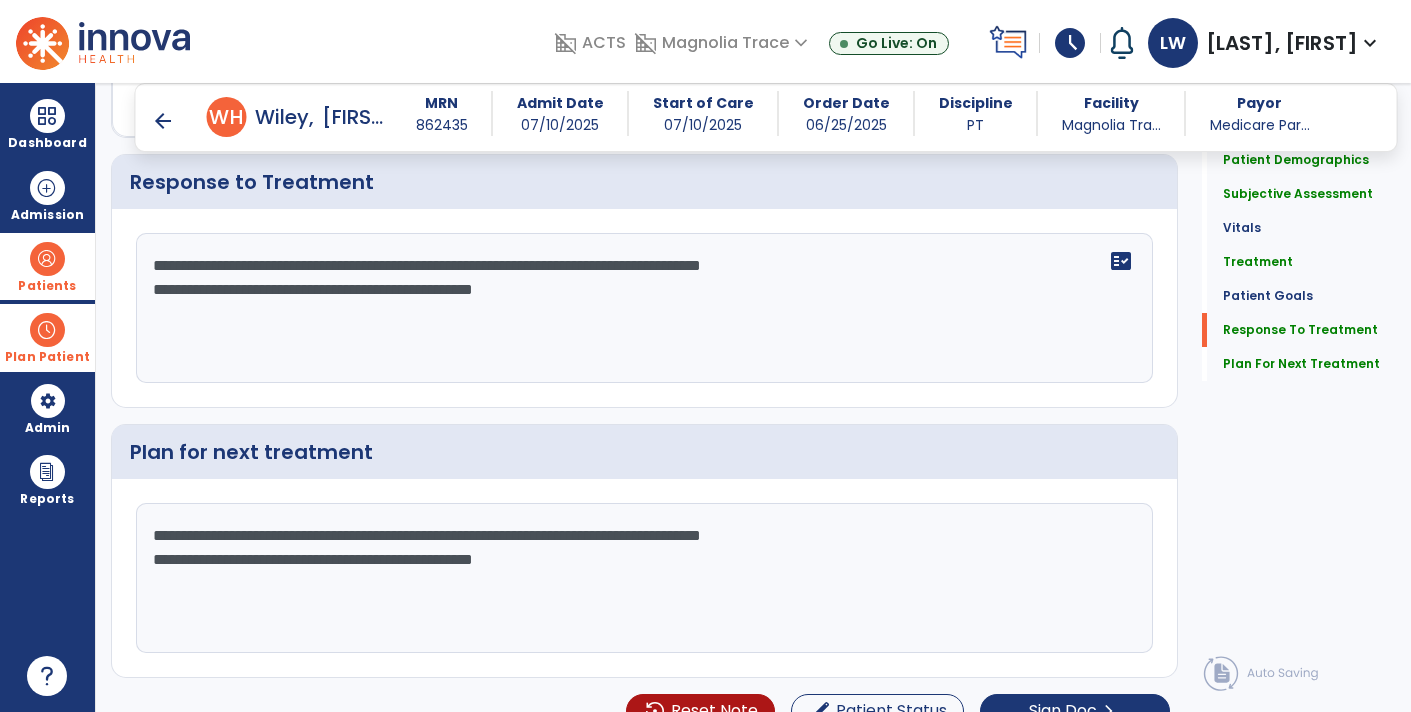 click on "**********" 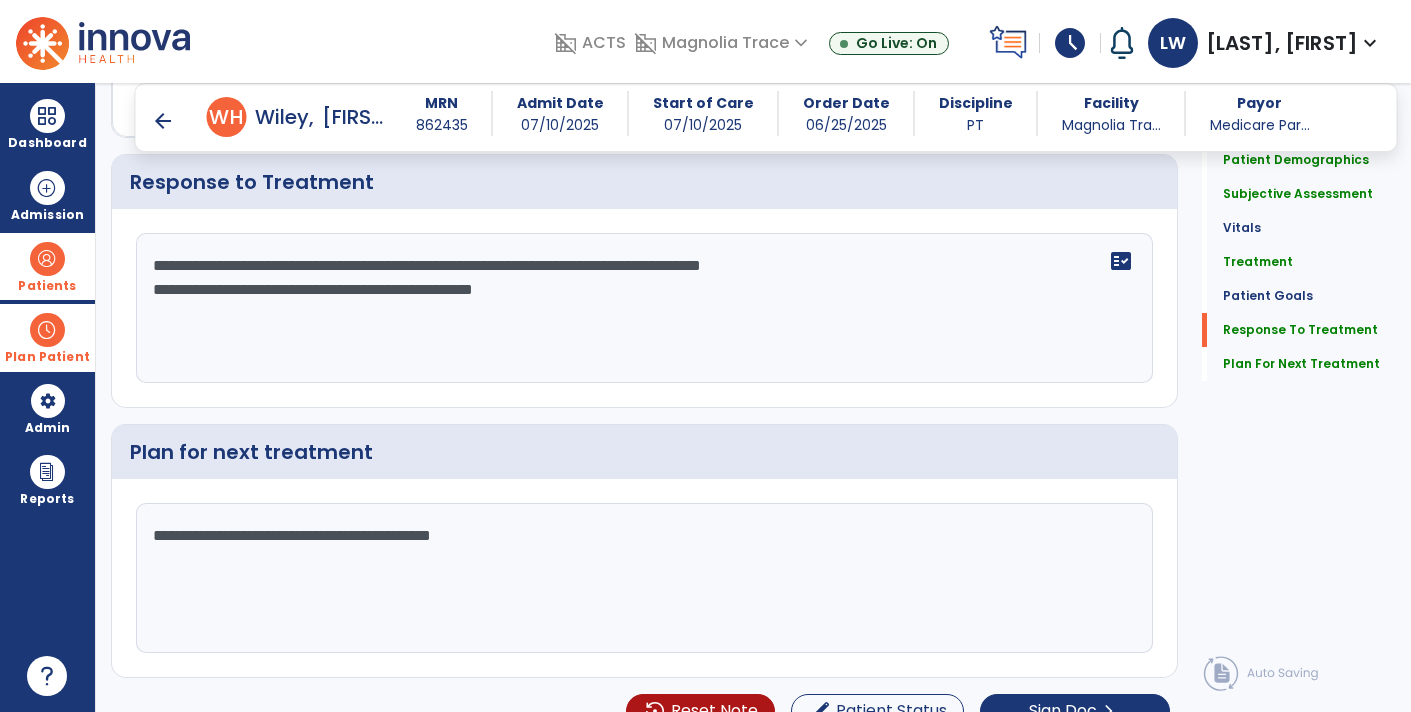 type on "**********" 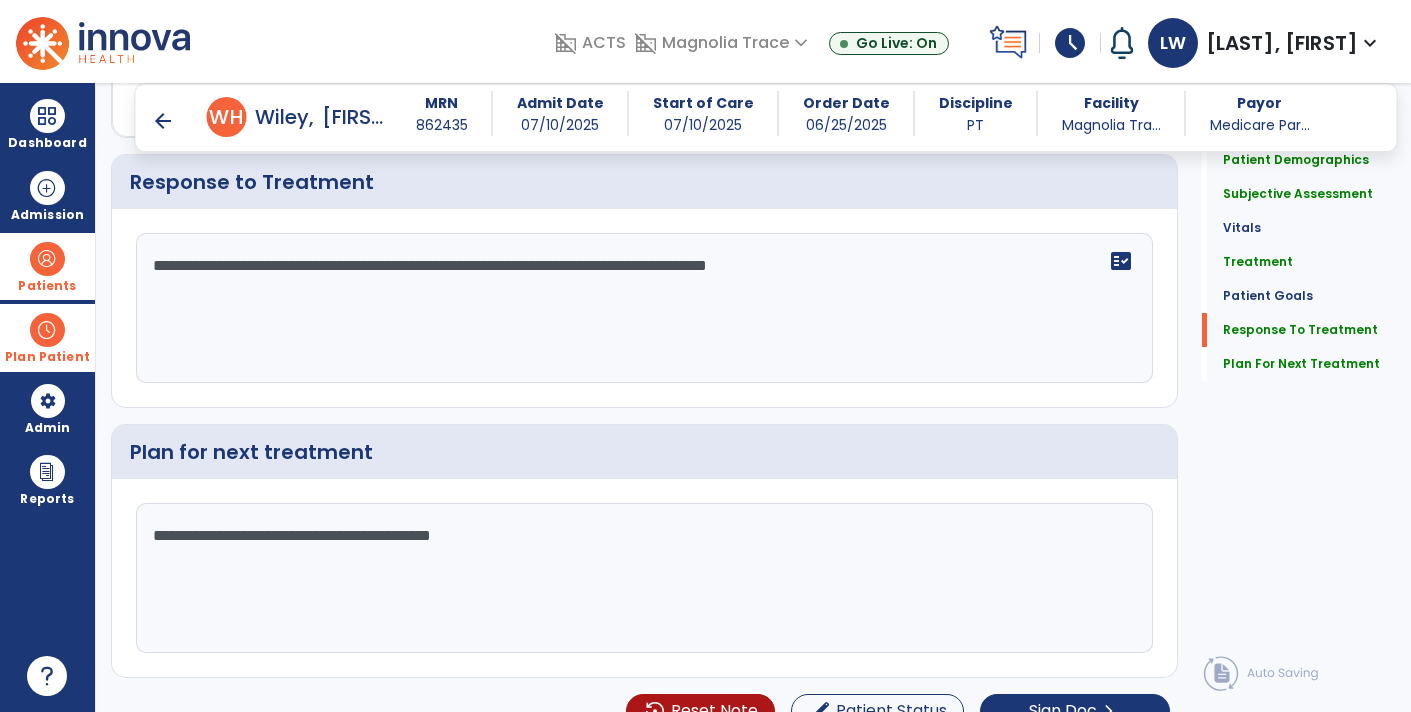click on "**********" 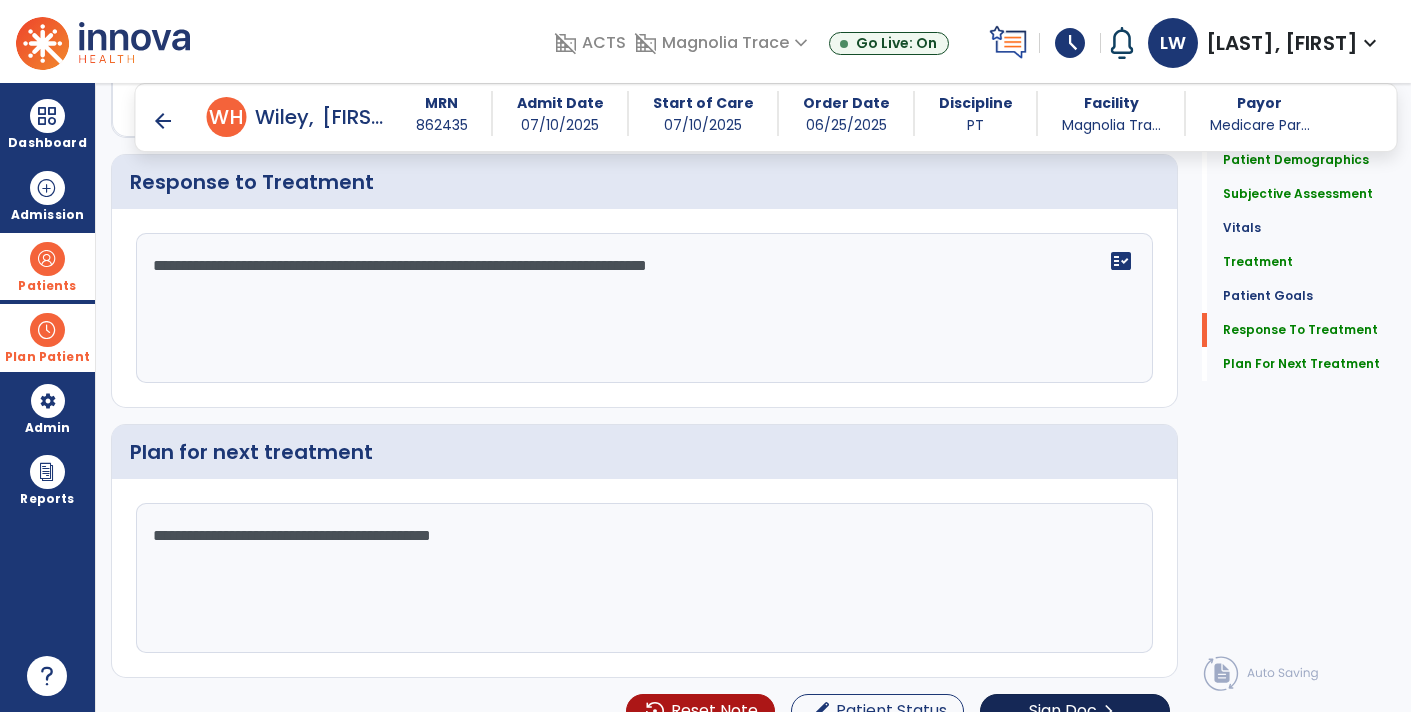 type on "**********" 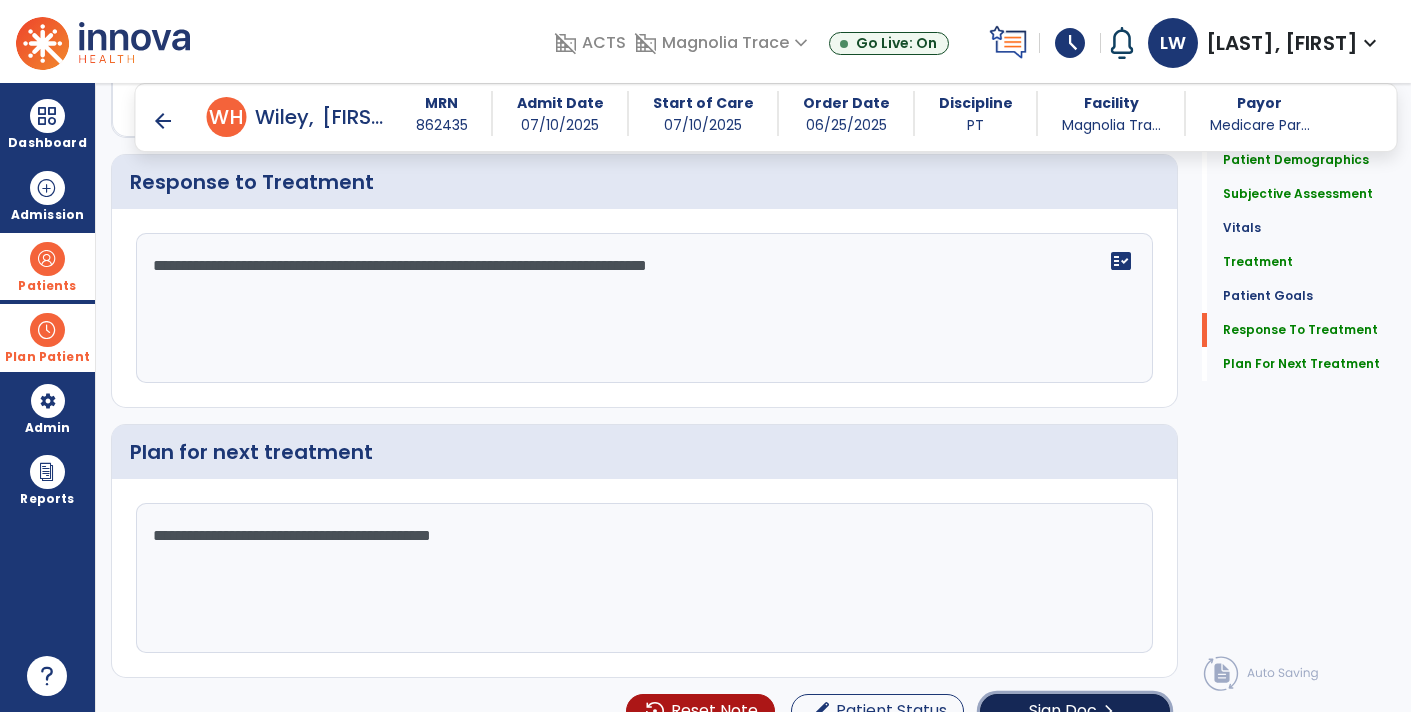 click on "Sign Doc" 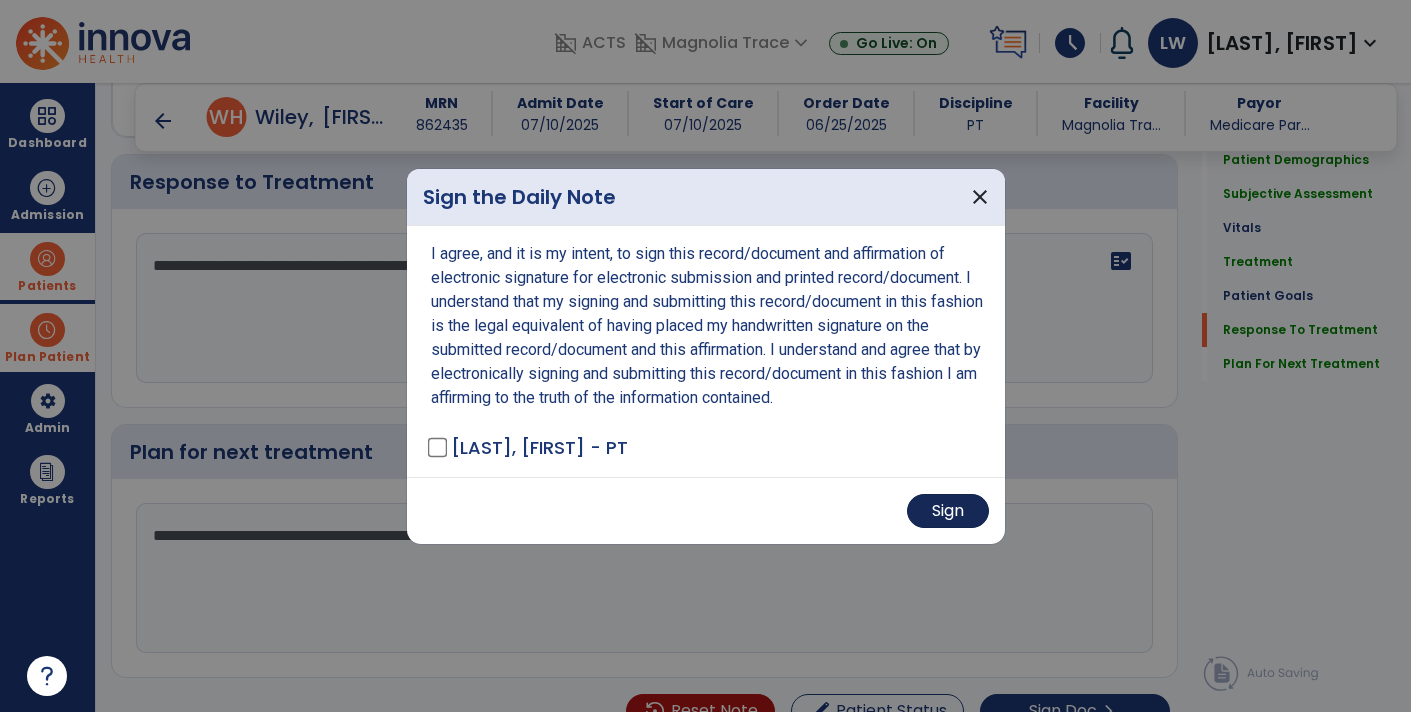 click on "Sign" at bounding box center (948, 511) 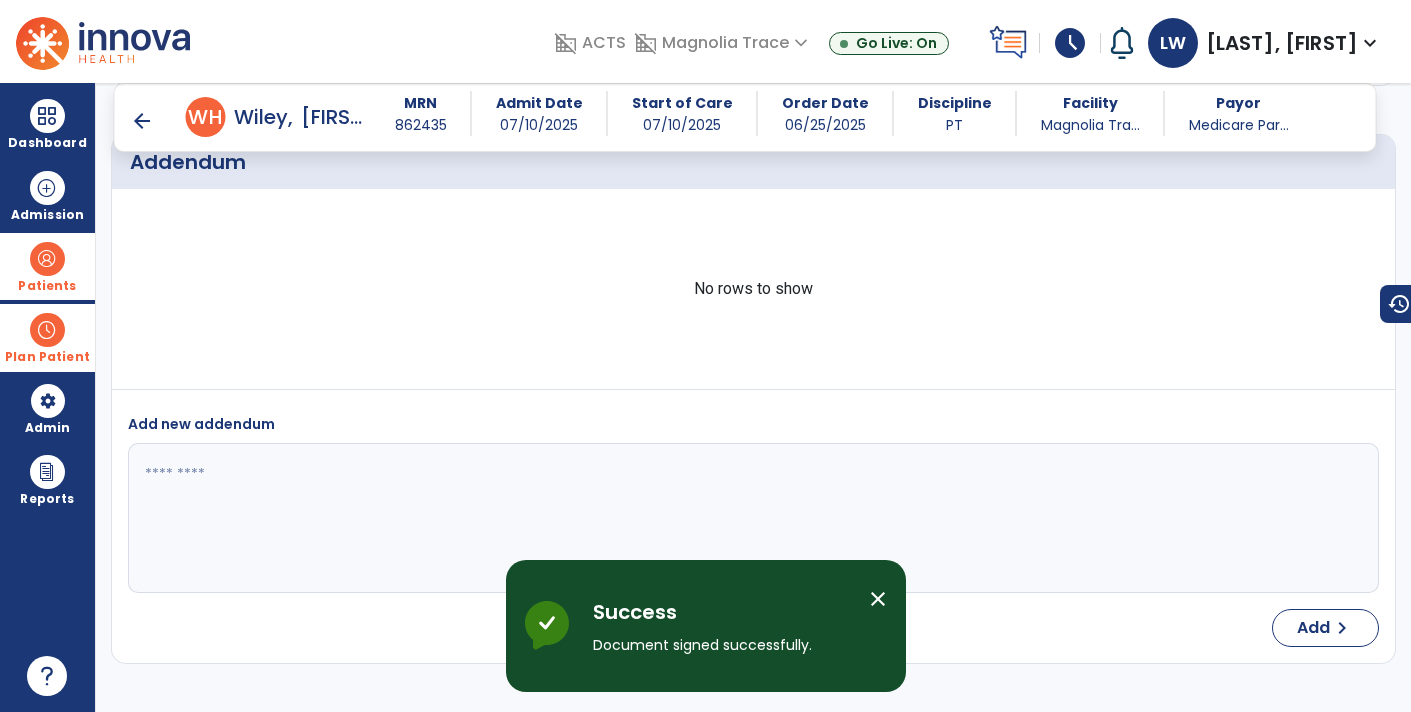 scroll, scrollTop: 4277, scrollLeft: 0, axis: vertical 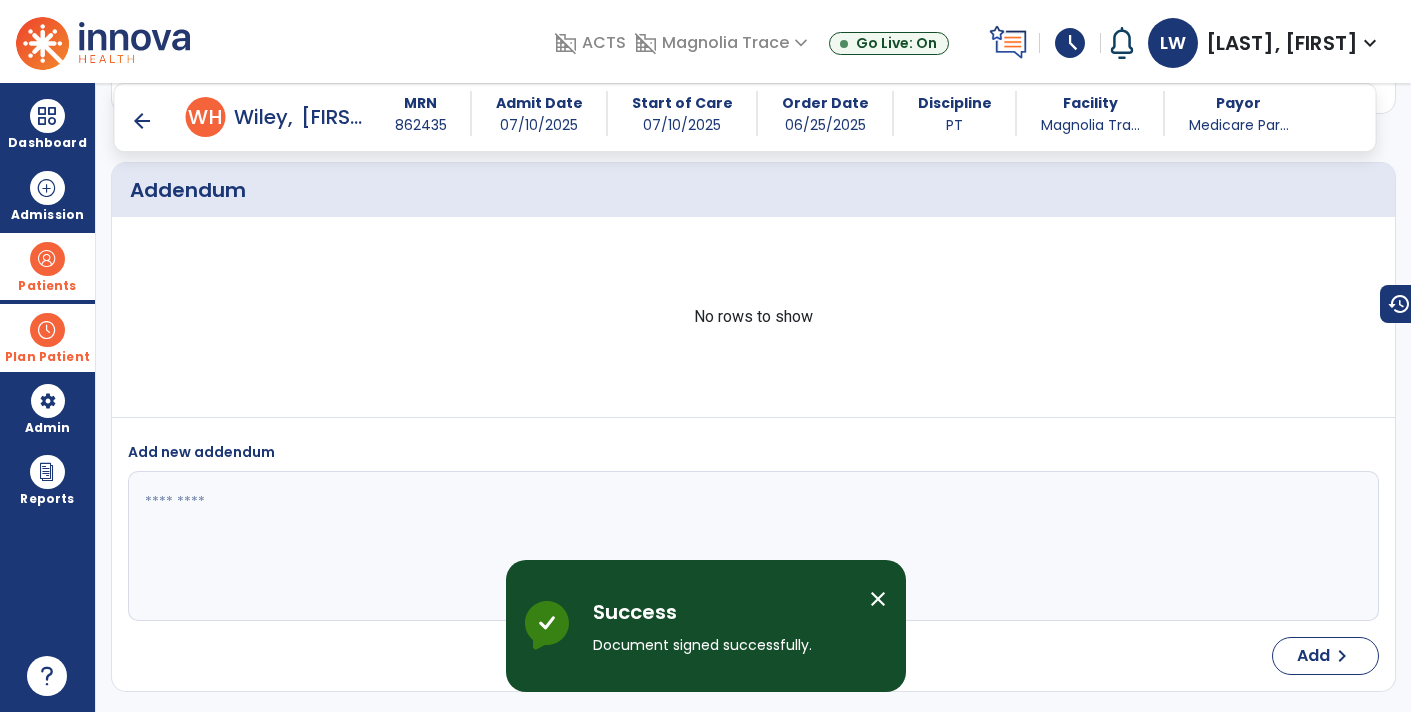 click on "arrow_back" at bounding box center (142, 121) 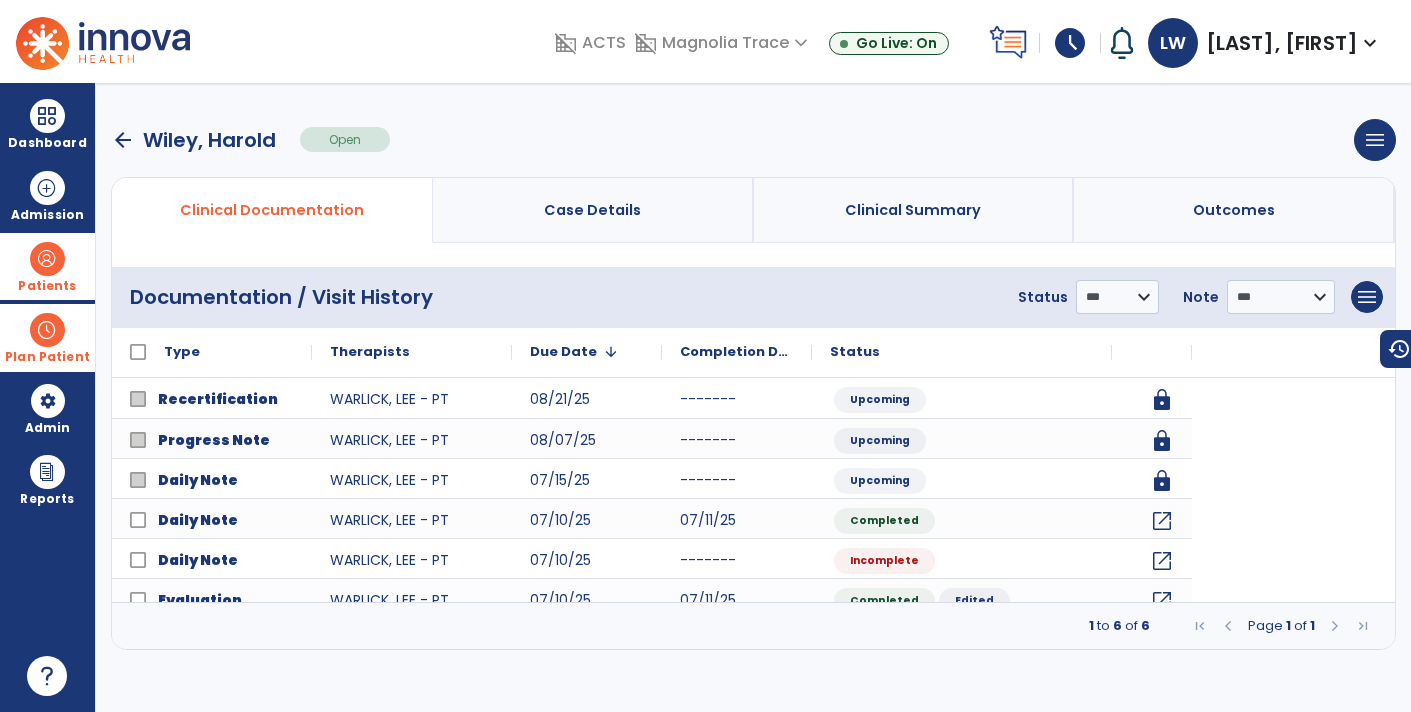 scroll, scrollTop: 0, scrollLeft: 0, axis: both 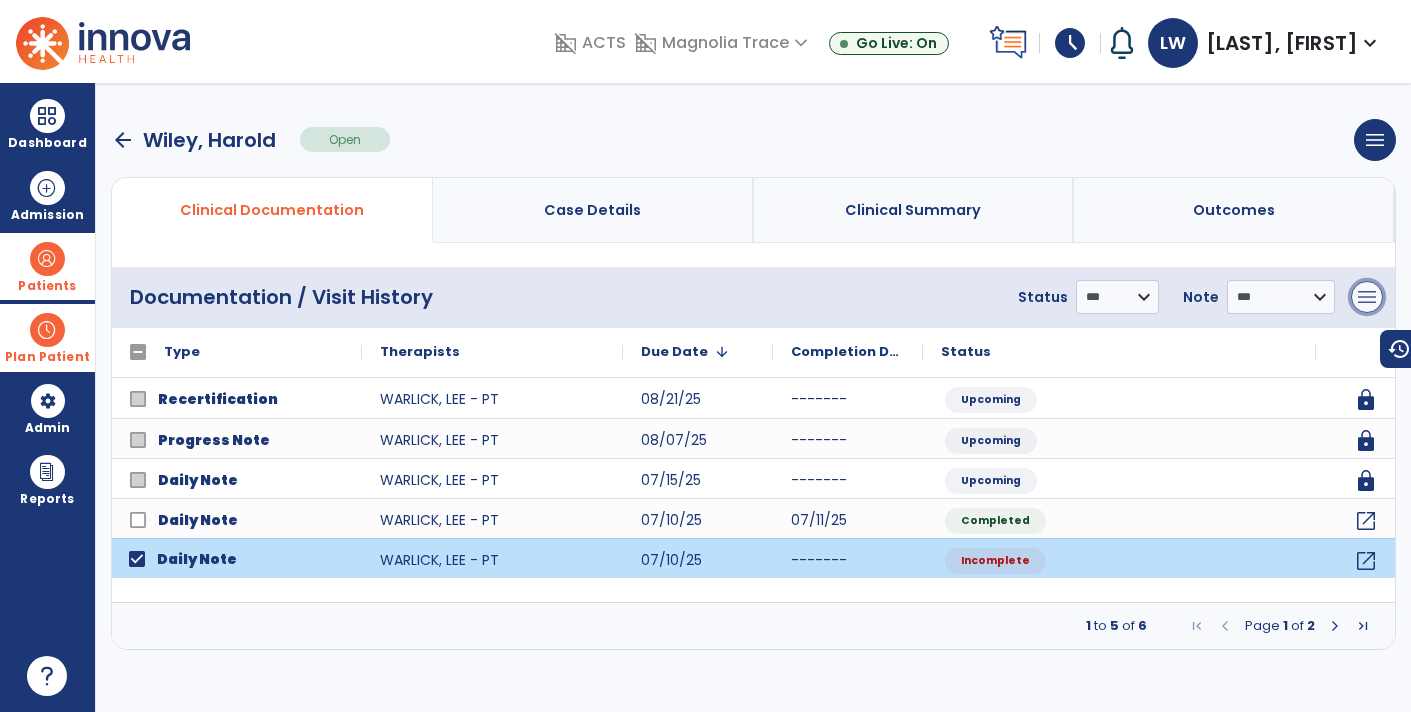 click on "menu" at bounding box center [1367, 297] 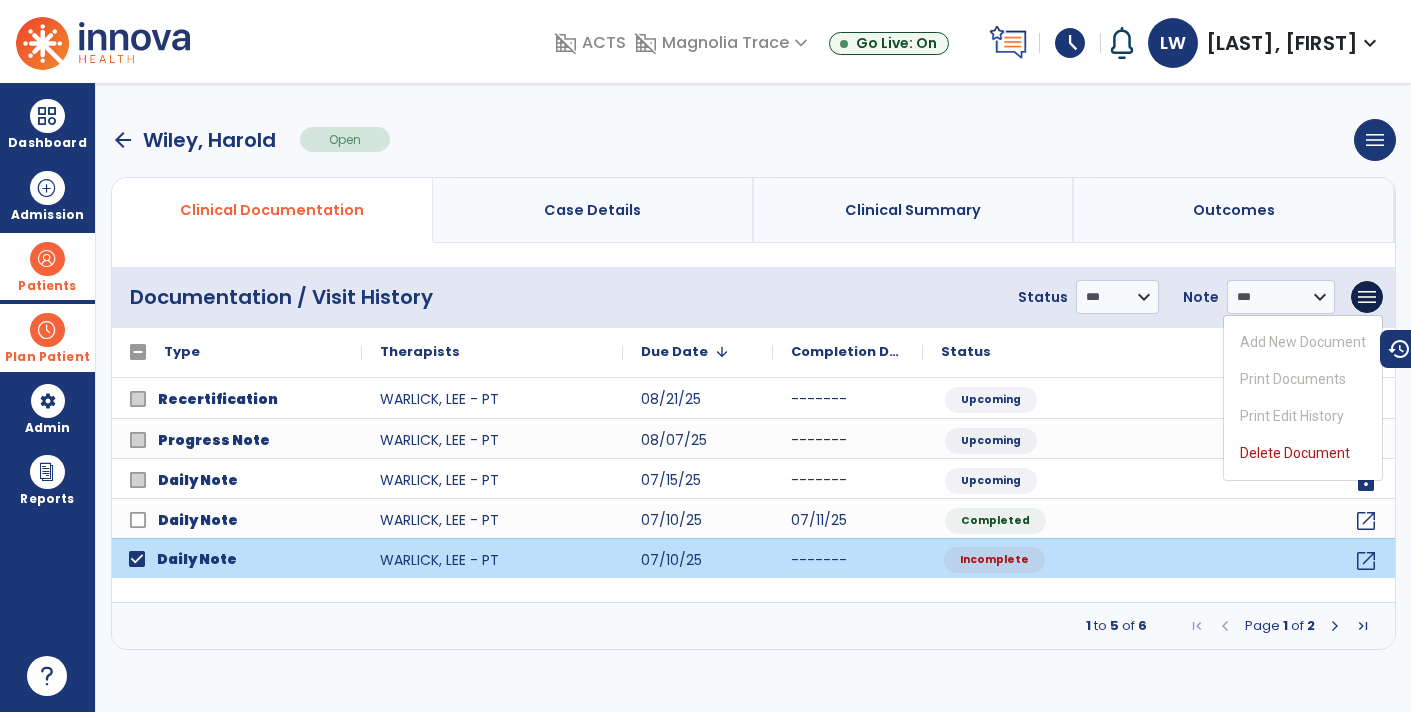 click on "Incomplete" 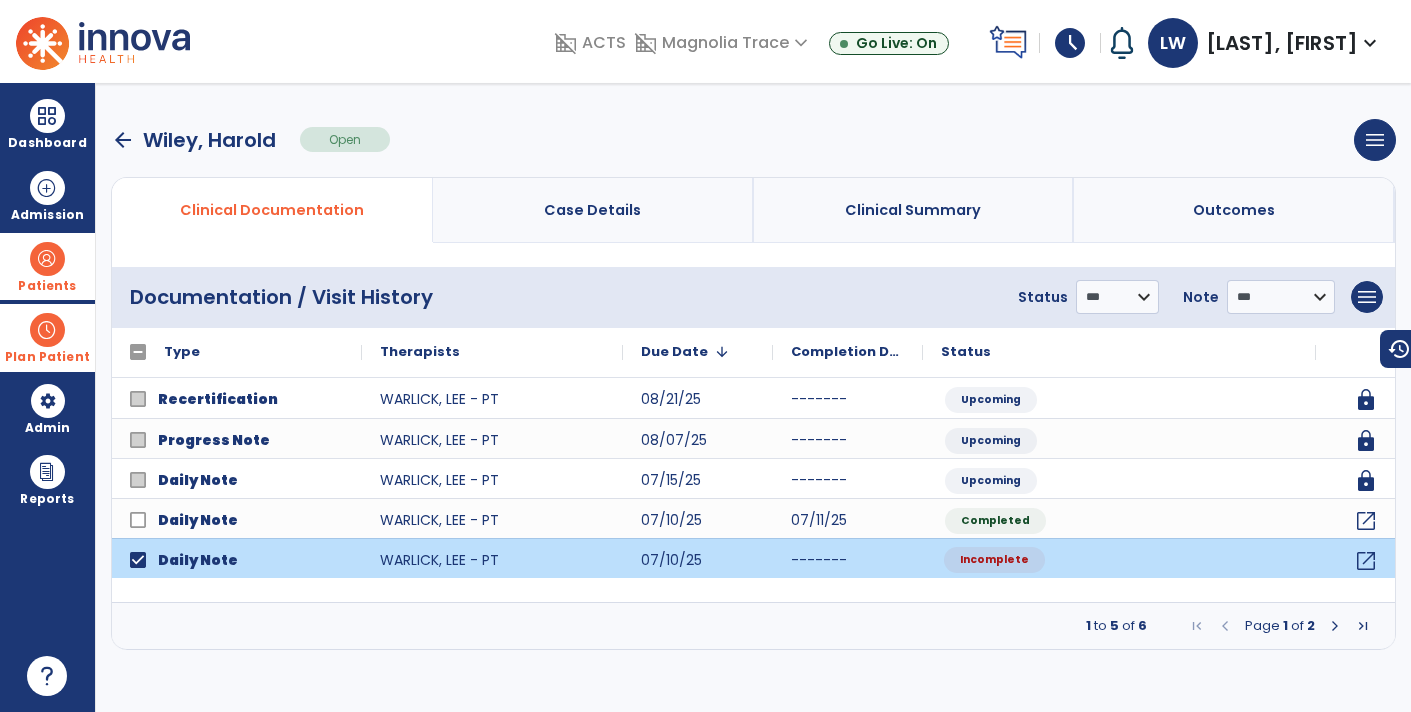 click on "Incomplete" 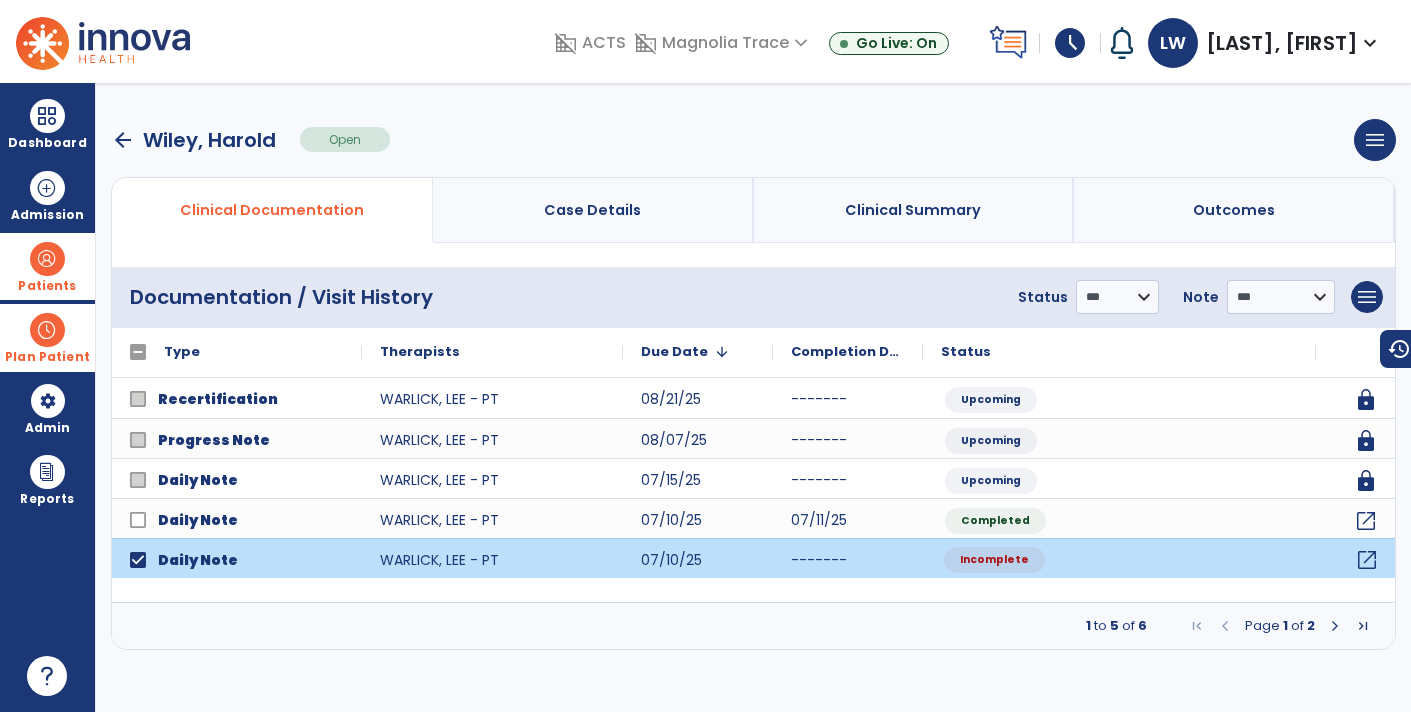 click on "open_in_new" 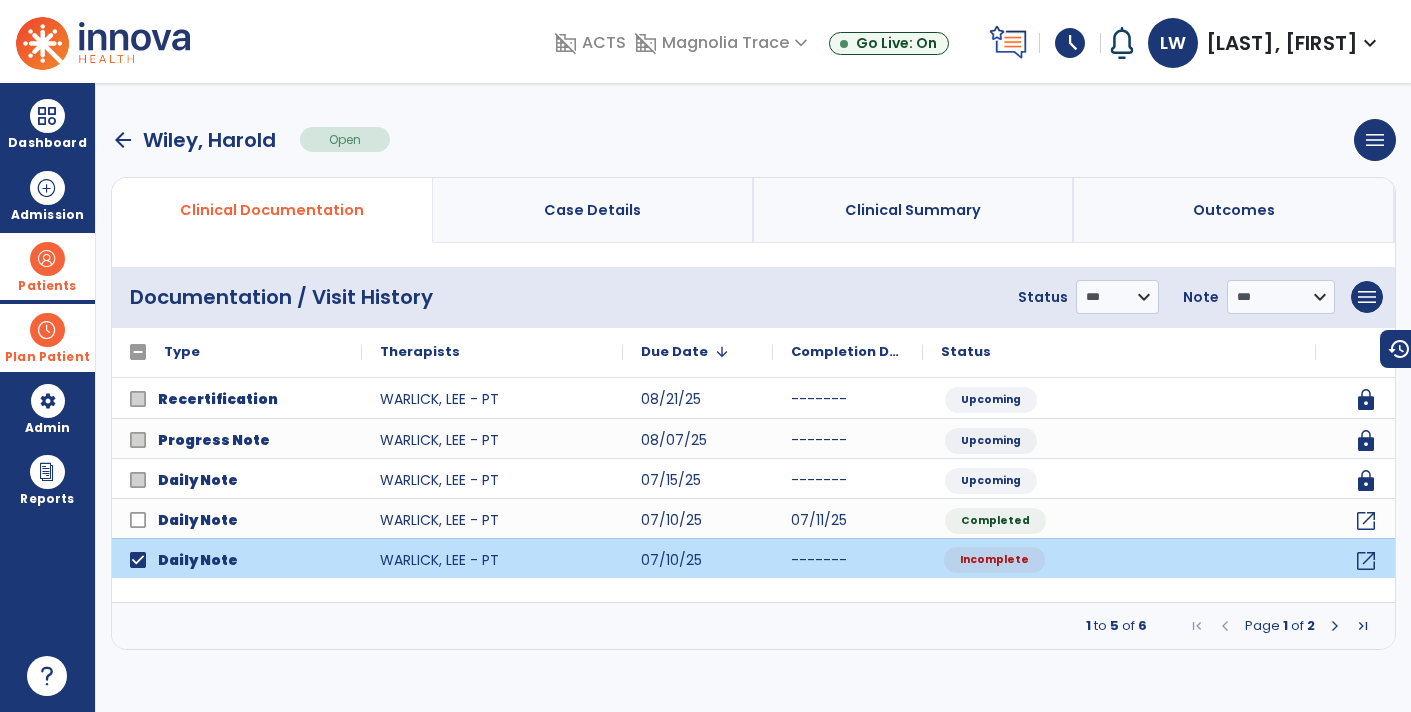 select on "*" 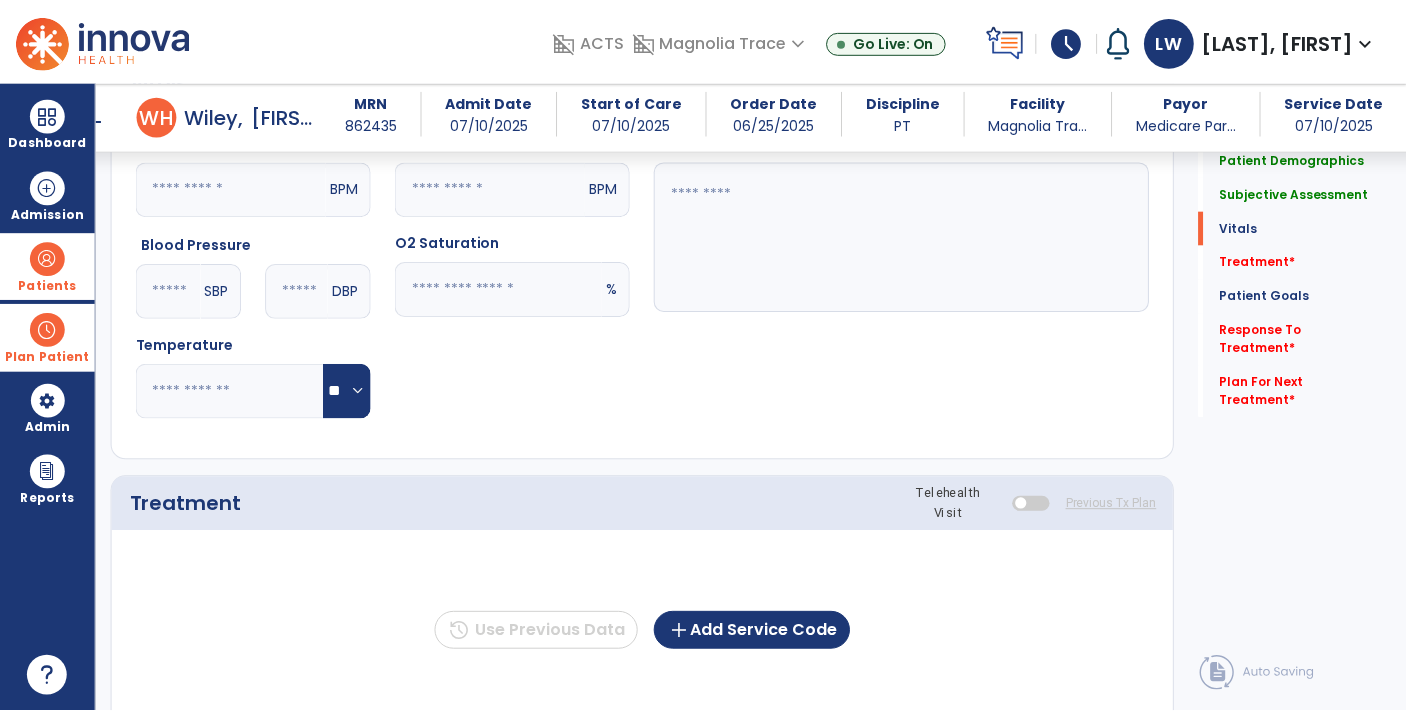 scroll, scrollTop: 849, scrollLeft: 0, axis: vertical 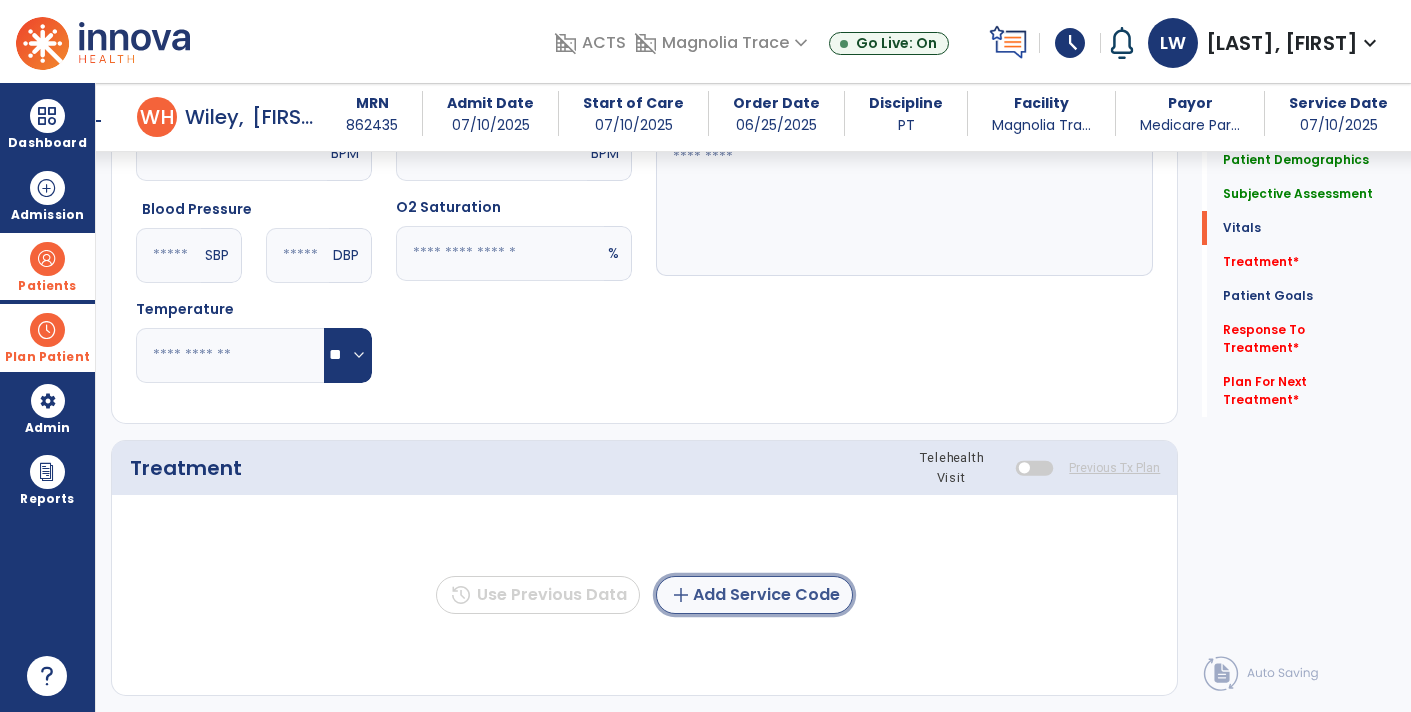 click on "add  Add Service Code" 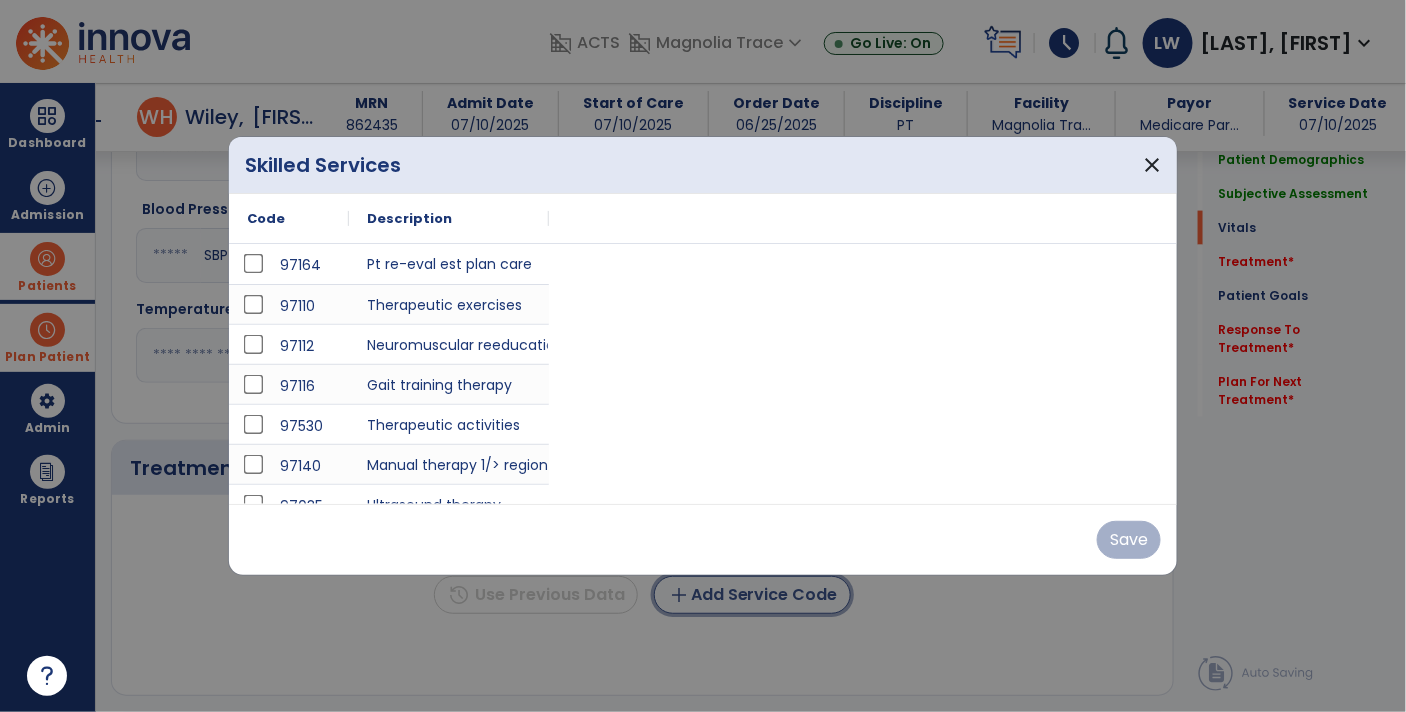 scroll, scrollTop: 849, scrollLeft: 0, axis: vertical 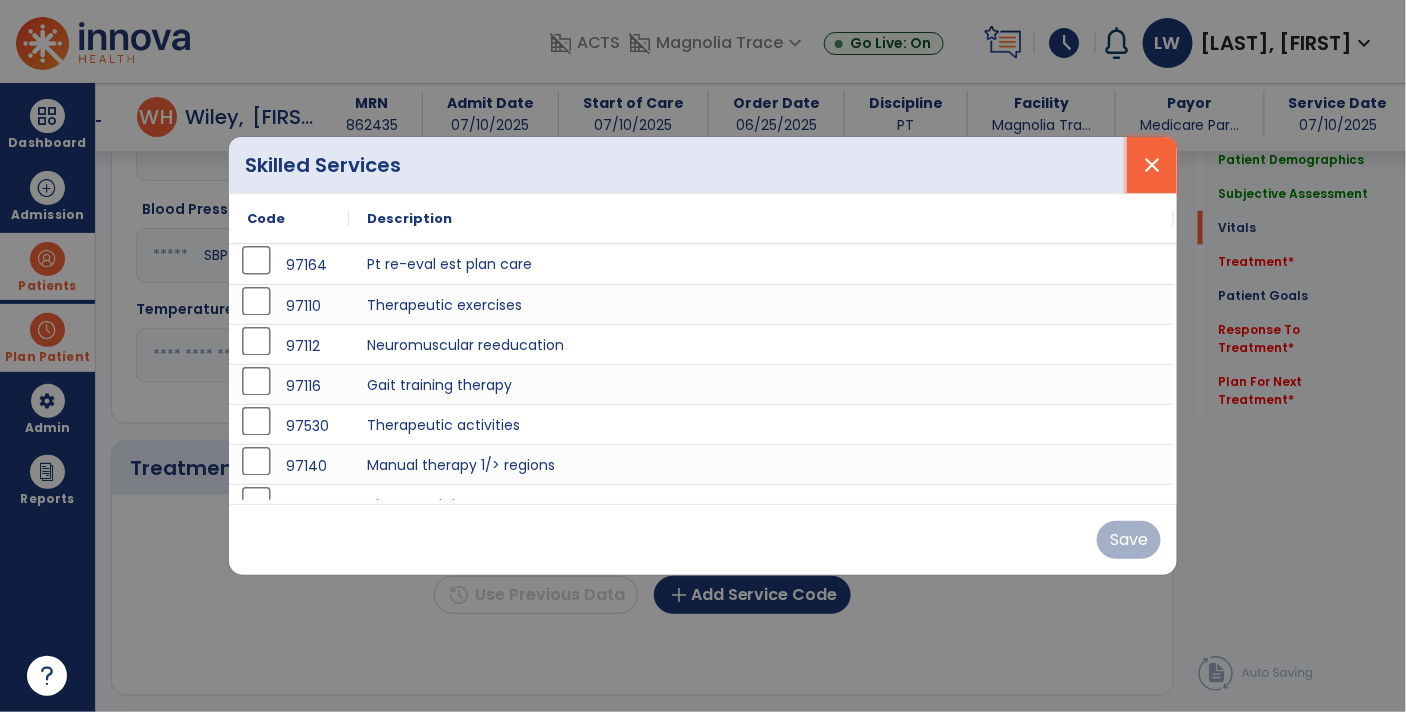 click on "close" at bounding box center (1152, 165) 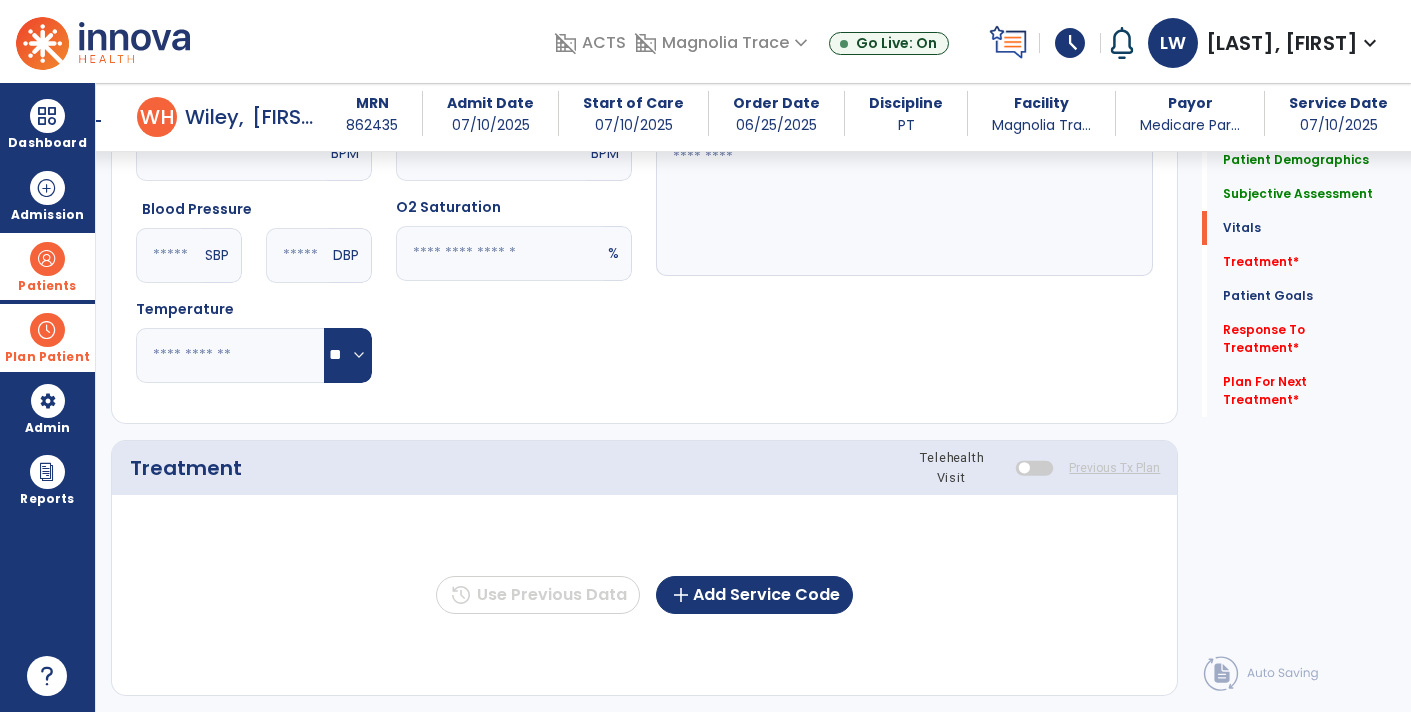 click on "arrow_back" at bounding box center [93, 121] 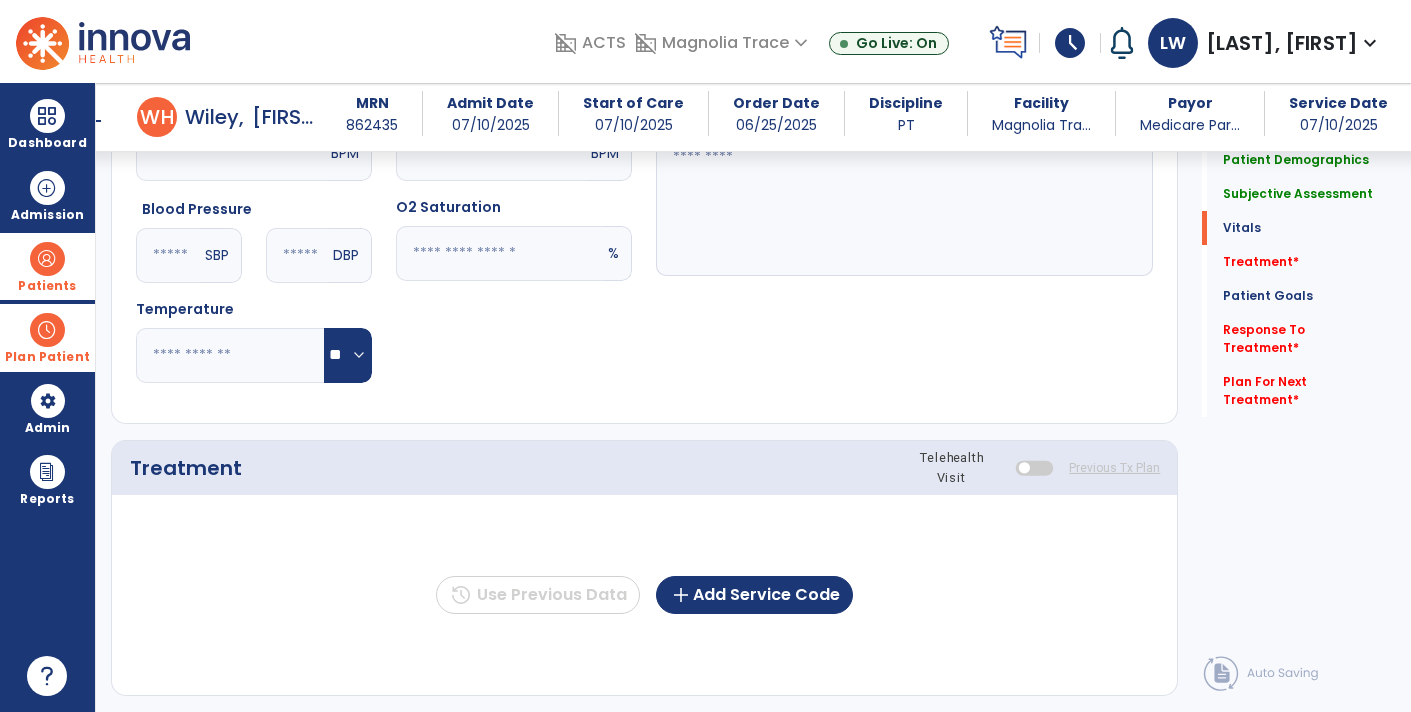scroll, scrollTop: 0, scrollLeft: 0, axis: both 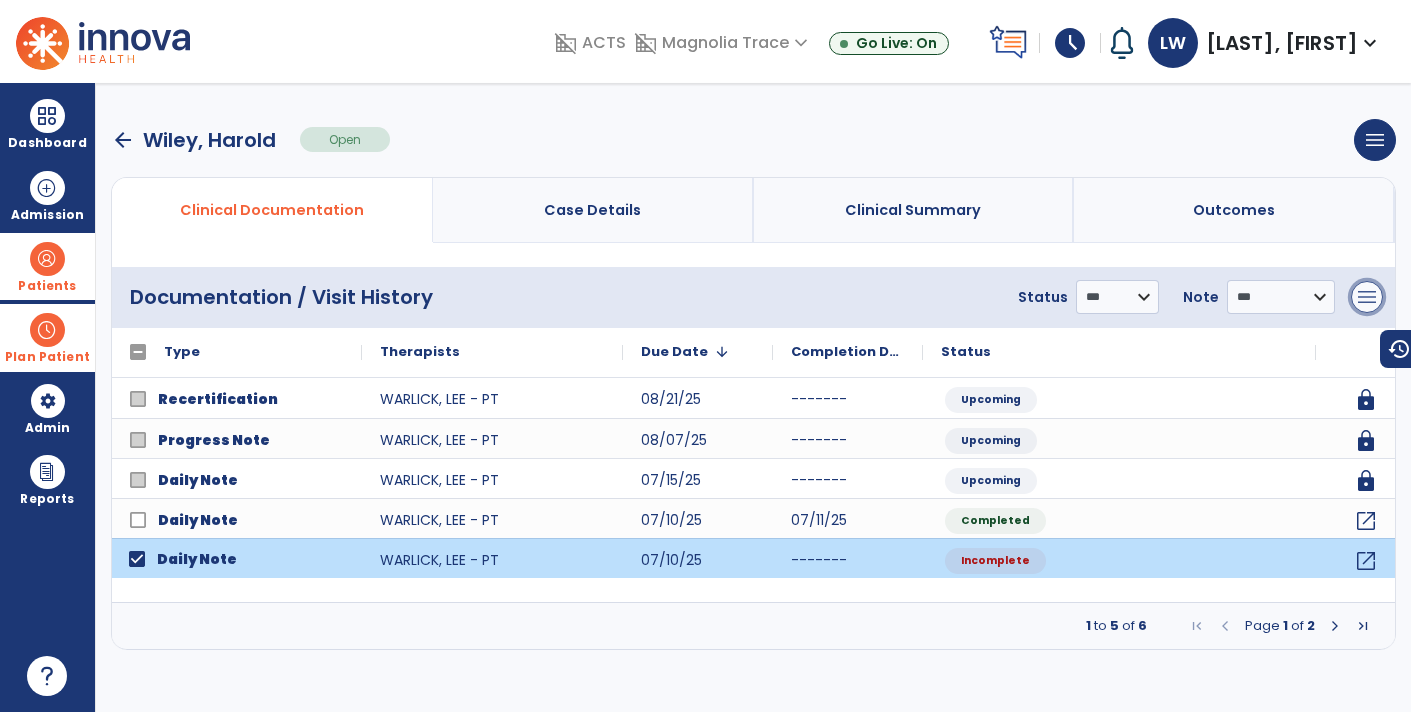 click on "menu" at bounding box center [1367, 297] 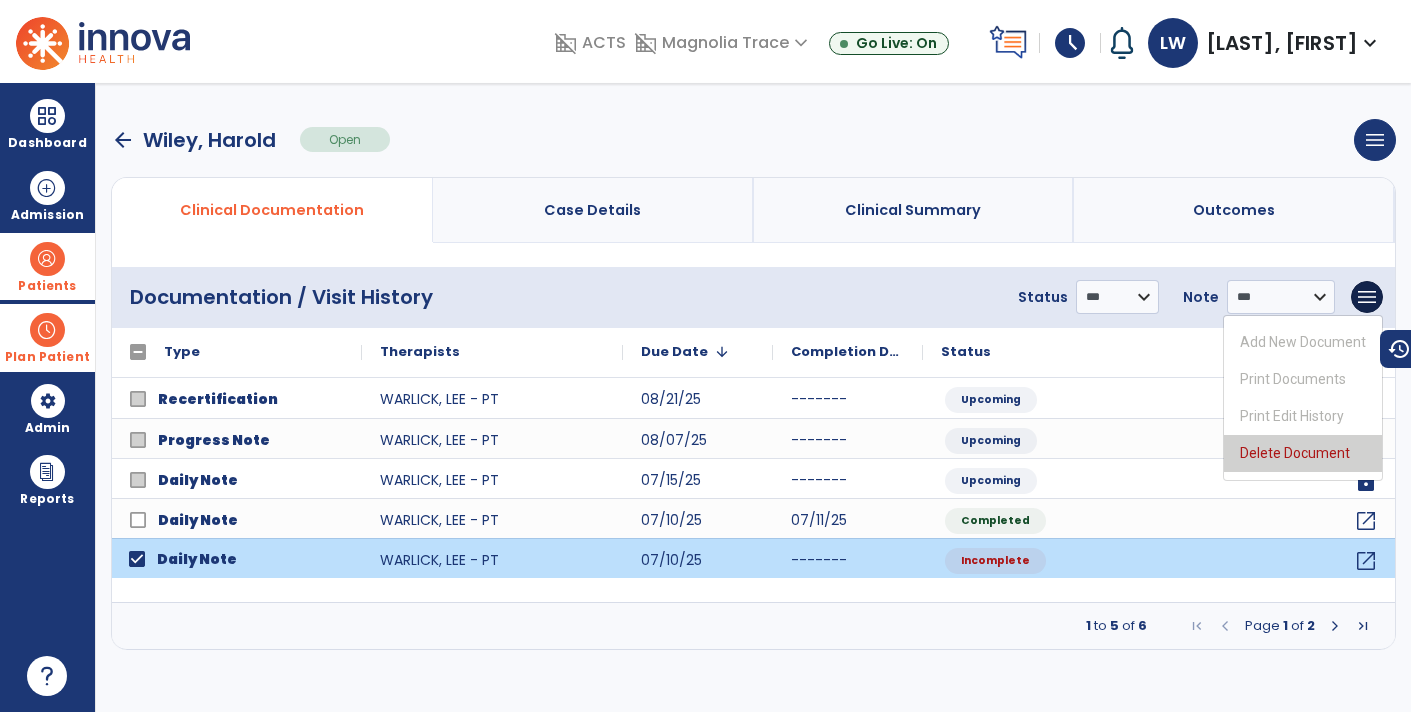 click on "Delete Document" at bounding box center [1303, 453] 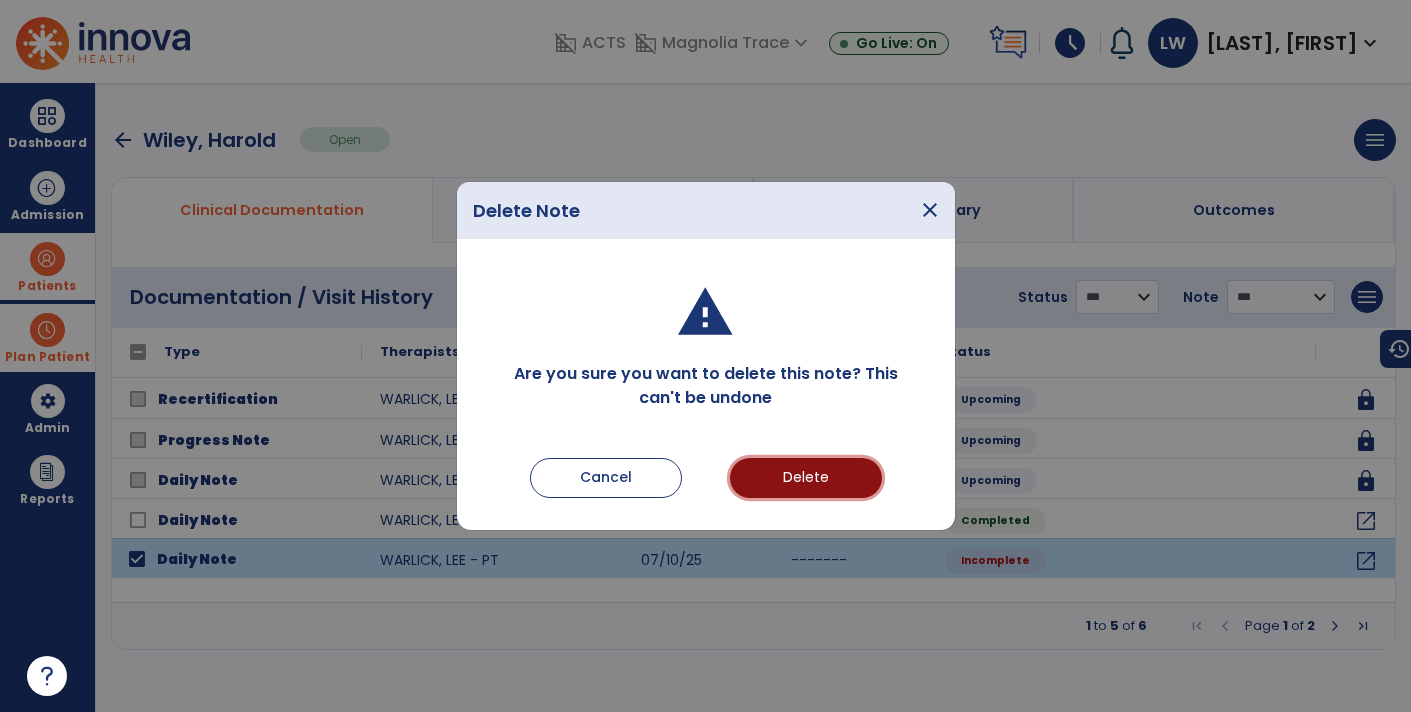 click on "Delete" at bounding box center [806, 478] 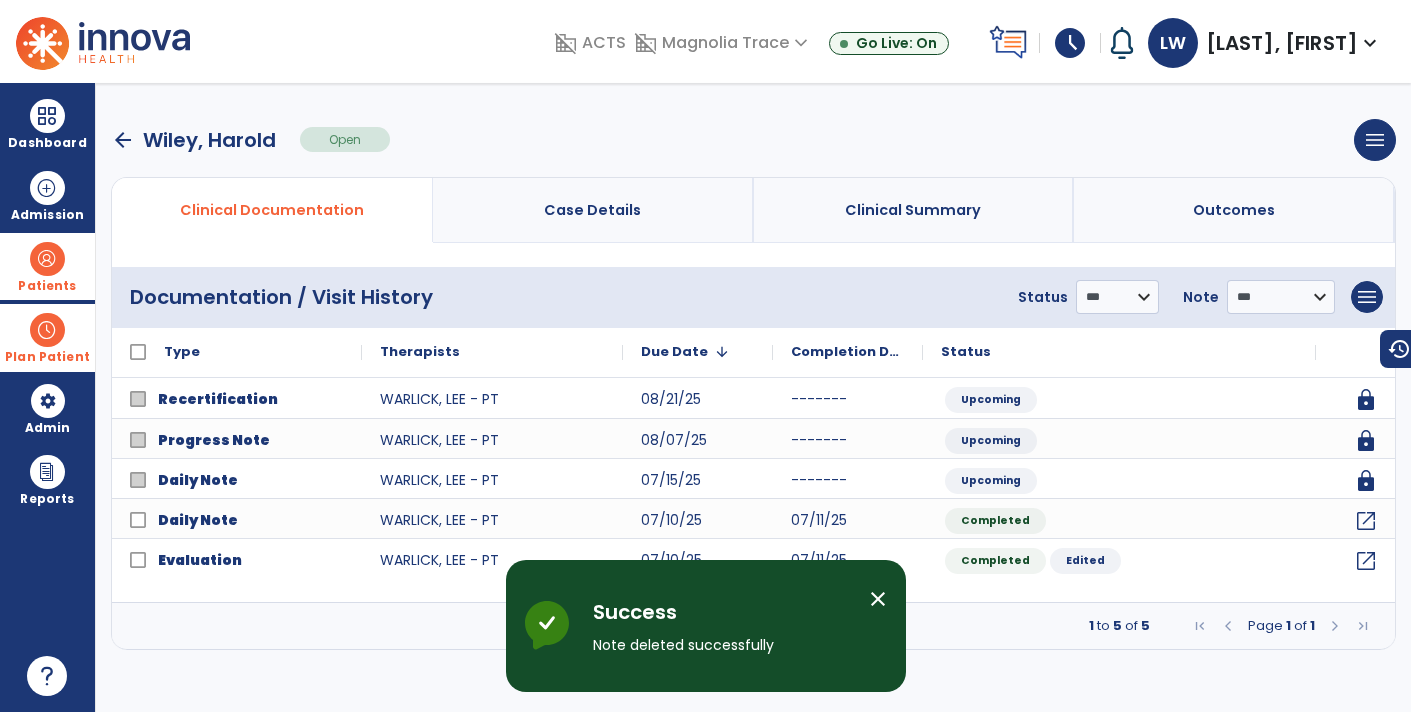 click on "close" at bounding box center [878, 599] 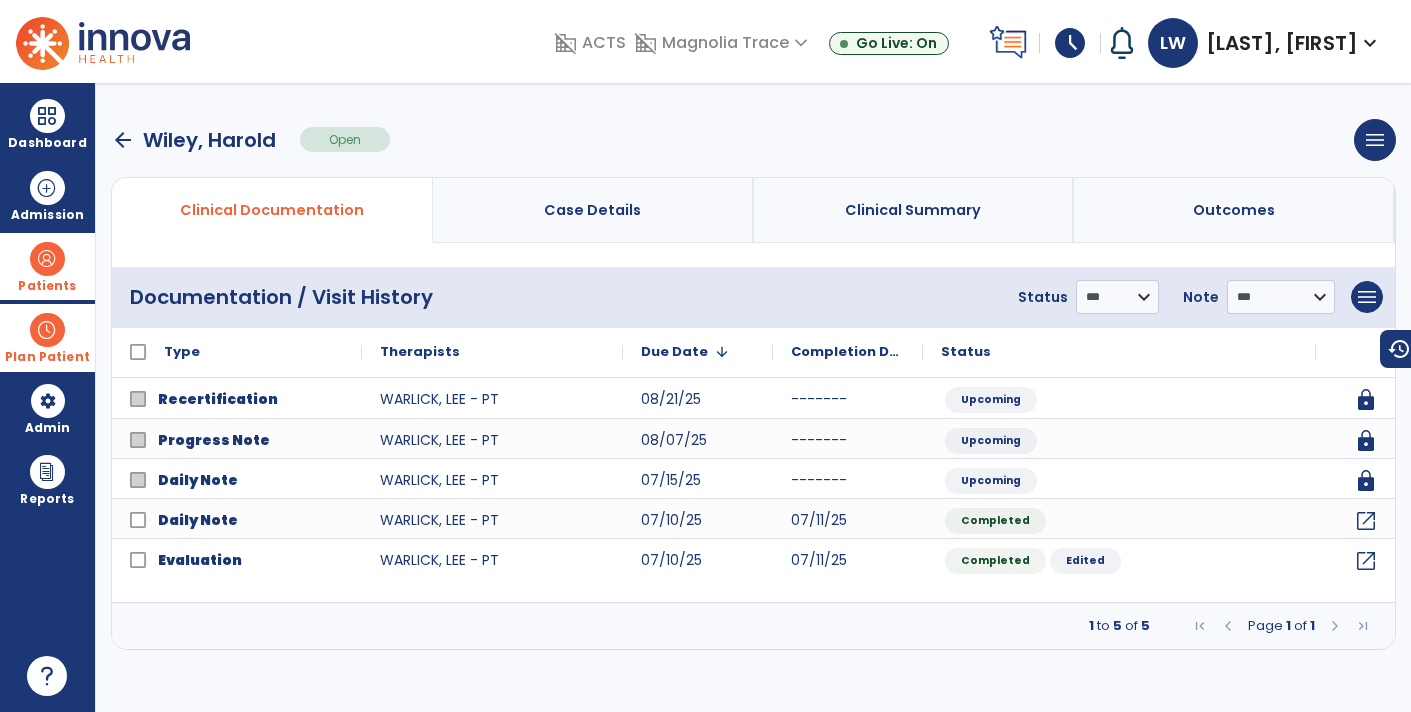 click on "schedule" at bounding box center (1070, 43) 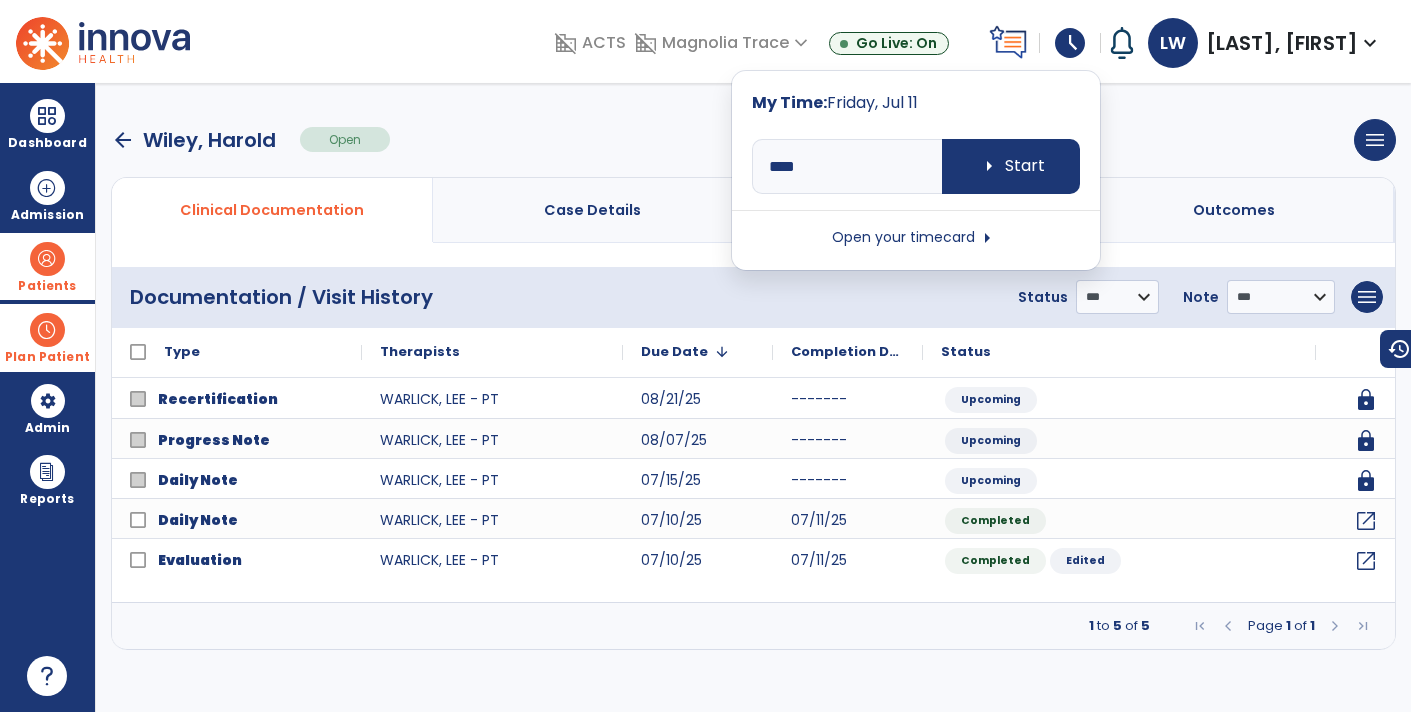 click on "Open your timecard  arrow_right" at bounding box center (916, 238) 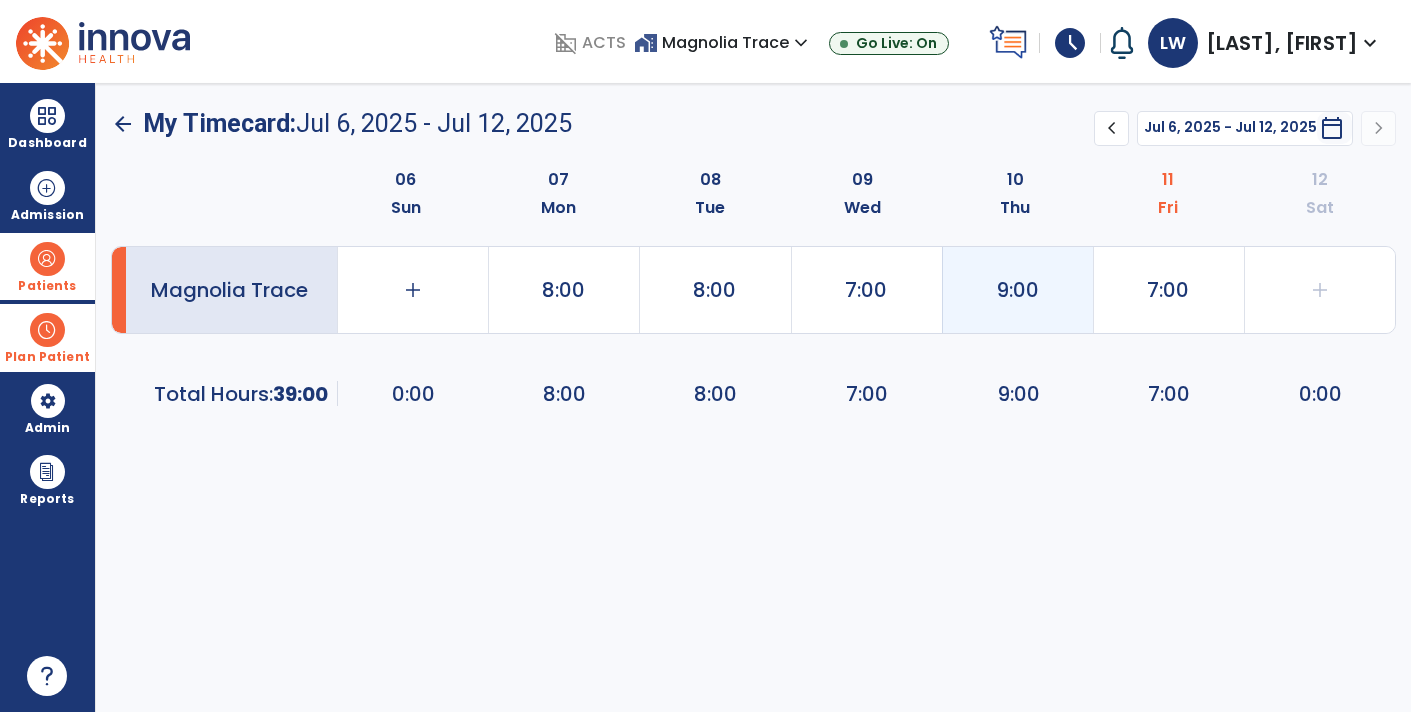 click on "9:00" 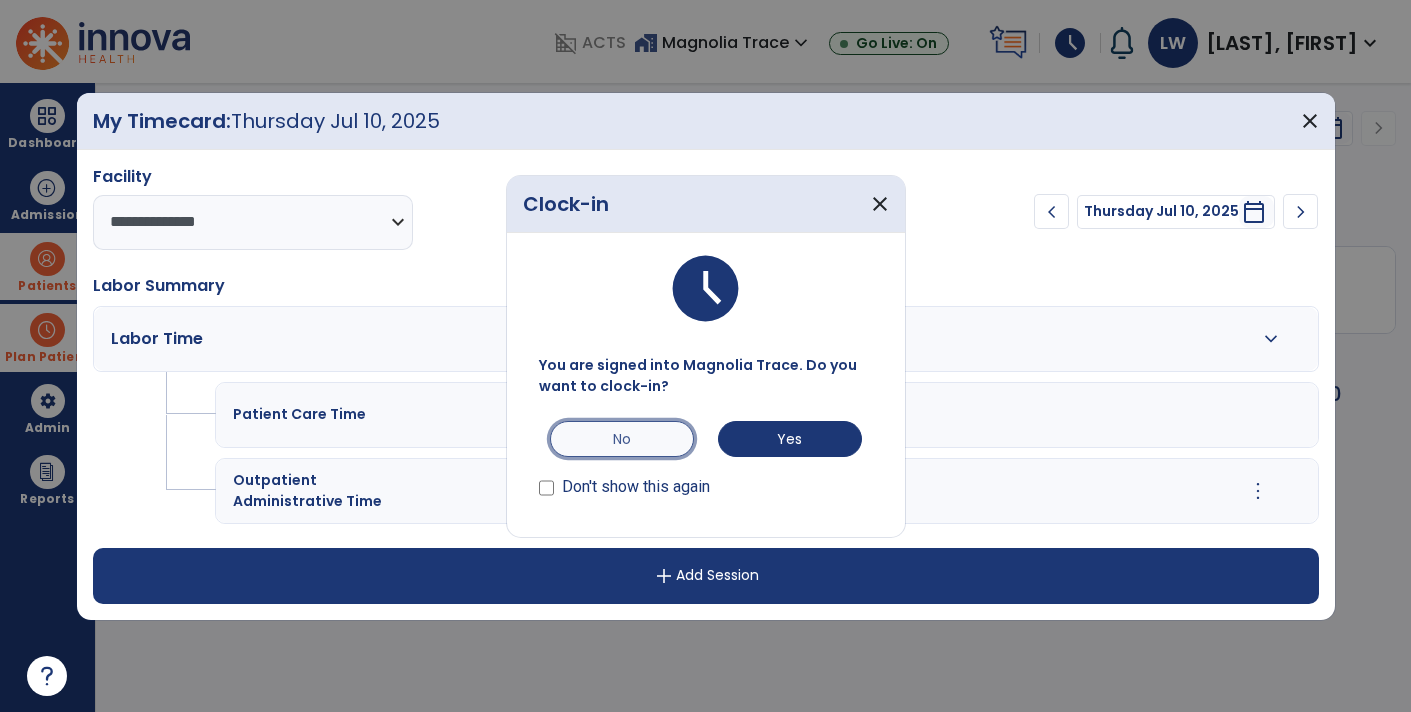 click on "No" at bounding box center [622, 439] 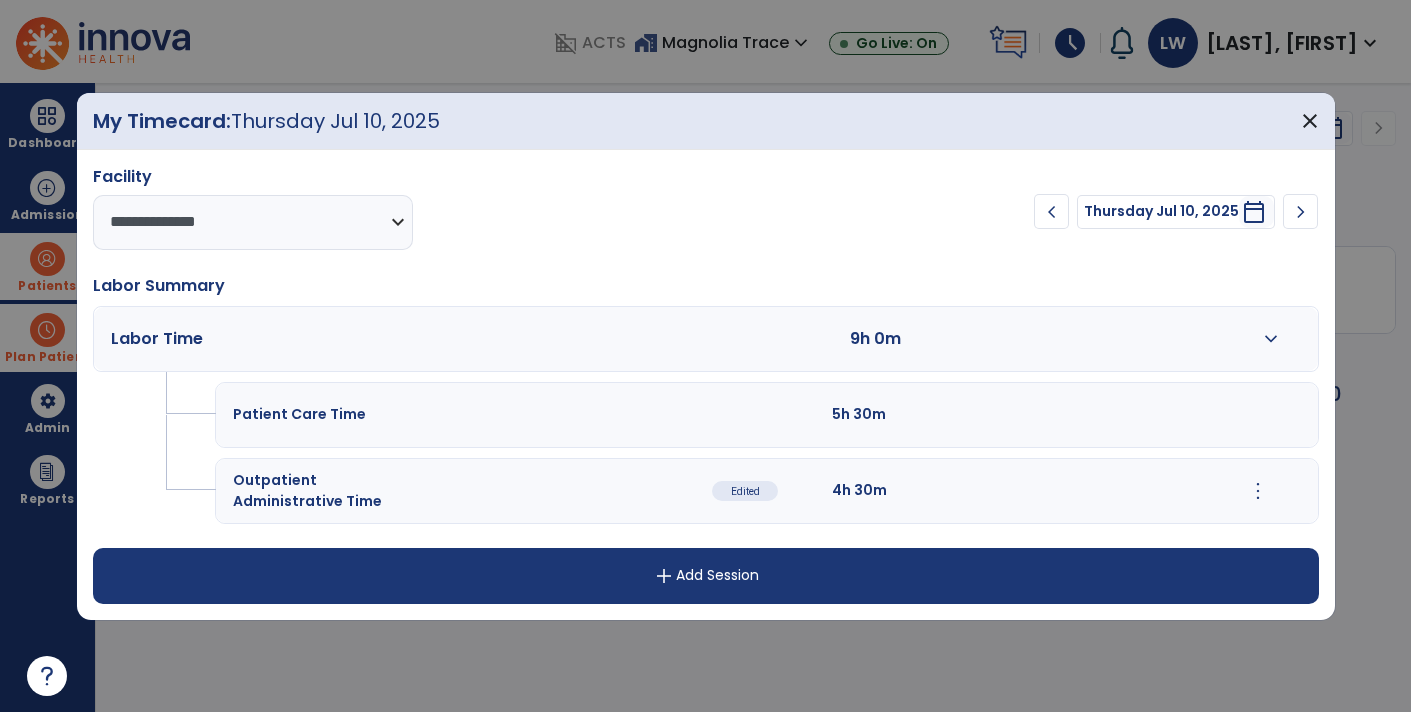 click on "more_vert" at bounding box center [1258, 491] 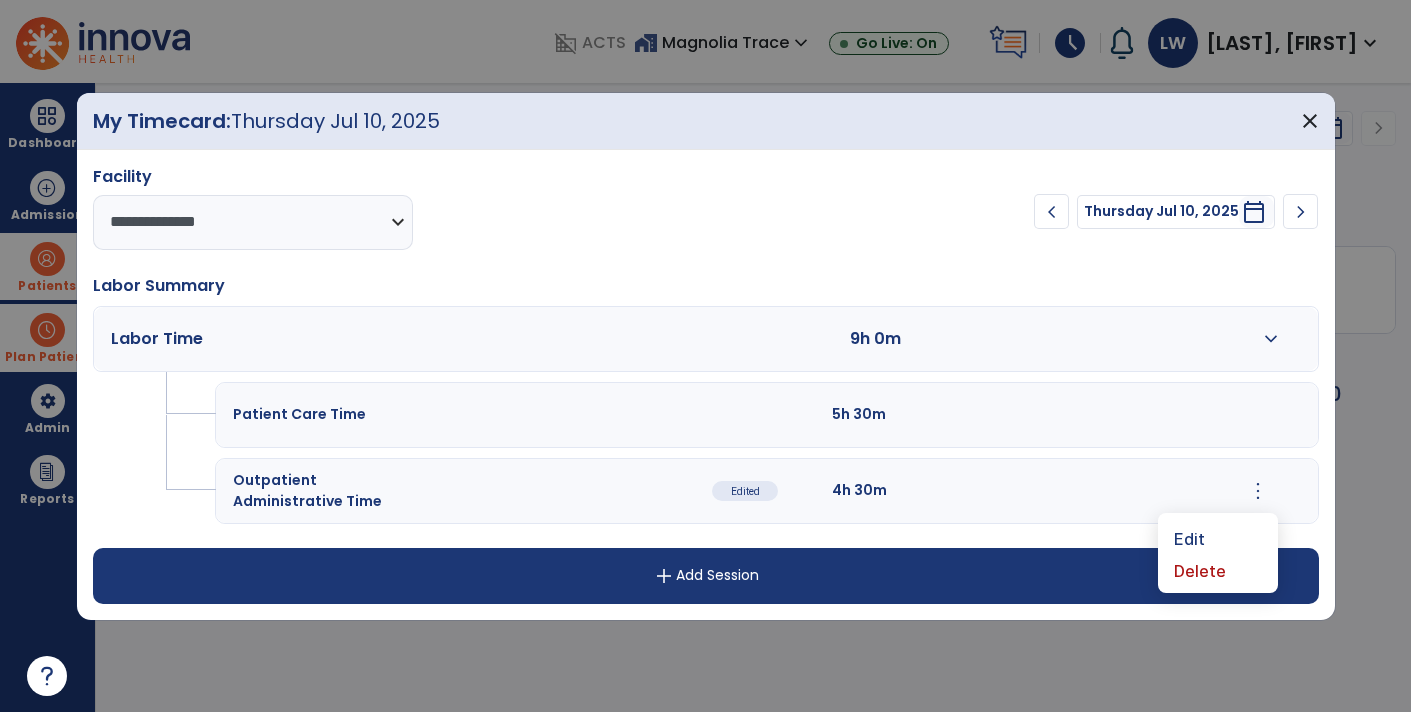 click on "Patient Care Time  5h 30m" at bounding box center [766, 415] 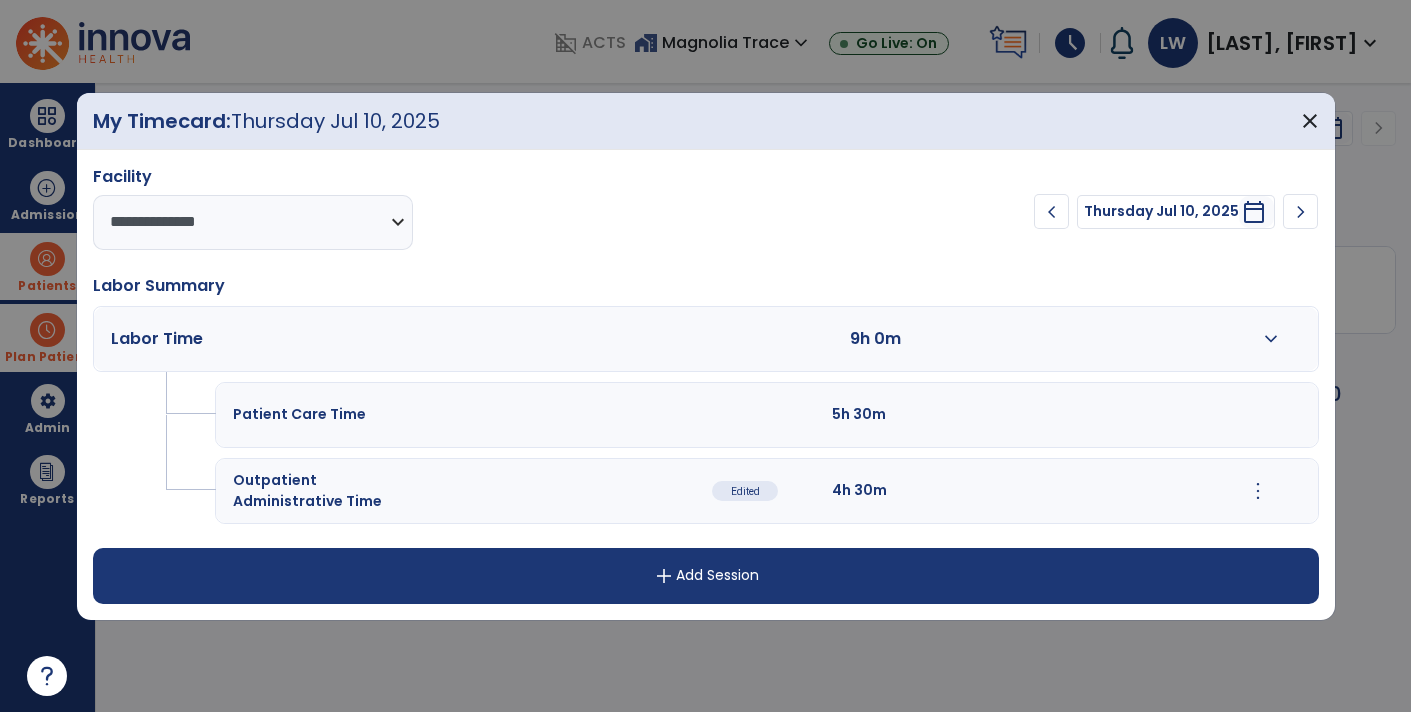 click on "Patient Care Time  5h 30m" at bounding box center (766, 415) 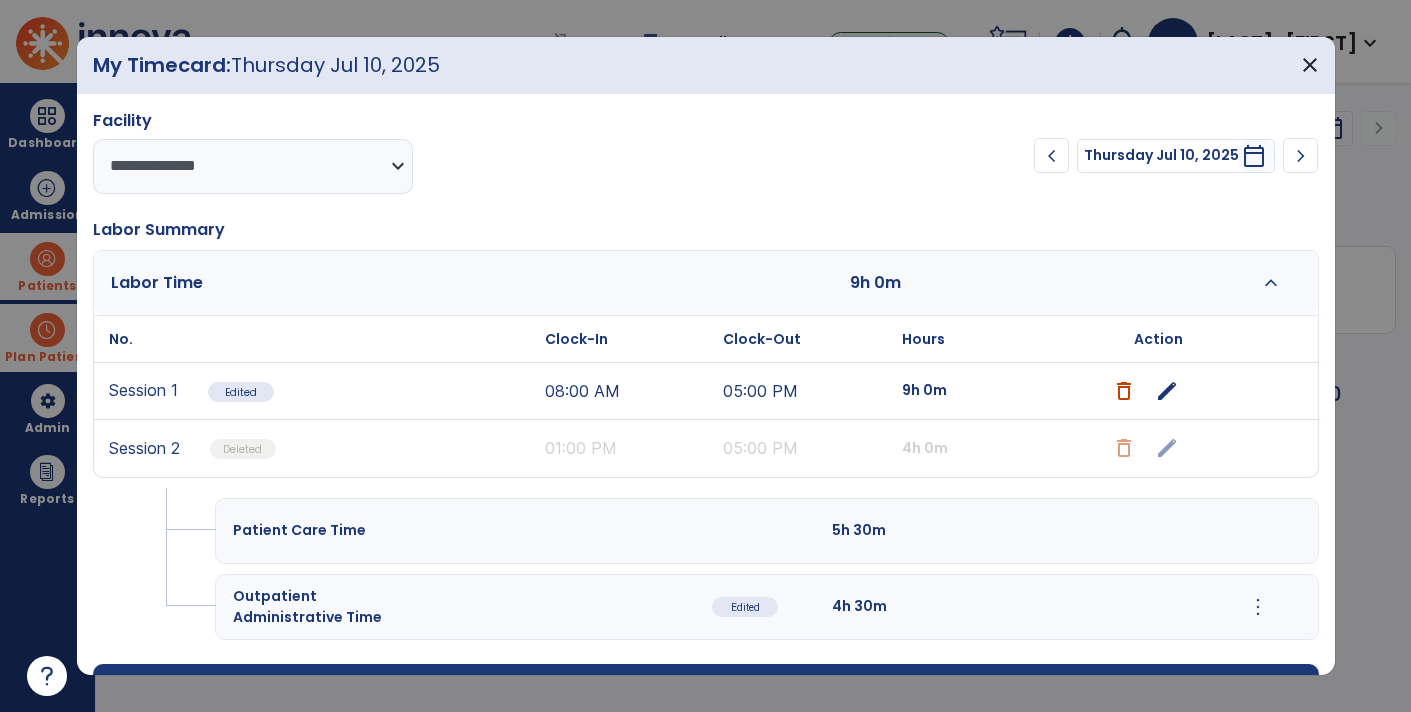 click on "more_vert" at bounding box center (1258, 607) 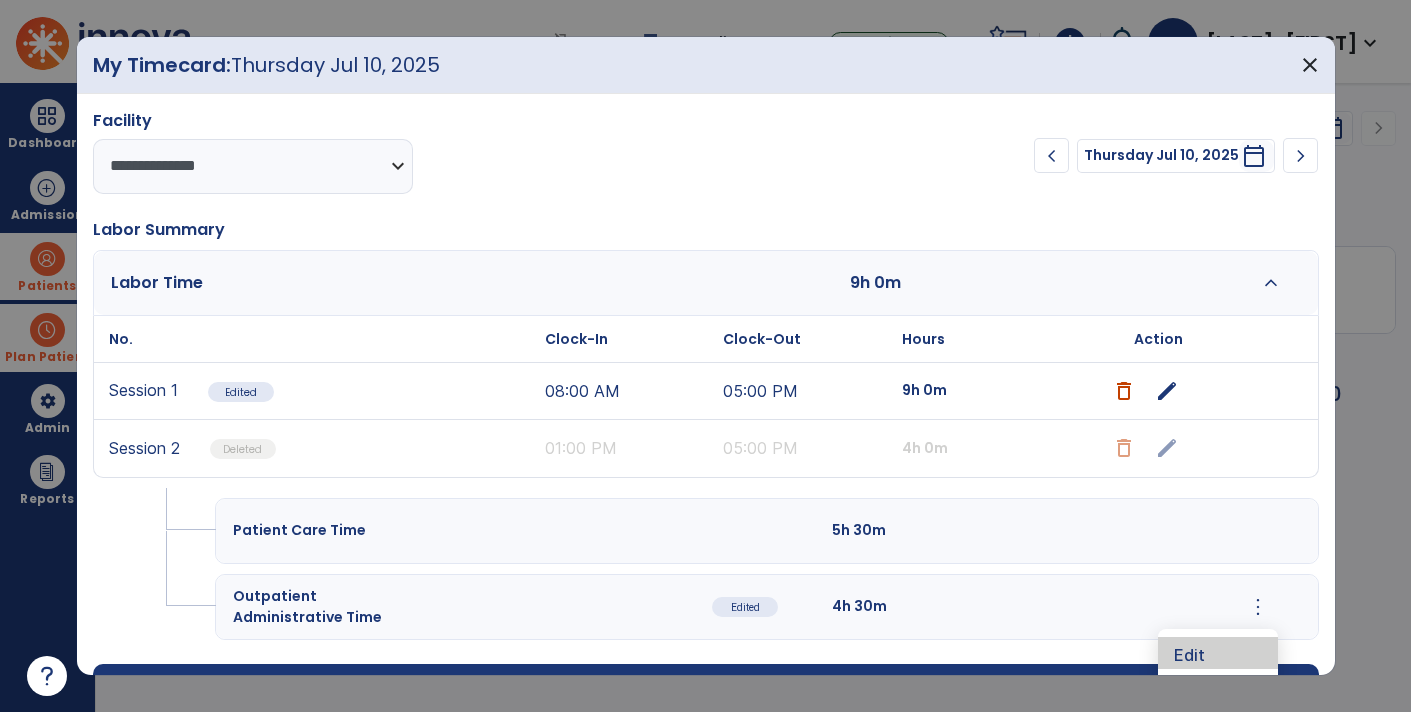 click on "Edit" at bounding box center [1218, 653] 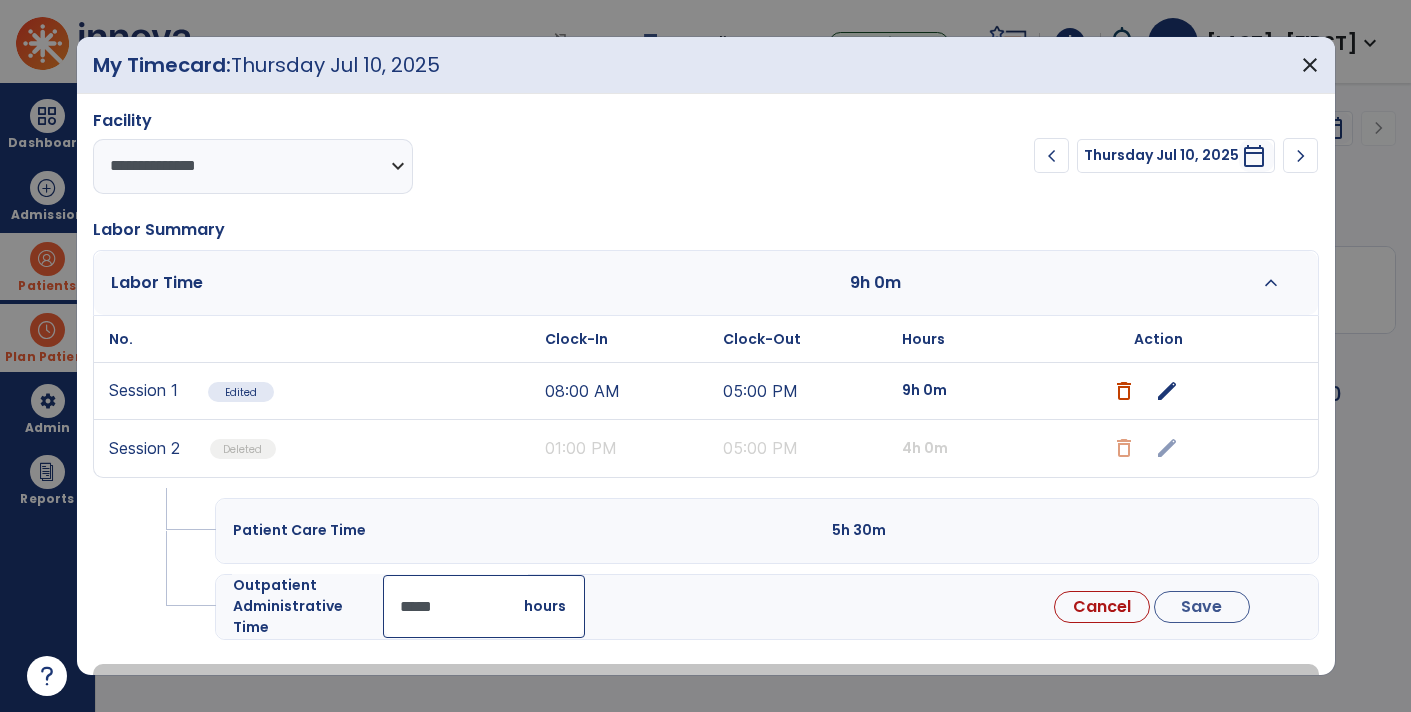 click on "*****" at bounding box center (484, 606) 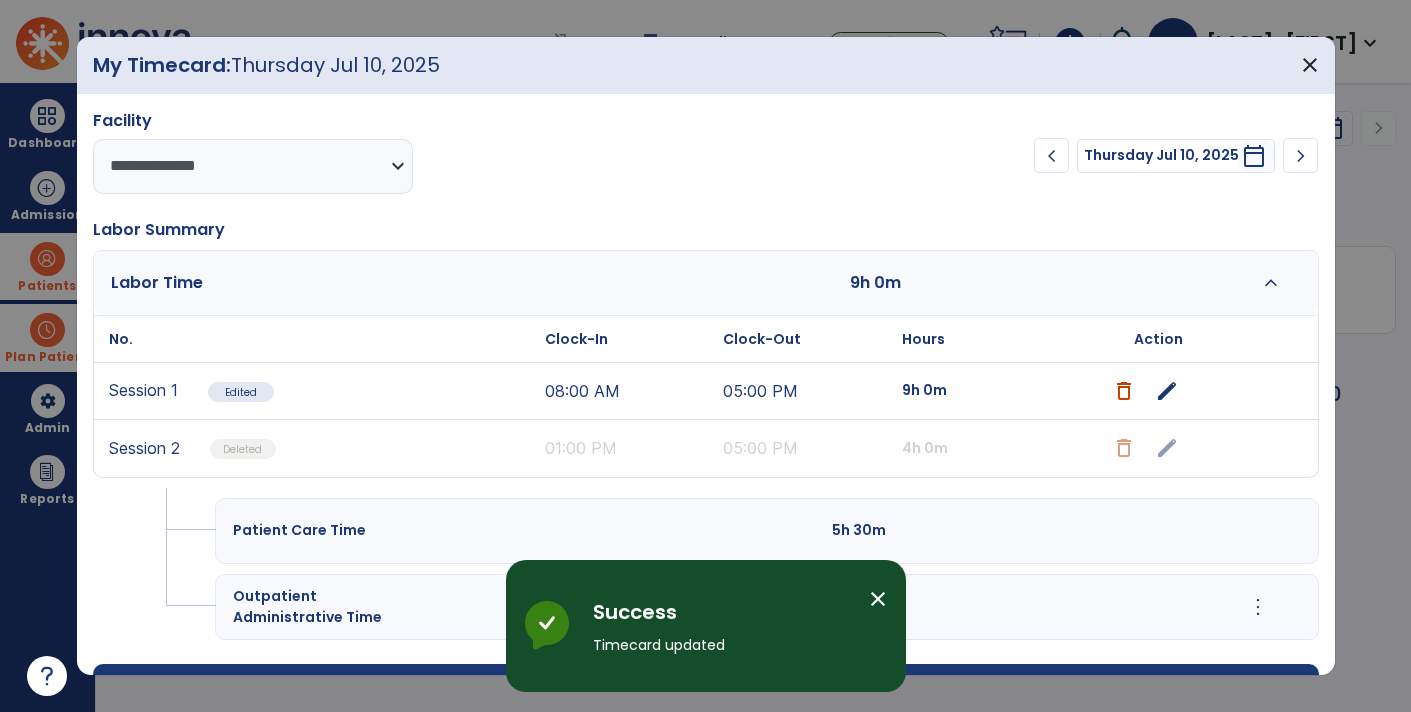 click on "close" at bounding box center [878, 599] 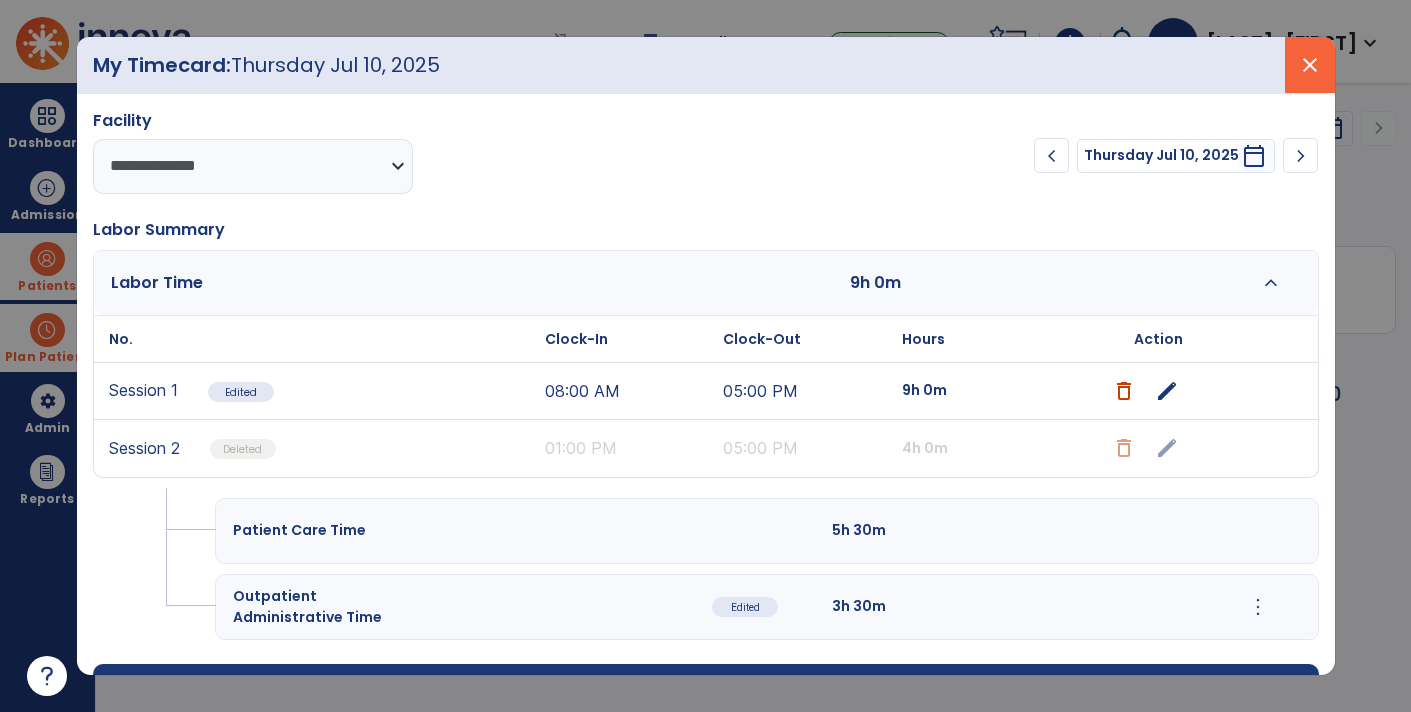 click on "close" at bounding box center [1310, 65] 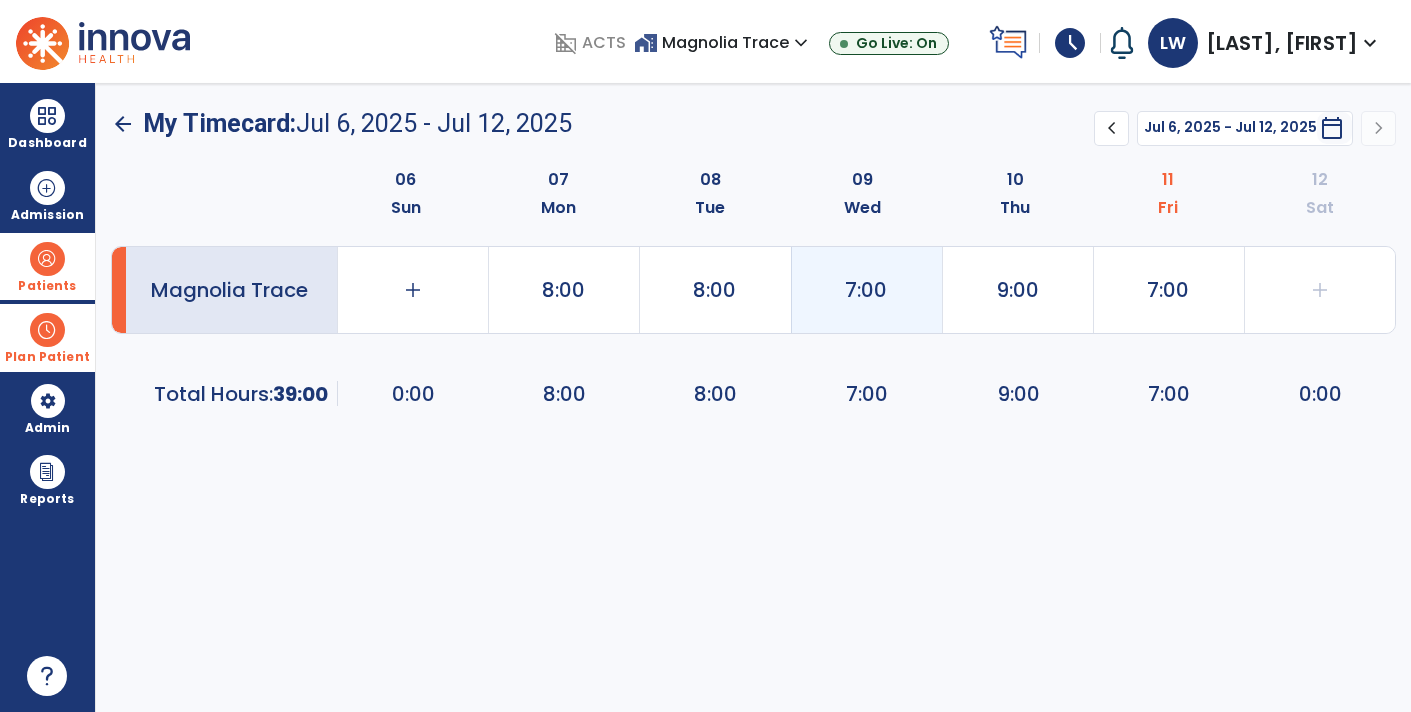 click on "7:00" 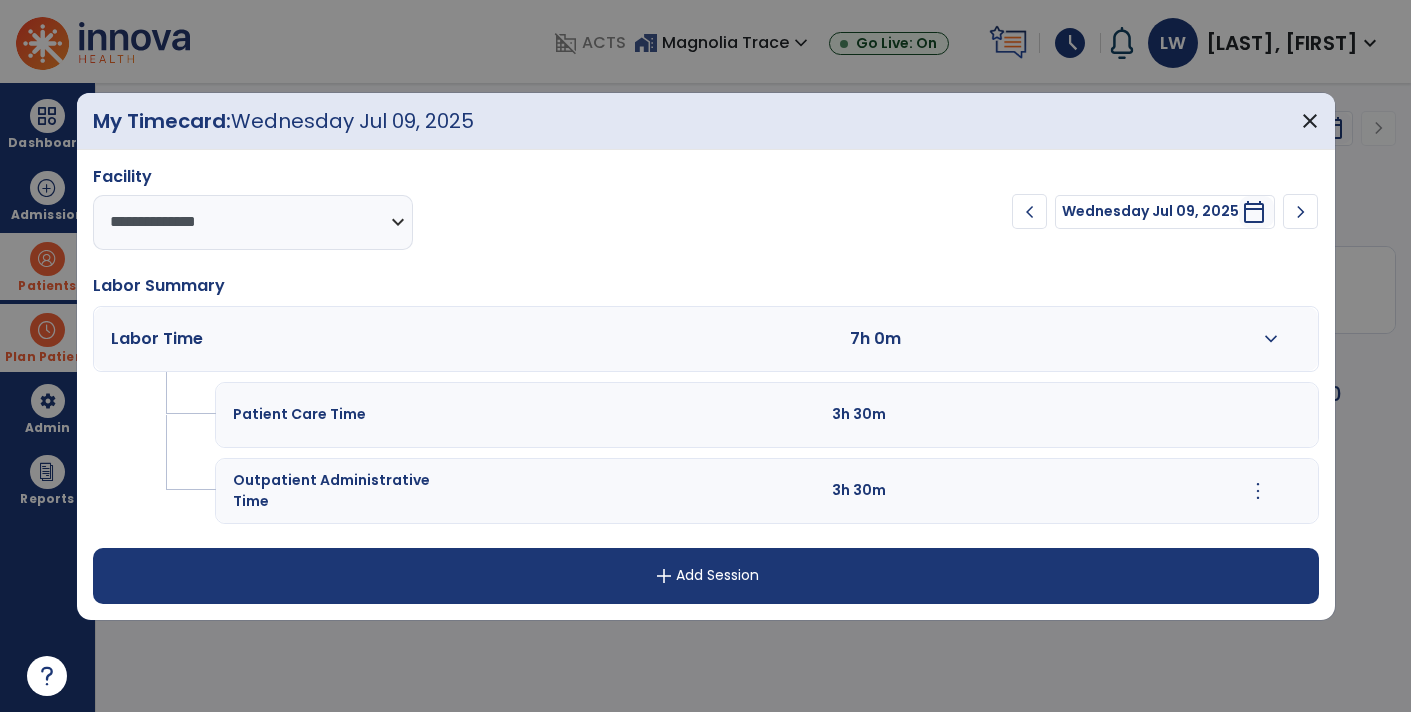 click on "expand_more" at bounding box center [1271, 339] 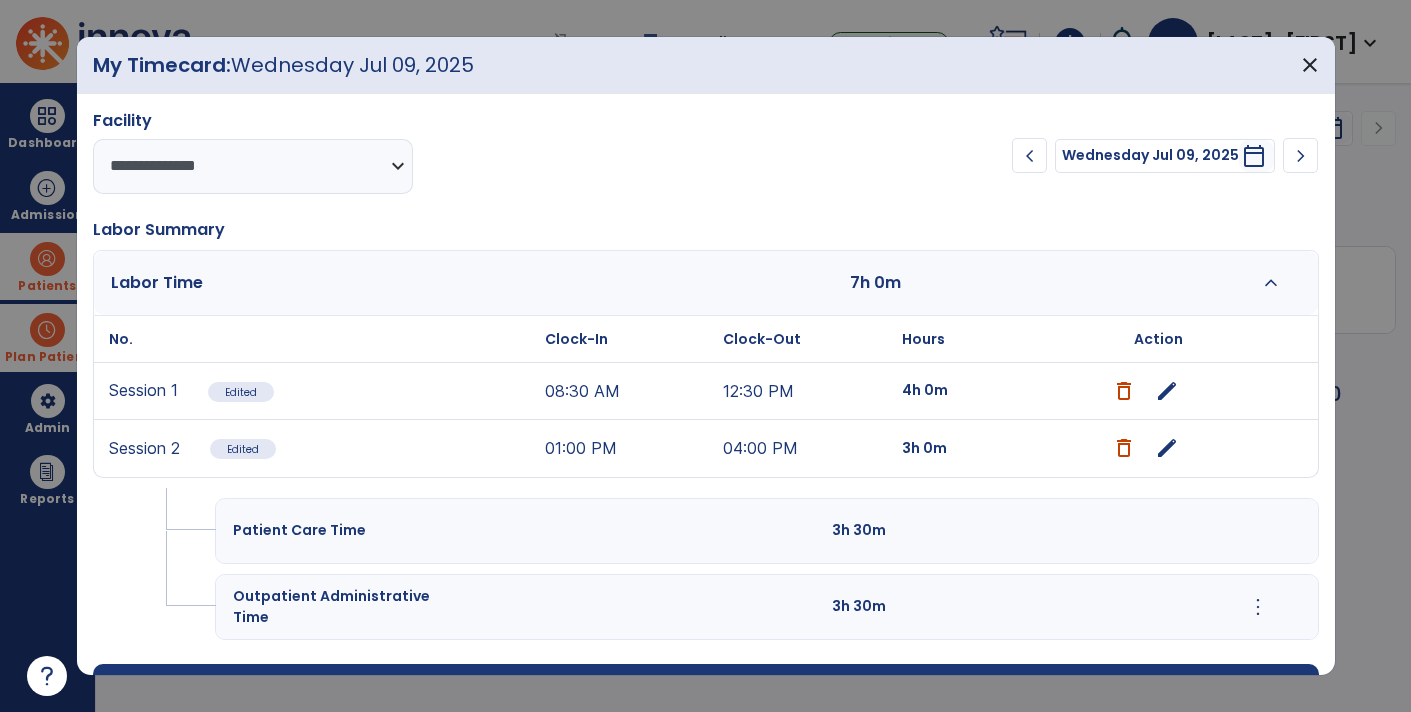click at bounding box center (1124, 448) 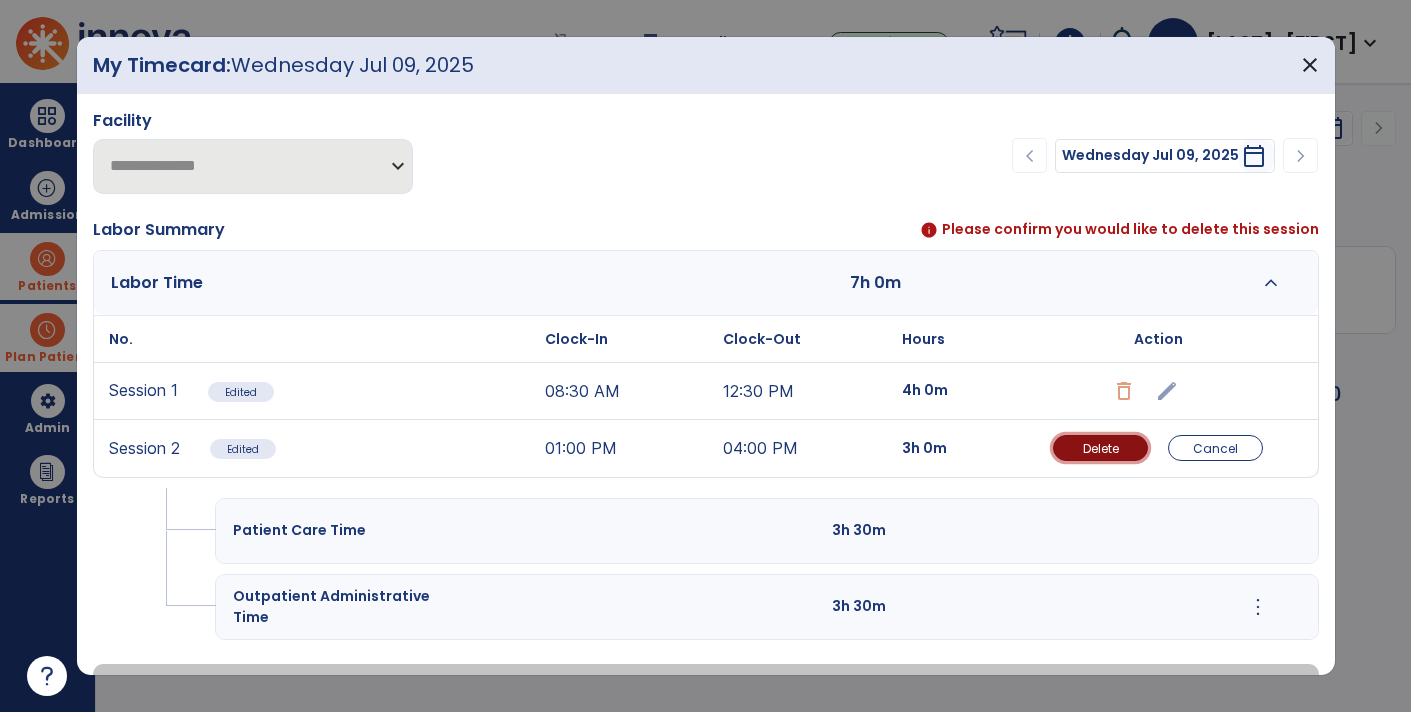click on "Delete" at bounding box center (1100, 448) 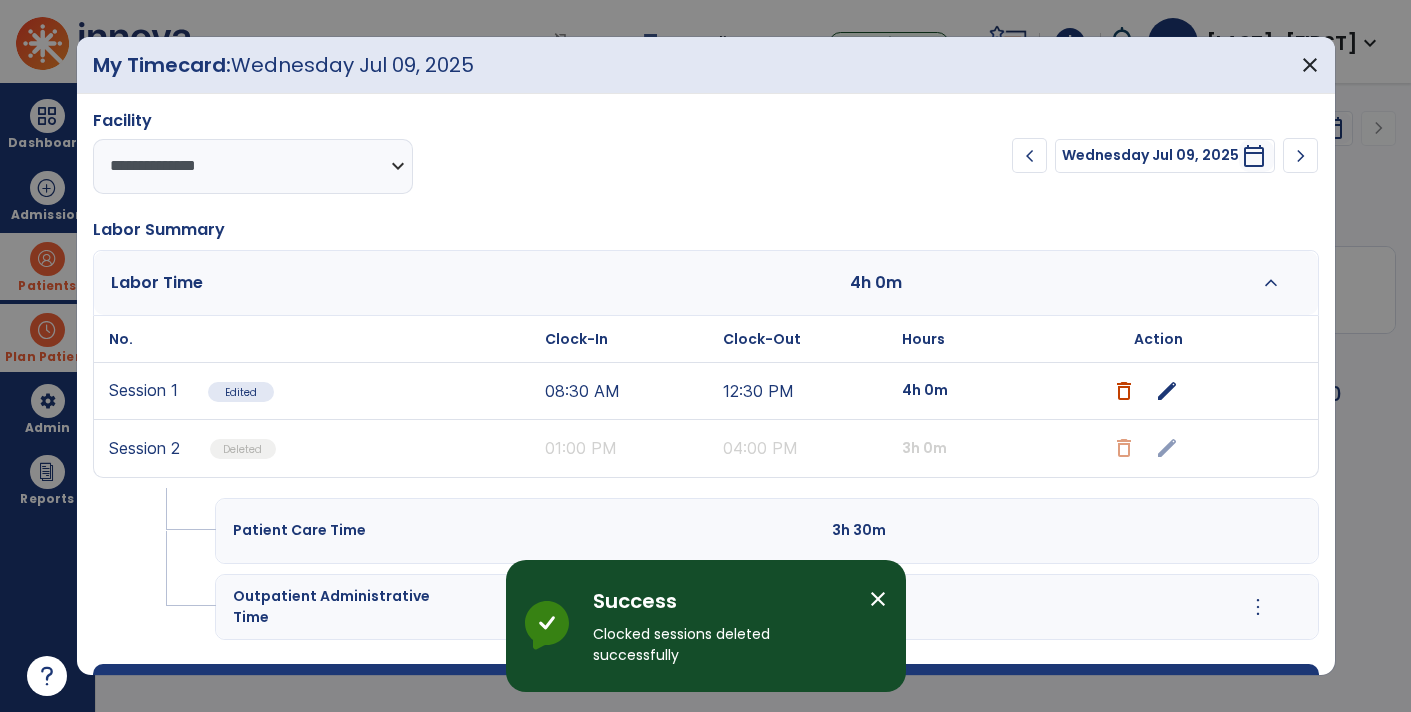 click on "edit" at bounding box center [1167, 391] 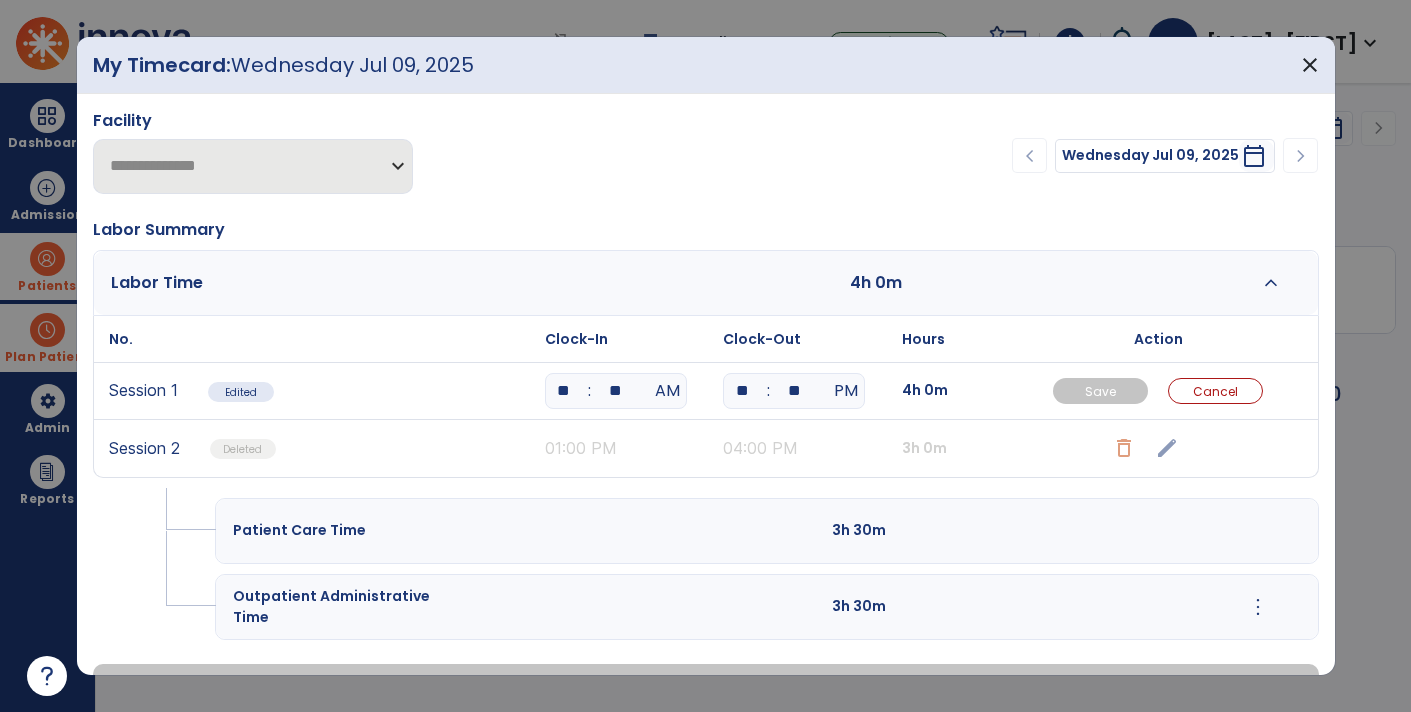 click on "**" at bounding box center (616, 391) 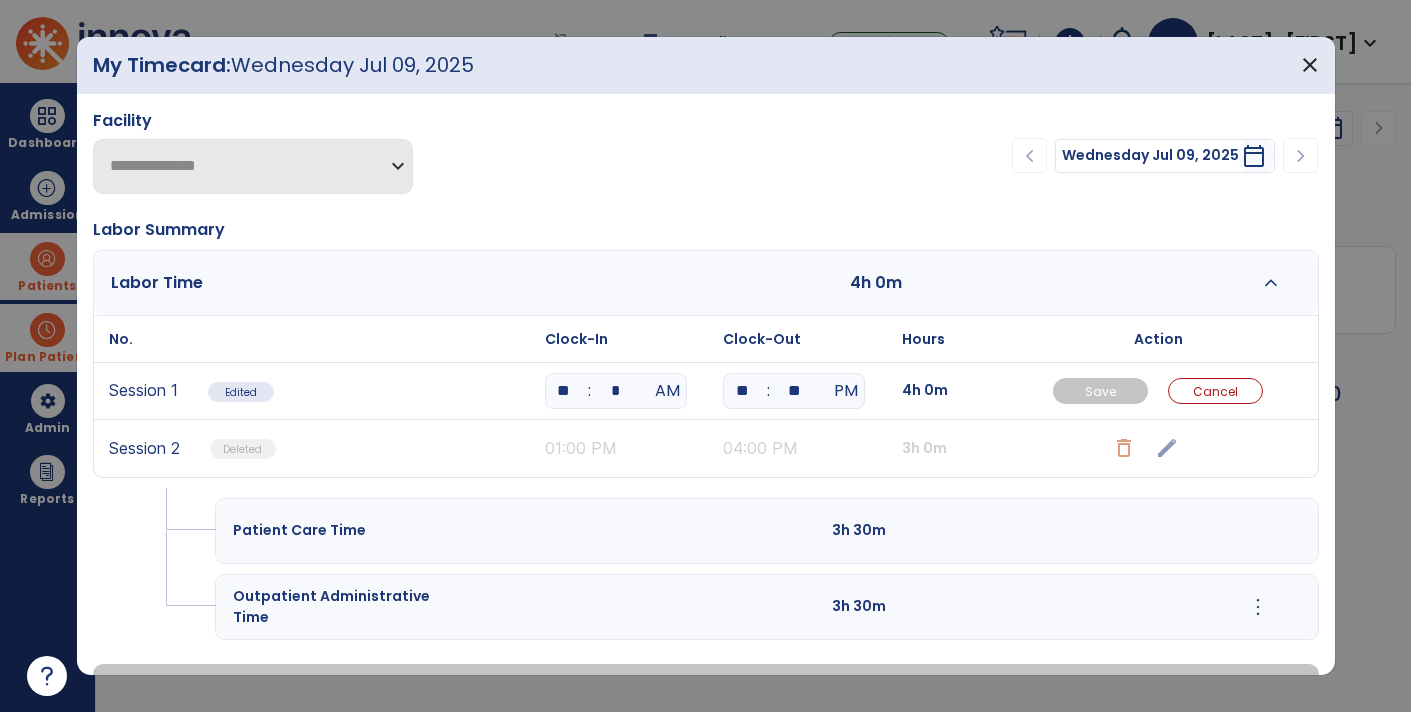 type on "**" 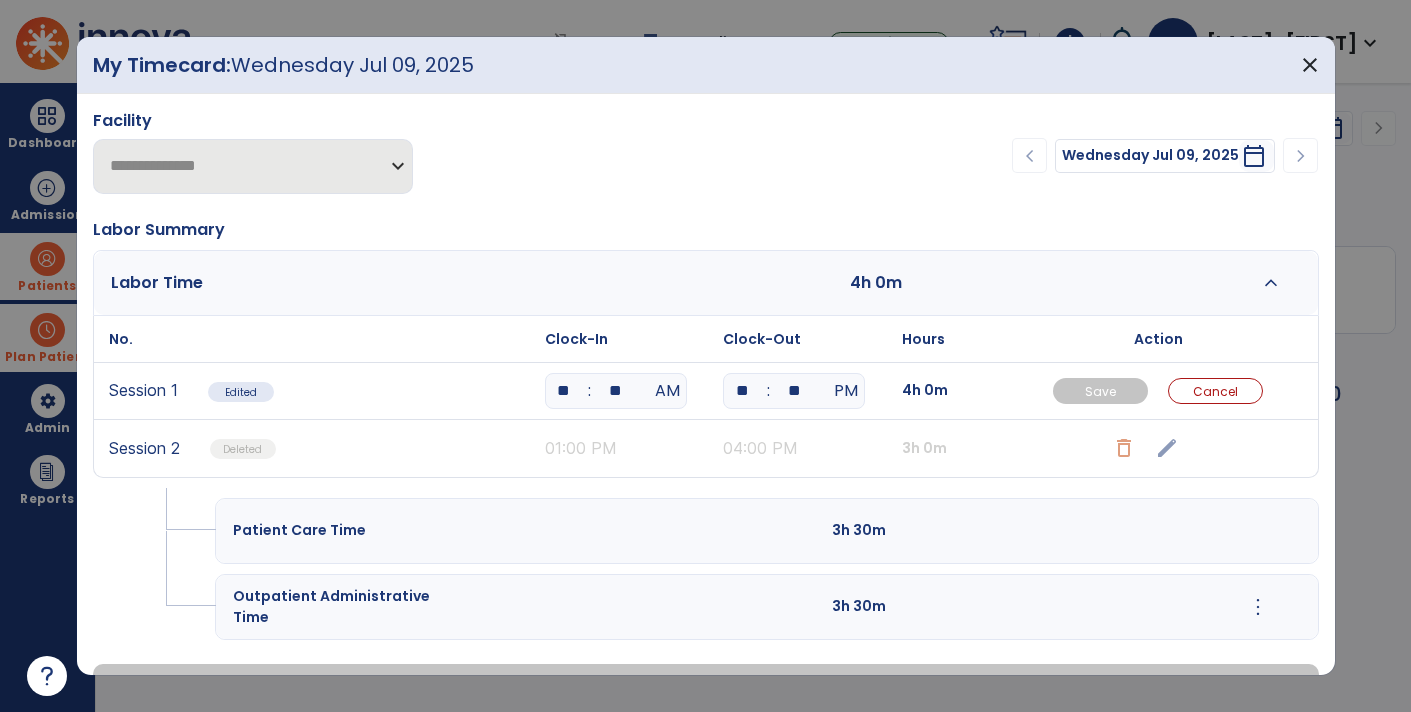 click on "**" at bounding box center (742, 391) 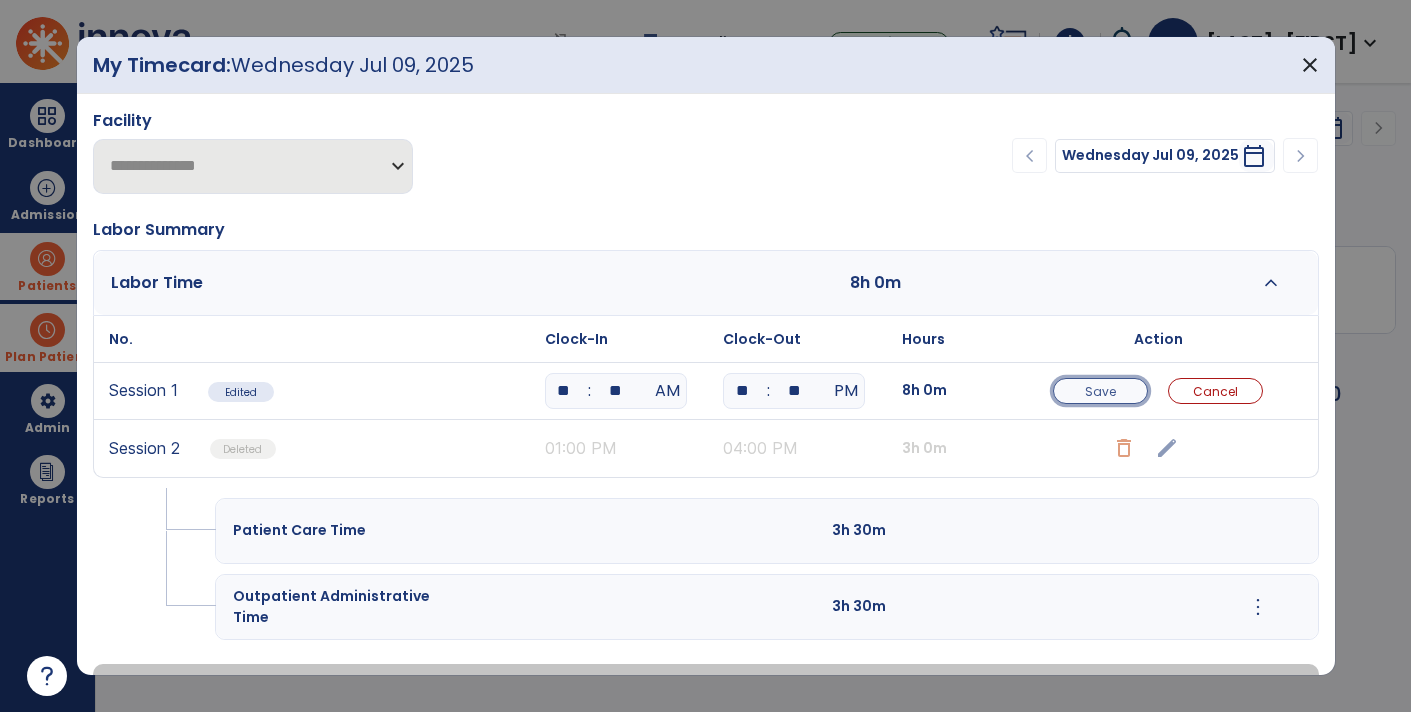 click on "Save" at bounding box center [1100, 391] 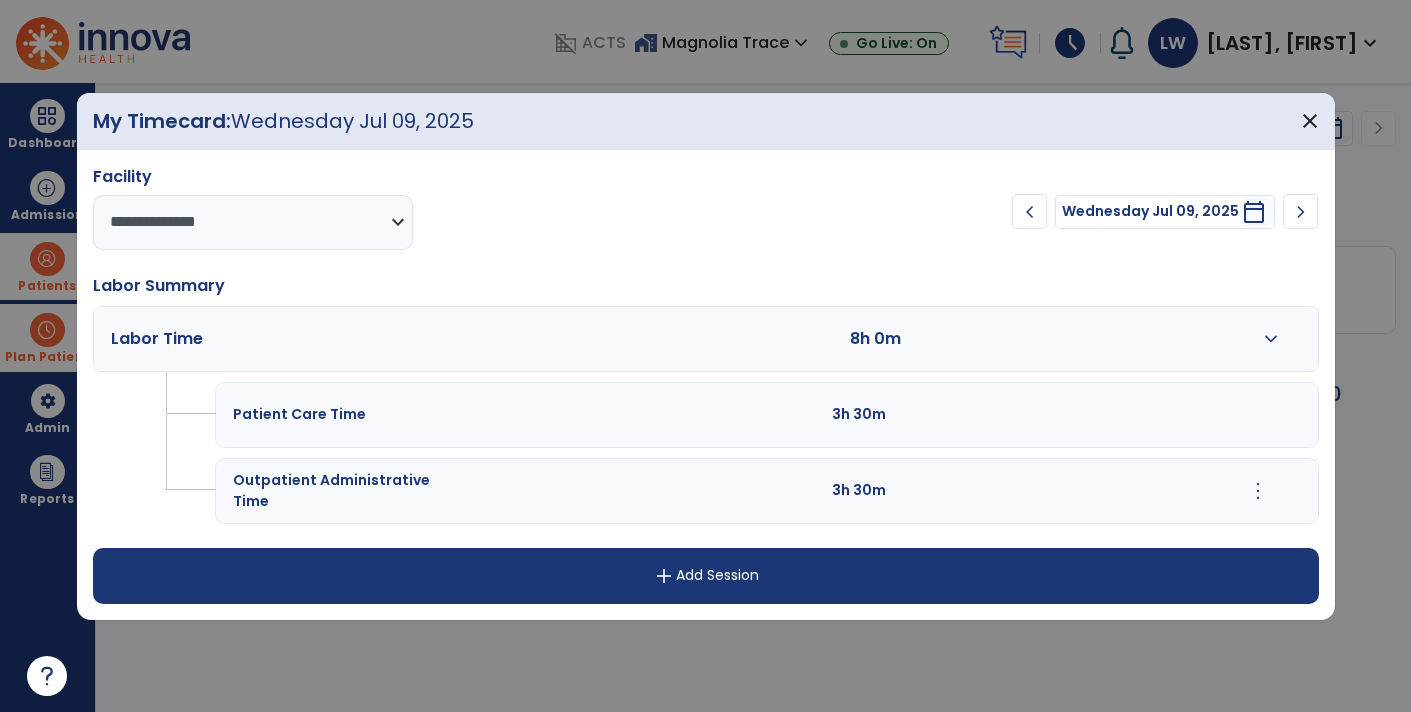 click on "more_vert" at bounding box center (1258, 491) 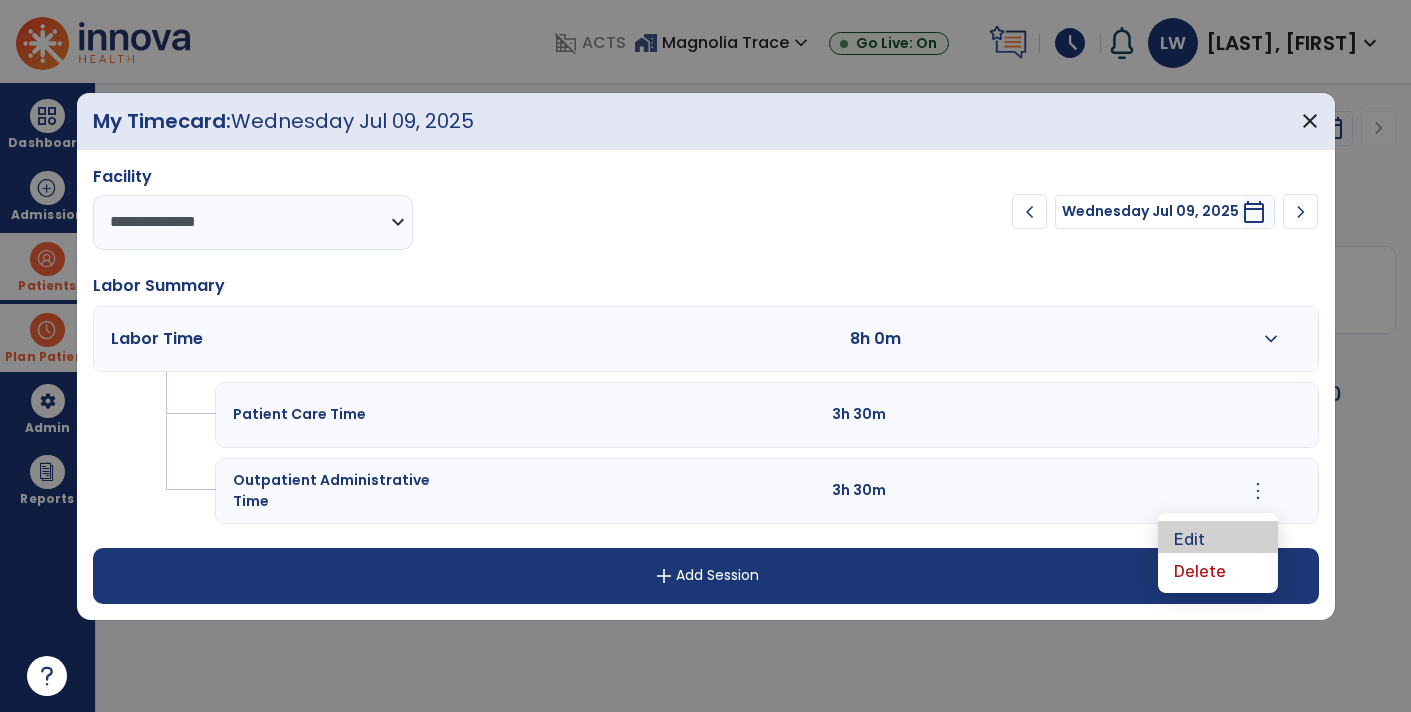 click on "Edit" at bounding box center [1218, 537] 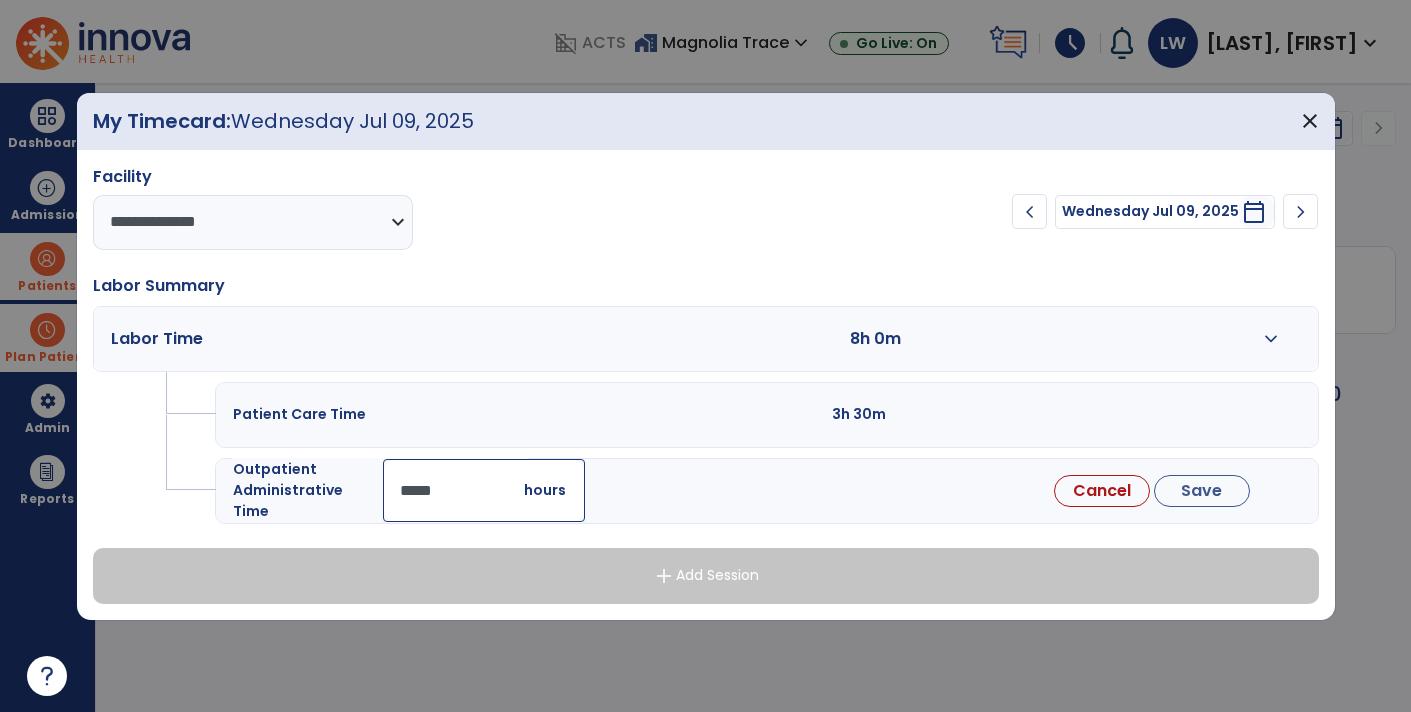 click on "*****" at bounding box center (484, 490) 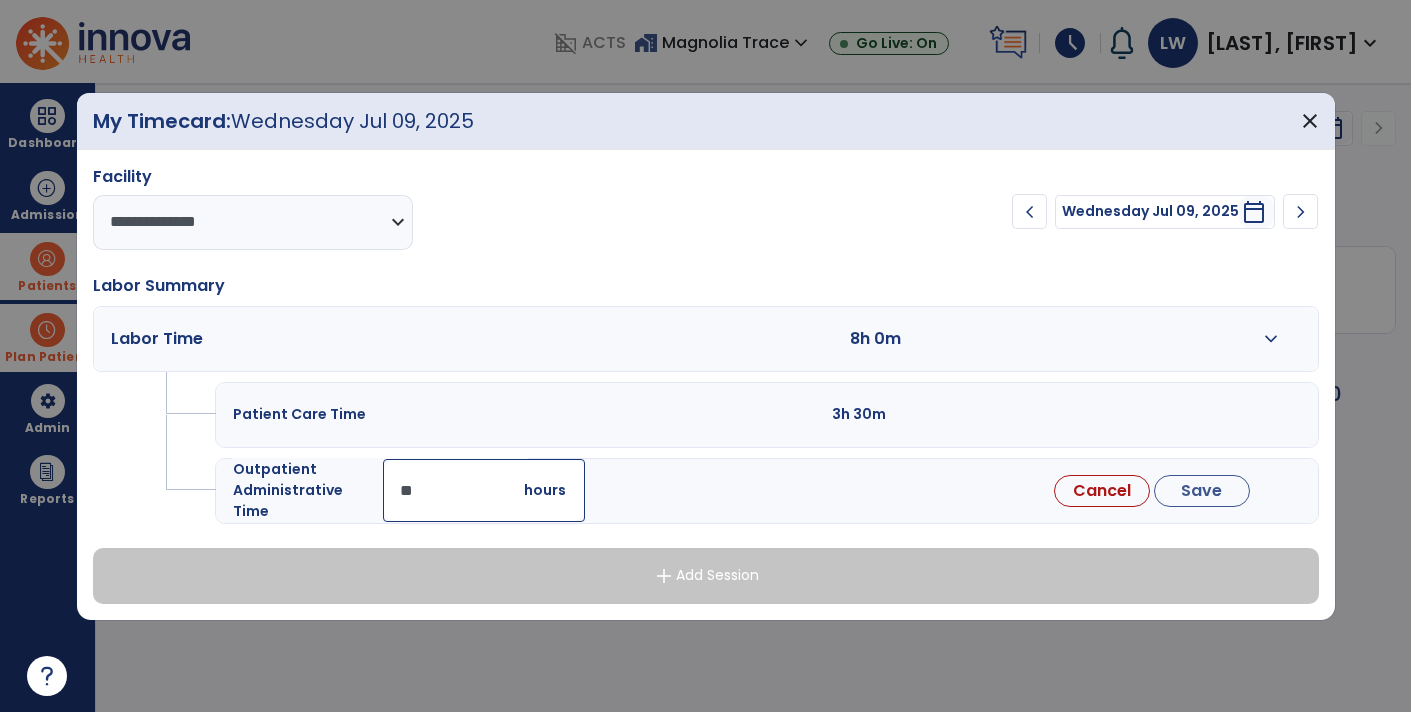 type on "*" 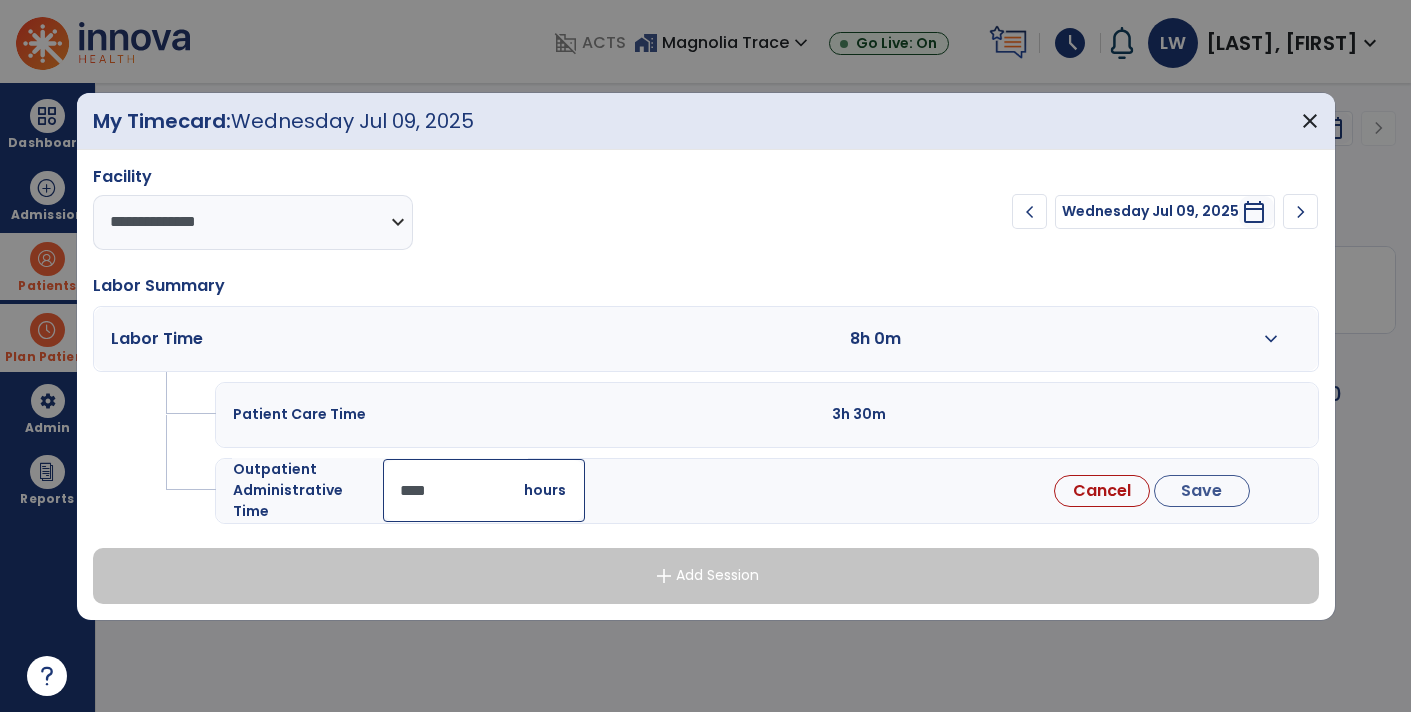 type on "*****" 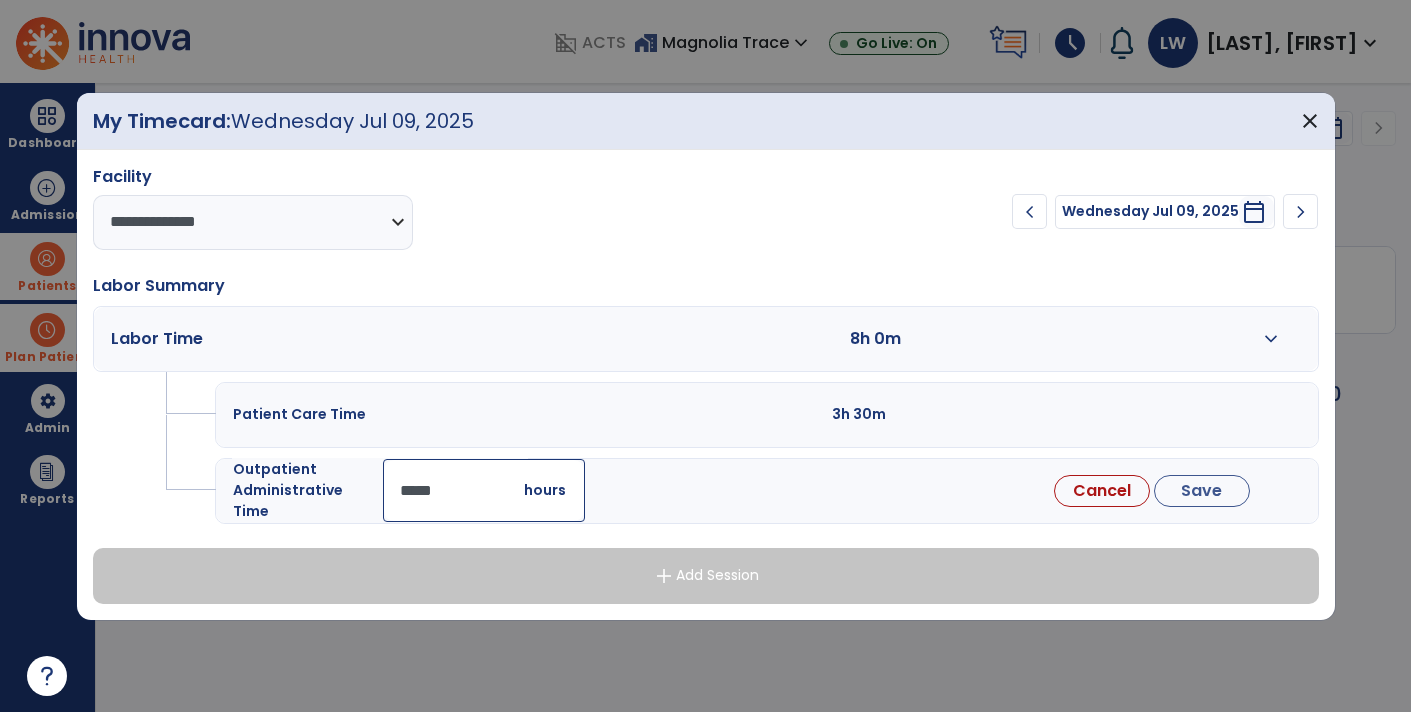 click on "Save" at bounding box center (1202, 491) 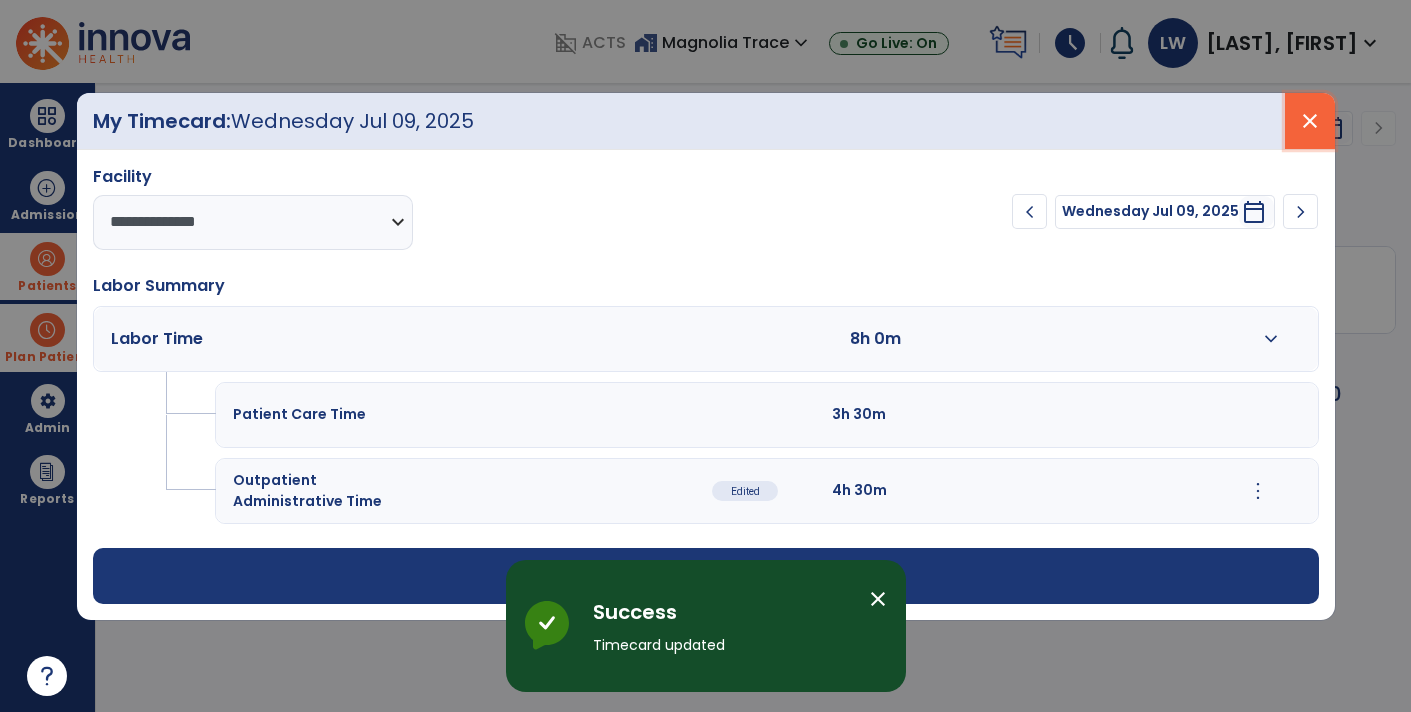 click on "close" at bounding box center (1310, 121) 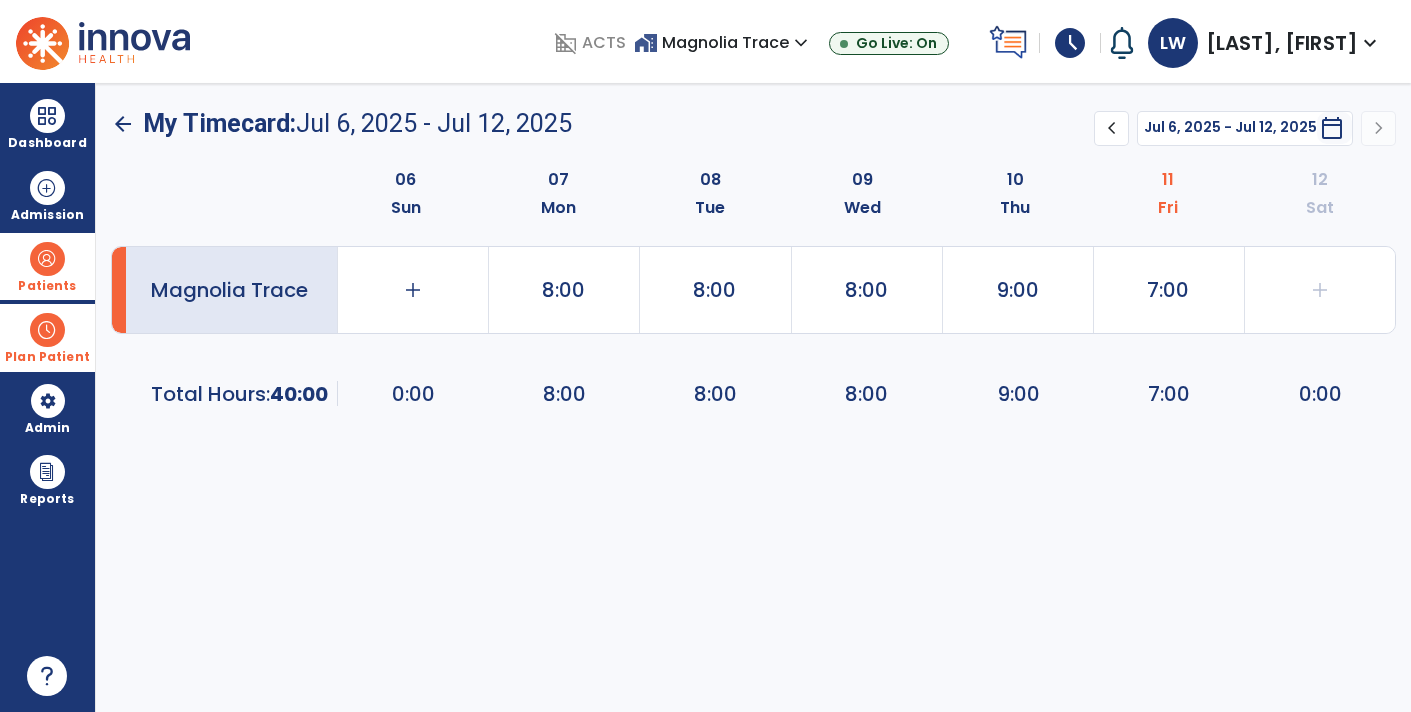 click on "Warlick, Lee" at bounding box center (1282, 43) 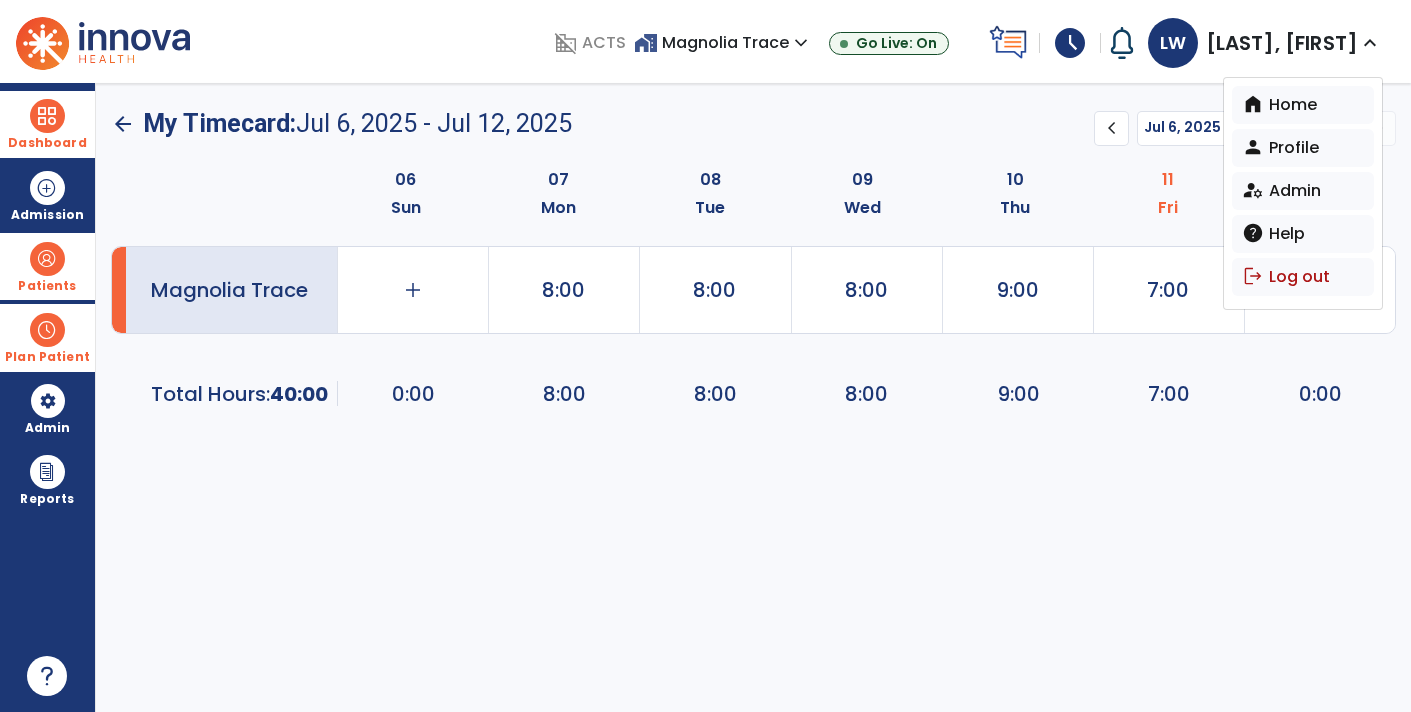 click at bounding box center [47, 116] 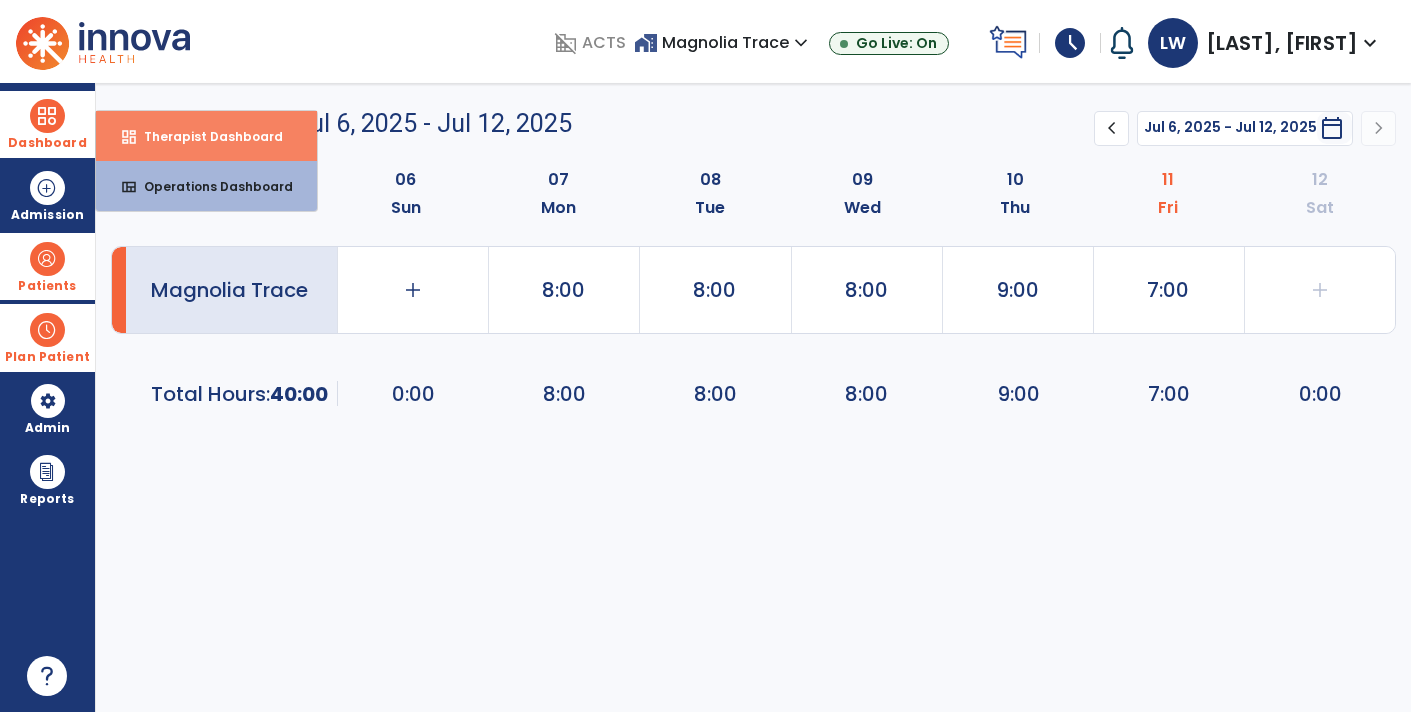 click on "Therapist Dashboard" at bounding box center (205, 136) 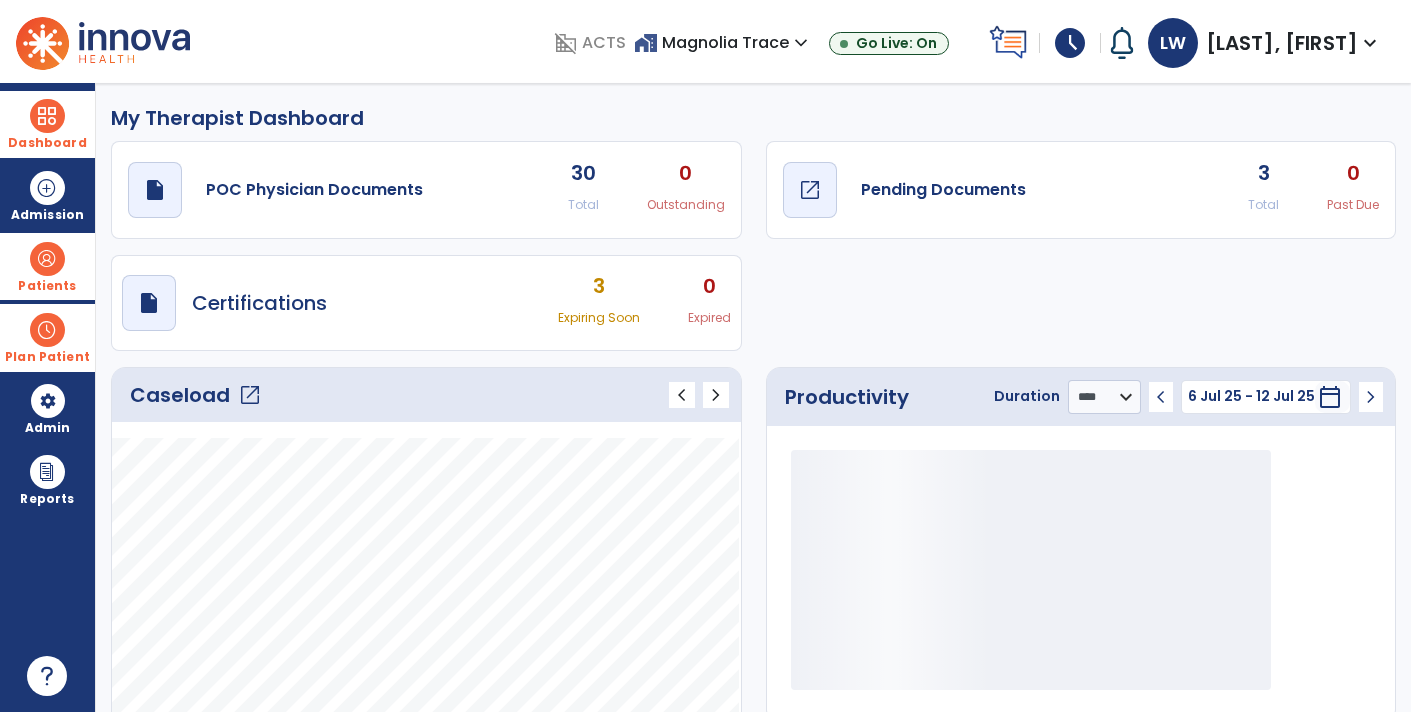 click on "draft   open_in_new  Pending Documents" 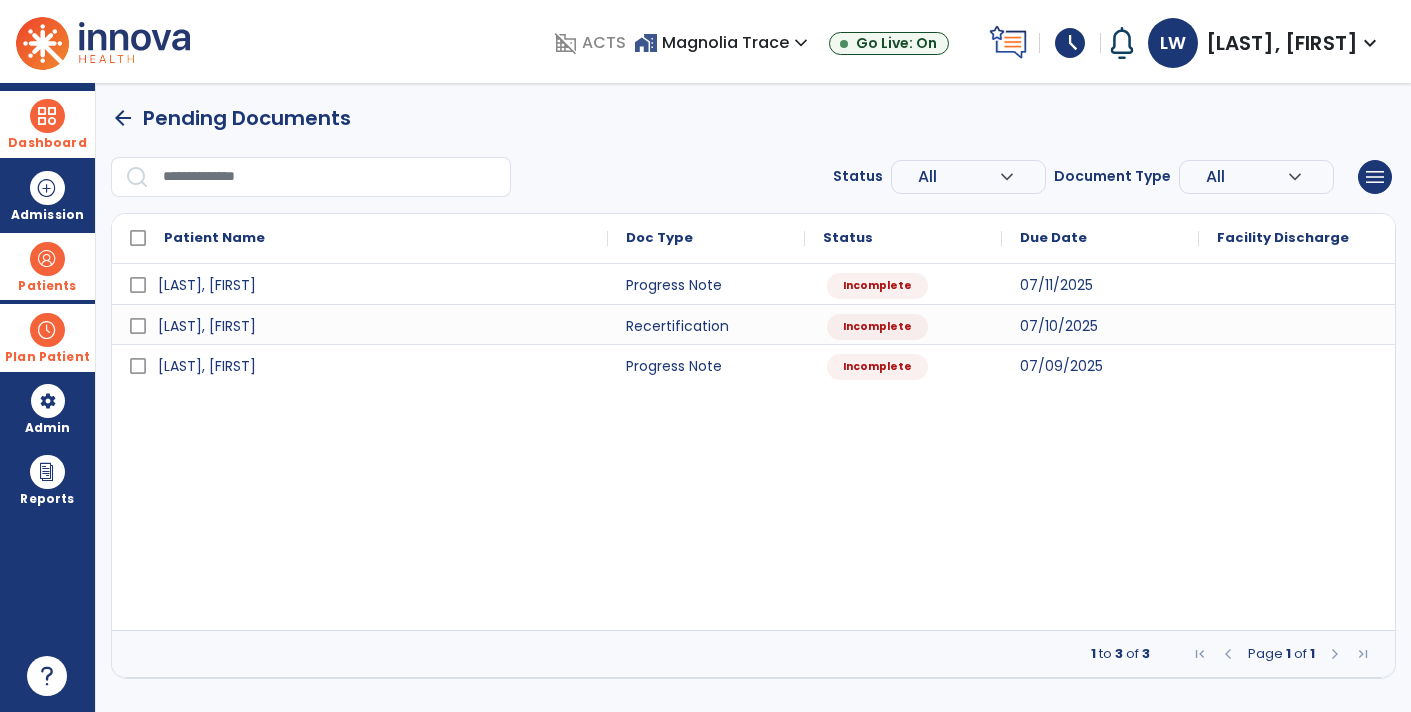 click on "Warlick, Lee" at bounding box center (1282, 43) 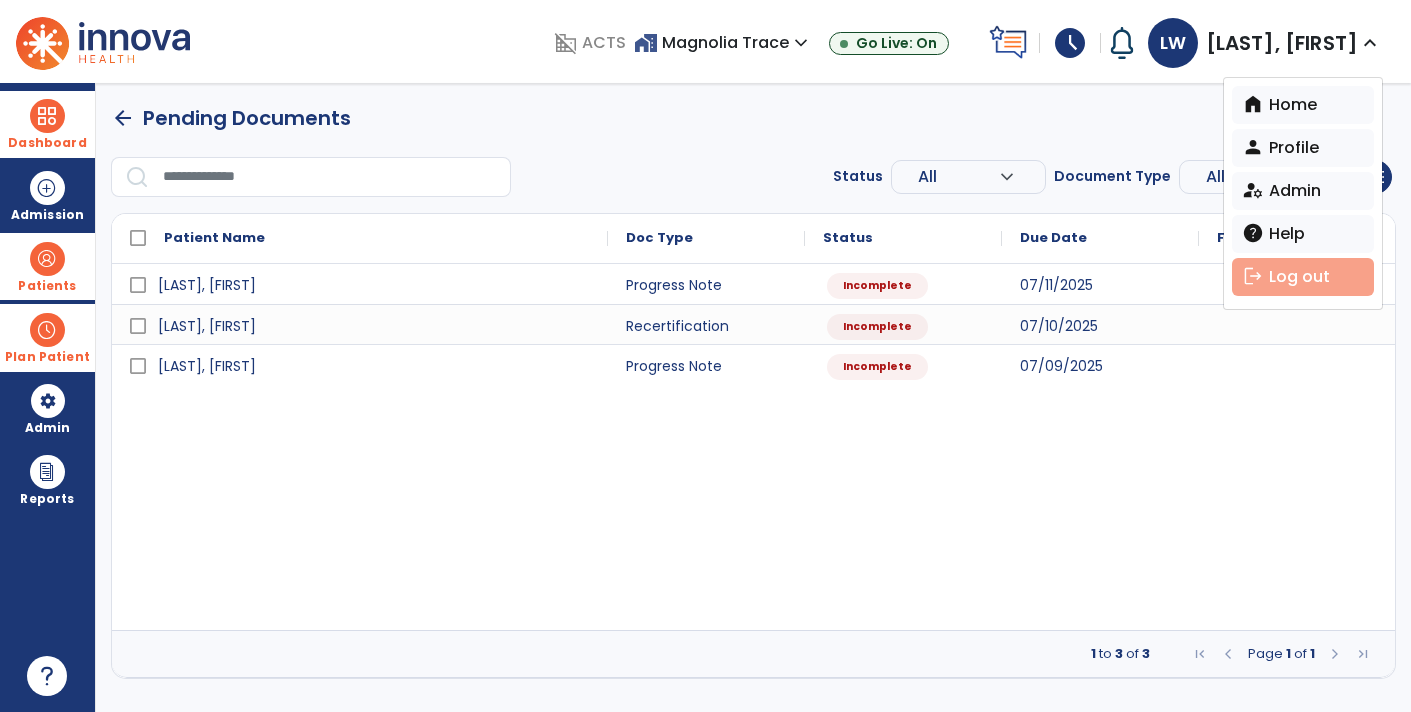 click on "logout   Log out" at bounding box center [1303, 277] 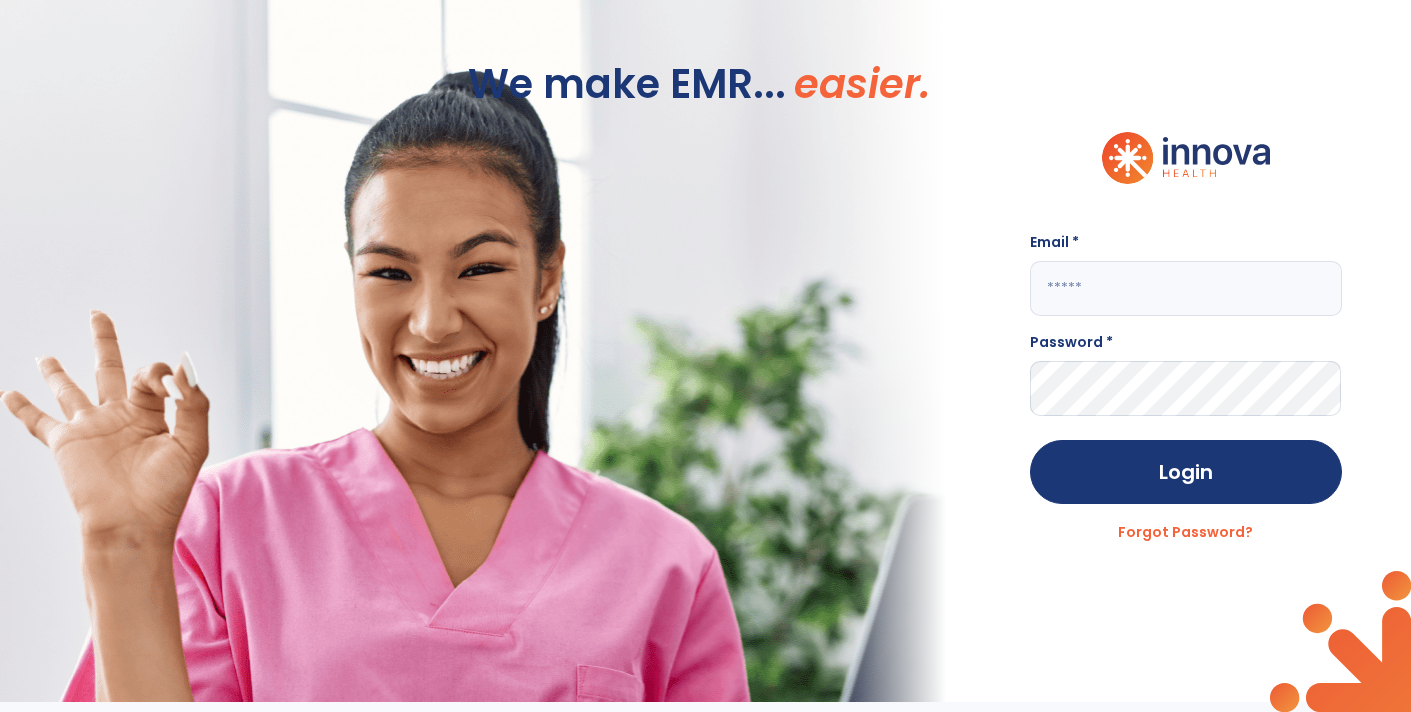 type on "**********" 